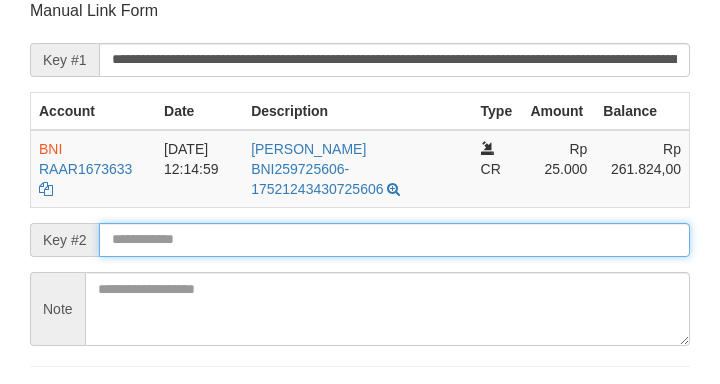 click on "Save" at bounding box center [58, 404] 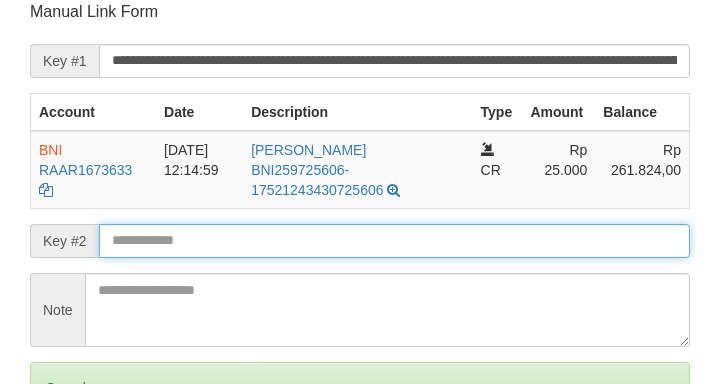 click on "Save" at bounding box center [58, 472] 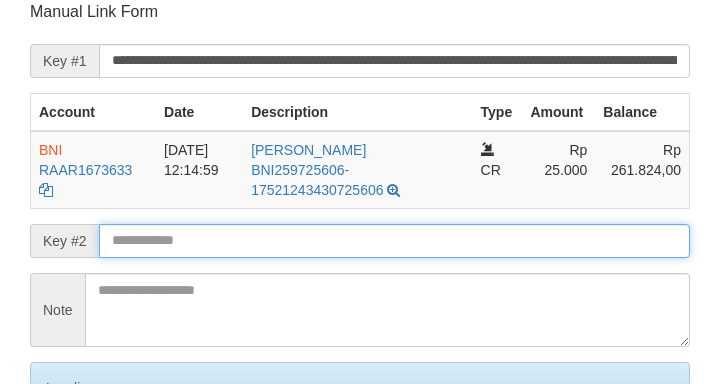 click on "Save" at bounding box center [80, 472] 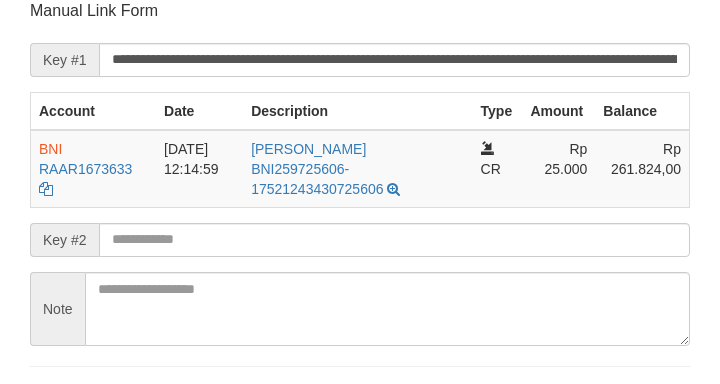 click at bounding box center (394, 240) 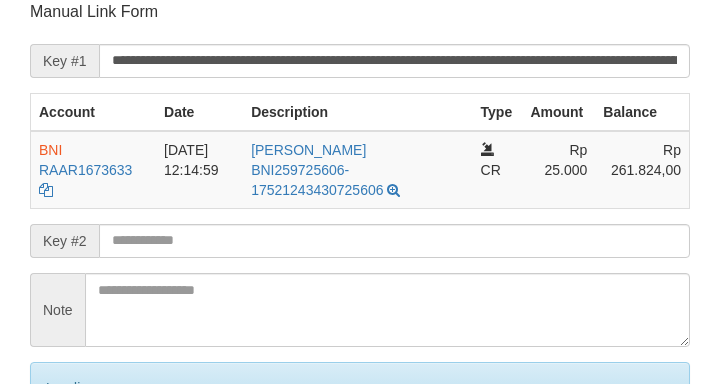 scroll, scrollTop: 192, scrollLeft: 0, axis: vertical 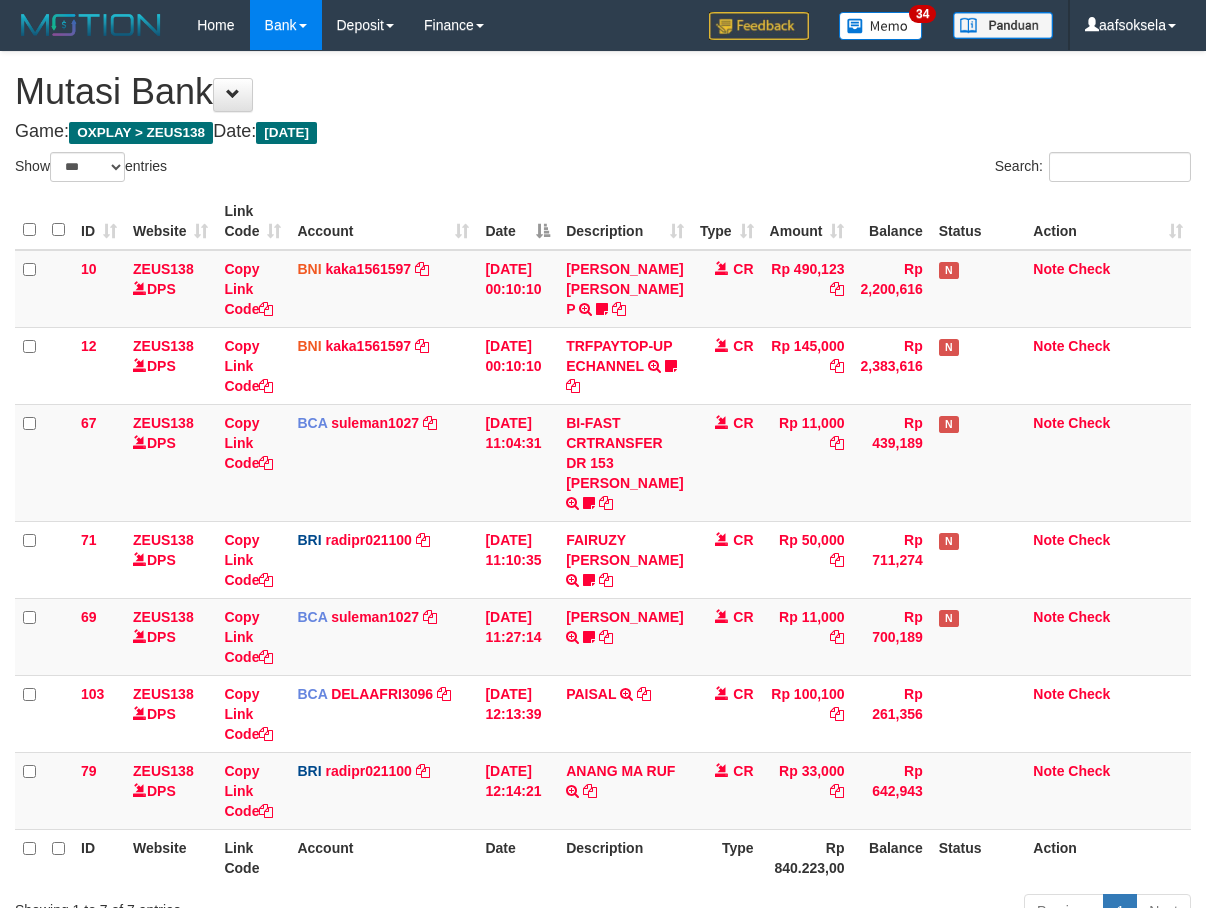 select on "***" 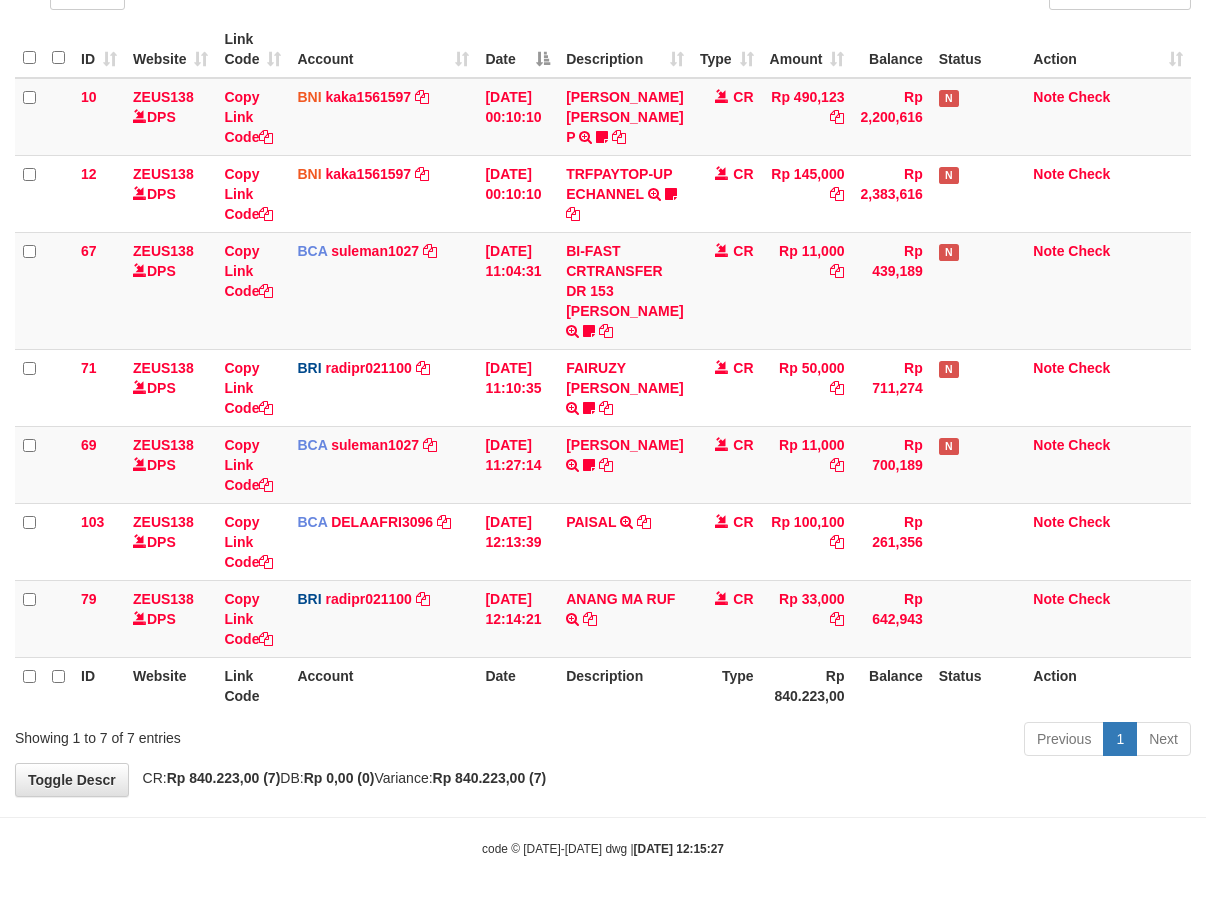 click on "Previous 1 Next" at bounding box center (855, 741) 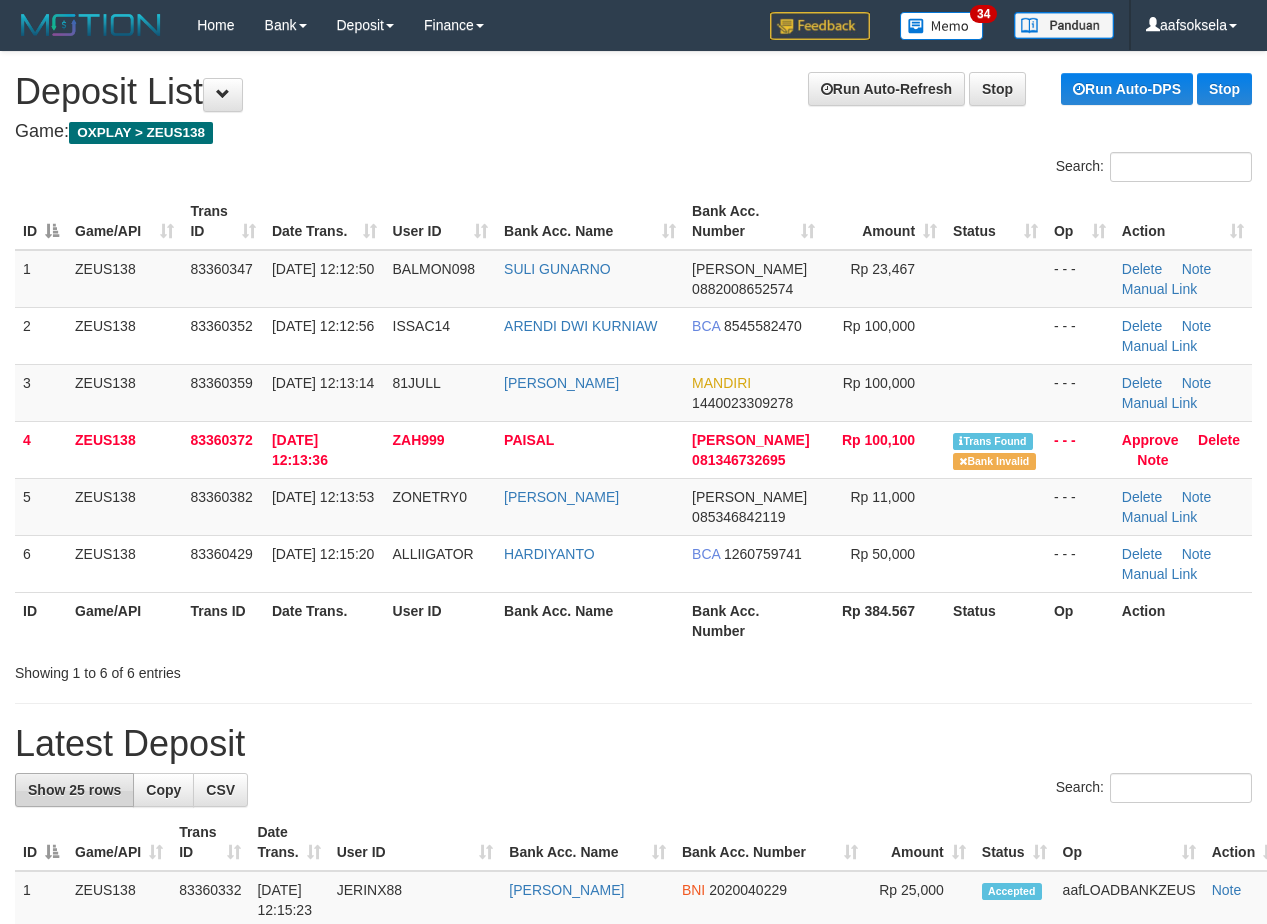 click on "Latest Deposit" at bounding box center [633, 744] 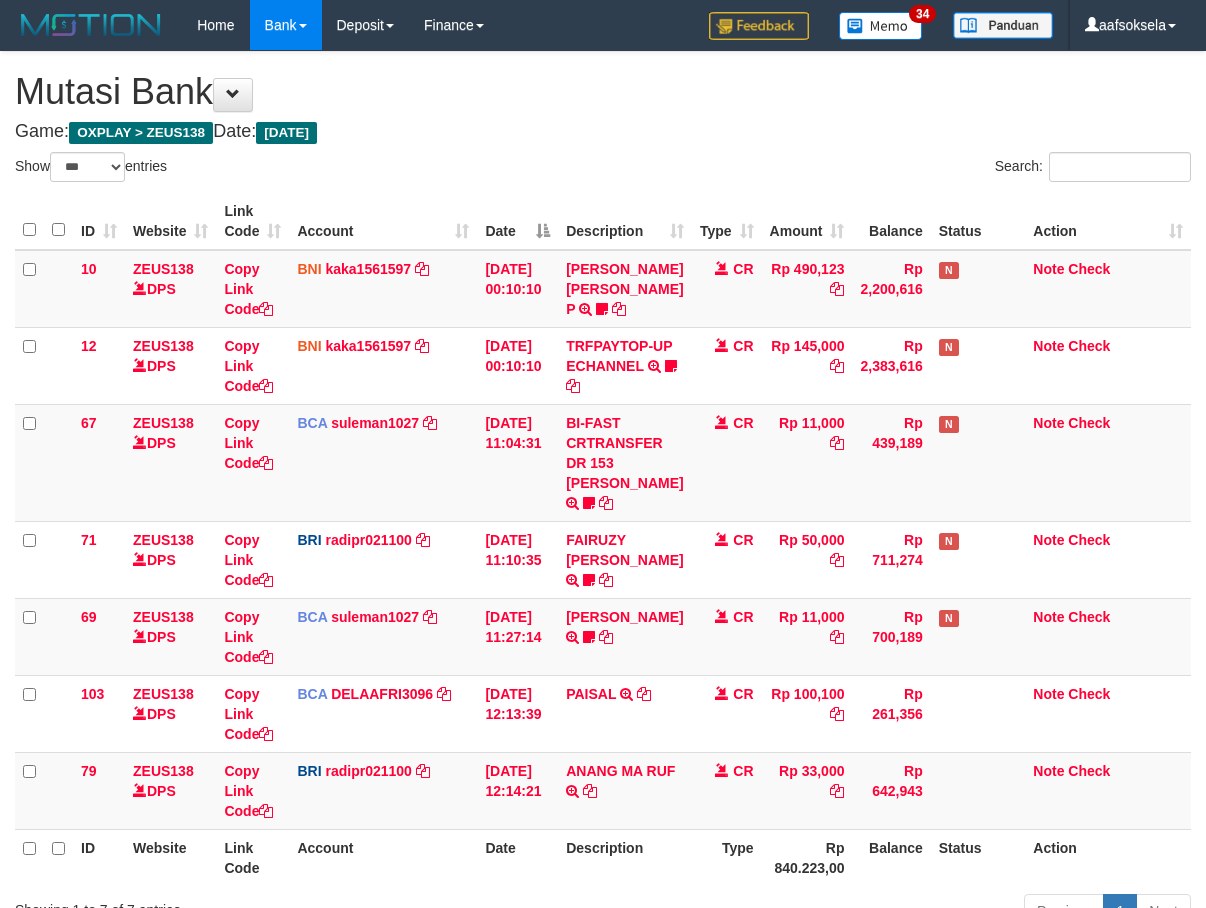select on "***" 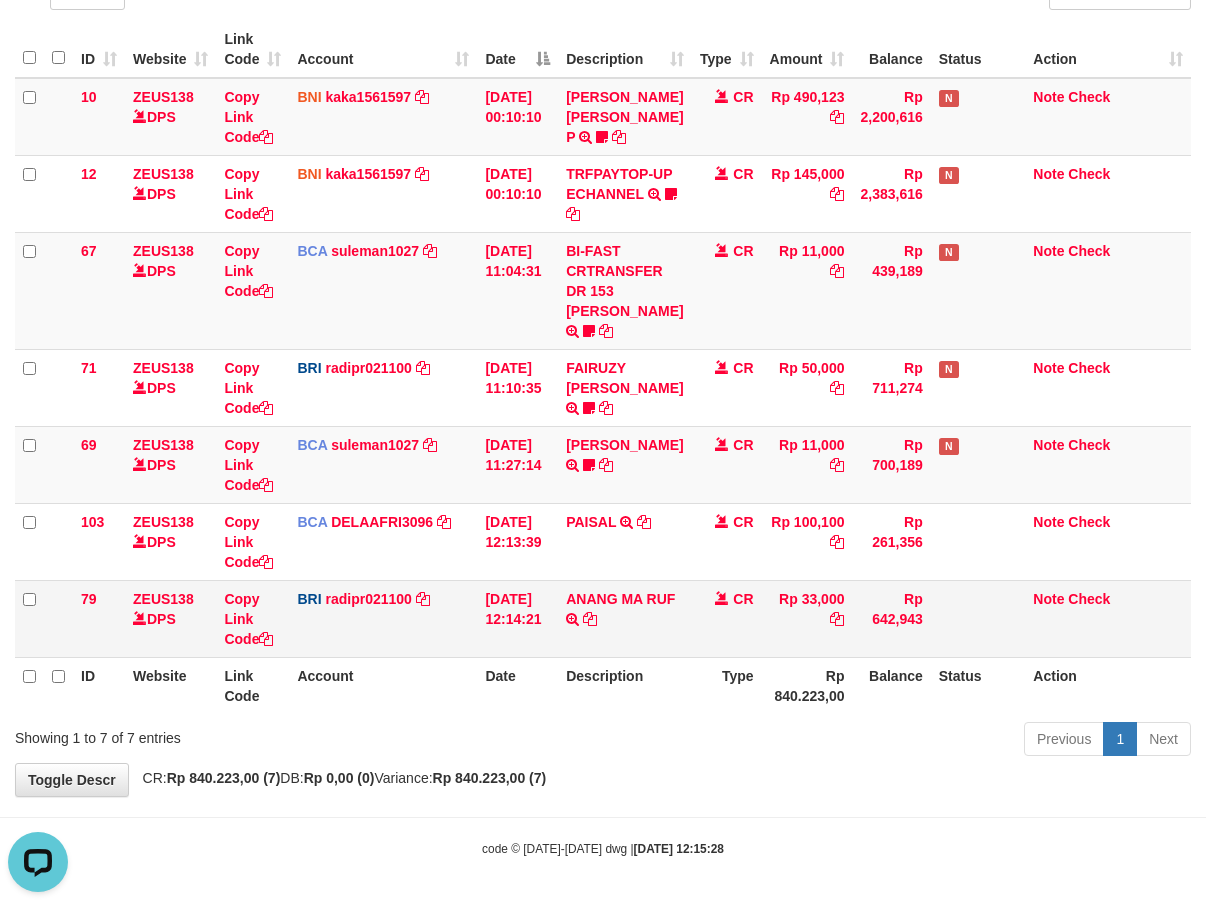 scroll, scrollTop: 0, scrollLeft: 0, axis: both 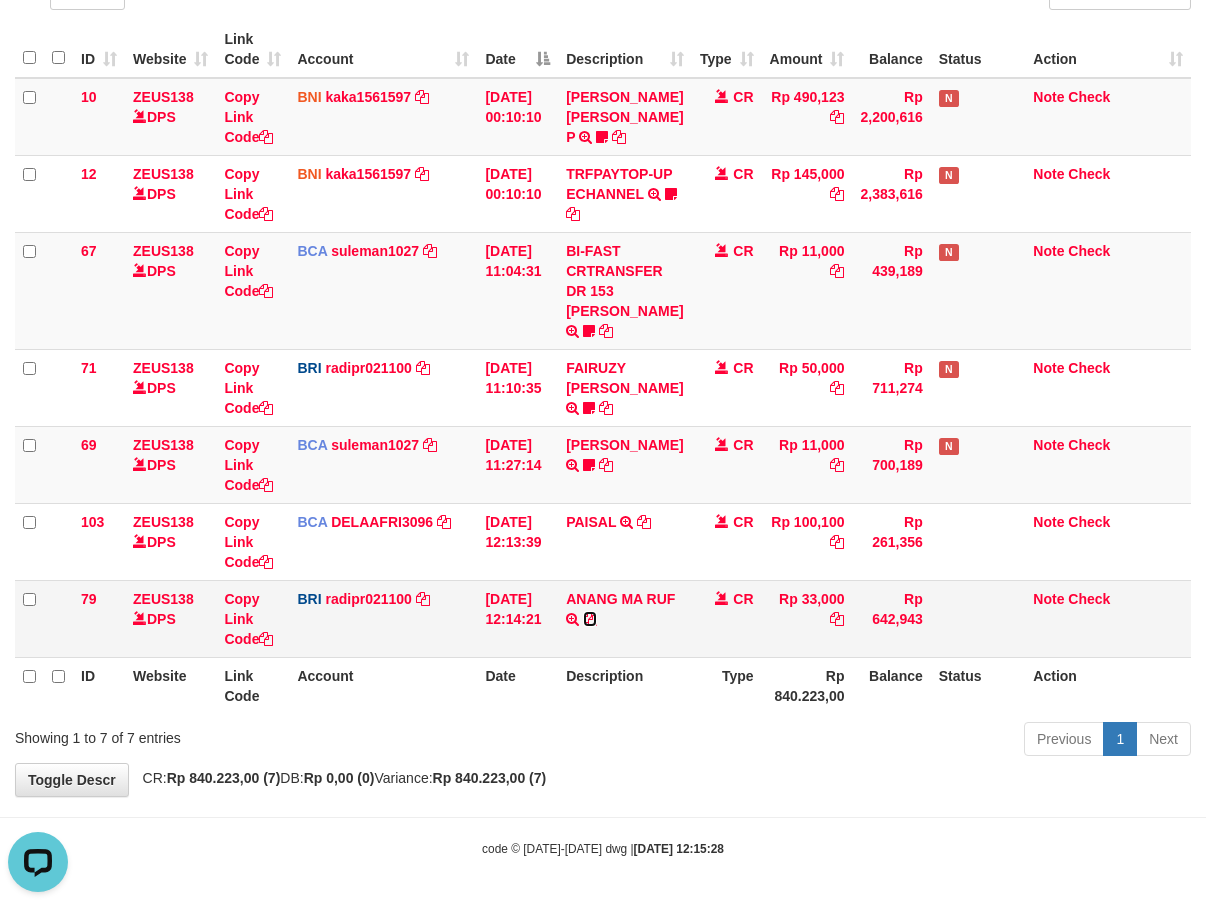 drag, startPoint x: 624, startPoint y: 617, endPoint x: 935, endPoint y: 538, distance: 320.87692 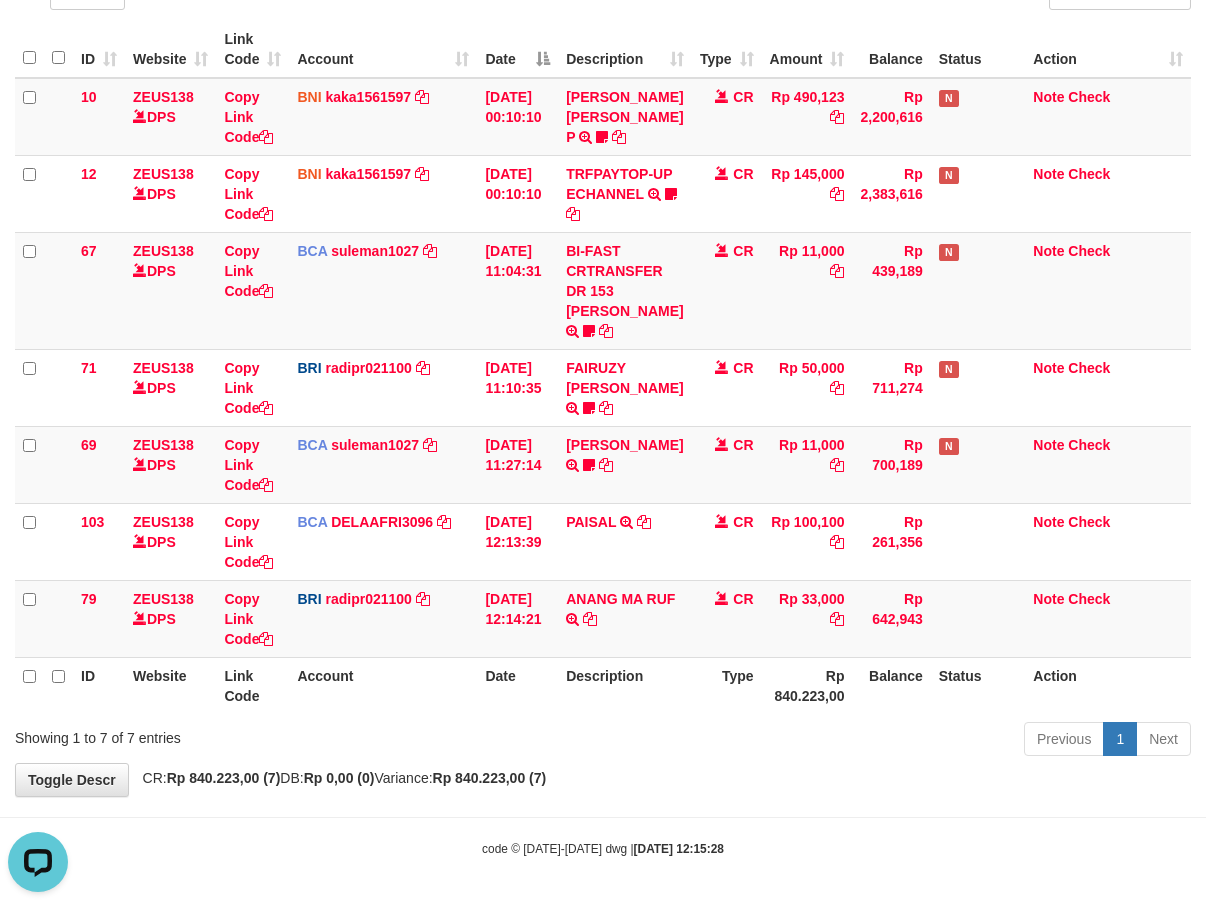 drag, startPoint x: 639, startPoint y: 781, endPoint x: 1197, endPoint y: 609, distance: 583.90753 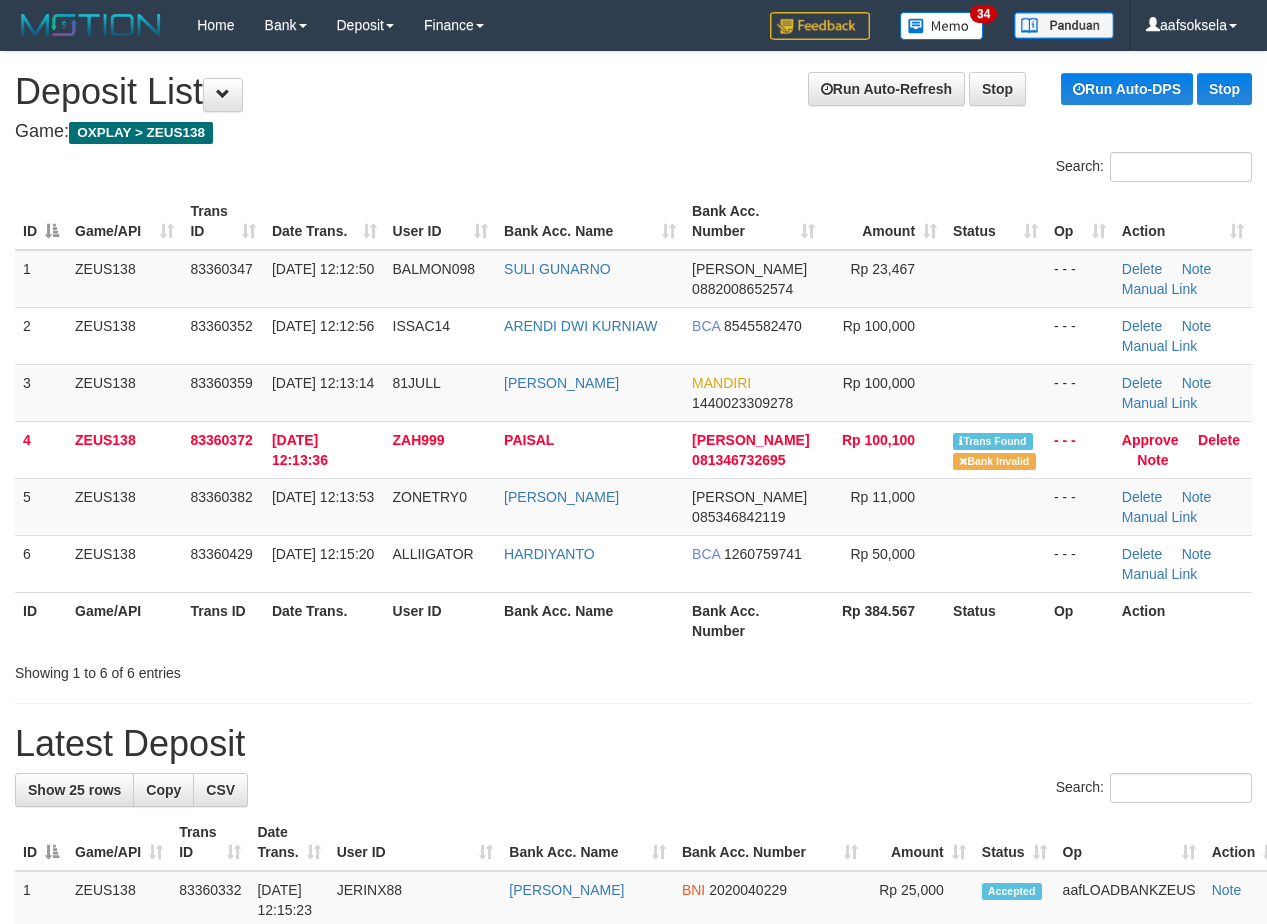 scroll, scrollTop: 364, scrollLeft: 0, axis: vertical 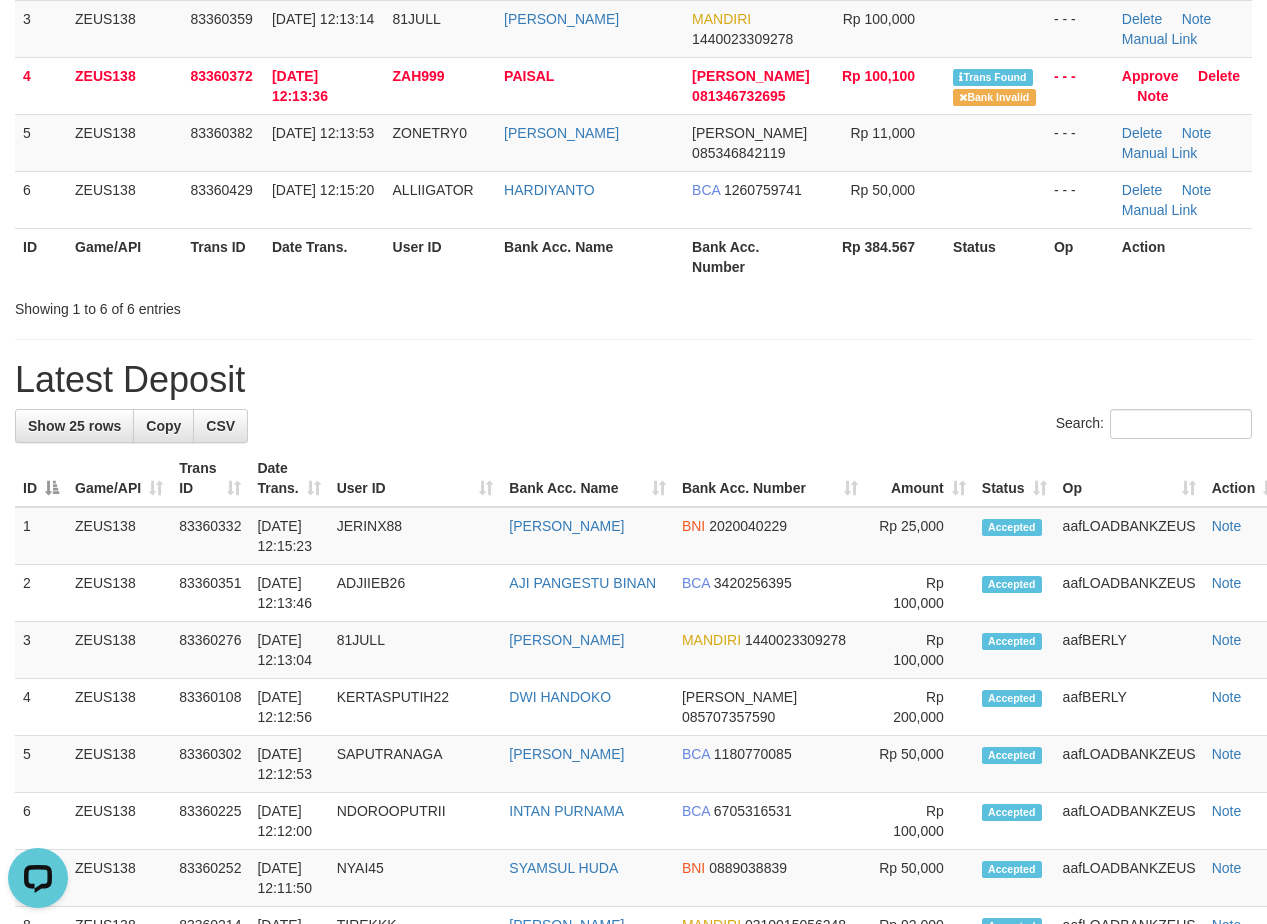 click on "**********" at bounding box center (633, 877) 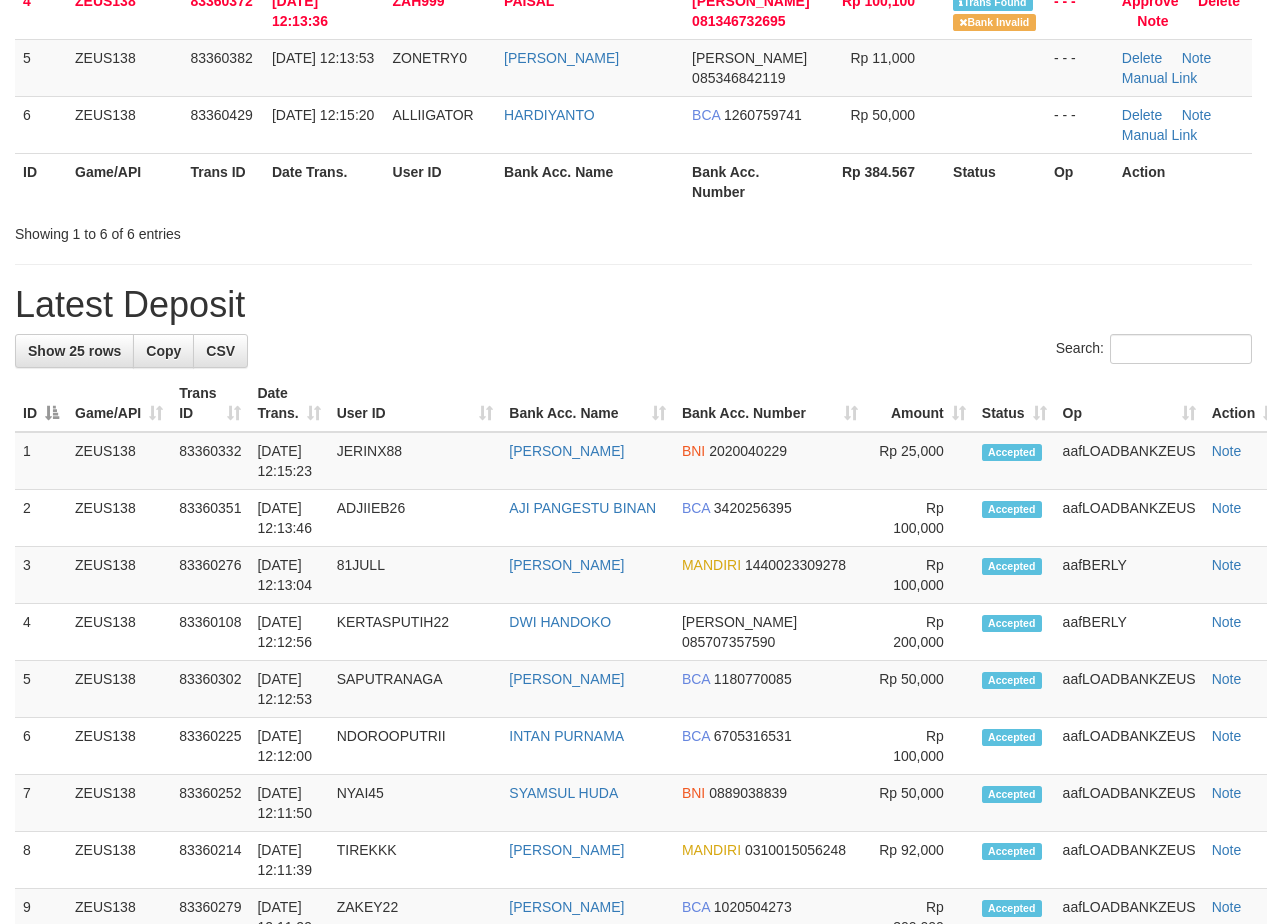 scroll, scrollTop: 364, scrollLeft: 0, axis: vertical 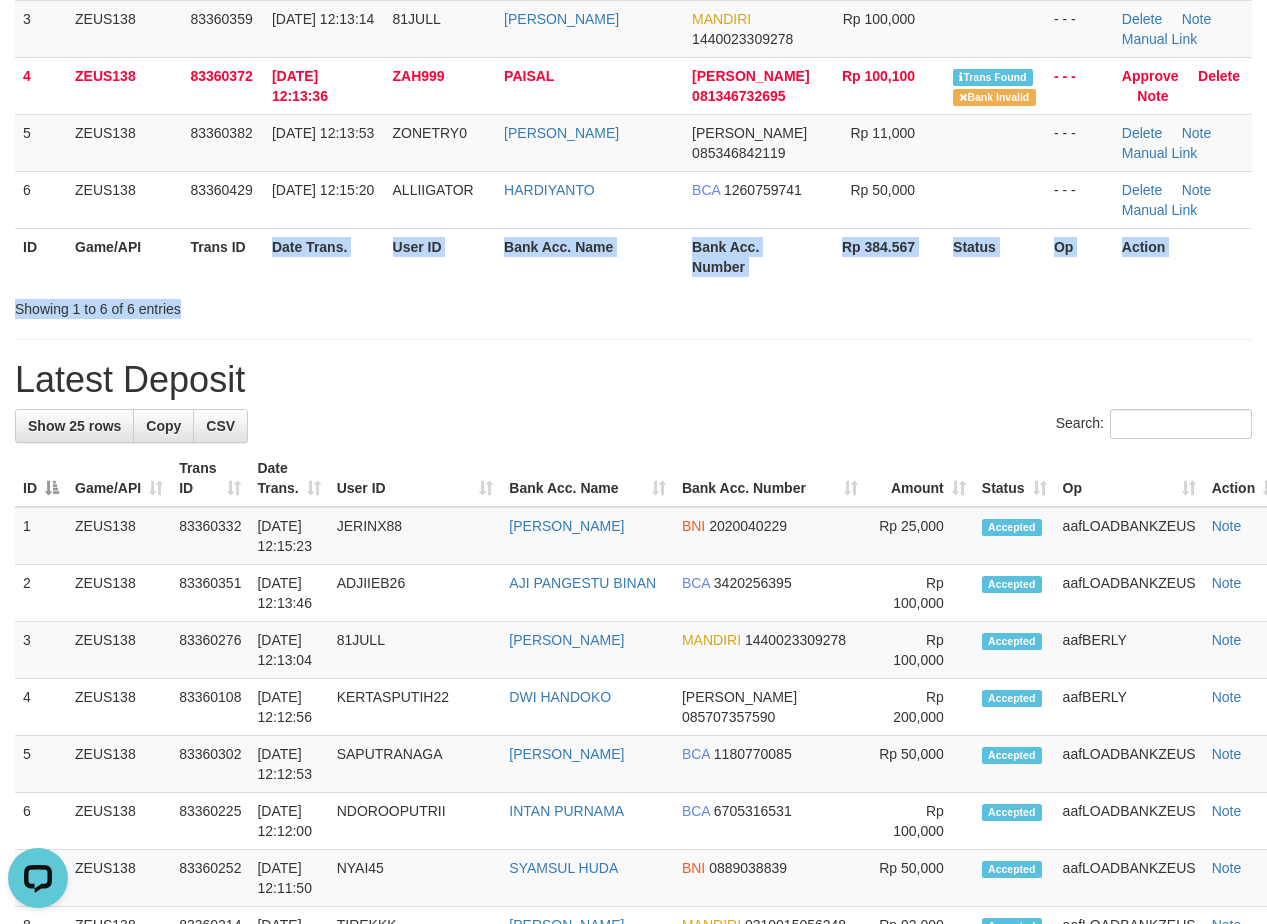 drag, startPoint x: 261, startPoint y: 289, endPoint x: 279, endPoint y: 290, distance: 18.027756 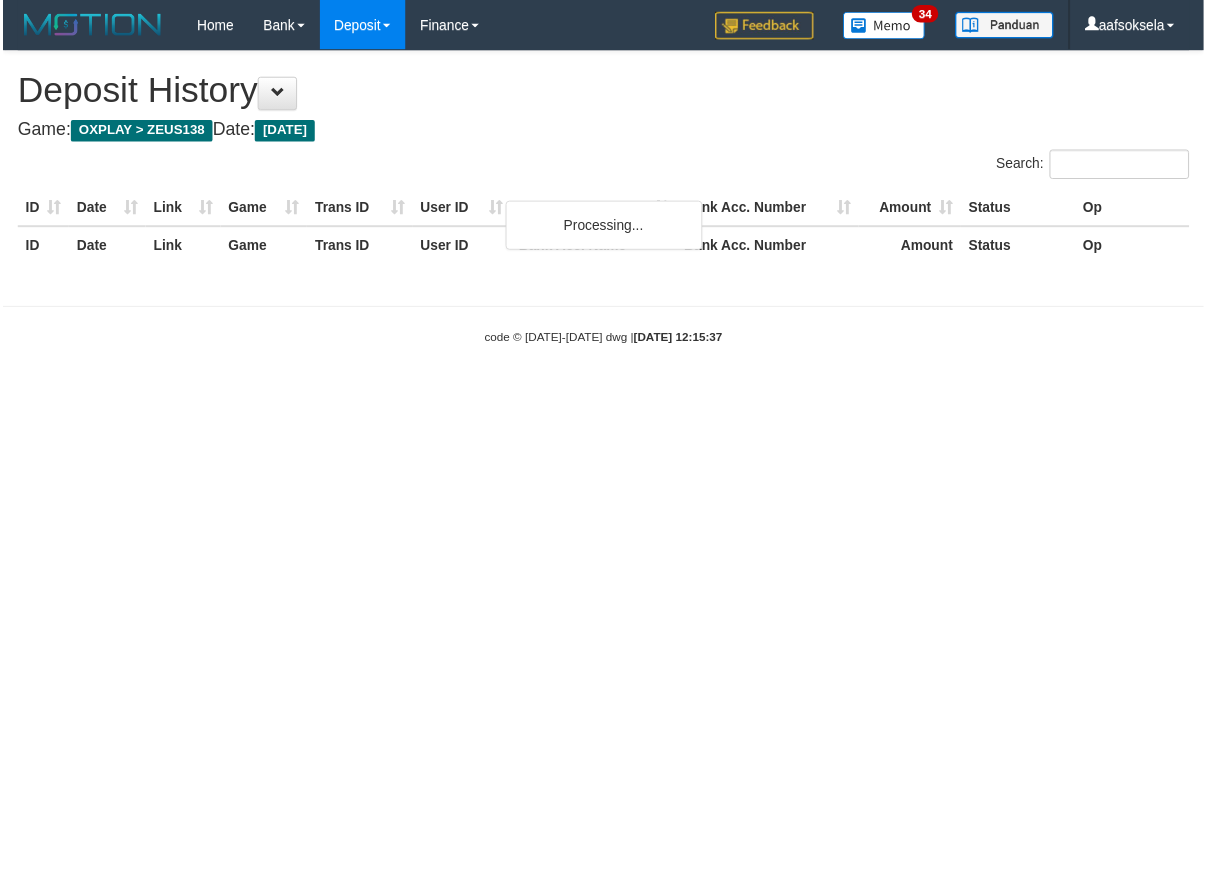 scroll, scrollTop: 0, scrollLeft: 0, axis: both 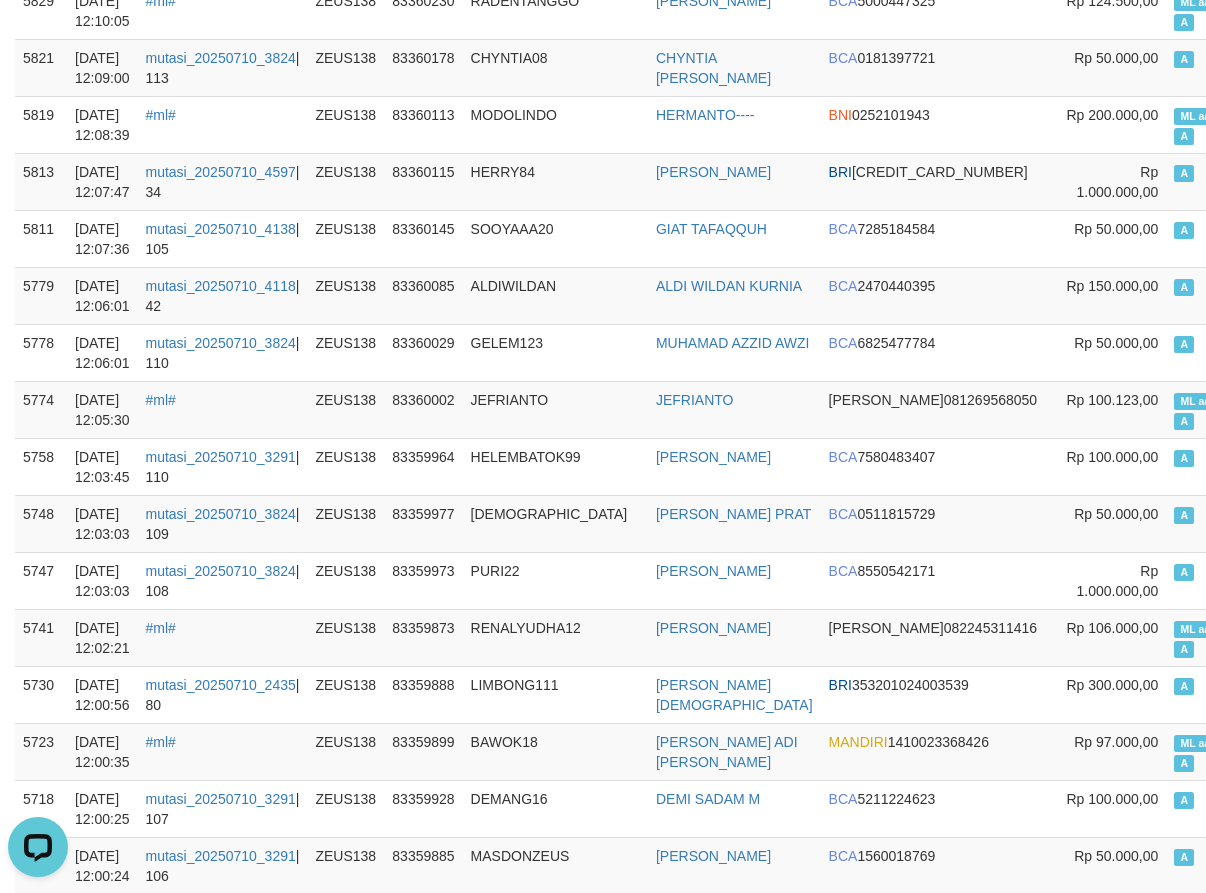 click on "ML aafSUONTHOL   A" at bounding box center [1235, 409] 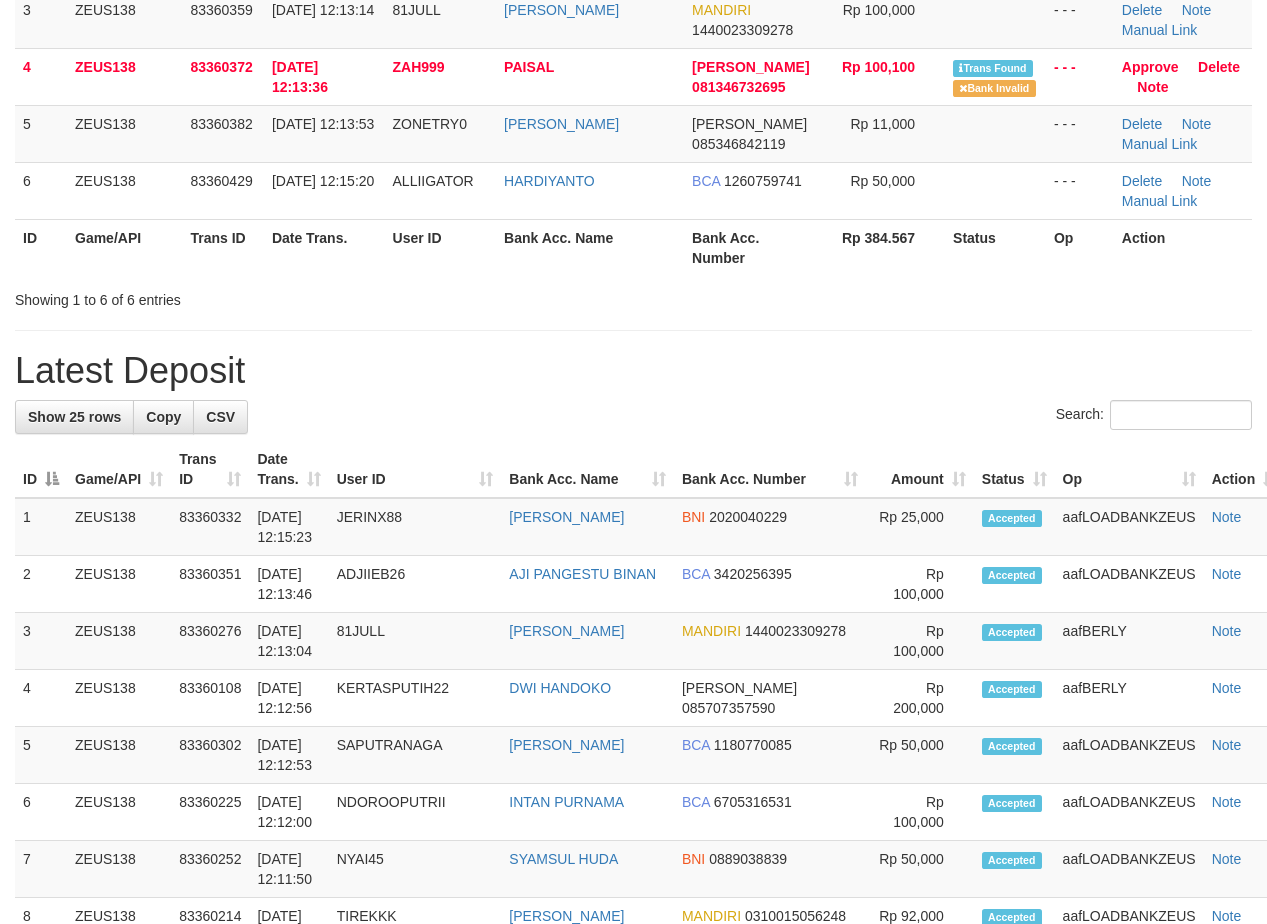 scroll, scrollTop: 306, scrollLeft: 0, axis: vertical 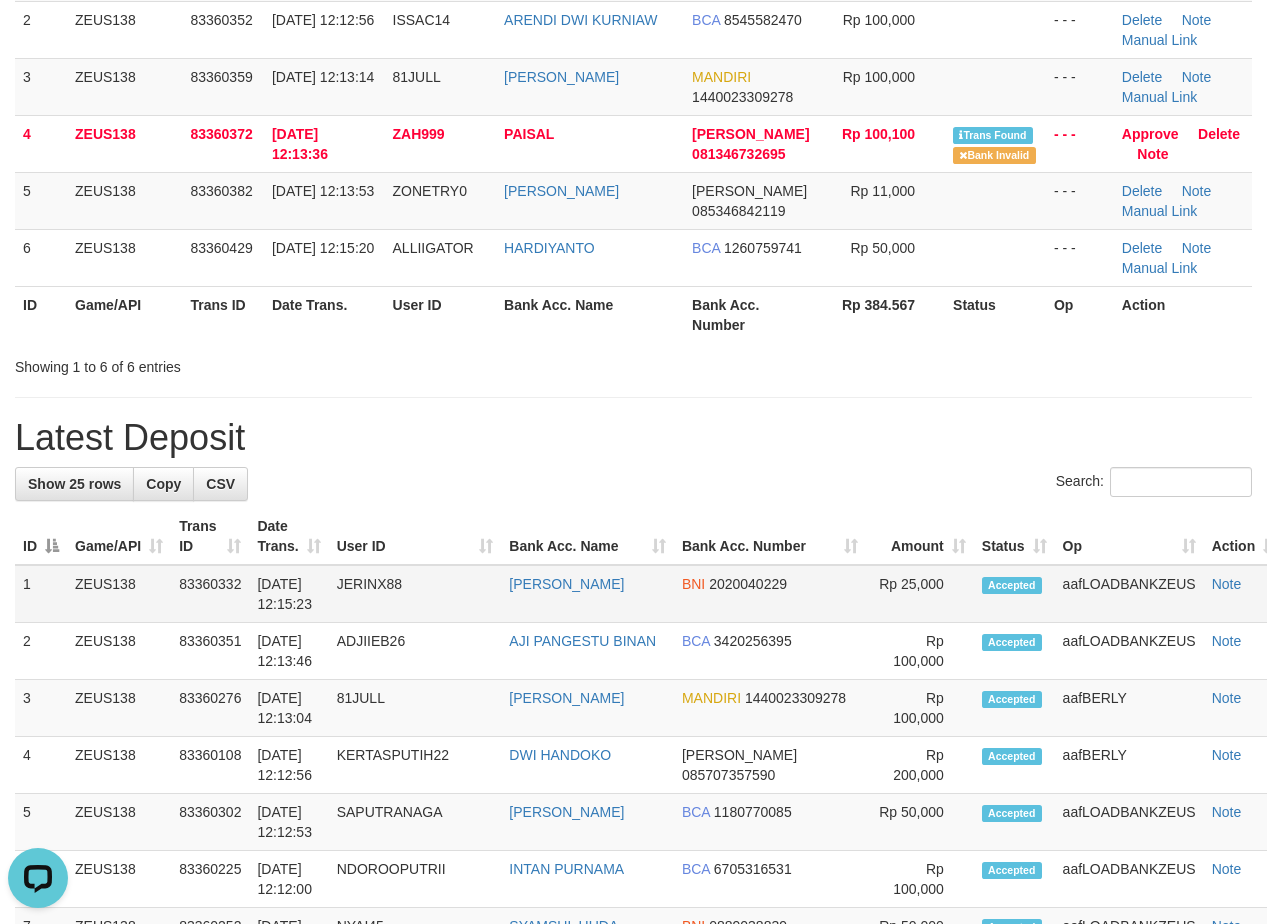 click on "Show 25 rows Copy CSV Search:
ID Game/API Trans ID Date Trans. User ID Bank Acc. Name Bank Acc. Number Amount Status Op Action
1
ZEUS138
2" at bounding box center [633, 1295] 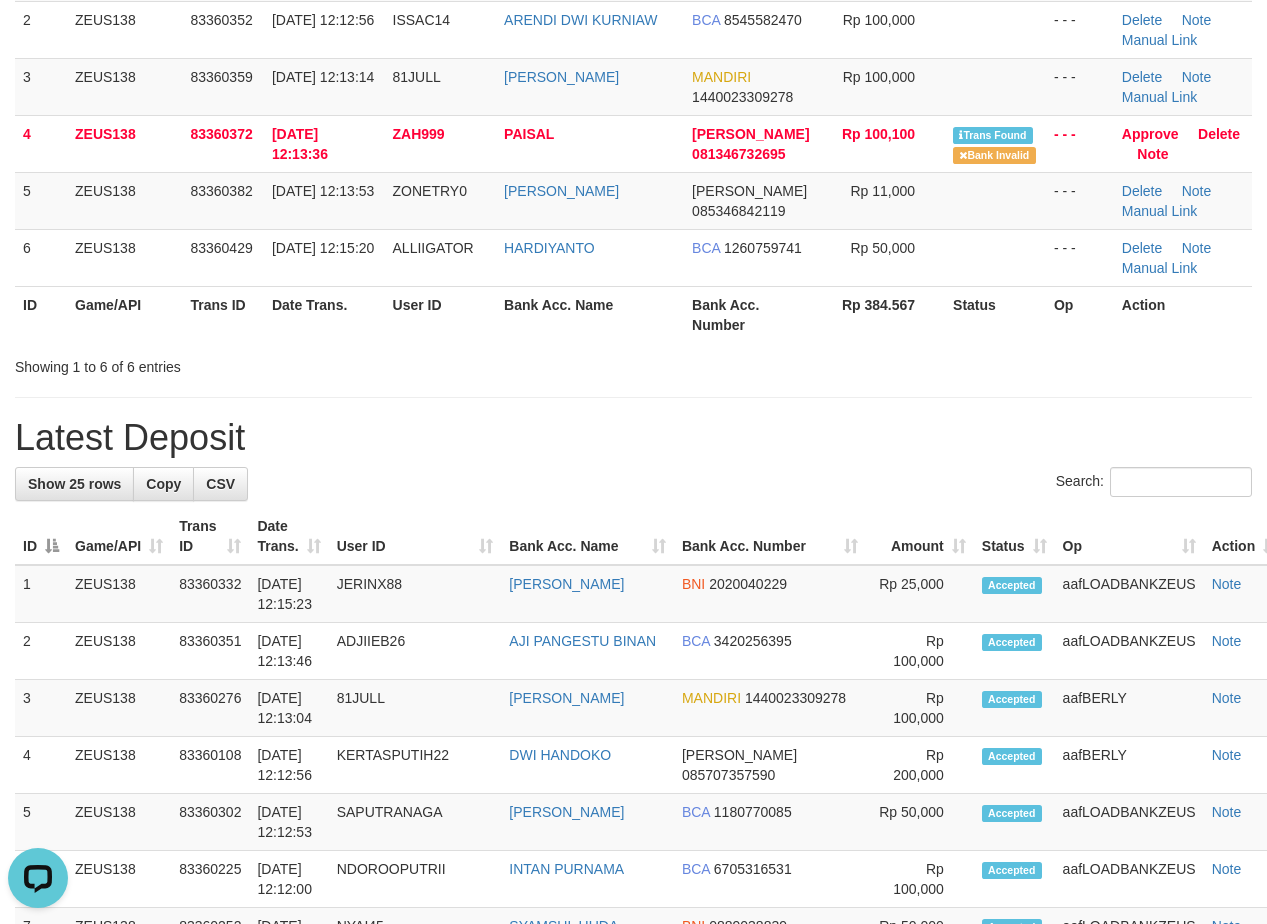drag, startPoint x: 735, startPoint y: 374, endPoint x: 522, endPoint y: 470, distance: 233.63432 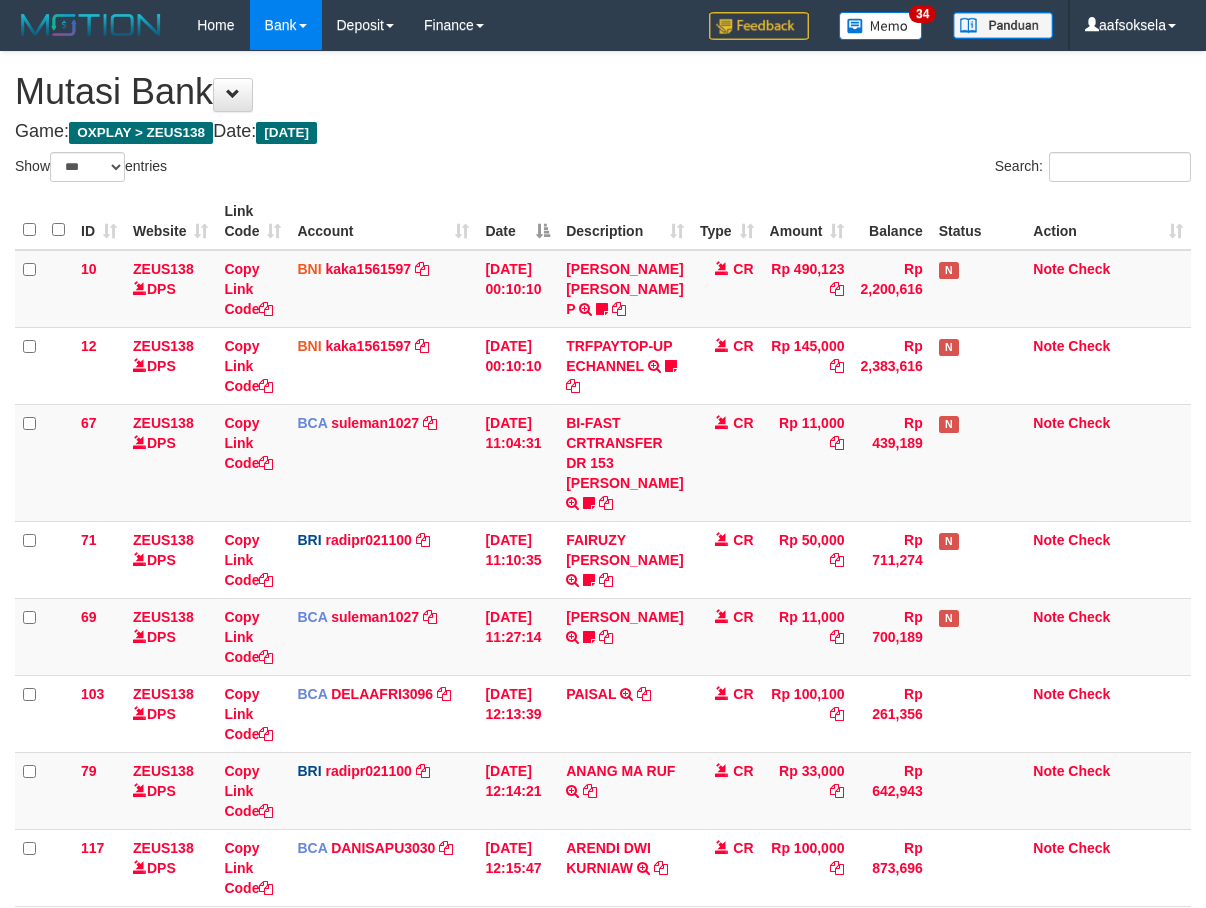 select on "***" 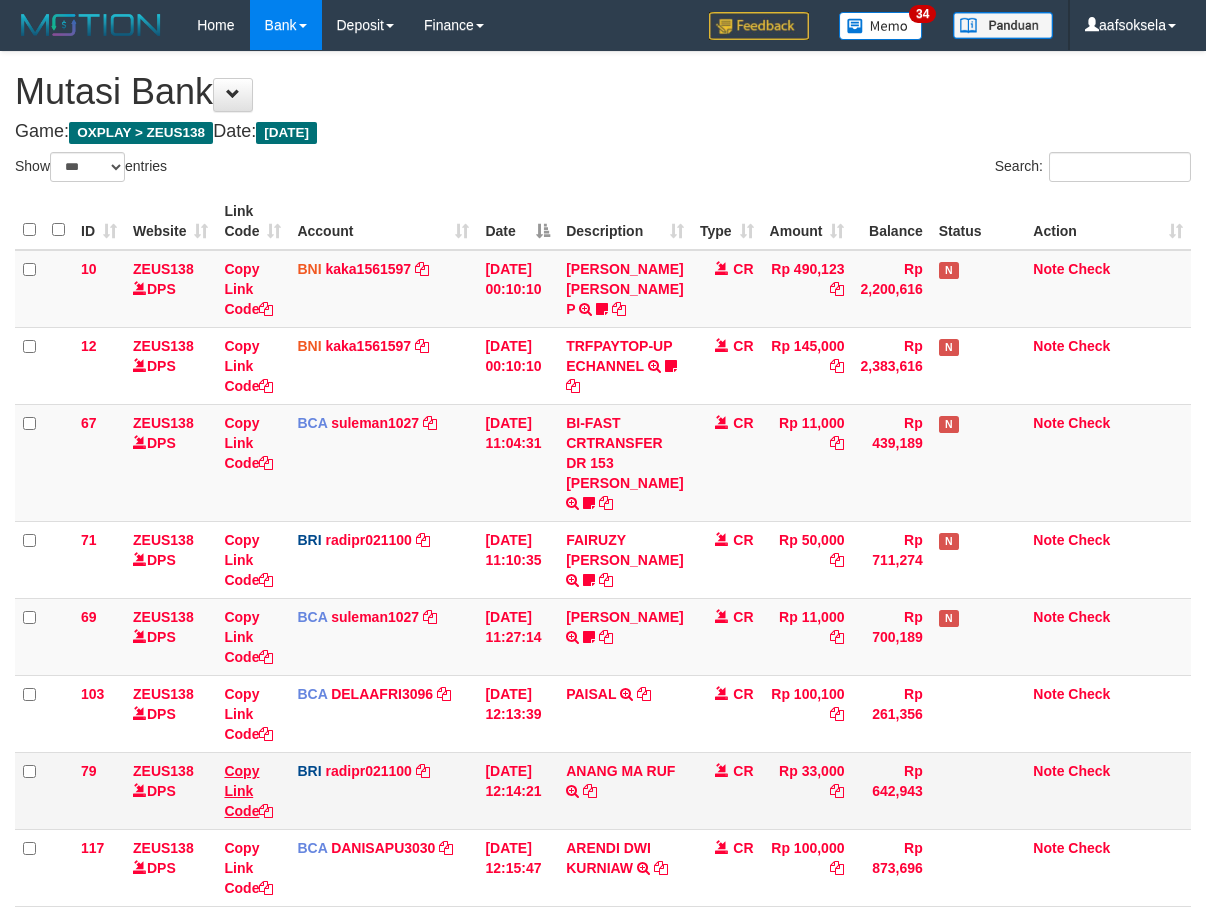 scroll, scrollTop: 161, scrollLeft: 0, axis: vertical 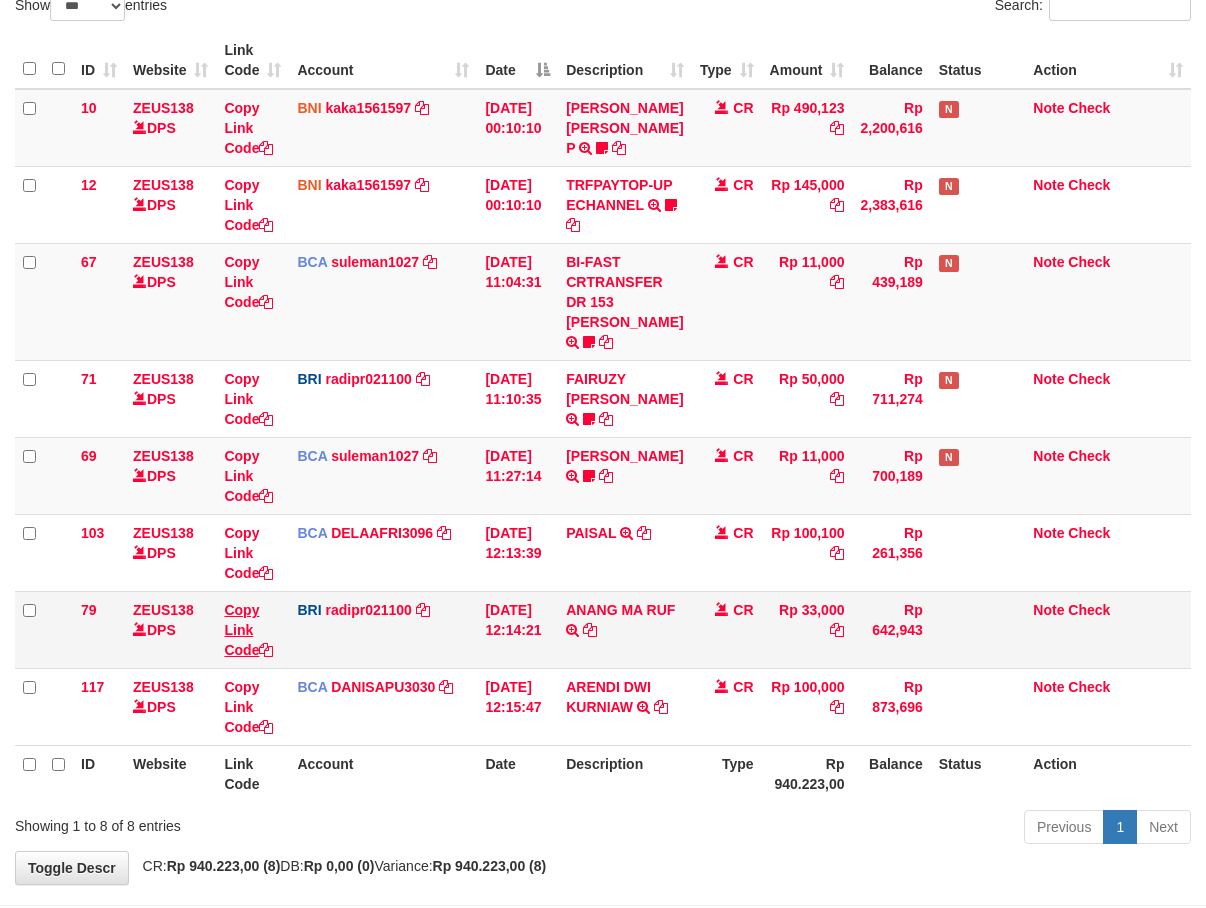 click on "Copy Link Code" at bounding box center [252, 629] 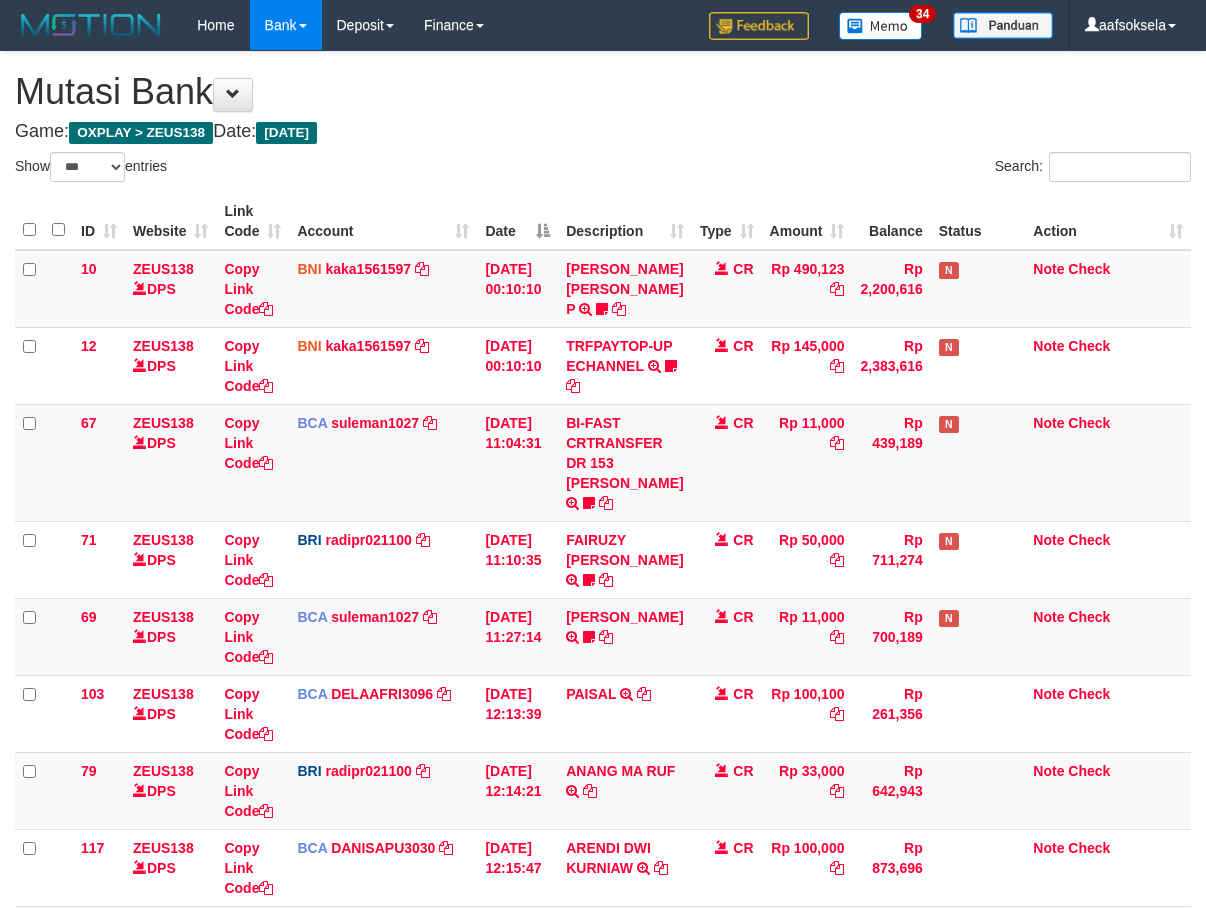 select on "***" 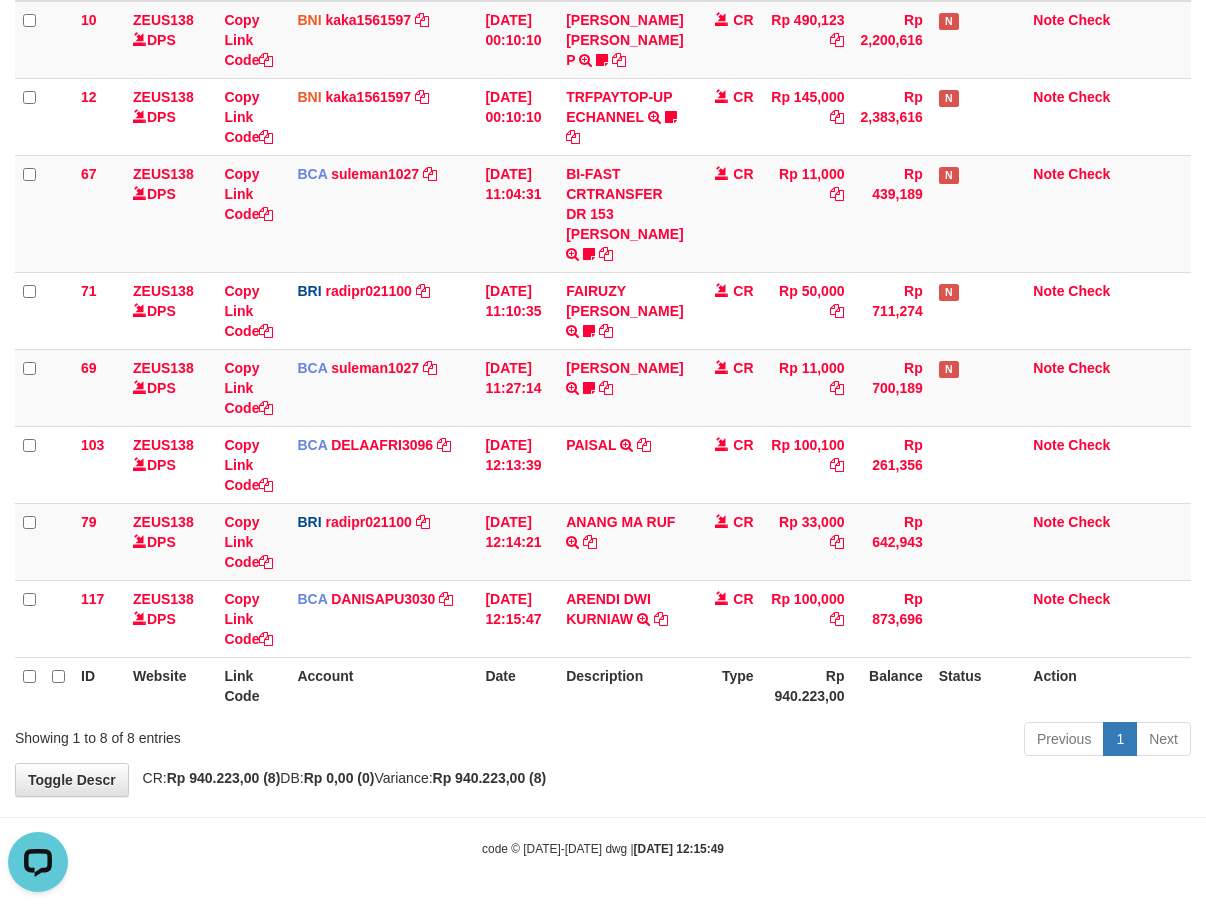 scroll, scrollTop: 0, scrollLeft: 0, axis: both 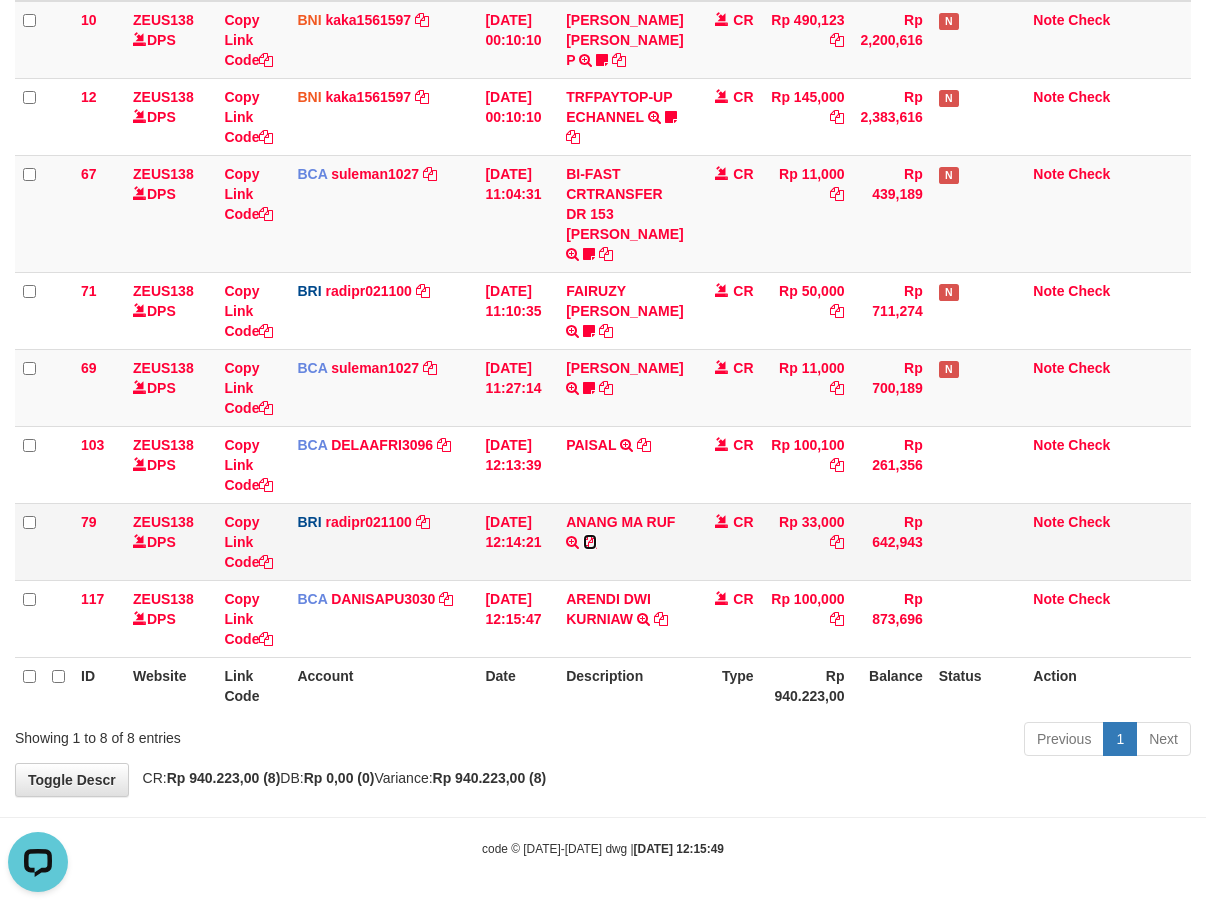 click at bounding box center (590, 542) 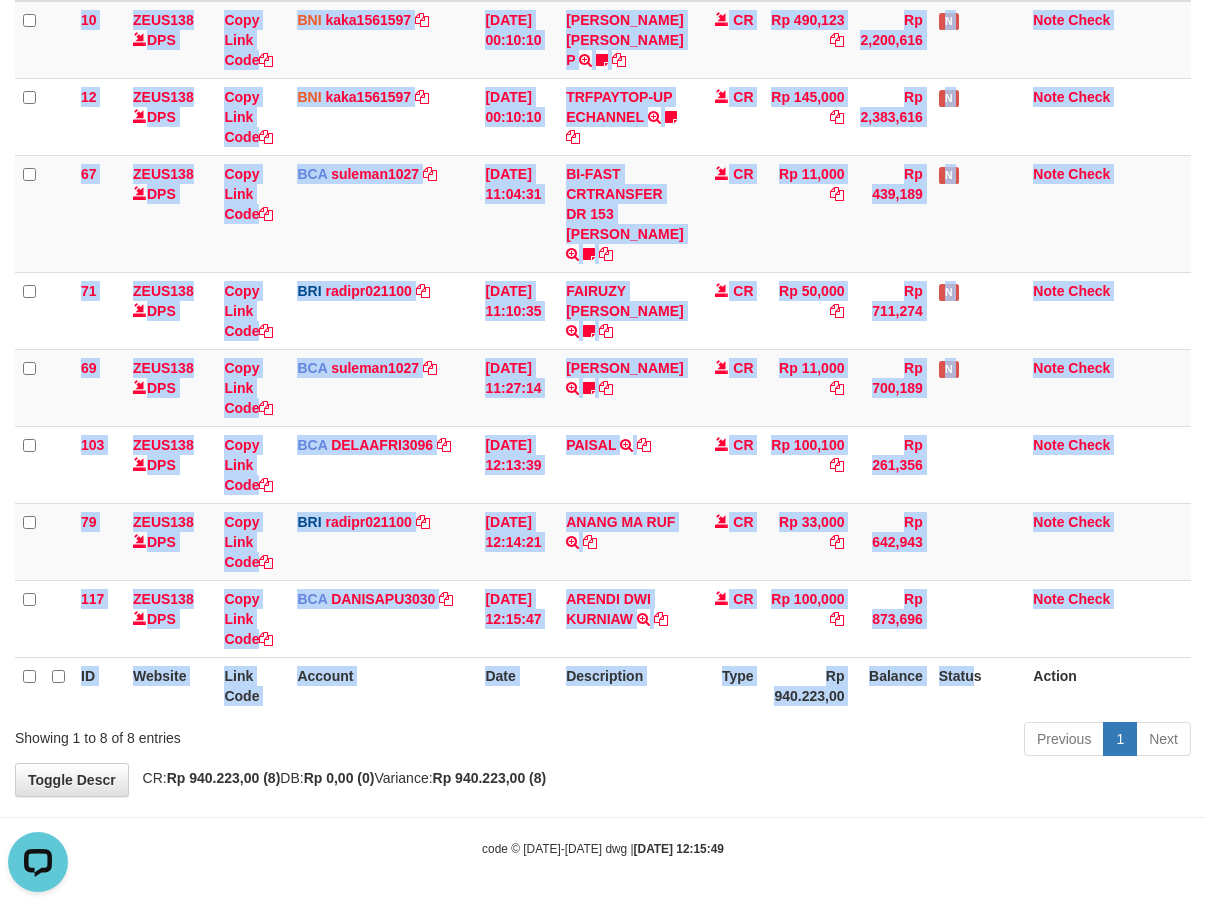 click on "ID Website Link Code Account Date Description Type Amount Balance Status Action
10
ZEUS138    DPS
Copy Link Code
BNI
kaka1561597
DPS
KARMILA
mutasi_20250710_2425 | 10
mutasi_20250710_2425 | 10
10/07/2025 00:10:10
MARIO MATERNUS MAU P            TRF/PAY/TOP-UP ECHANNEL MARIO MATERNUS MAU P    LAKILAKIKUAT99
CR
Rp 490,123
Rp 2,200,616
N
Note
Check
12
ZEUS138    DPS
Copy Link Code
BNI
kaka1561597" at bounding box center (603, 329) 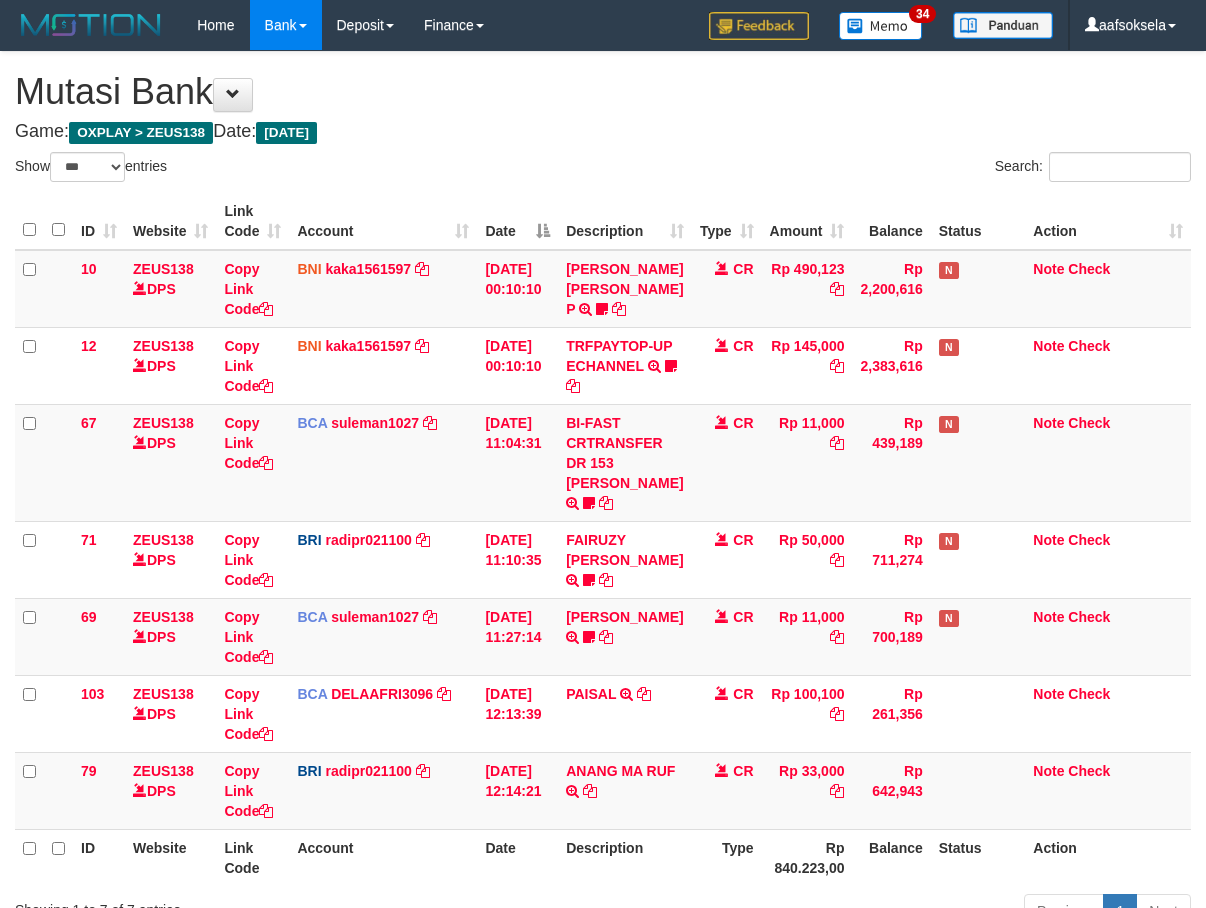 select on "***" 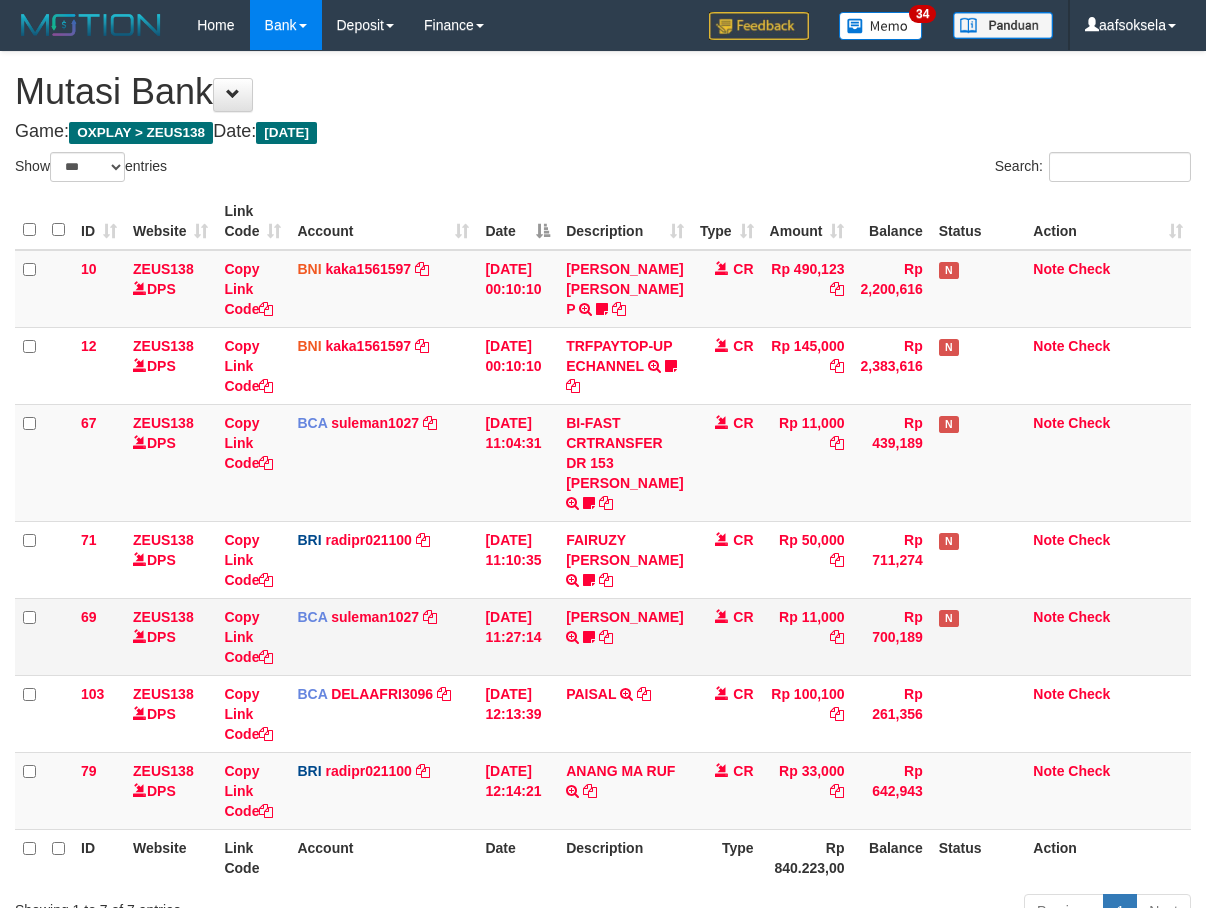 scroll, scrollTop: 0, scrollLeft: 0, axis: both 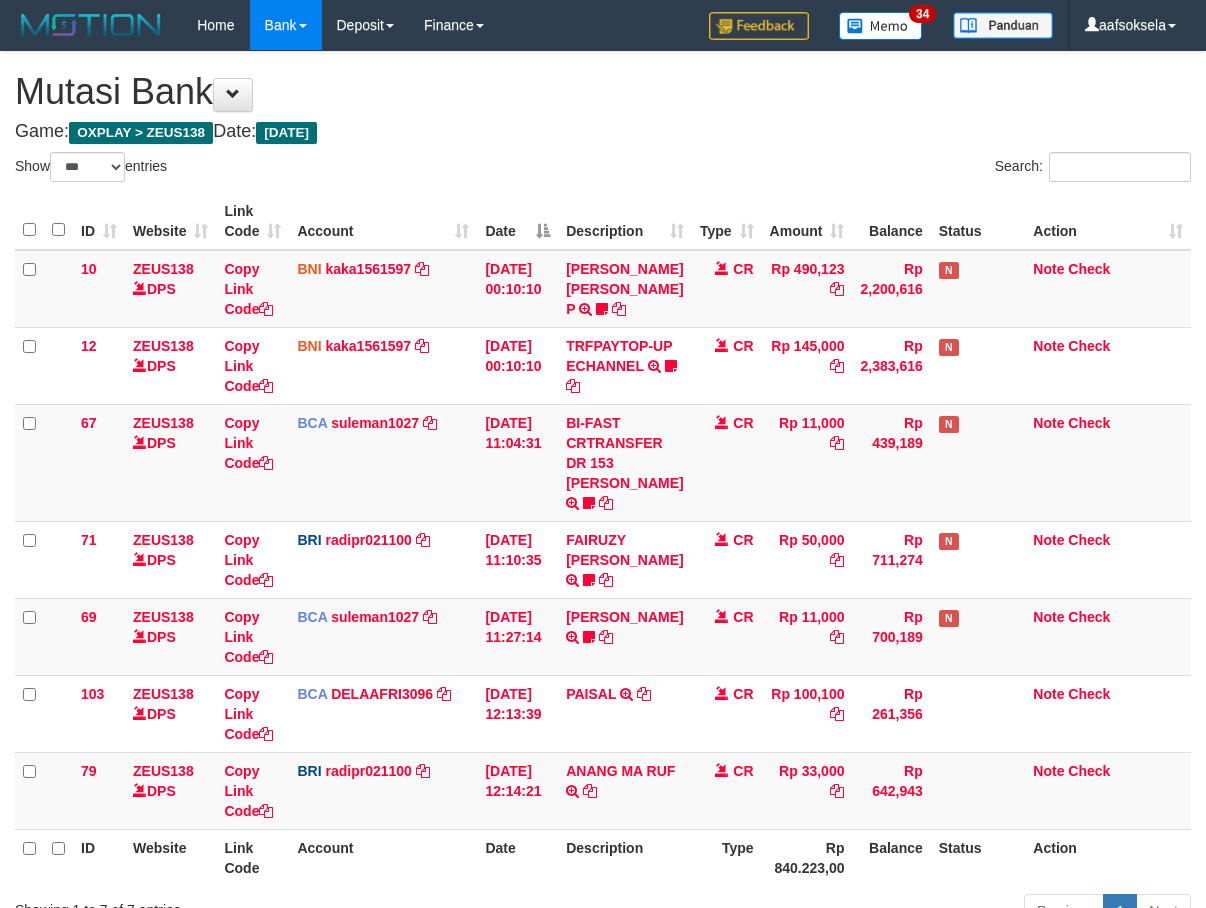 select on "***" 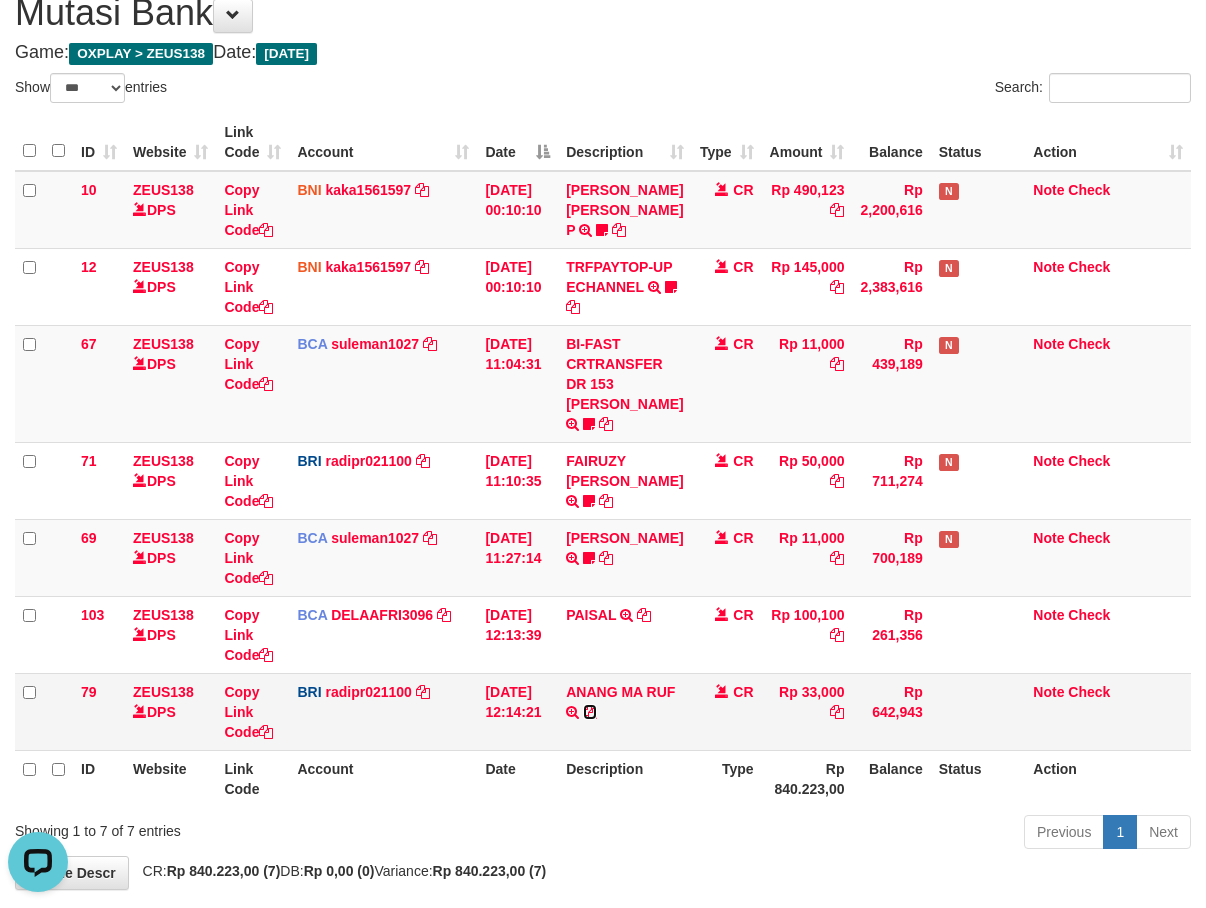 scroll, scrollTop: 0, scrollLeft: 0, axis: both 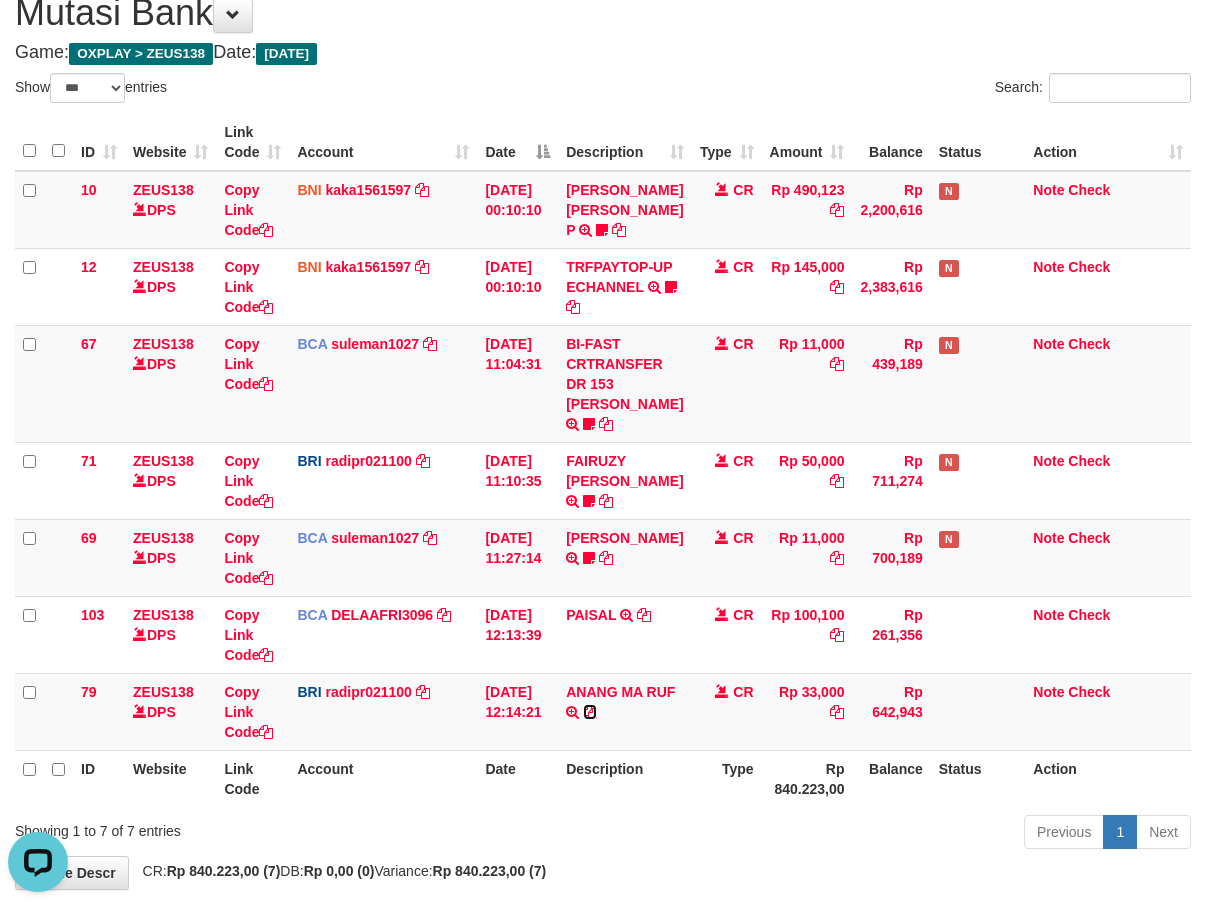 drag, startPoint x: 624, startPoint y: 750, endPoint x: 1211, endPoint y: 507, distance: 635.3094 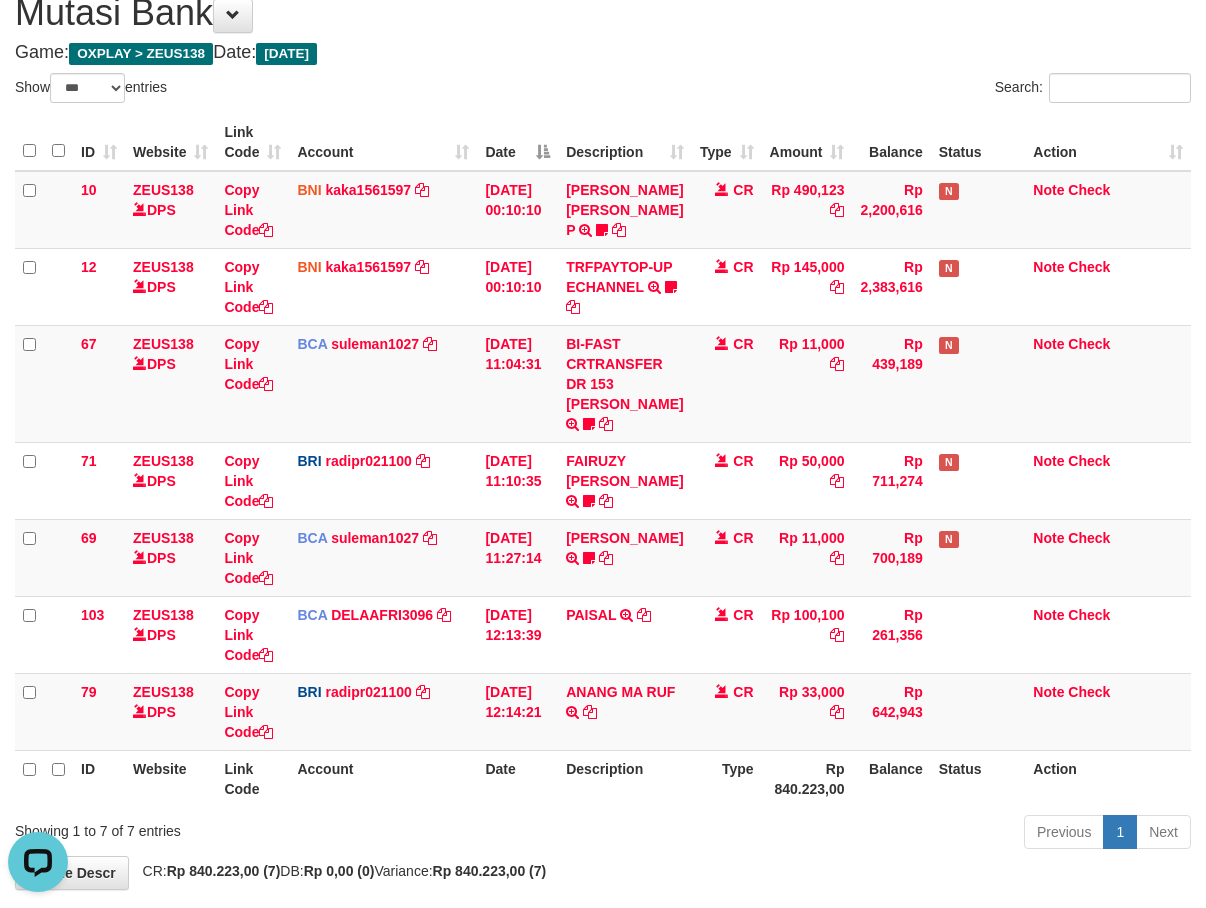 click on "Rp 840.223,00" at bounding box center (807, 778) 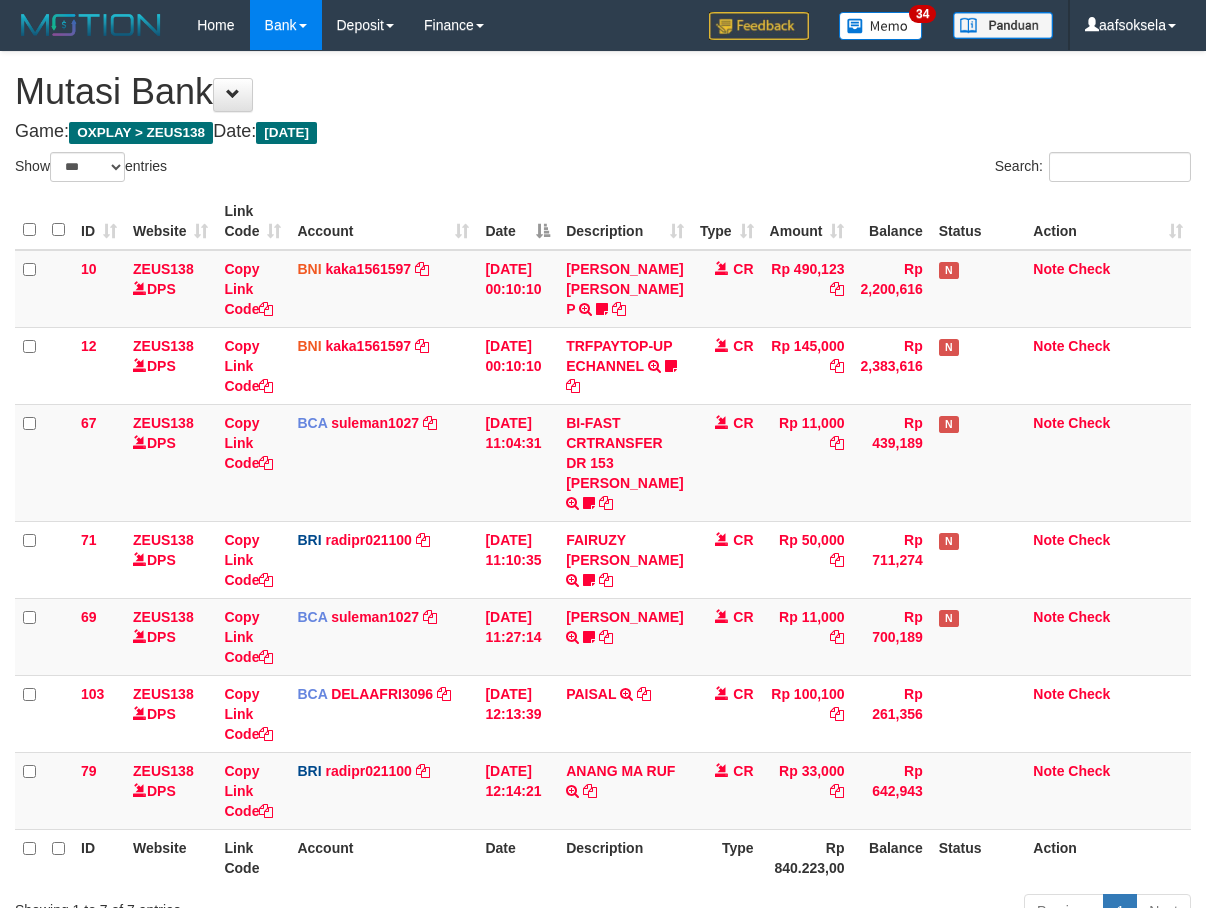 select on "***" 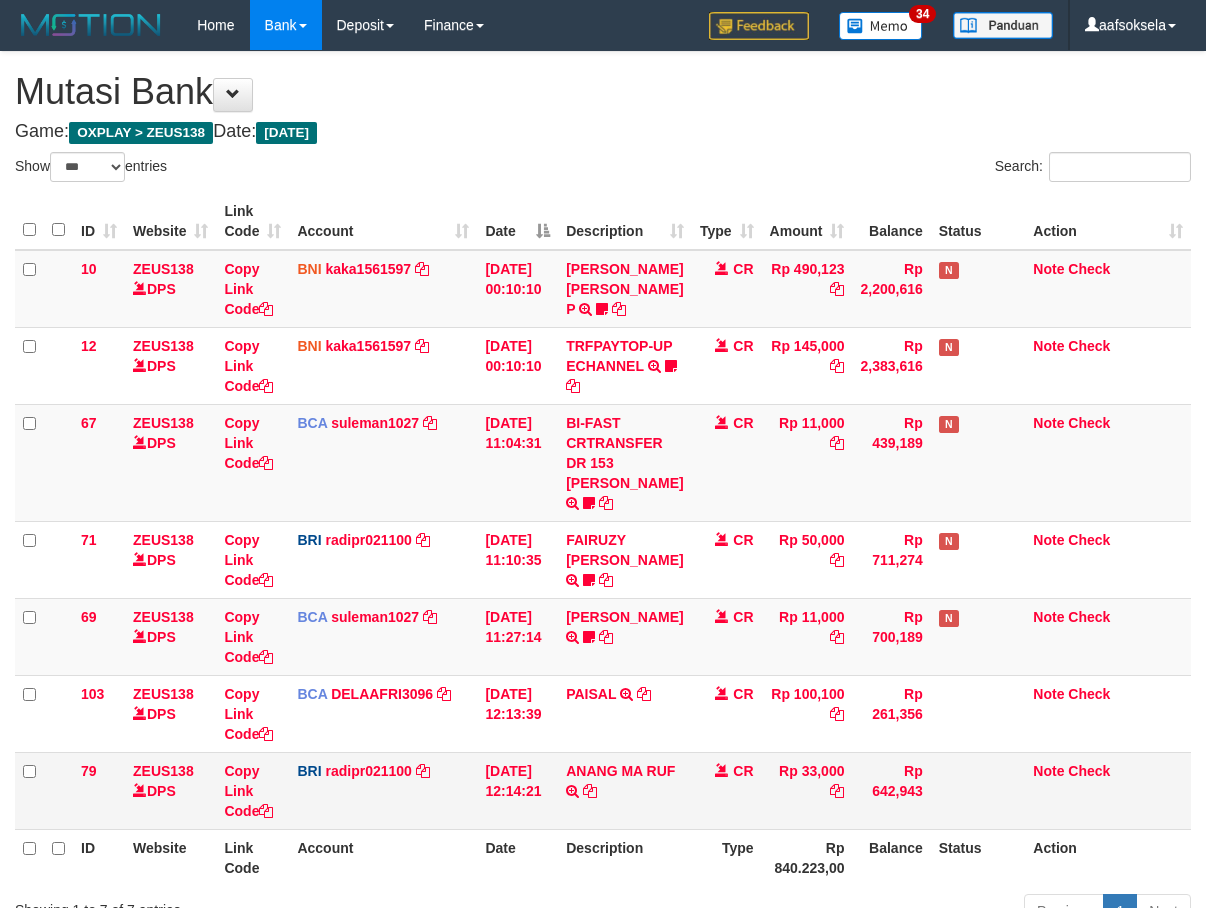 scroll, scrollTop: 80, scrollLeft: 0, axis: vertical 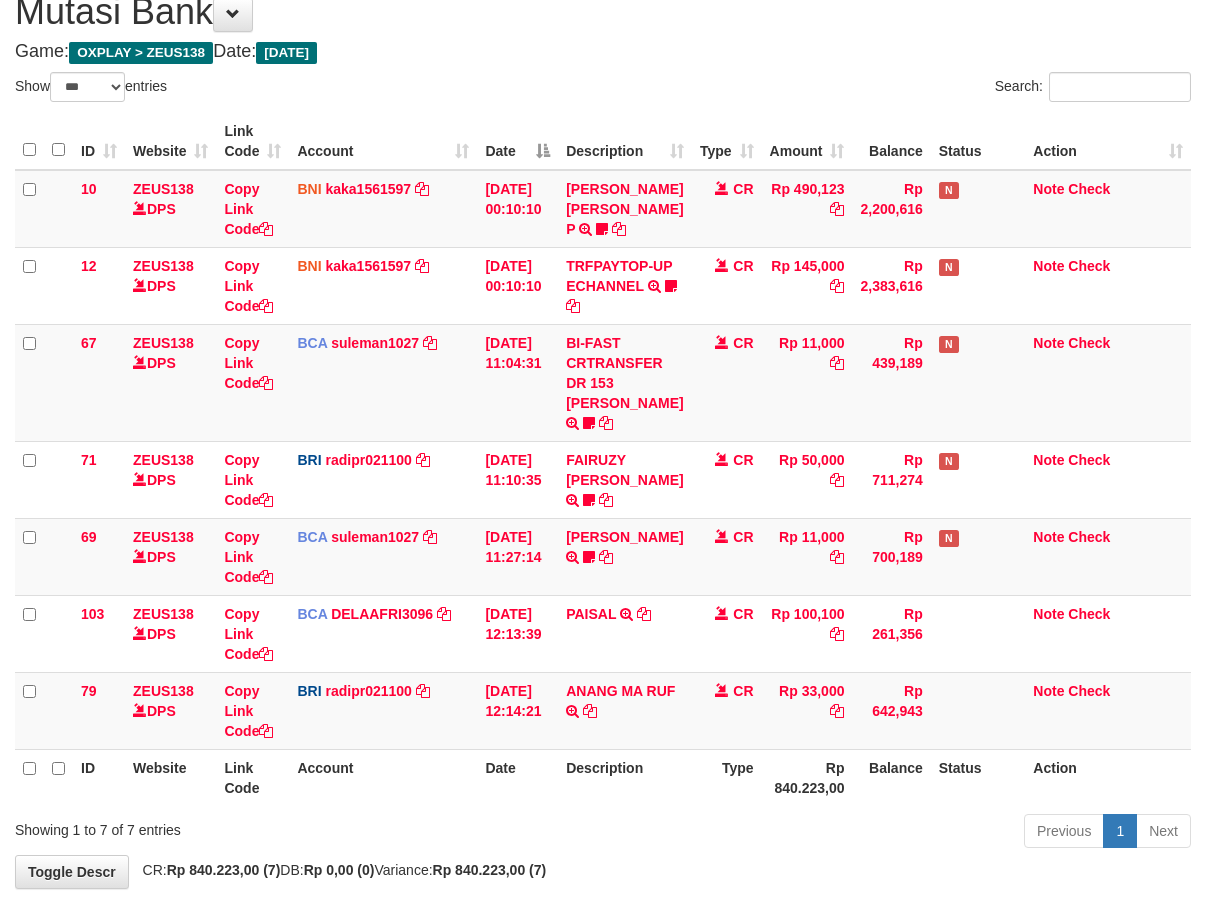 drag, startPoint x: 826, startPoint y: 765, endPoint x: 846, endPoint y: 791, distance: 32.80244 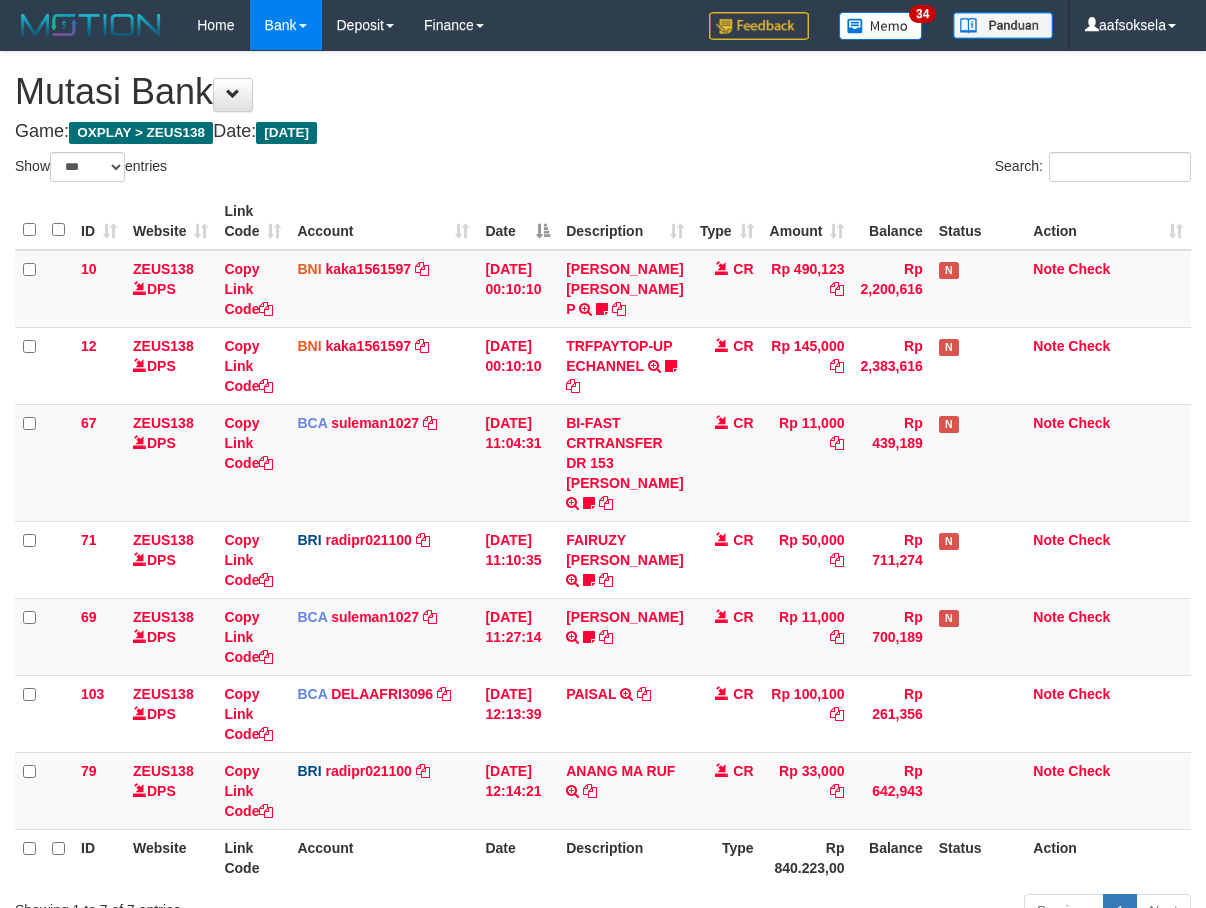 select on "***" 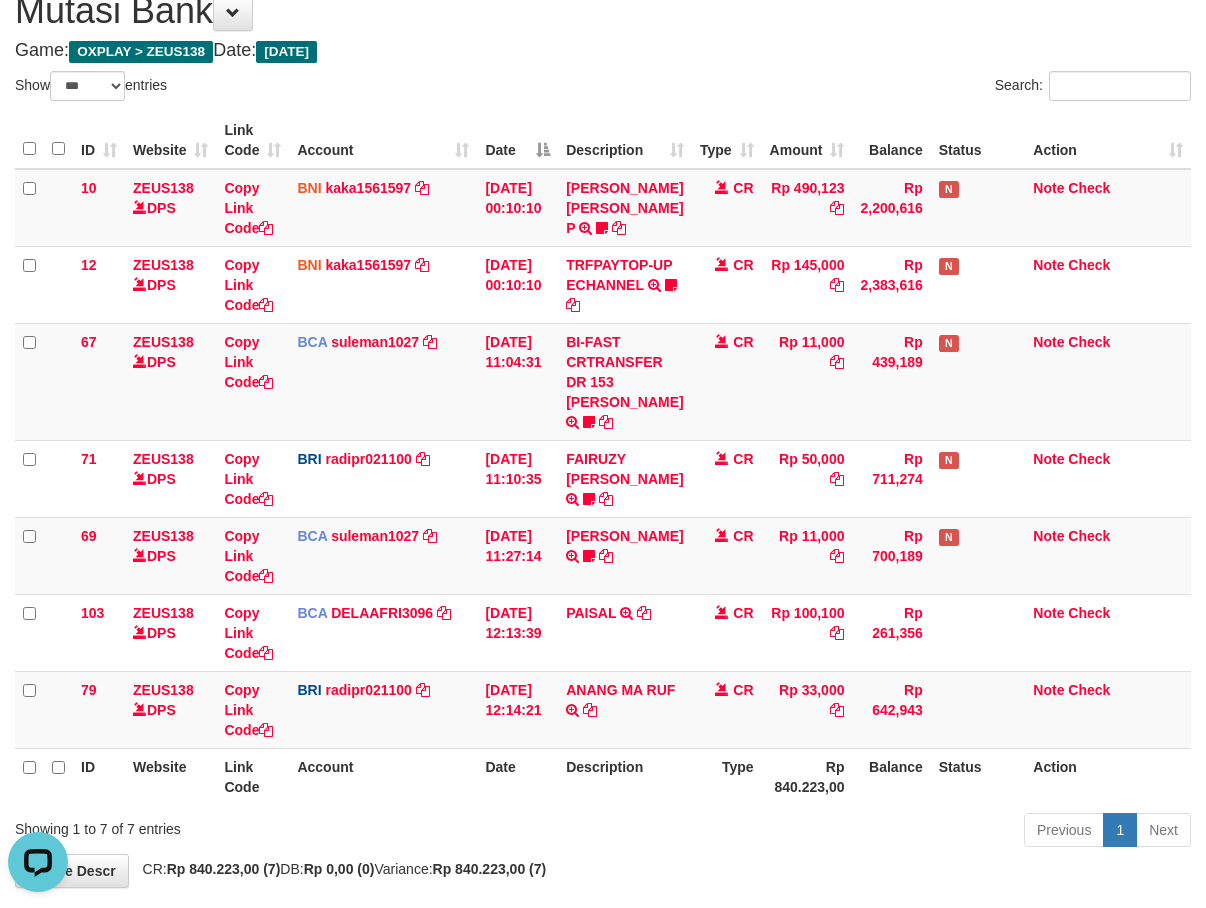 scroll, scrollTop: 0, scrollLeft: 0, axis: both 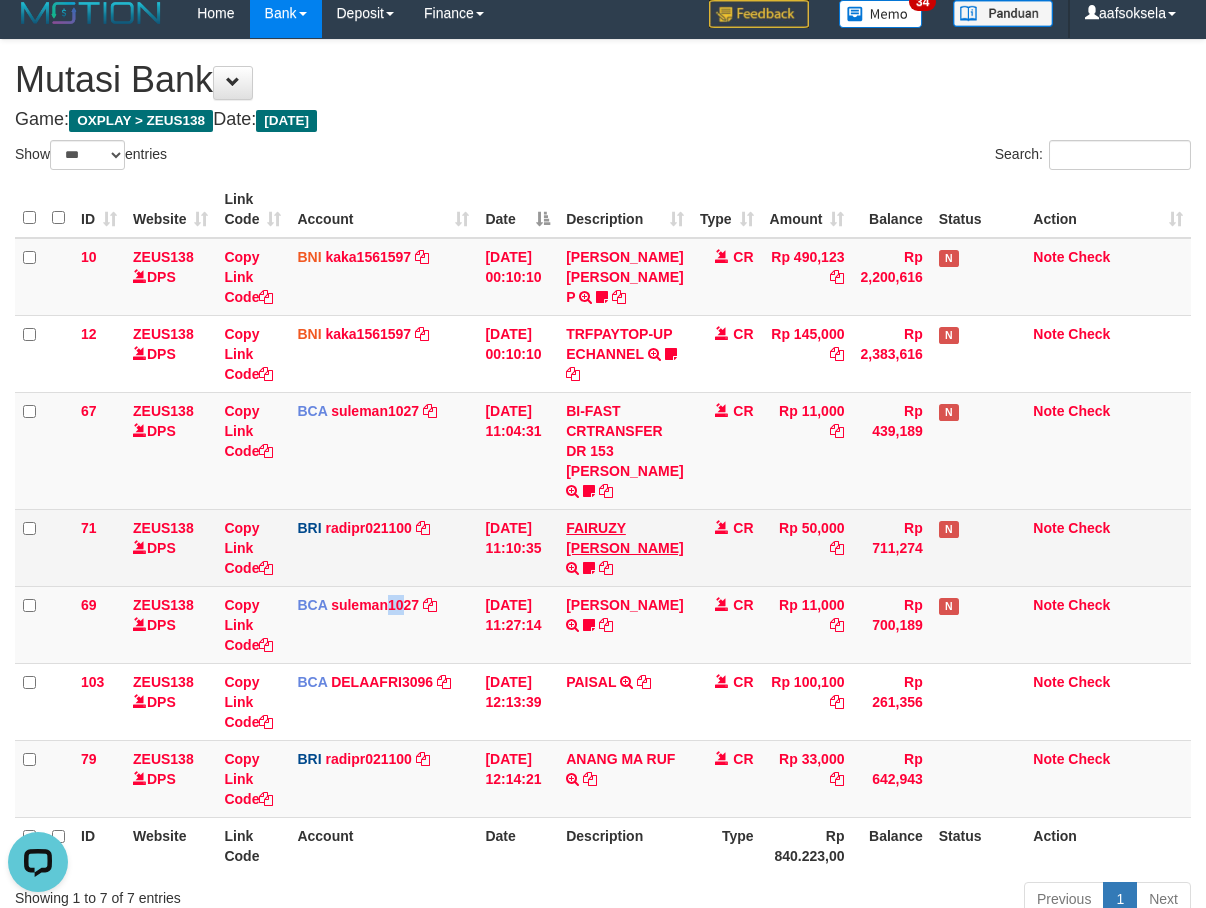 drag, startPoint x: 391, startPoint y: 684, endPoint x: 649, endPoint y: 569, distance: 282.46948 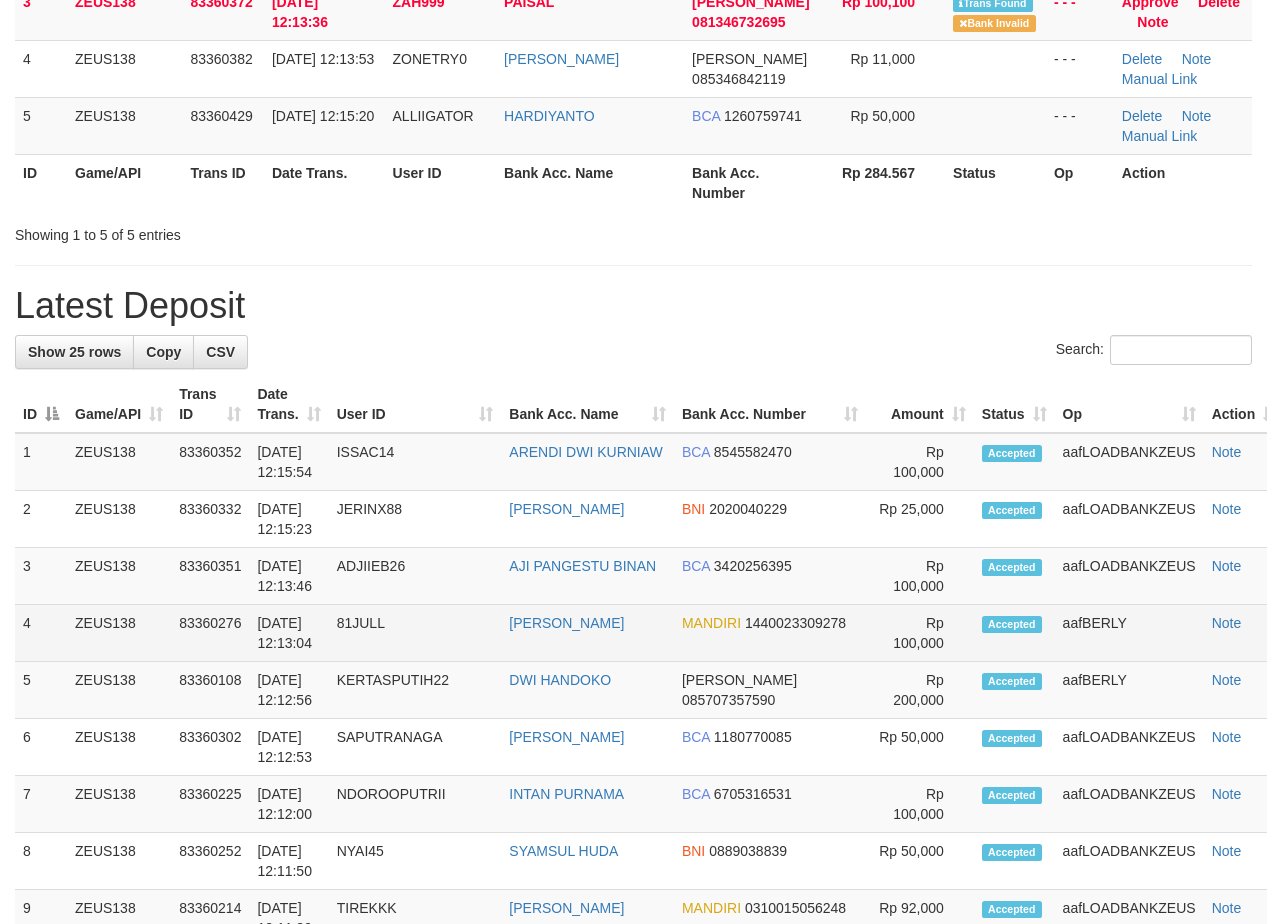 scroll, scrollTop: 306, scrollLeft: 0, axis: vertical 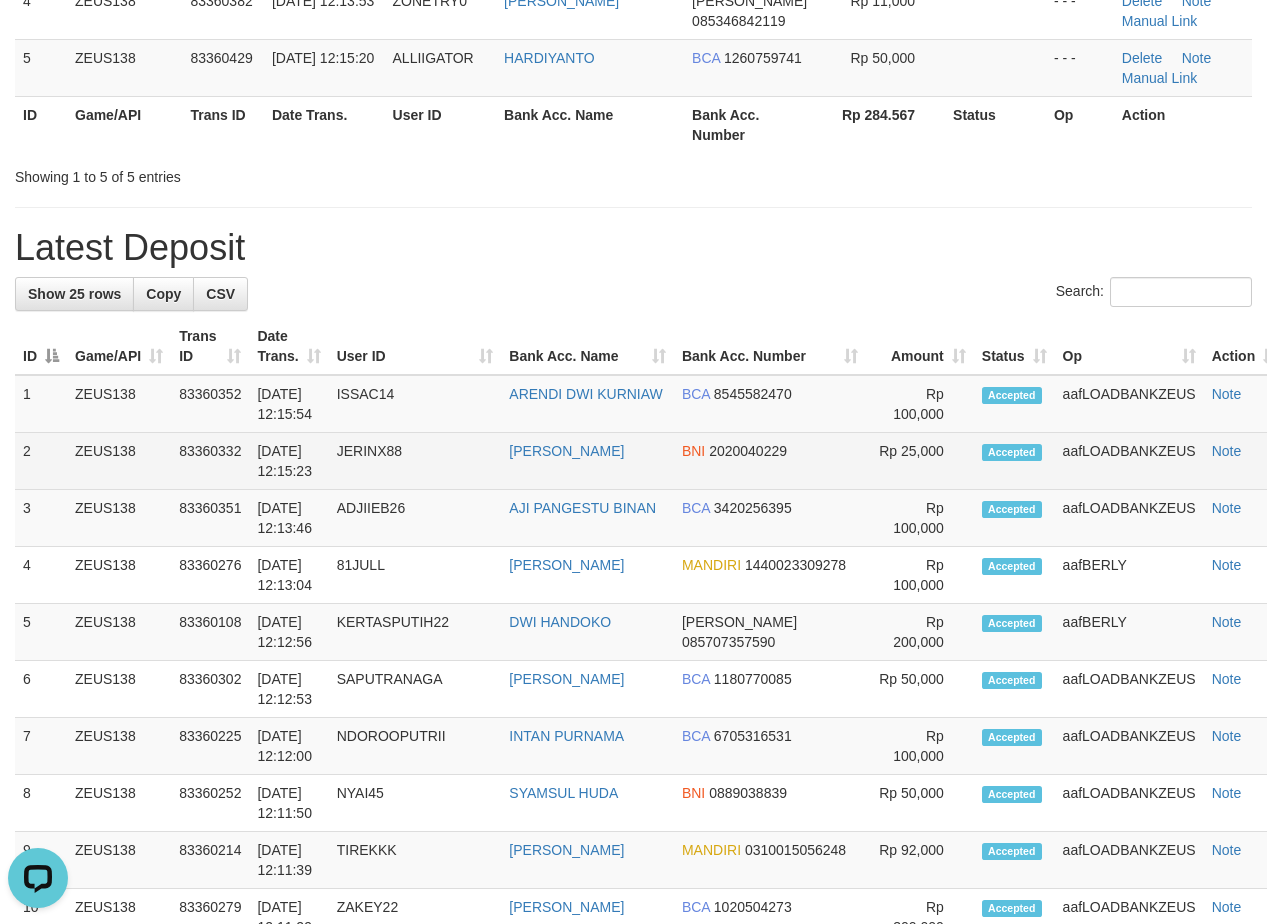 drag, startPoint x: 658, startPoint y: 266, endPoint x: 115, endPoint y: 457, distance: 575.61273 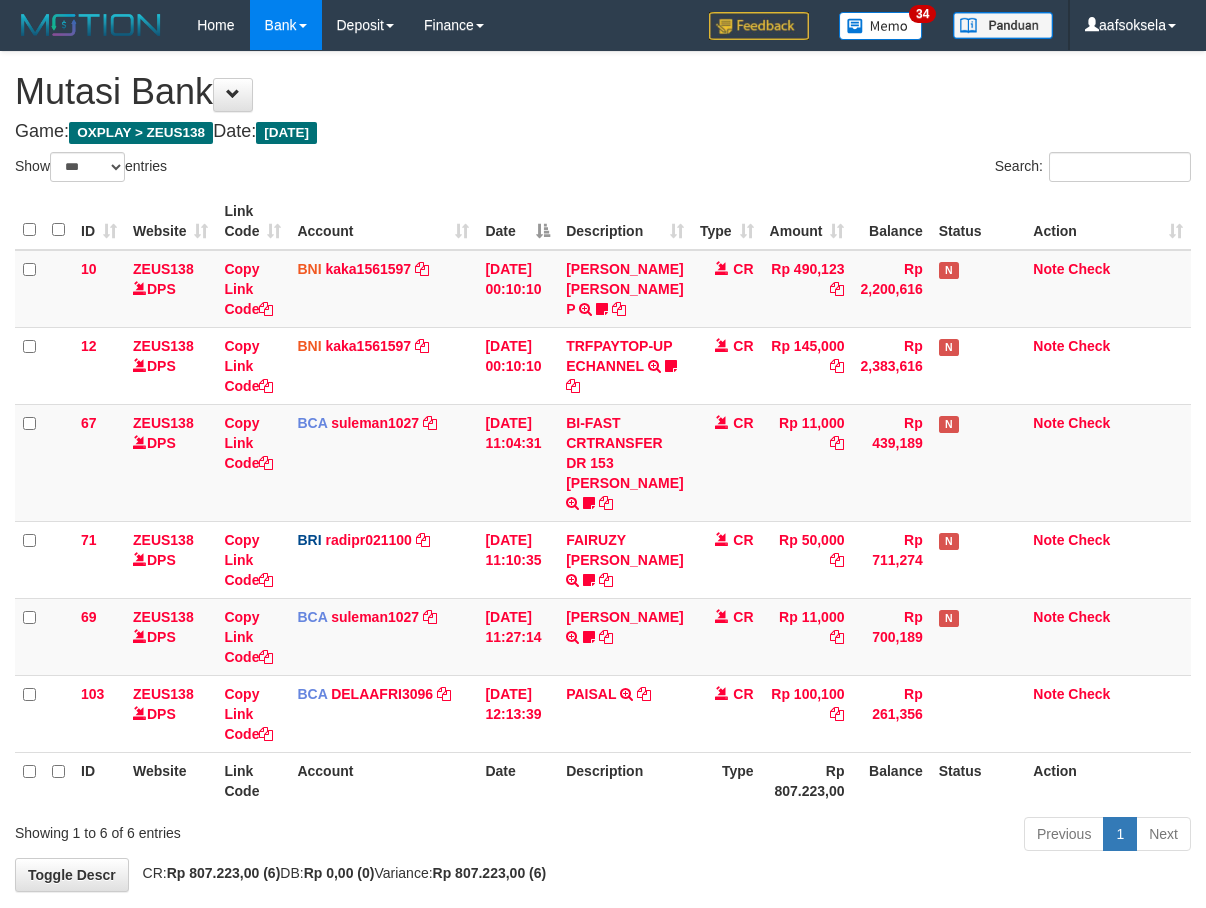 select on "***" 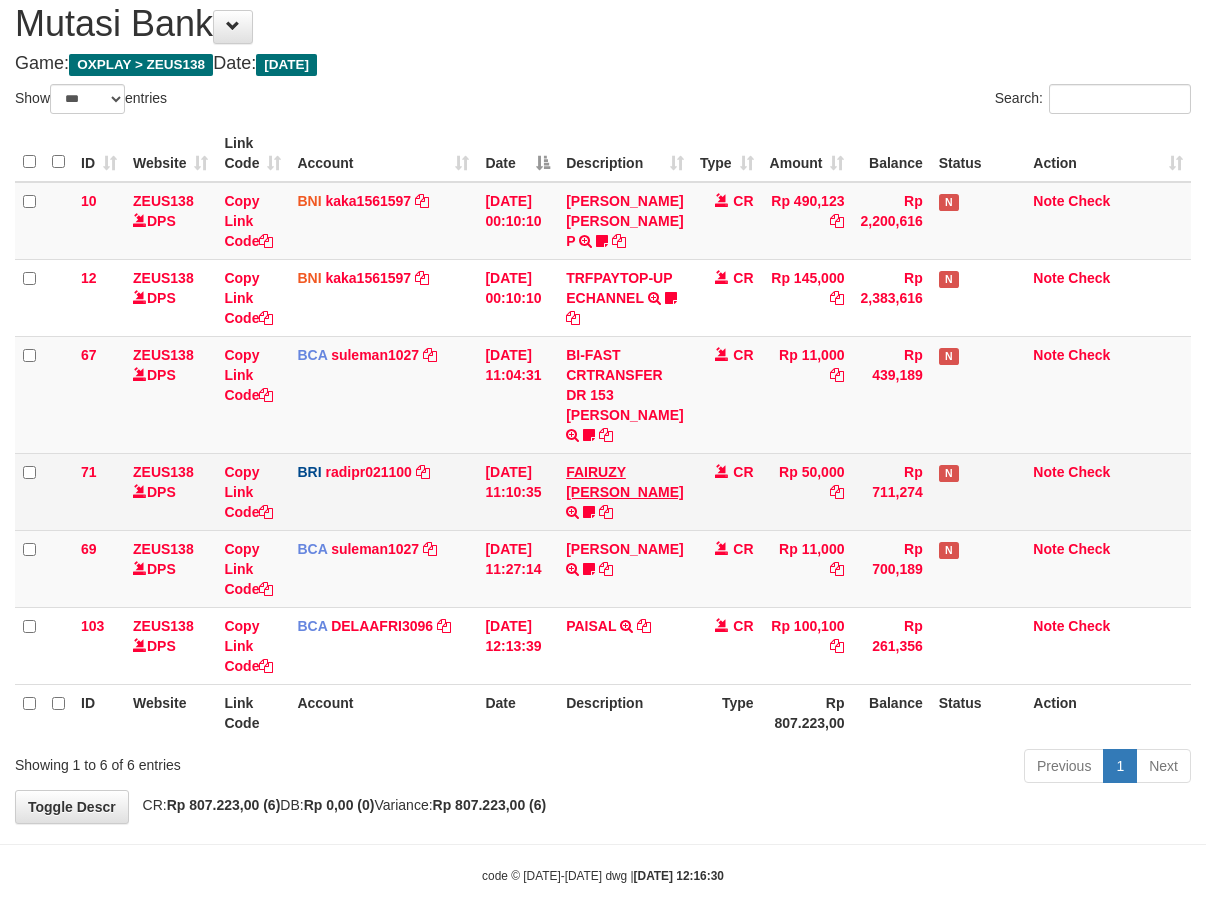 scroll, scrollTop: 0, scrollLeft: 0, axis: both 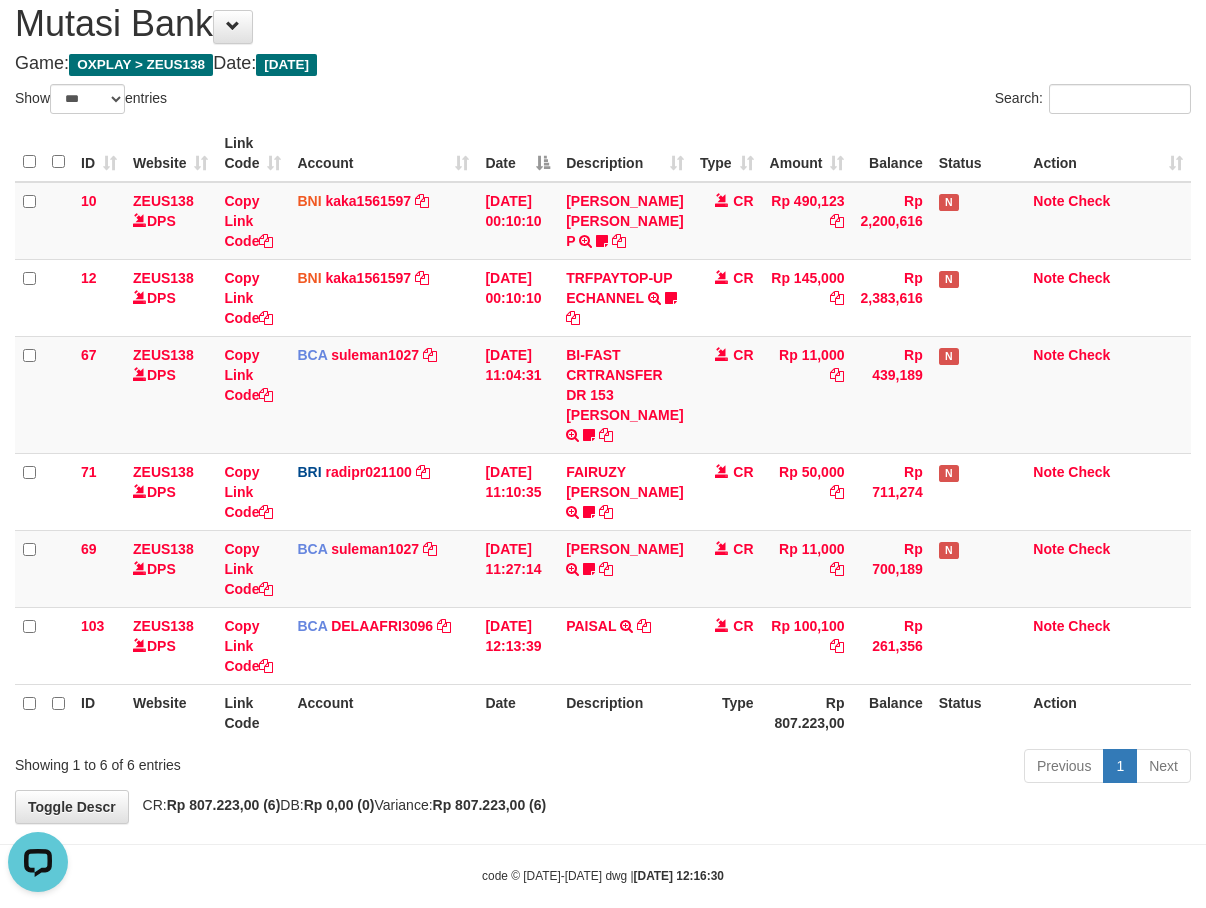 click on "Description" at bounding box center (624, 712) 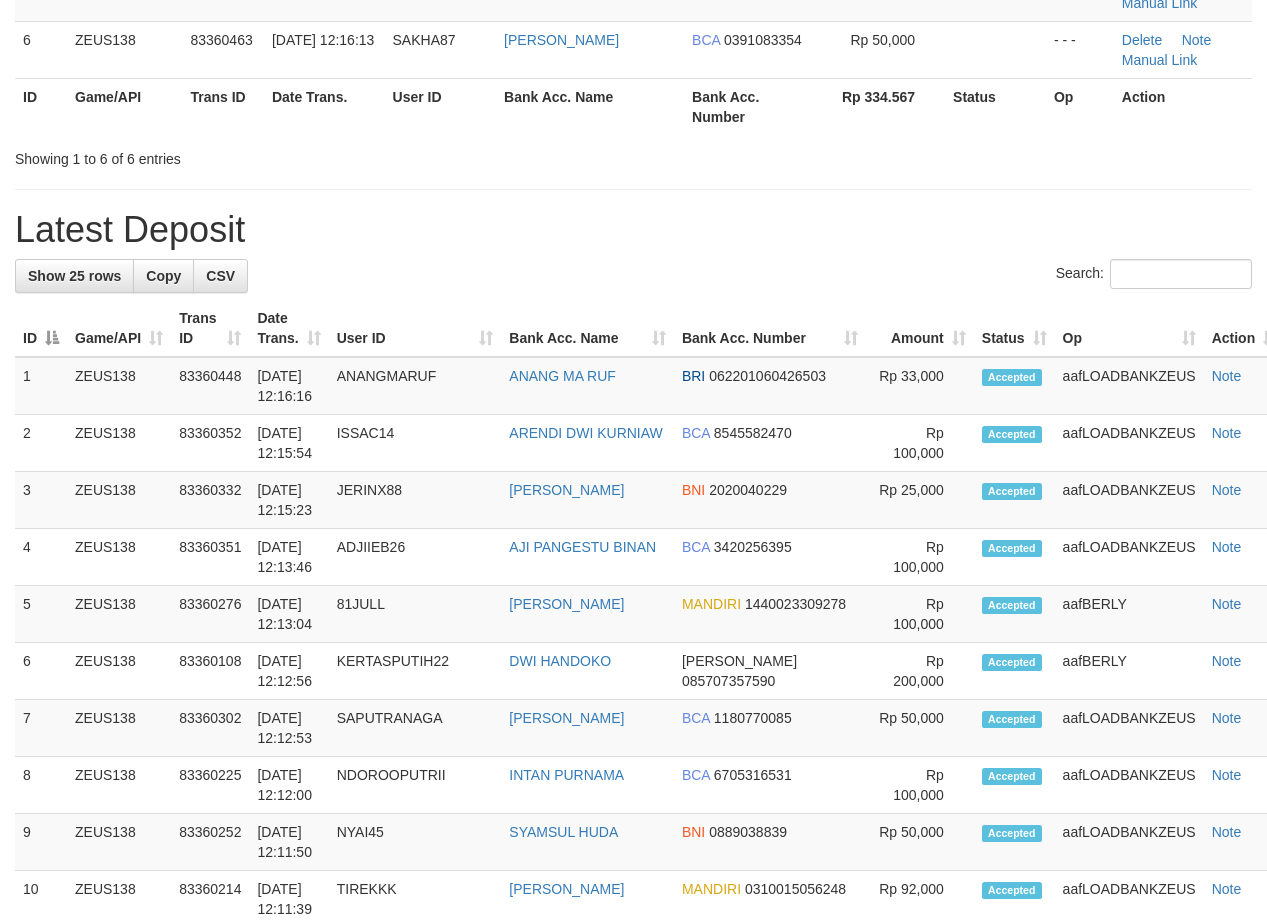 scroll, scrollTop: 439, scrollLeft: 0, axis: vertical 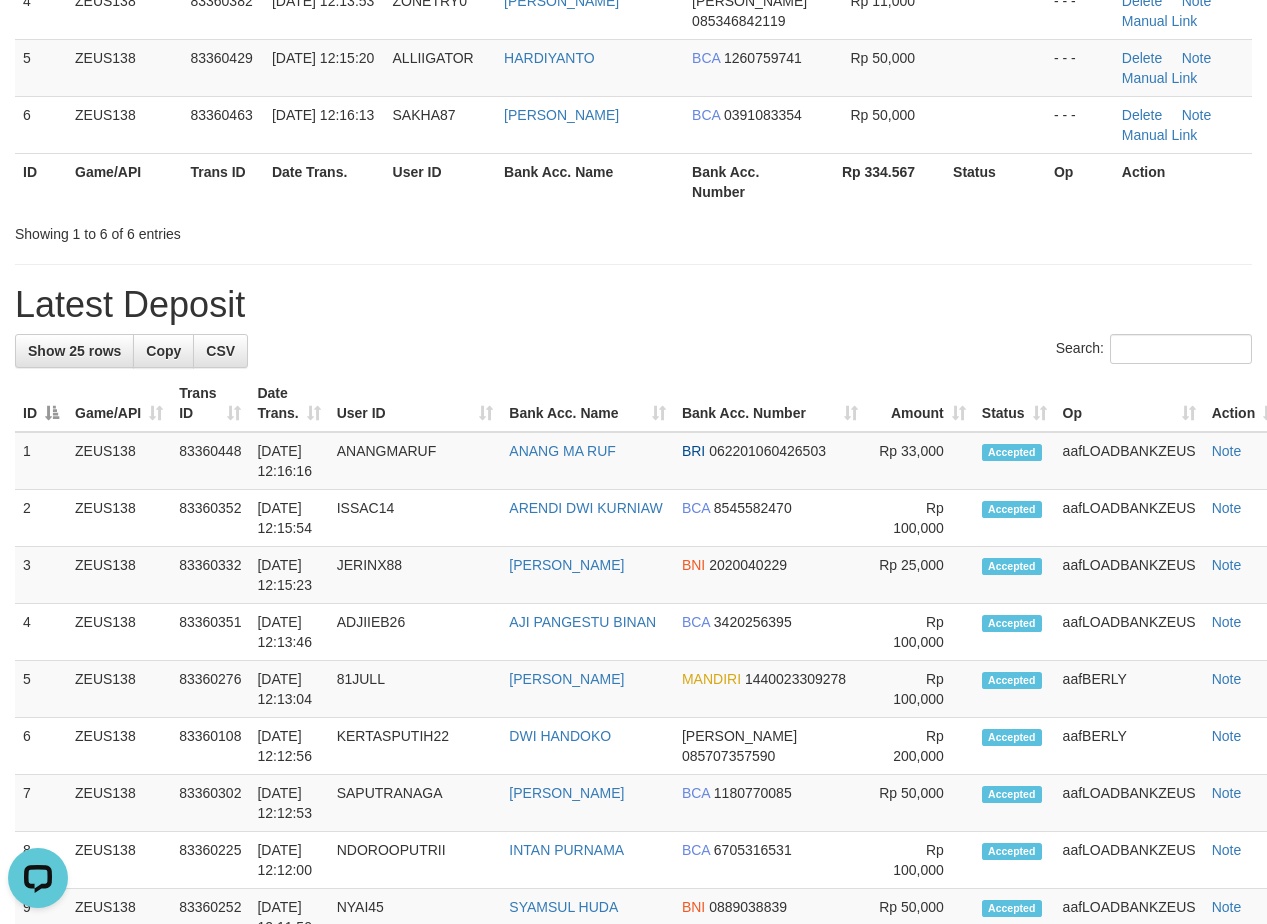 click on "Latest Deposit" at bounding box center (633, 305) 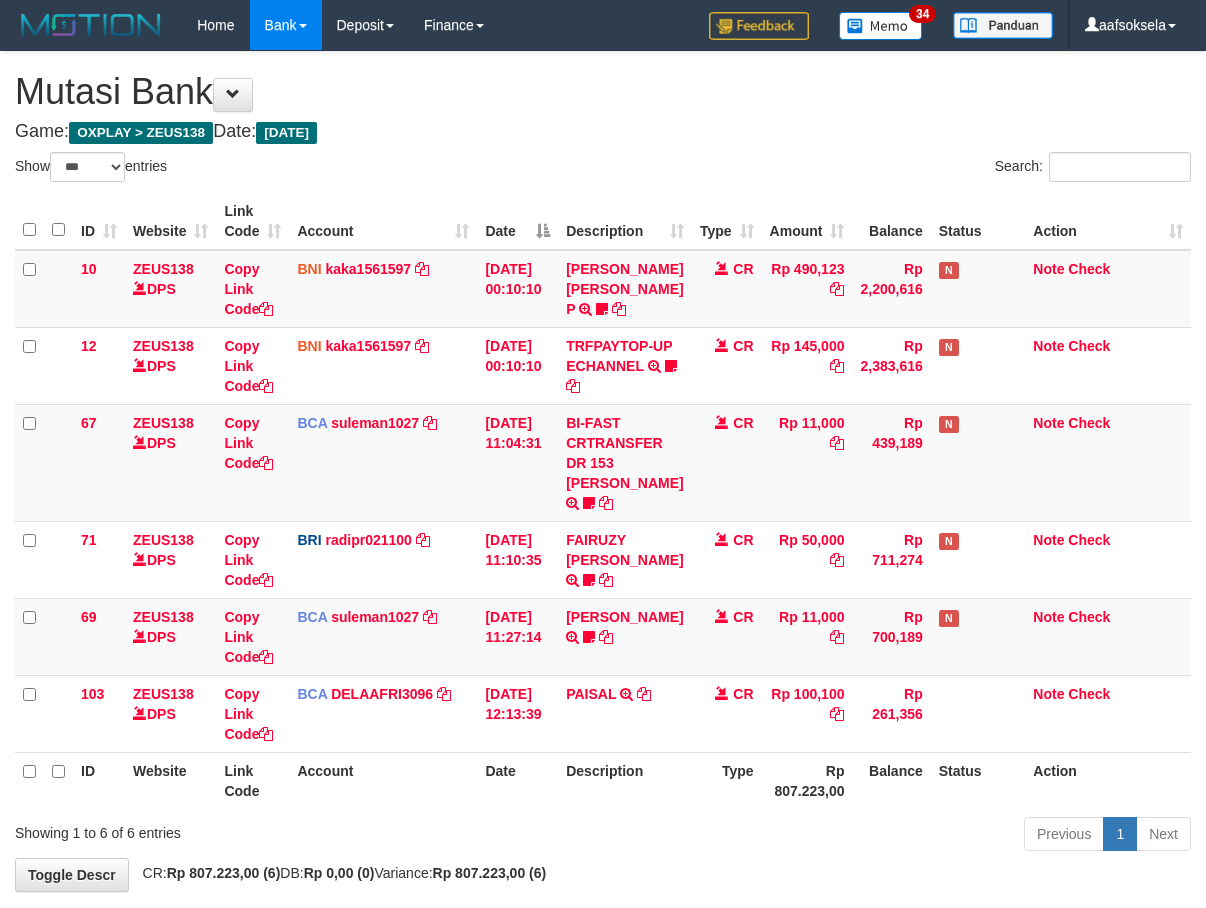 select on "***" 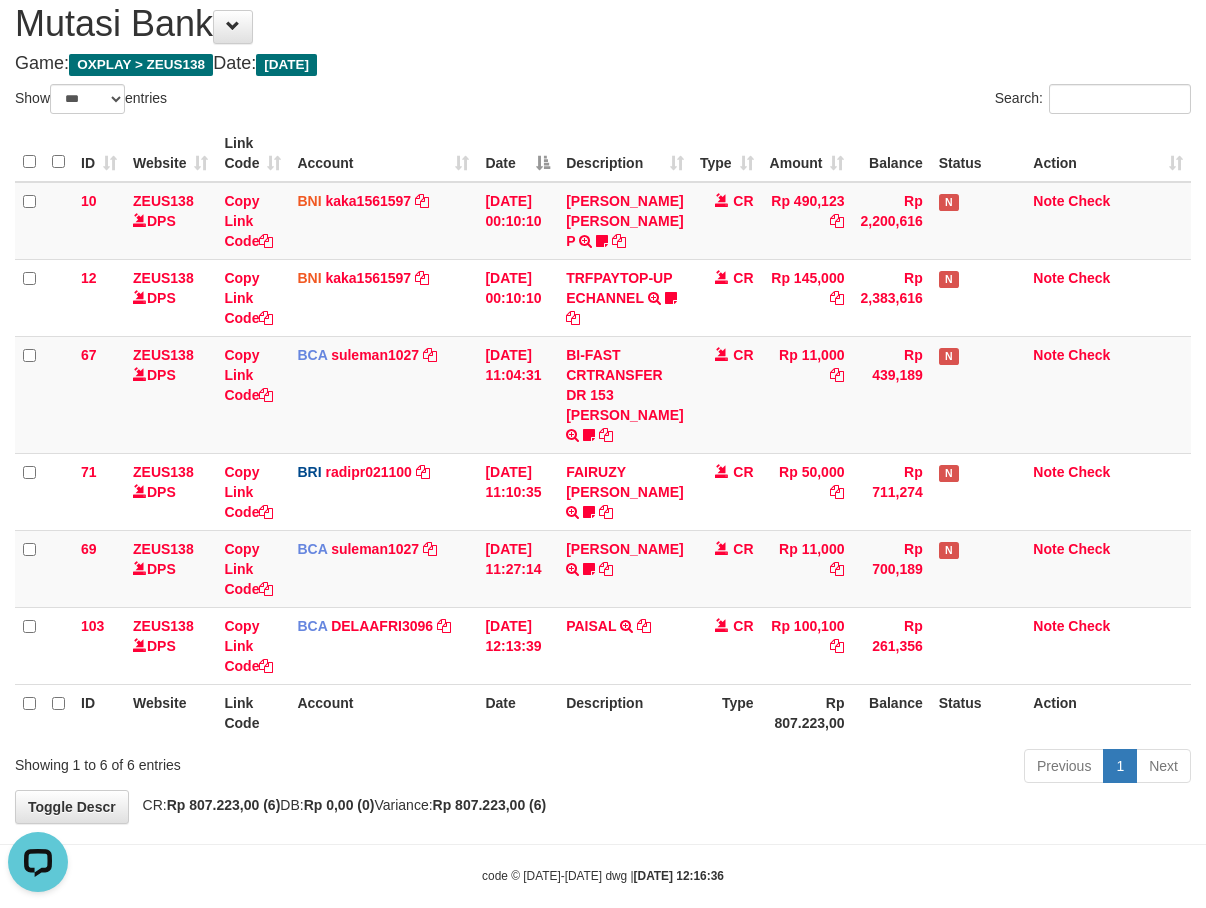 scroll, scrollTop: 0, scrollLeft: 0, axis: both 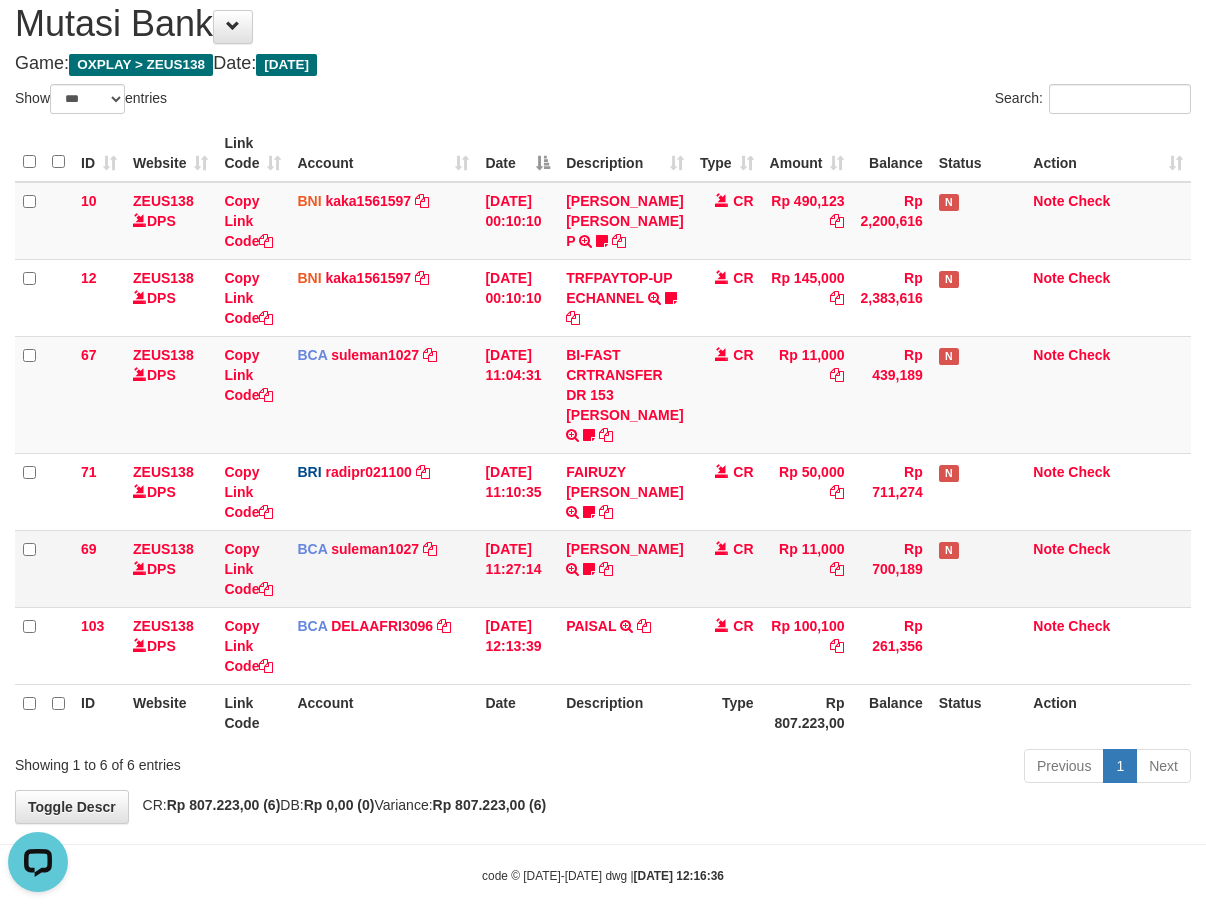drag, startPoint x: 852, startPoint y: 803, endPoint x: 1101, endPoint y: 631, distance: 302.63013 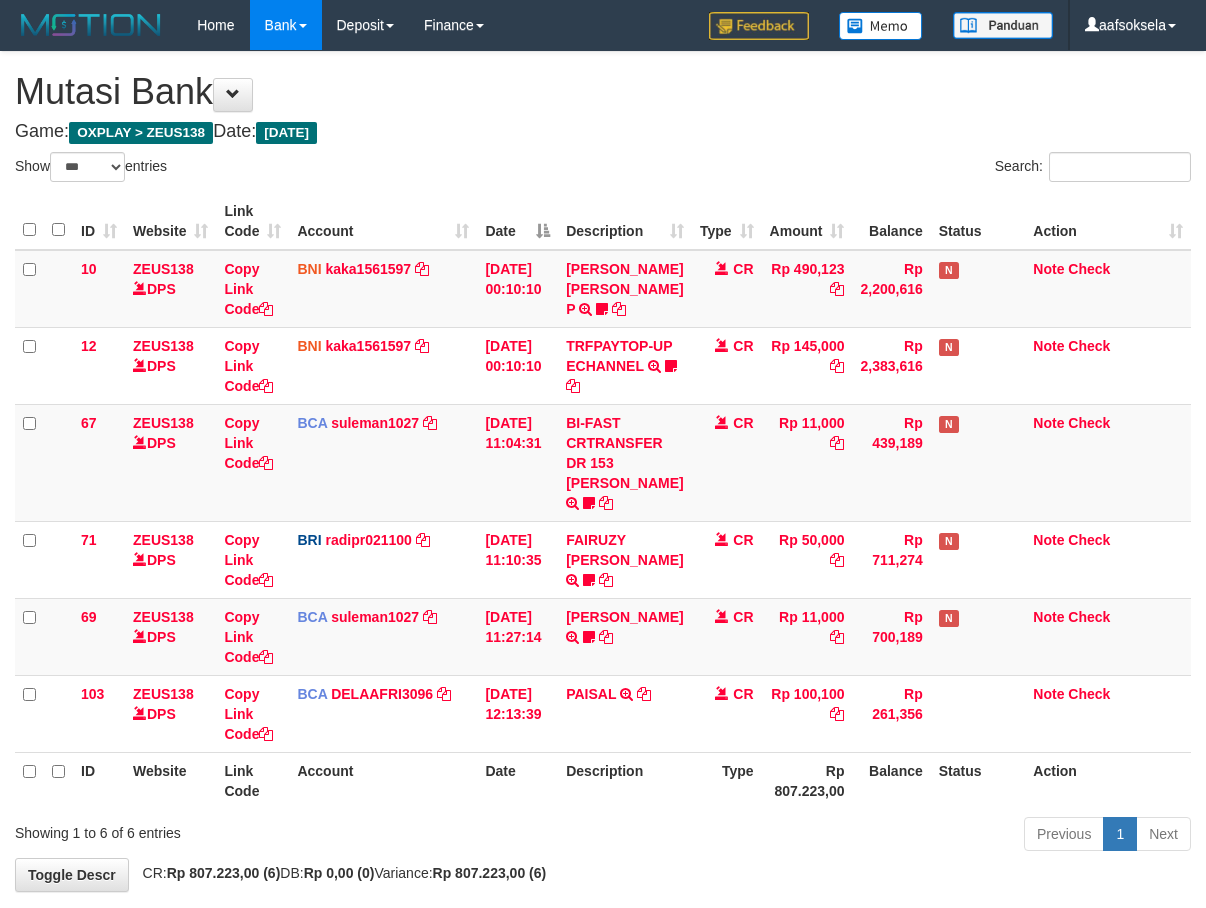 select on "***" 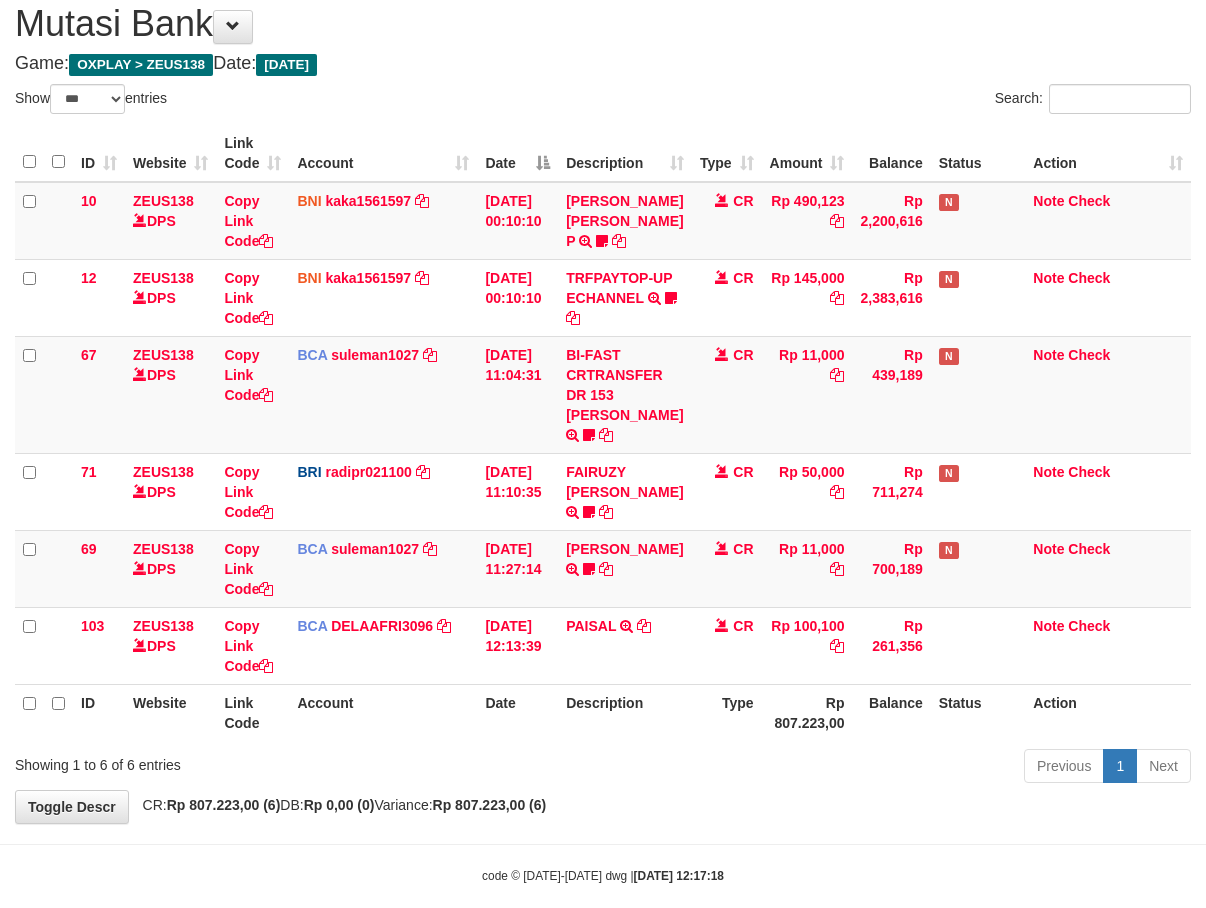 click on "Previous 1 Next" at bounding box center [855, 768] 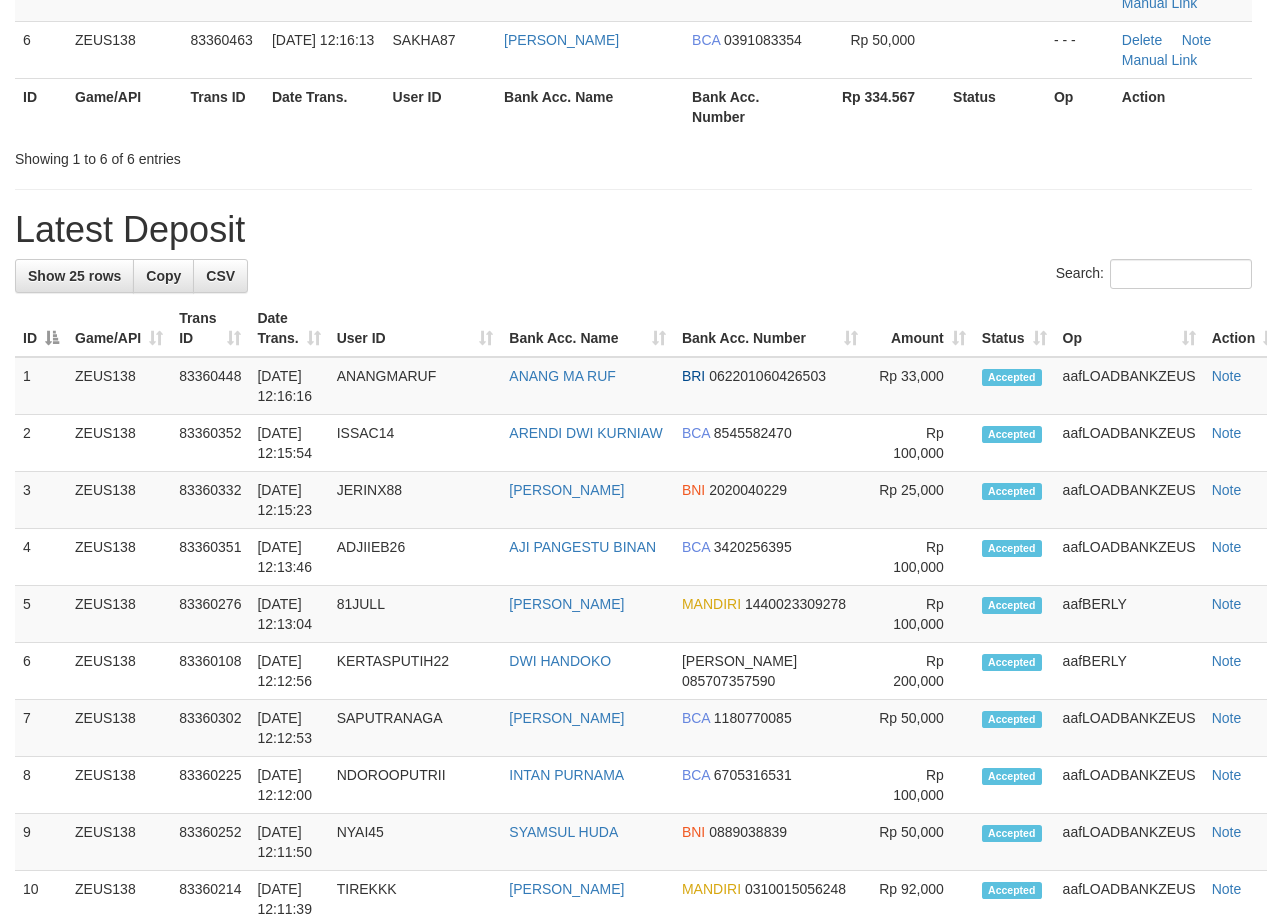 scroll, scrollTop: 439, scrollLeft: 0, axis: vertical 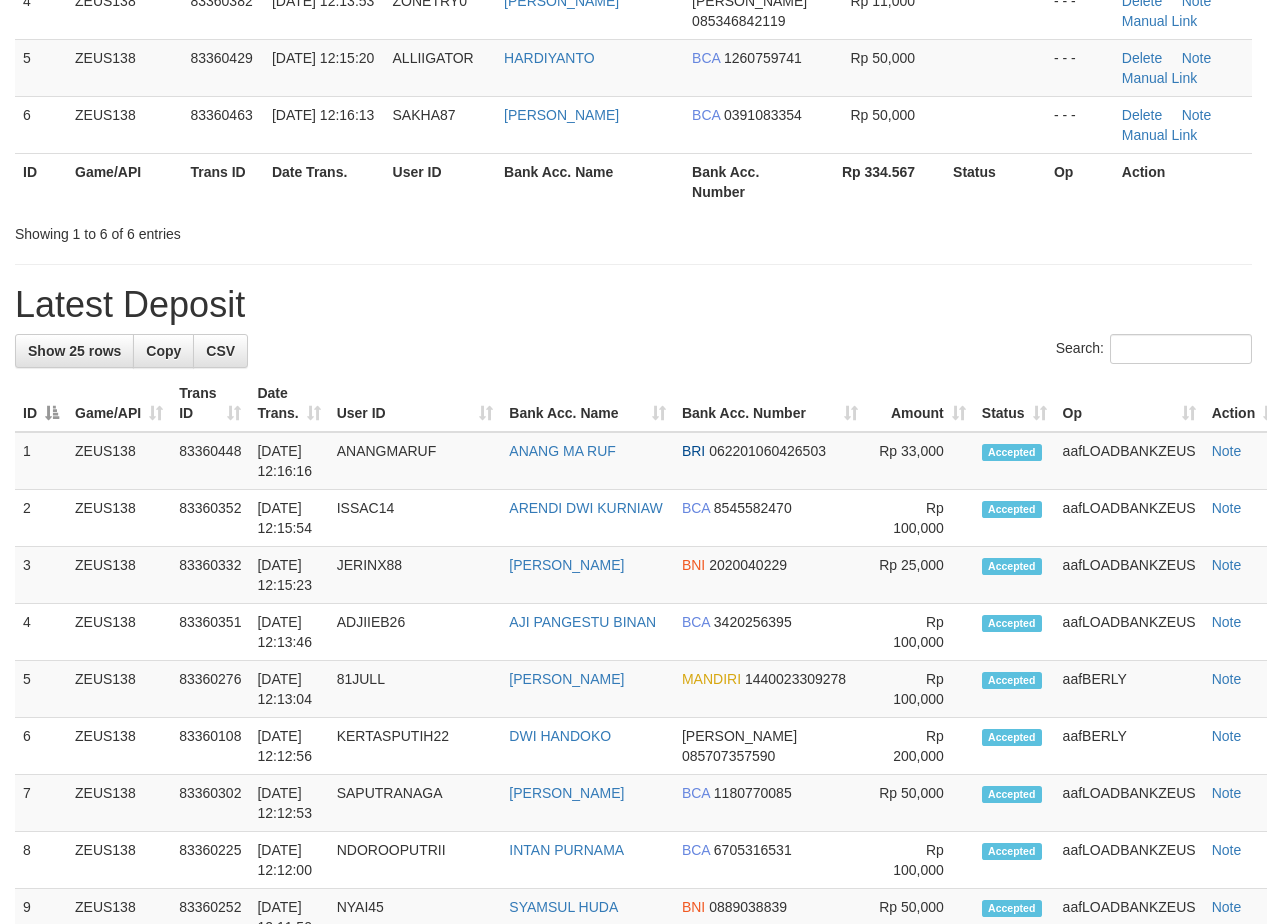drag, startPoint x: 698, startPoint y: 346, endPoint x: 709, endPoint y: 346, distance: 11 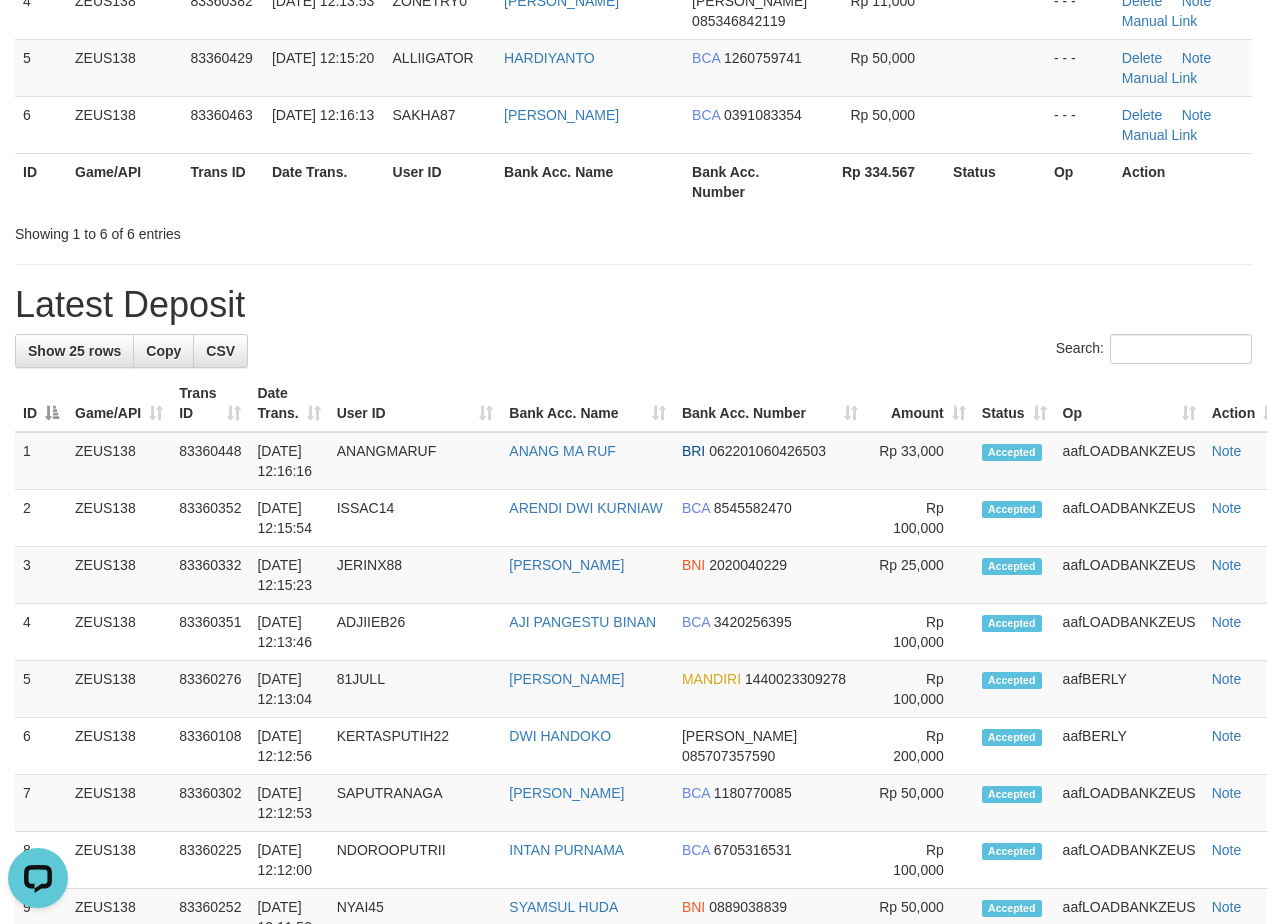 scroll, scrollTop: 0, scrollLeft: 0, axis: both 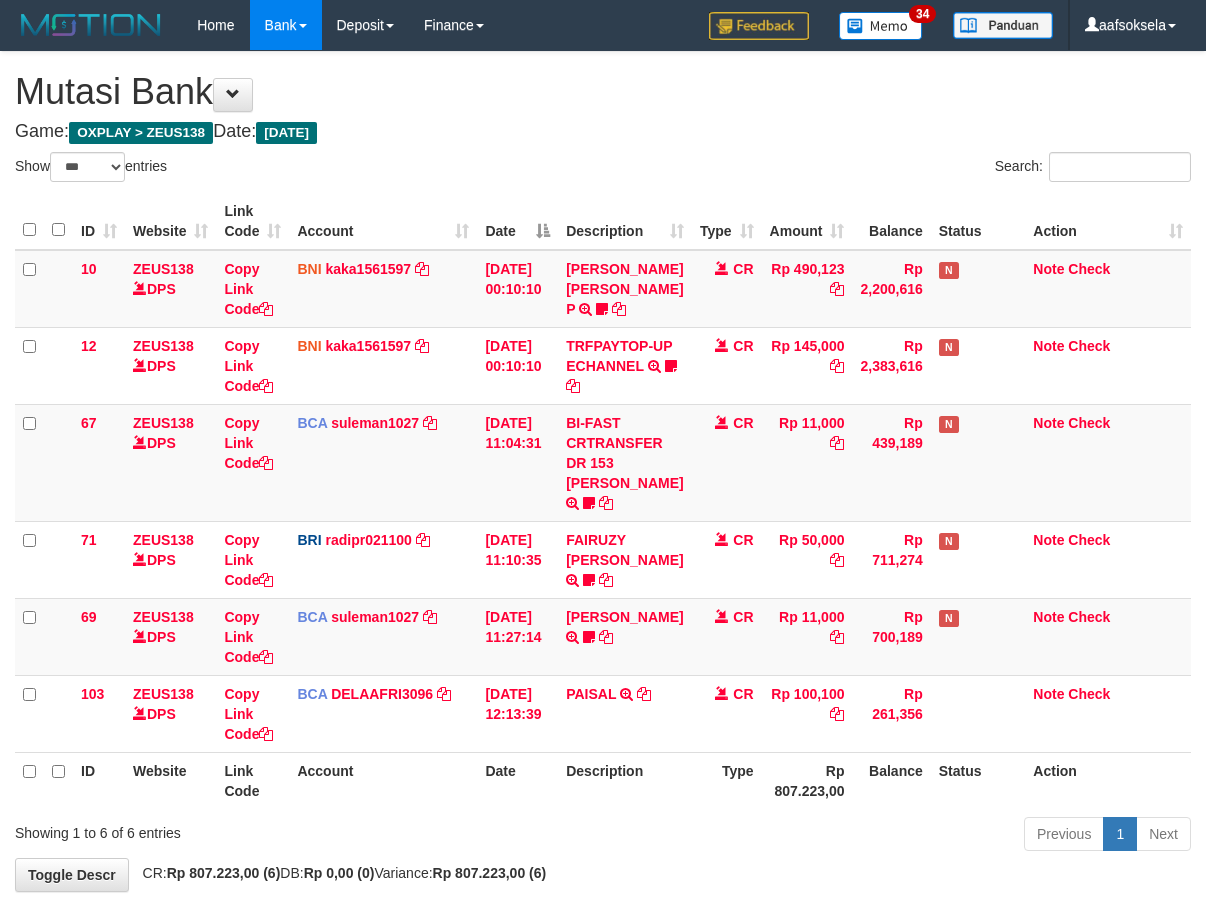 select on "***" 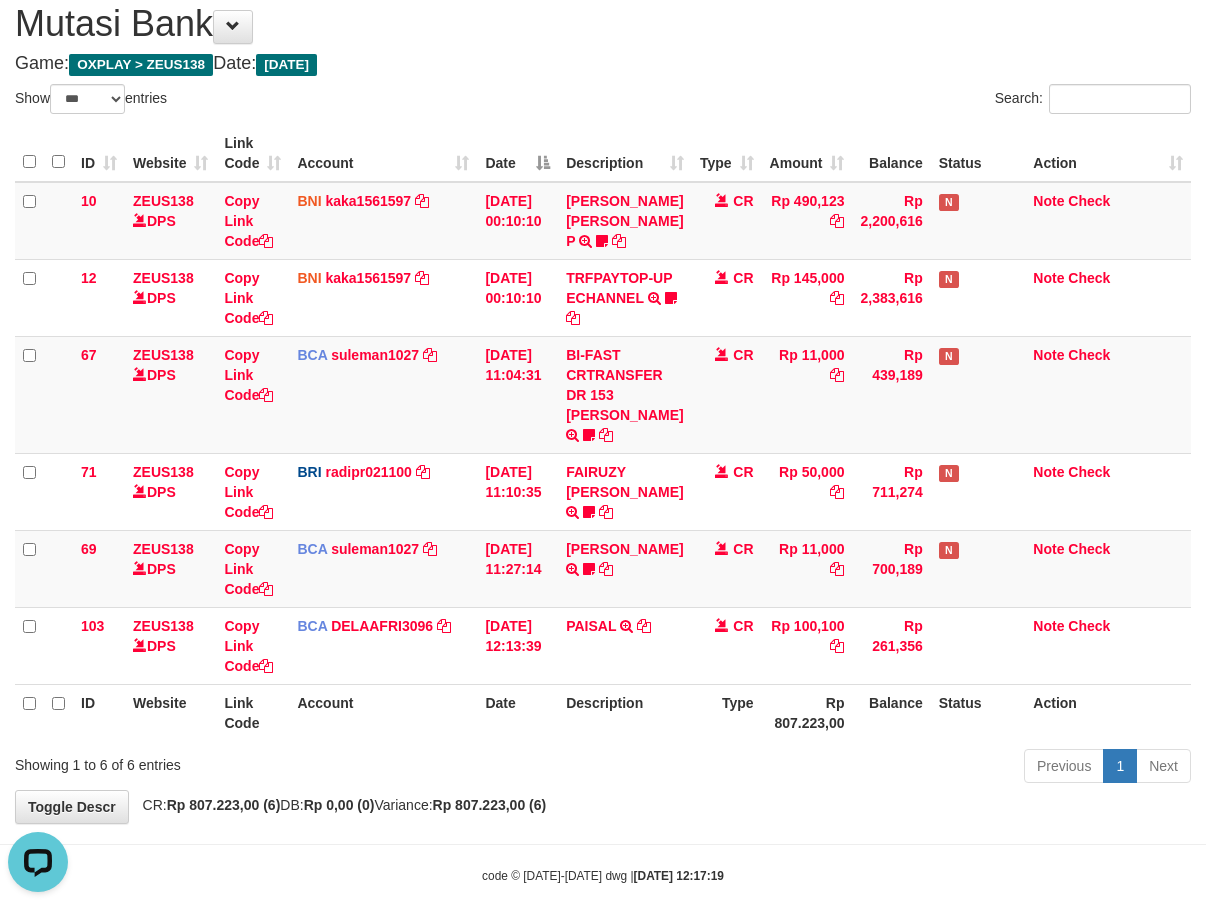 scroll, scrollTop: 0, scrollLeft: 0, axis: both 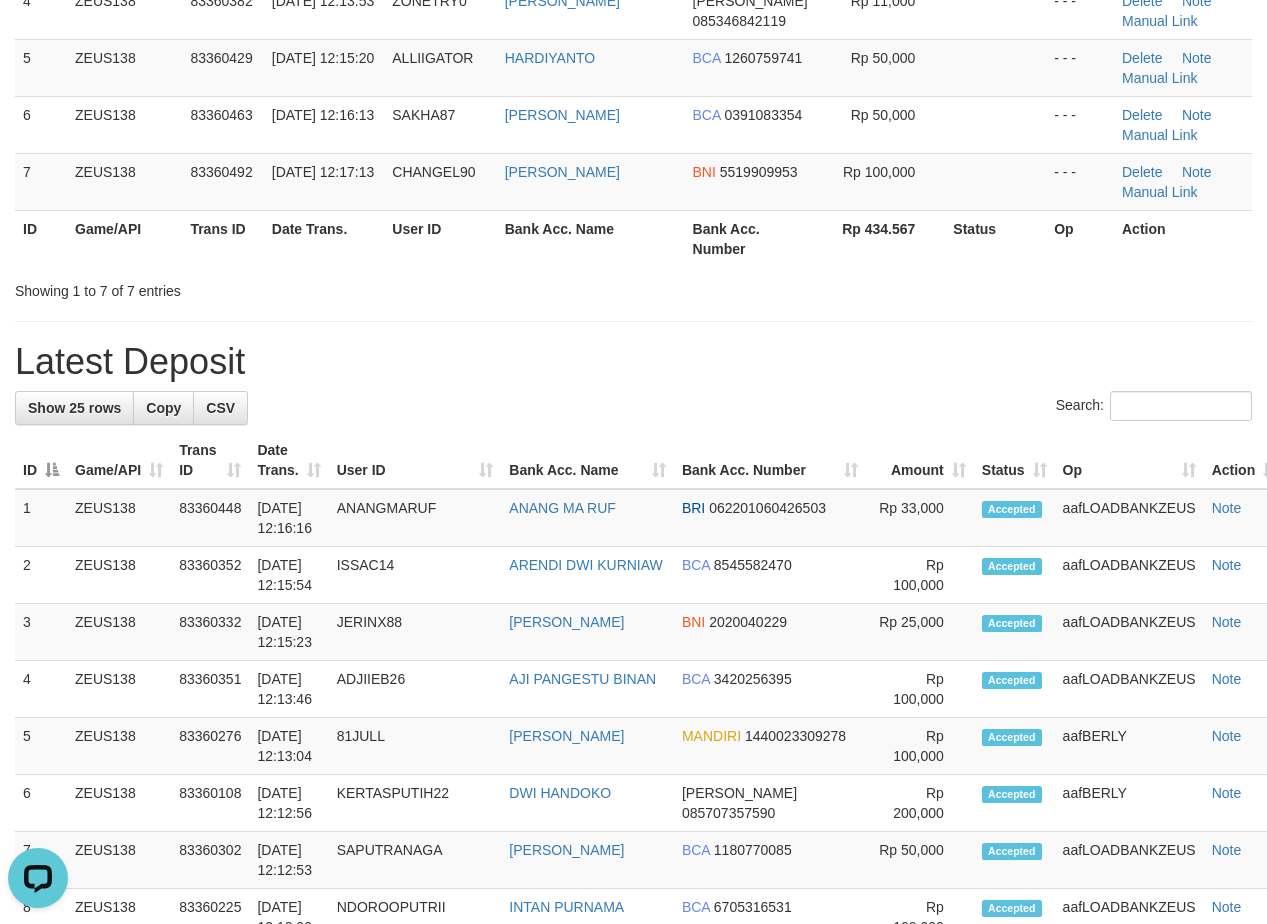 drag, startPoint x: 571, startPoint y: 222, endPoint x: 21, endPoint y: 377, distance: 571.42365 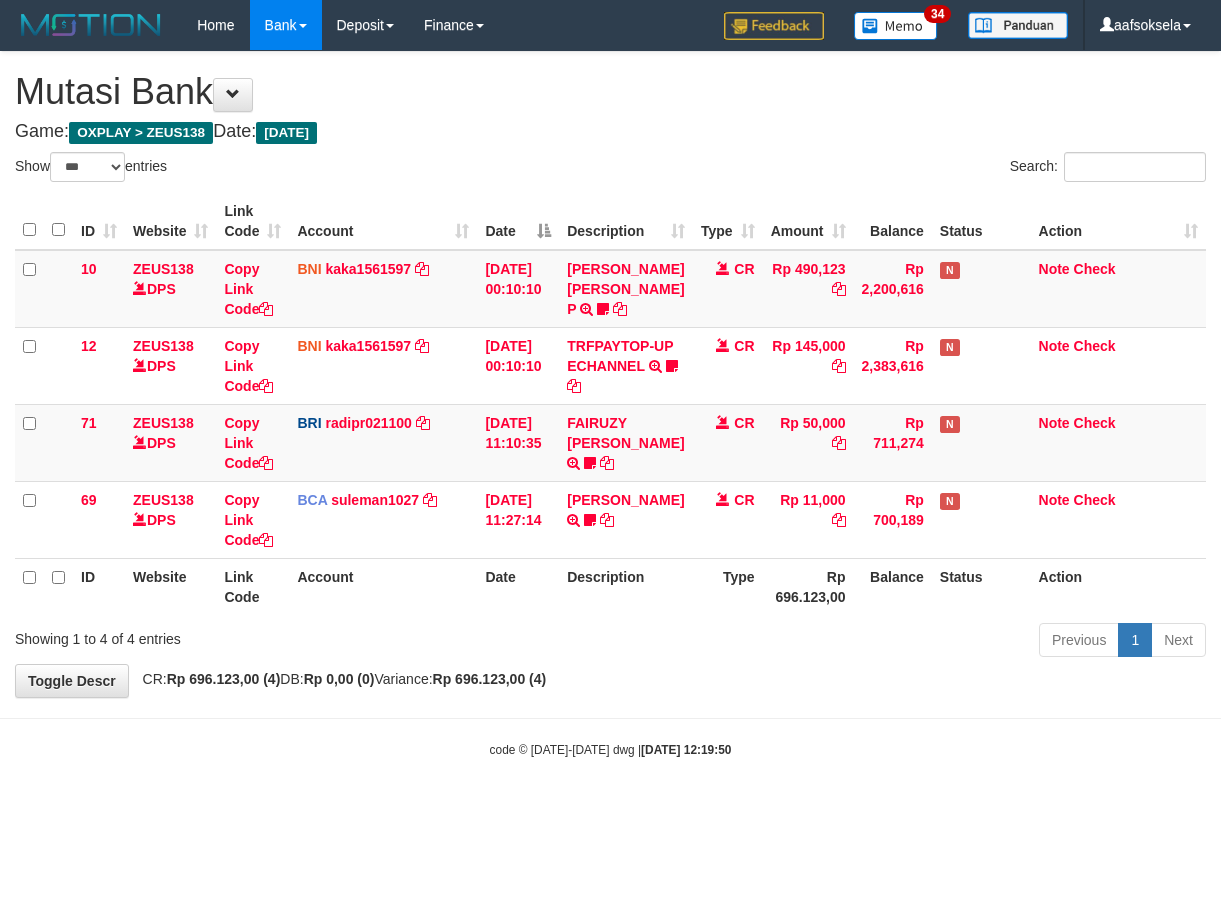 select on "***" 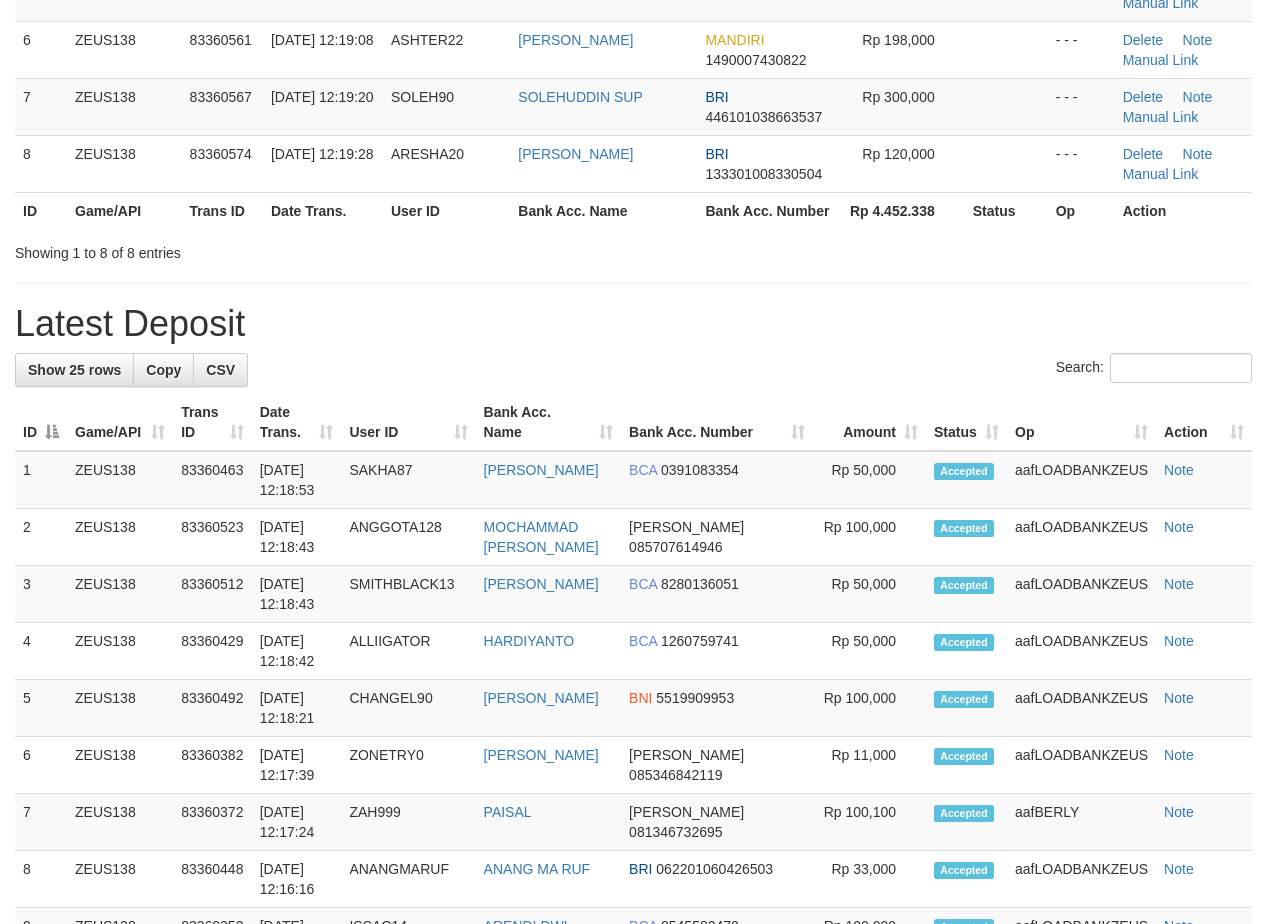 scroll, scrollTop: 439, scrollLeft: 0, axis: vertical 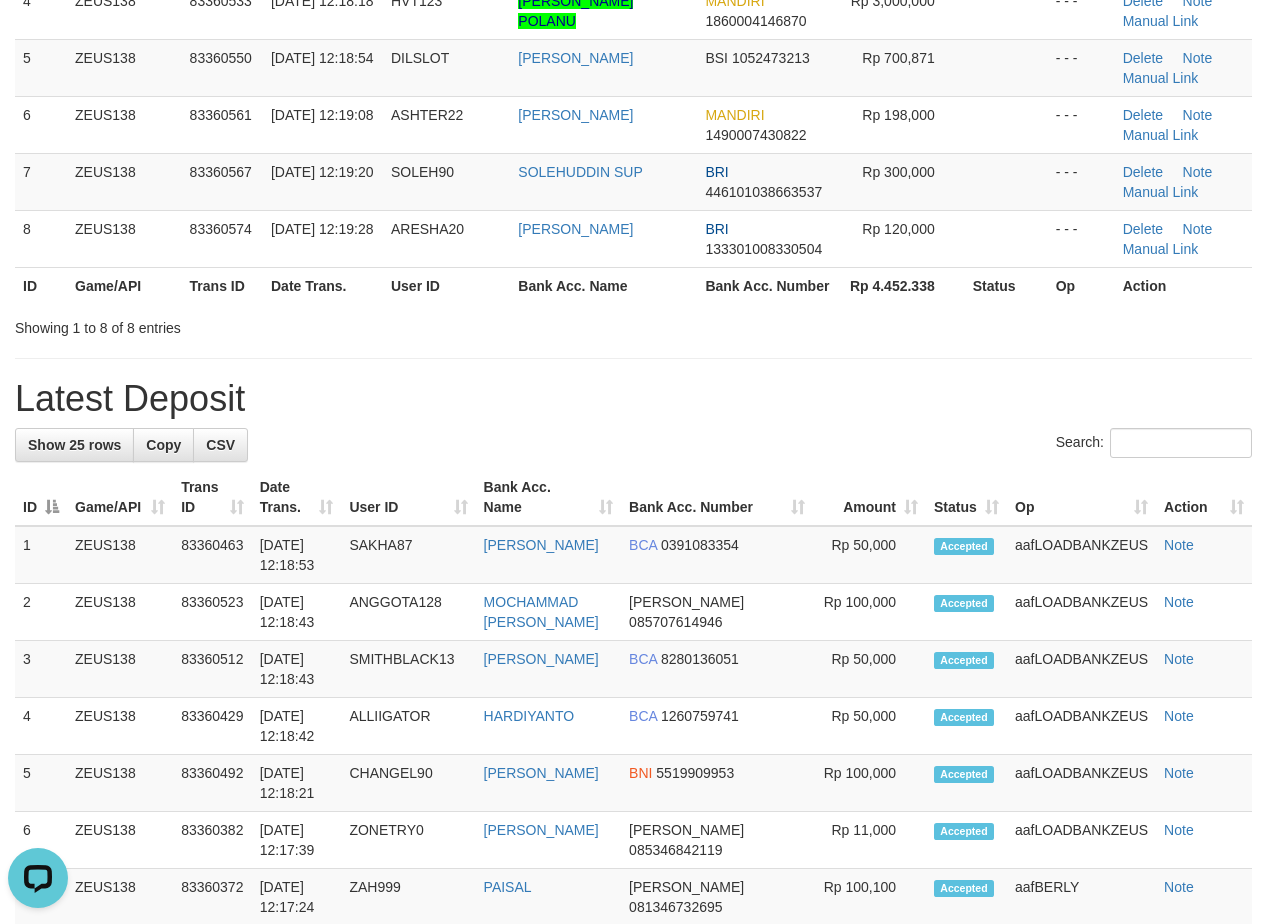 drag, startPoint x: 258, startPoint y: 351, endPoint x: 3, endPoint y: 462, distance: 278.11148 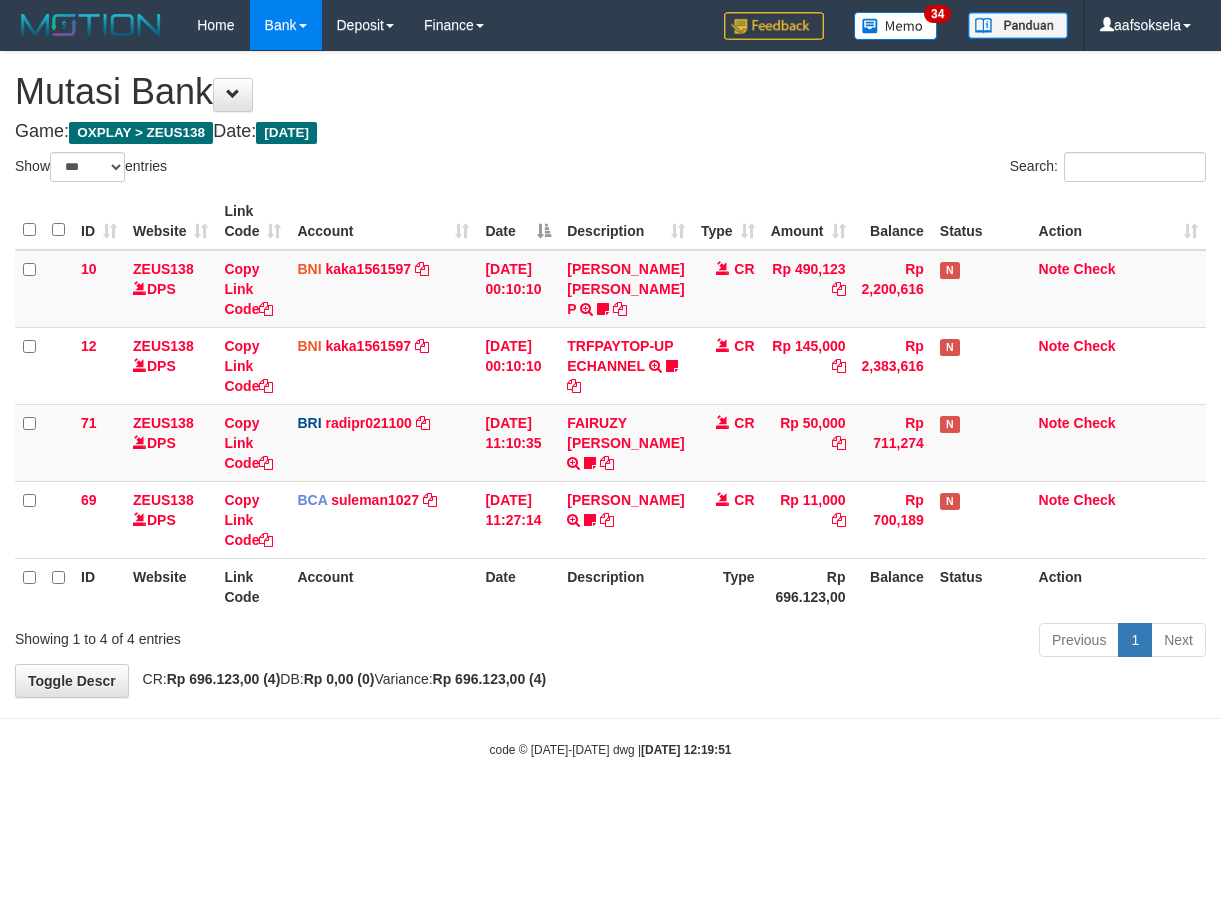 select on "***" 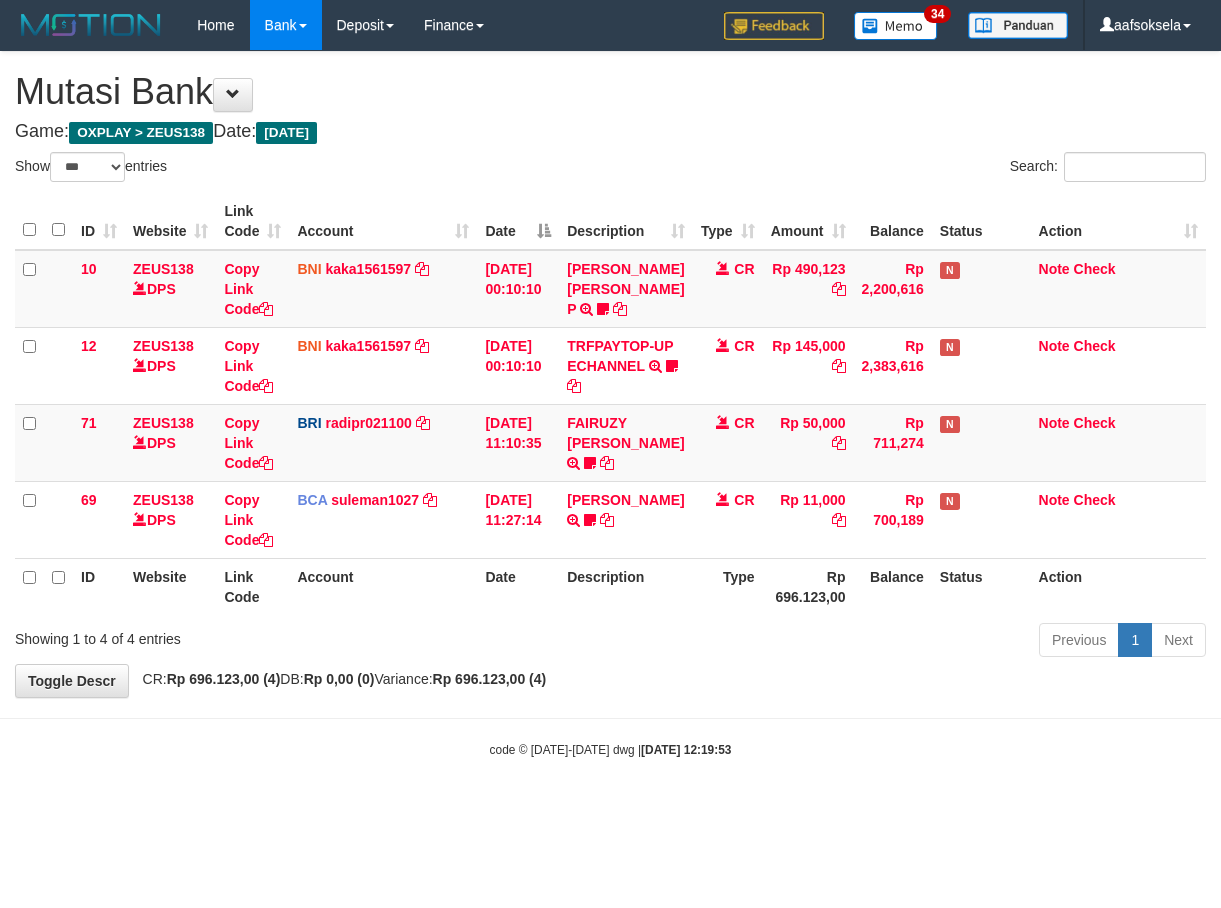 select on "***" 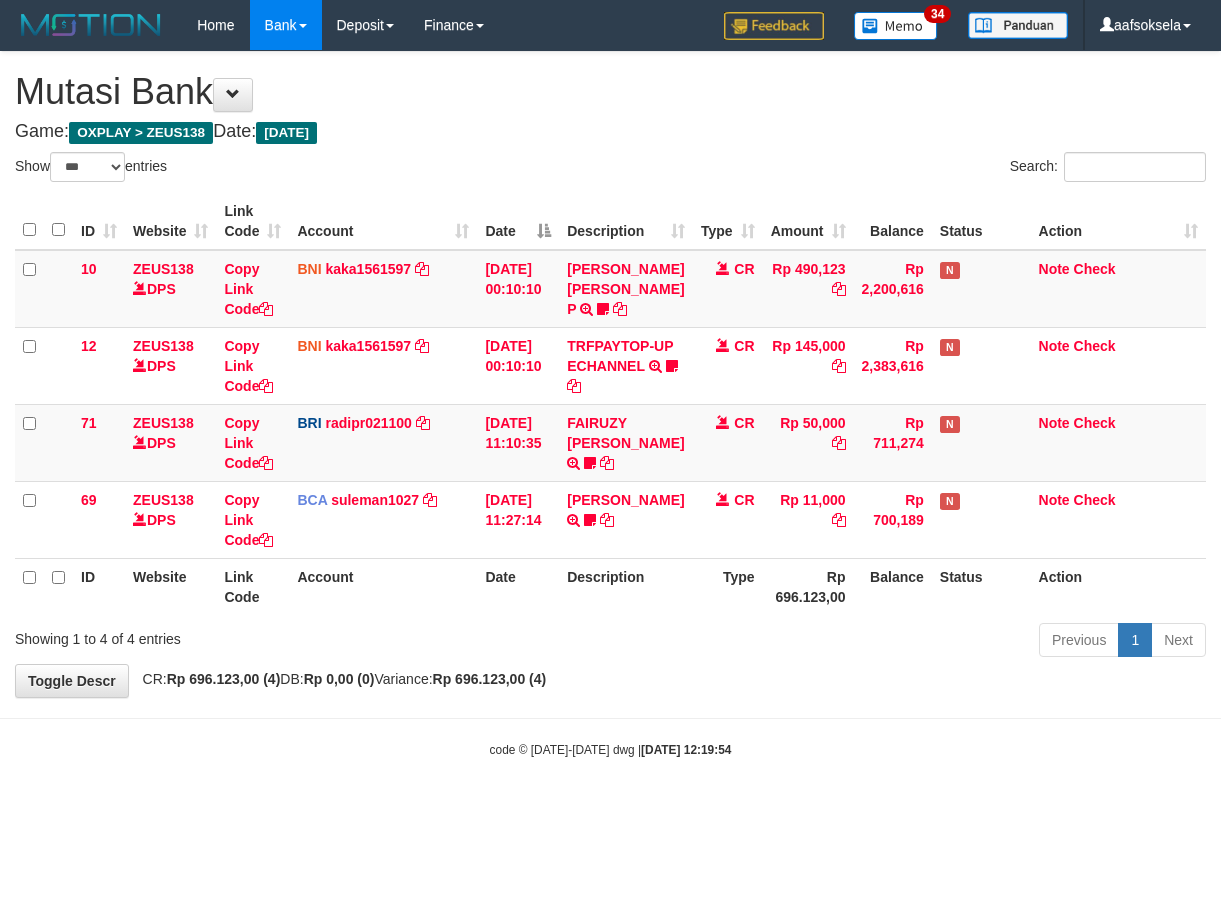 select on "***" 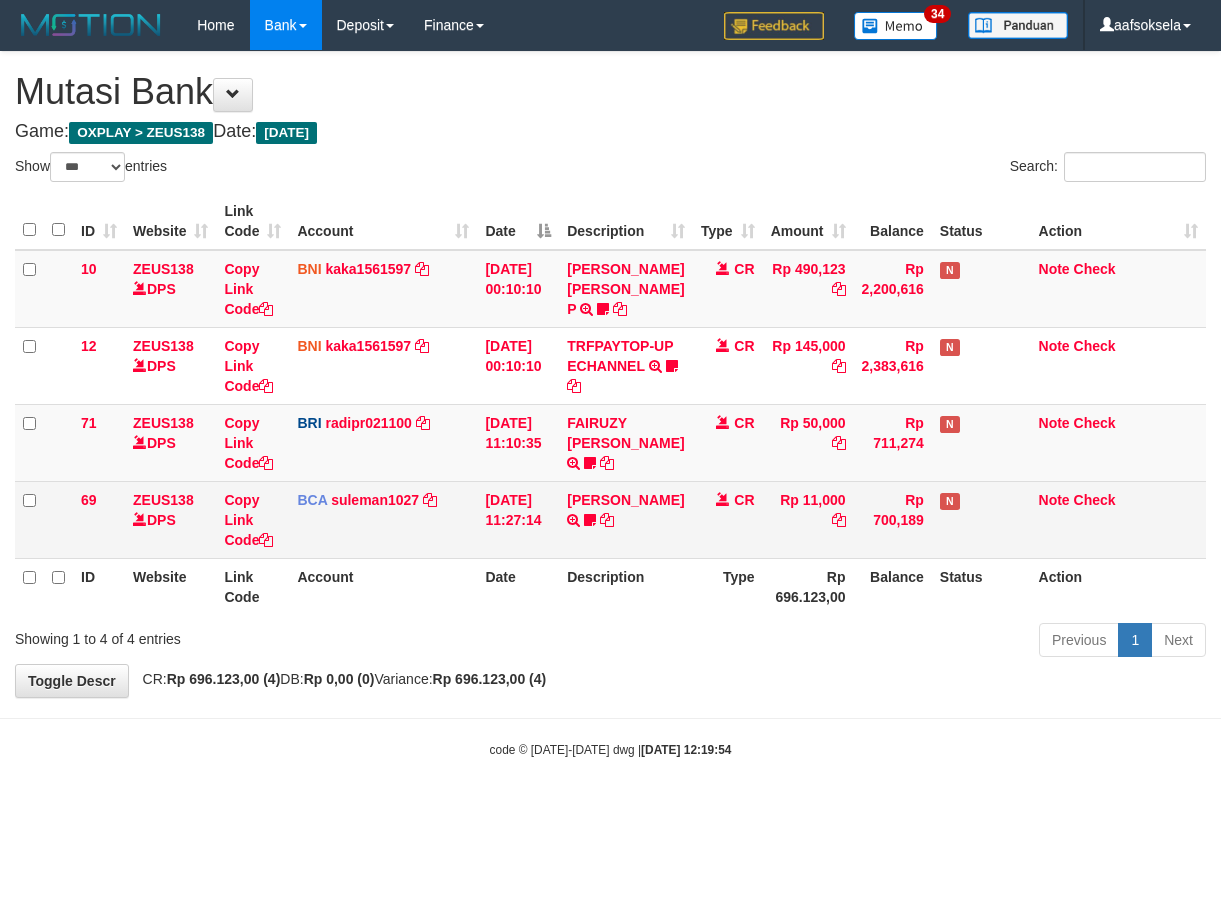 click on "[DATE] 11:27:14" at bounding box center (518, 519) 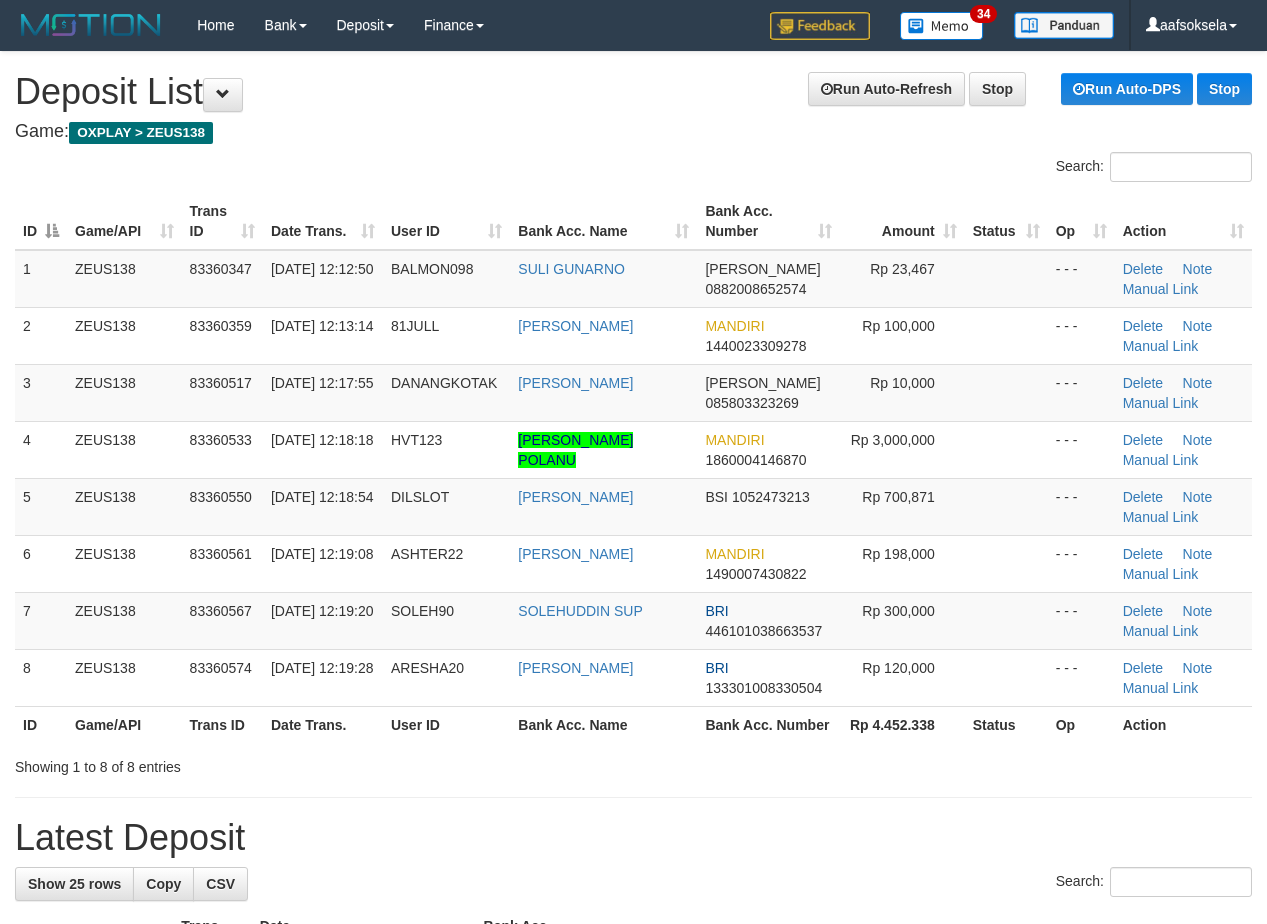 scroll, scrollTop: 514, scrollLeft: 0, axis: vertical 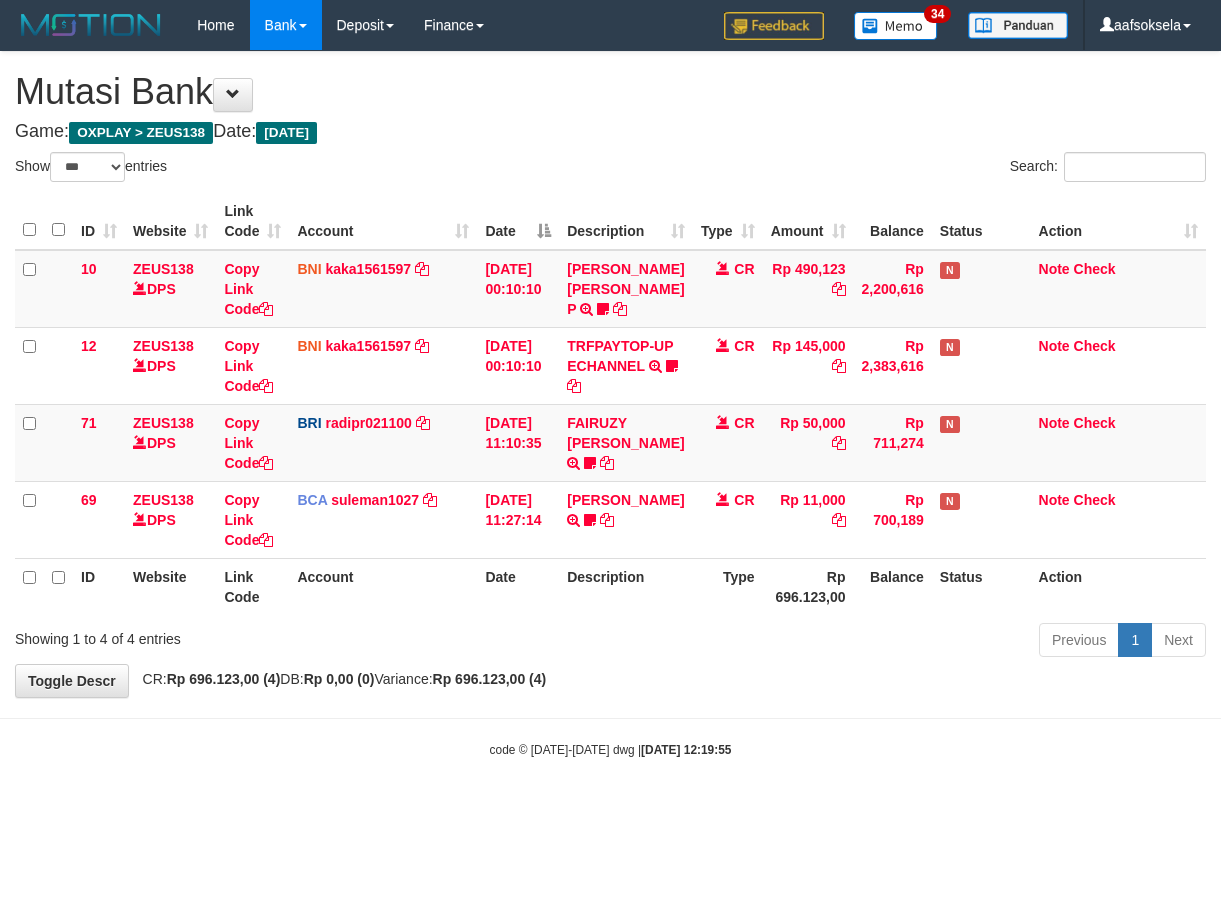 select on "***" 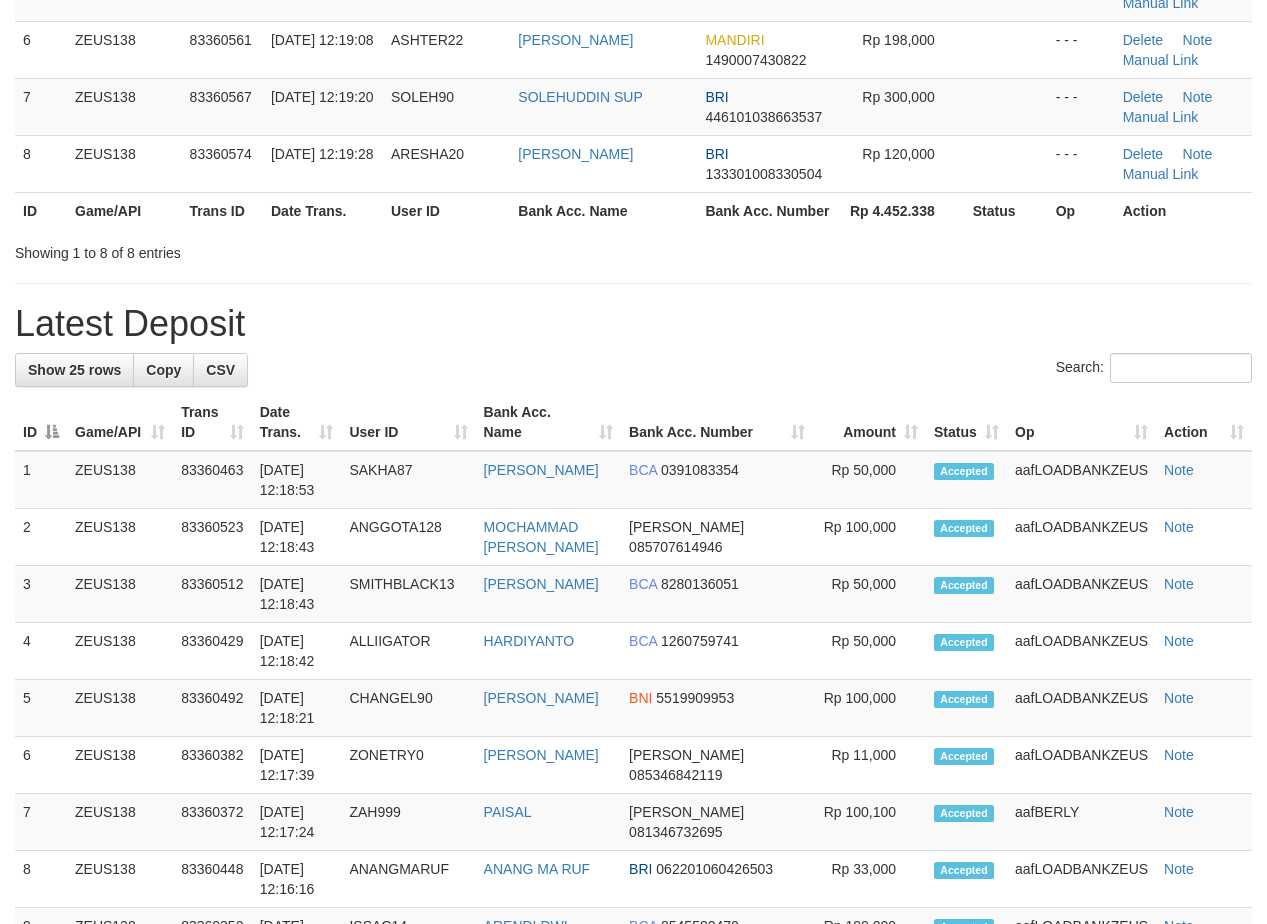 scroll, scrollTop: 439, scrollLeft: 0, axis: vertical 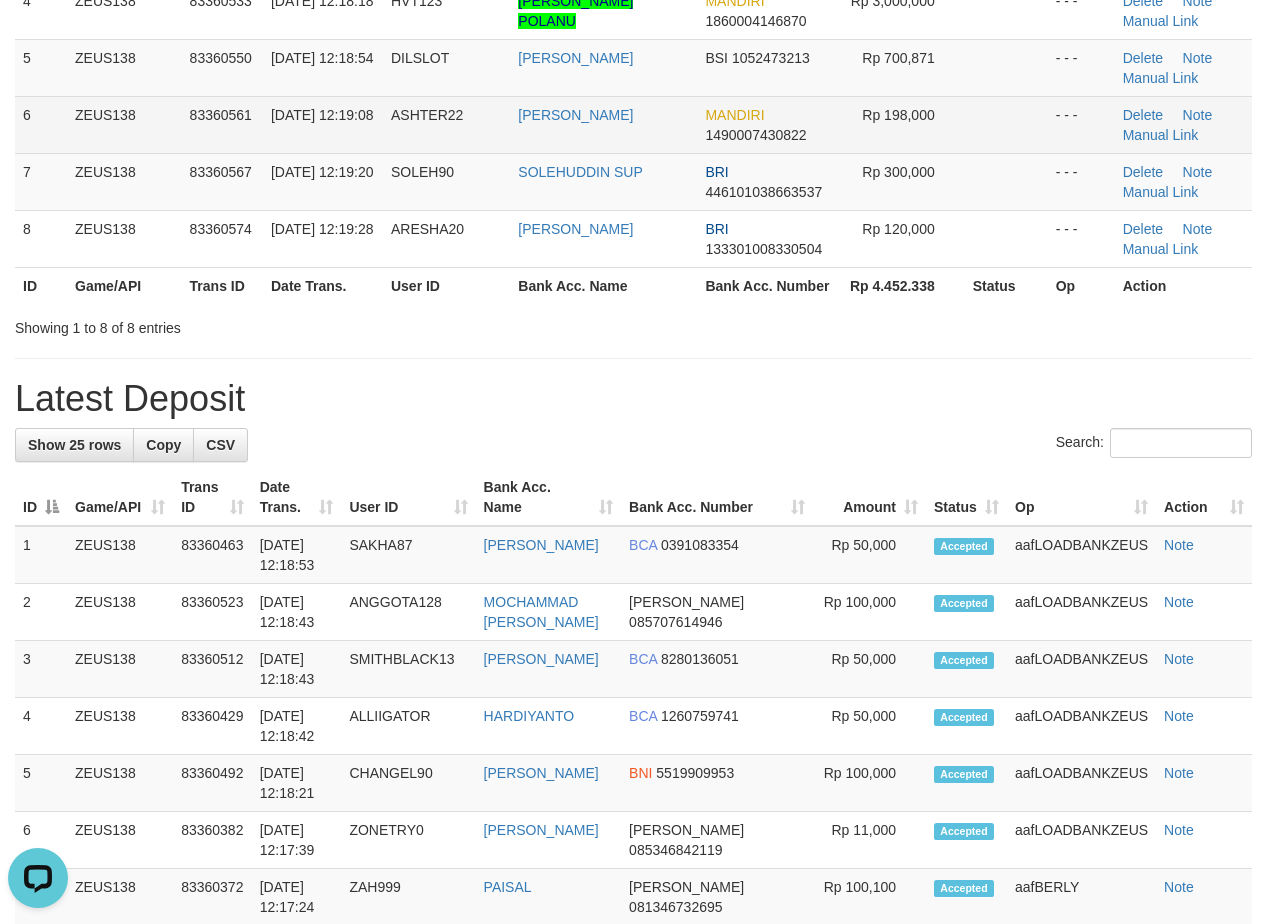 drag, startPoint x: 1034, startPoint y: 66, endPoint x: 1053, endPoint y: 96, distance: 35.510563 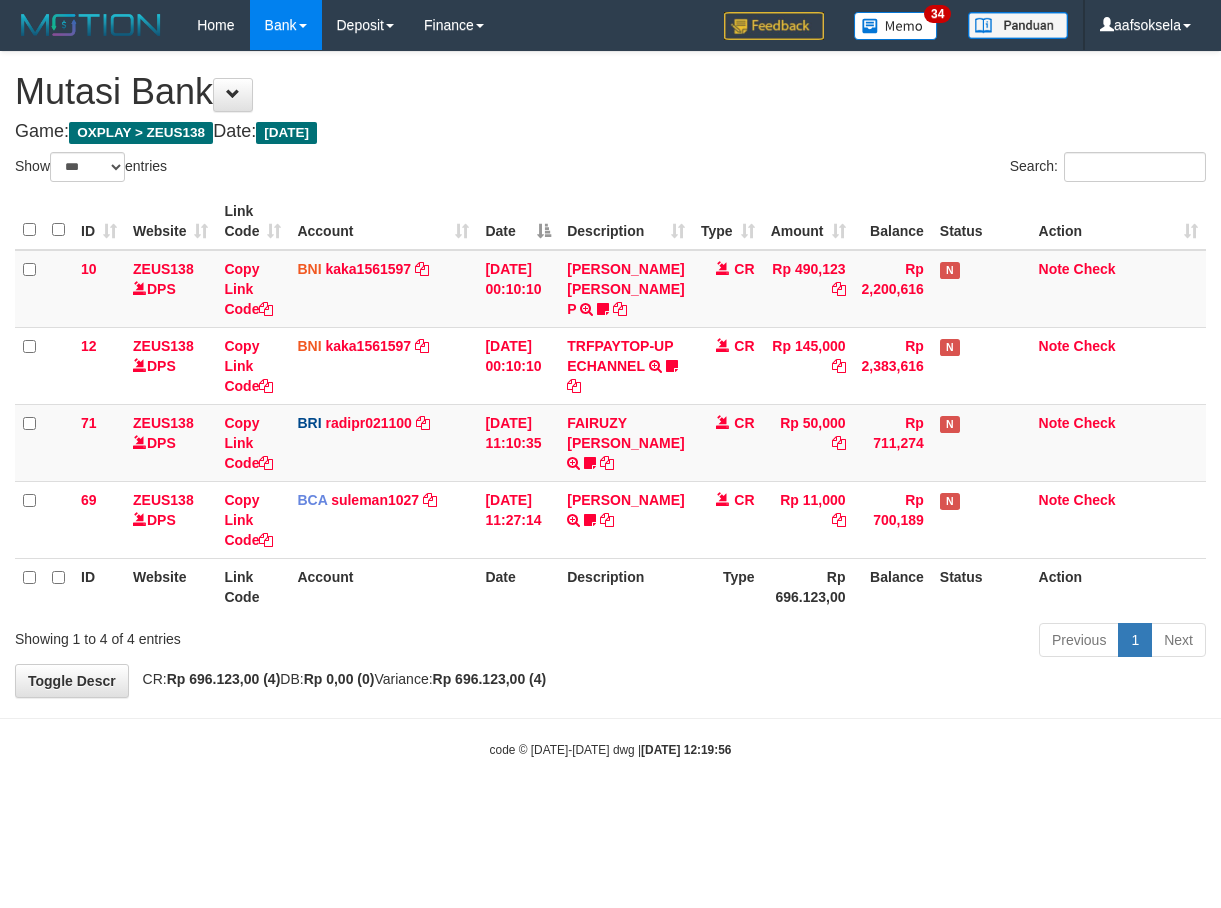 select on "***" 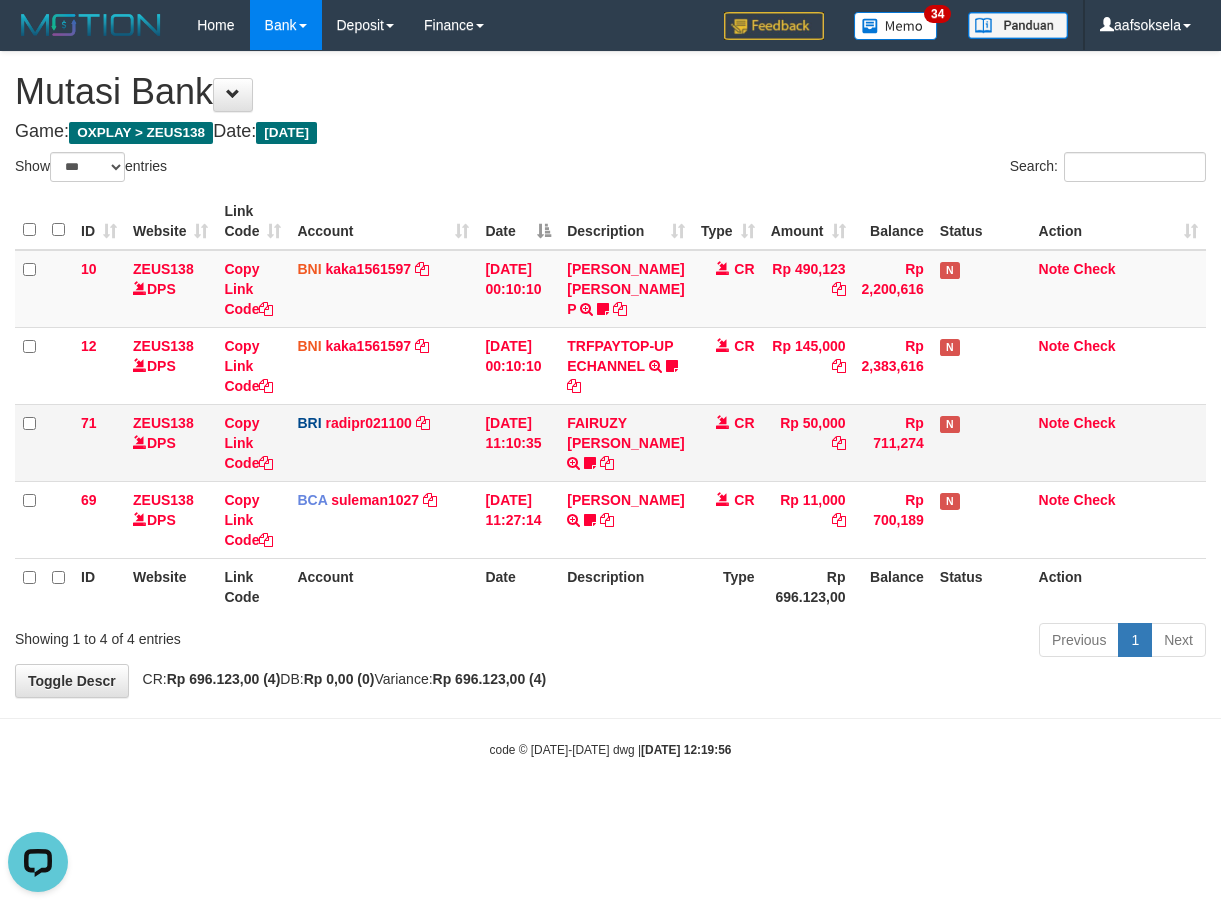 scroll, scrollTop: 0, scrollLeft: 0, axis: both 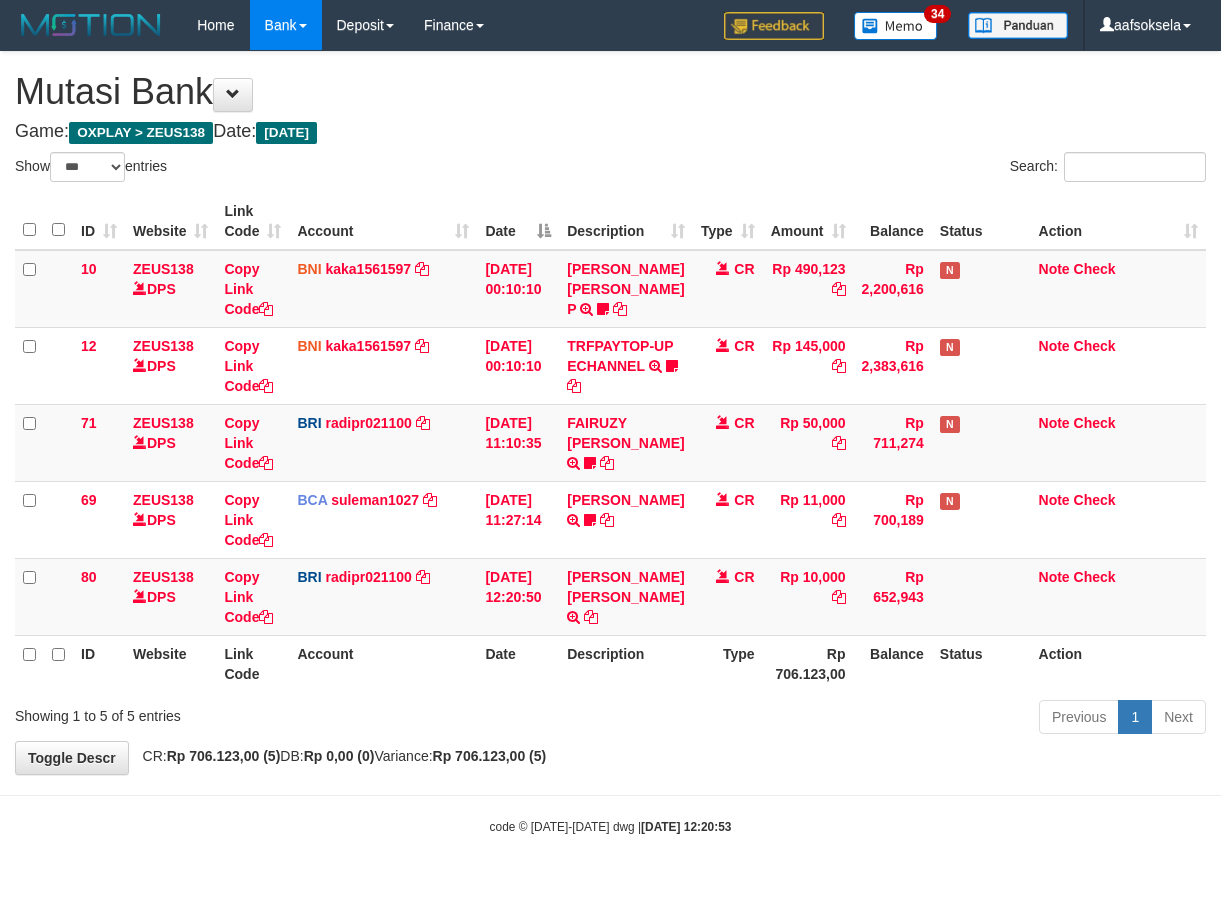 select on "***" 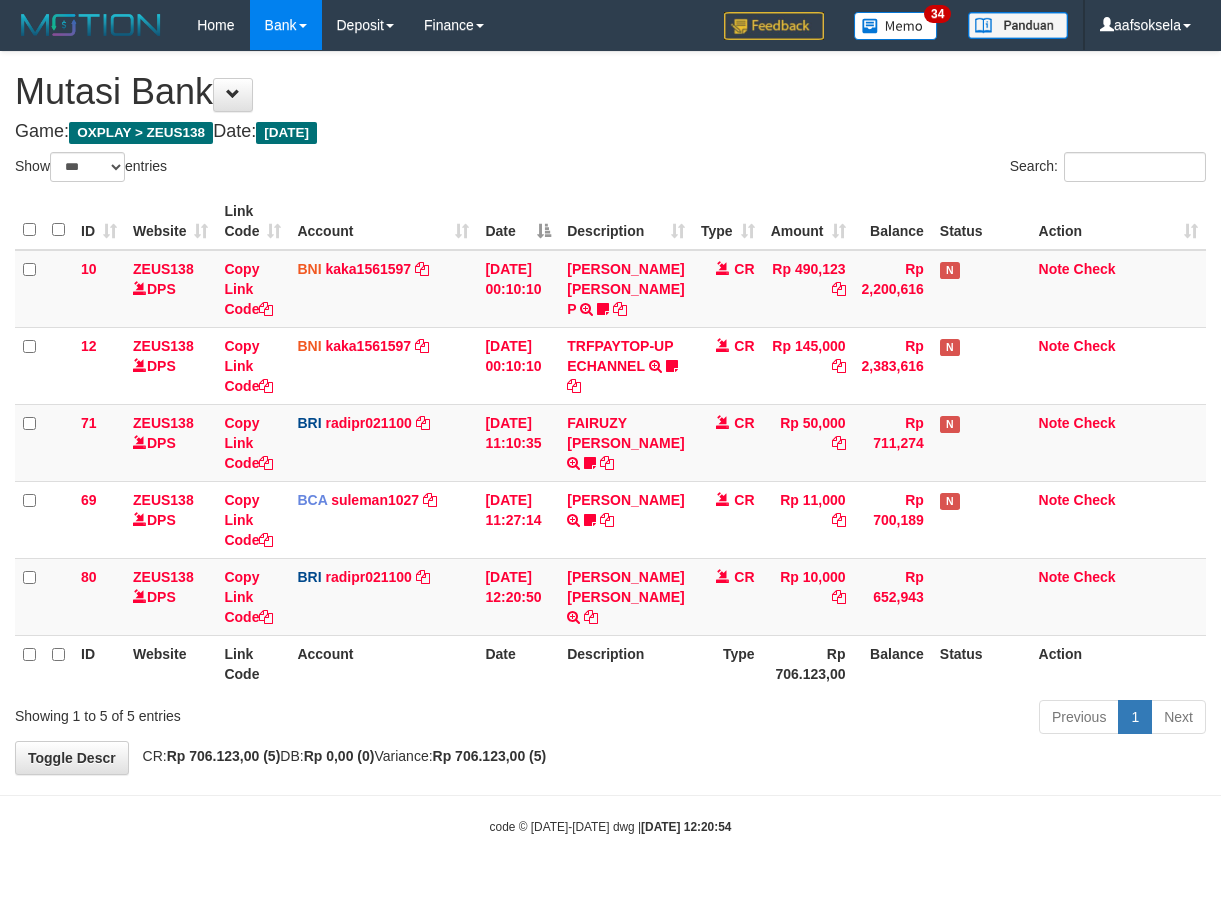 select on "***" 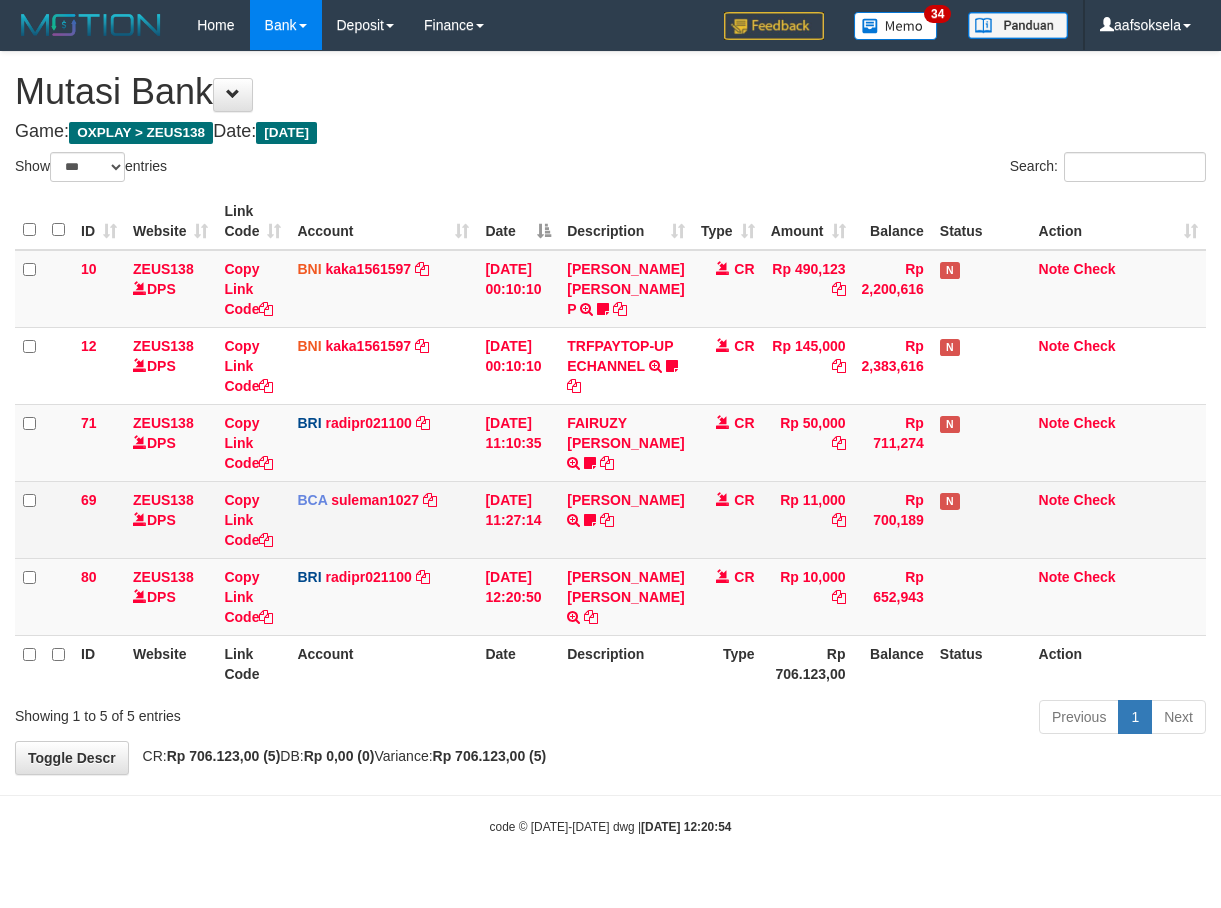 scroll, scrollTop: 0, scrollLeft: 0, axis: both 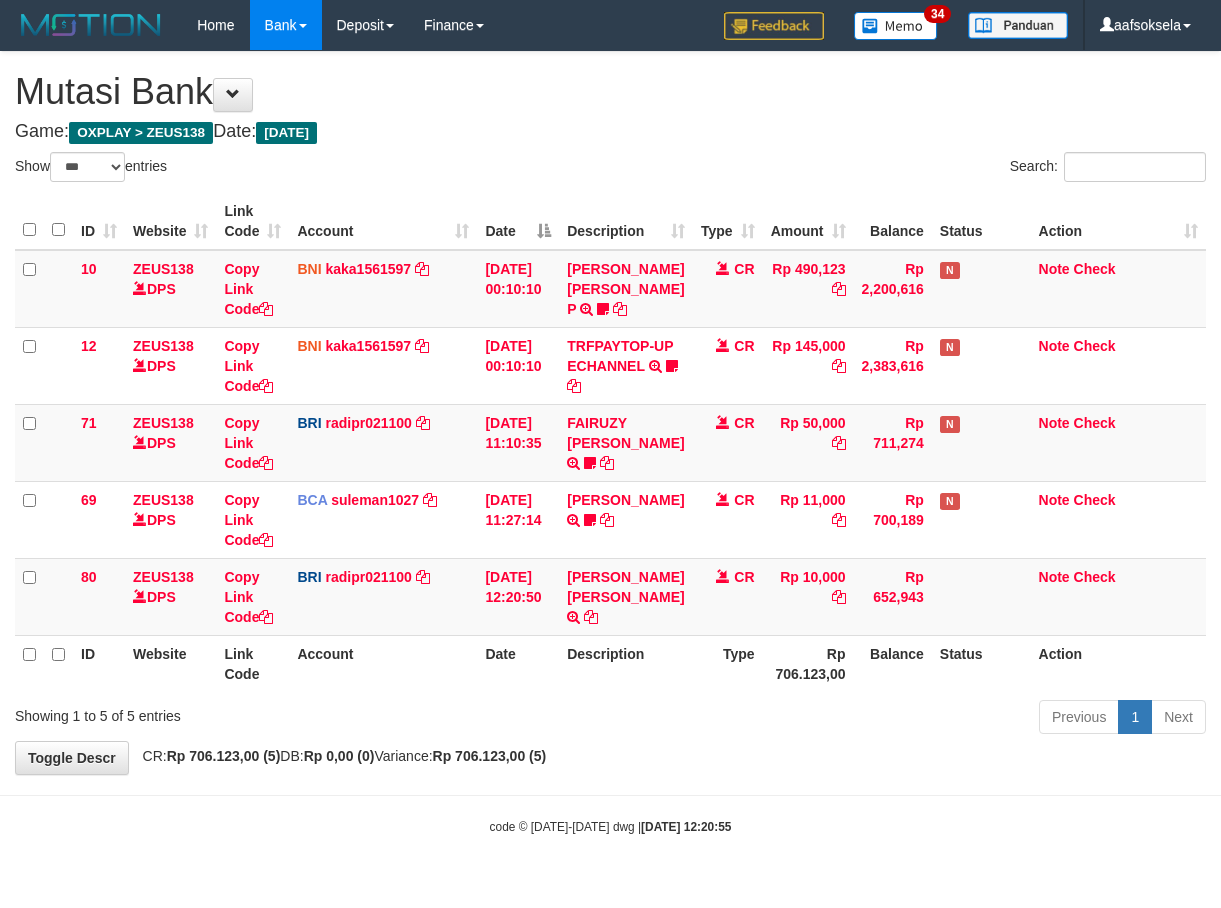 select on "***" 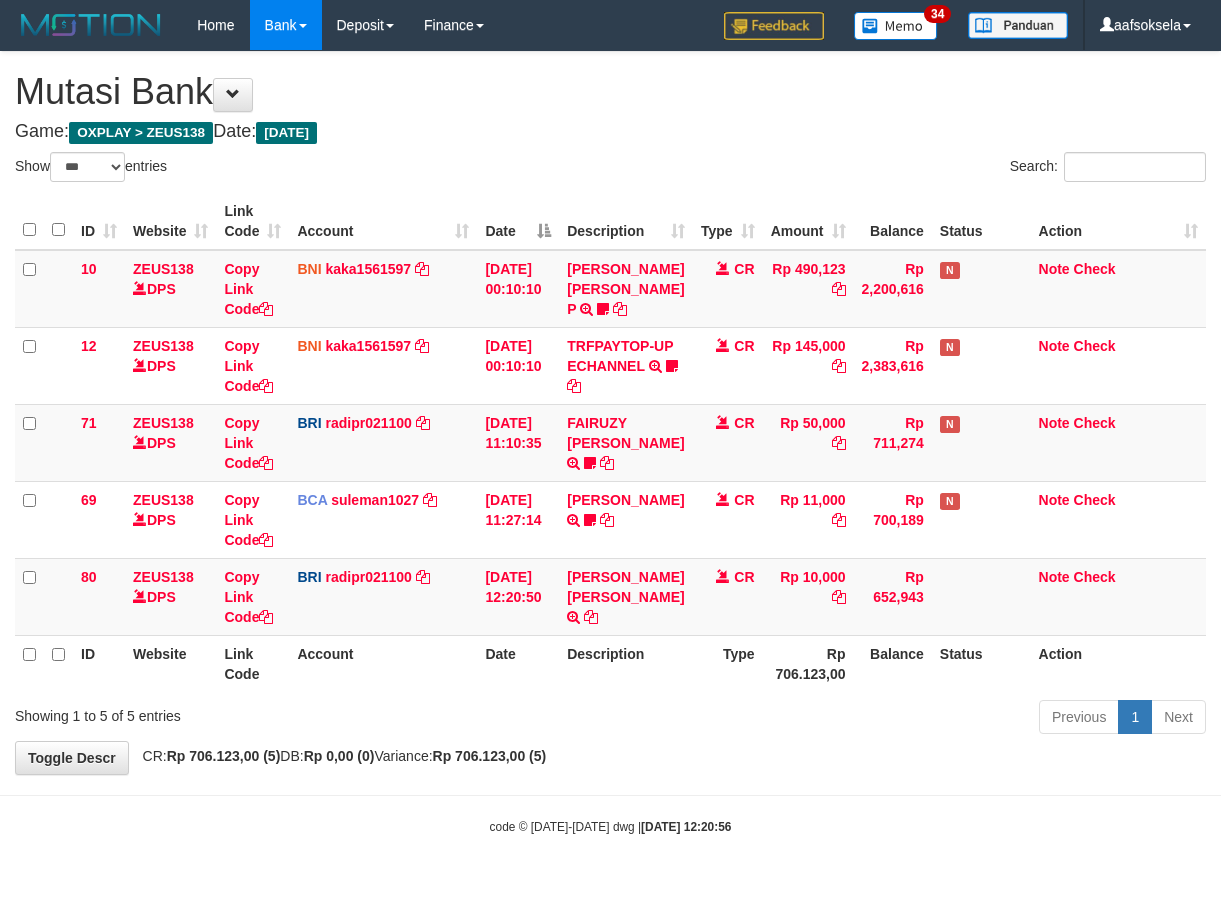 select on "***" 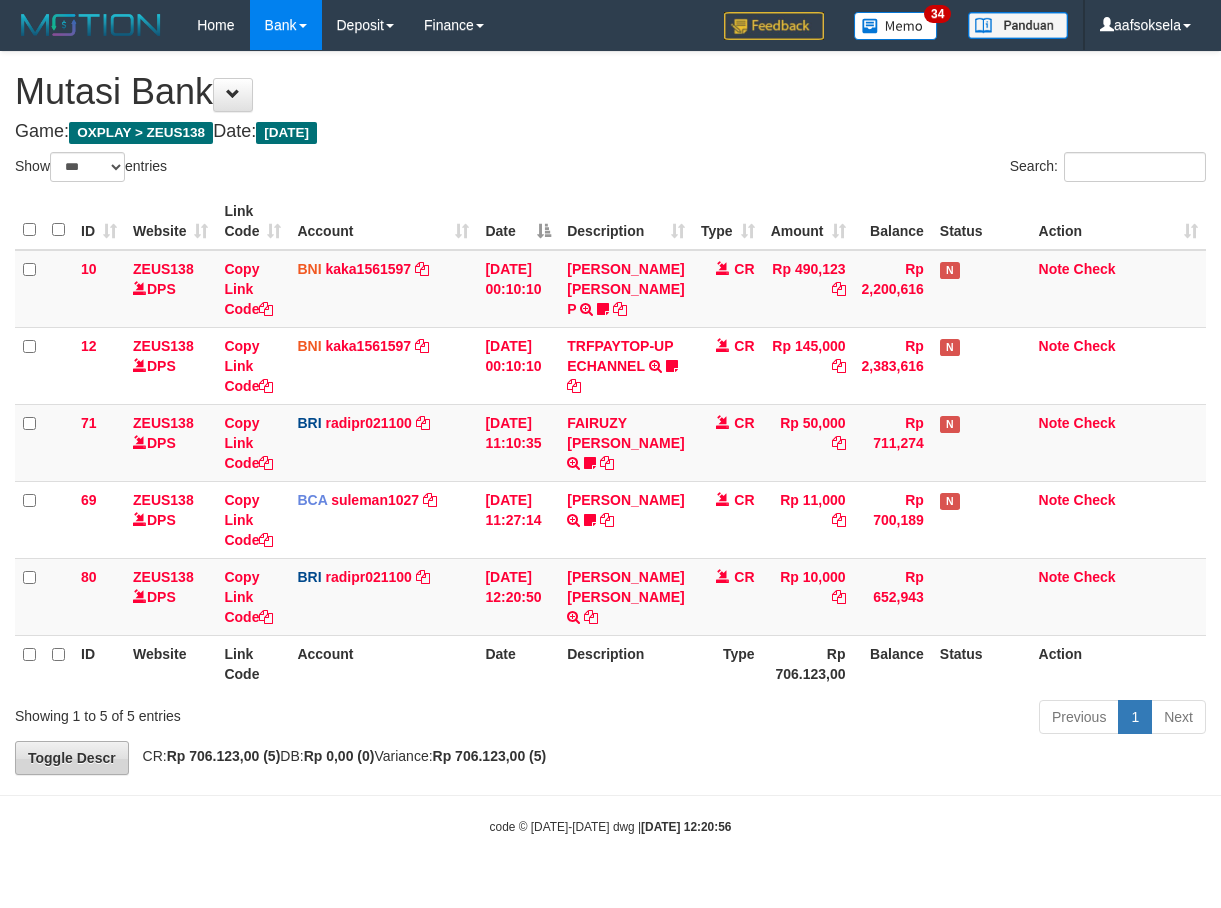 scroll, scrollTop: 0, scrollLeft: 0, axis: both 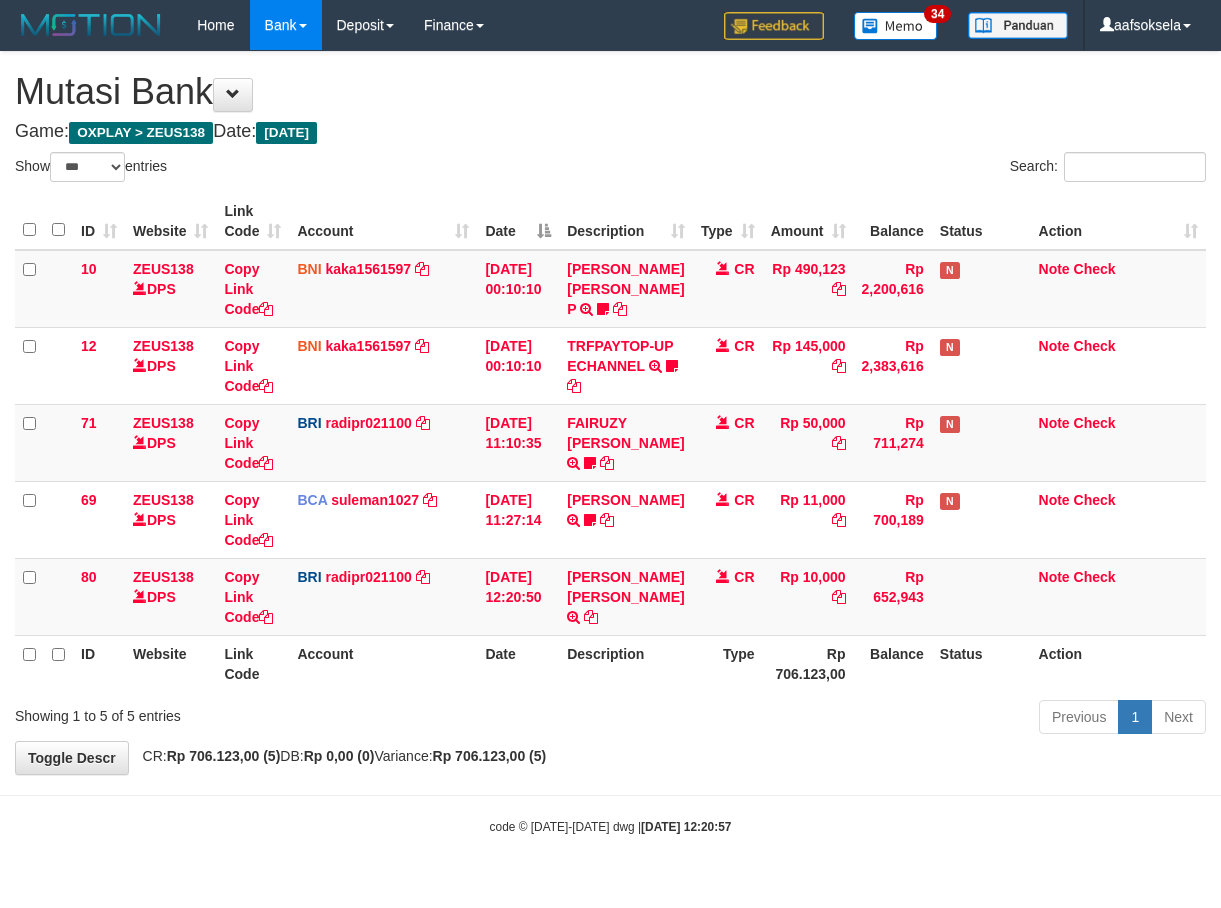 select on "***" 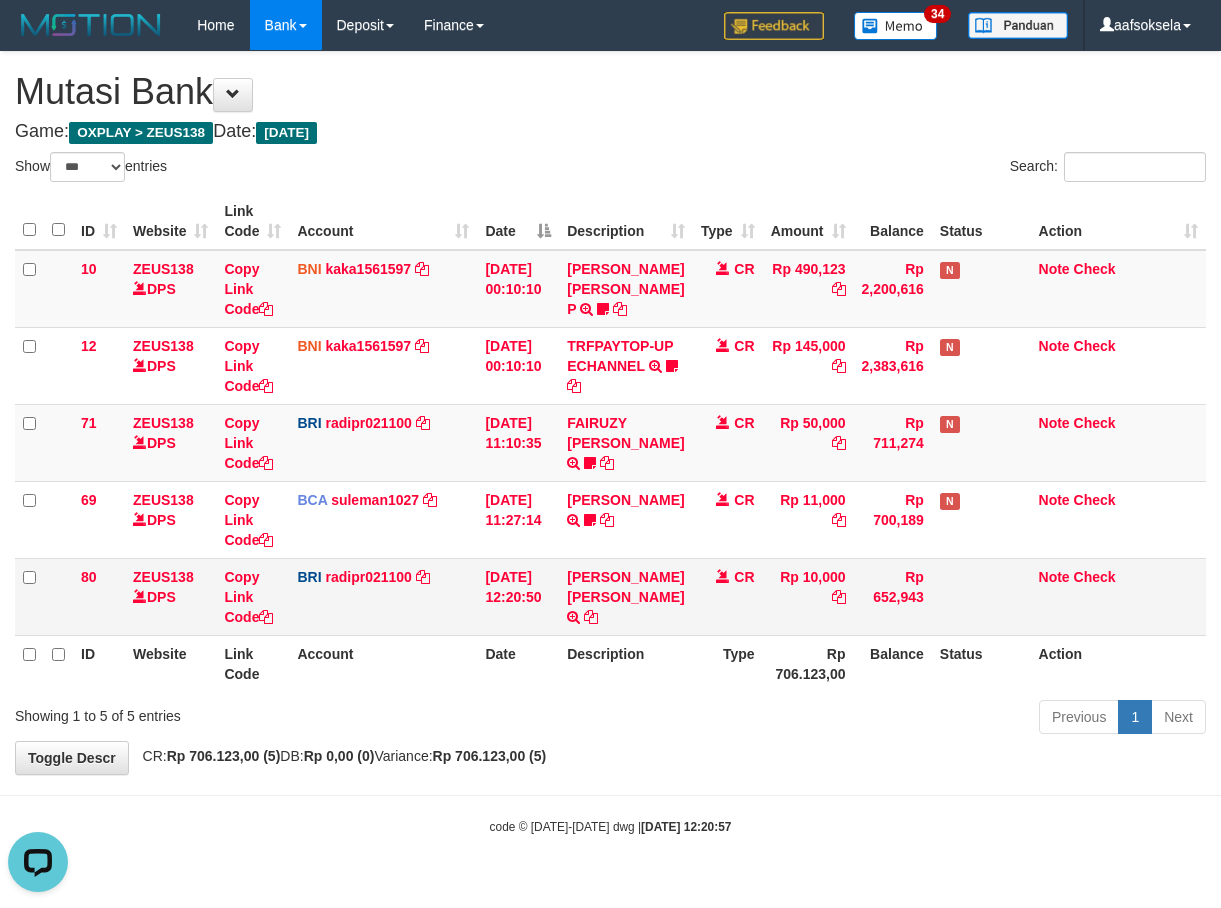 scroll, scrollTop: 0, scrollLeft: 0, axis: both 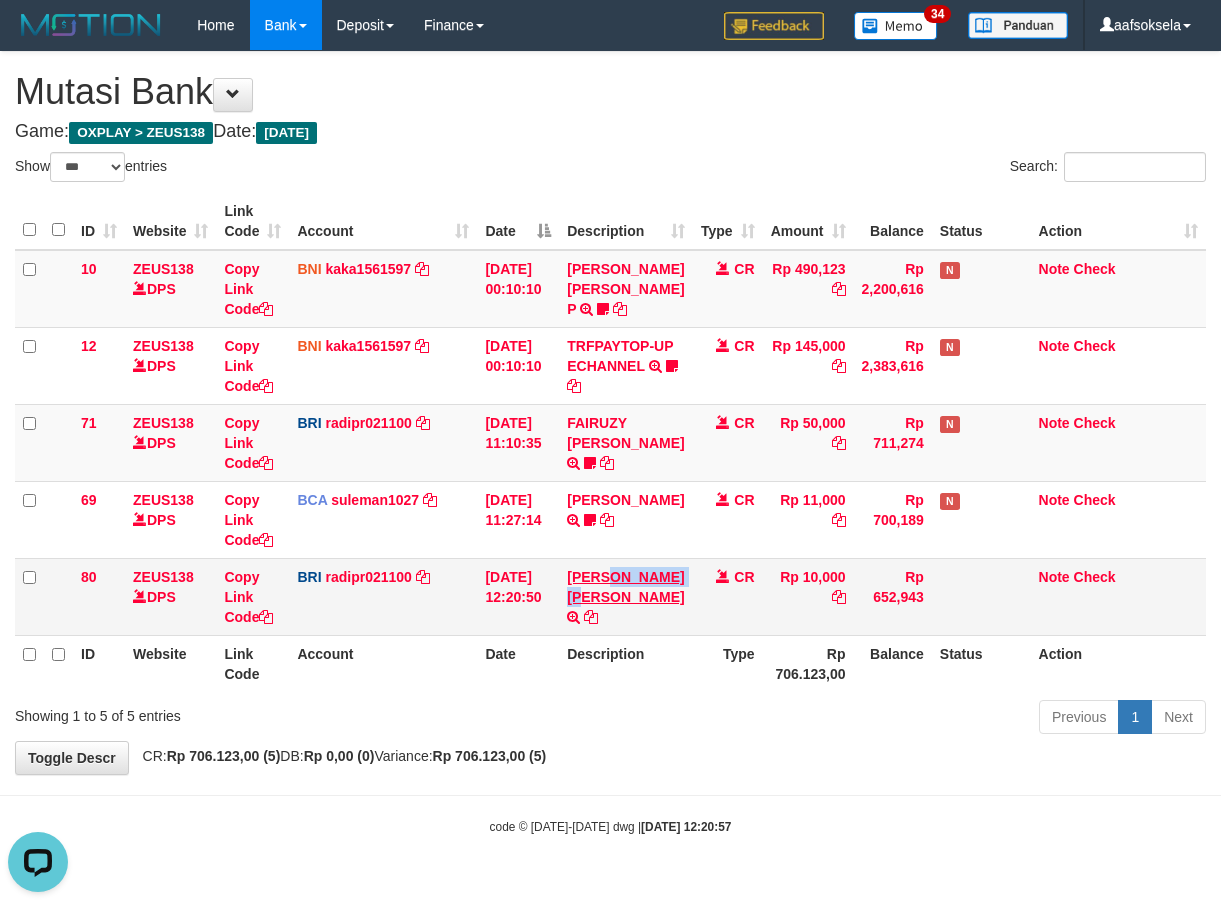 copy on "DANANG KUSB" 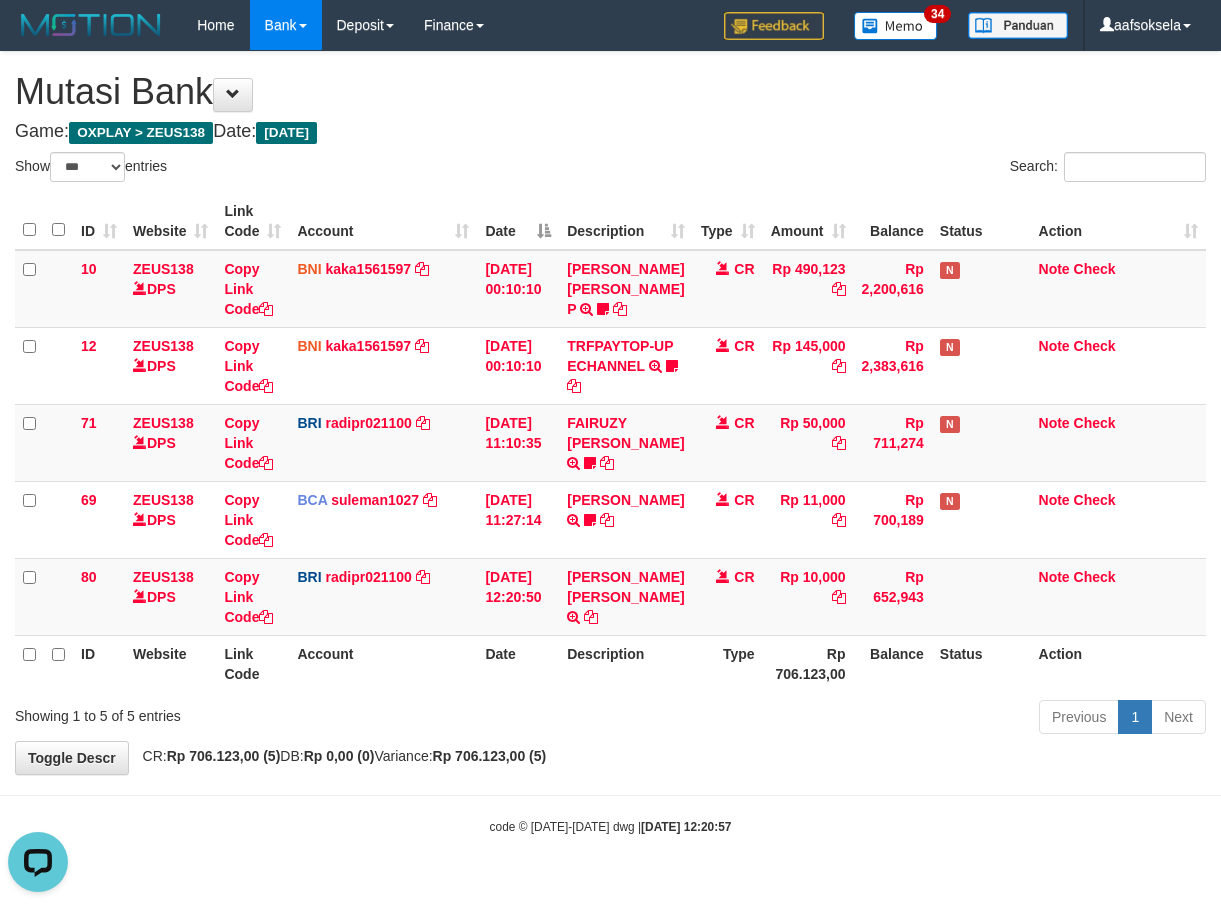 drag, startPoint x: 719, startPoint y: 793, endPoint x: 800, endPoint y: 721, distance: 108.37435 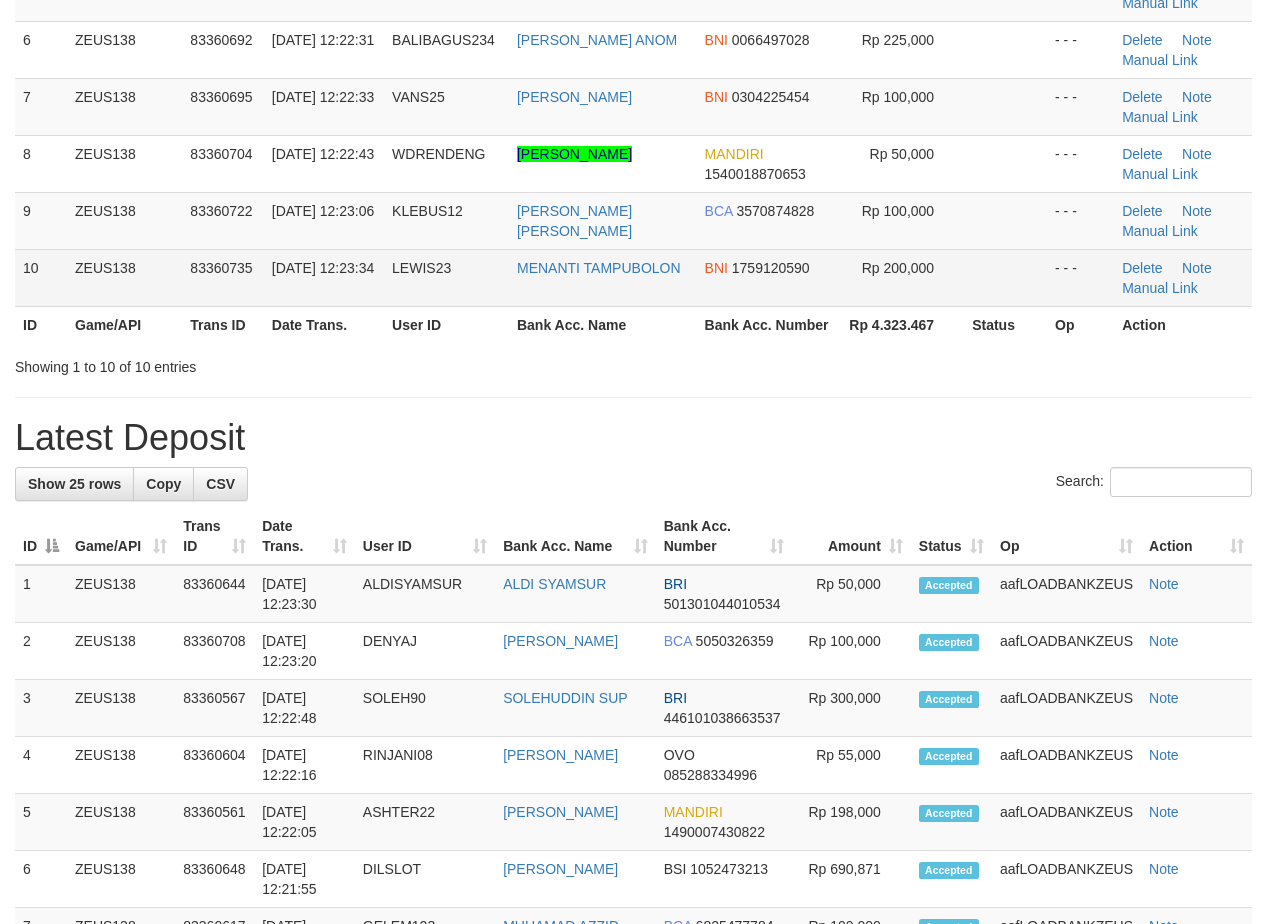 scroll, scrollTop: 439, scrollLeft: 0, axis: vertical 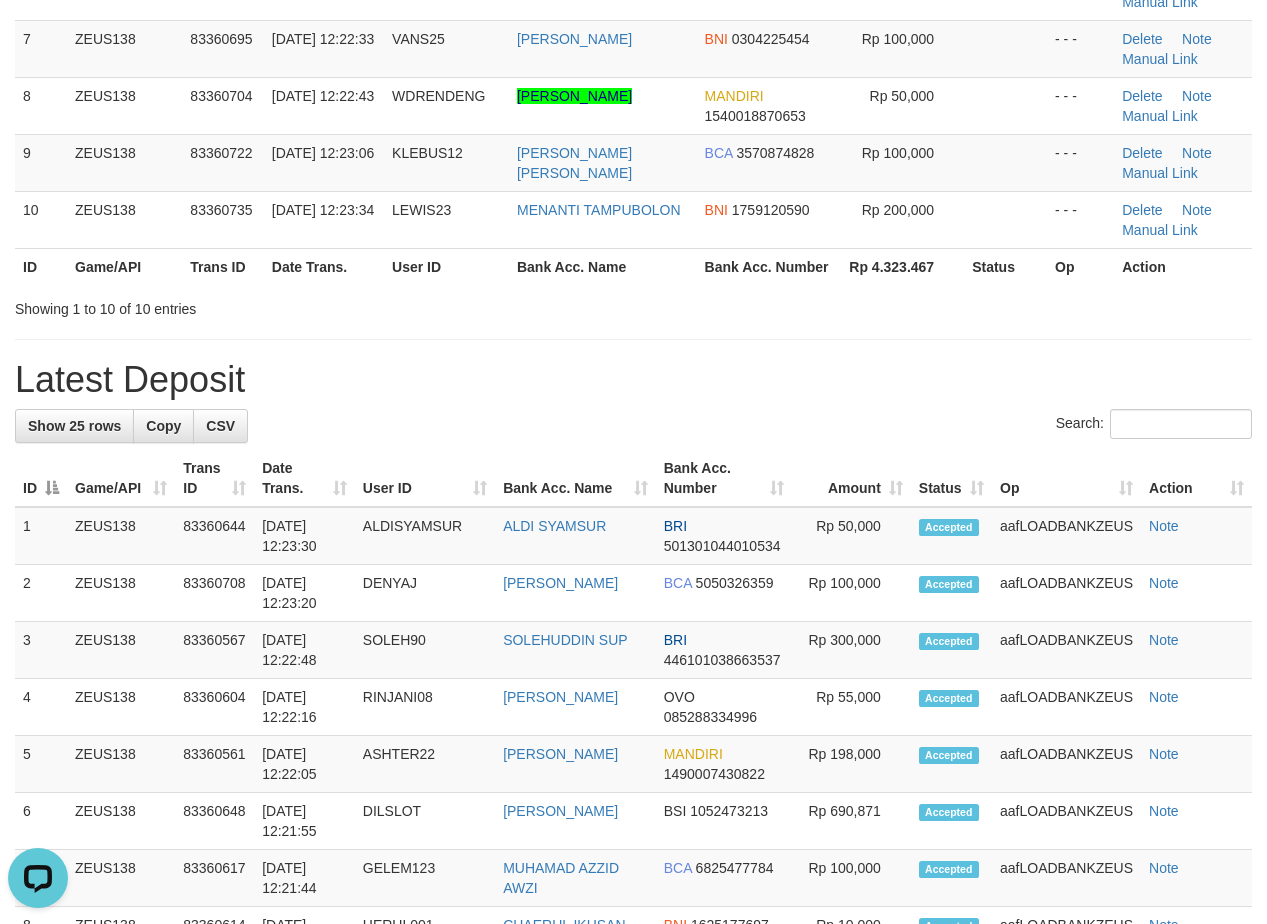 click on "Latest Deposit" at bounding box center [633, 380] 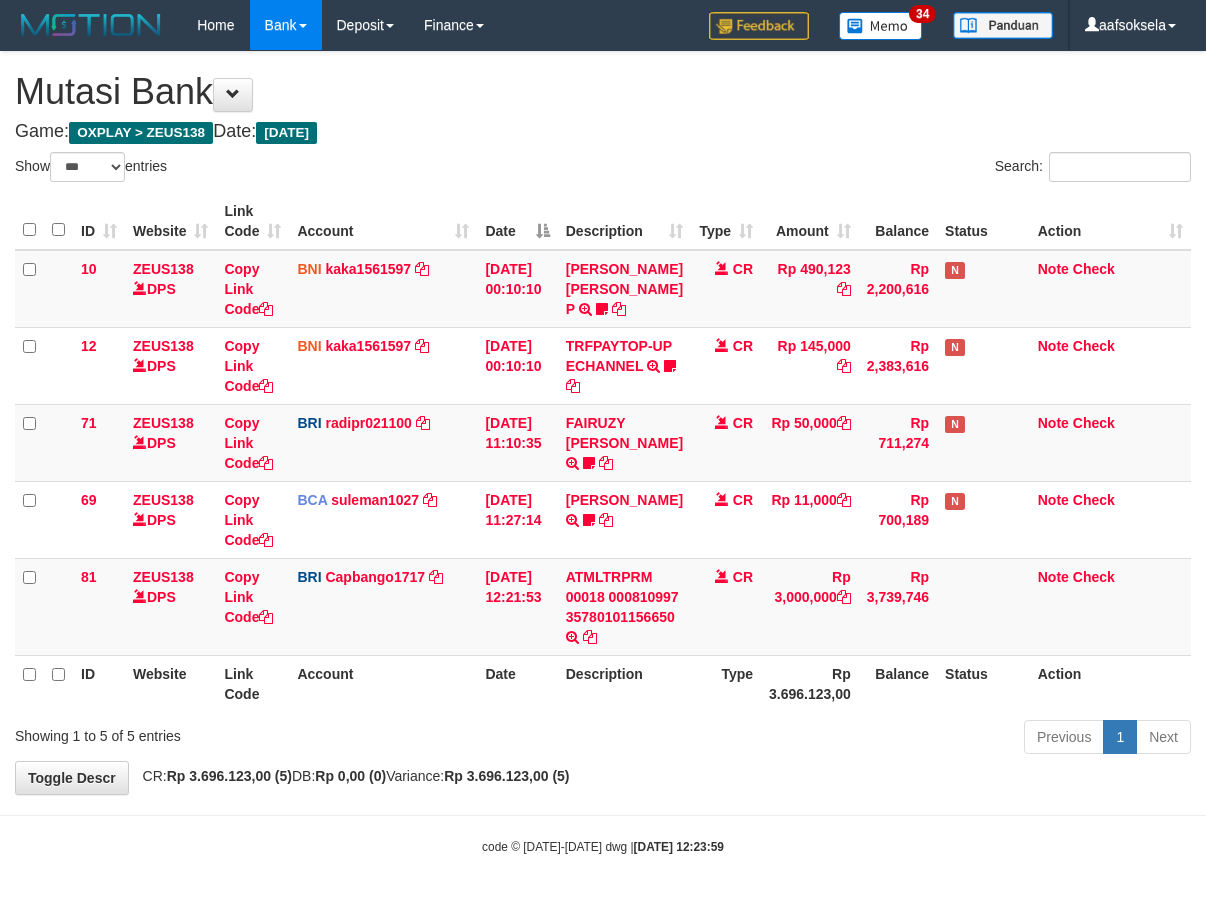select on "***" 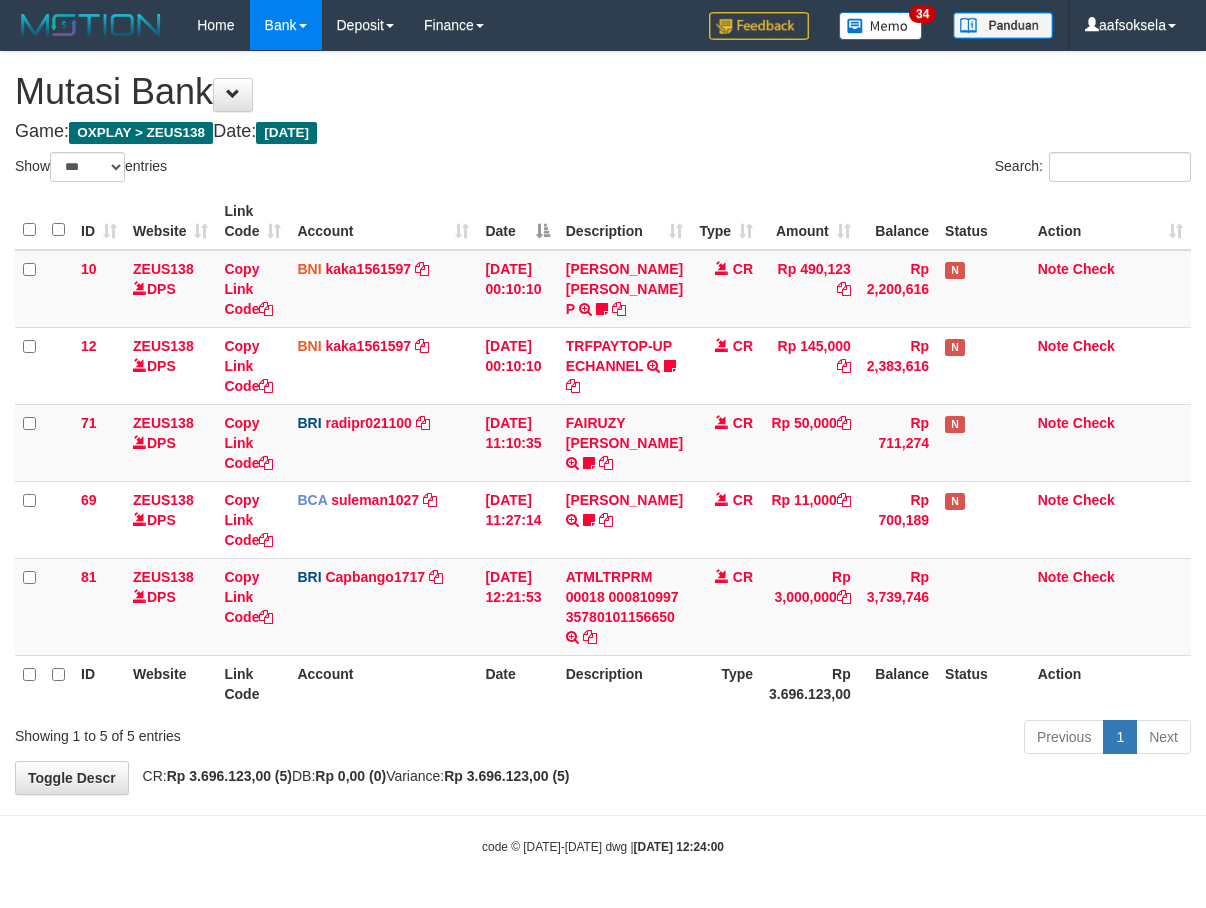 select on "***" 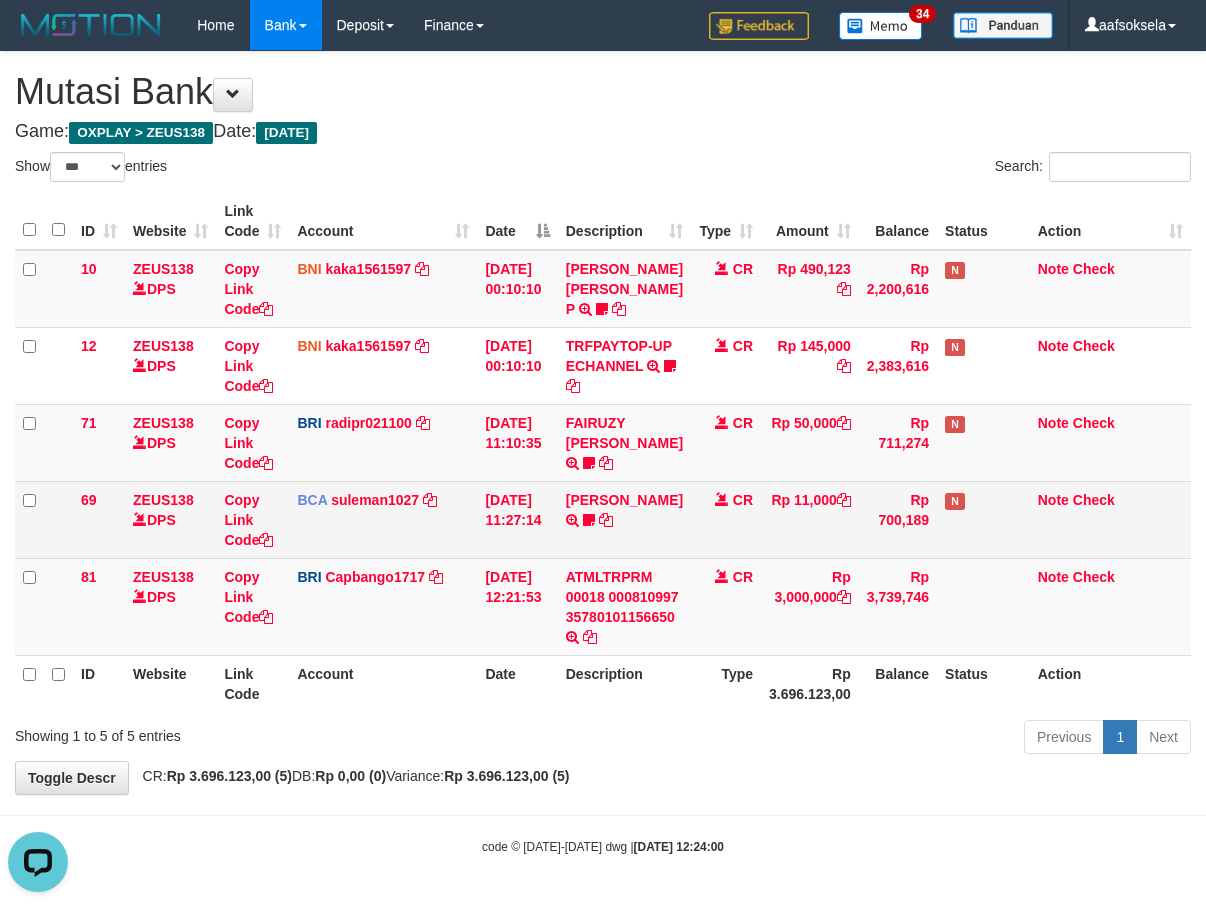 scroll, scrollTop: 0, scrollLeft: 0, axis: both 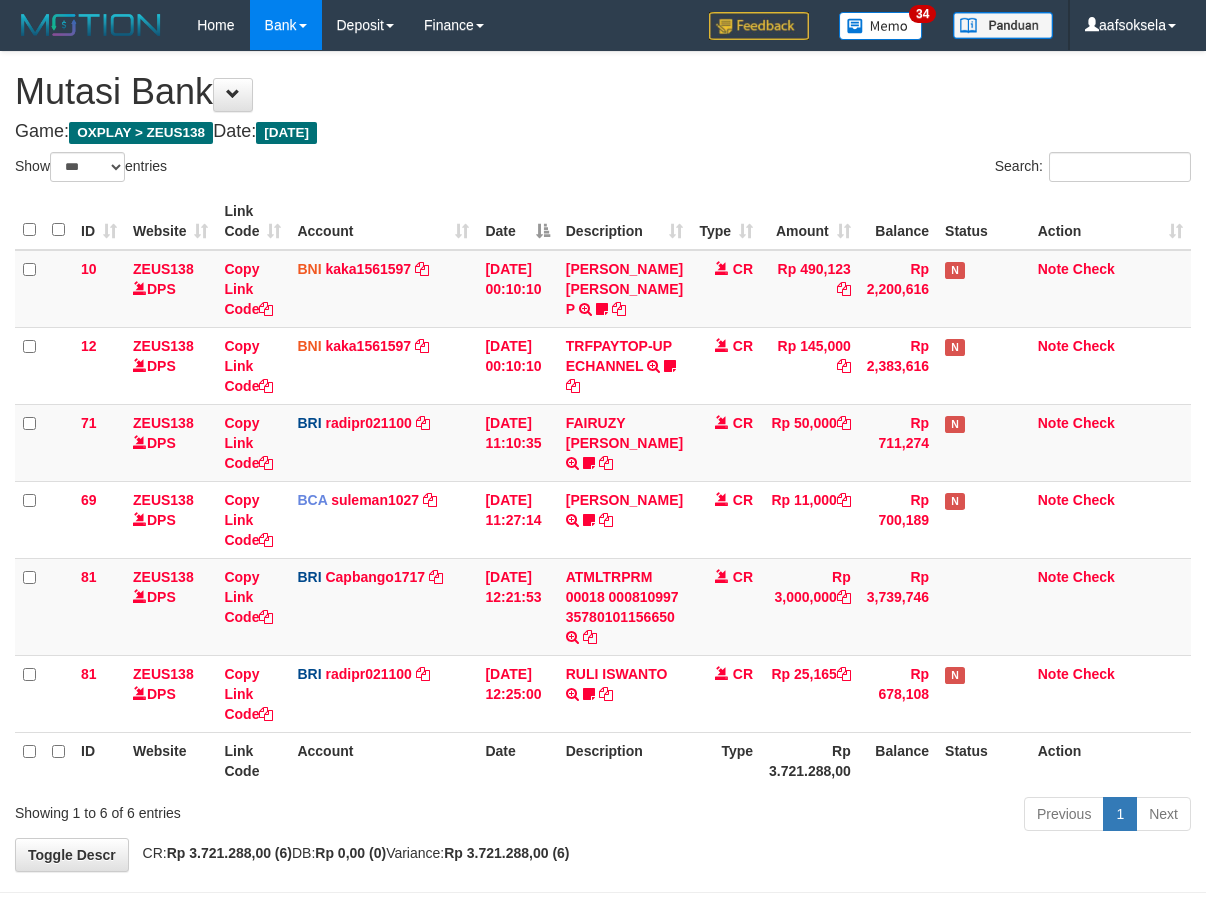 select on "***" 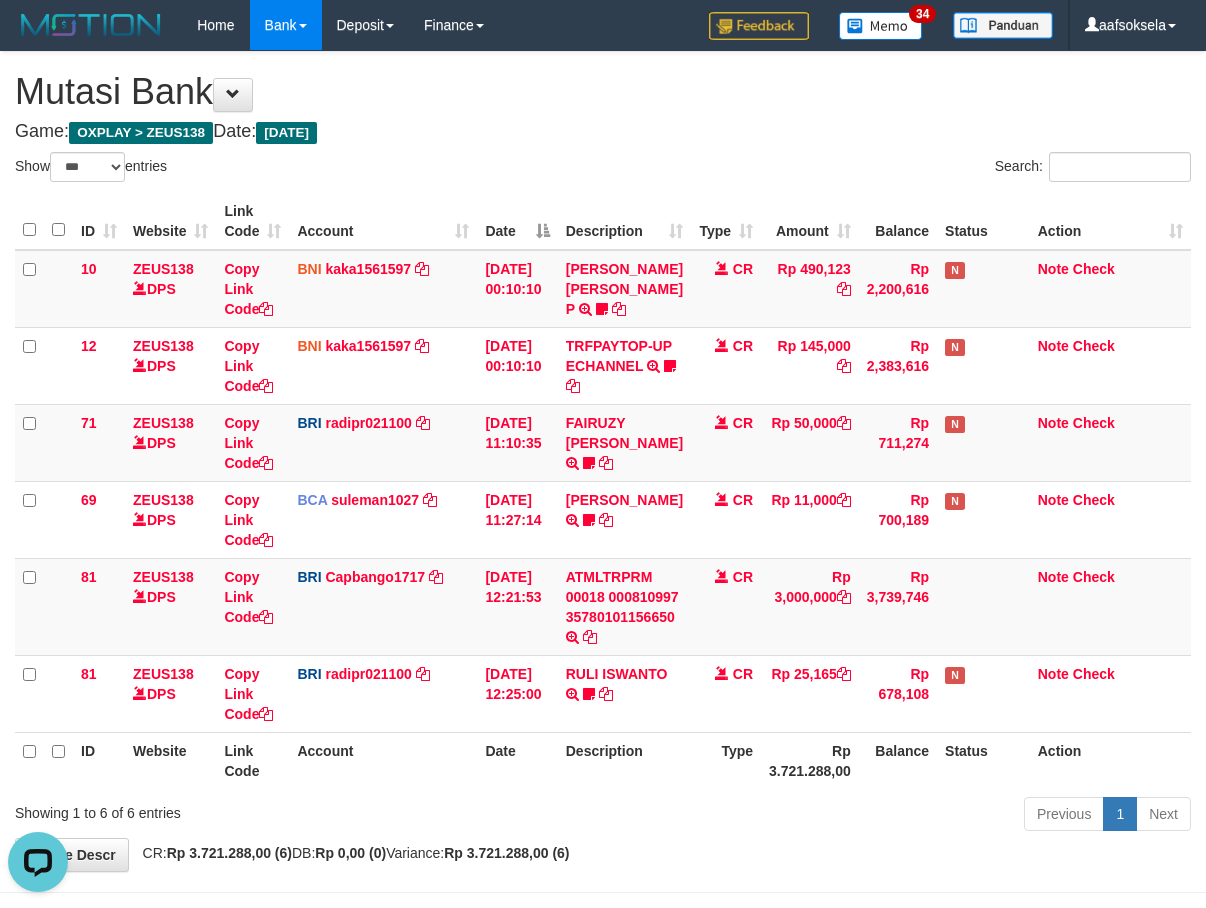 scroll, scrollTop: 0, scrollLeft: 0, axis: both 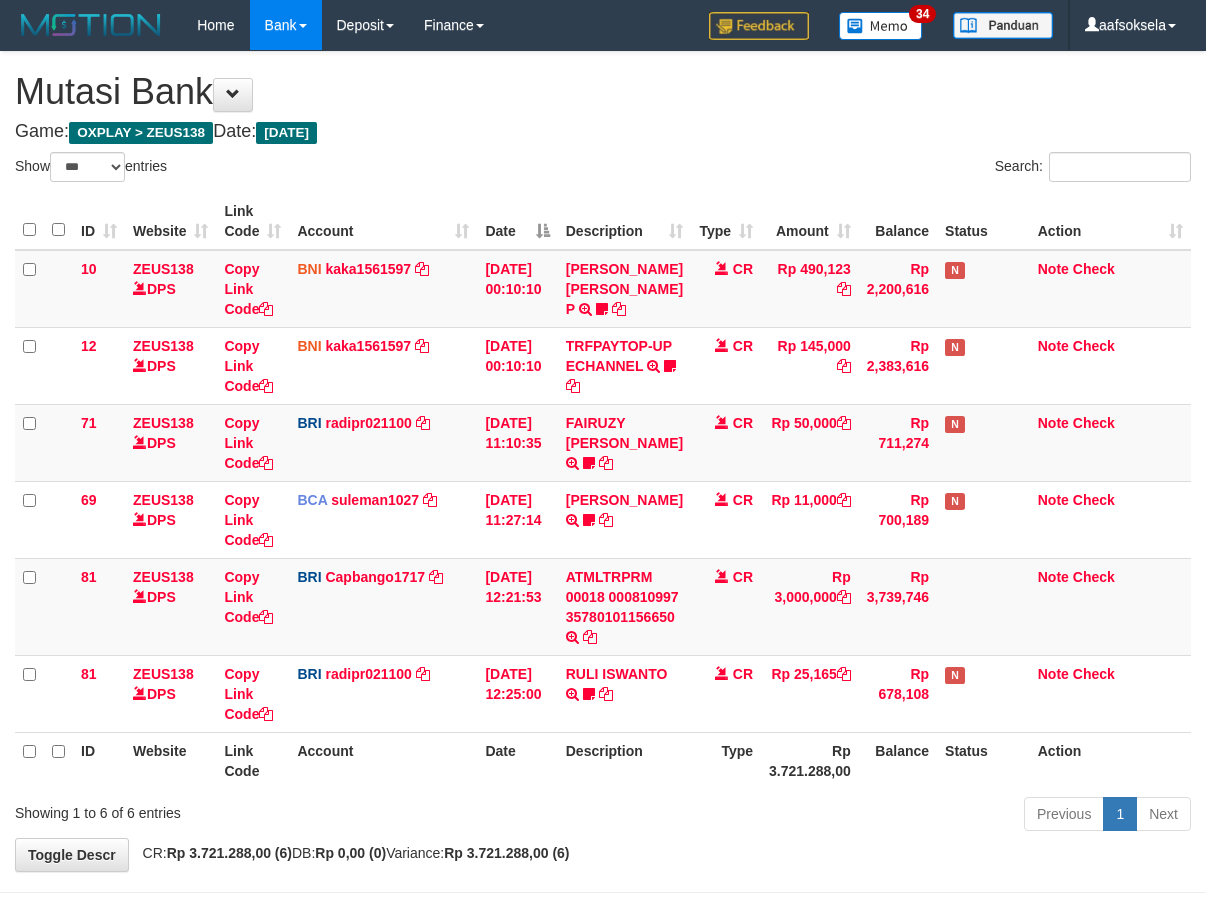 select on "***" 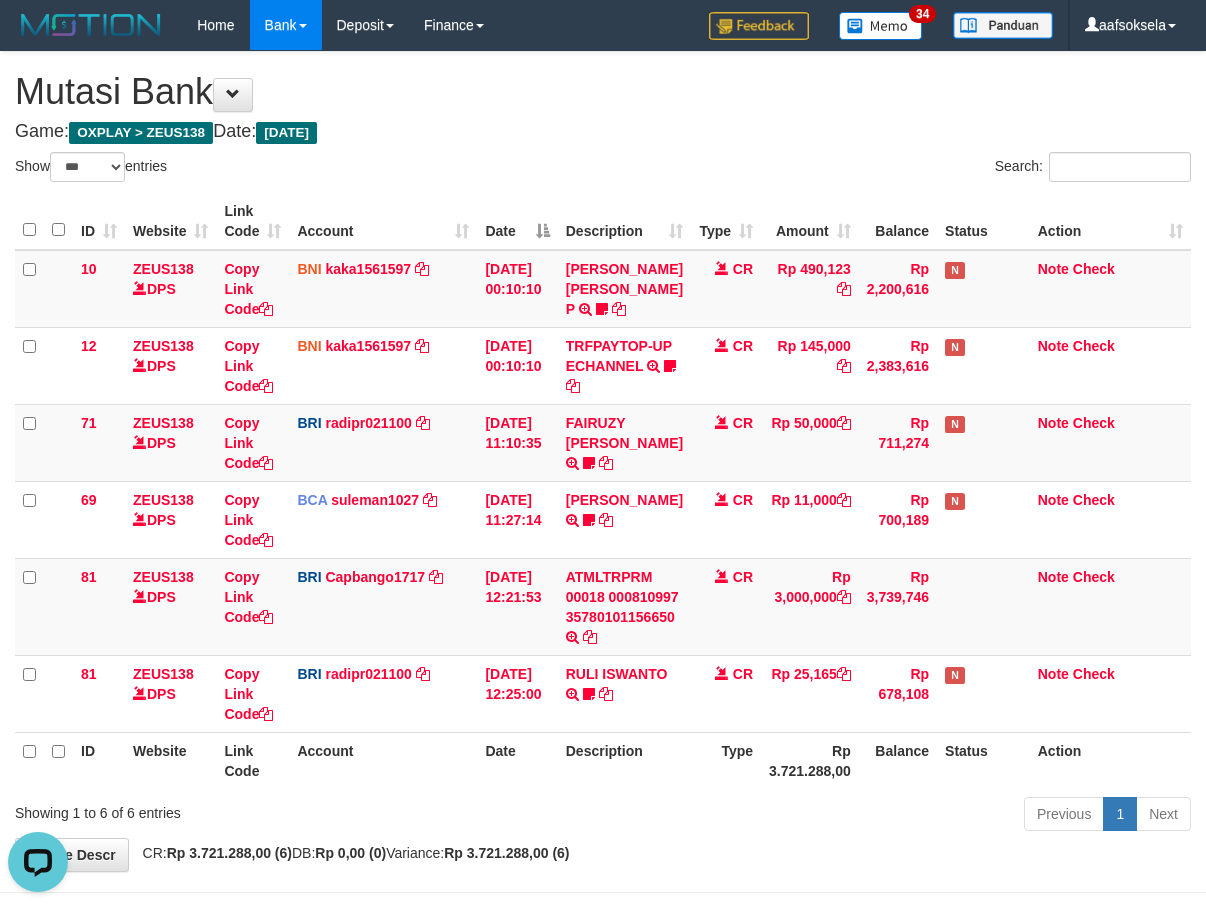 scroll, scrollTop: 0, scrollLeft: 0, axis: both 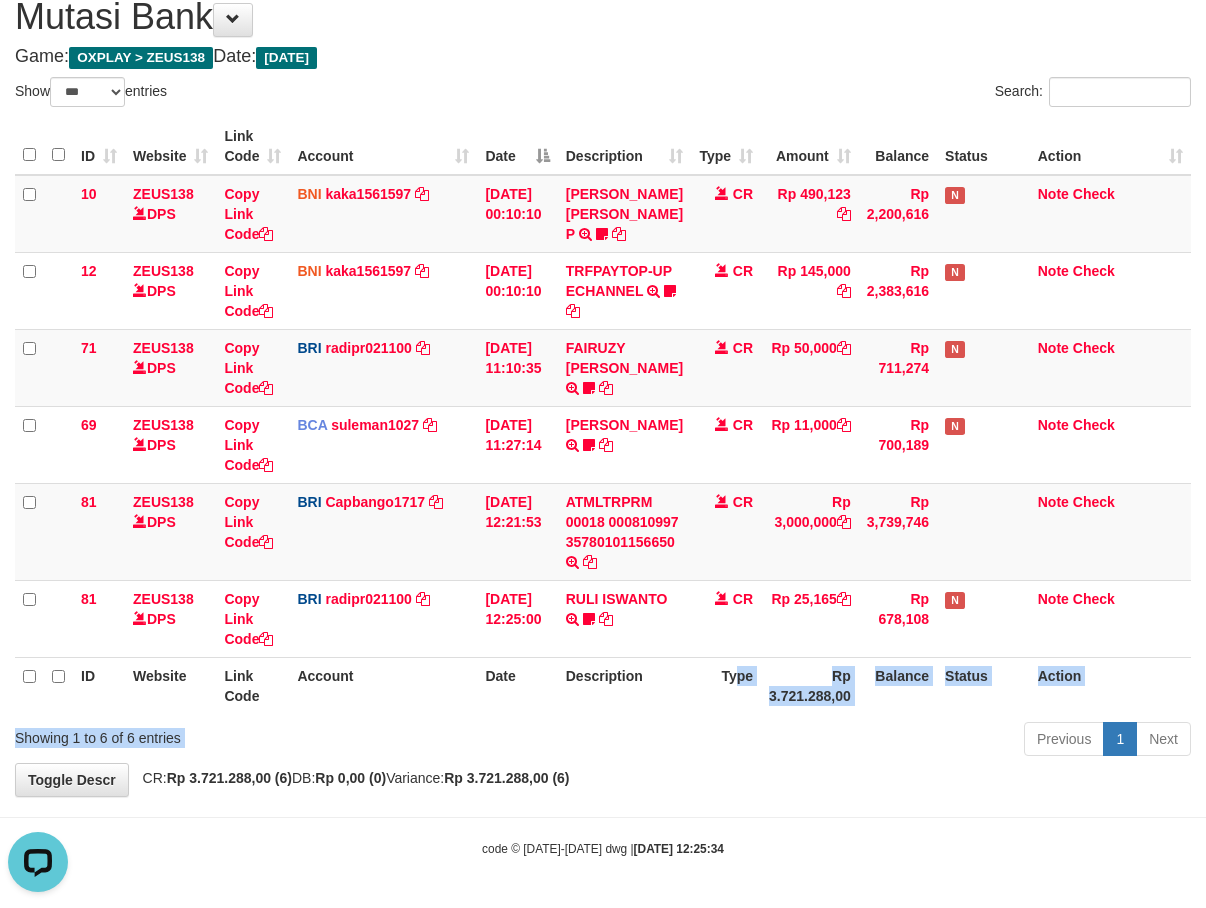 drag, startPoint x: 726, startPoint y: 742, endPoint x: 1218, endPoint y: 588, distance: 515.5386 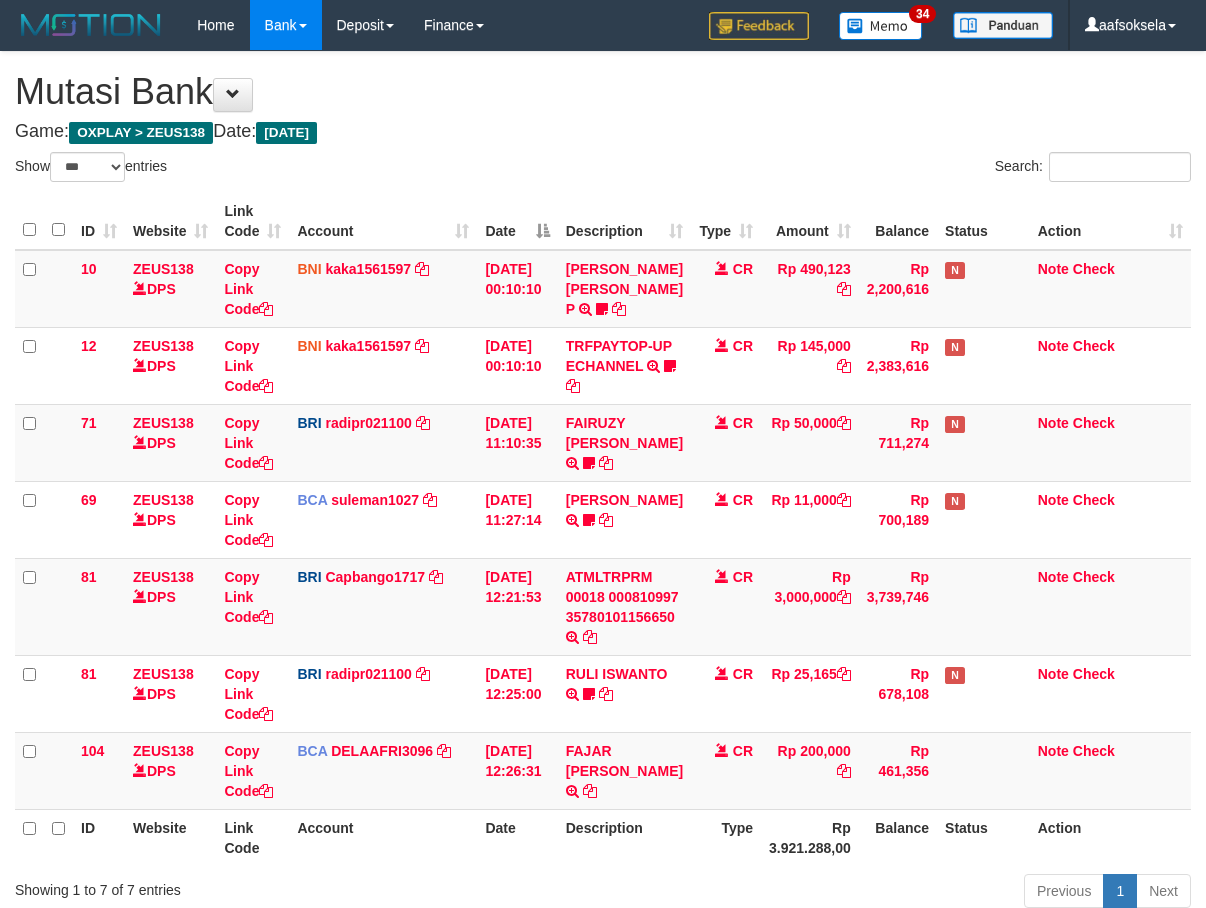 select on "***" 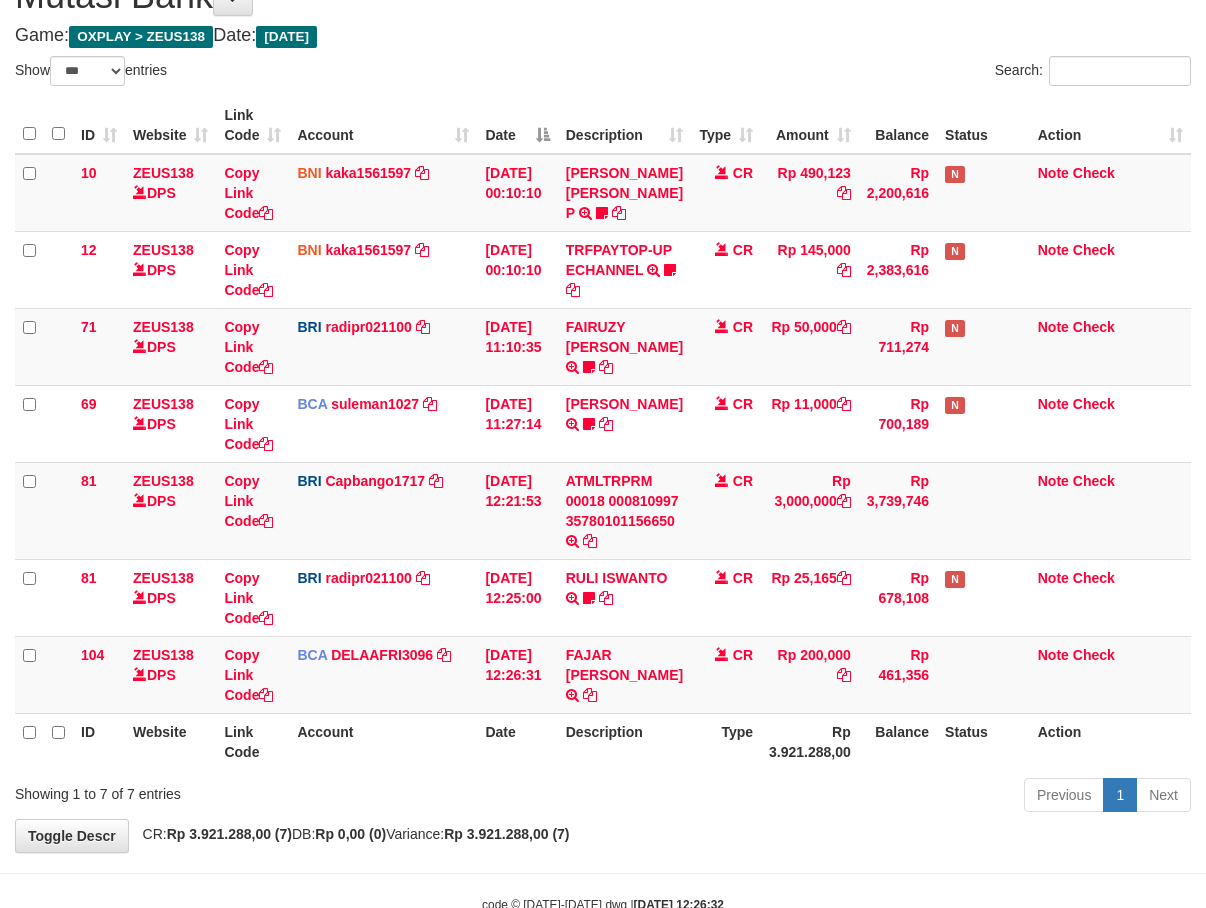 click on "Rp 3.921.288,00" at bounding box center (810, 741) 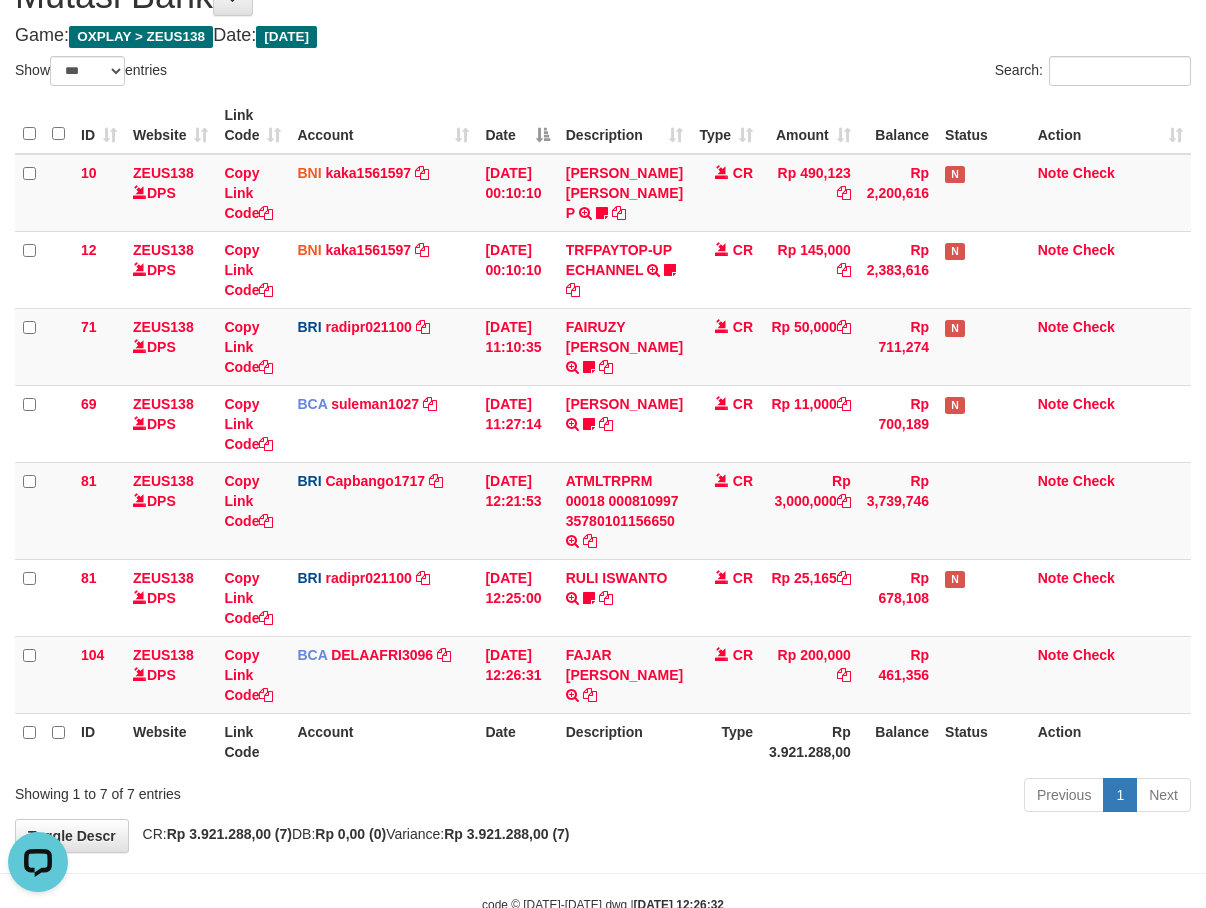 scroll, scrollTop: 0, scrollLeft: 0, axis: both 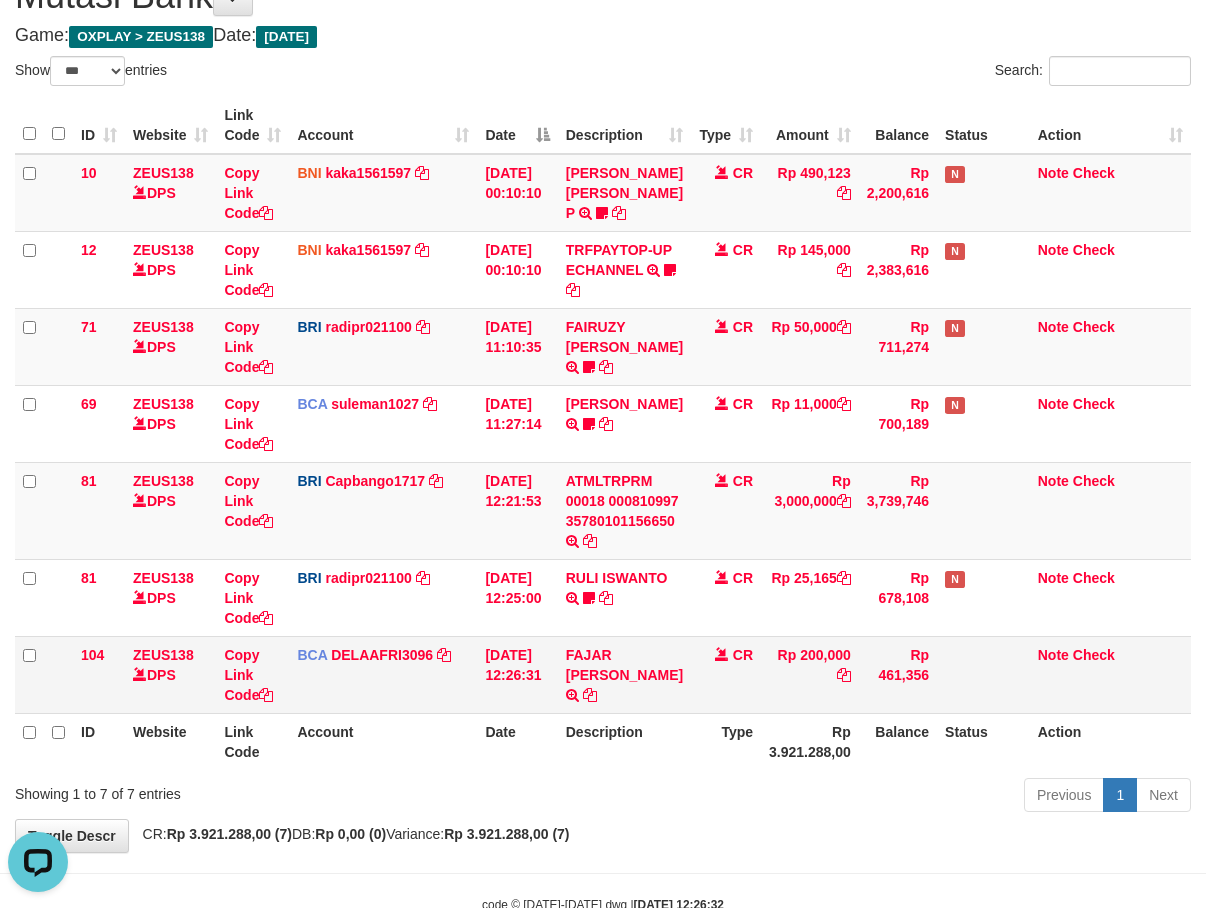 click on "CR" at bounding box center [726, 674] 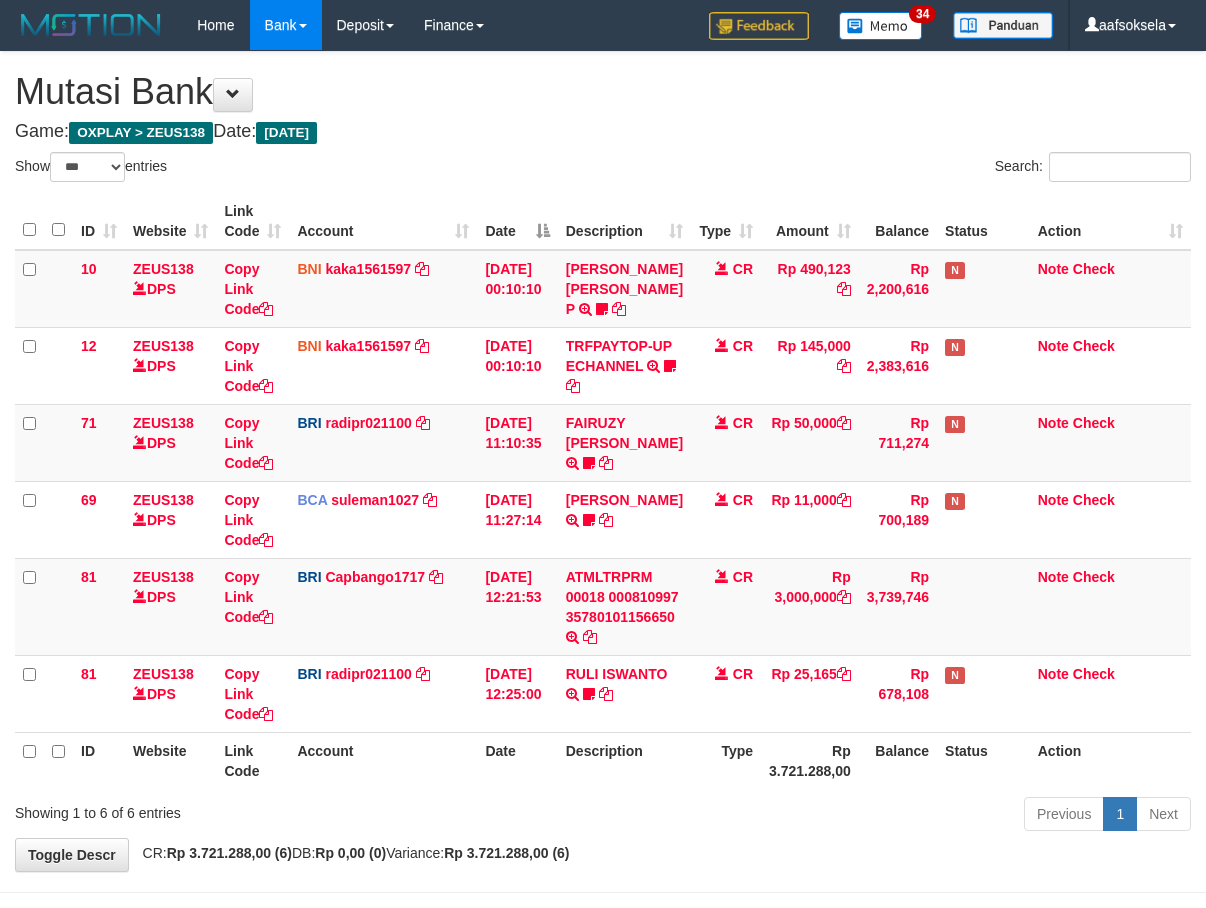 select on "***" 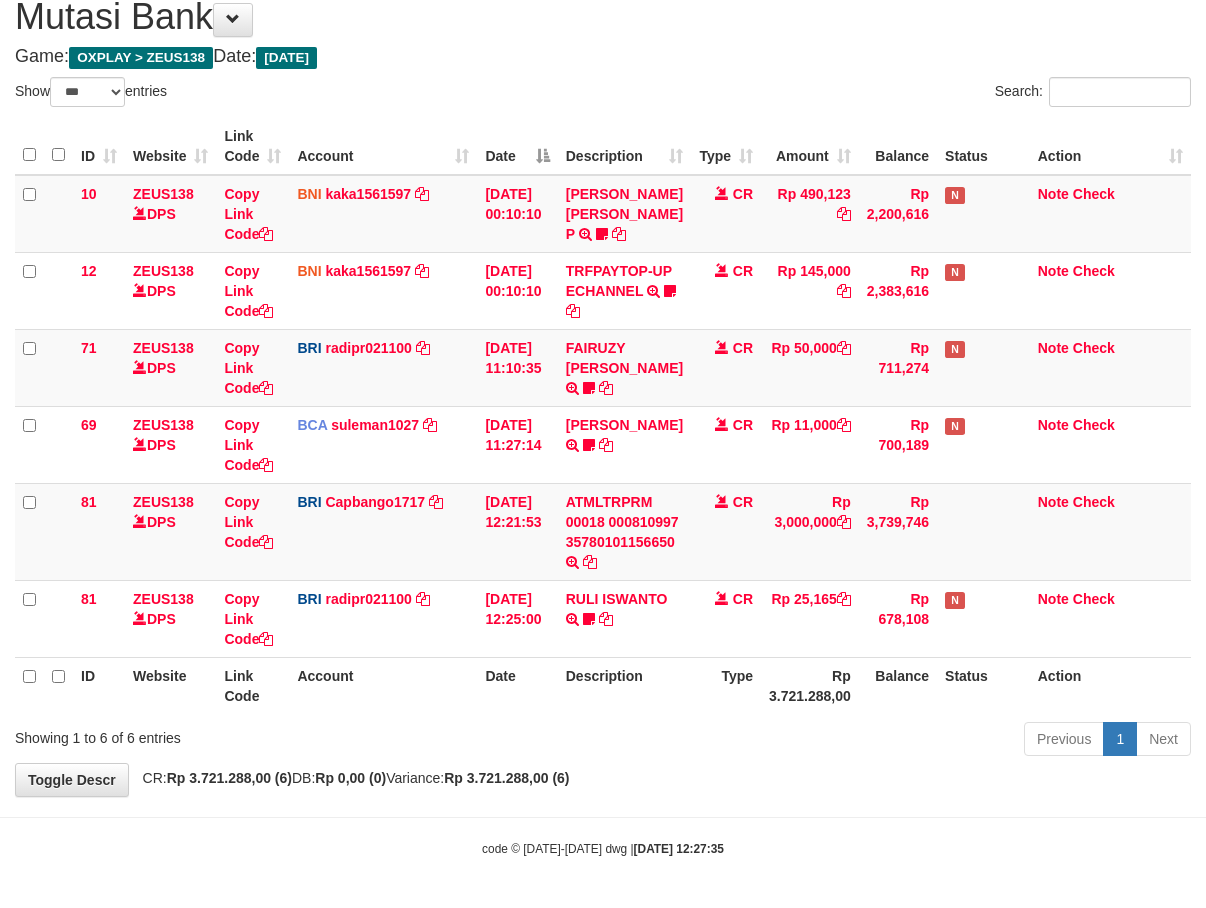 click on "Date" at bounding box center [517, 685] 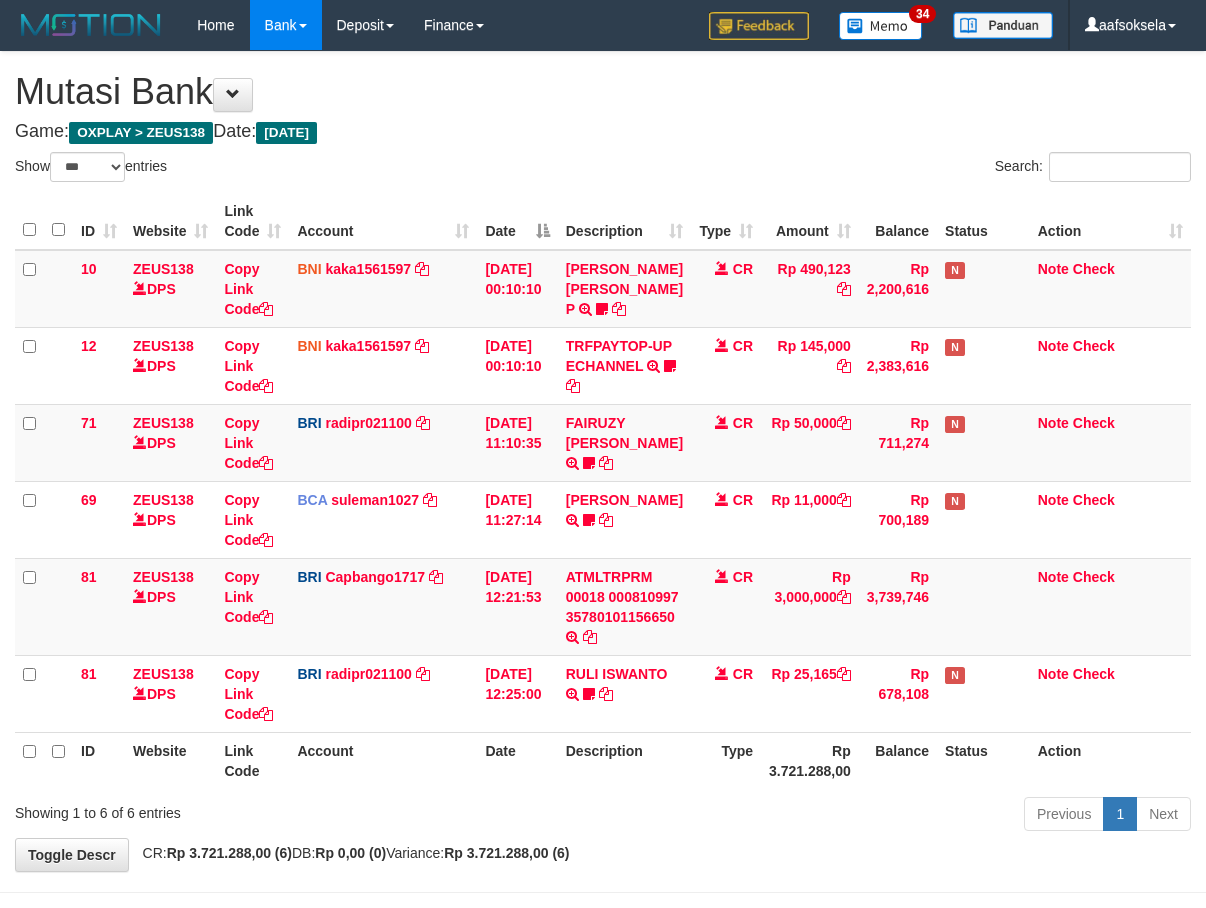 select on "***" 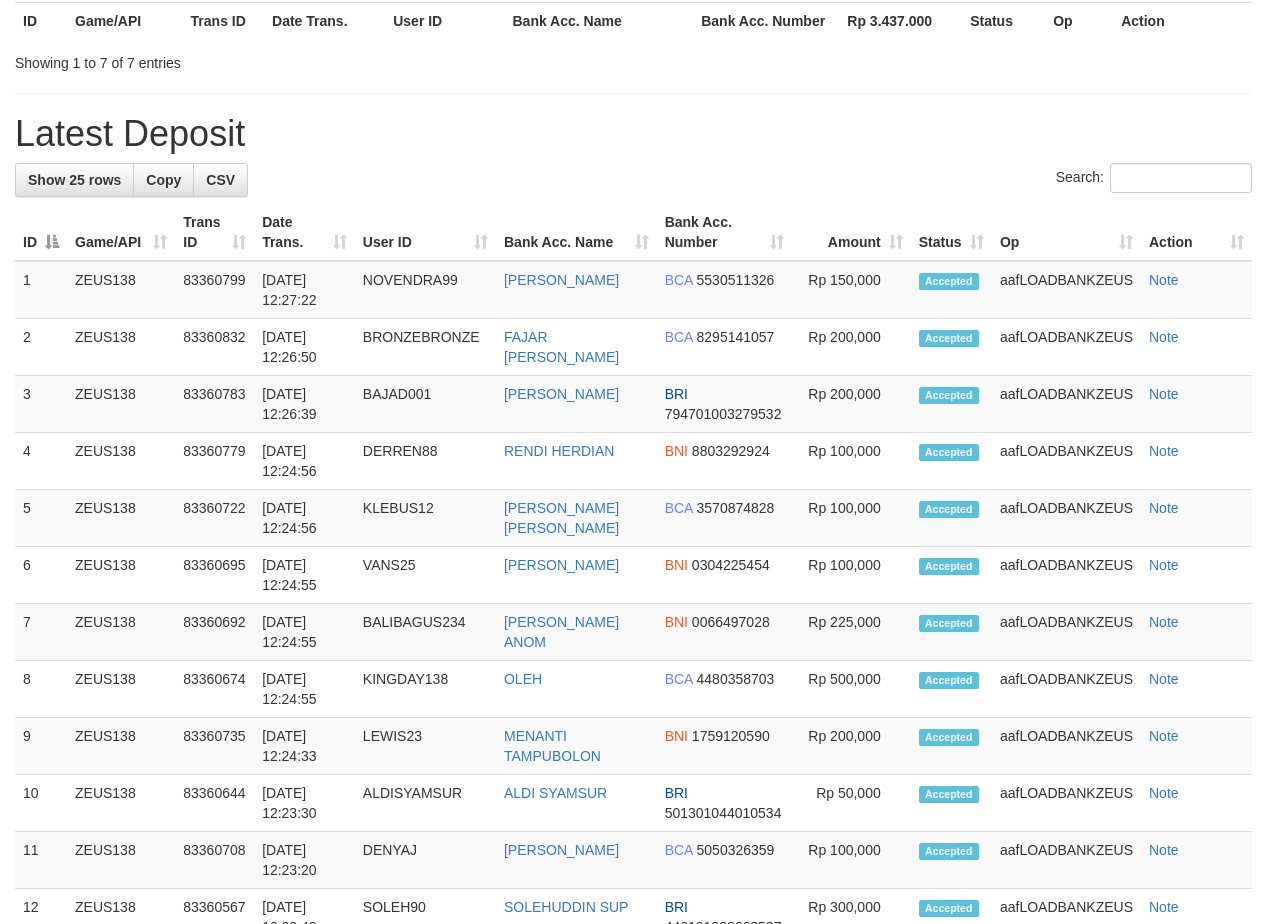 scroll, scrollTop: 572, scrollLeft: 0, axis: vertical 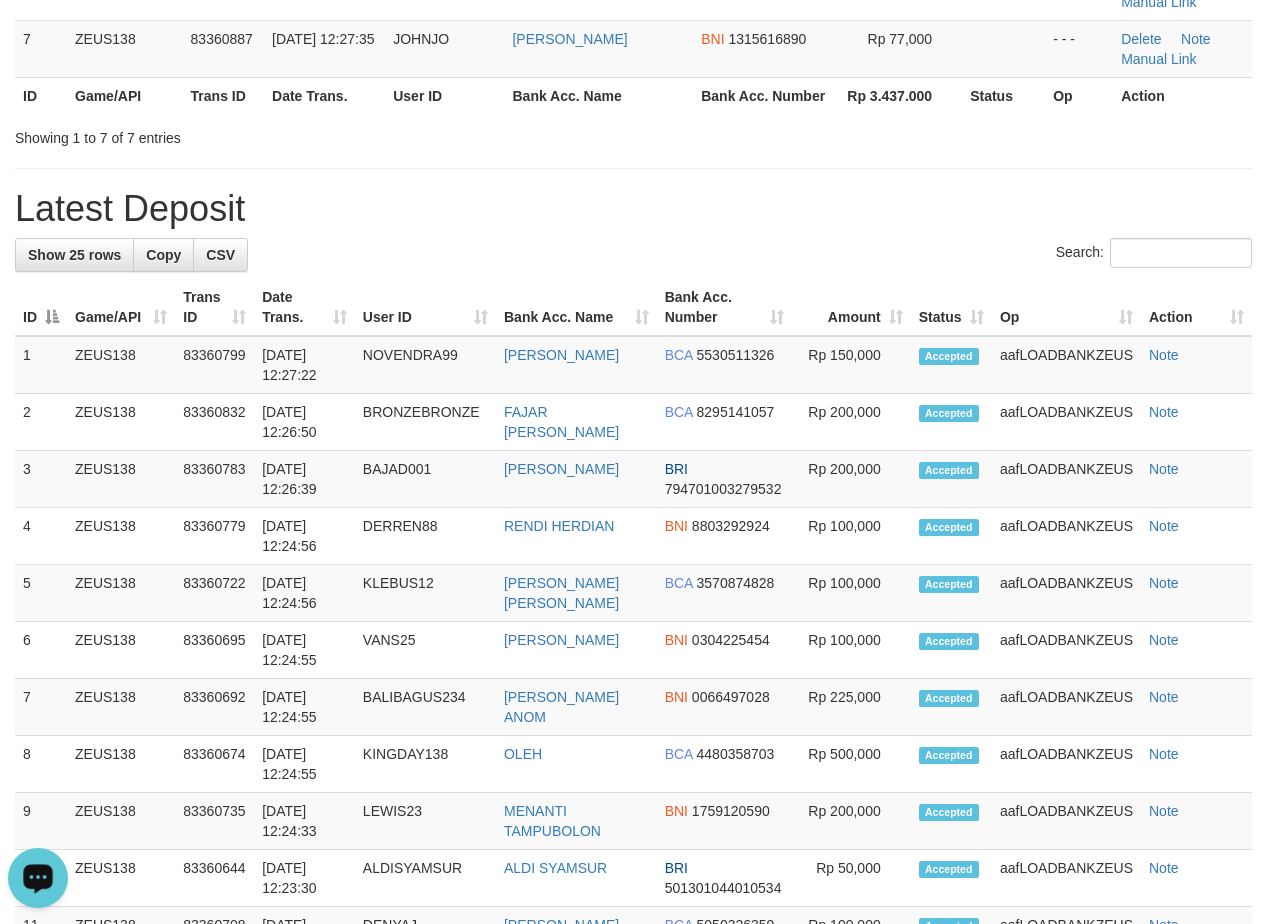 drag, startPoint x: 299, startPoint y: 237, endPoint x: 7, endPoint y: 402, distance: 335.3938 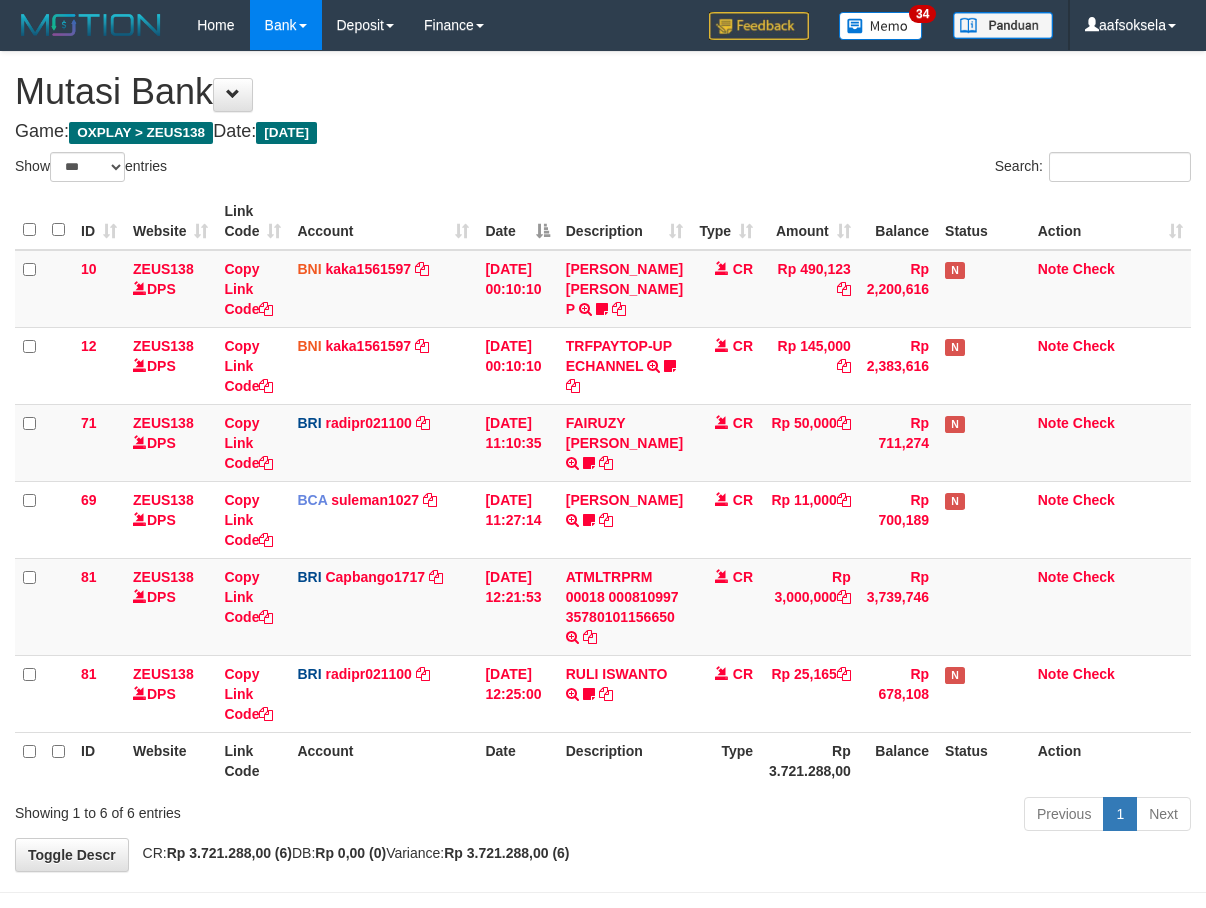 select on "***" 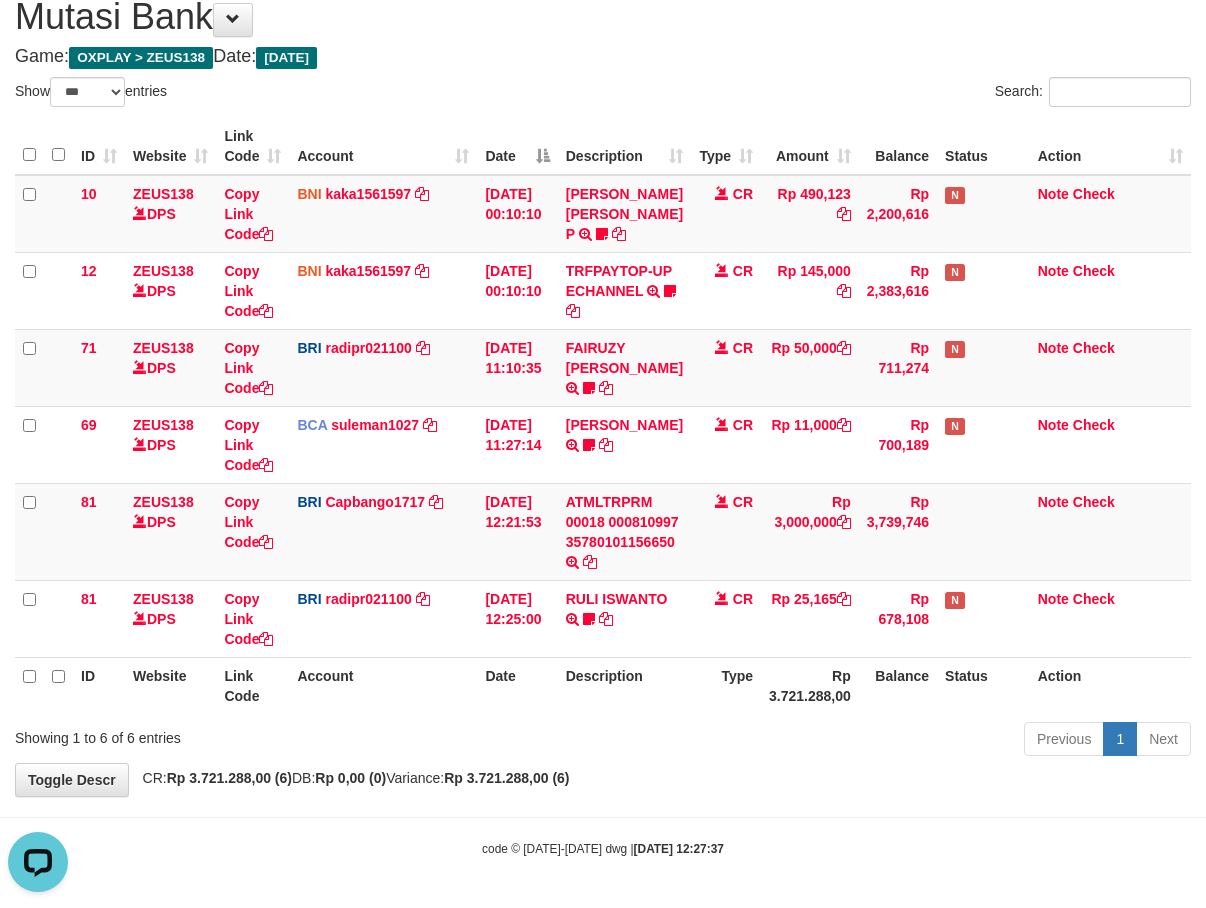 scroll, scrollTop: 0, scrollLeft: 0, axis: both 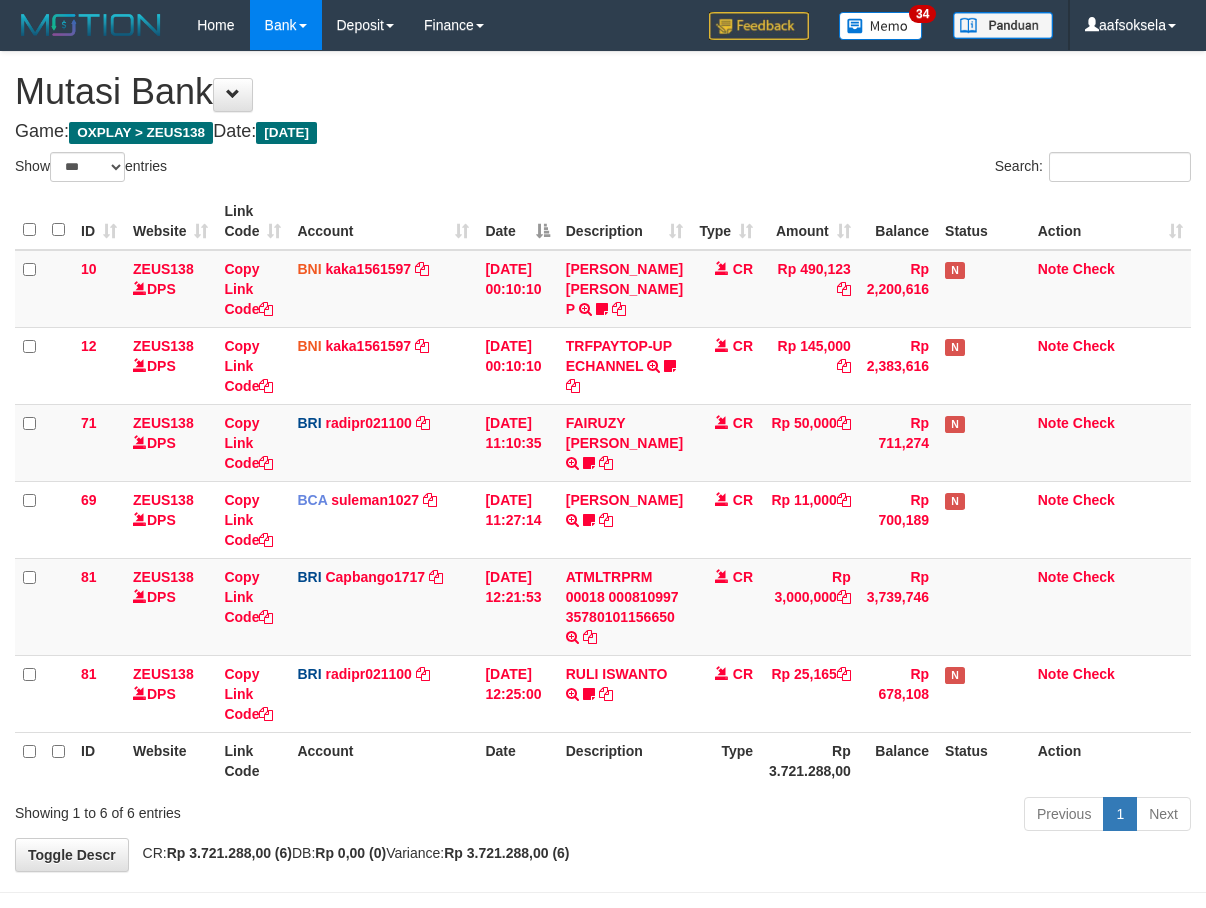select on "***" 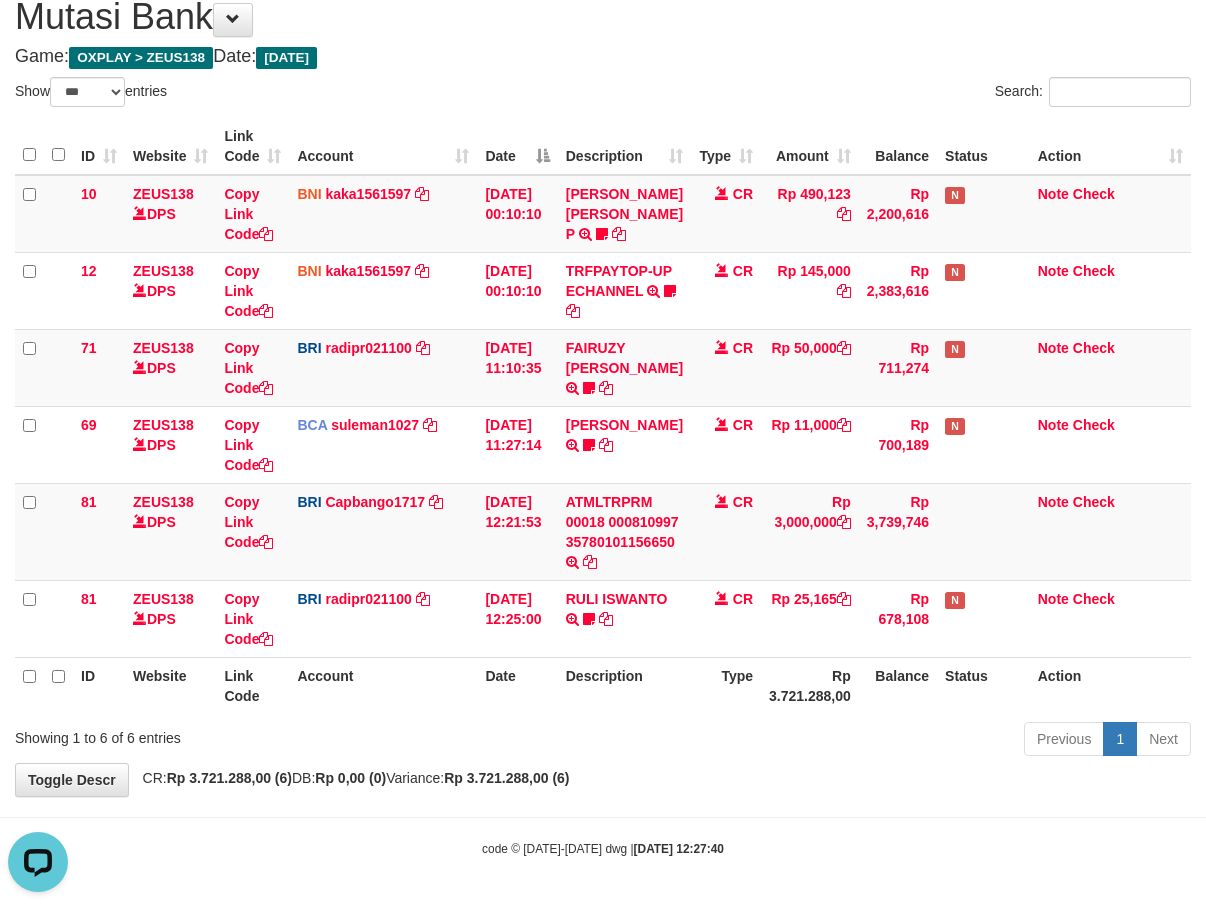 scroll, scrollTop: 0, scrollLeft: 0, axis: both 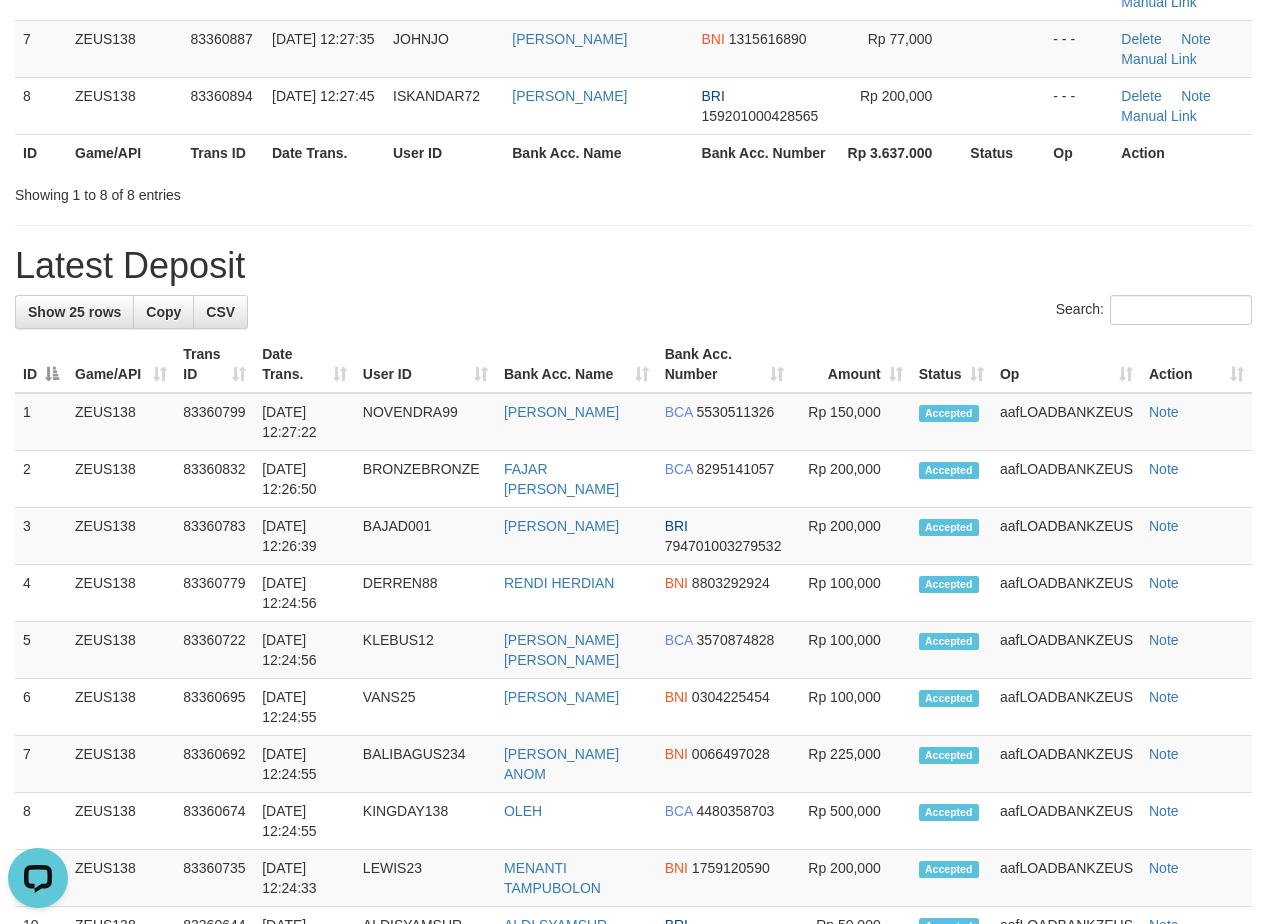 drag, startPoint x: 780, startPoint y: 232, endPoint x: 664, endPoint y: 363, distance: 174.97714 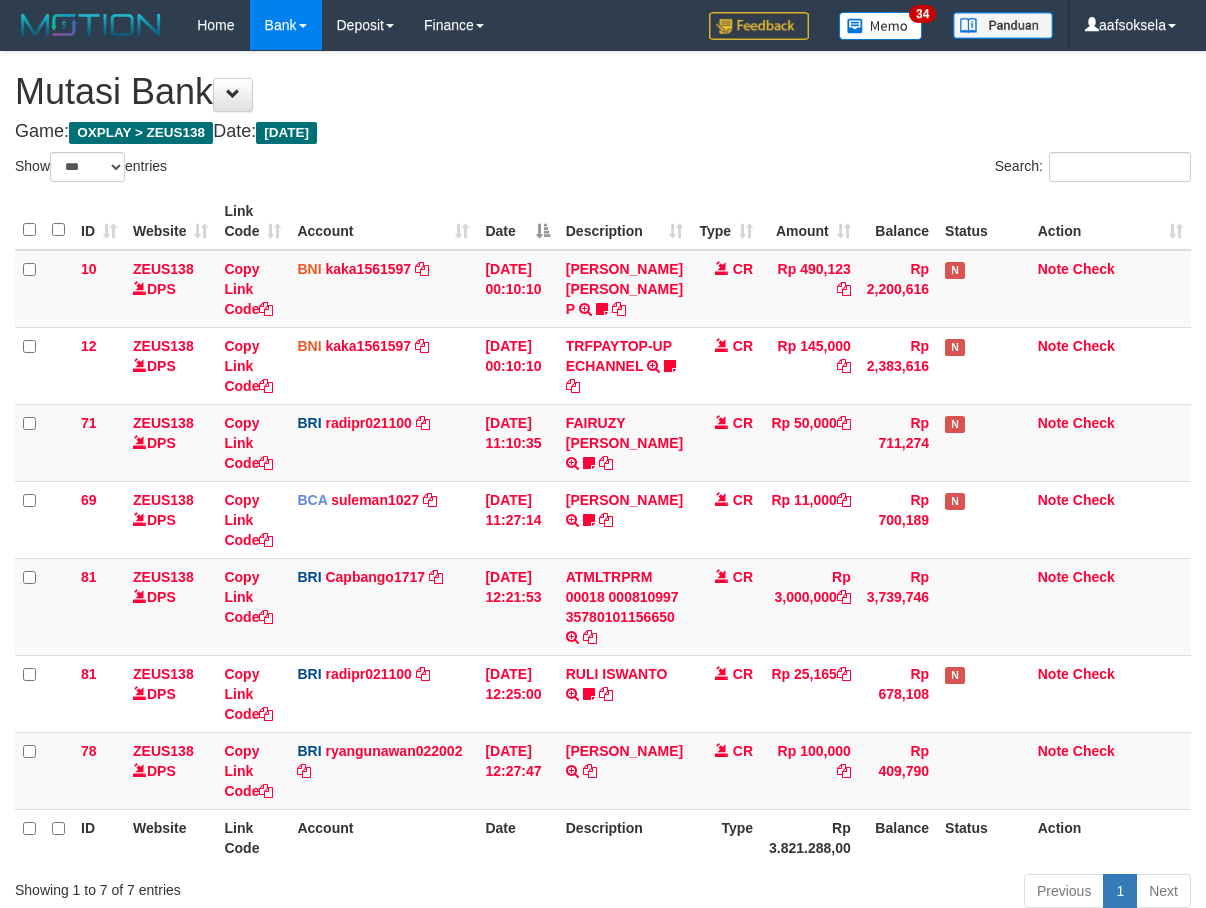 select on "***" 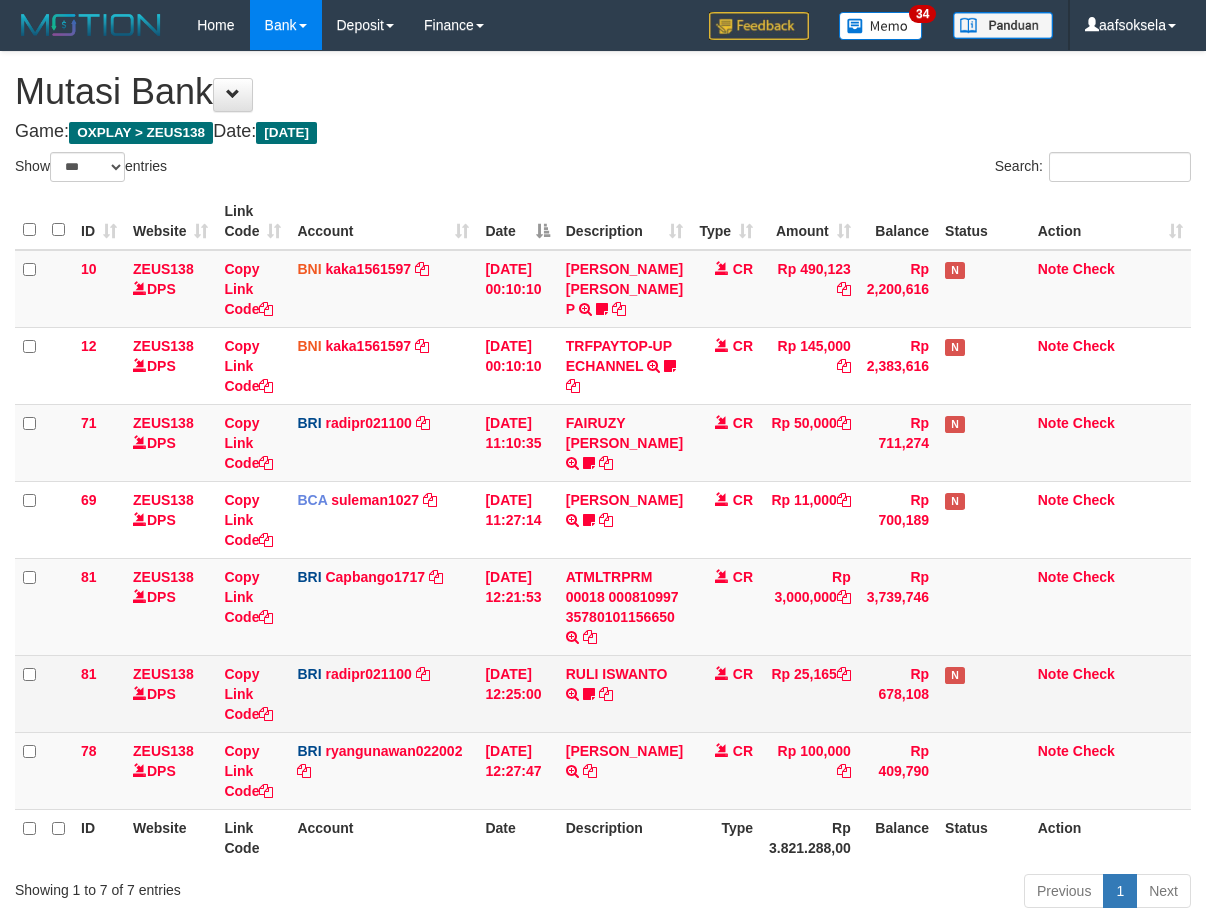 scroll, scrollTop: 96, scrollLeft: 0, axis: vertical 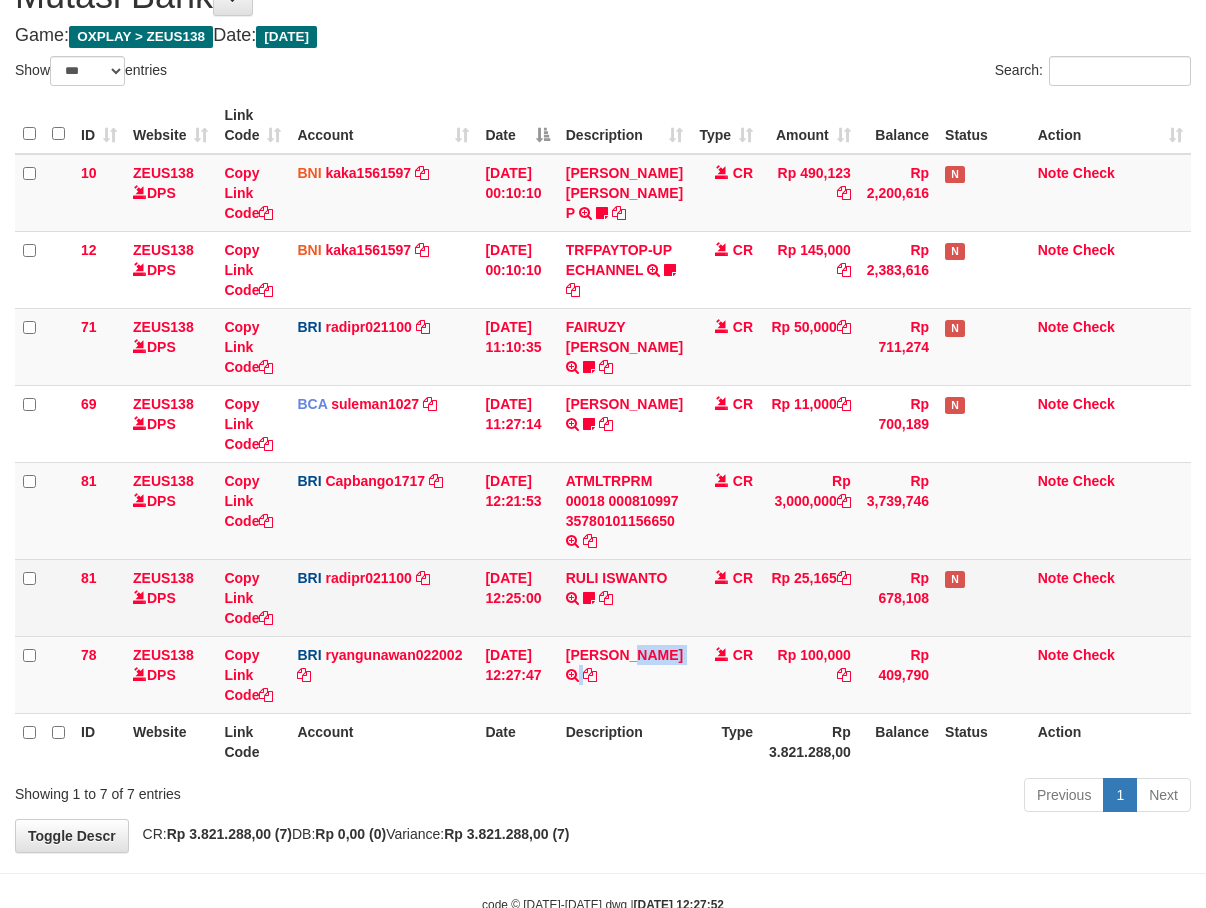click on "10
ZEUS138    DPS
Copy Link Code
BNI
kaka1561597
DPS
KARMILA
mutasi_20250710_2425 | 10
mutasi_20250710_2425 | 10
10/07/2025 00:10:10
MARIO MATERNUS MAU P            TRF/PAY/TOP-UP ECHANNEL MARIO MATERNUS MAU P    LAKILAKIKUAT99
CR
Rp 490,123
Rp 2,200,616
N
Note
Check
12
ZEUS138    DPS
Copy Link Code
BNI
kaka1561597
DPS
KARMILA
mutasi_20250710_2425 | 12" at bounding box center [603, 434] 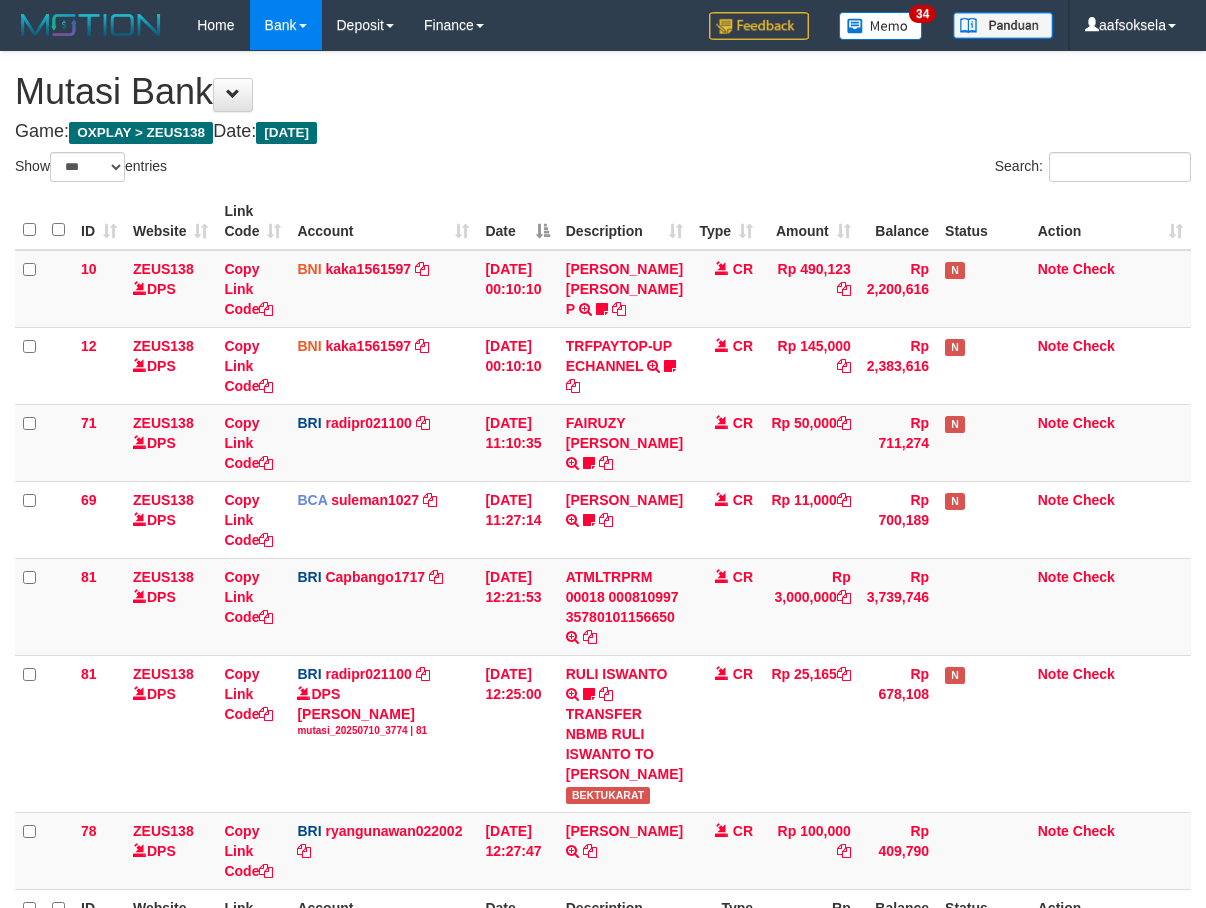 select on "***" 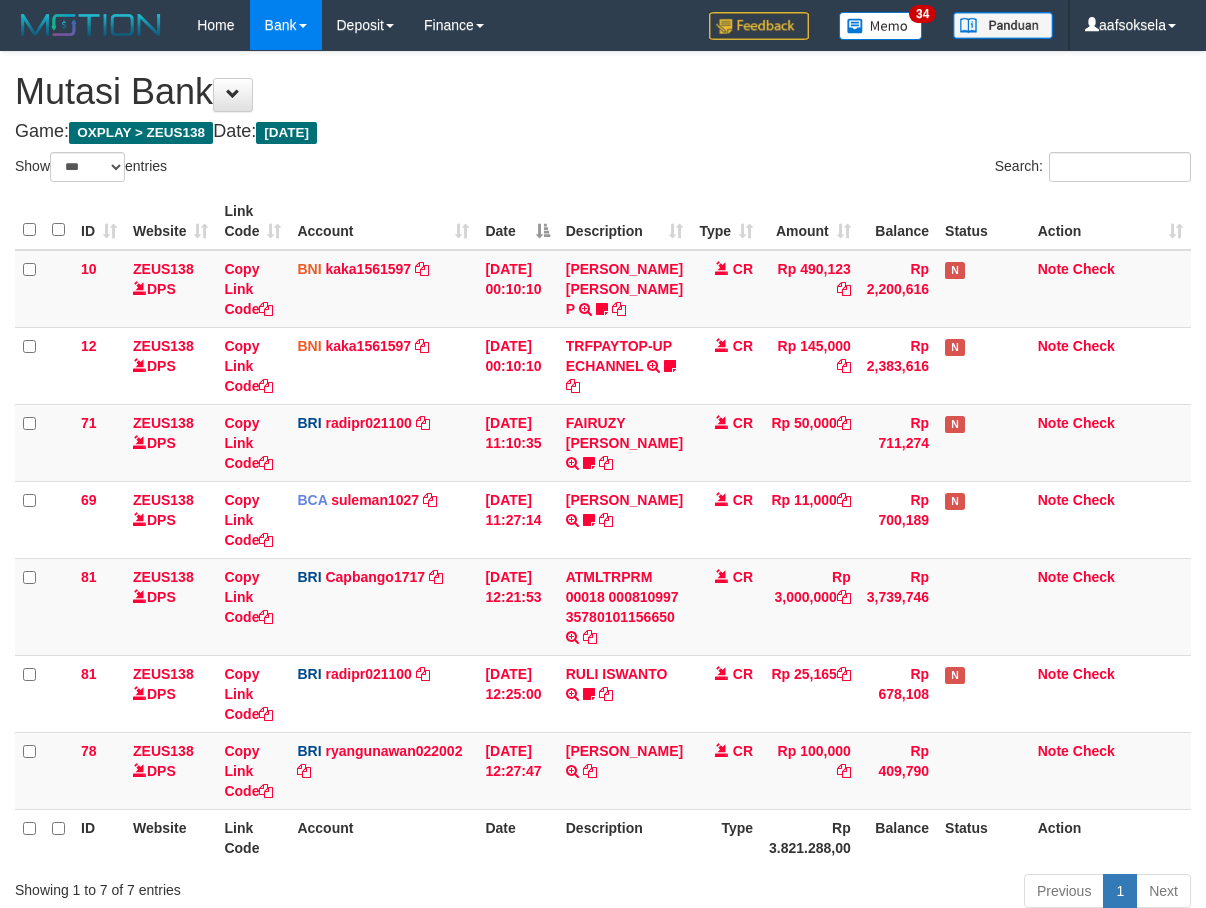 select on "***" 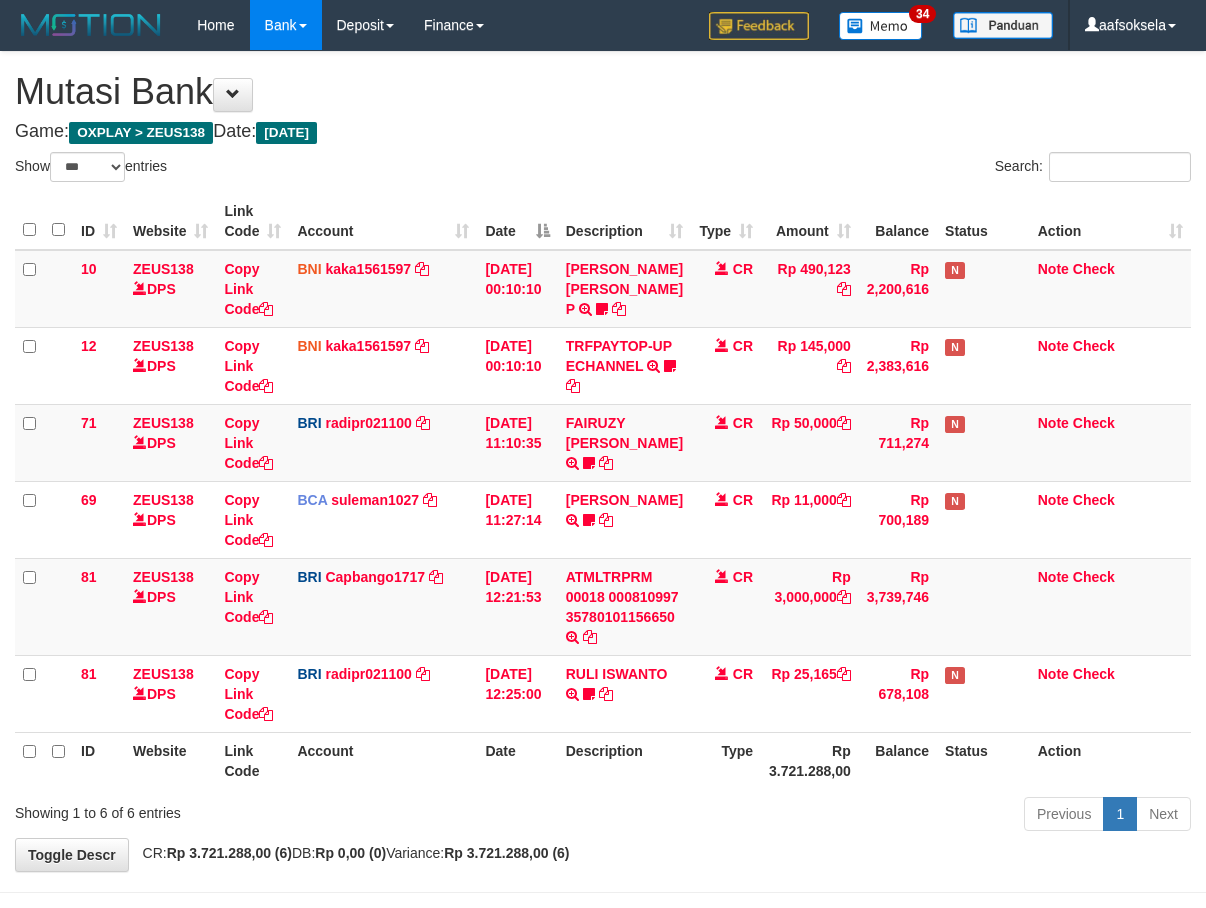 select on "***" 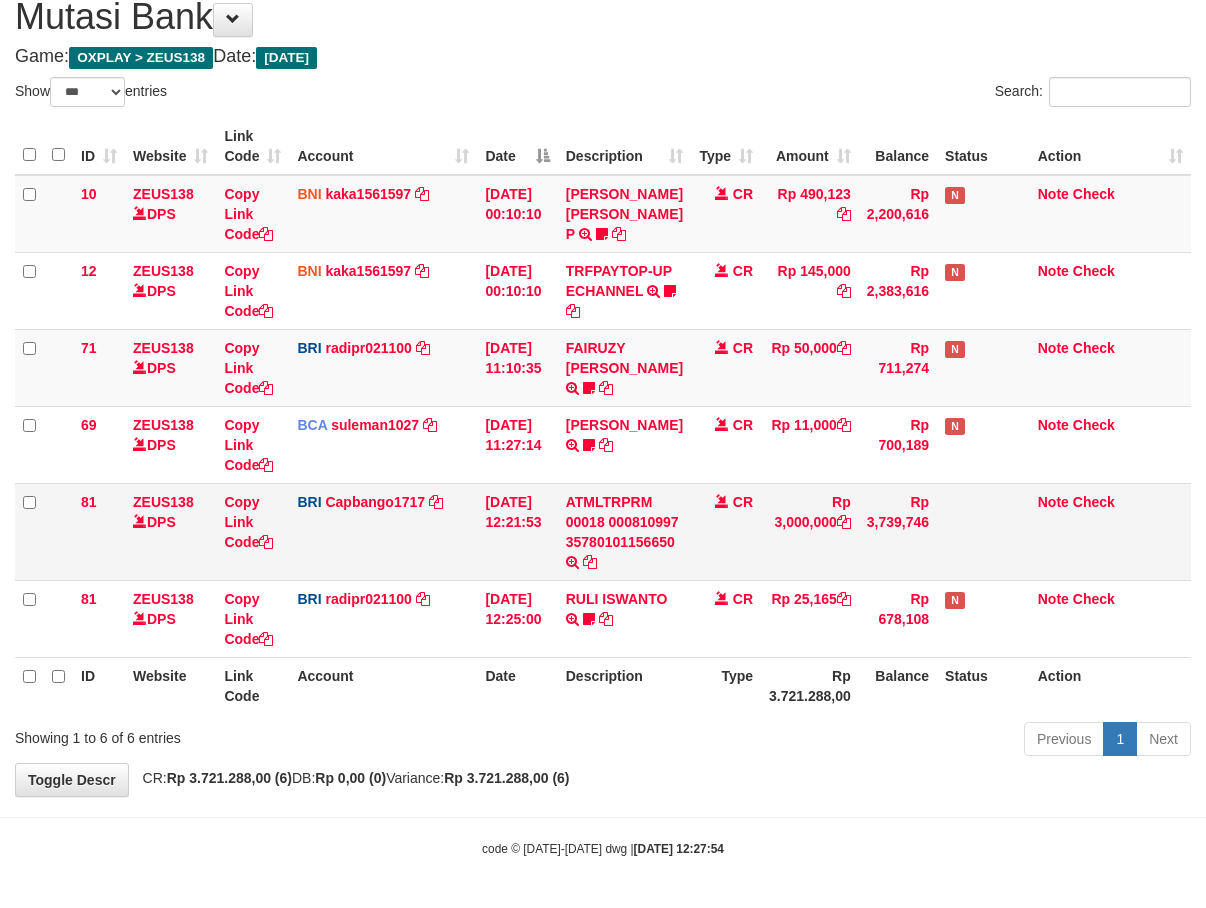 scroll, scrollTop: 28, scrollLeft: 0, axis: vertical 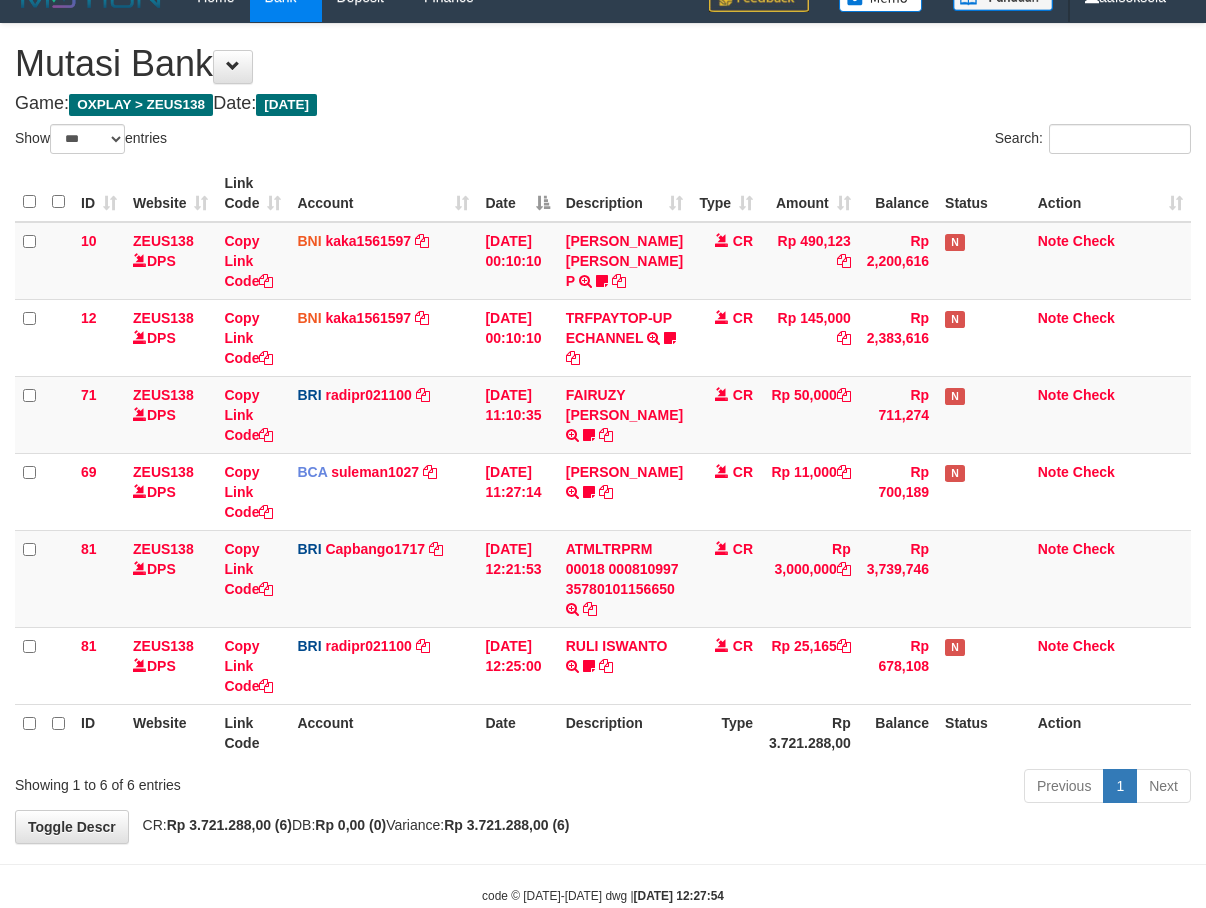 click on "Type" at bounding box center (726, 732) 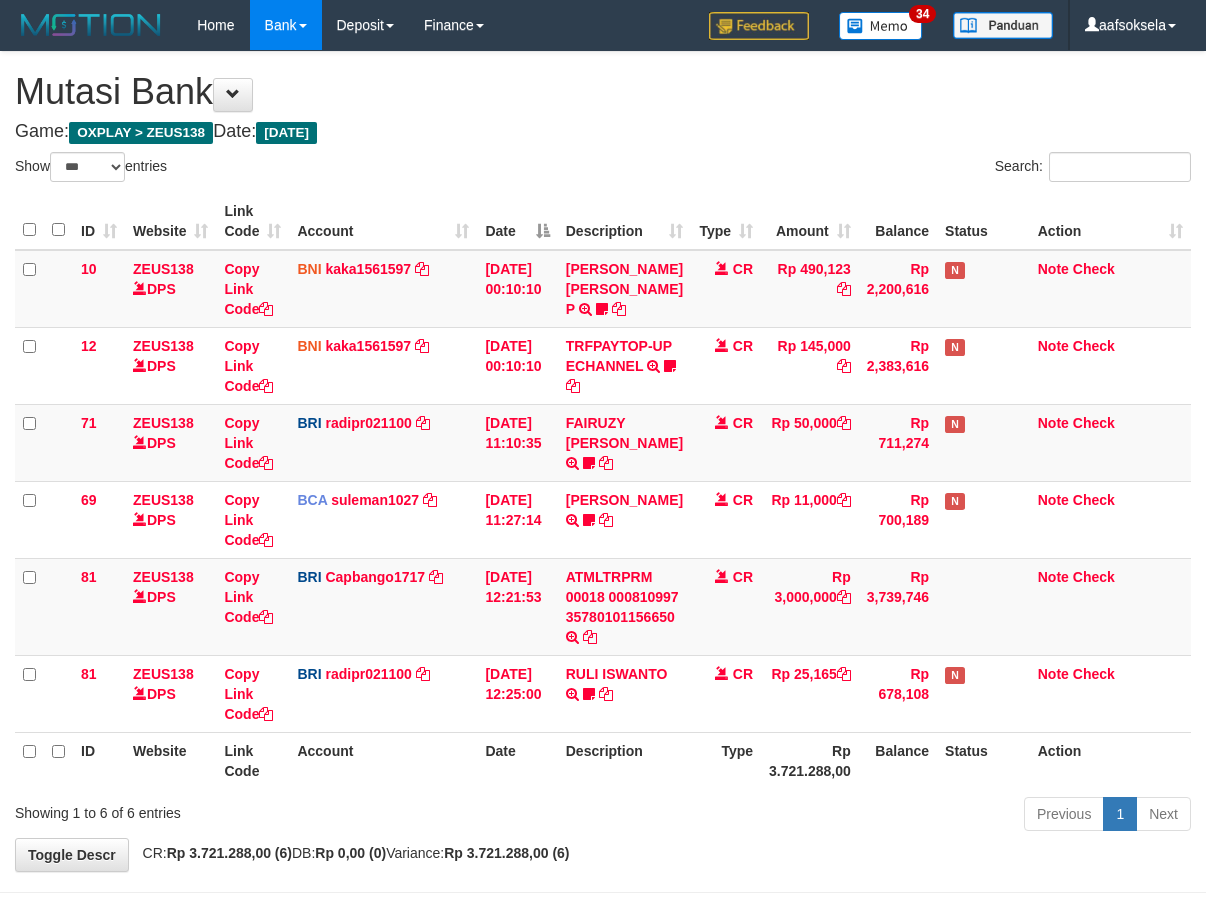 select on "***" 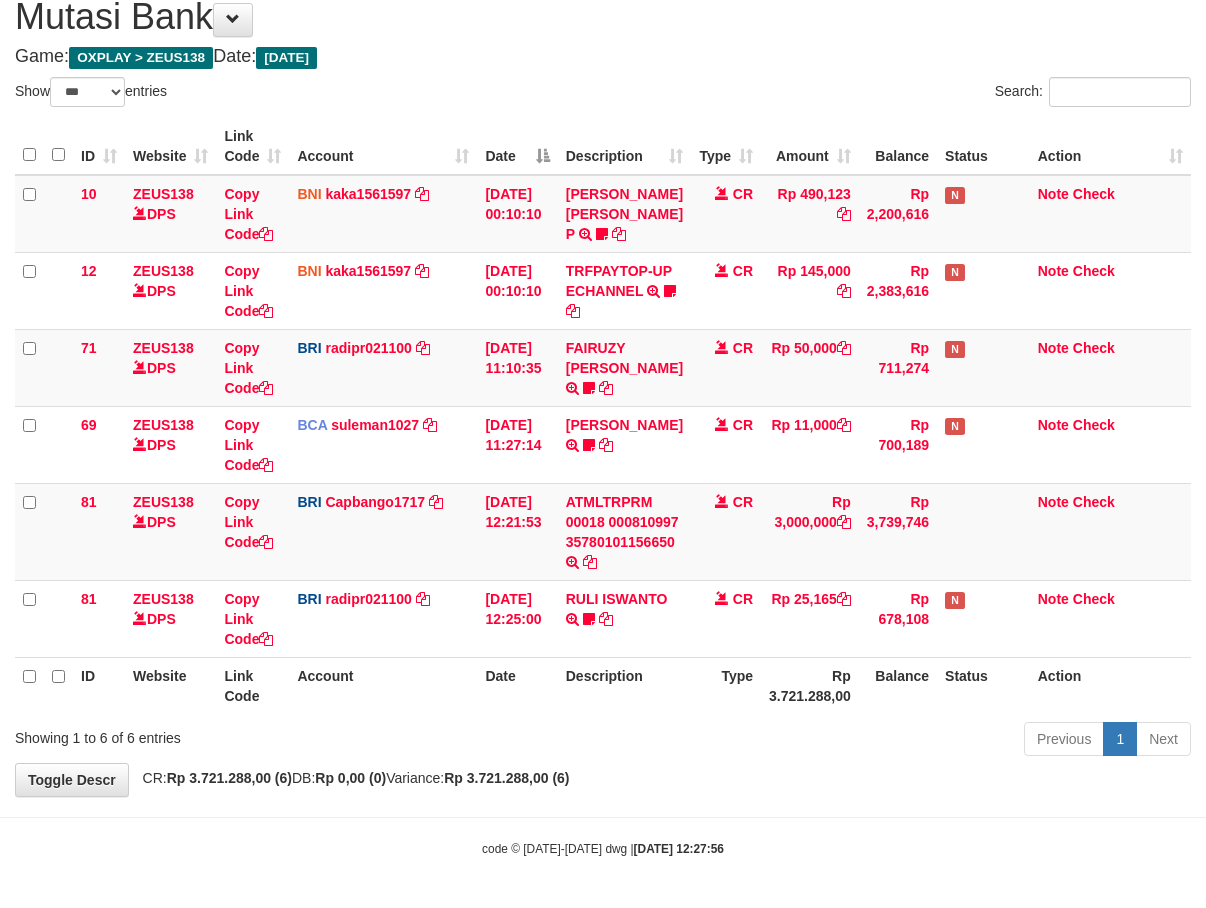 click on "Previous 1 Next" at bounding box center [855, 741] 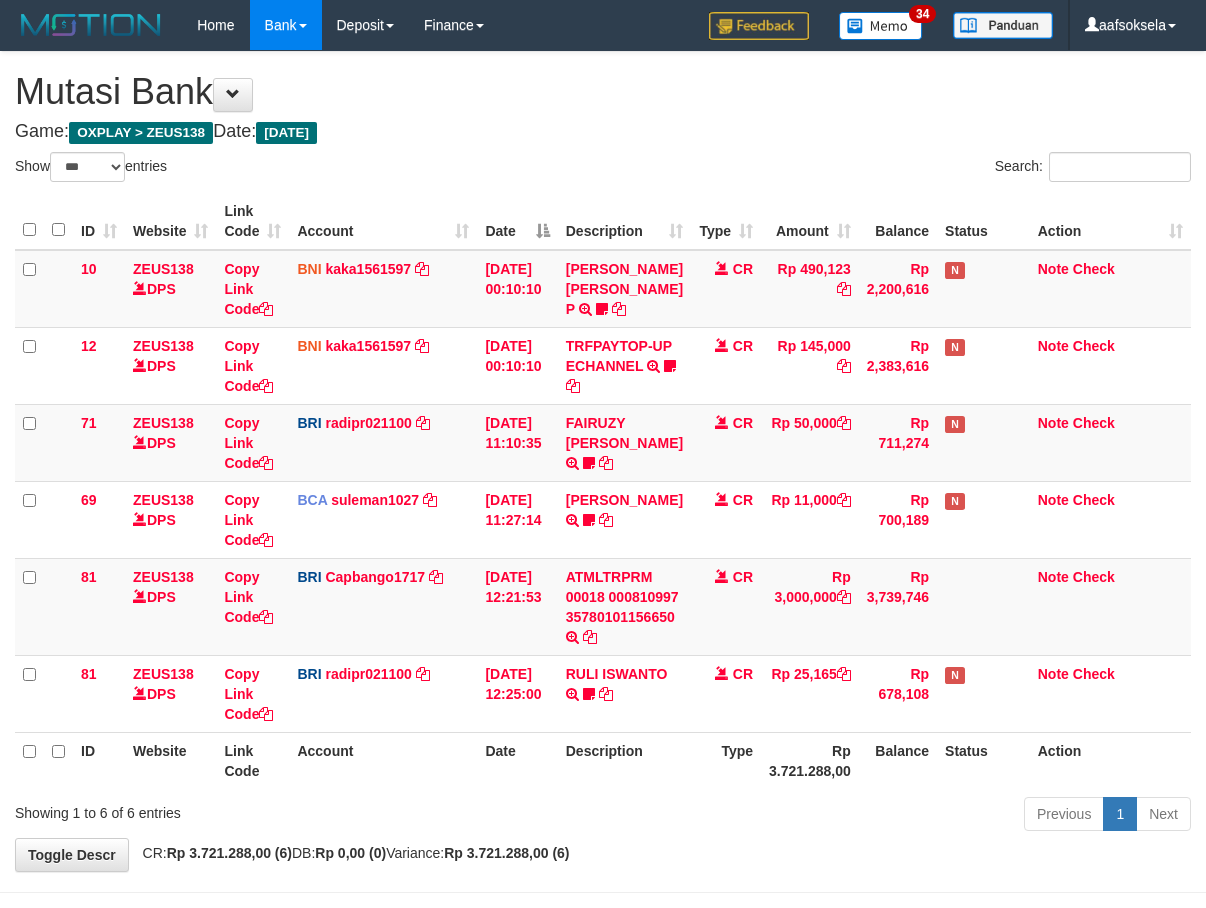 select on "***" 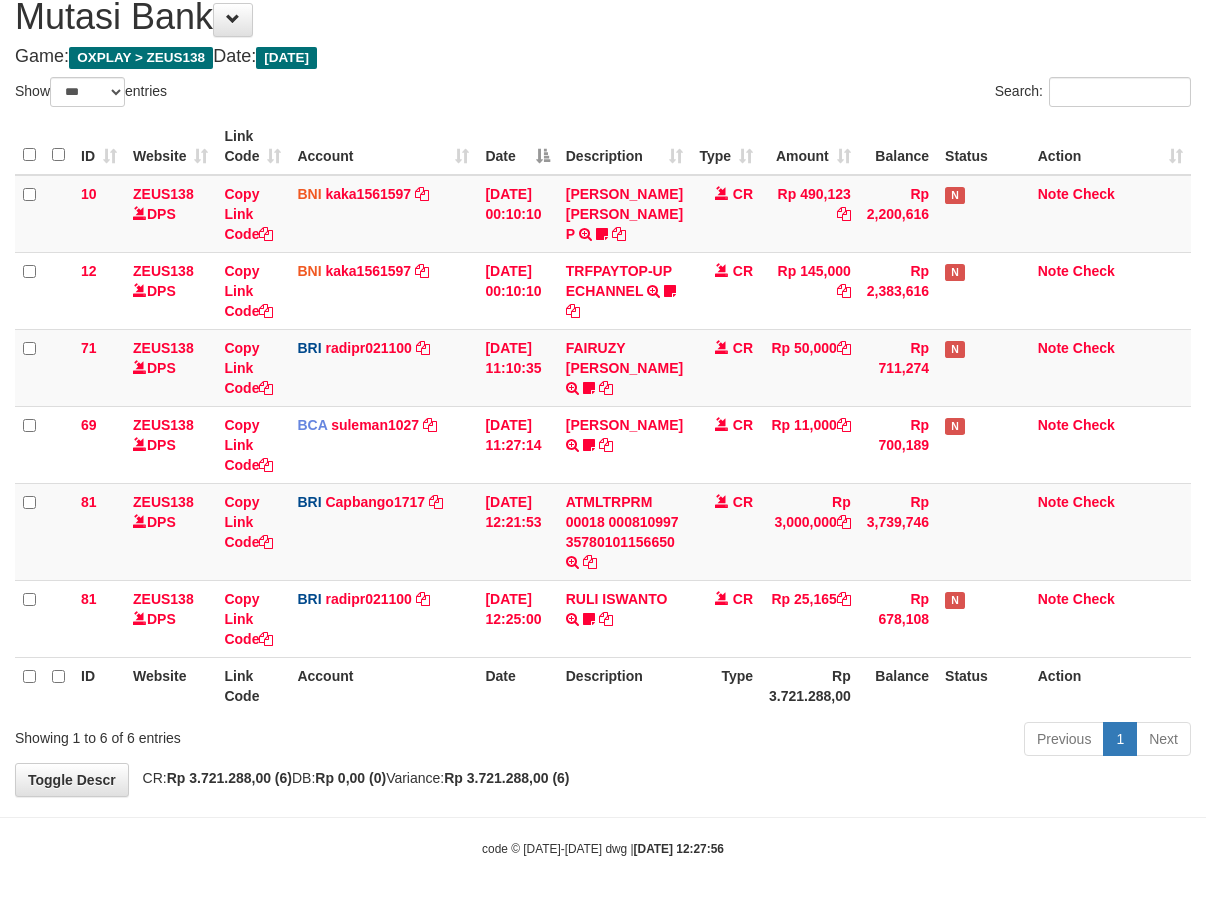 click on "Previous 1 Next" at bounding box center (855, 741) 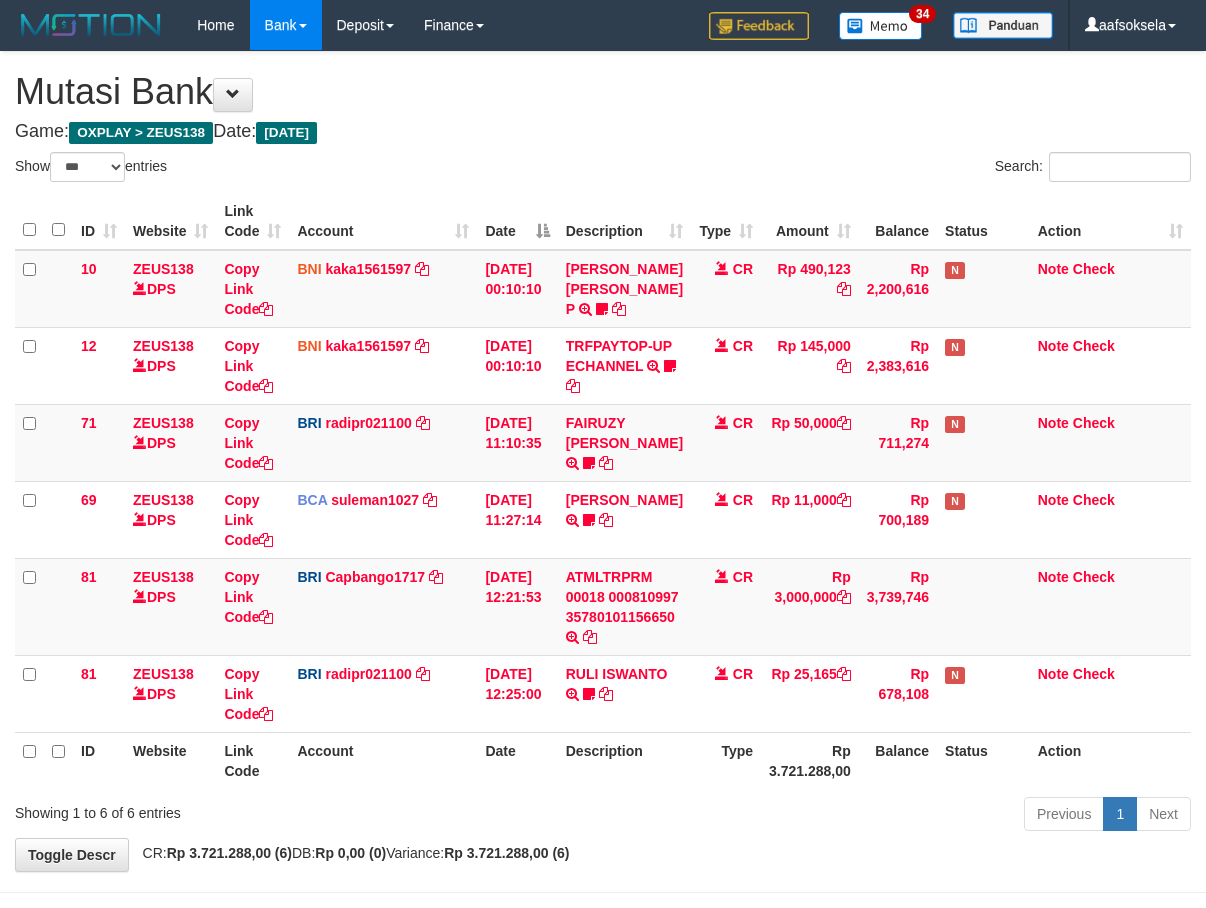 select on "***" 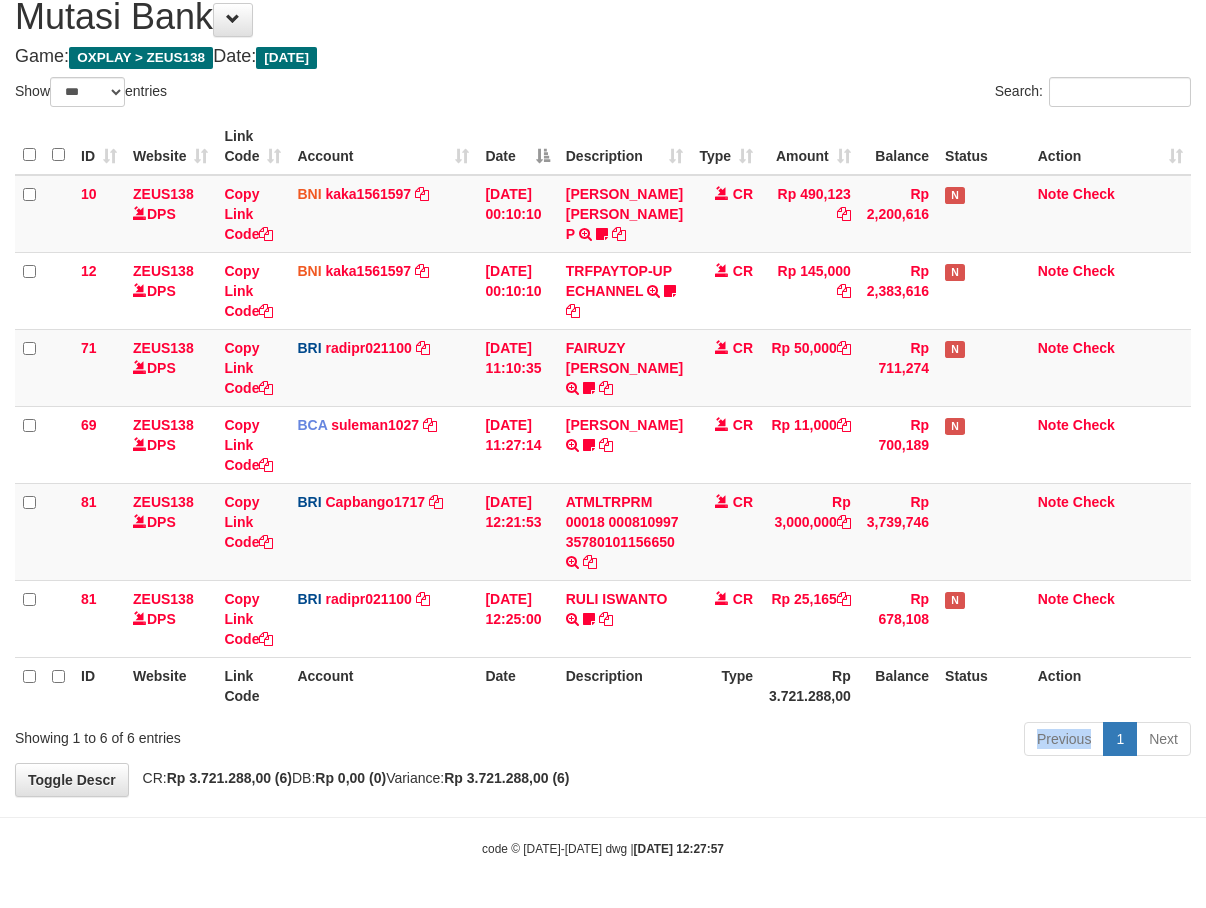 drag, startPoint x: 0, startPoint y: 0, endPoint x: 649, endPoint y: 730, distance: 976.78094 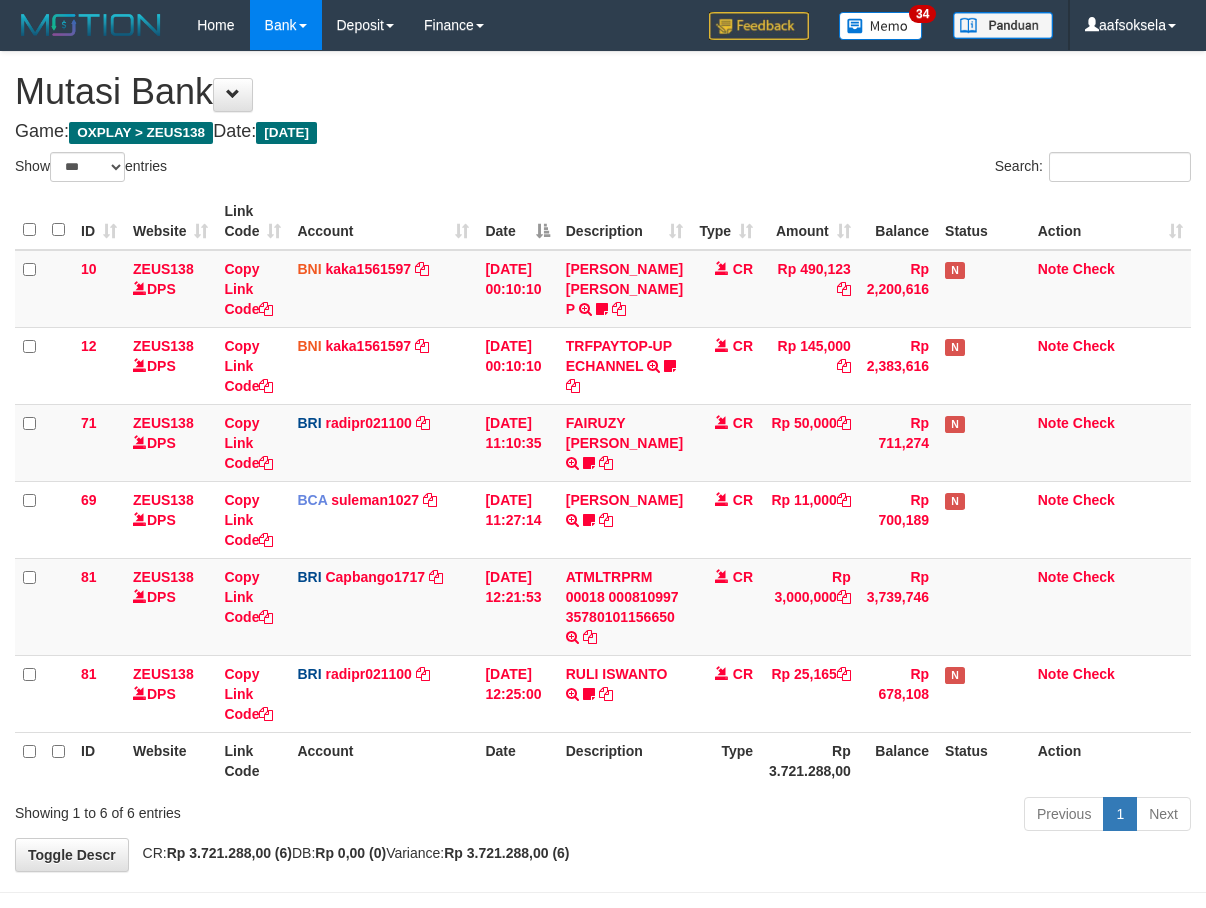 select on "***" 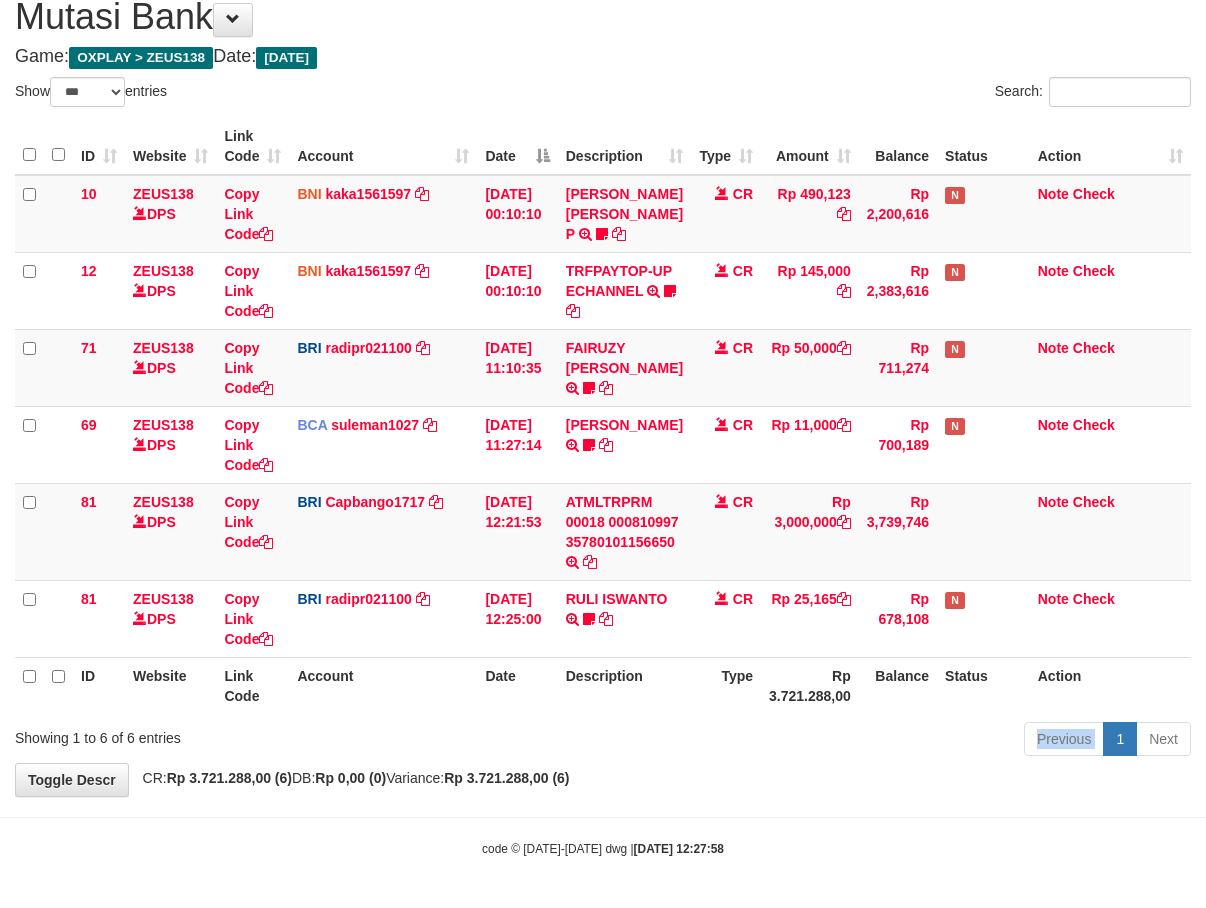 click on "Previous 1 Next" at bounding box center (855, 741) 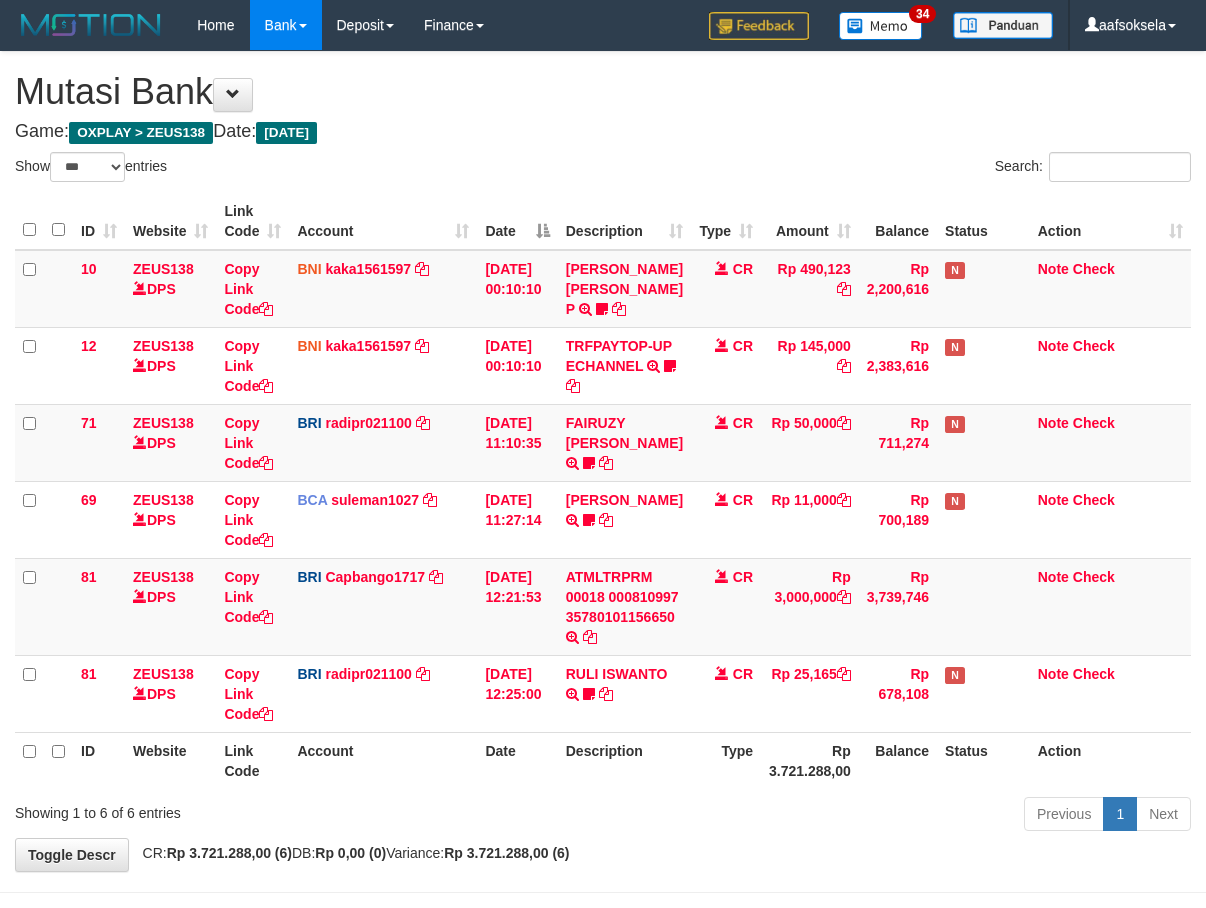 select on "***" 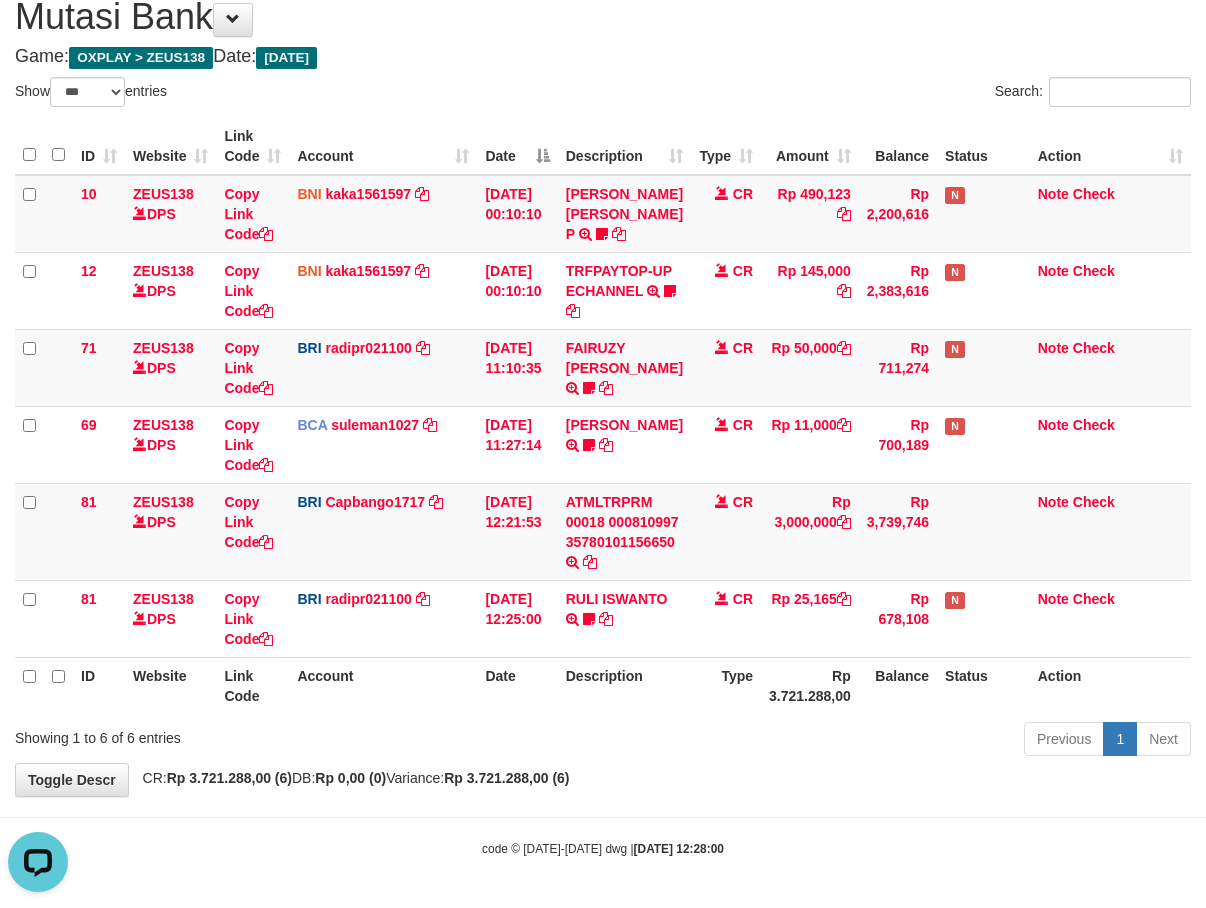 scroll, scrollTop: 0, scrollLeft: 0, axis: both 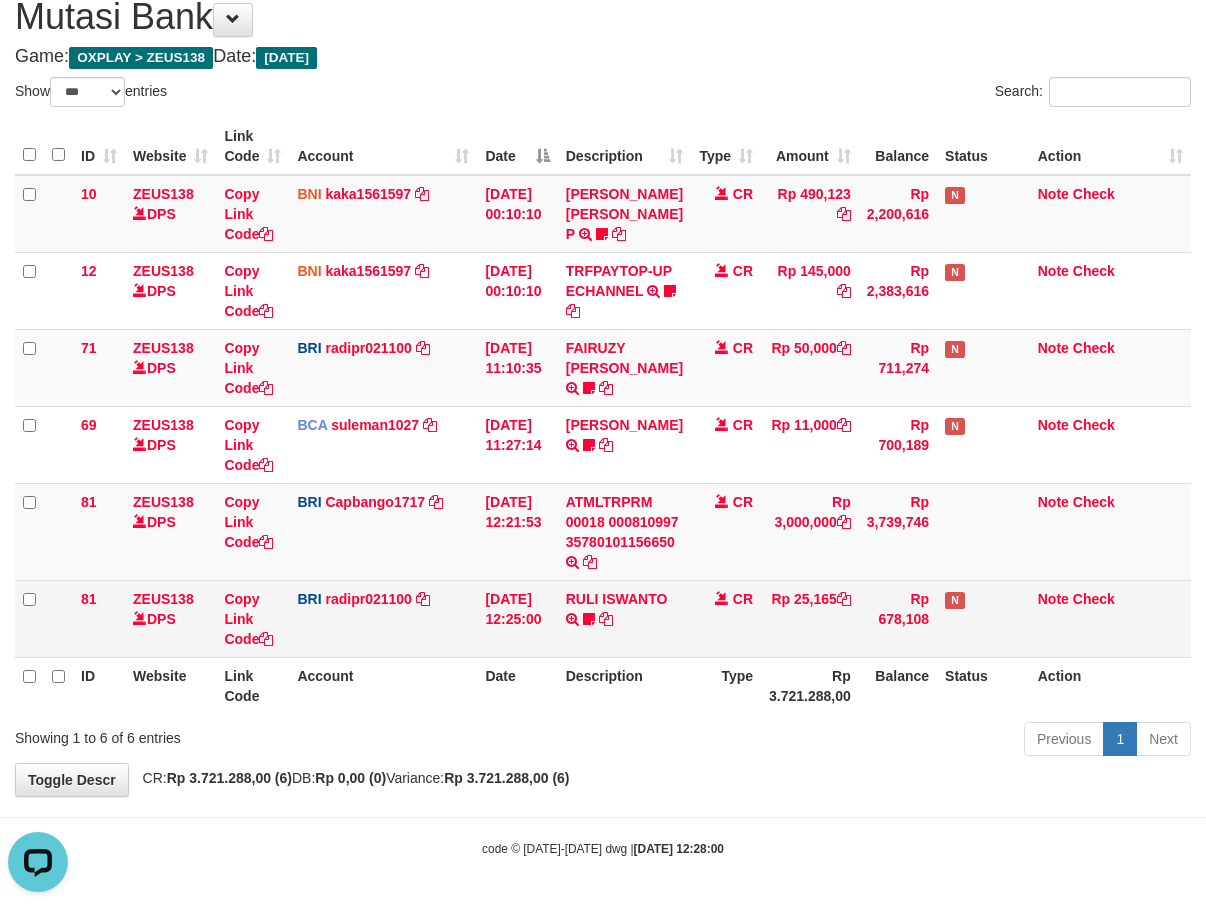 click on "Rp 678,108" at bounding box center (898, 618) 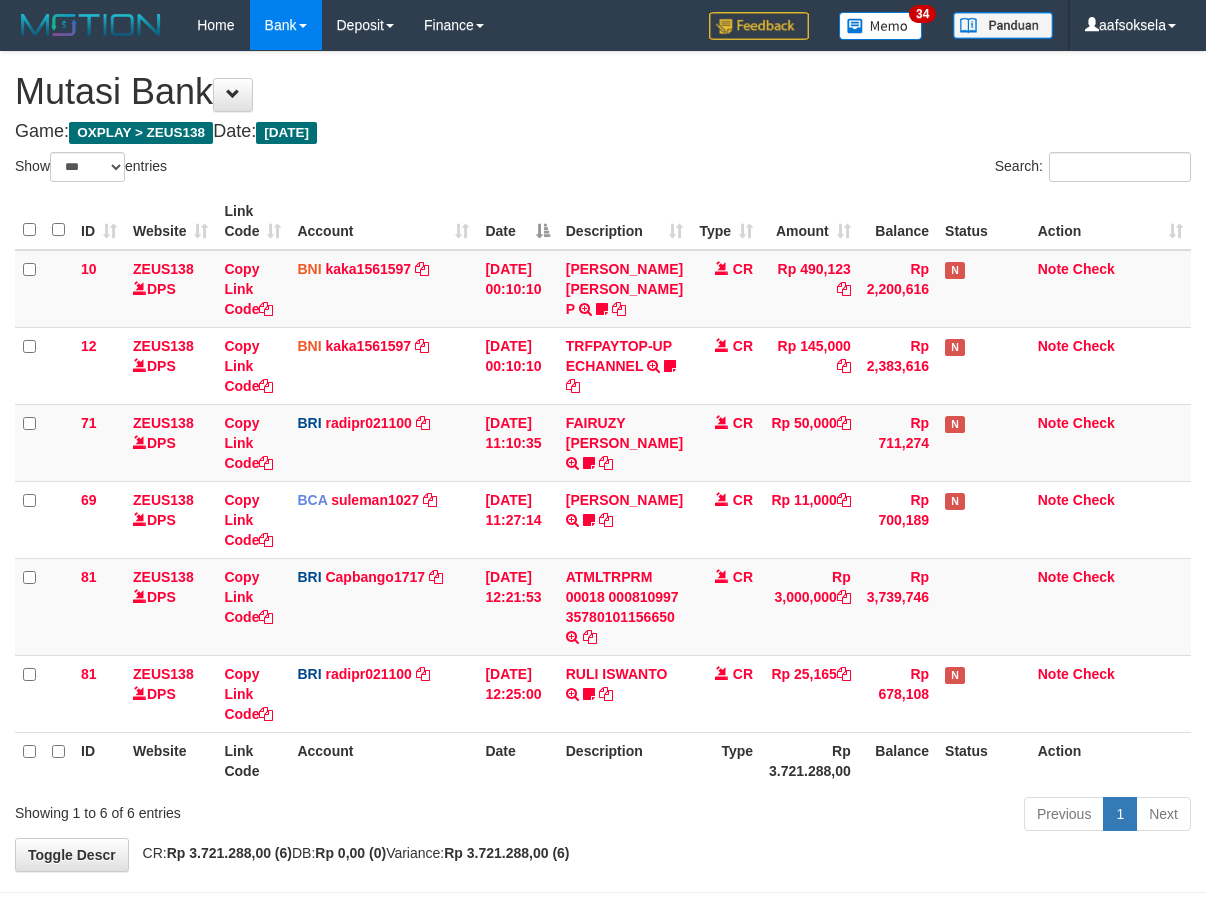 select on "***" 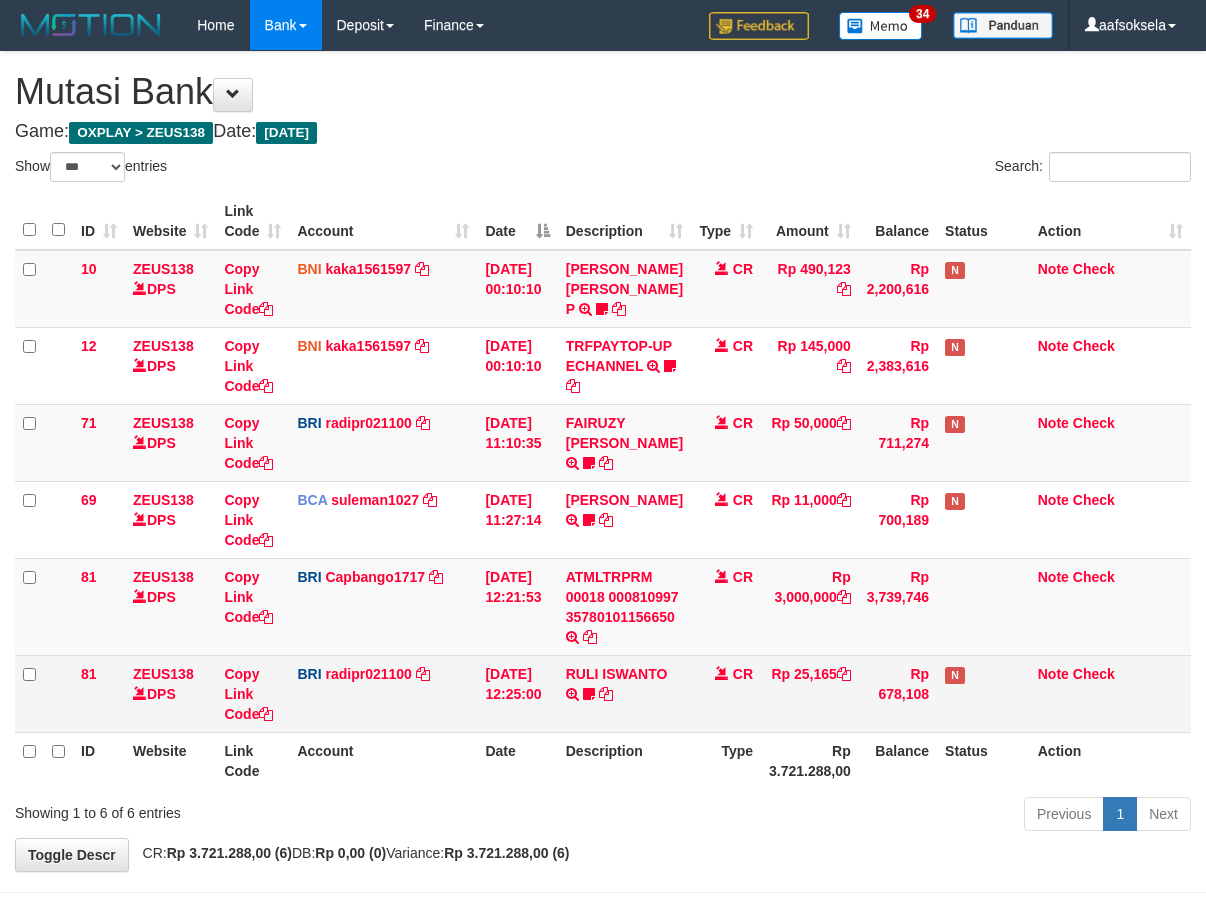 scroll, scrollTop: 95, scrollLeft: 0, axis: vertical 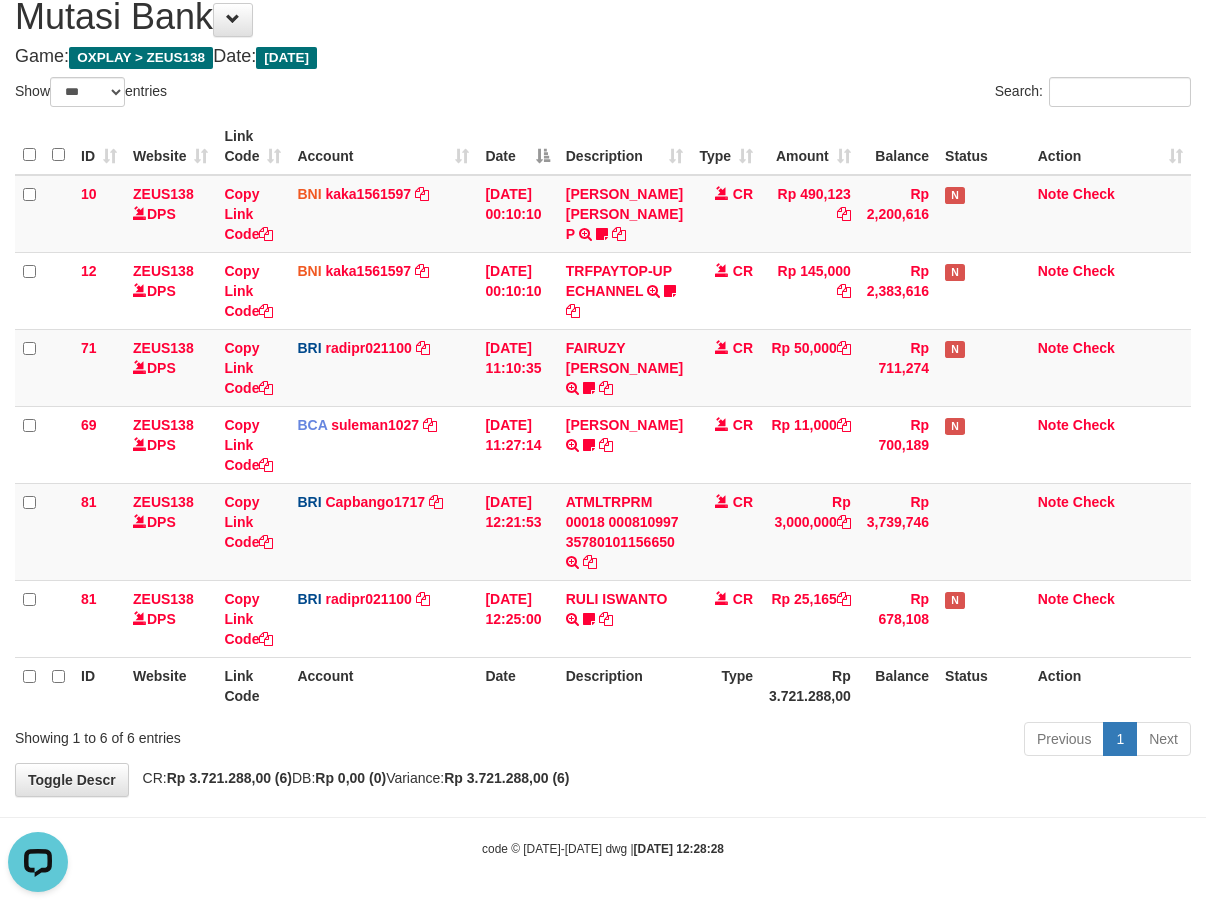 click on "Balance" at bounding box center [898, 685] 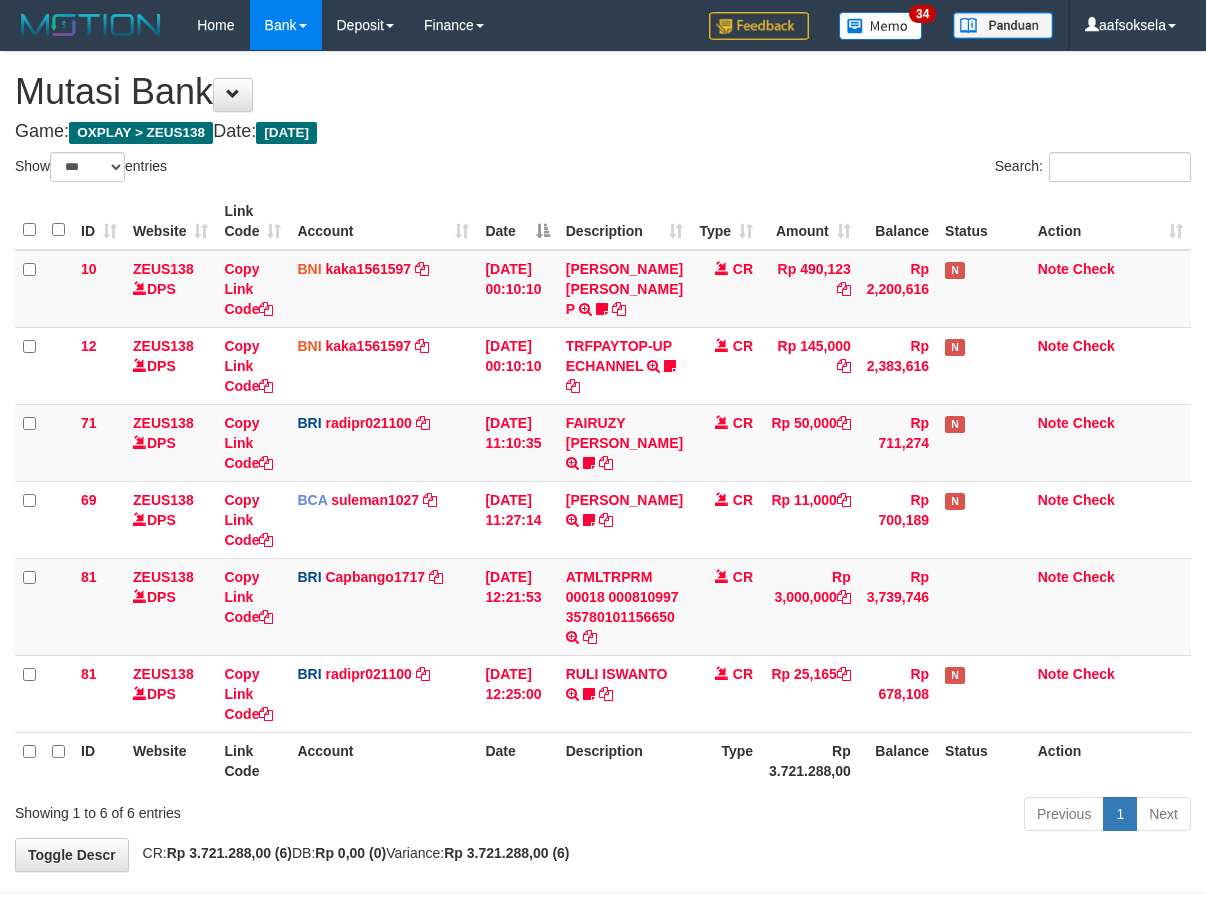 select on "***" 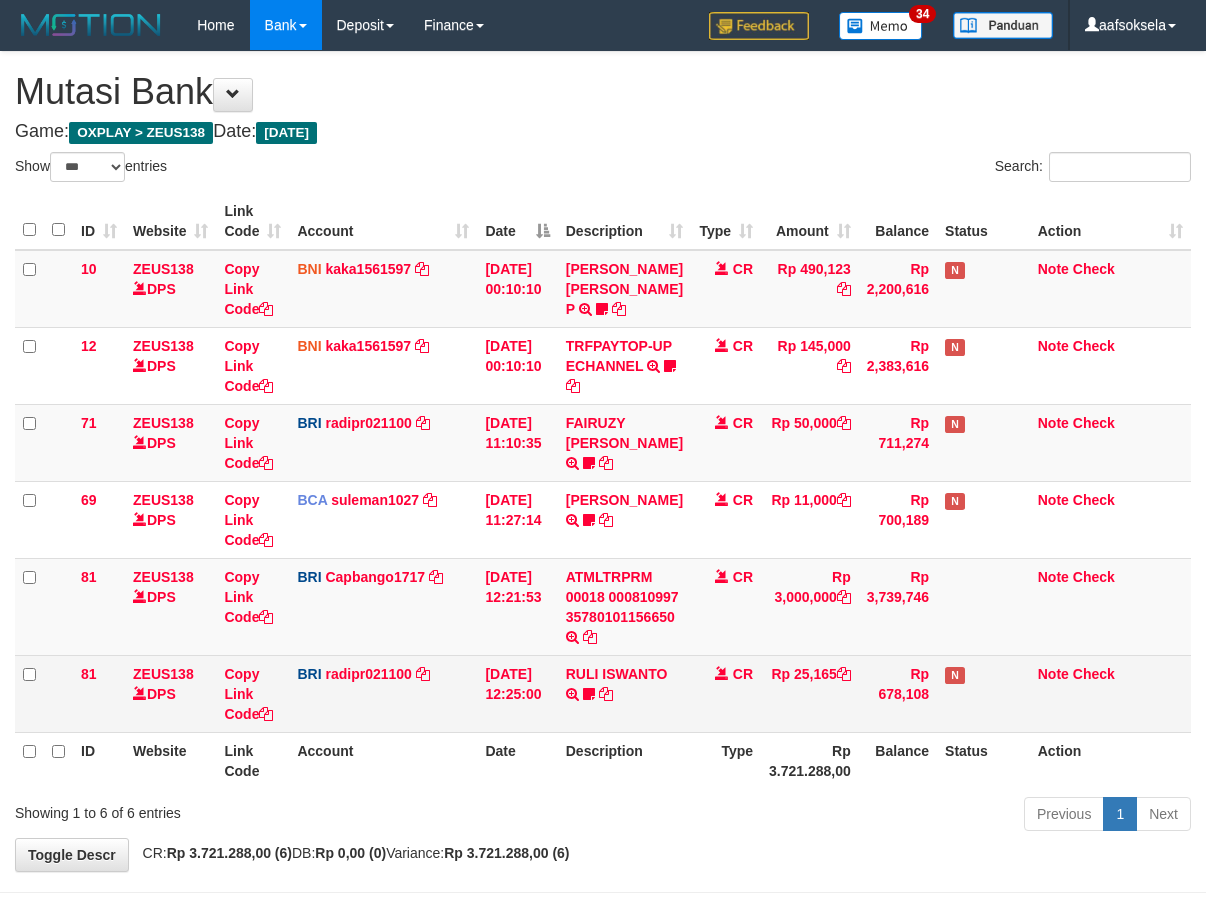 scroll, scrollTop: 95, scrollLeft: 0, axis: vertical 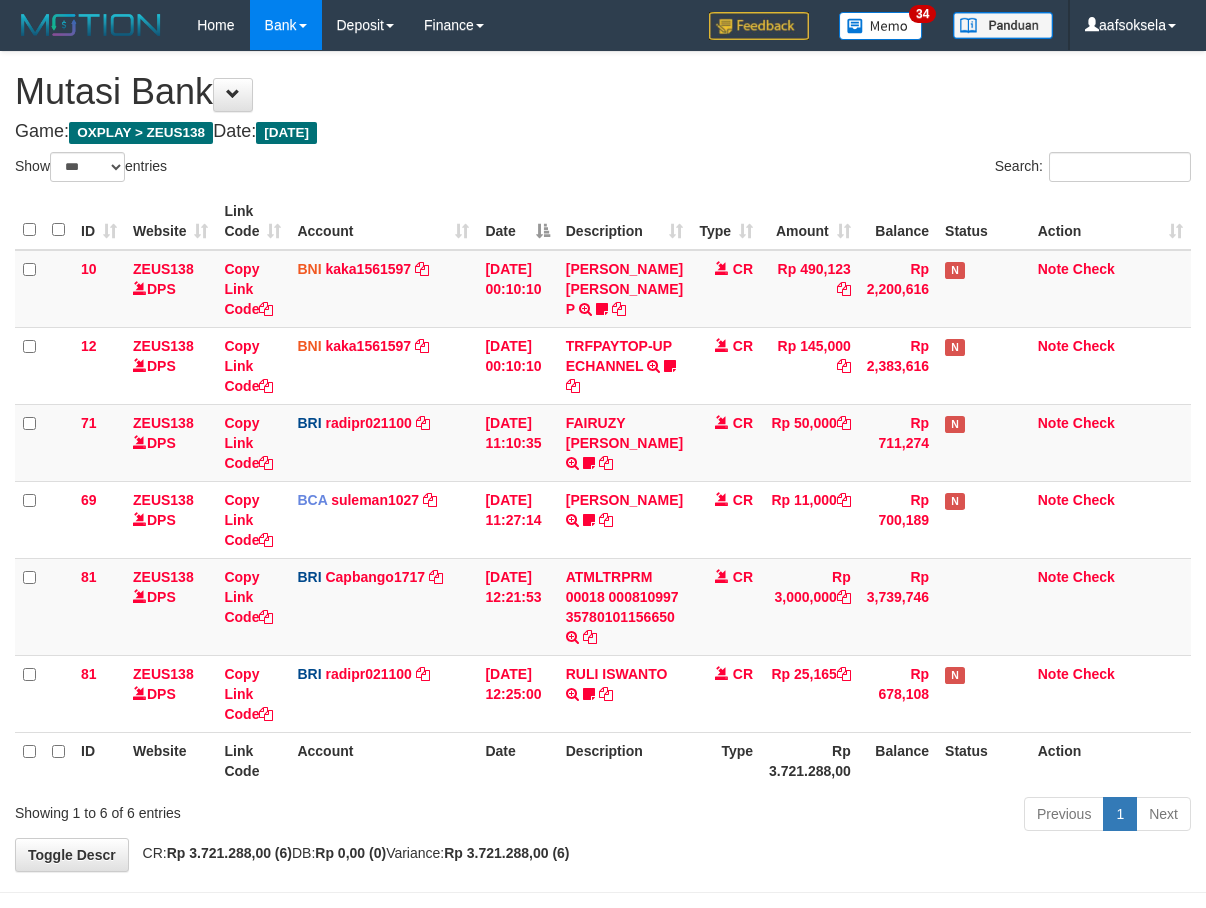 select on "***" 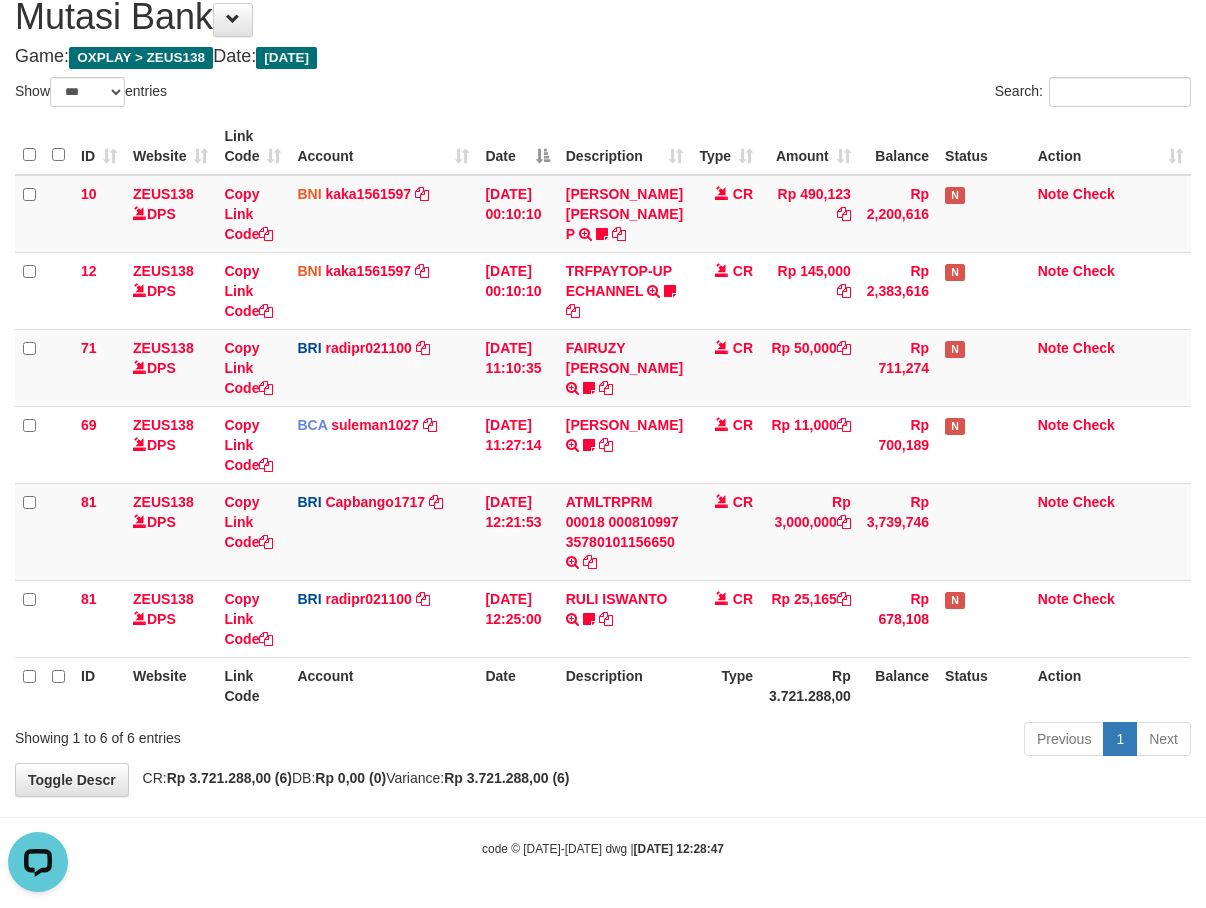 scroll, scrollTop: 0, scrollLeft: 0, axis: both 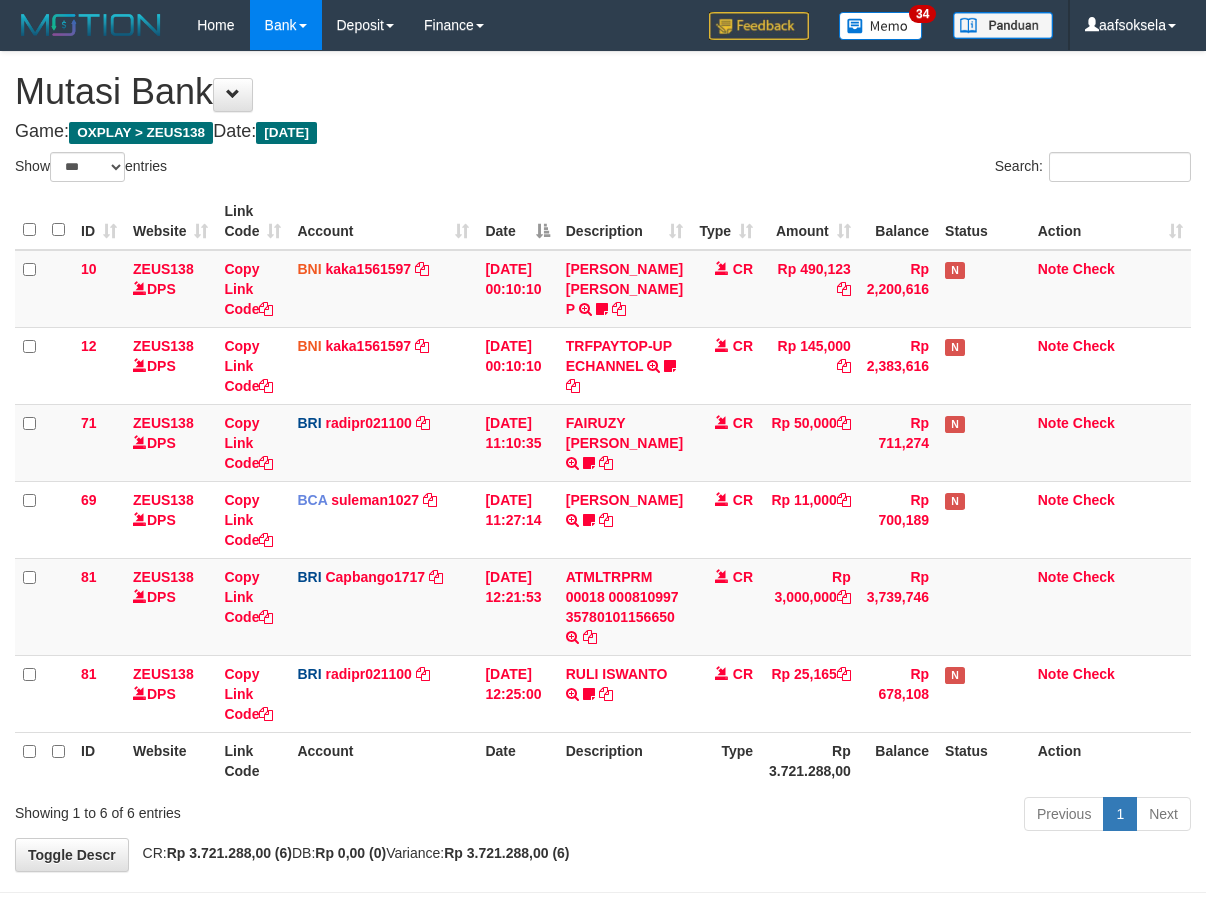 select on "***" 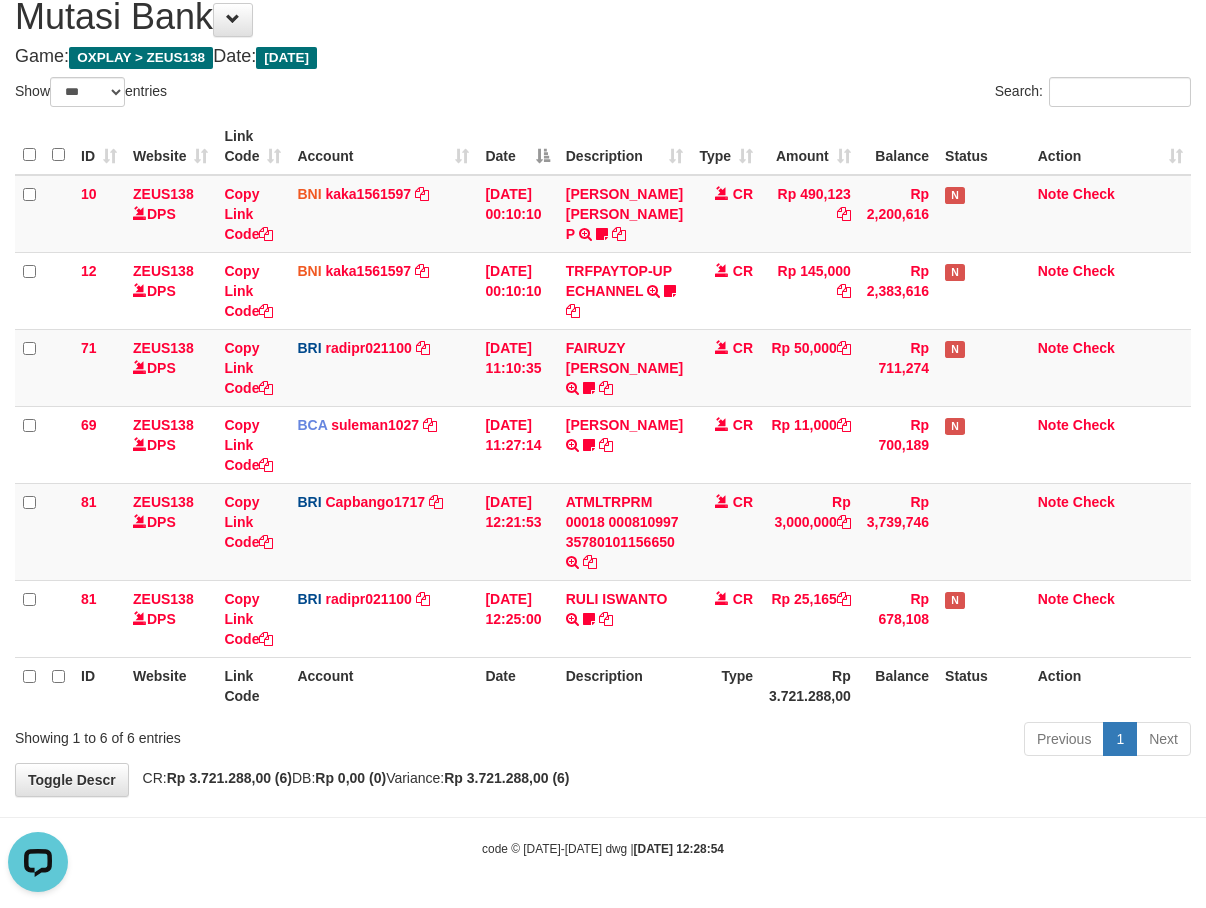 scroll, scrollTop: 0, scrollLeft: 0, axis: both 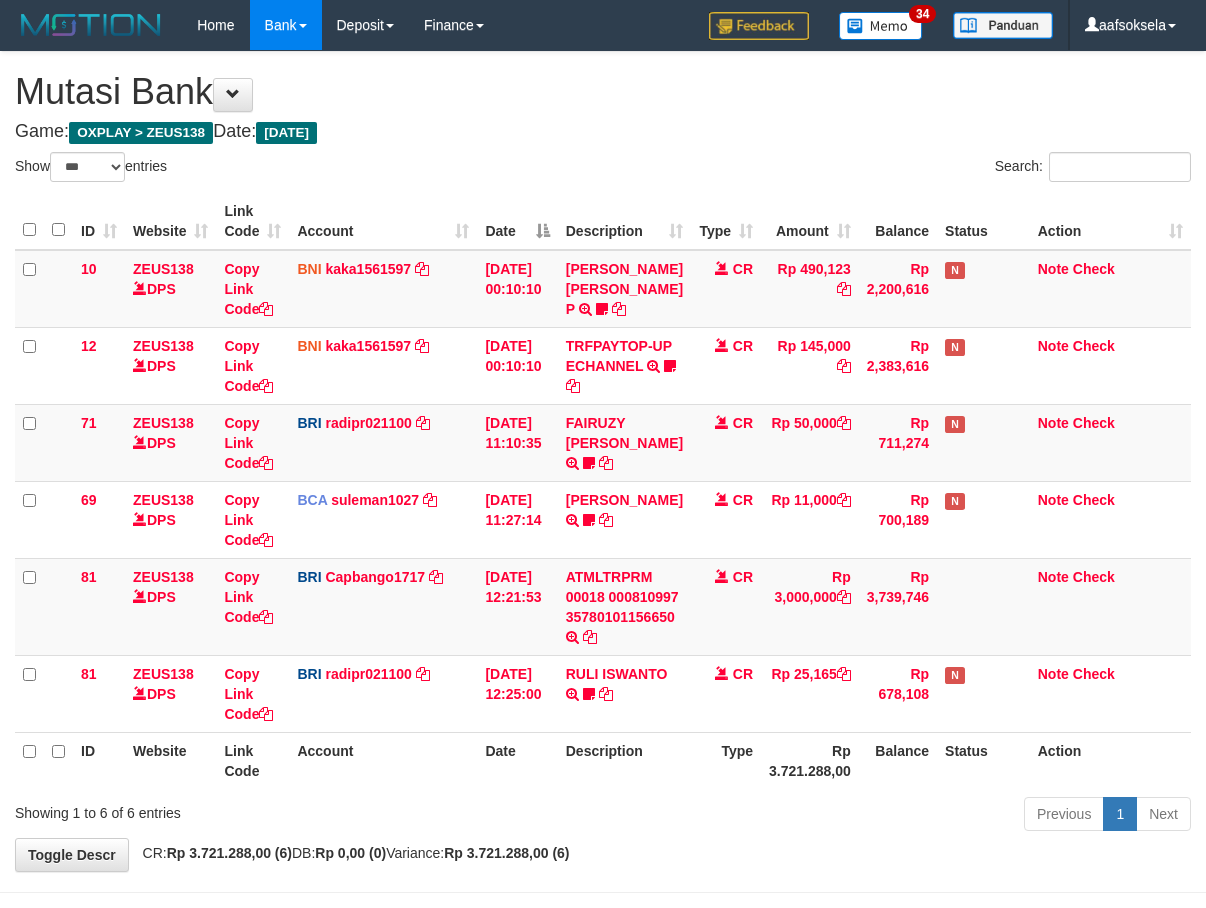 select on "***" 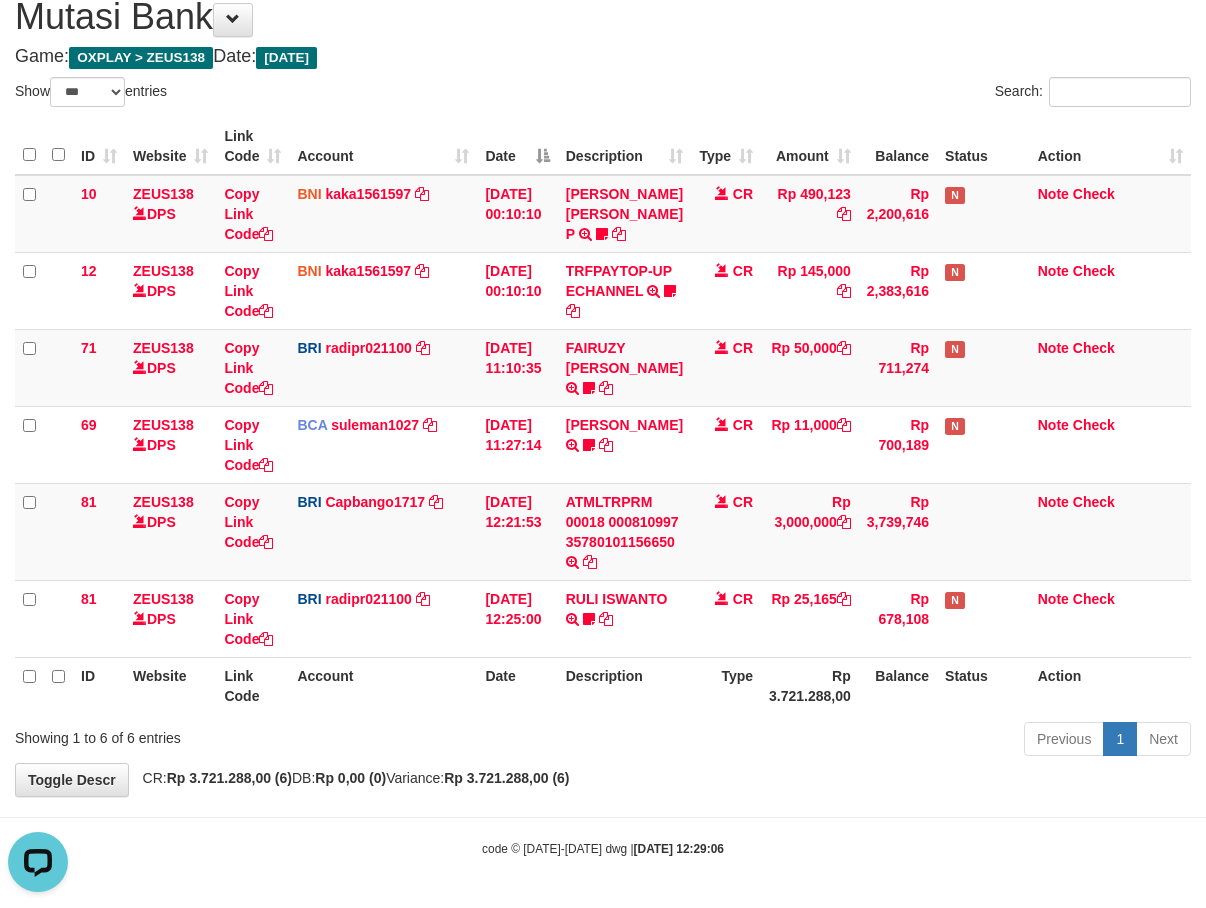 scroll, scrollTop: 0, scrollLeft: 0, axis: both 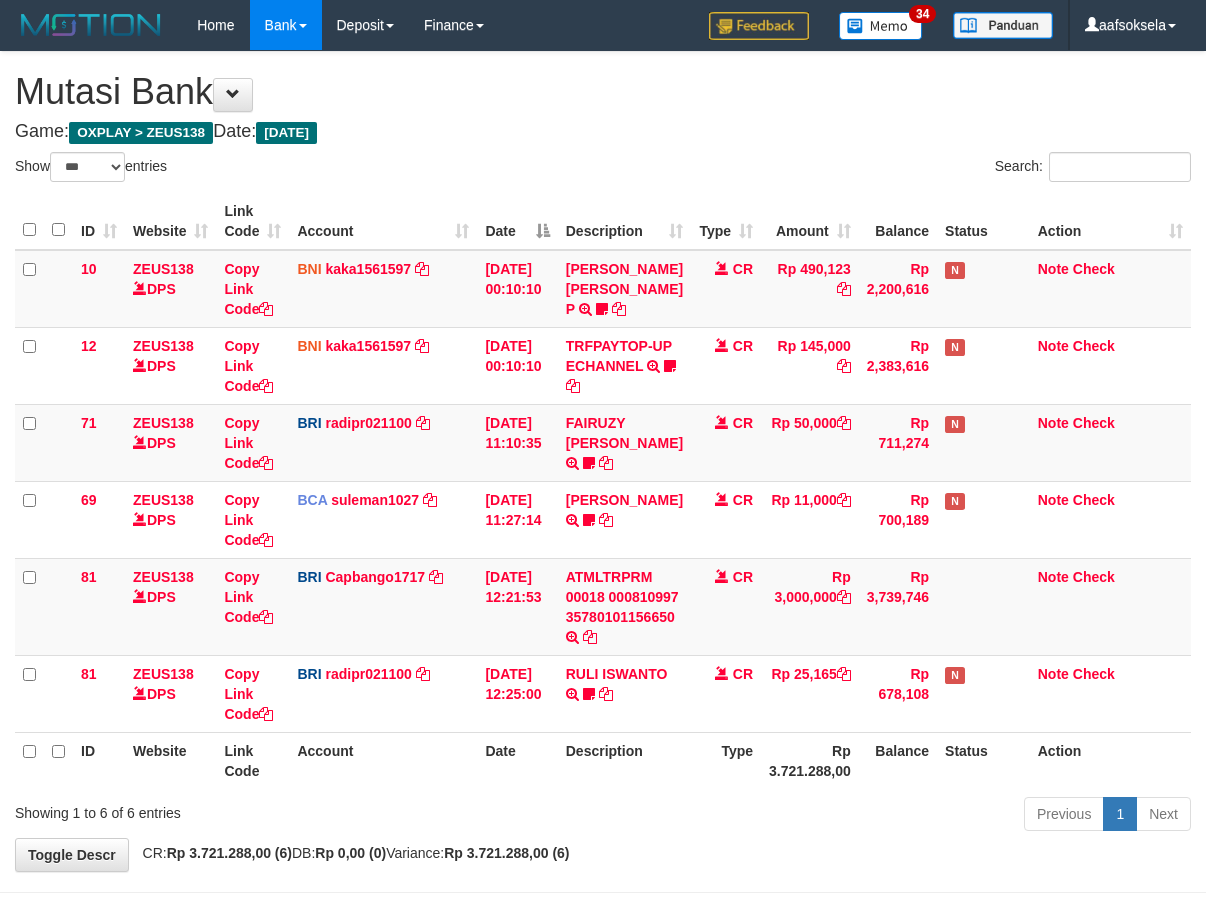 select on "***" 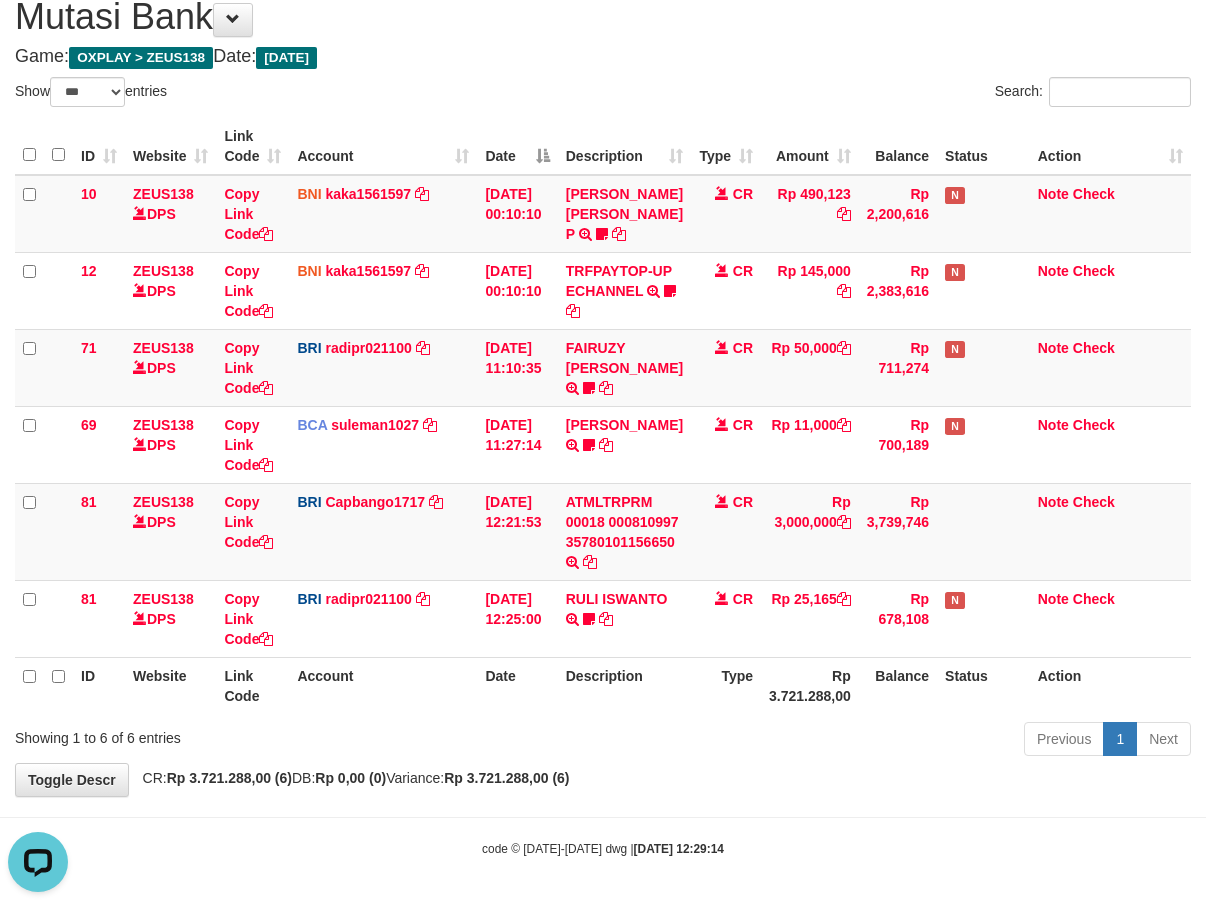 scroll, scrollTop: 0, scrollLeft: 0, axis: both 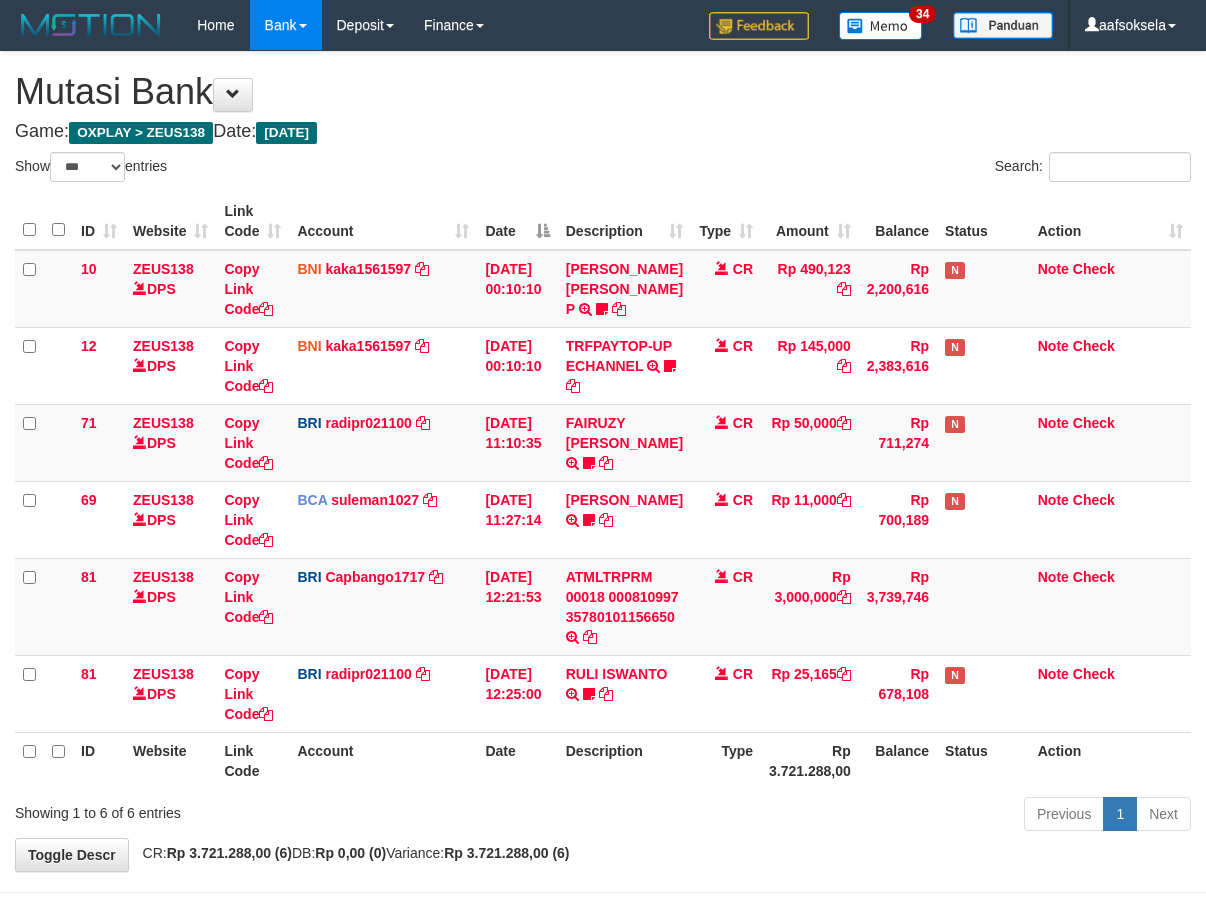 select on "***" 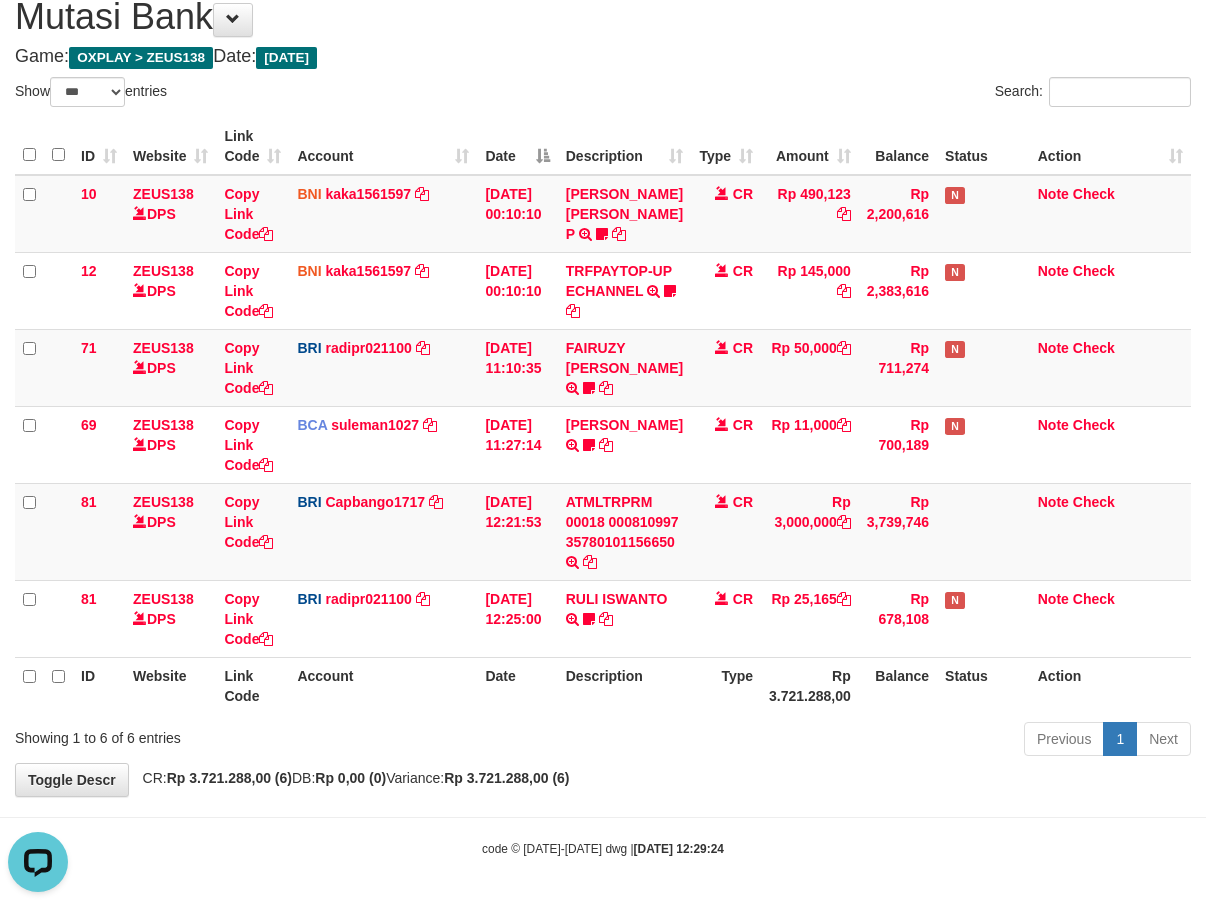scroll, scrollTop: 0, scrollLeft: 0, axis: both 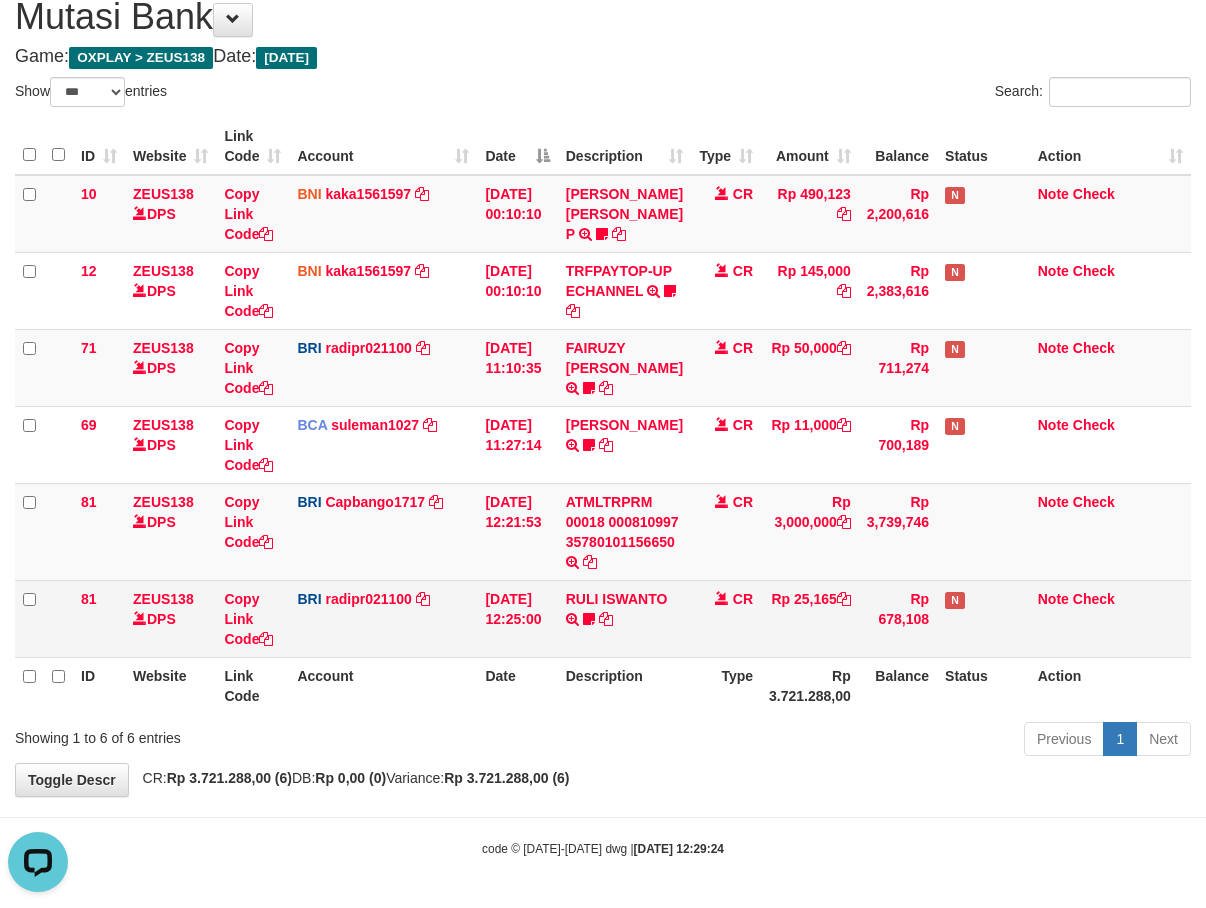 drag, startPoint x: 797, startPoint y: 701, endPoint x: 891, endPoint y: 643, distance: 110.45361 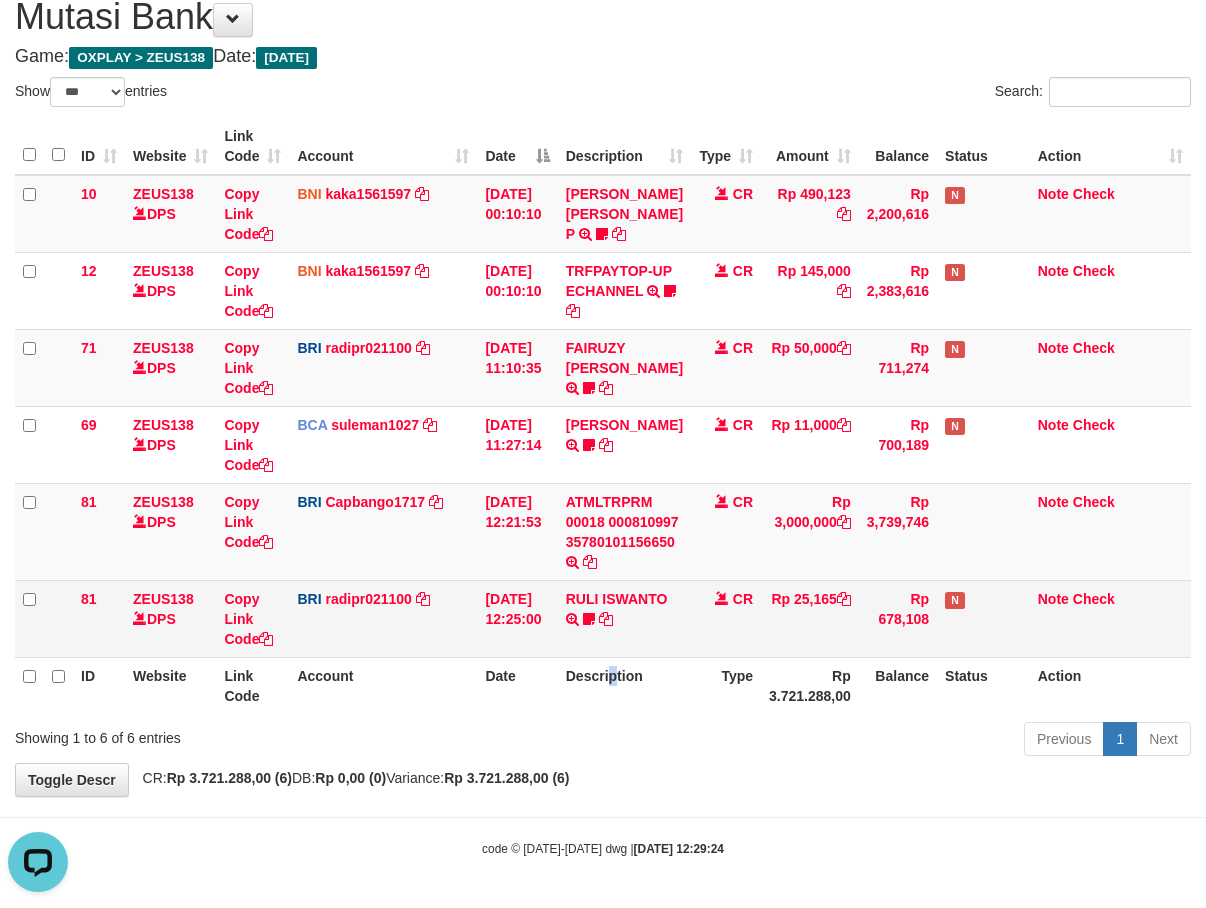 drag, startPoint x: 608, startPoint y: 705, endPoint x: 609, endPoint y: 624, distance: 81.00617 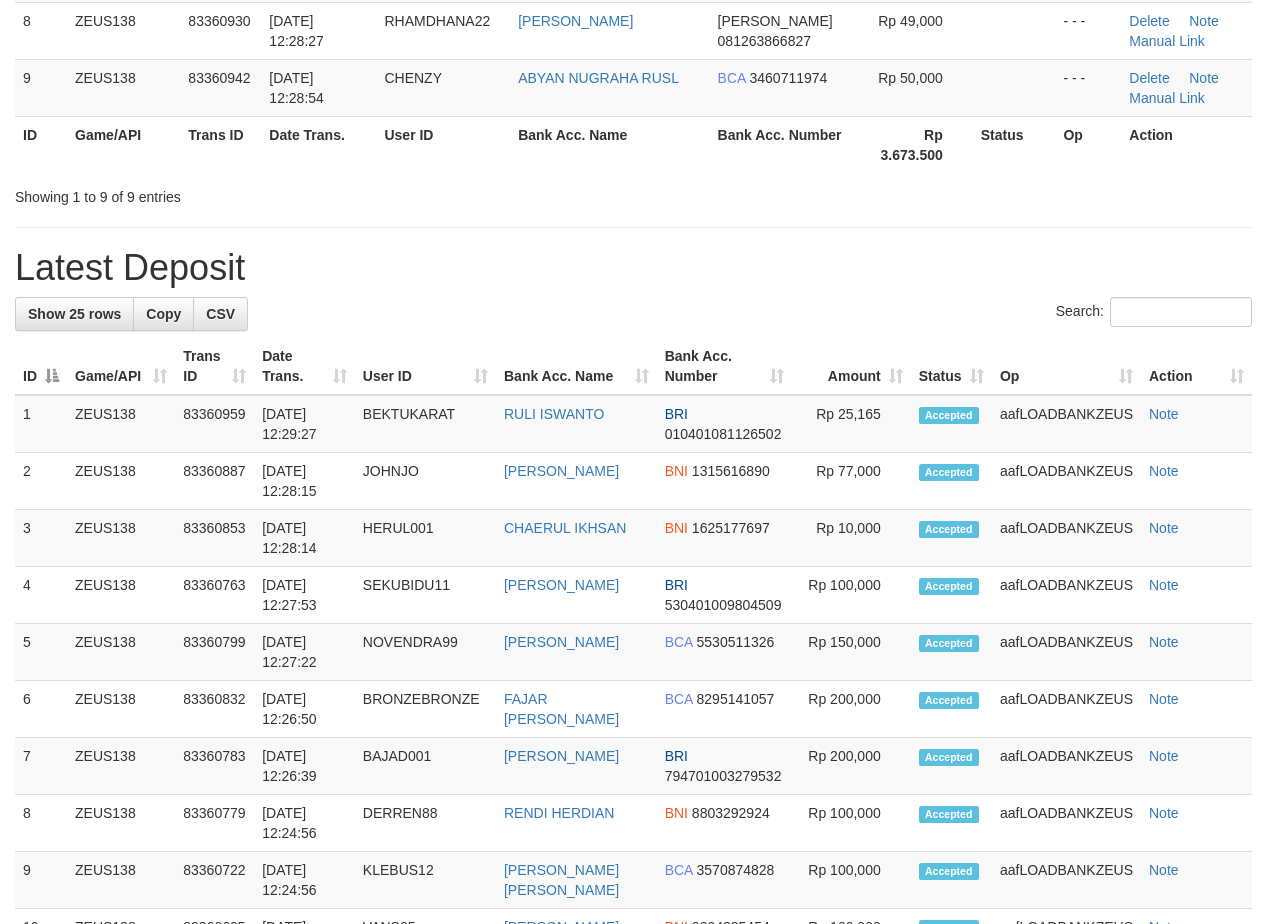 click on "Bank Acc. Number" at bounding box center (725, 366) 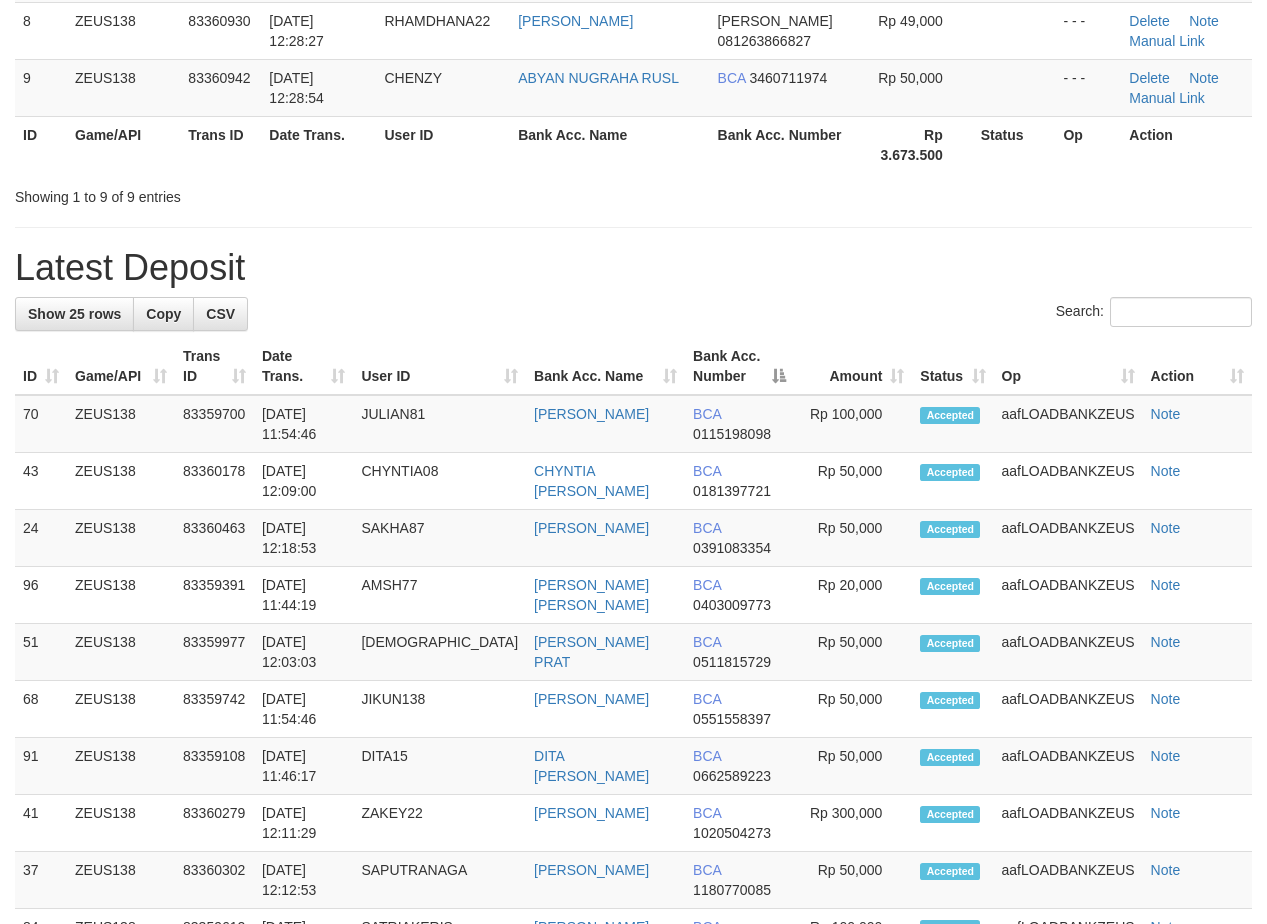 scroll, scrollTop: 572, scrollLeft: 0, axis: vertical 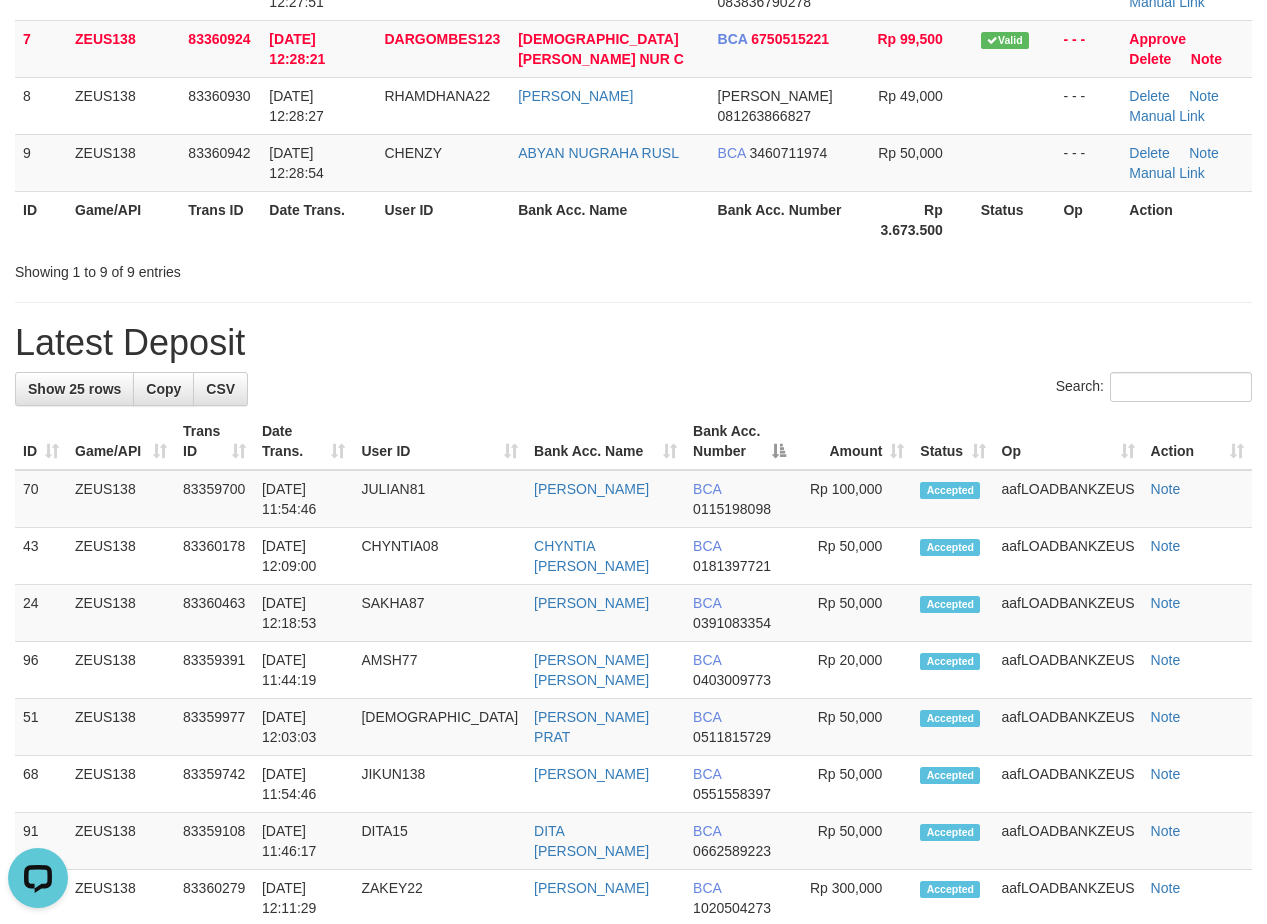 drag, startPoint x: 852, startPoint y: 274, endPoint x: 861, endPoint y: 291, distance: 19.235384 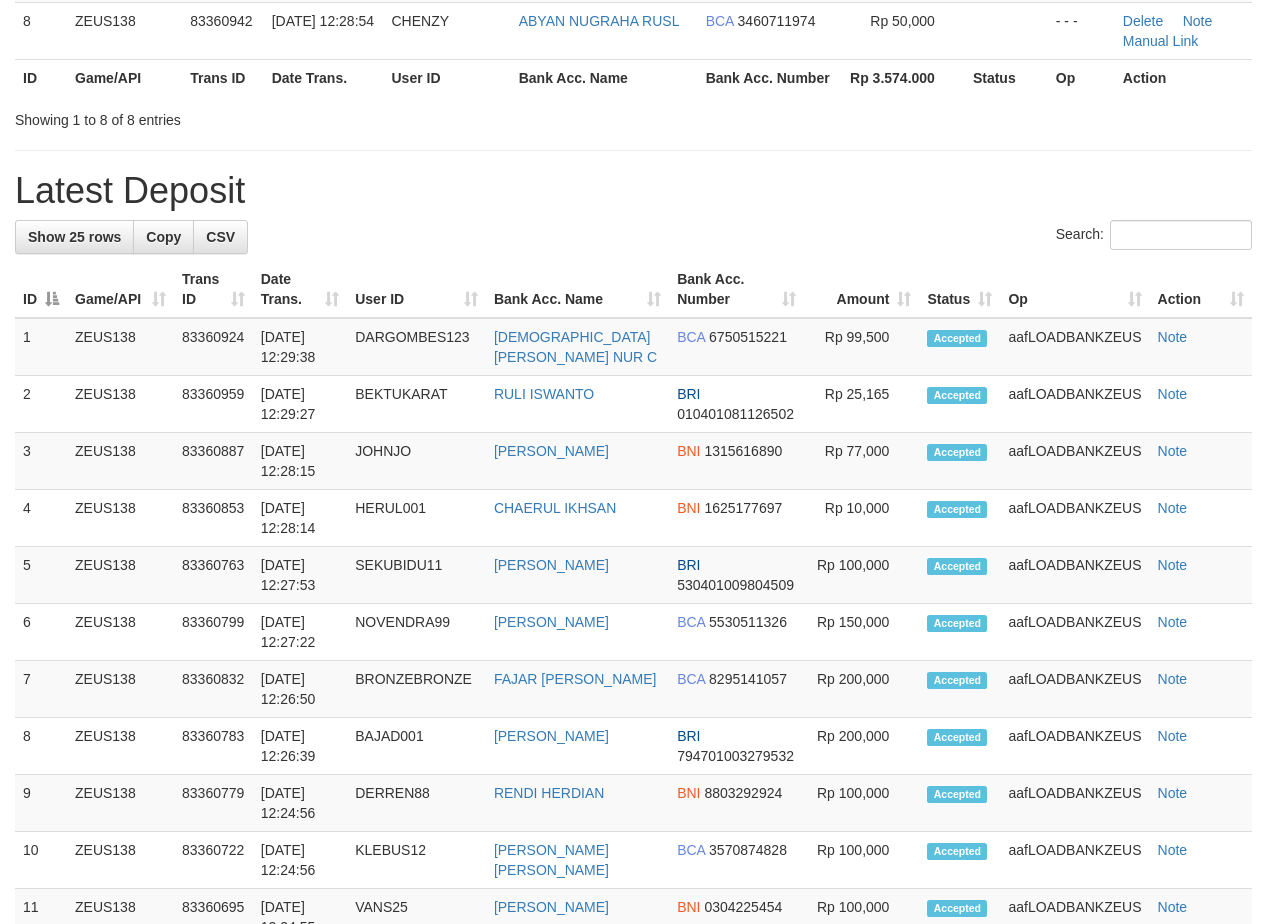 scroll, scrollTop: 572, scrollLeft: 0, axis: vertical 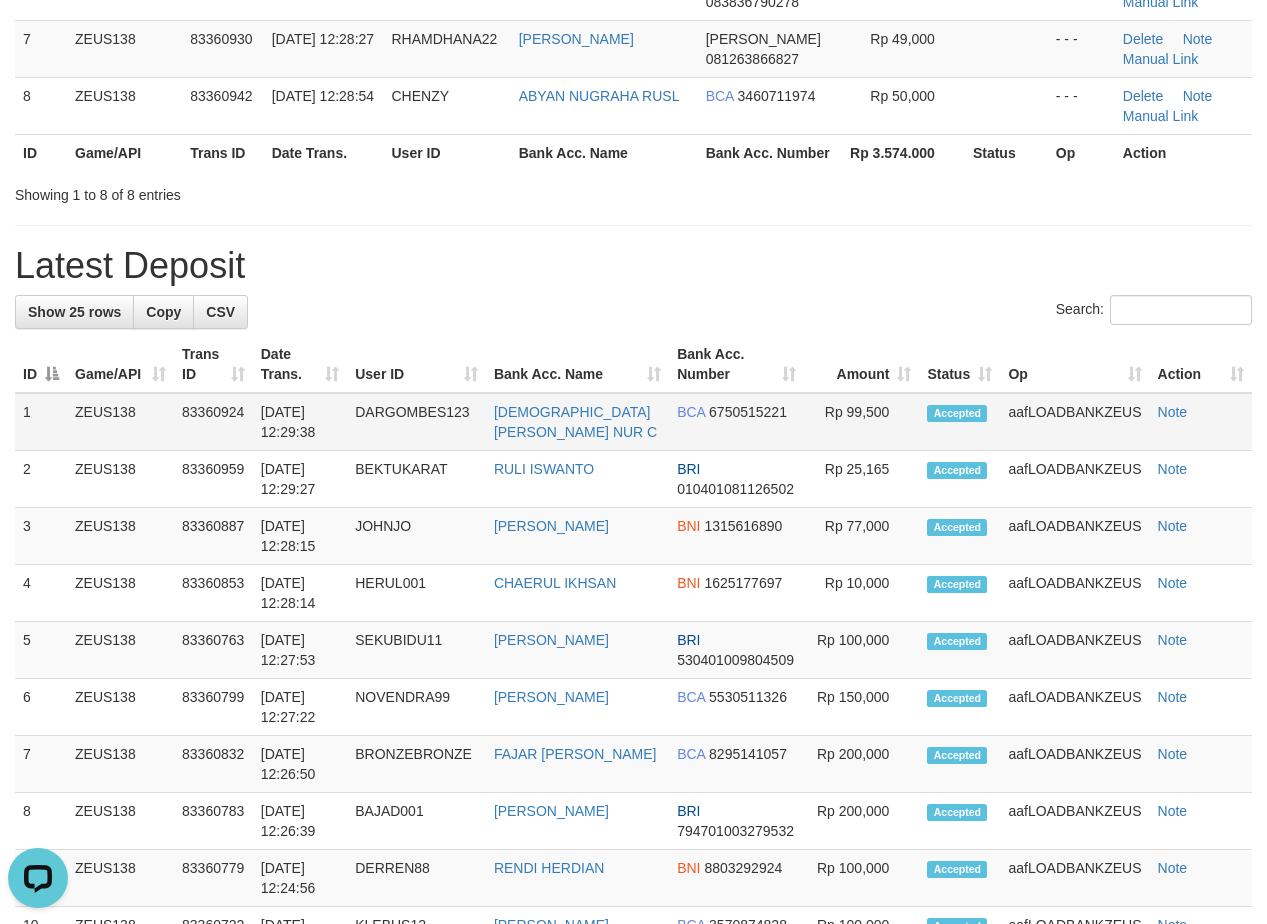 drag, startPoint x: 497, startPoint y: 292, endPoint x: 229, endPoint y: 434, distance: 303.29523 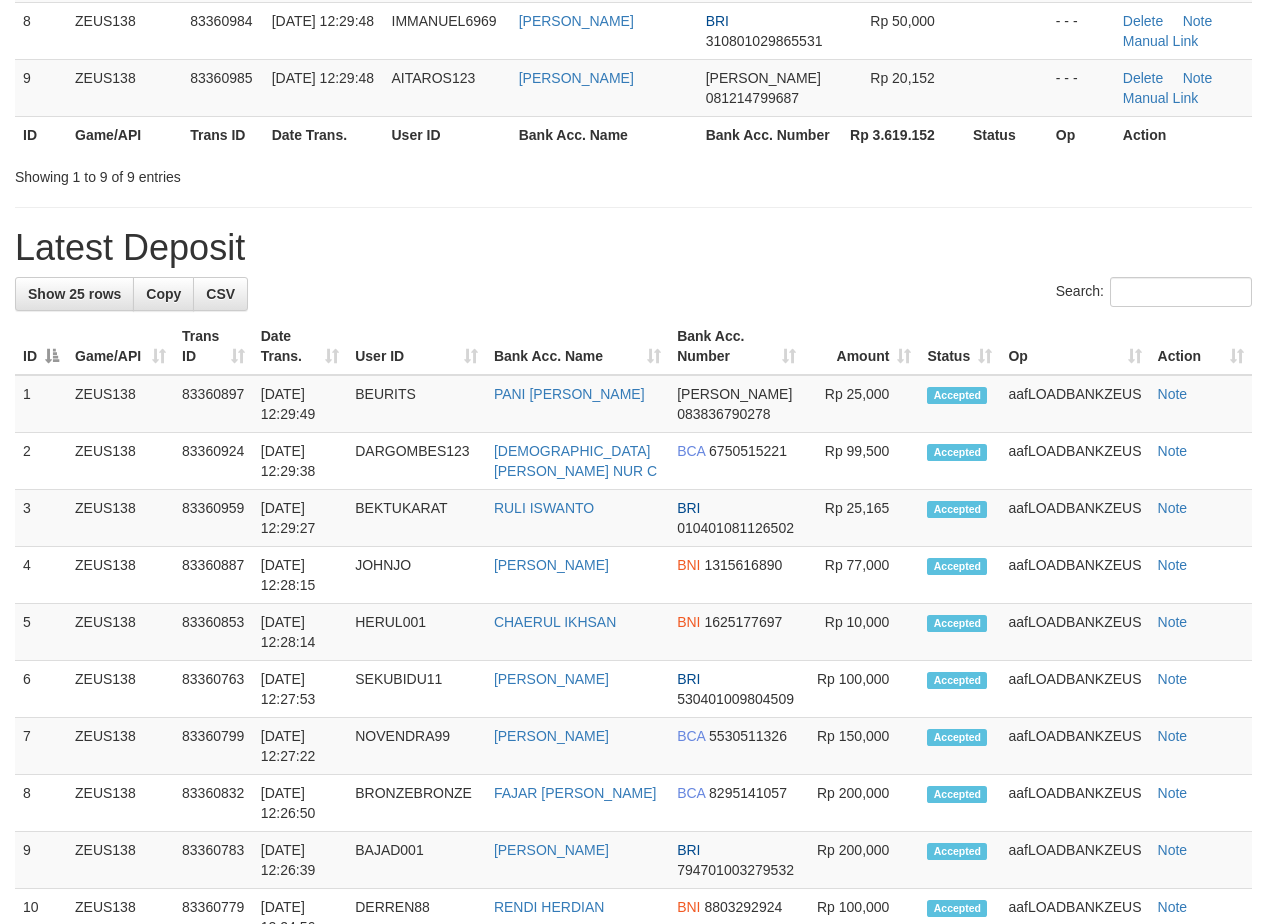 scroll, scrollTop: 572, scrollLeft: 0, axis: vertical 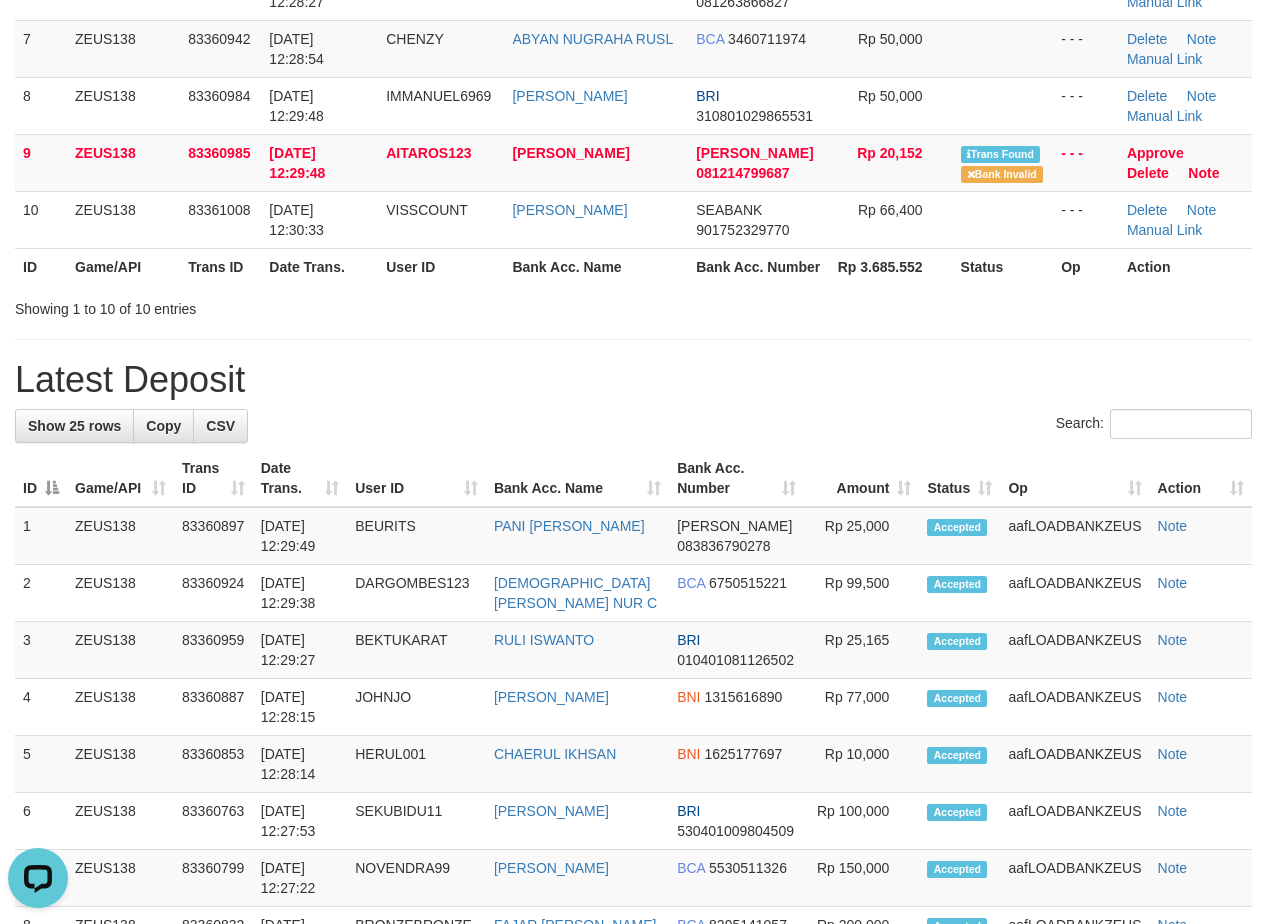 drag, startPoint x: 677, startPoint y: 224, endPoint x: 571, endPoint y: 305, distance: 133.4054 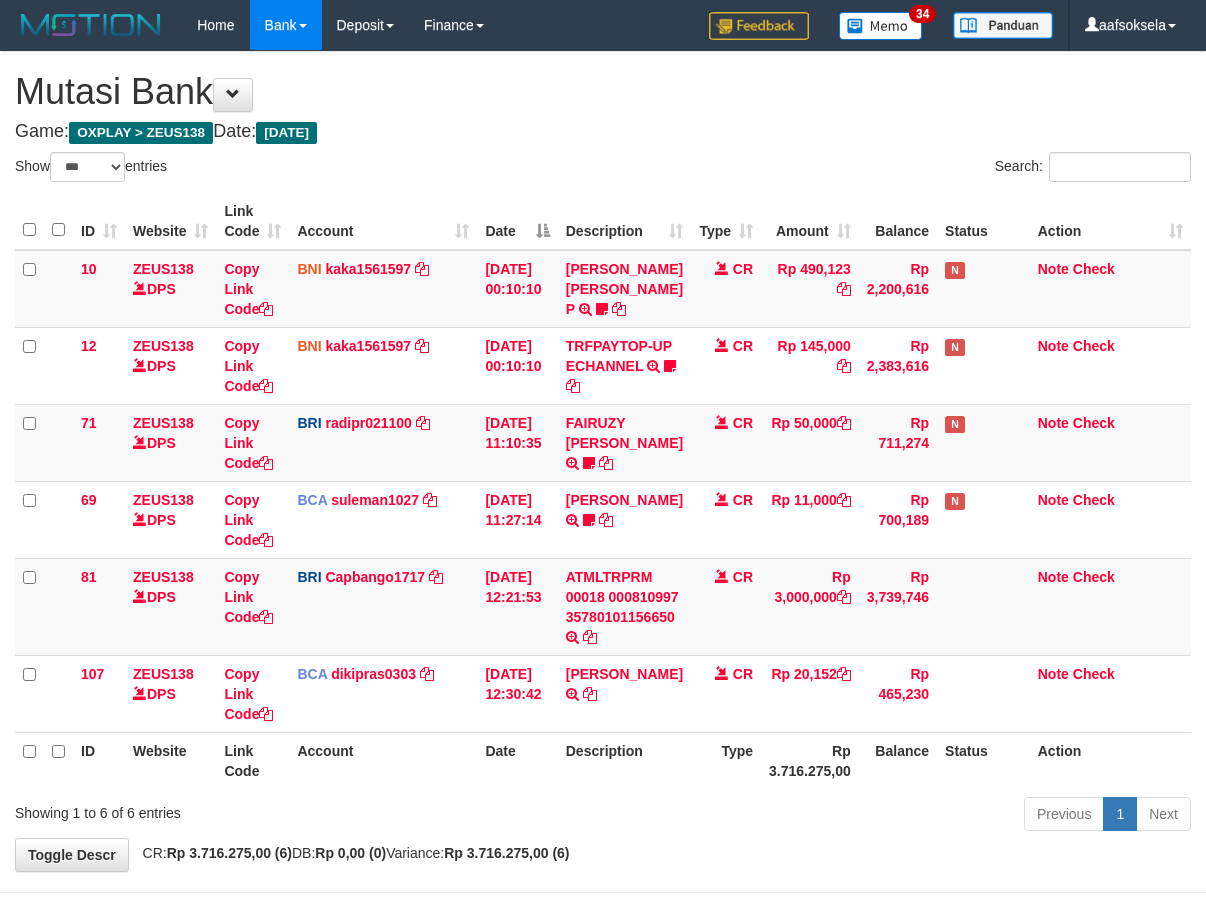 select on "***" 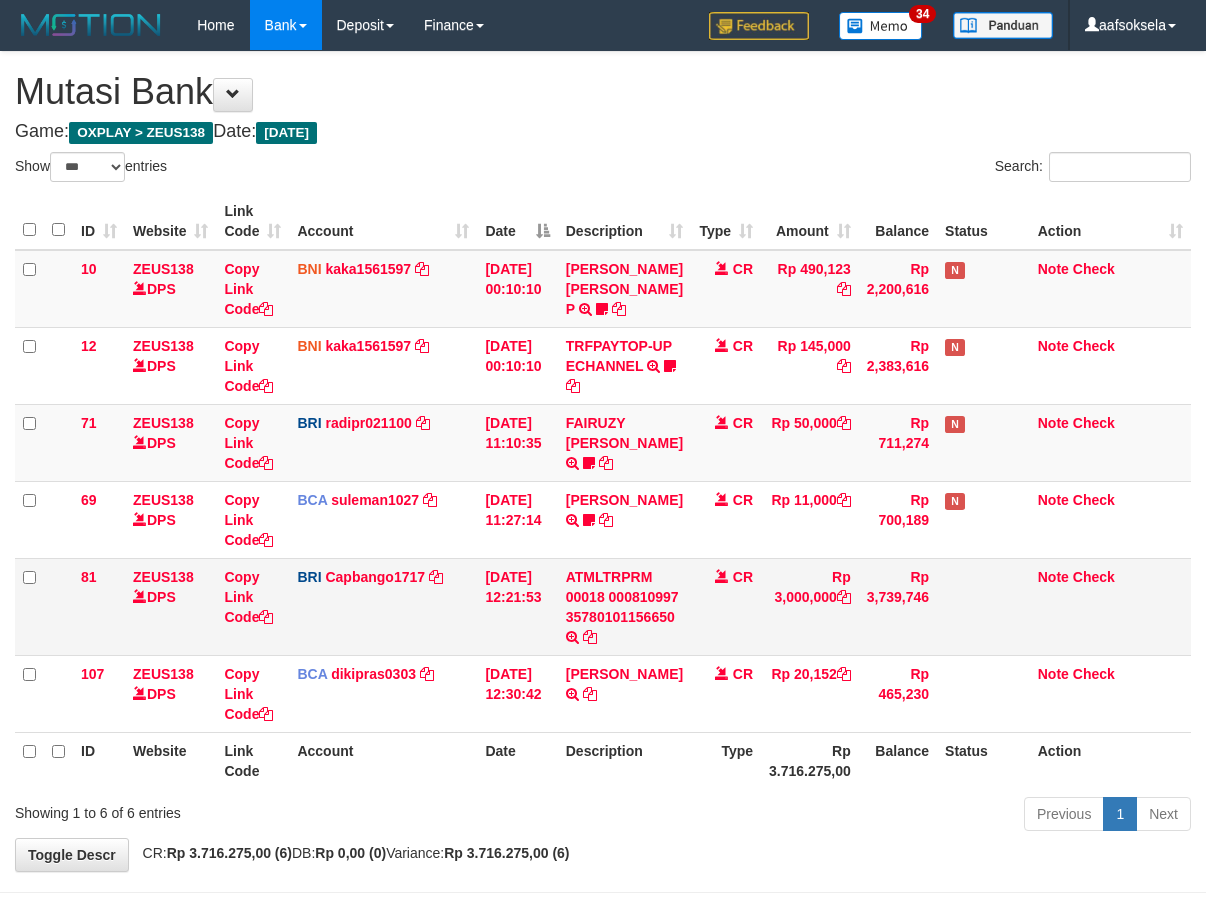 scroll, scrollTop: 95, scrollLeft: 0, axis: vertical 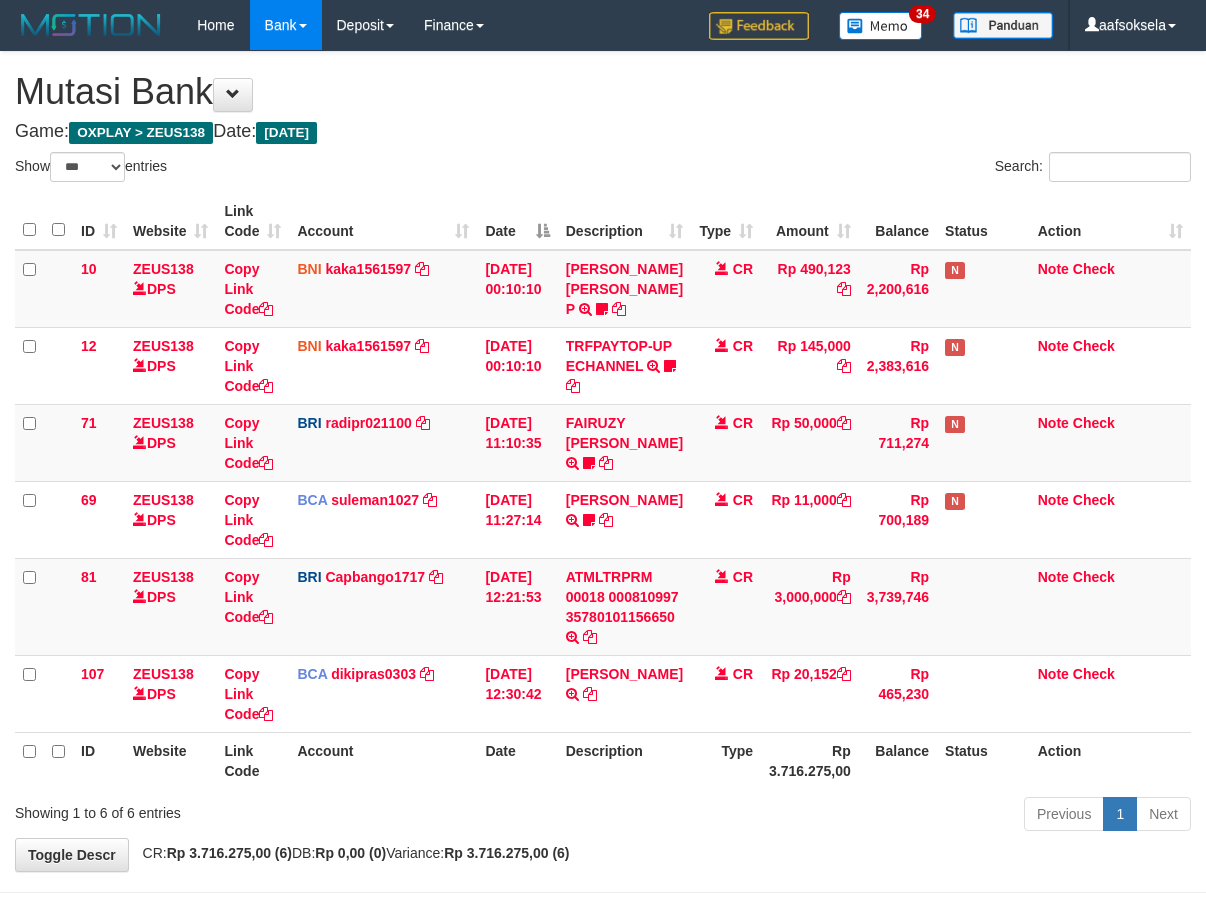 select on "***" 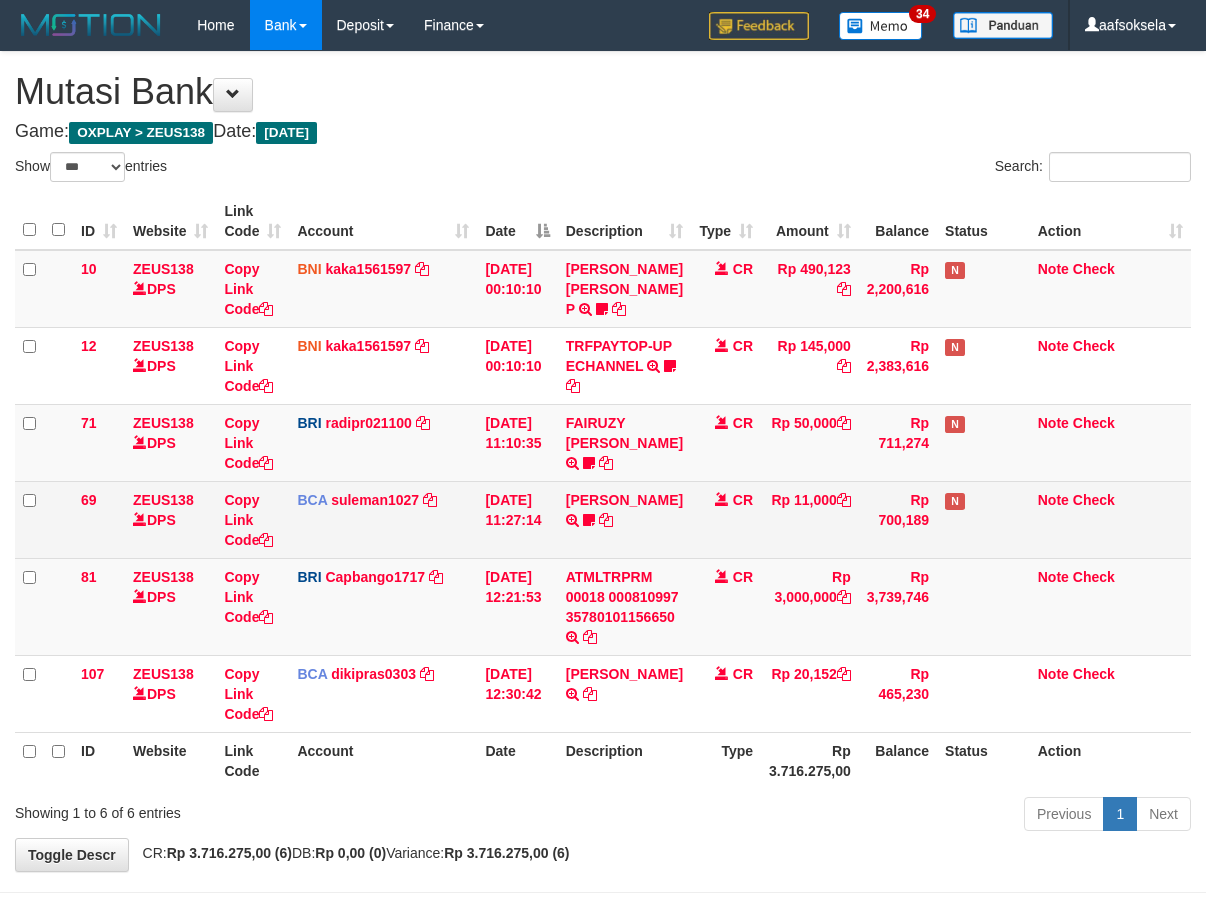 scroll, scrollTop: 95, scrollLeft: 0, axis: vertical 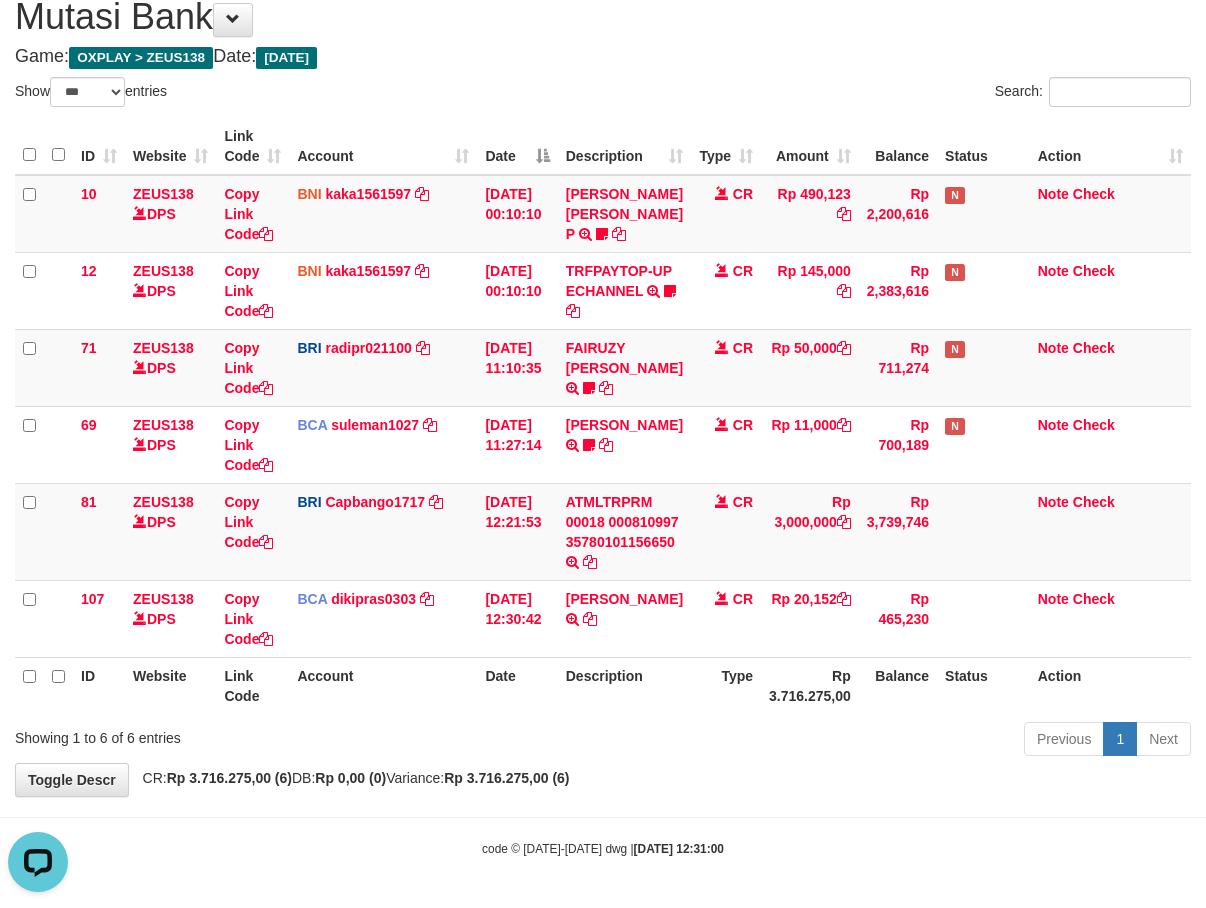drag, startPoint x: 640, startPoint y: 795, endPoint x: 703, endPoint y: 779, distance: 65 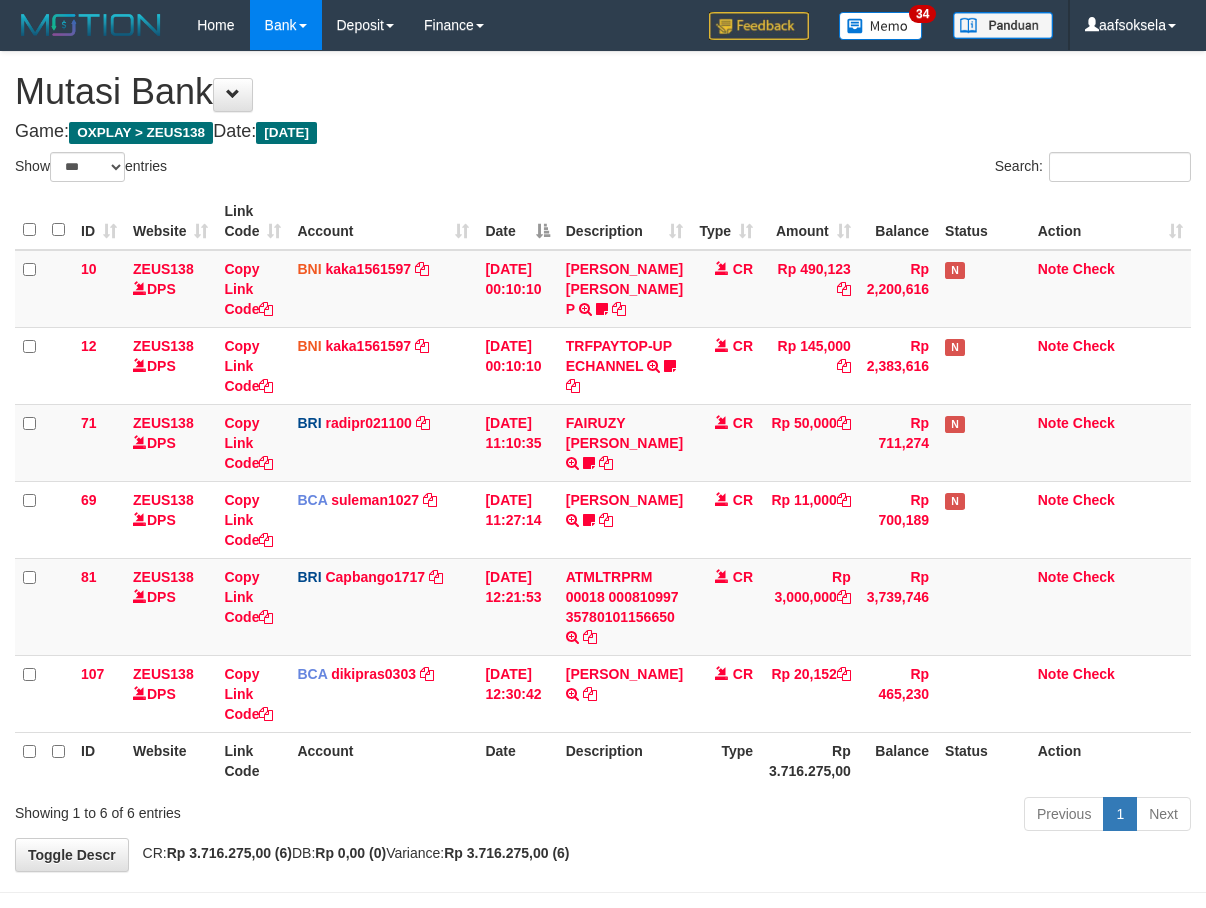 select on "***" 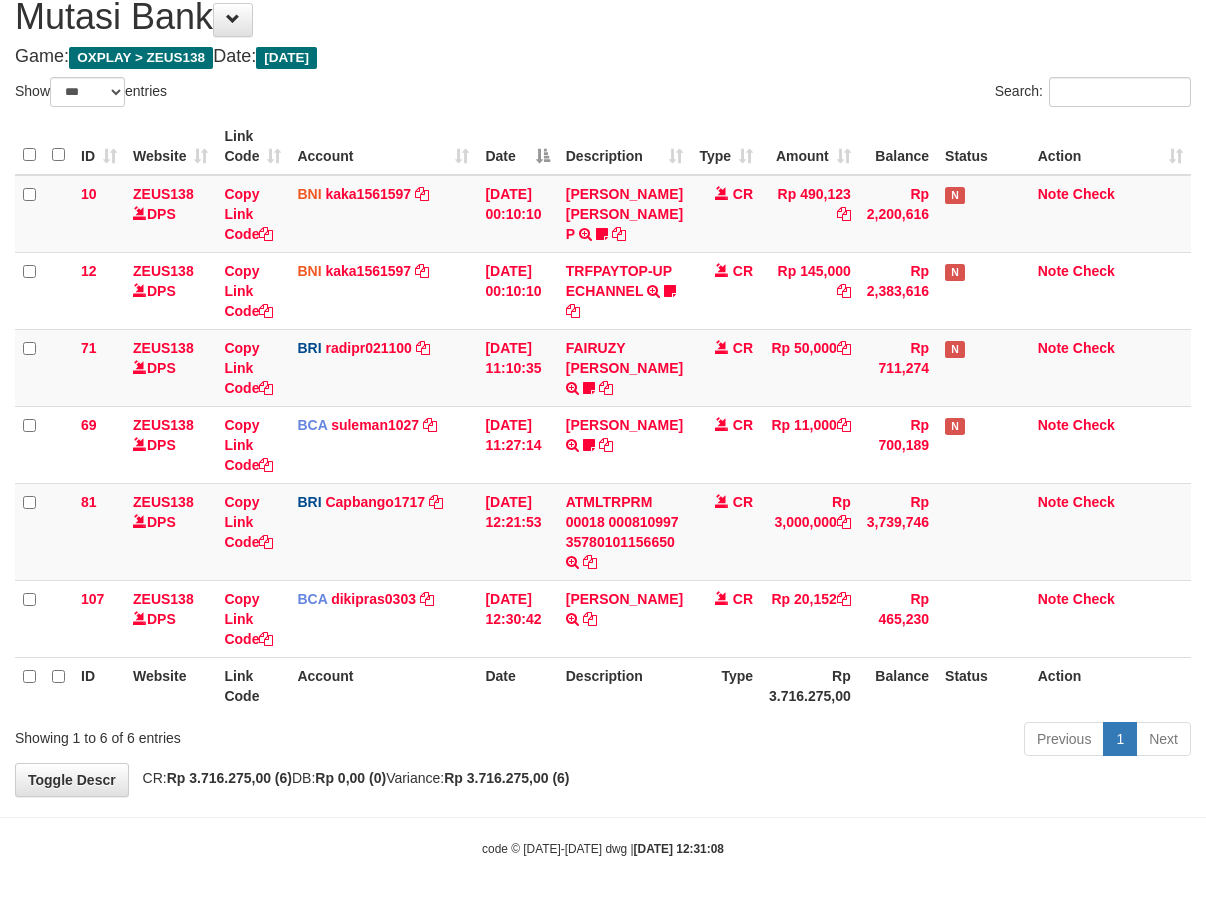 click on "Type" at bounding box center [726, 685] 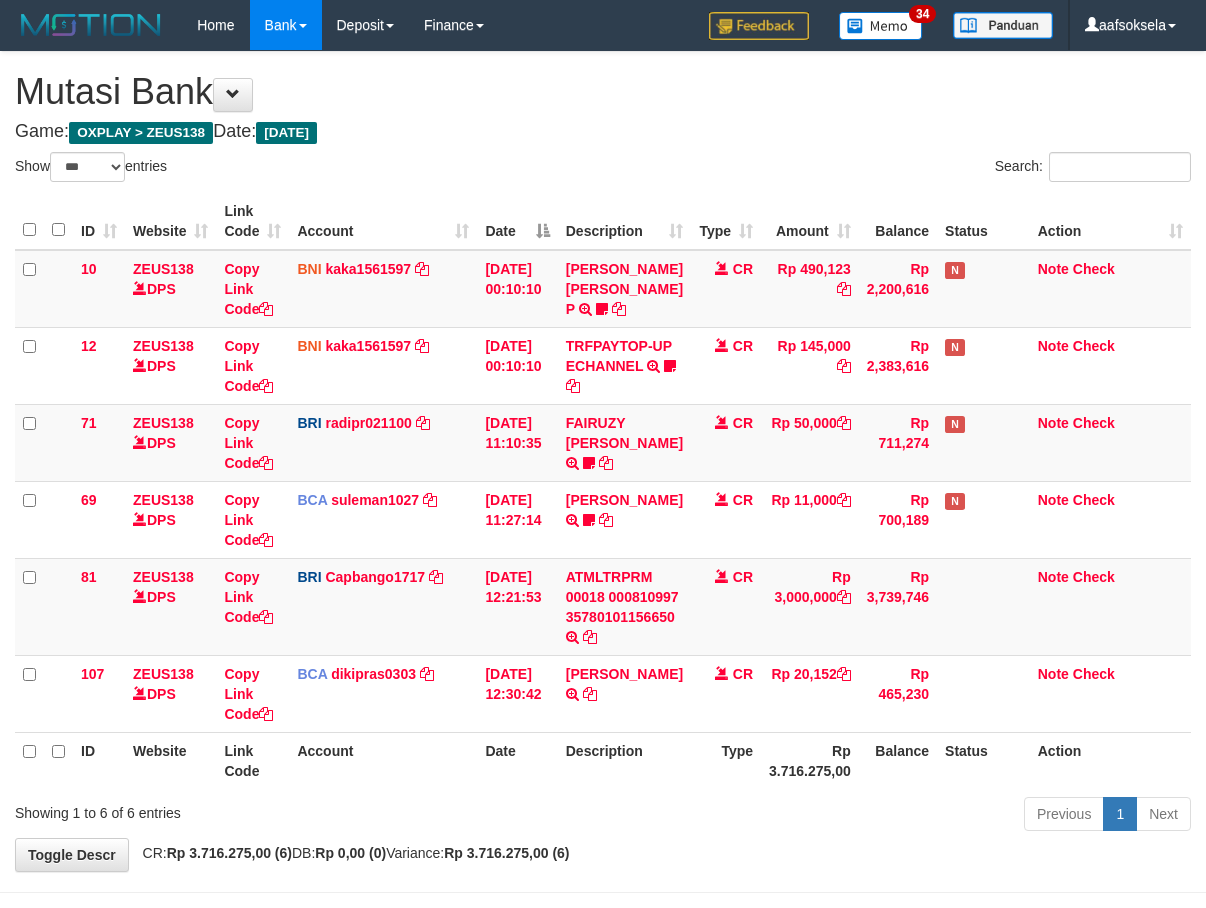 select on "***" 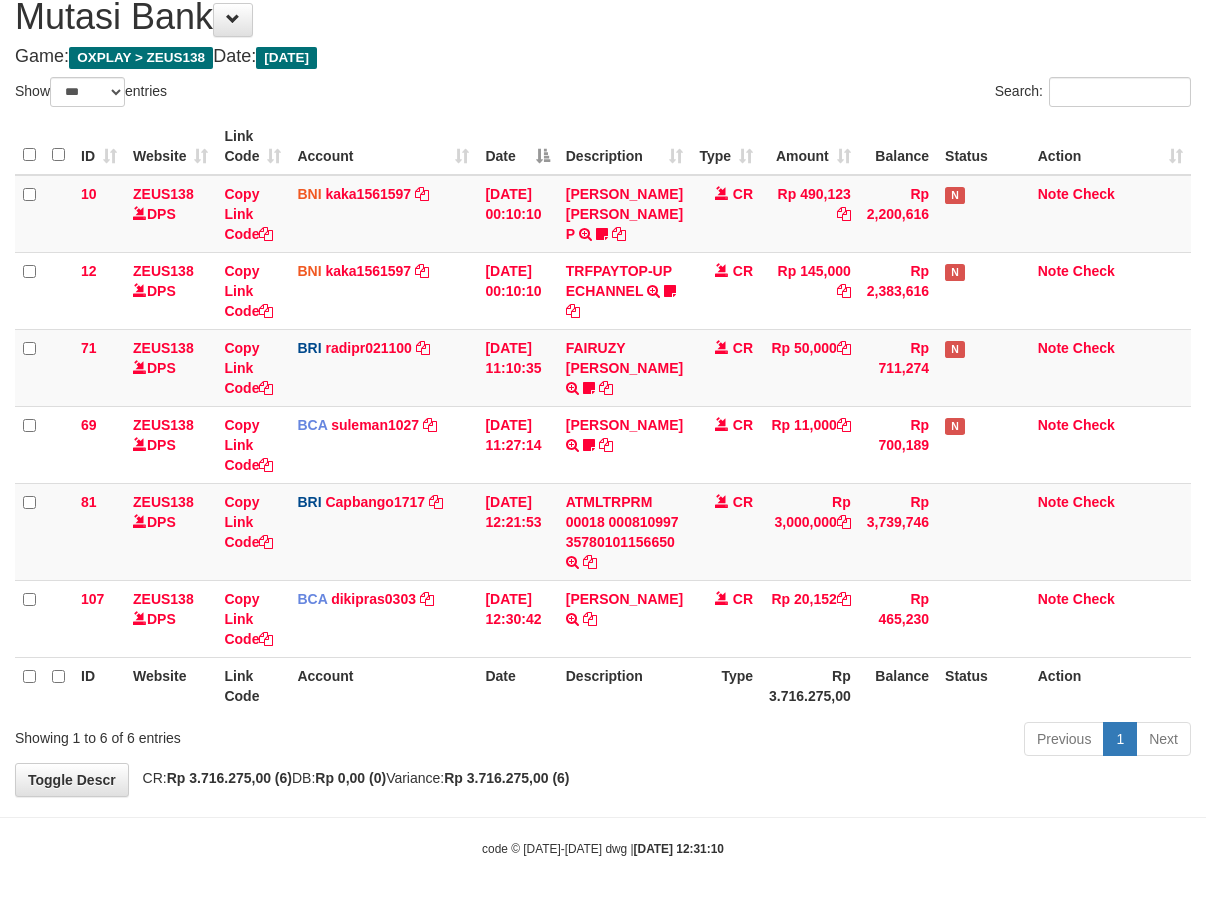 click on "Type" at bounding box center [726, 685] 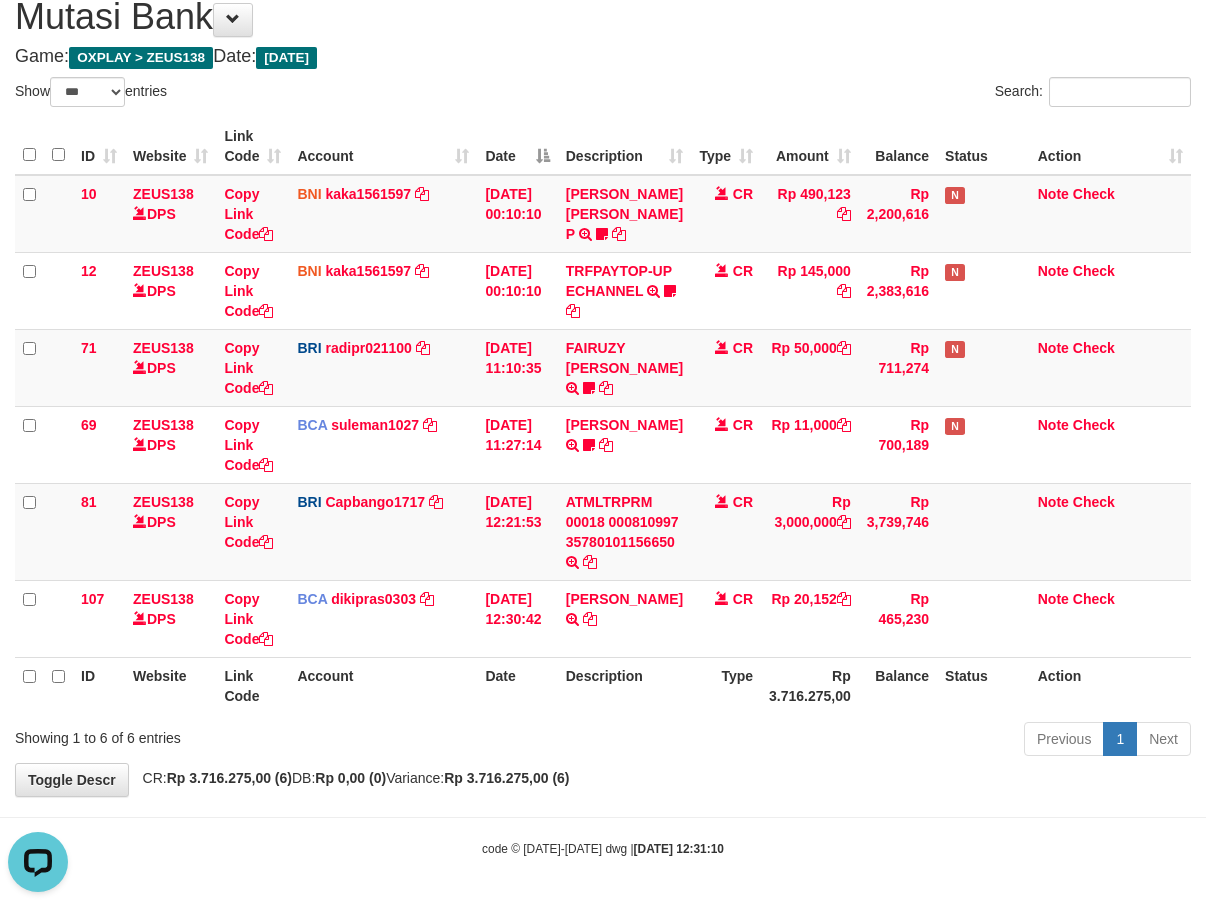 scroll, scrollTop: 0, scrollLeft: 0, axis: both 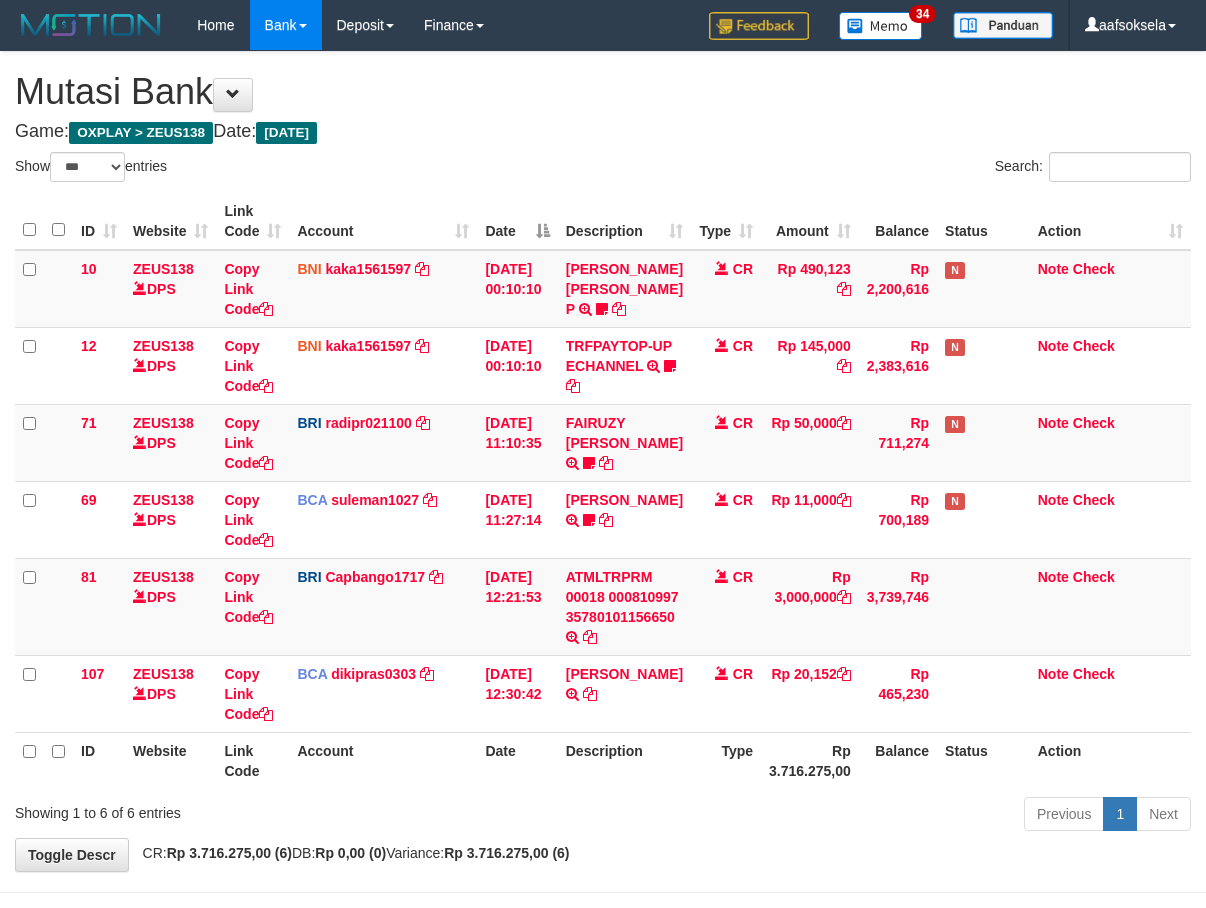 select on "***" 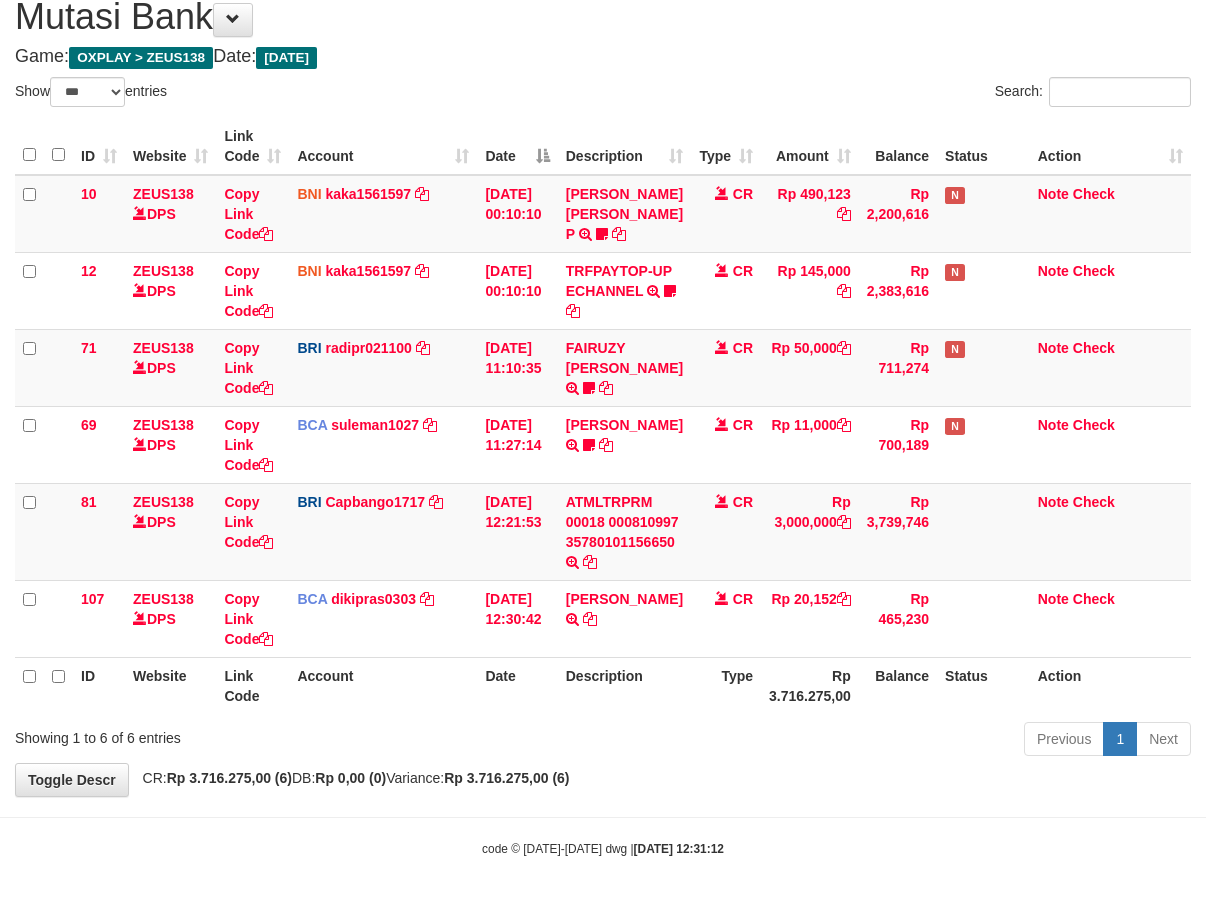 click on "Type" at bounding box center [726, 685] 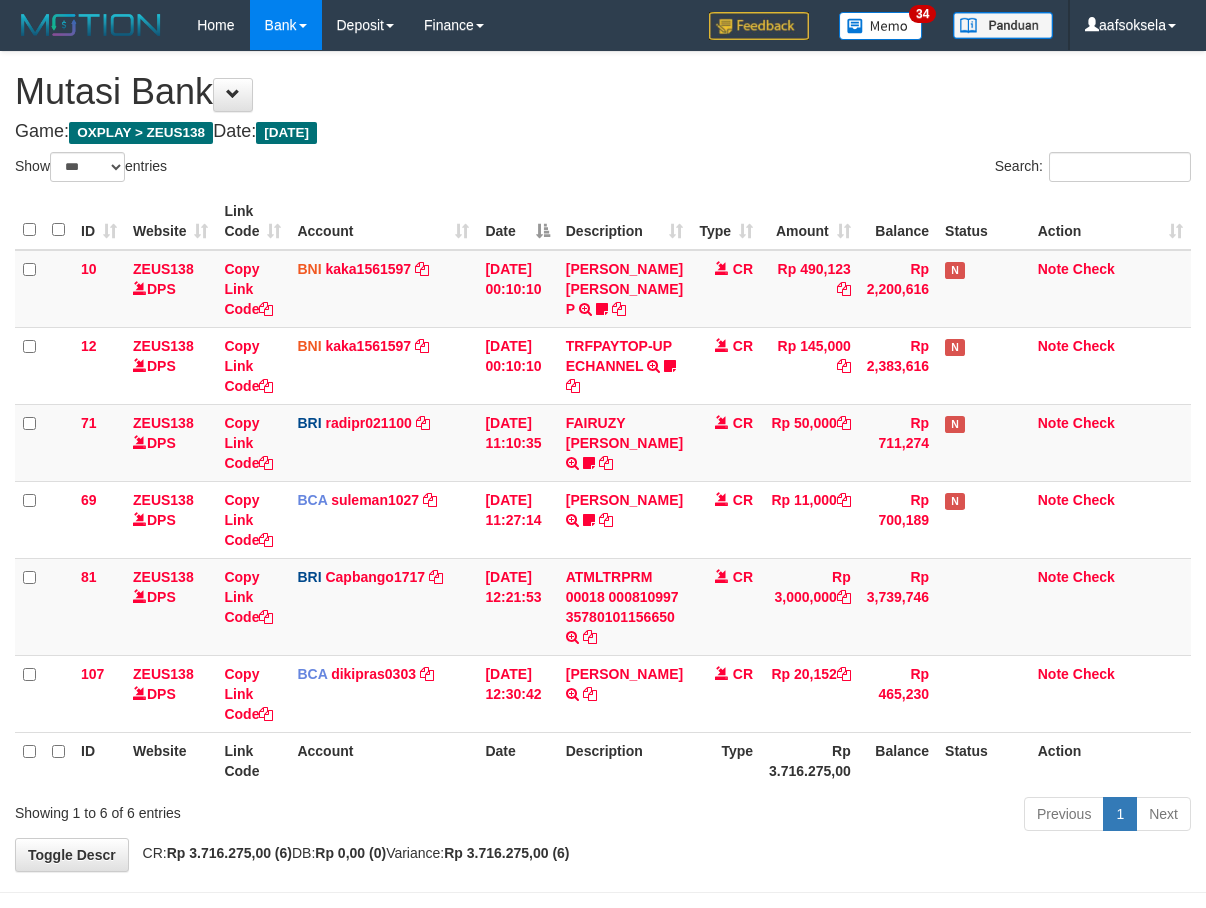 select on "***" 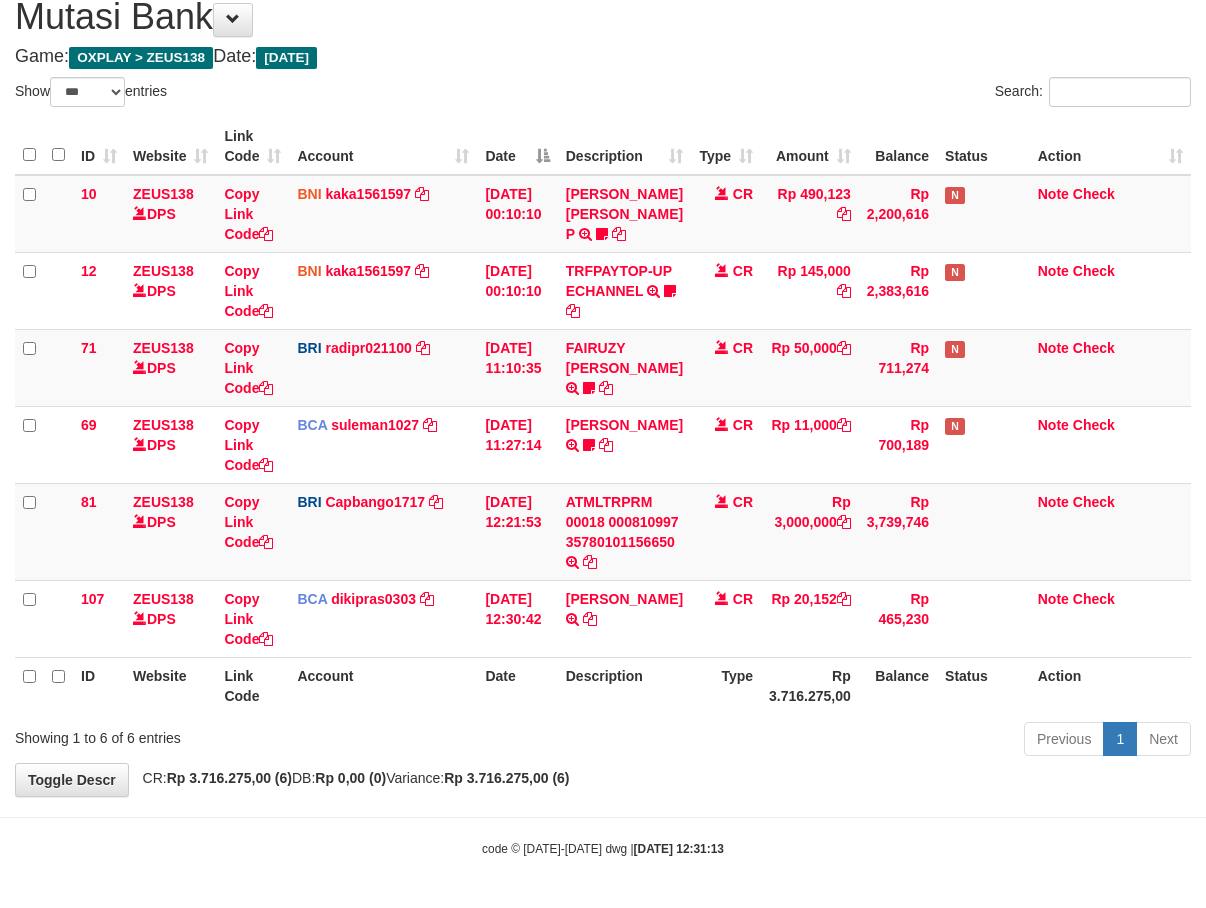 click on "Type" at bounding box center [726, 685] 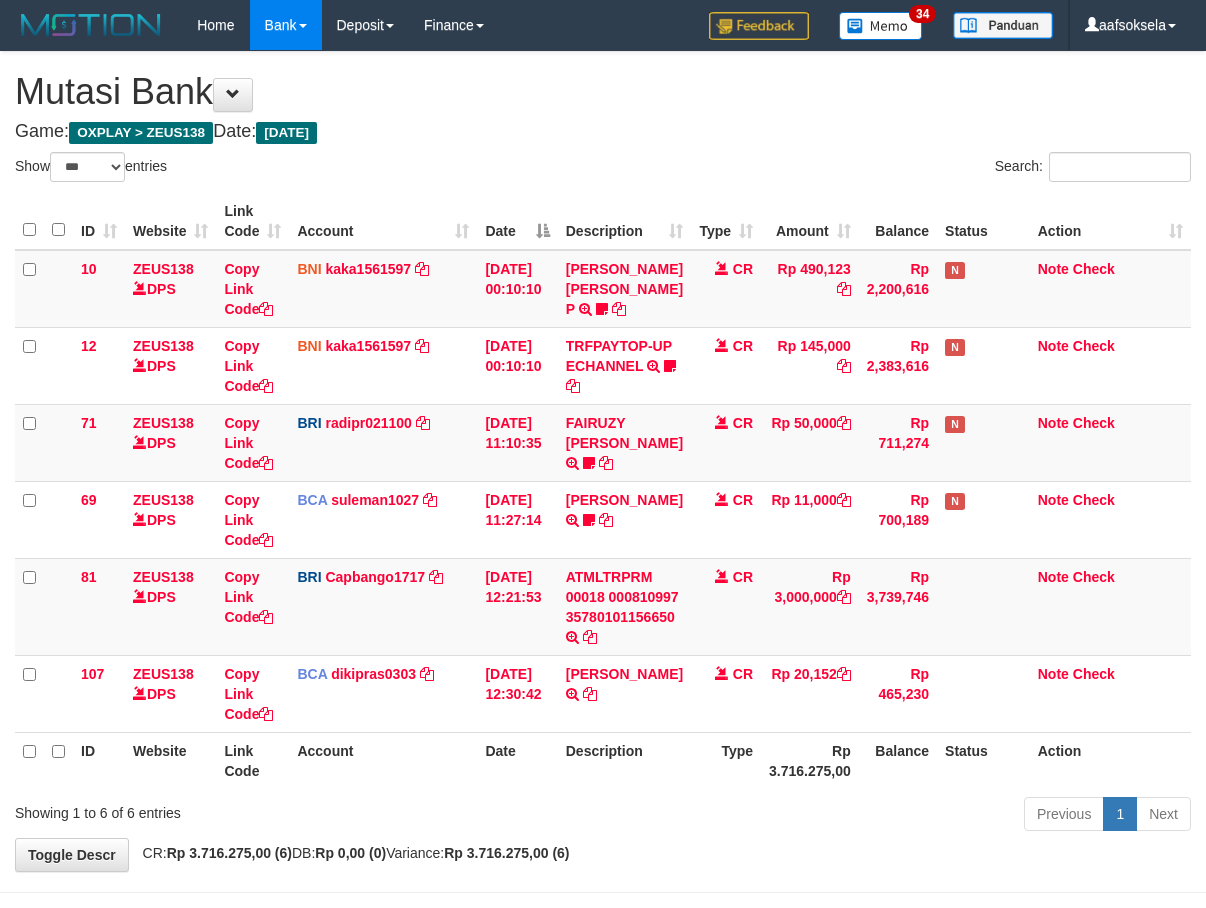 select on "***" 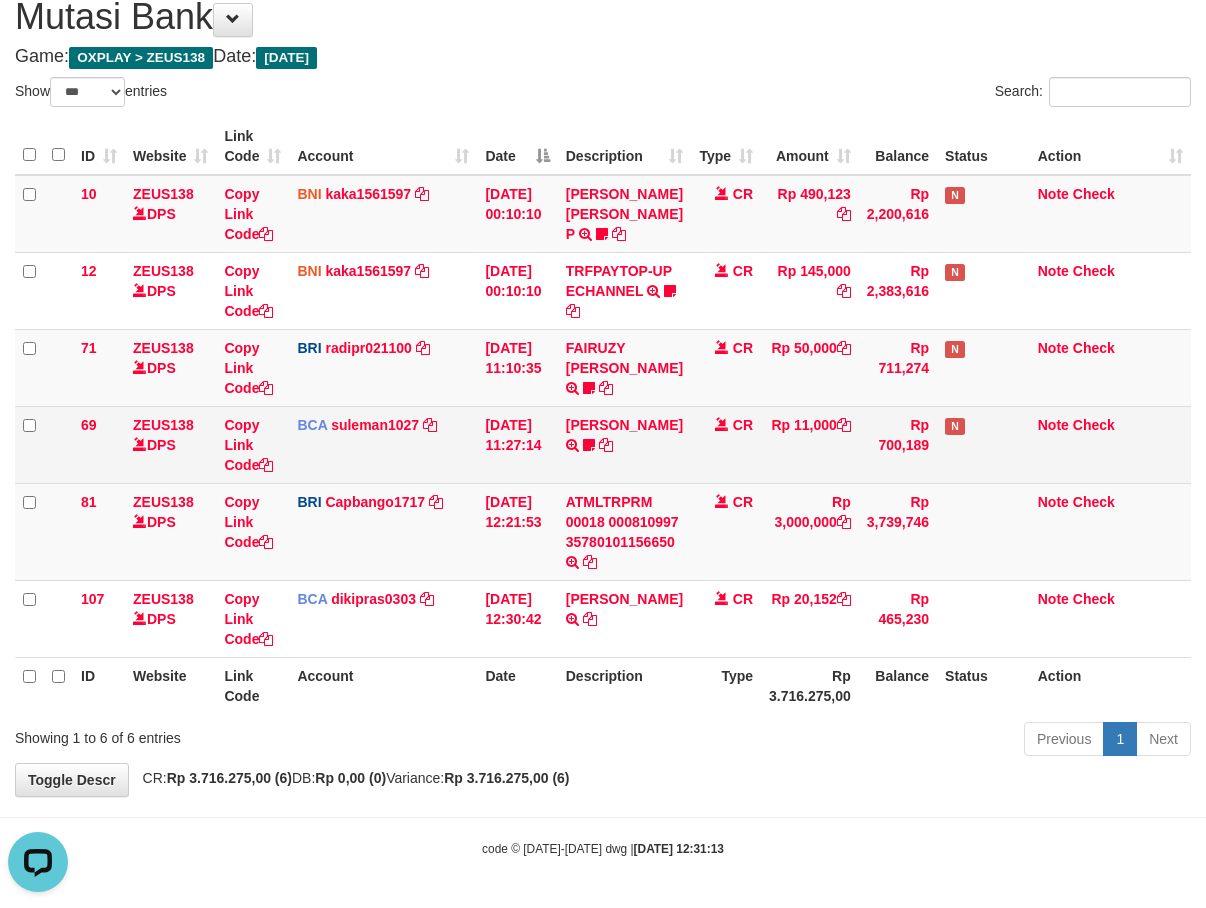 scroll, scrollTop: 0, scrollLeft: 0, axis: both 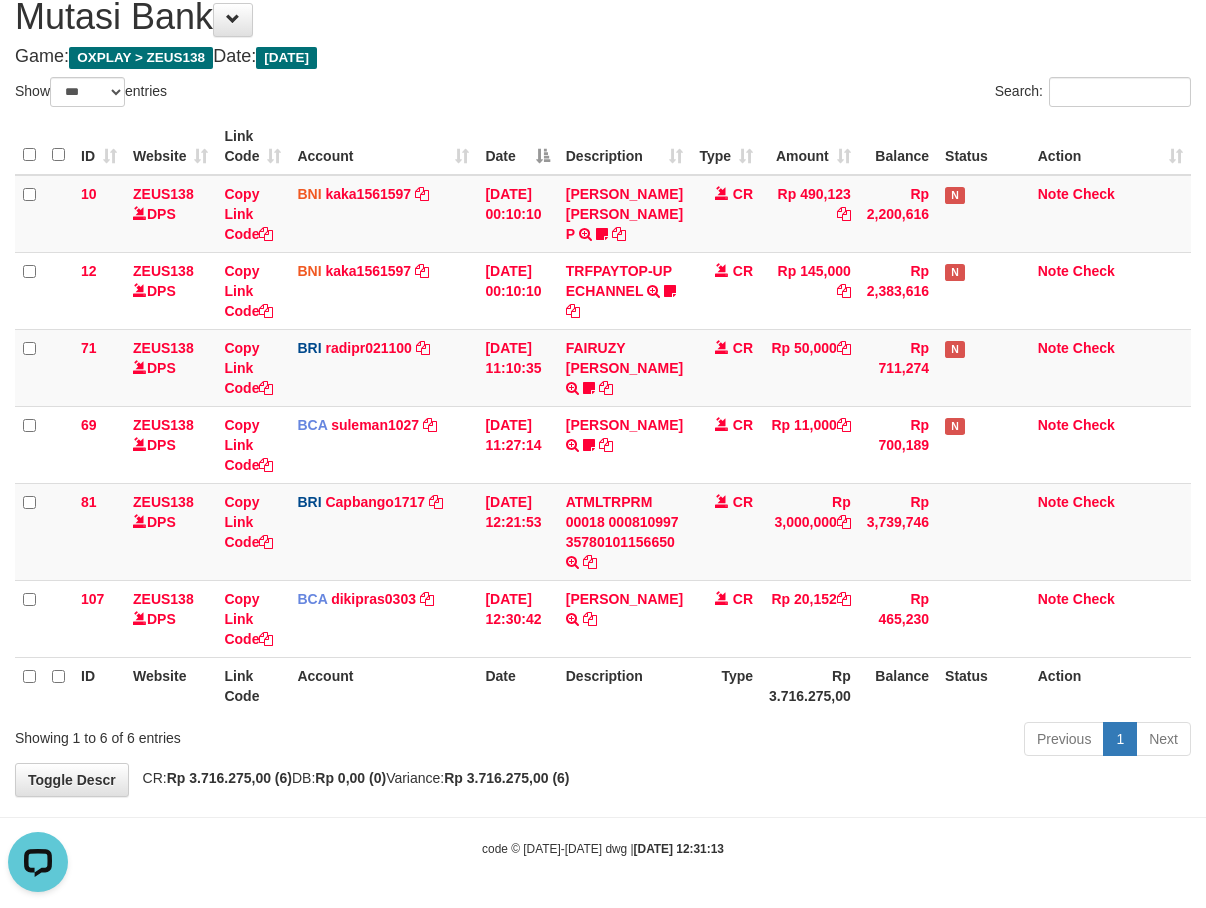drag, startPoint x: 618, startPoint y: 727, endPoint x: 608, endPoint y: 771, distance: 45.122055 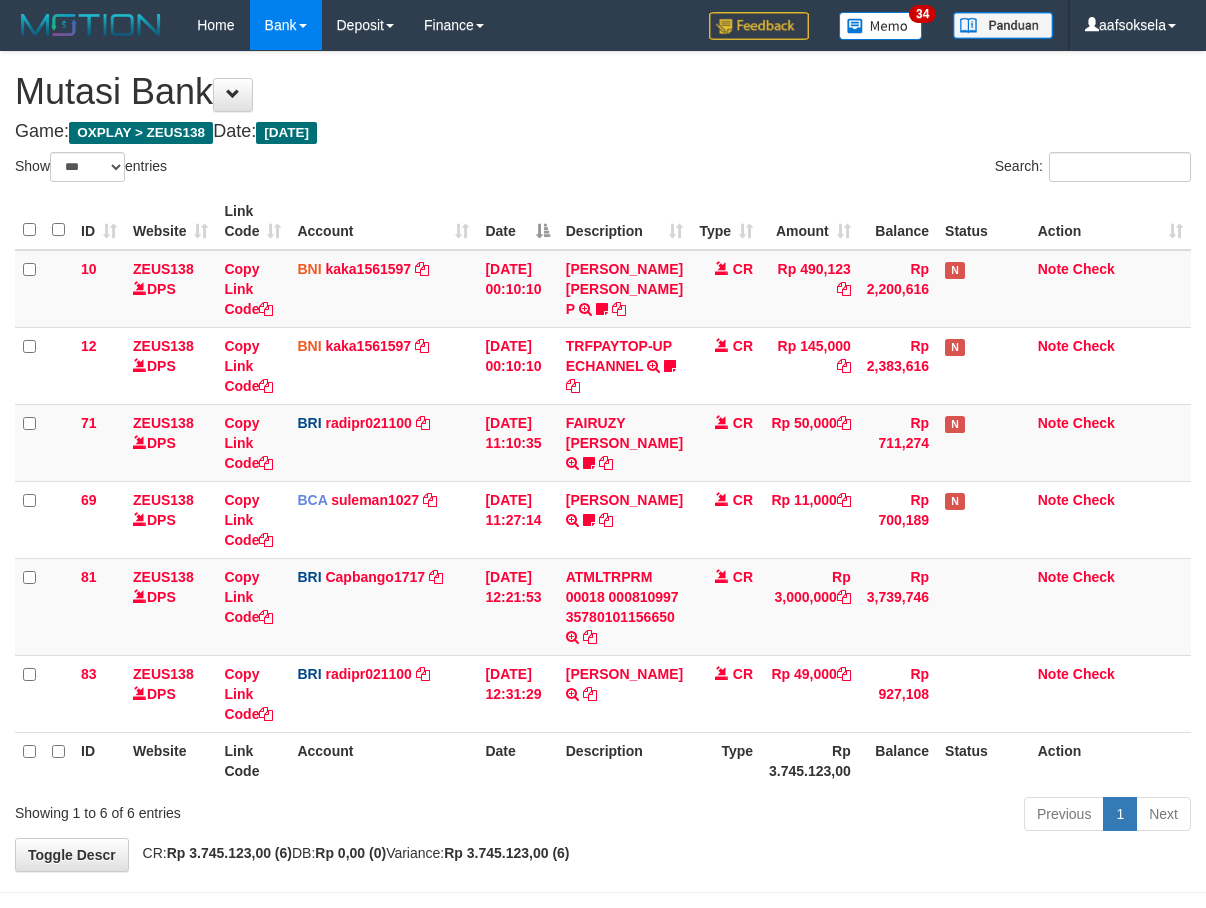 select on "***" 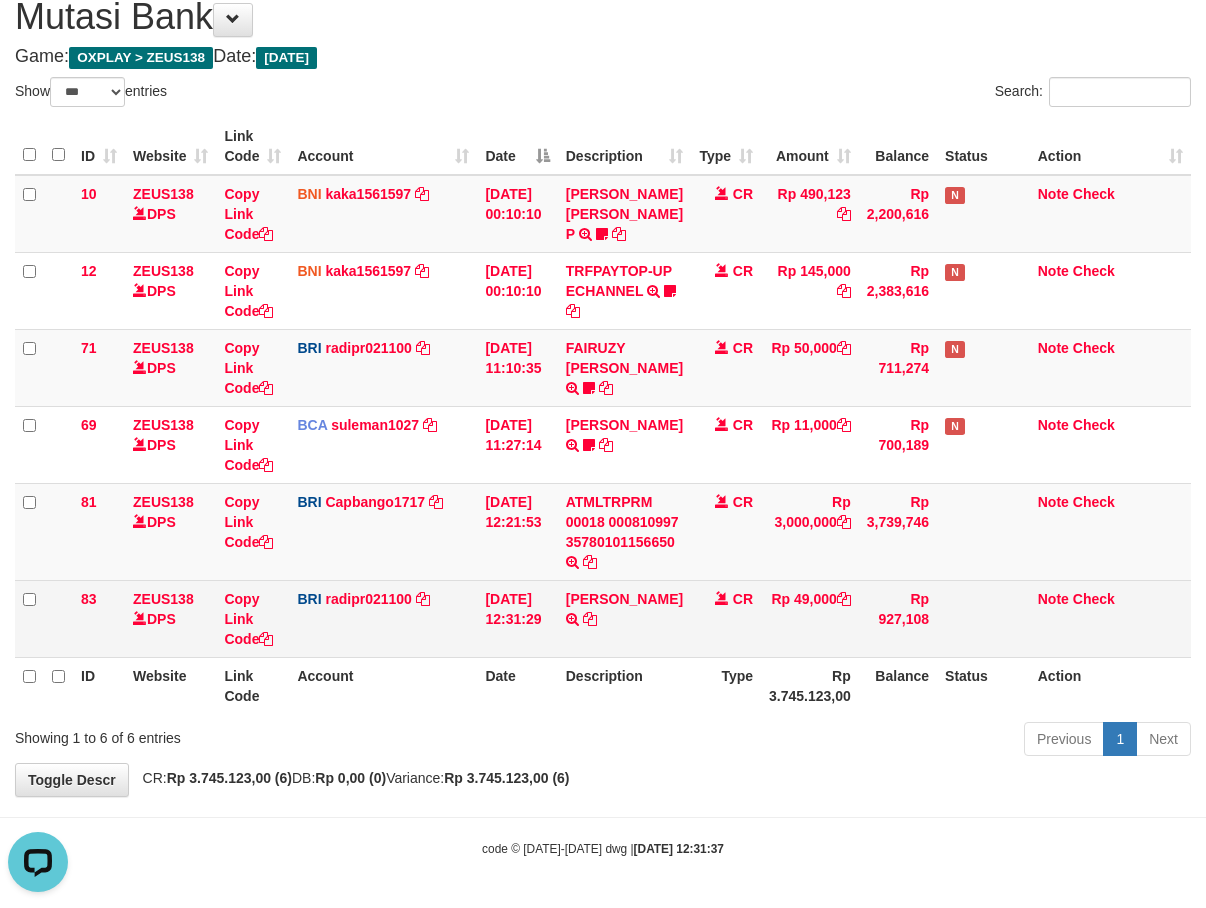 scroll, scrollTop: 0, scrollLeft: 0, axis: both 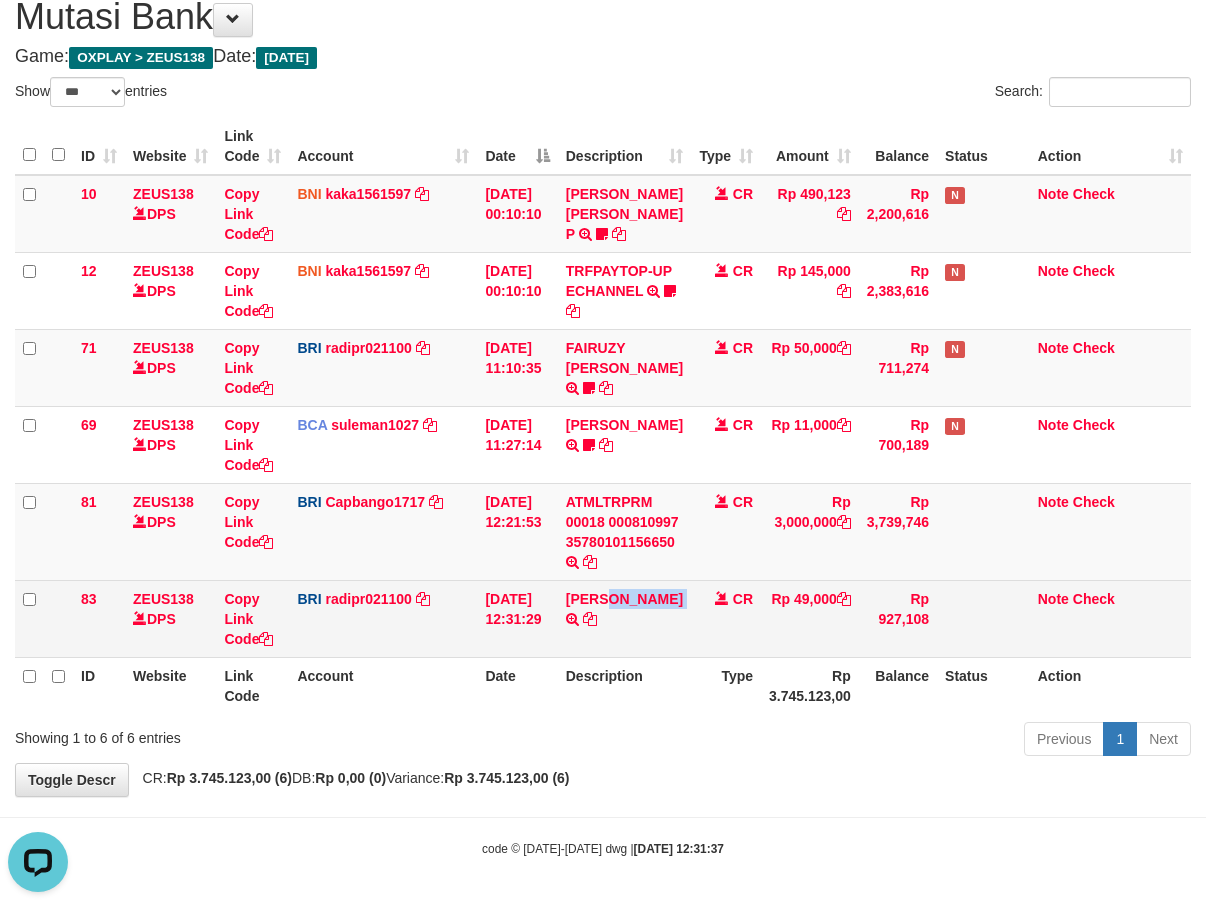 copy on "MUHAMMAD RAM" 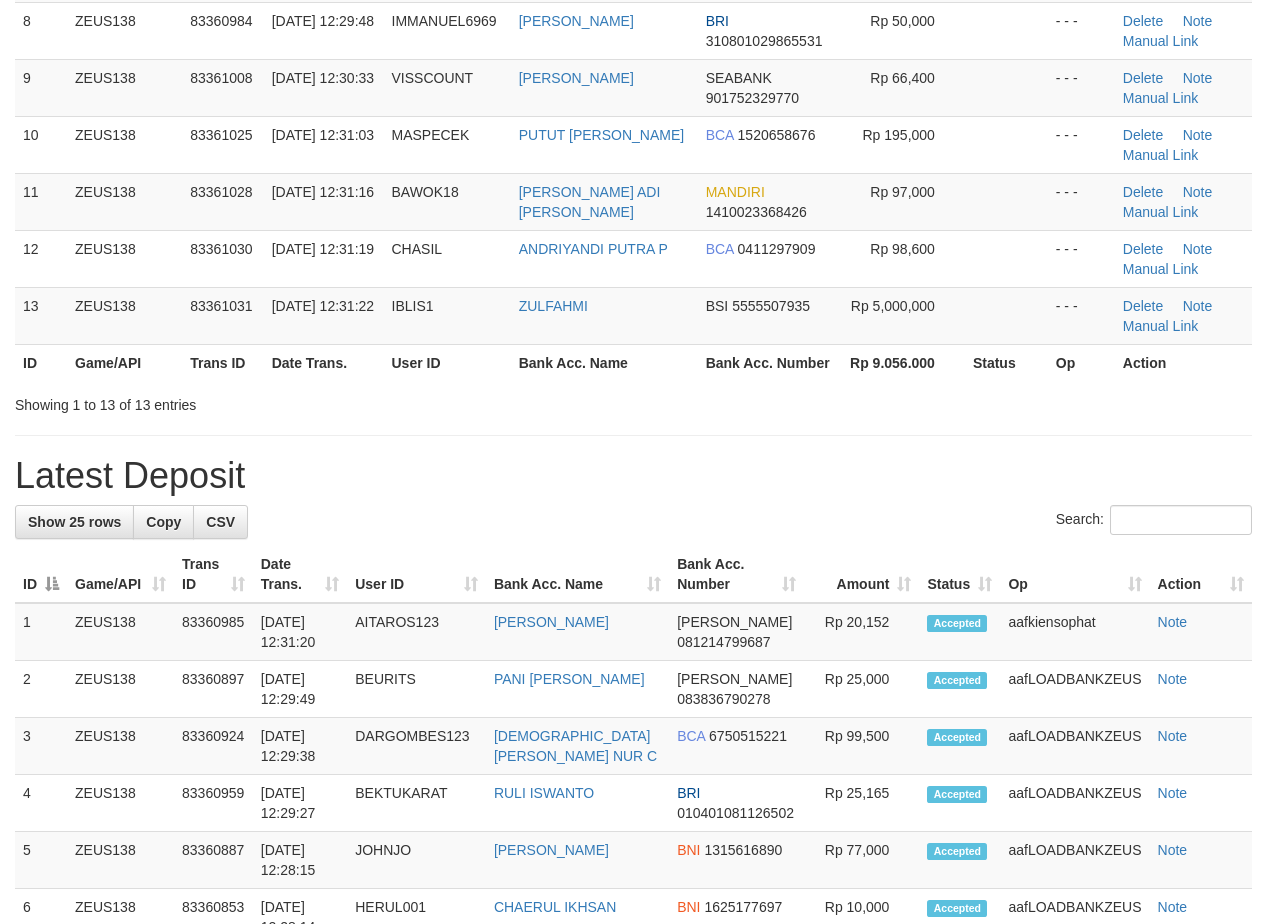 scroll, scrollTop: 572, scrollLeft: 0, axis: vertical 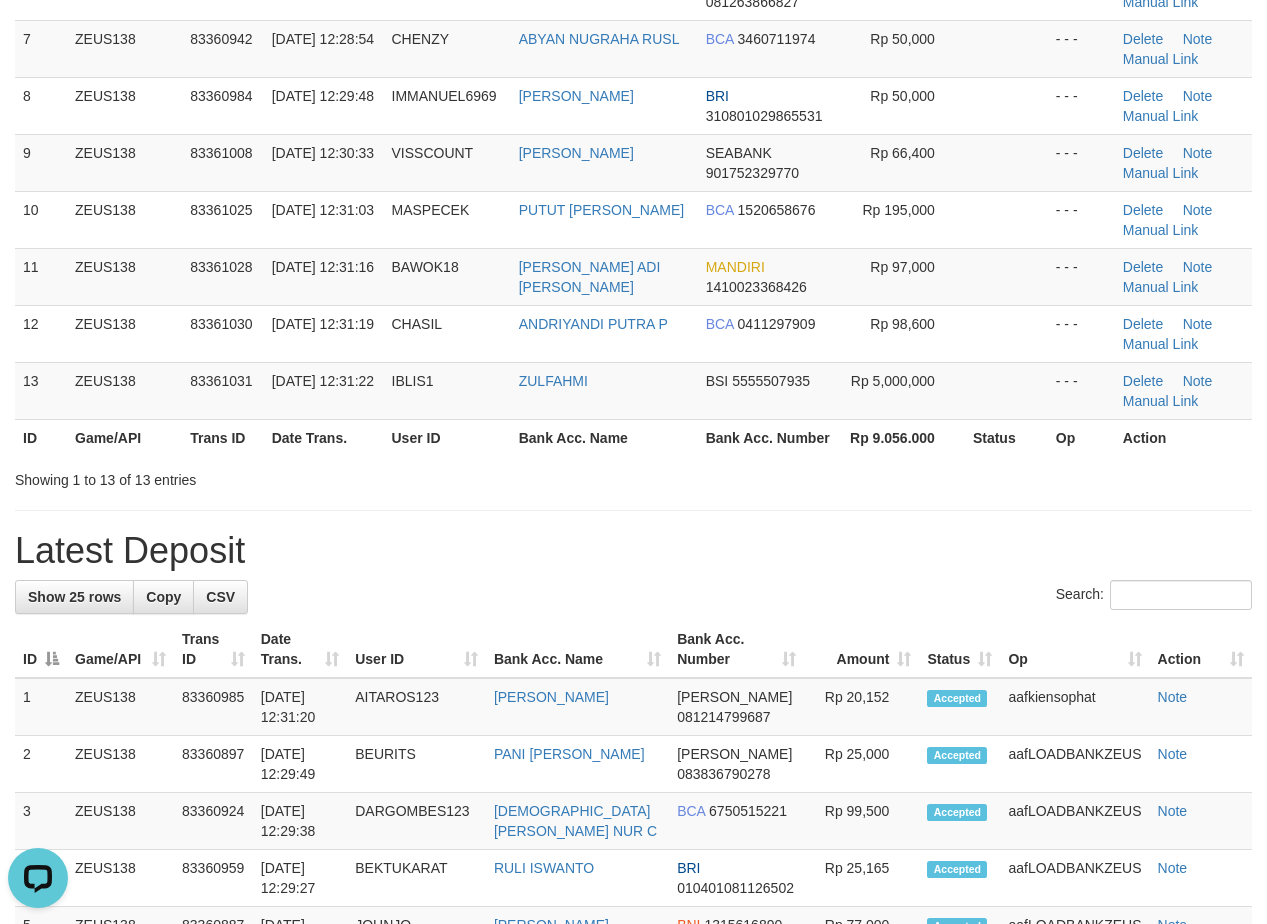 drag, startPoint x: 685, startPoint y: 398, endPoint x: 675, endPoint y: 426, distance: 29.732138 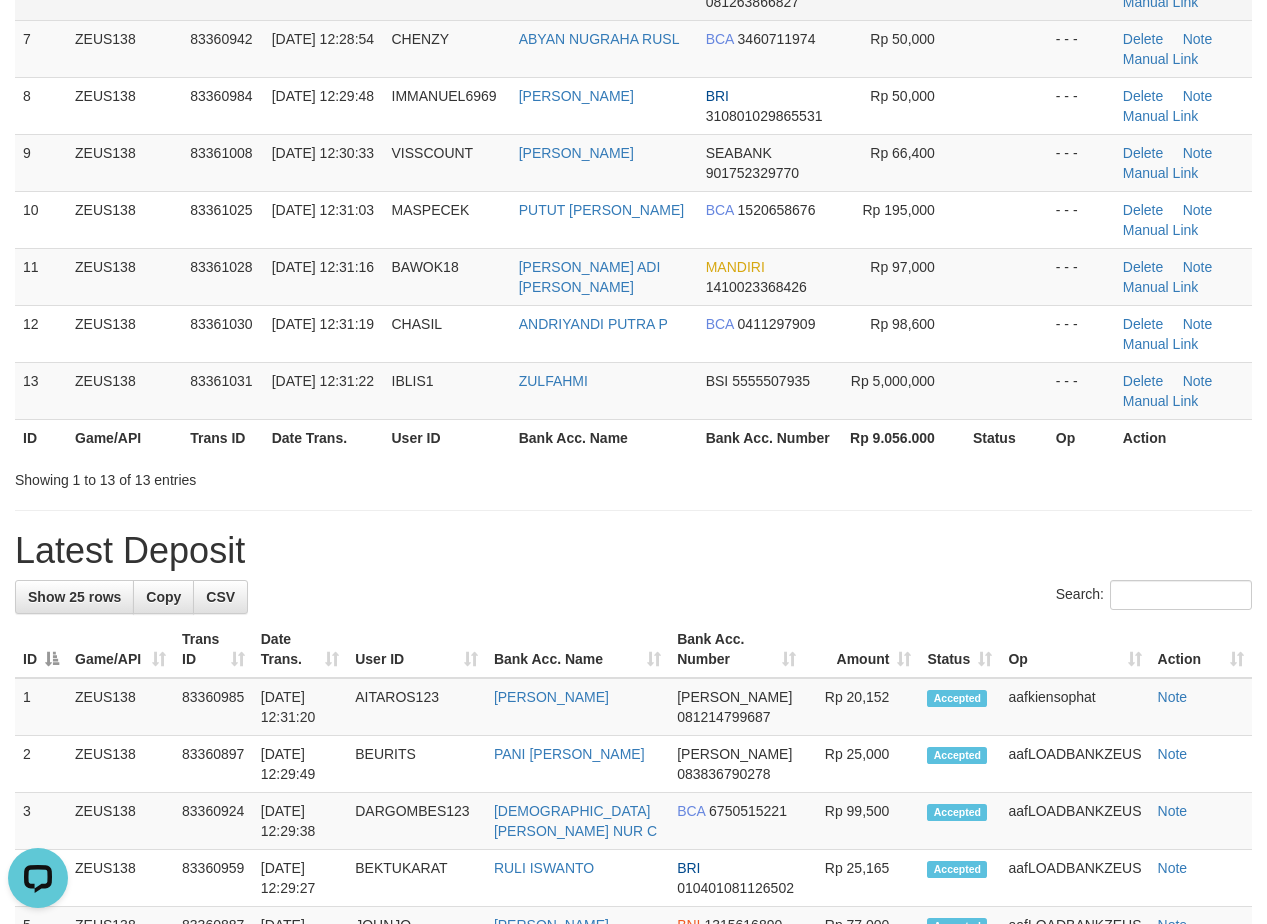 scroll, scrollTop: 92, scrollLeft: 0, axis: vertical 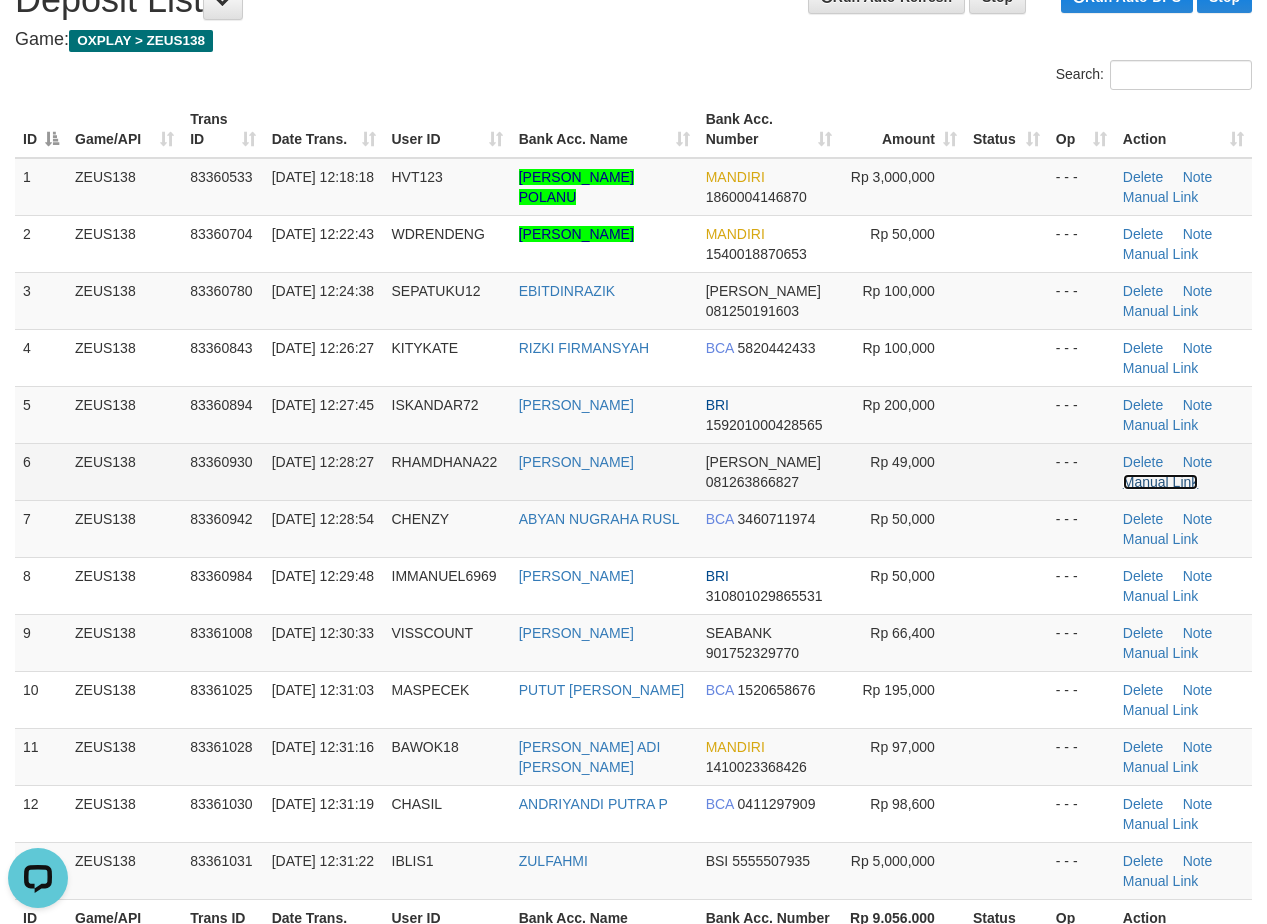 click on "Manual Link" at bounding box center (1161, 482) 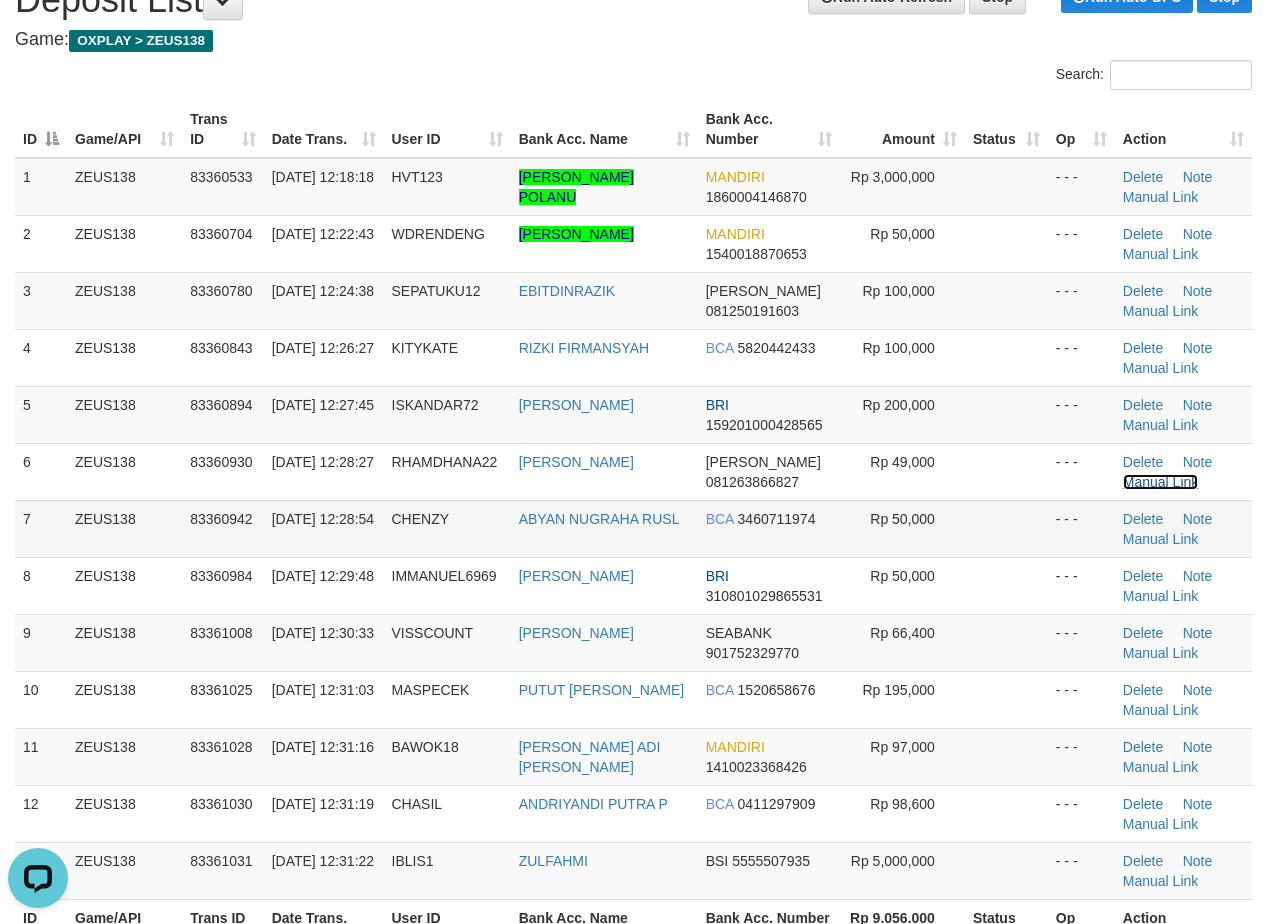click on "Manual Link" at bounding box center [1161, 482] 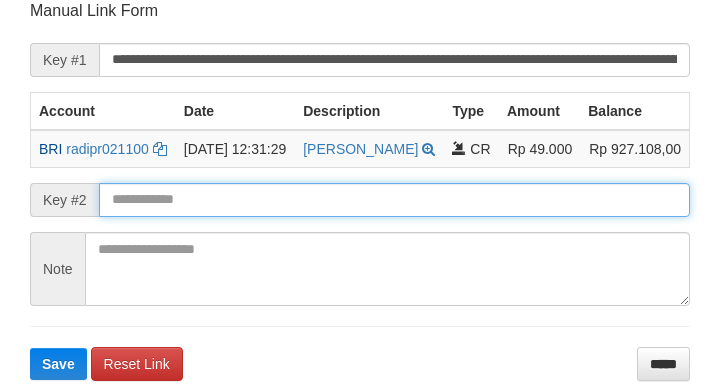 click at bounding box center [394, 200] 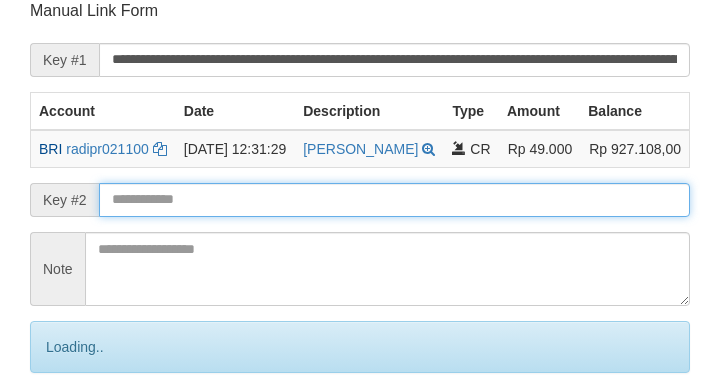 scroll, scrollTop: 392, scrollLeft: 0, axis: vertical 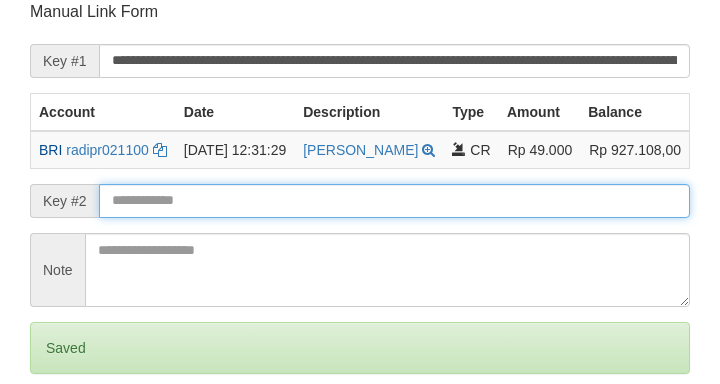 click on "Save" at bounding box center [58, 432] 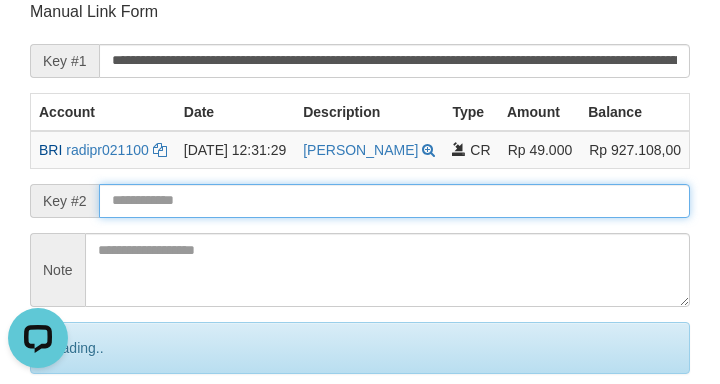 scroll, scrollTop: 0, scrollLeft: 0, axis: both 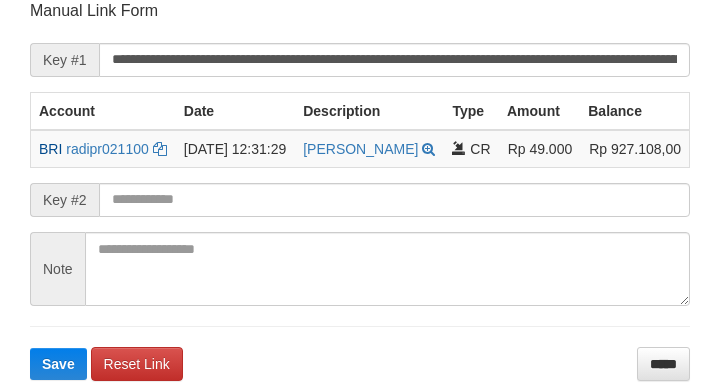 click at bounding box center [394, 200] 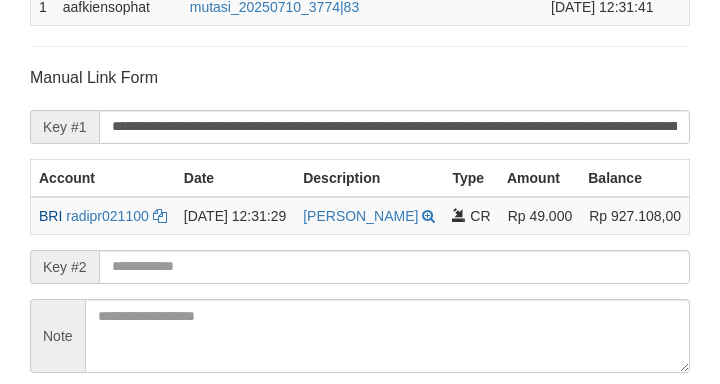 scroll, scrollTop: 325, scrollLeft: 0, axis: vertical 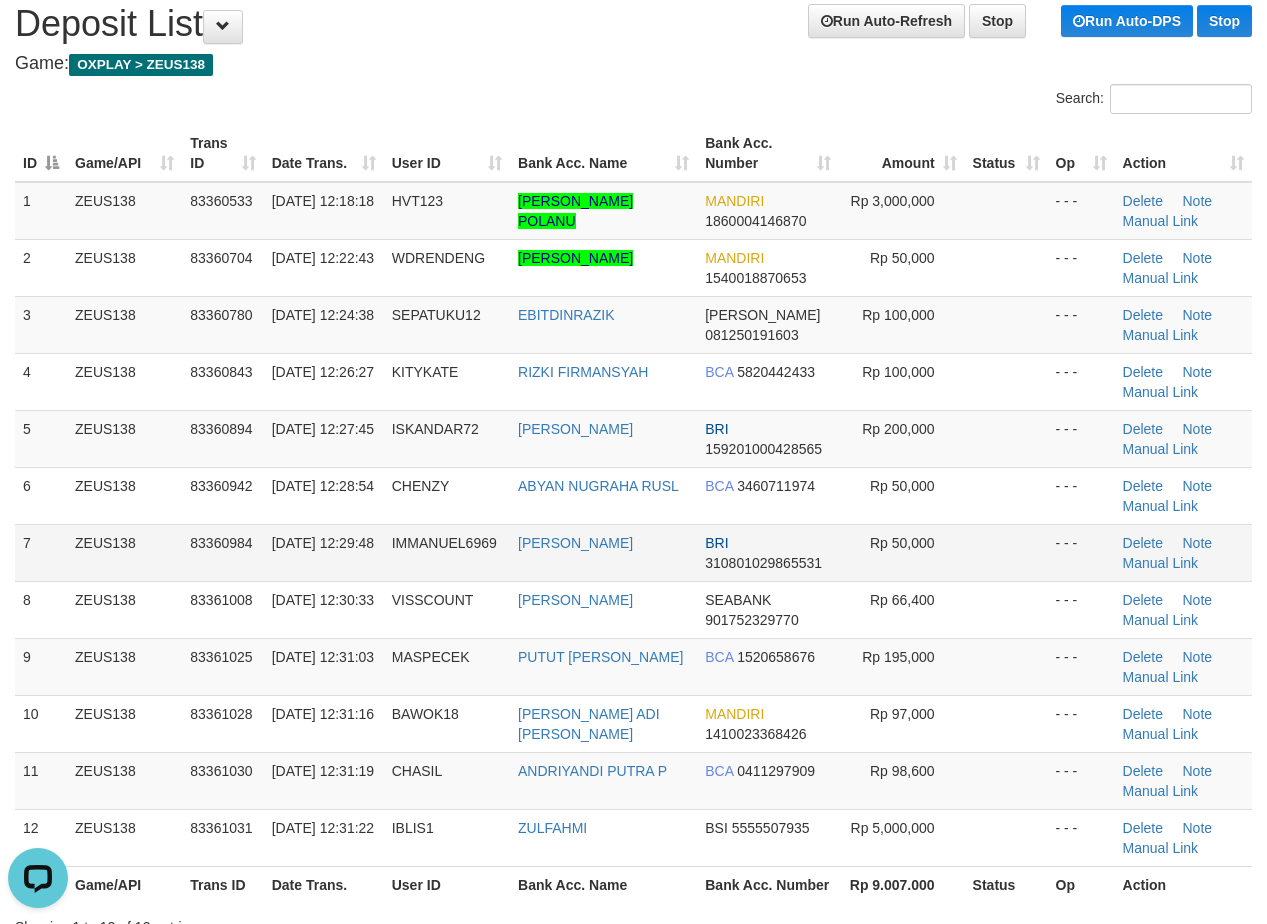 click on "10/07/2025 12:29:48" at bounding box center [324, 552] 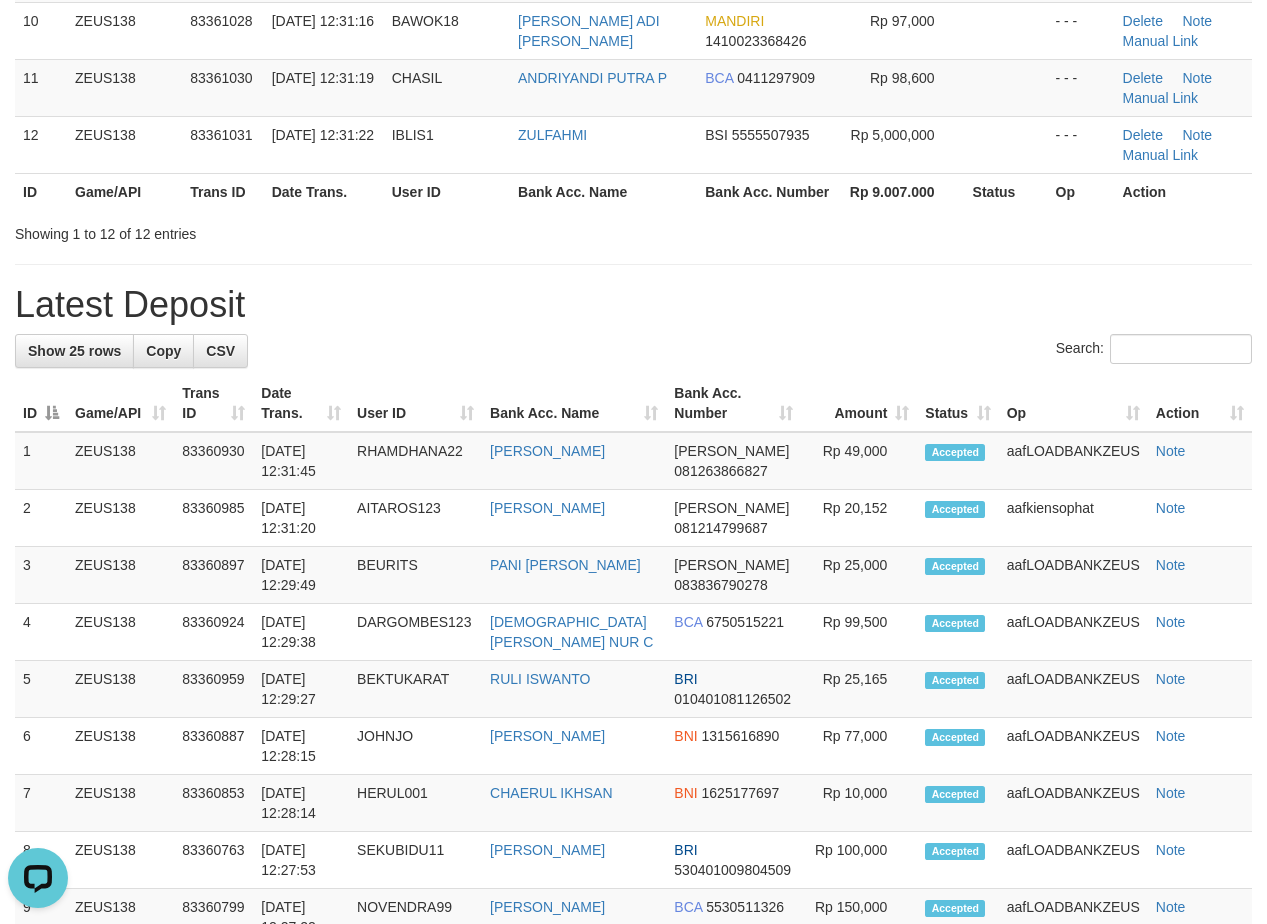 drag, startPoint x: 404, startPoint y: 387, endPoint x: 5, endPoint y: 606, distance: 455.1505 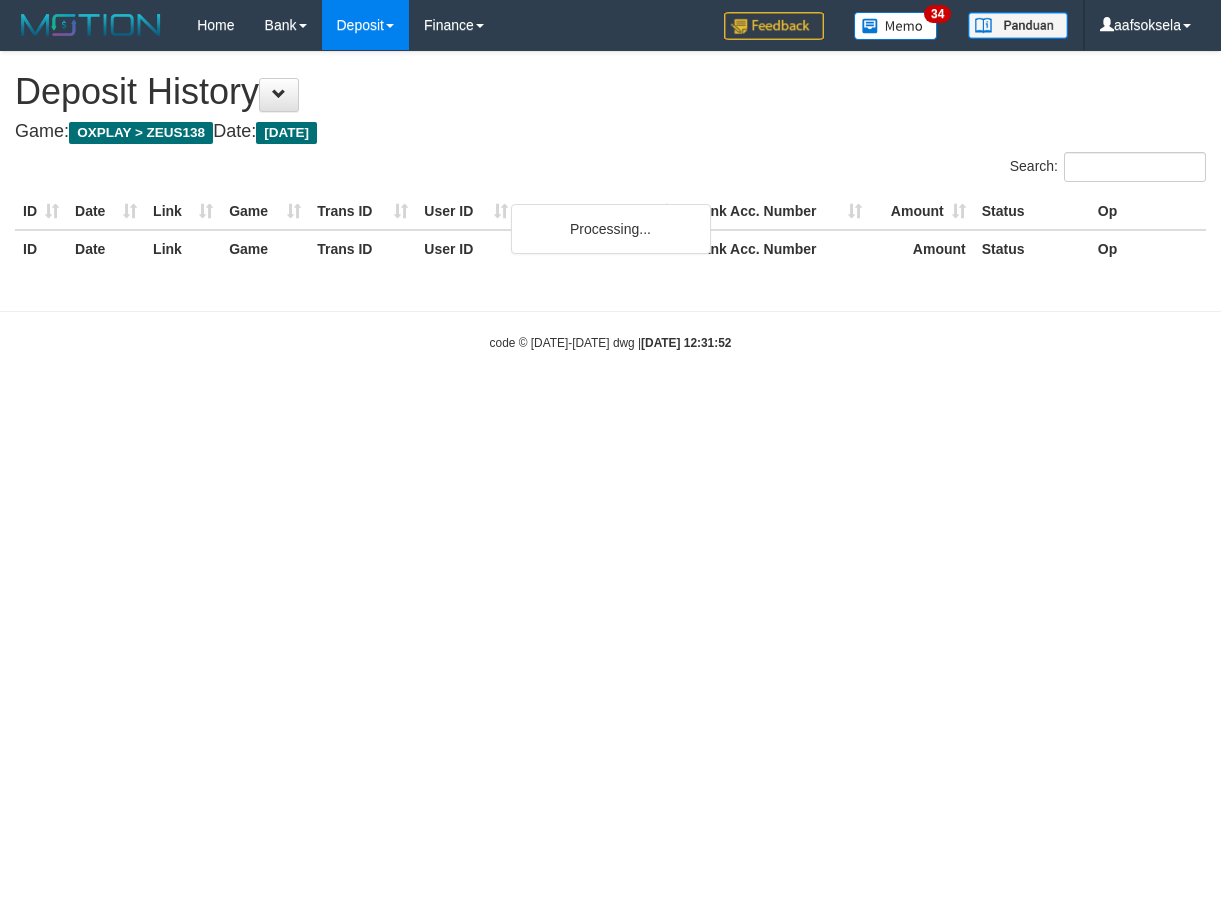 scroll, scrollTop: 0, scrollLeft: 0, axis: both 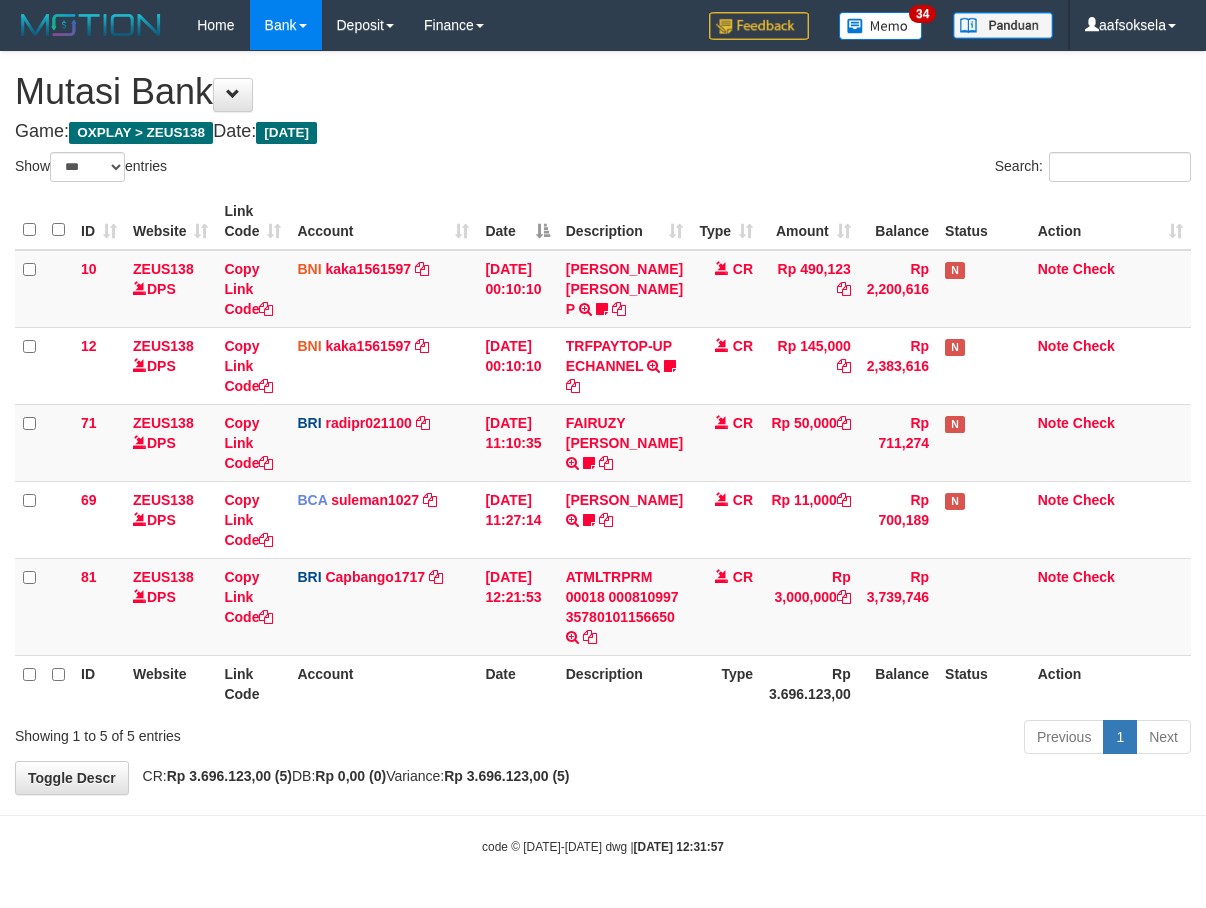select on "***" 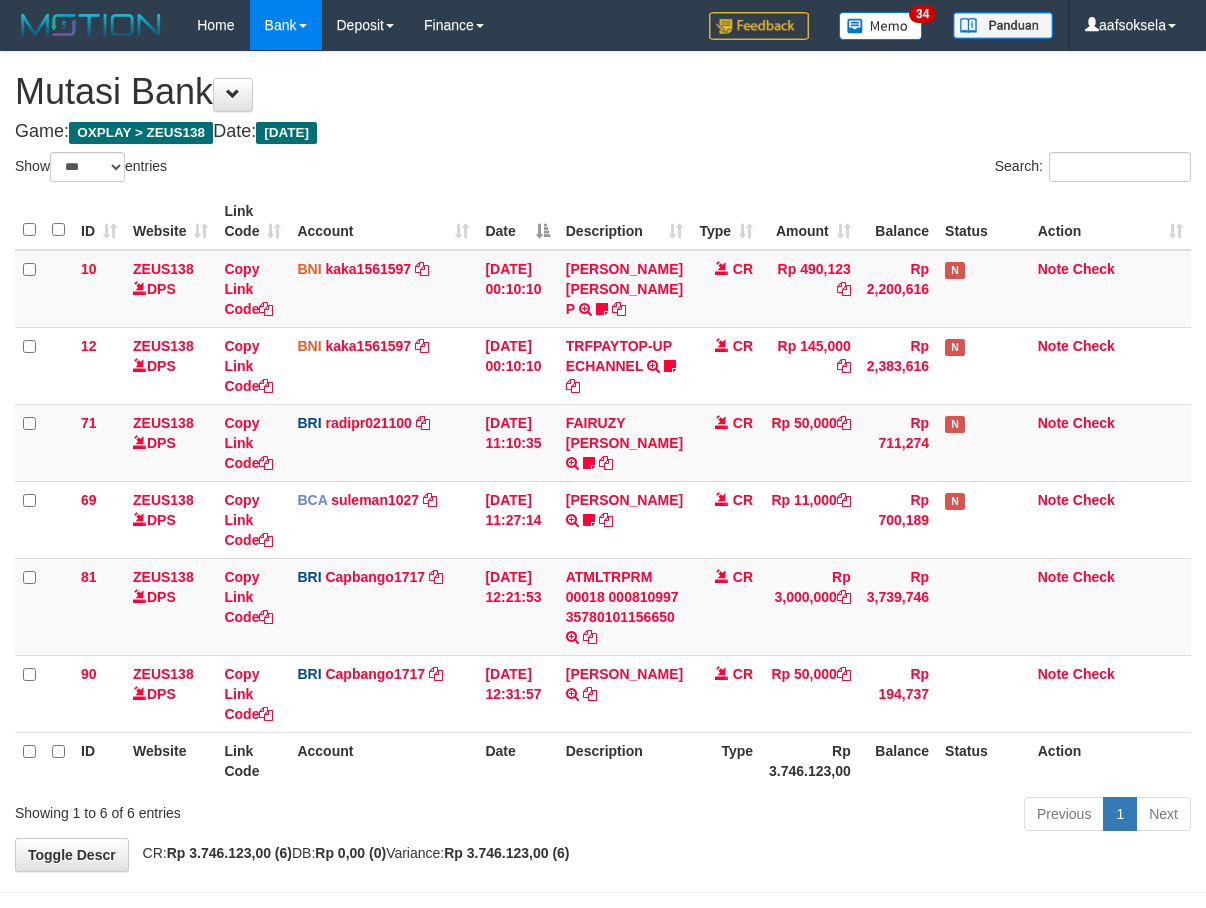 select on "***" 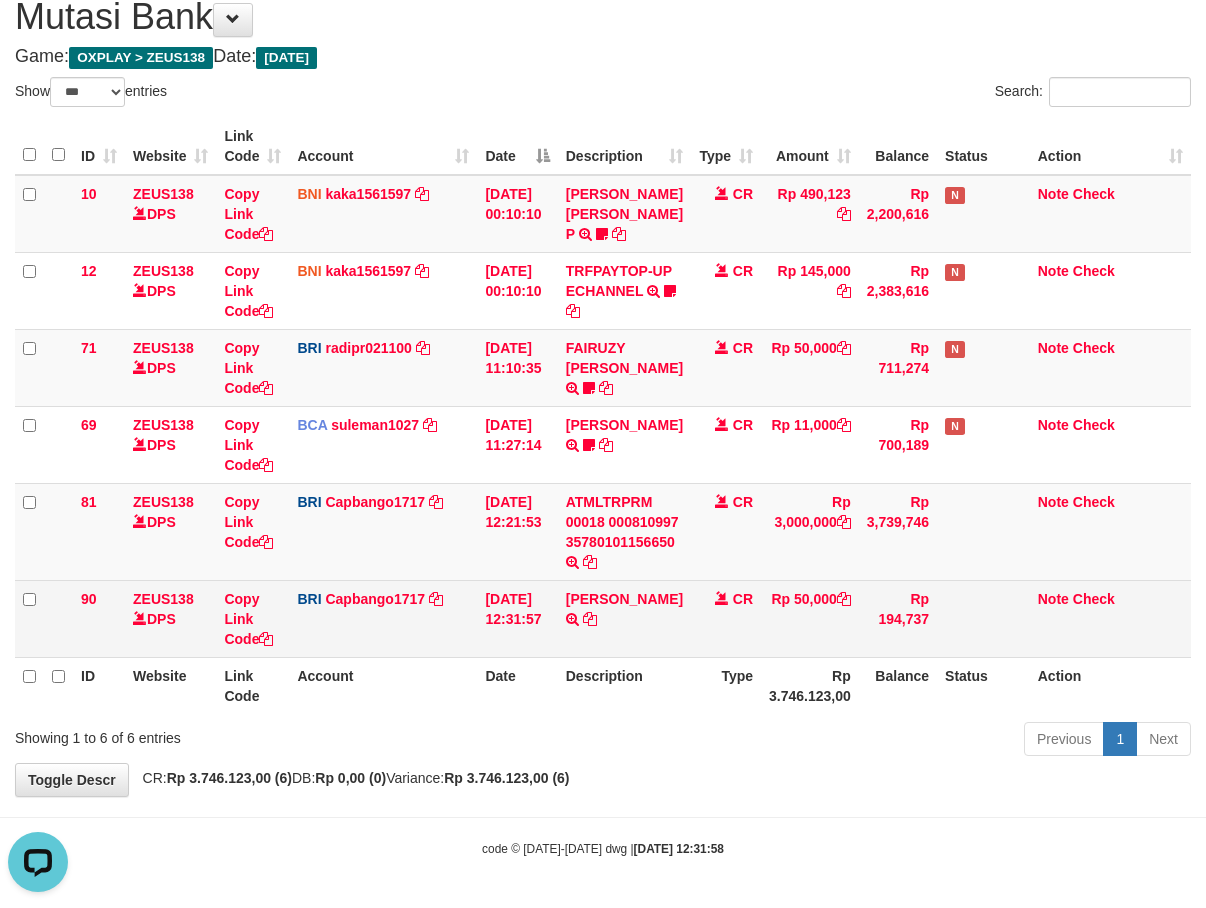 scroll, scrollTop: 0, scrollLeft: 0, axis: both 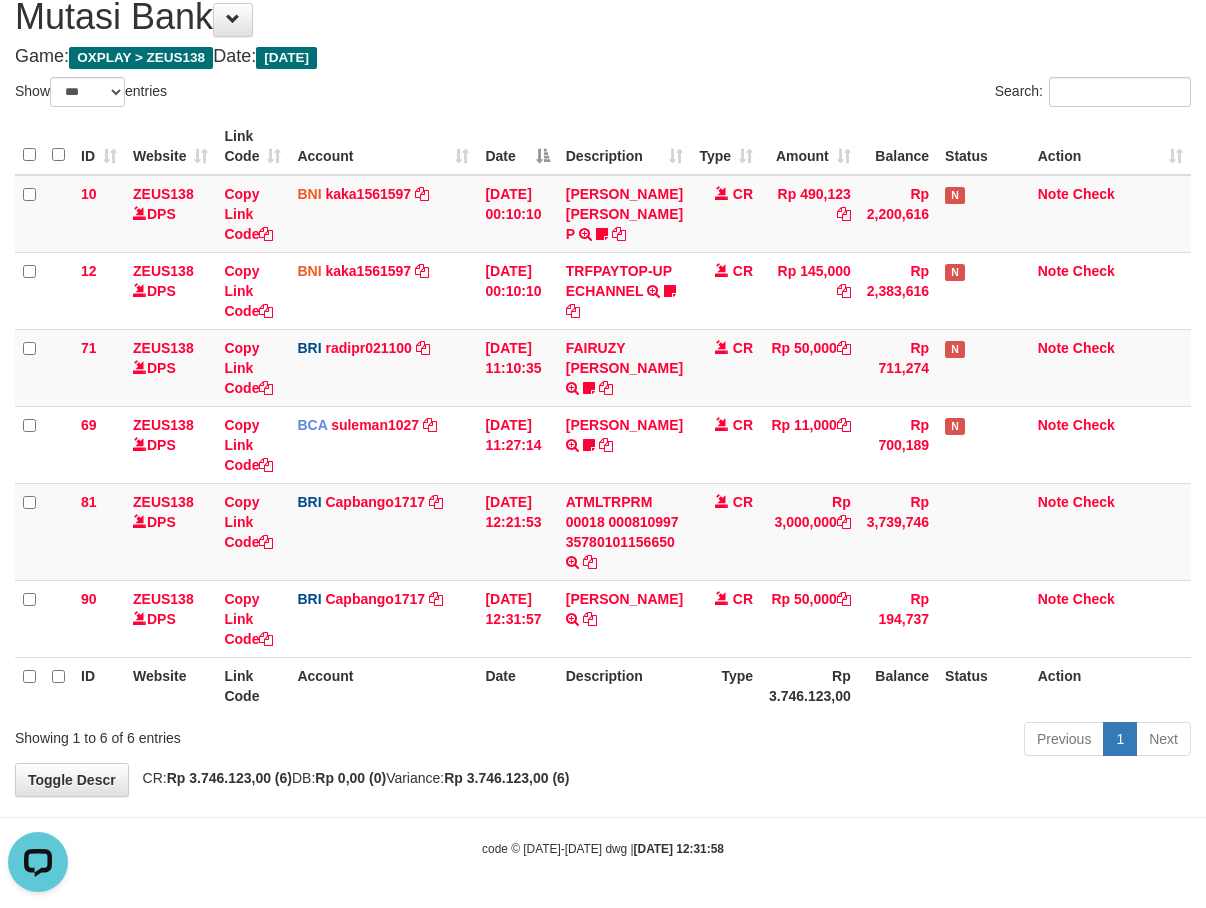 click on "Toggle navigation
Home
Bank
Account List
Mutasi Bank
Search
Sync
Note Mutasi
Deposit
DPS Fetch
DPS List
History
Note DPS
Finance
Financial Data
[GEOGRAPHIC_DATA]
My Profile
Log Out" at bounding box center (603, 416) 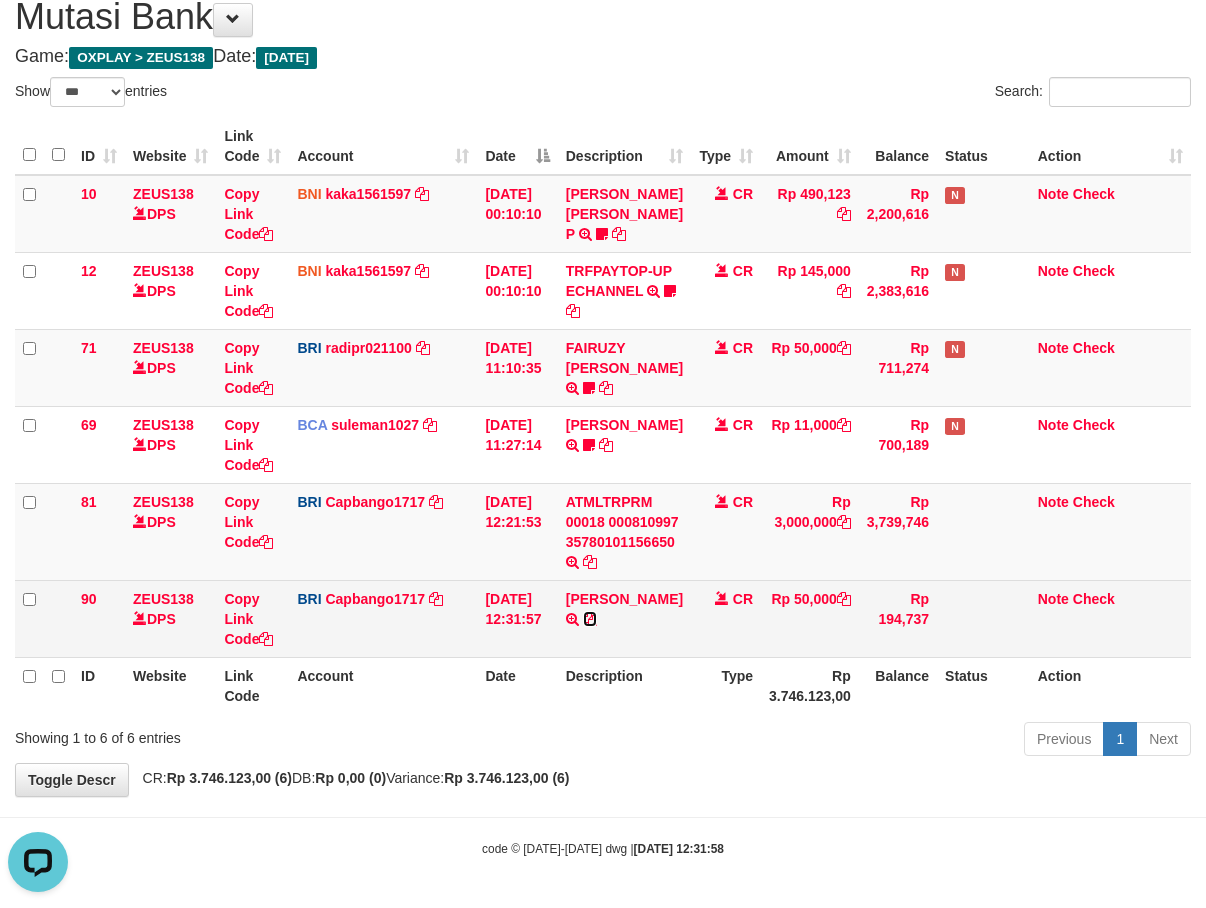 click at bounding box center [590, 619] 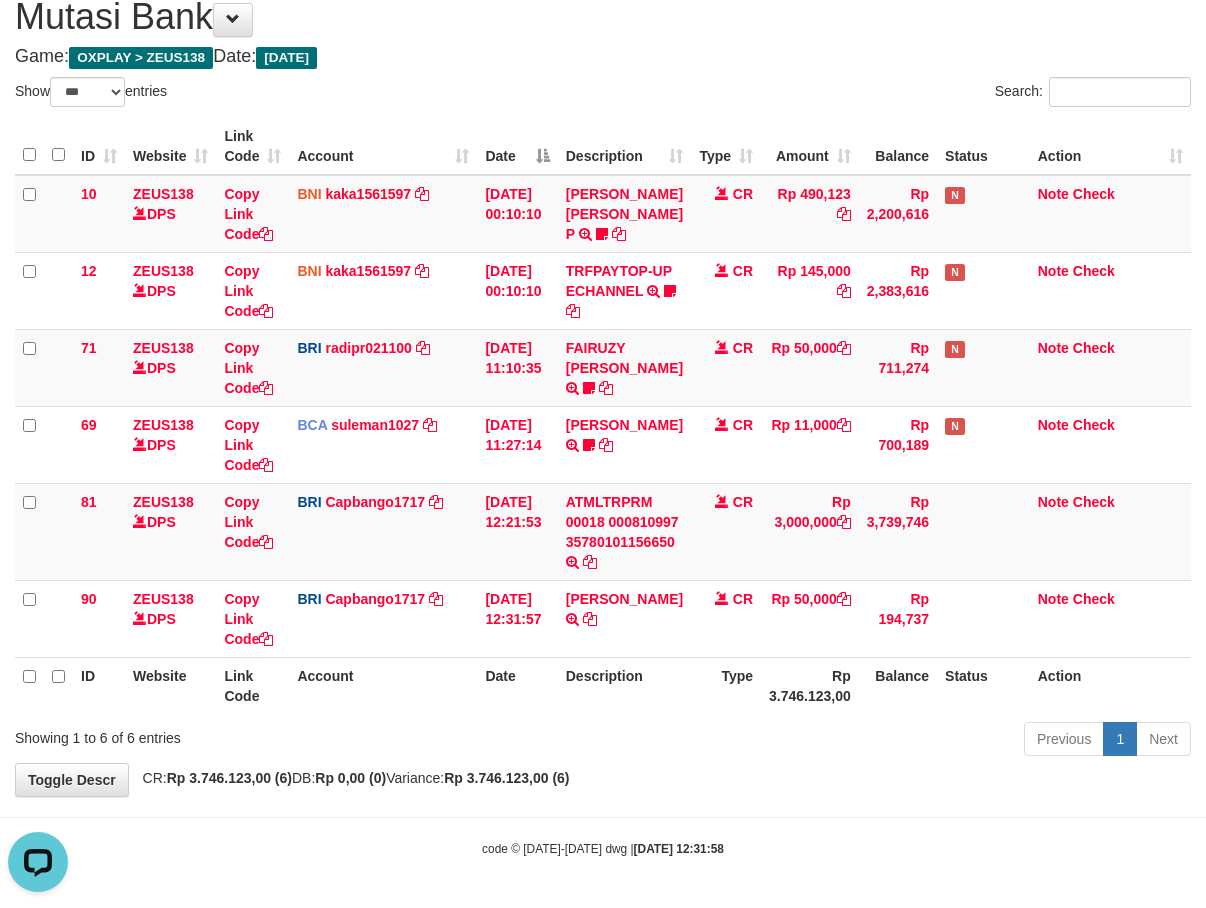 drag, startPoint x: 585, startPoint y: 813, endPoint x: 599, endPoint y: 808, distance: 14.866069 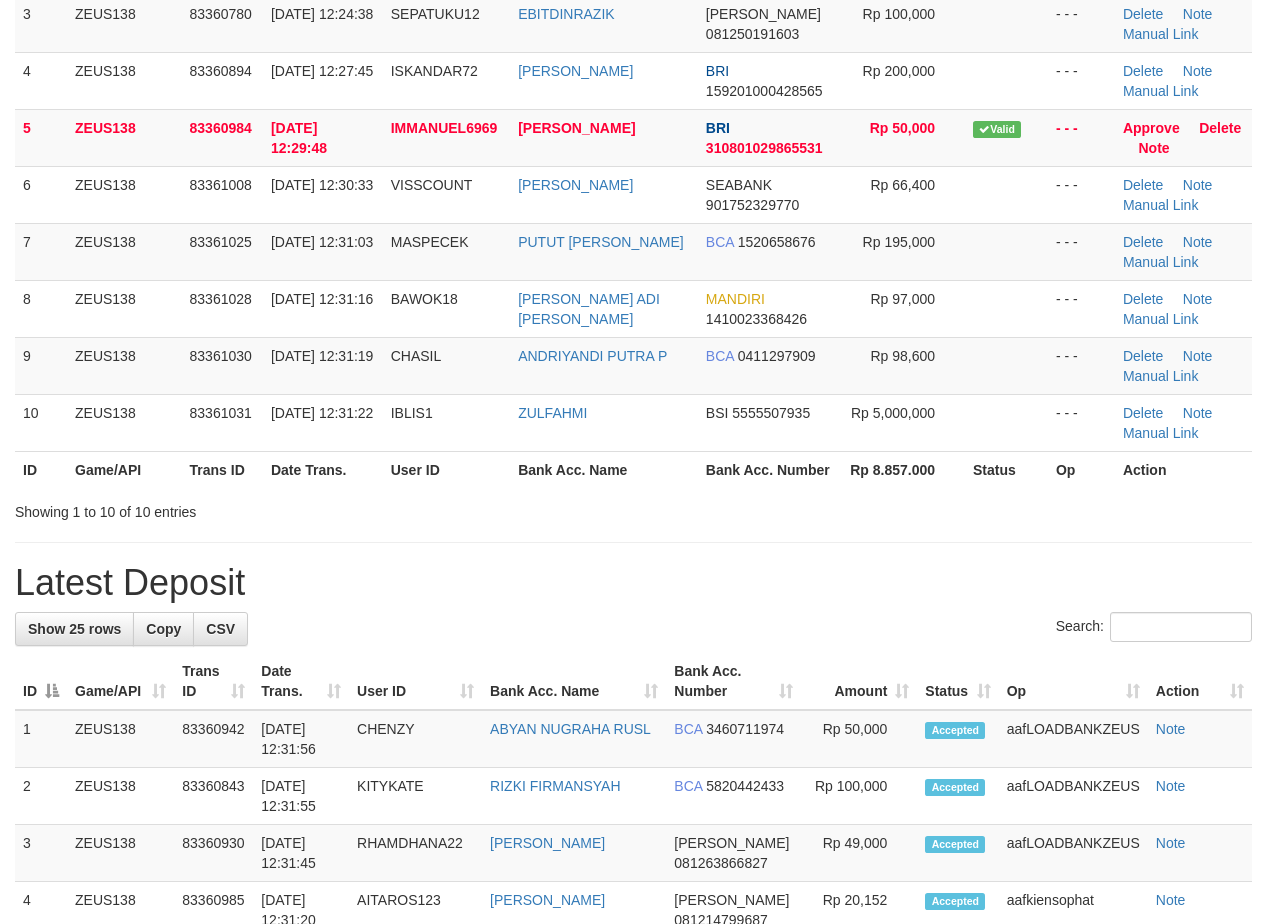 scroll, scrollTop: 294, scrollLeft: 0, axis: vertical 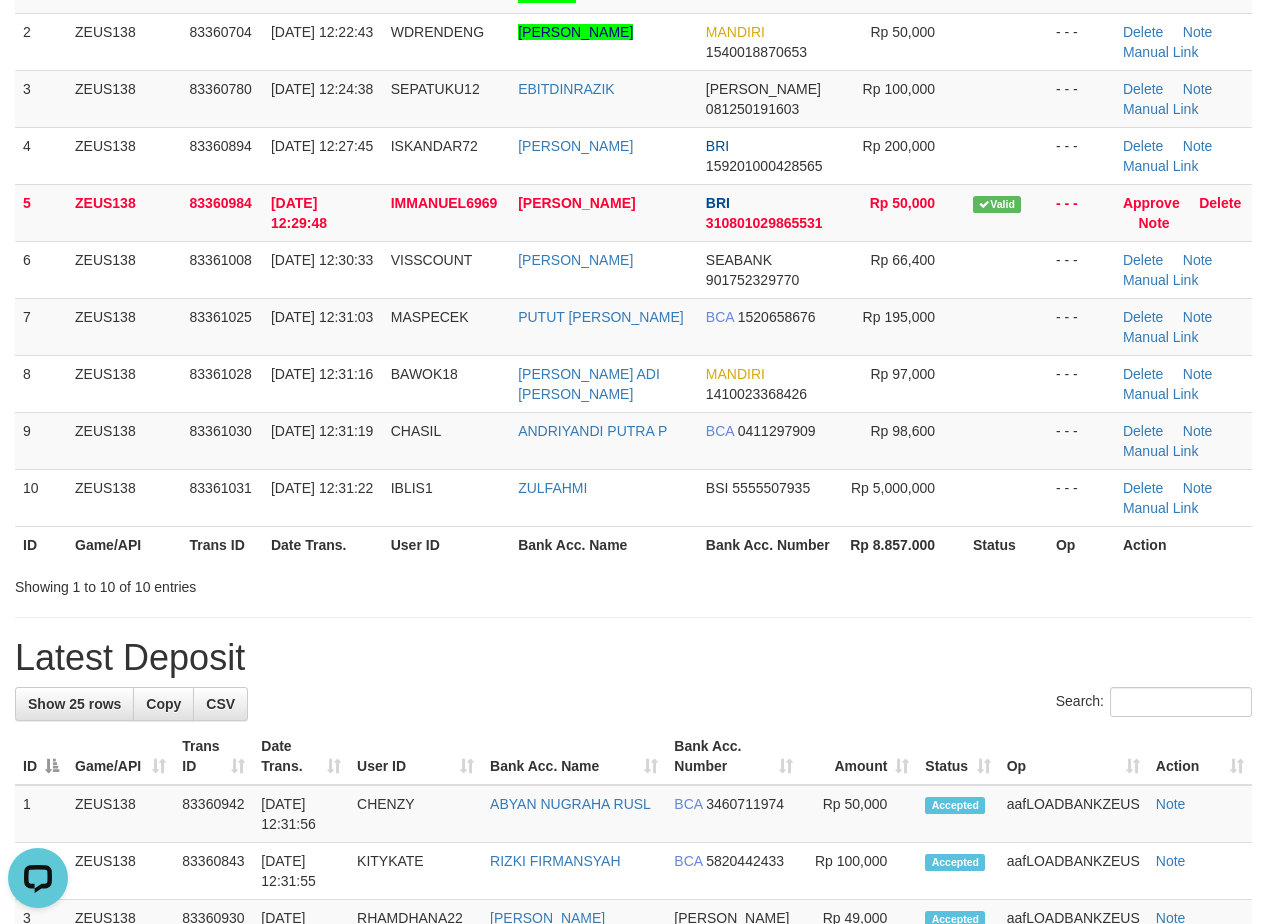 click on "Search:" at bounding box center (633, 704) 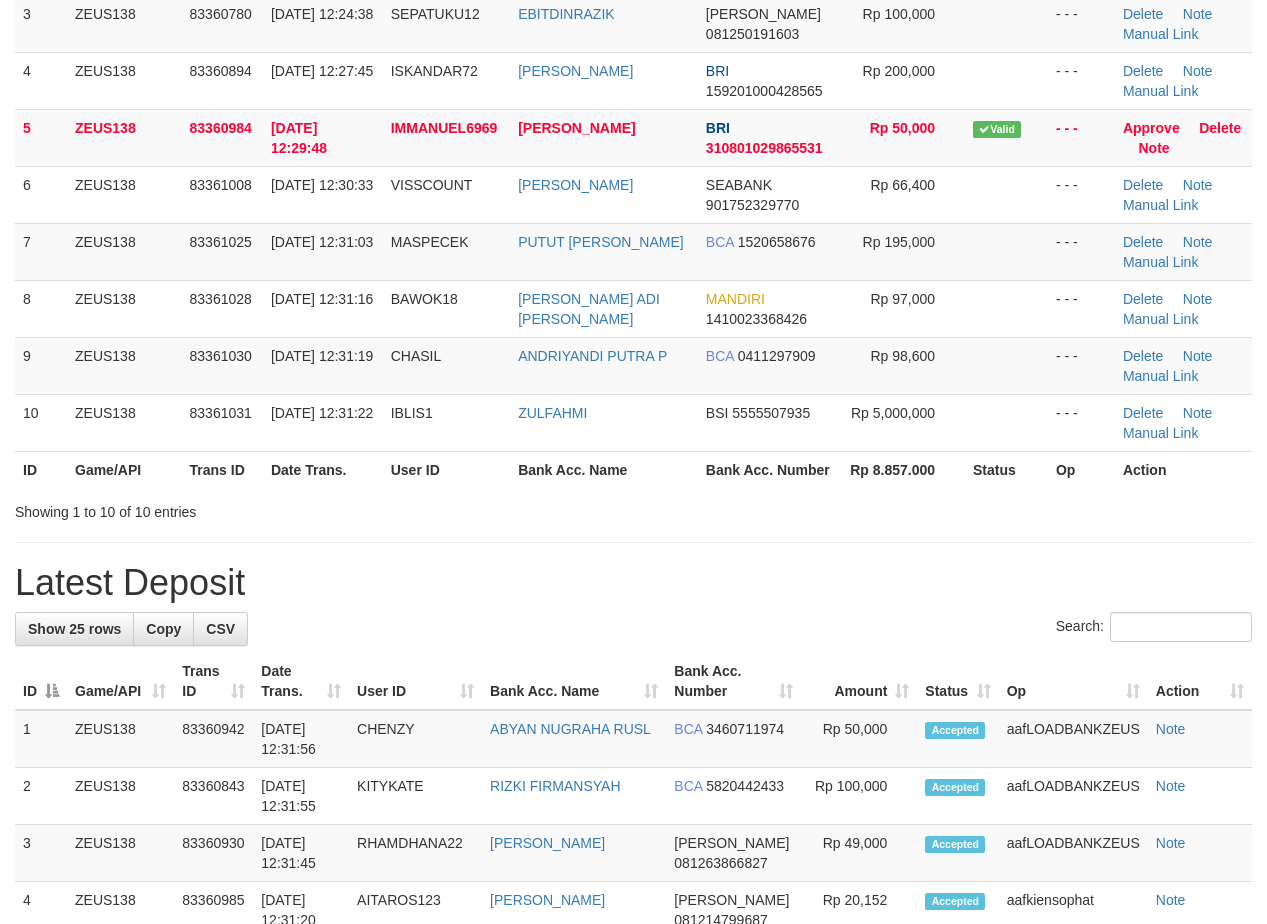 scroll, scrollTop: 294, scrollLeft: 0, axis: vertical 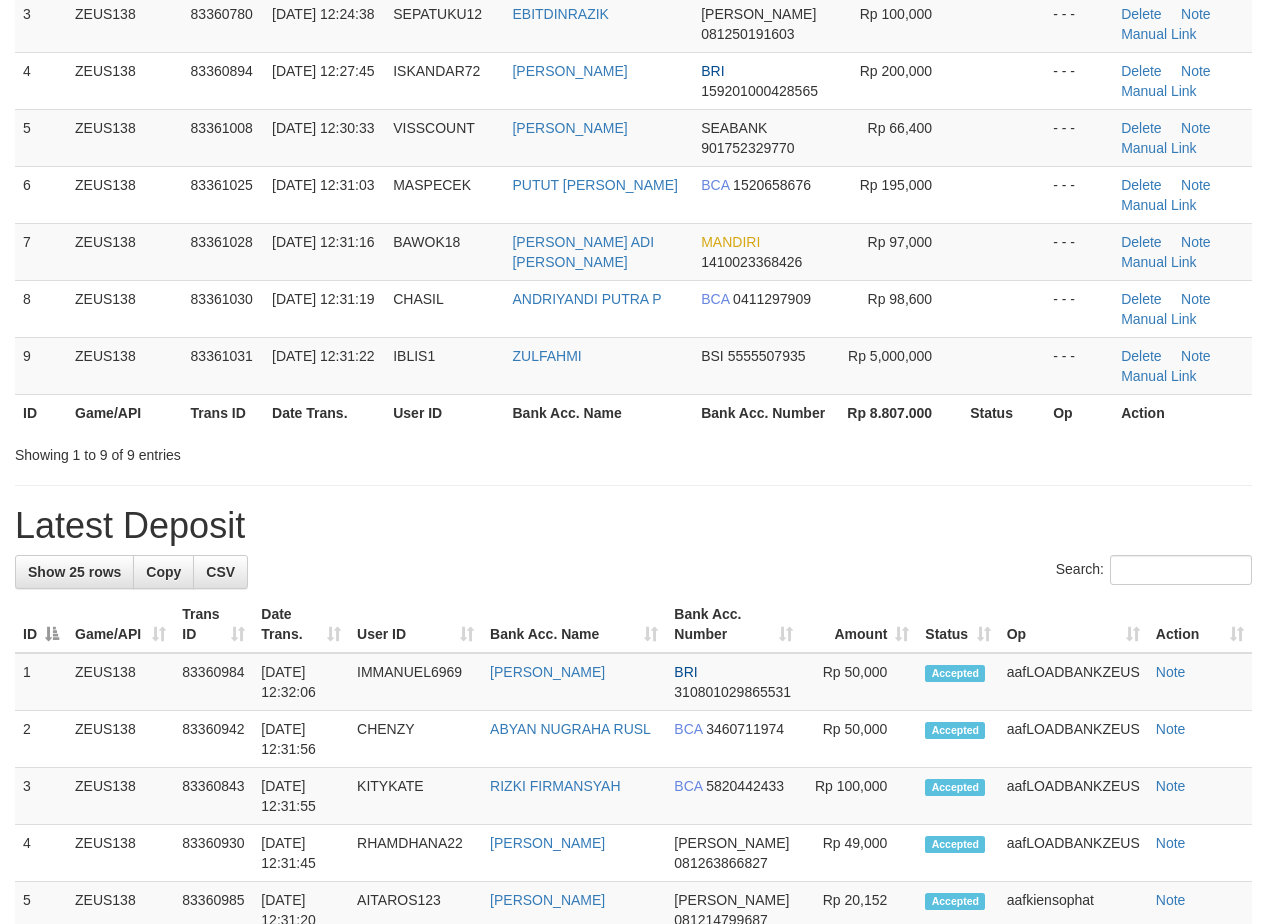 drag, startPoint x: 351, startPoint y: 632, endPoint x: 221, endPoint y: 653, distance: 131.68523 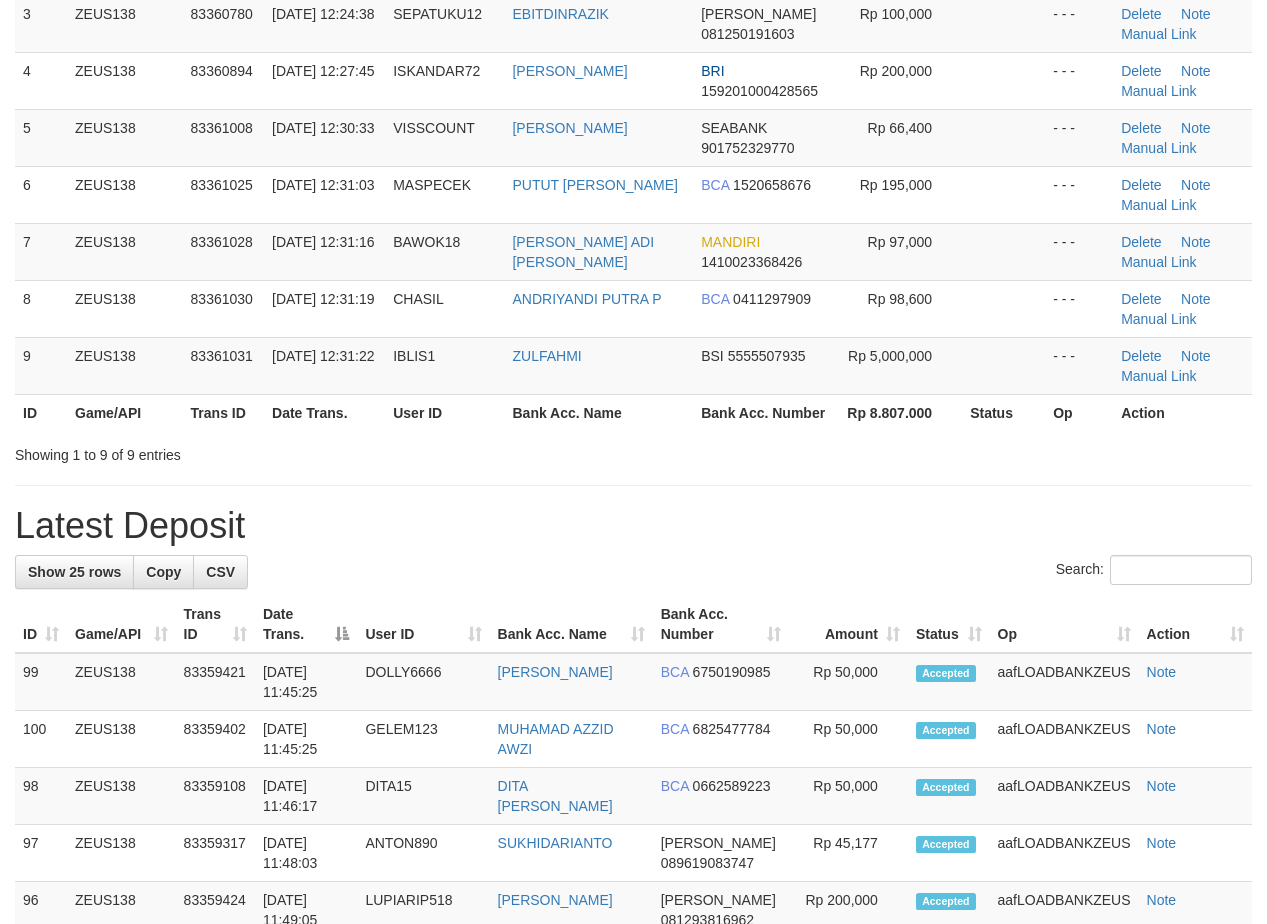 scroll, scrollTop: 294, scrollLeft: 0, axis: vertical 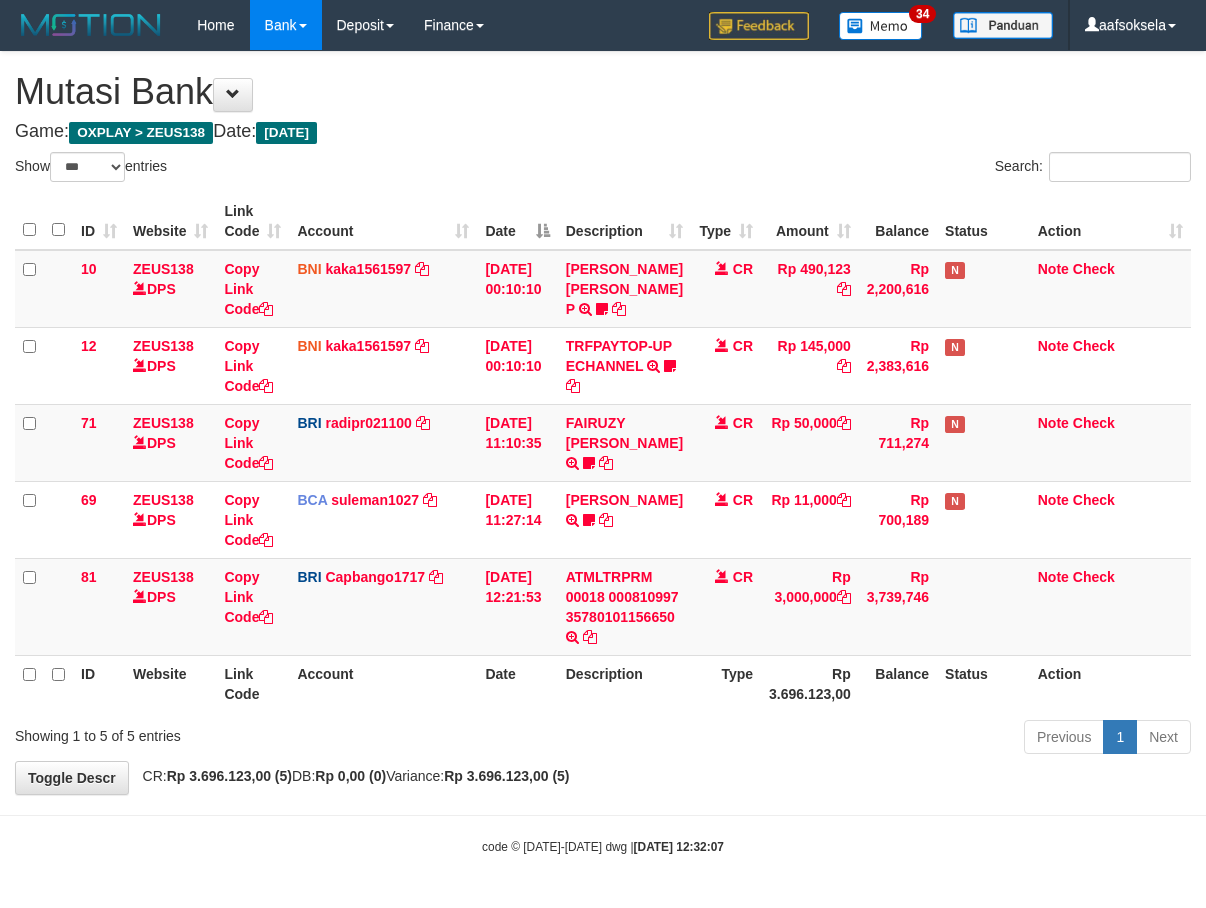 select on "***" 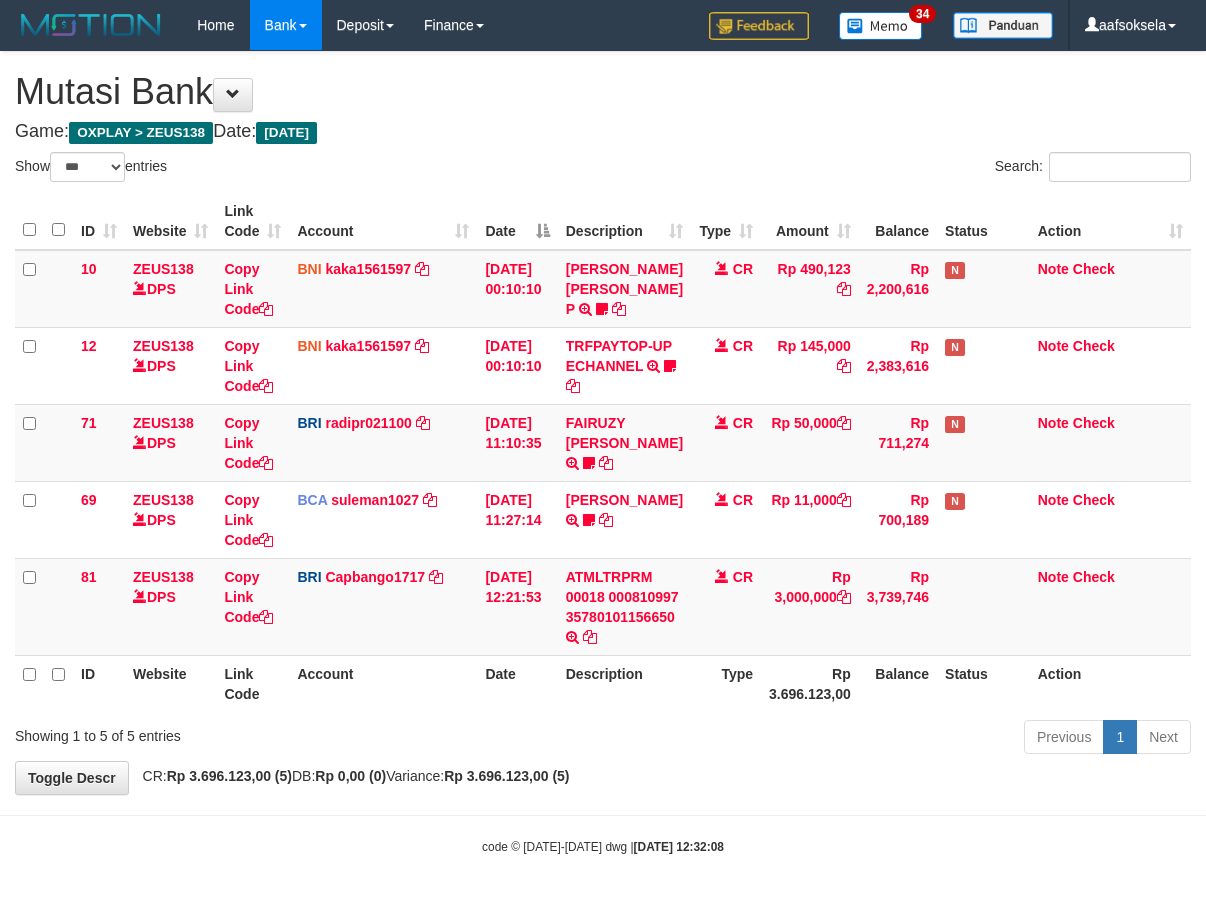 select on "***" 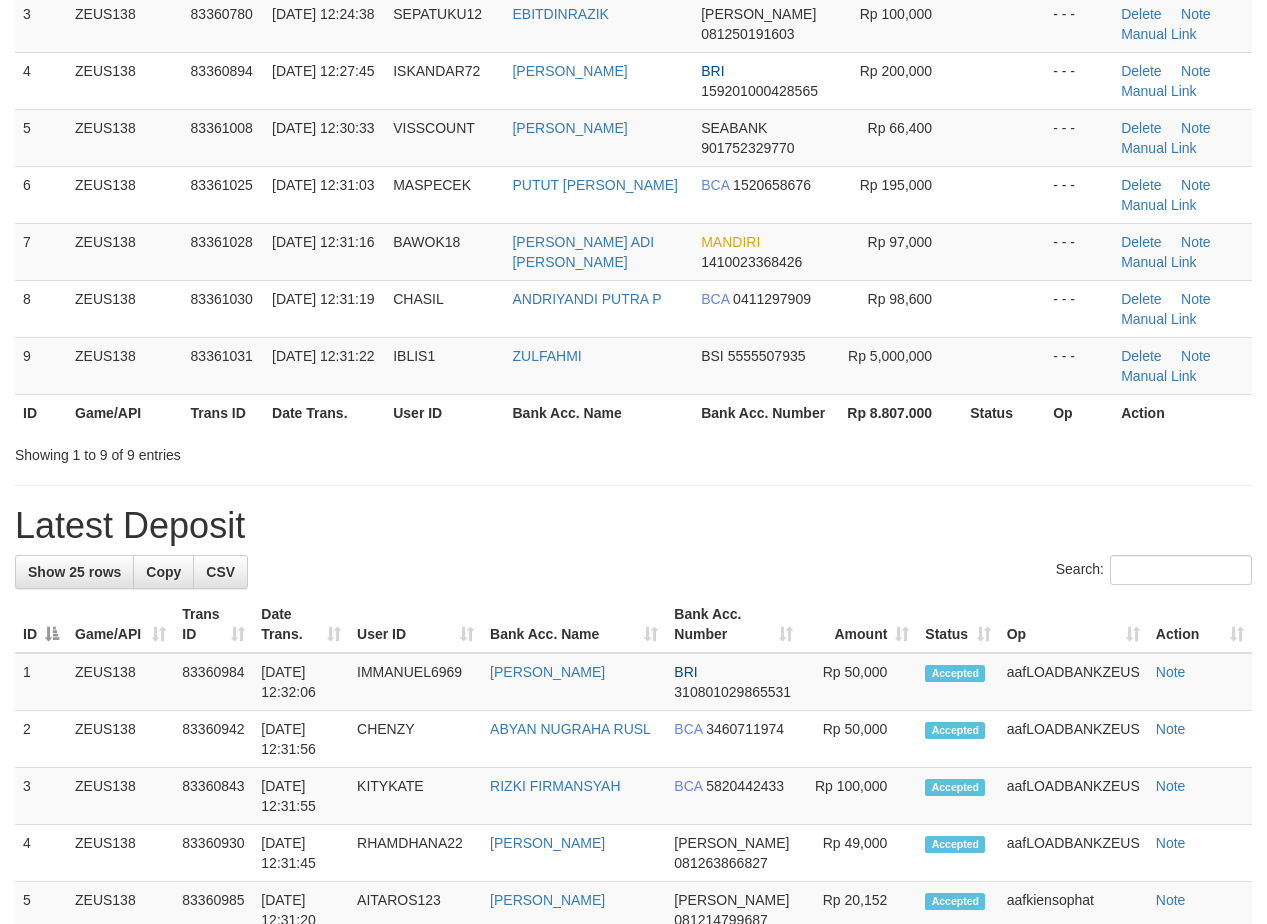 scroll, scrollTop: 294, scrollLeft: 0, axis: vertical 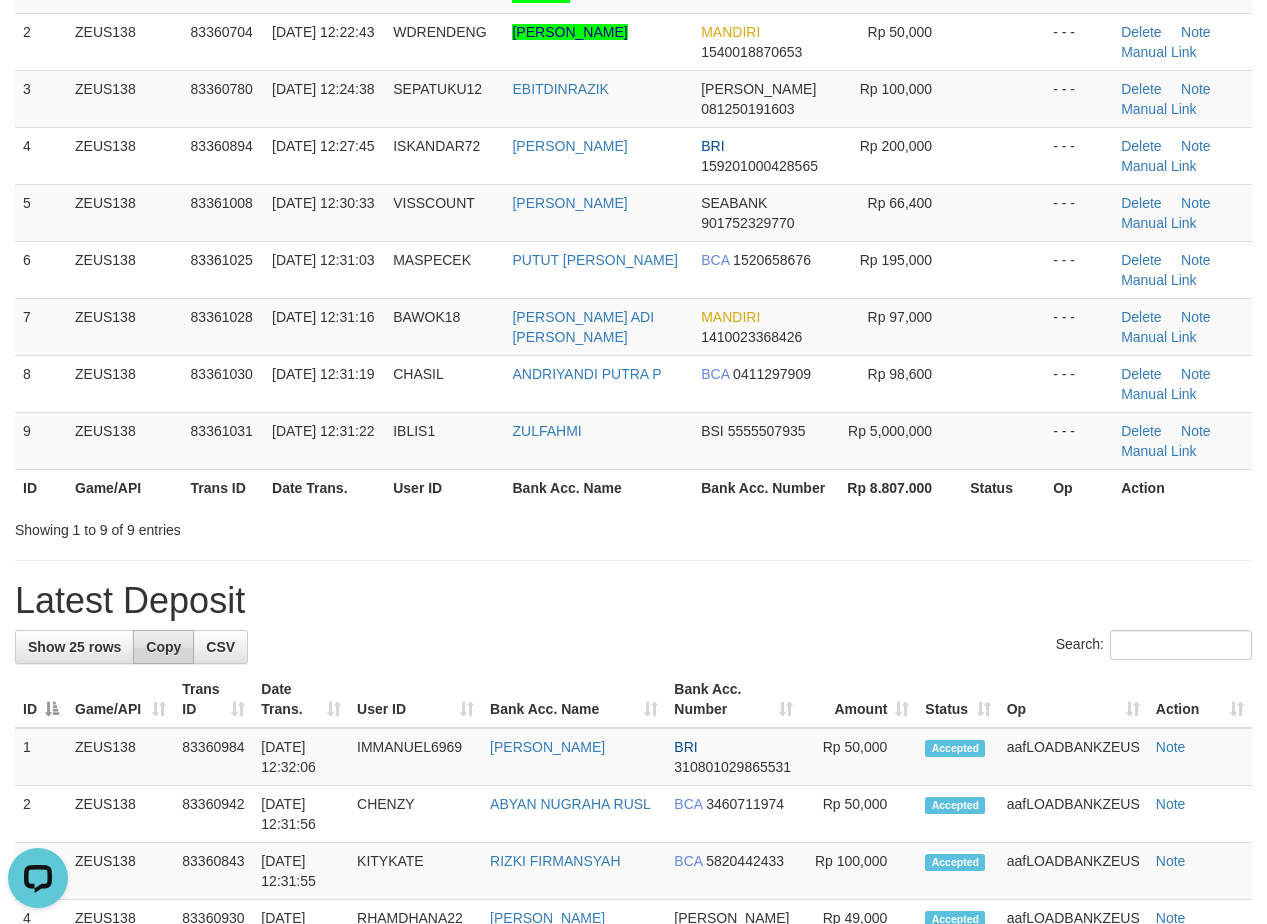 click on "**********" at bounding box center [633, 1022] 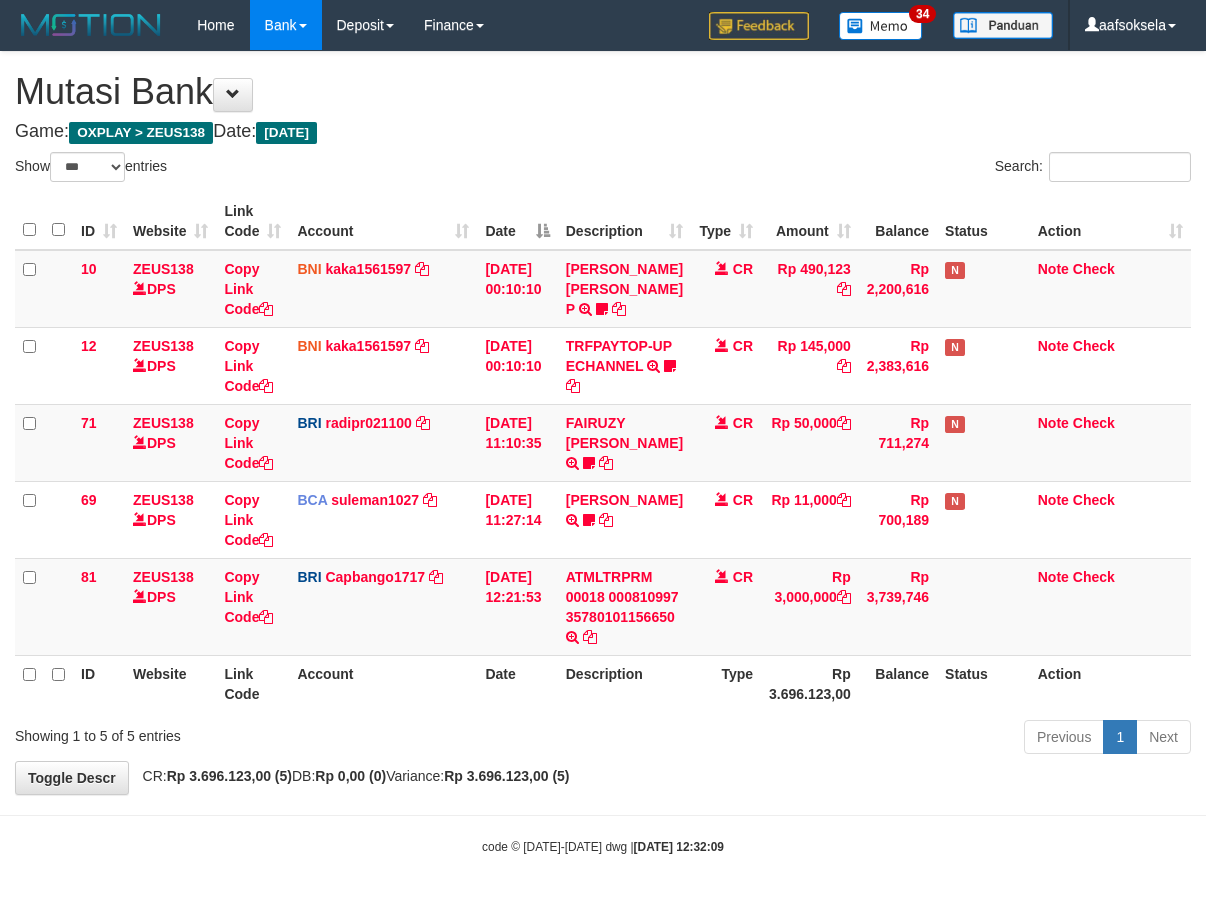 select on "***" 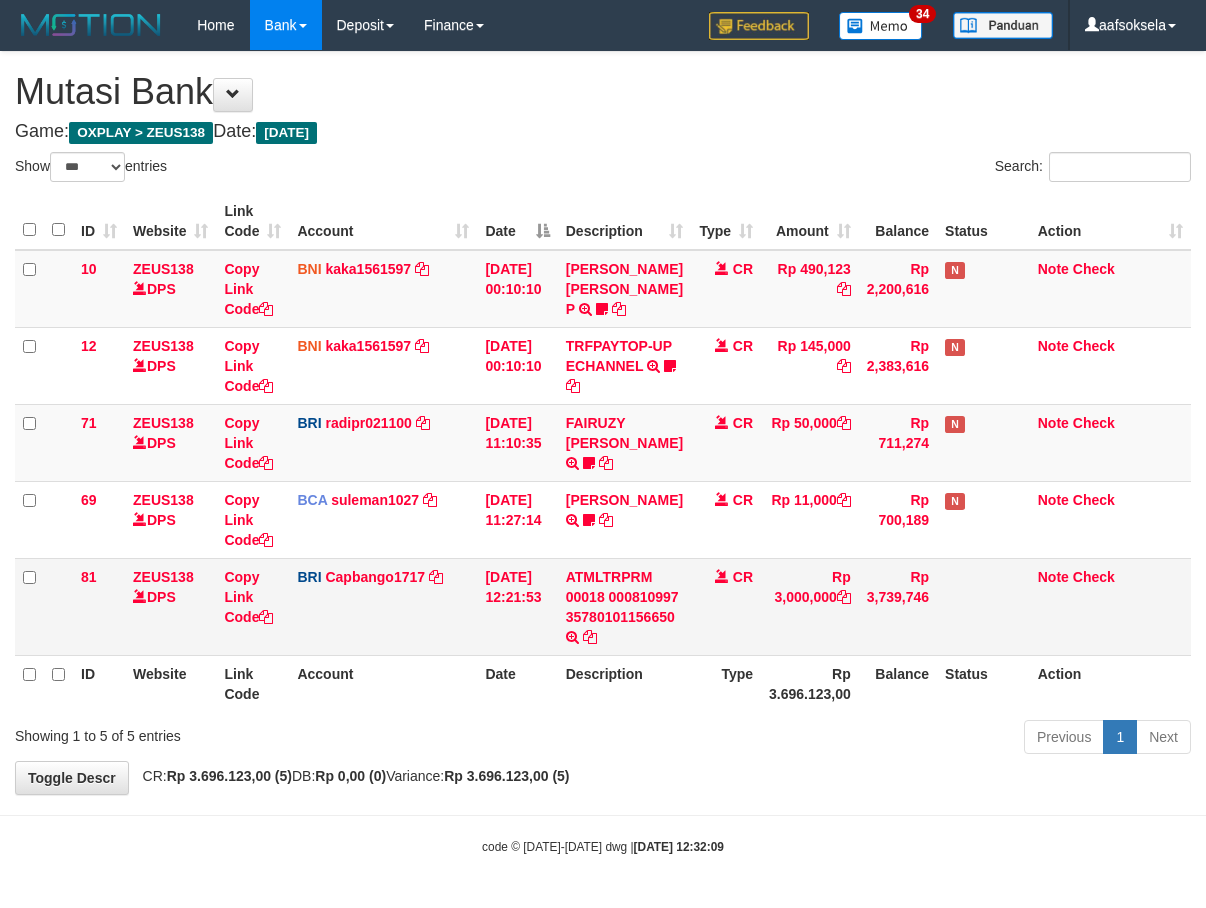 scroll, scrollTop: 0, scrollLeft: 0, axis: both 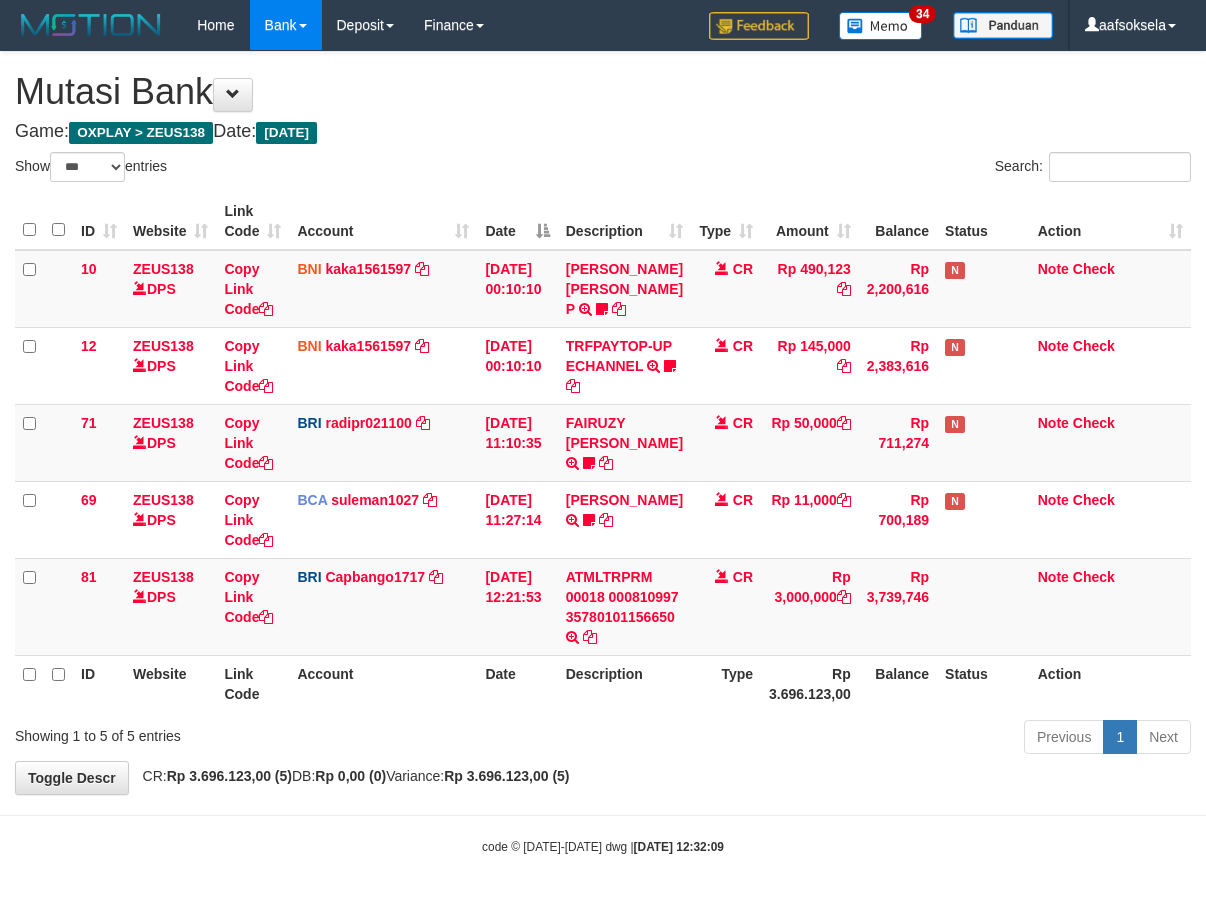 select on "***" 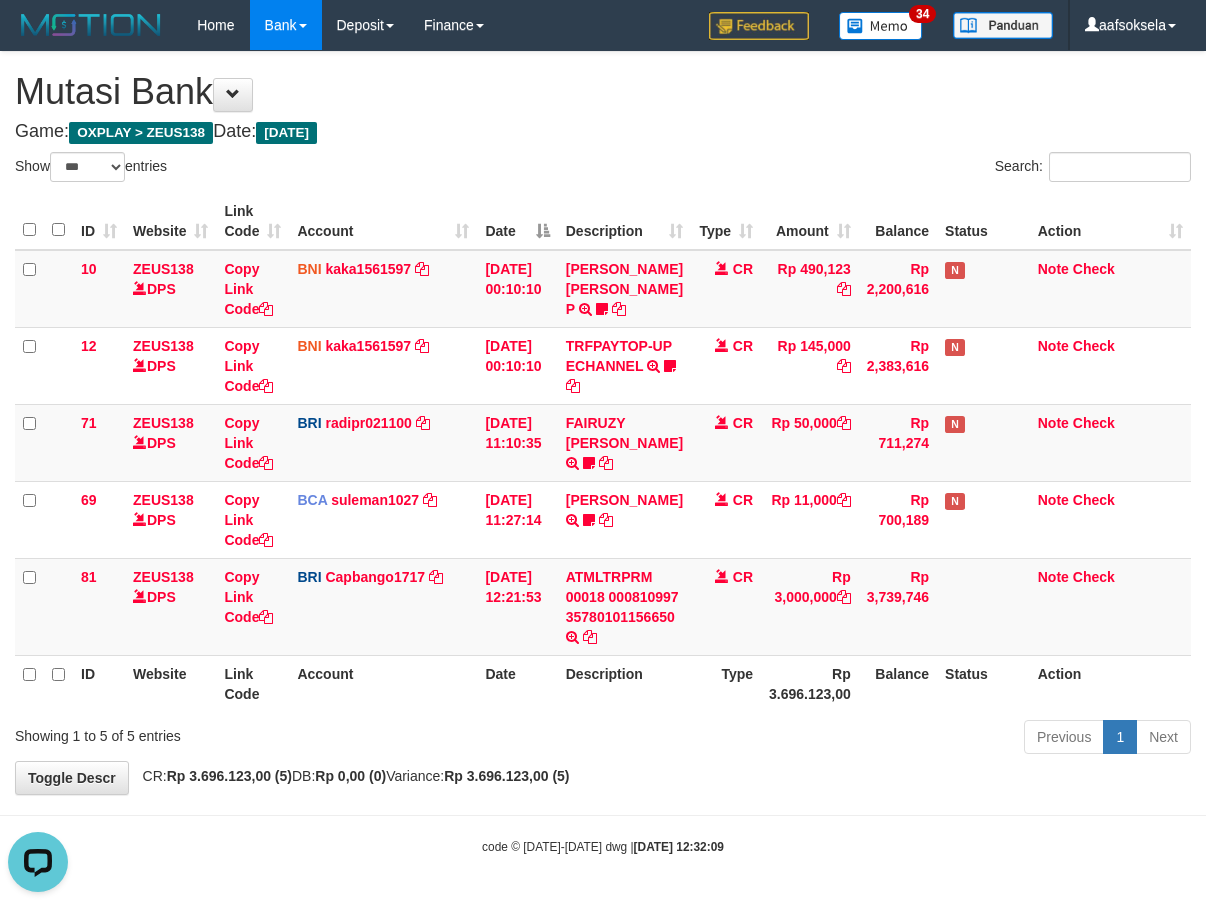 scroll, scrollTop: 0, scrollLeft: 0, axis: both 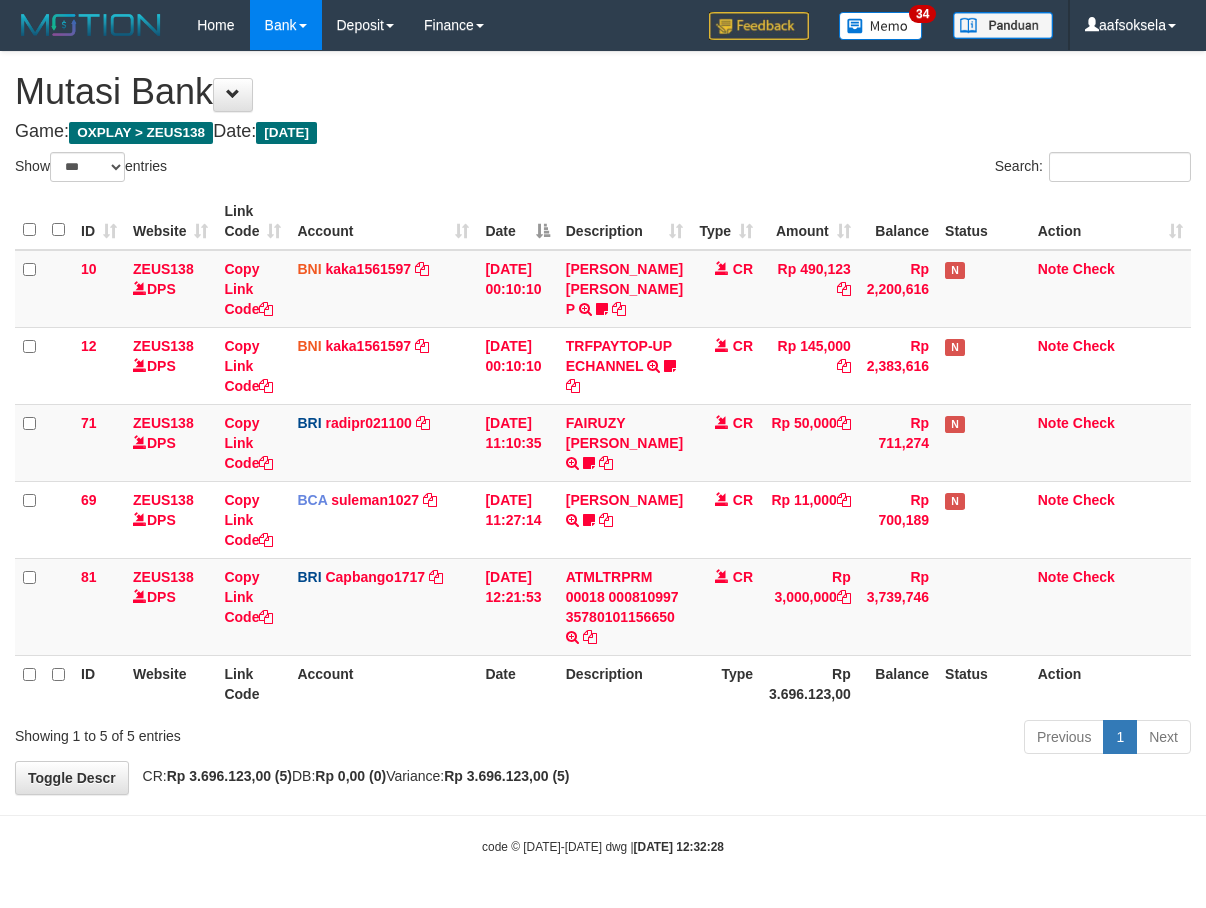 select on "***" 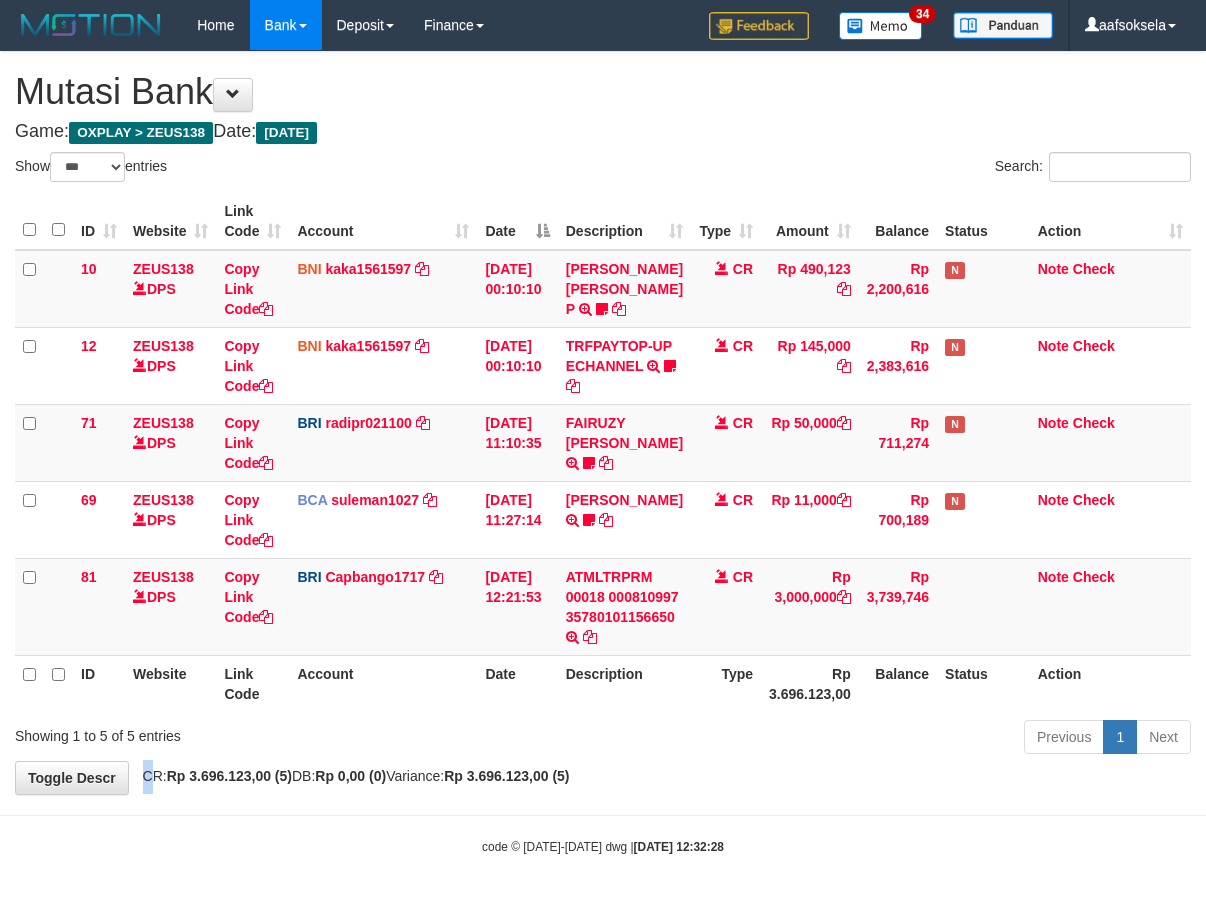 click on "CR:  Rp 3.696.123,00 (5)      DB:  Rp 0,00 (0)      Variance:  Rp 3.696.123,00 (5)" at bounding box center [351, 776] 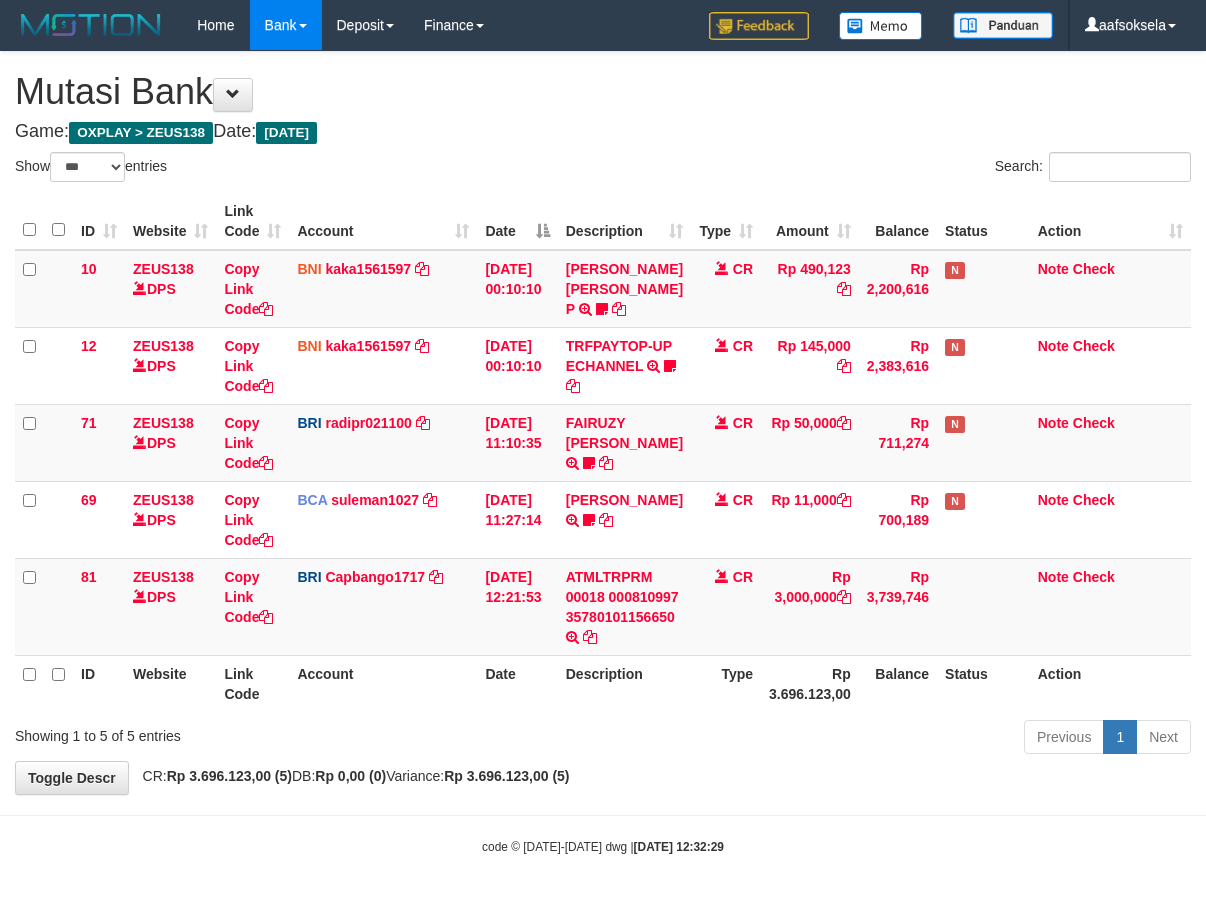 select on "***" 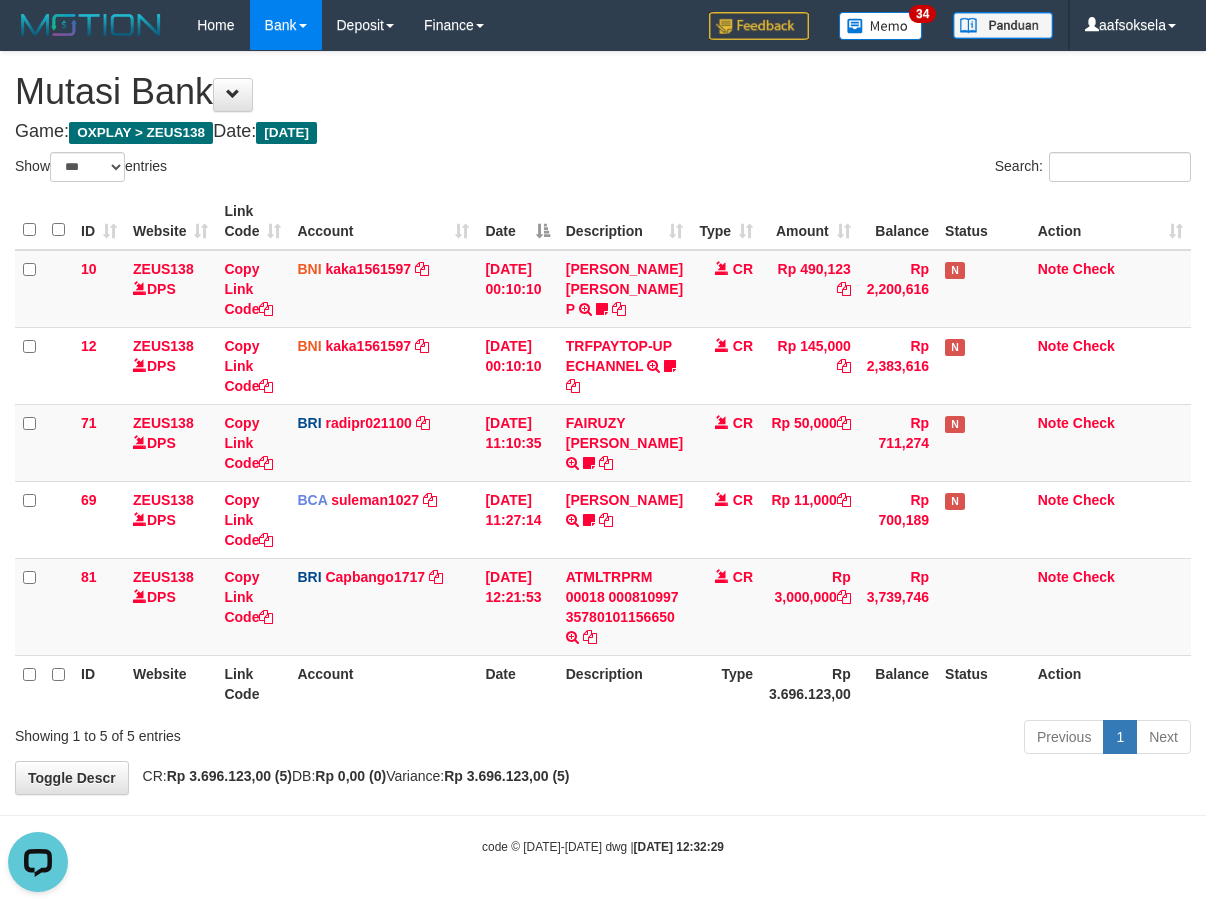 scroll, scrollTop: 0, scrollLeft: 0, axis: both 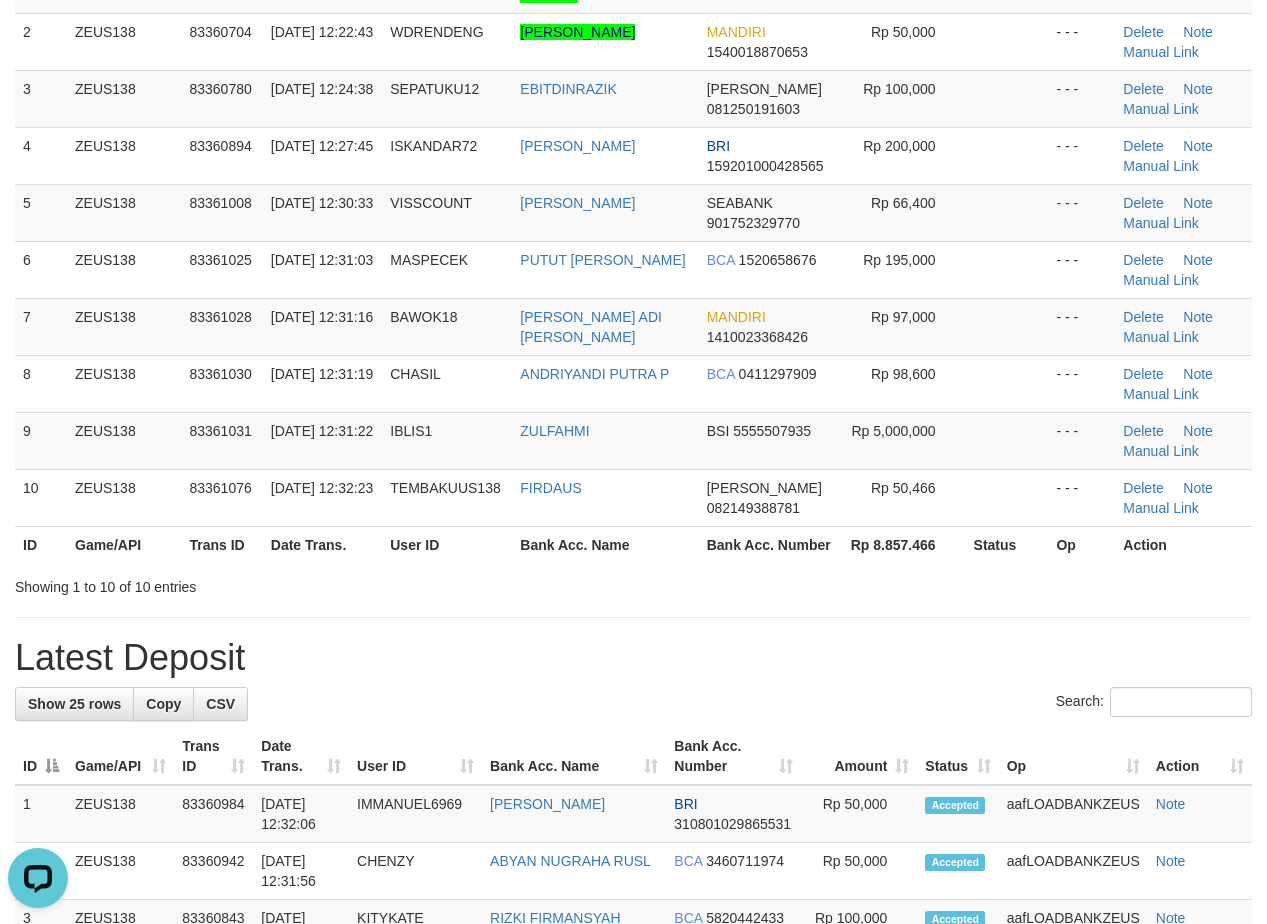 click on "**********" at bounding box center [633, 1051] 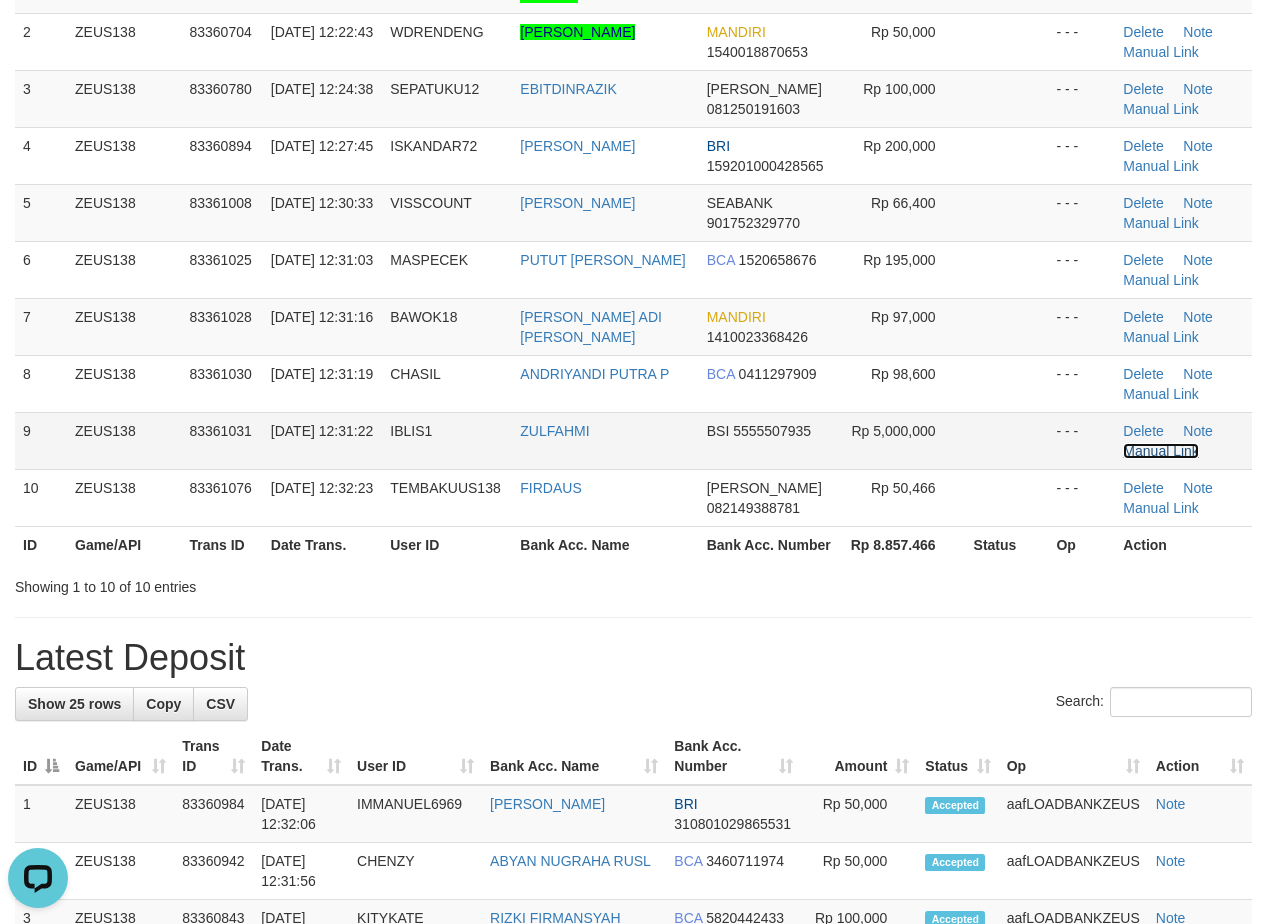 click on "Manual Link" at bounding box center (1161, 451) 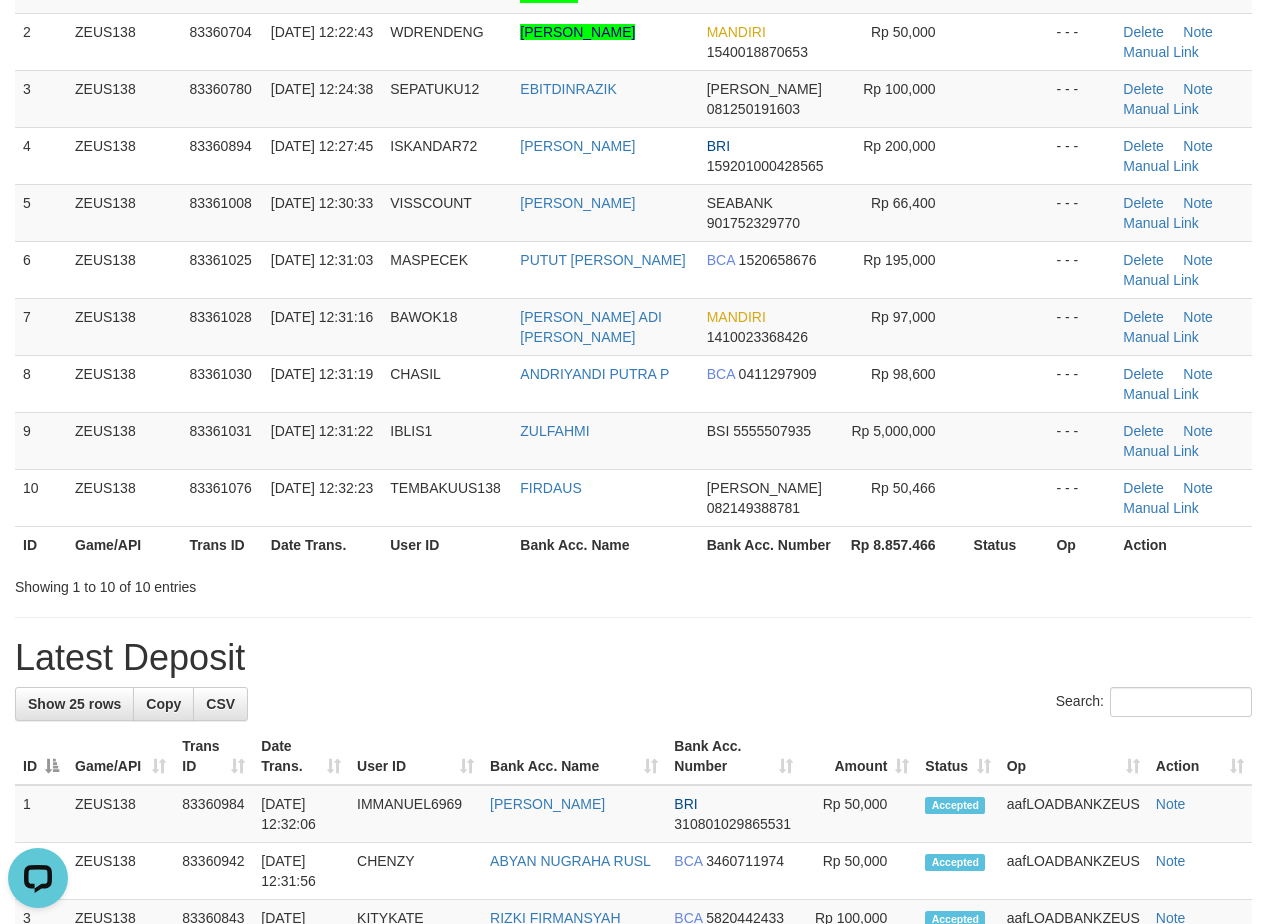 drag, startPoint x: 760, startPoint y: 558, endPoint x: 20, endPoint y: 669, distance: 748.2787 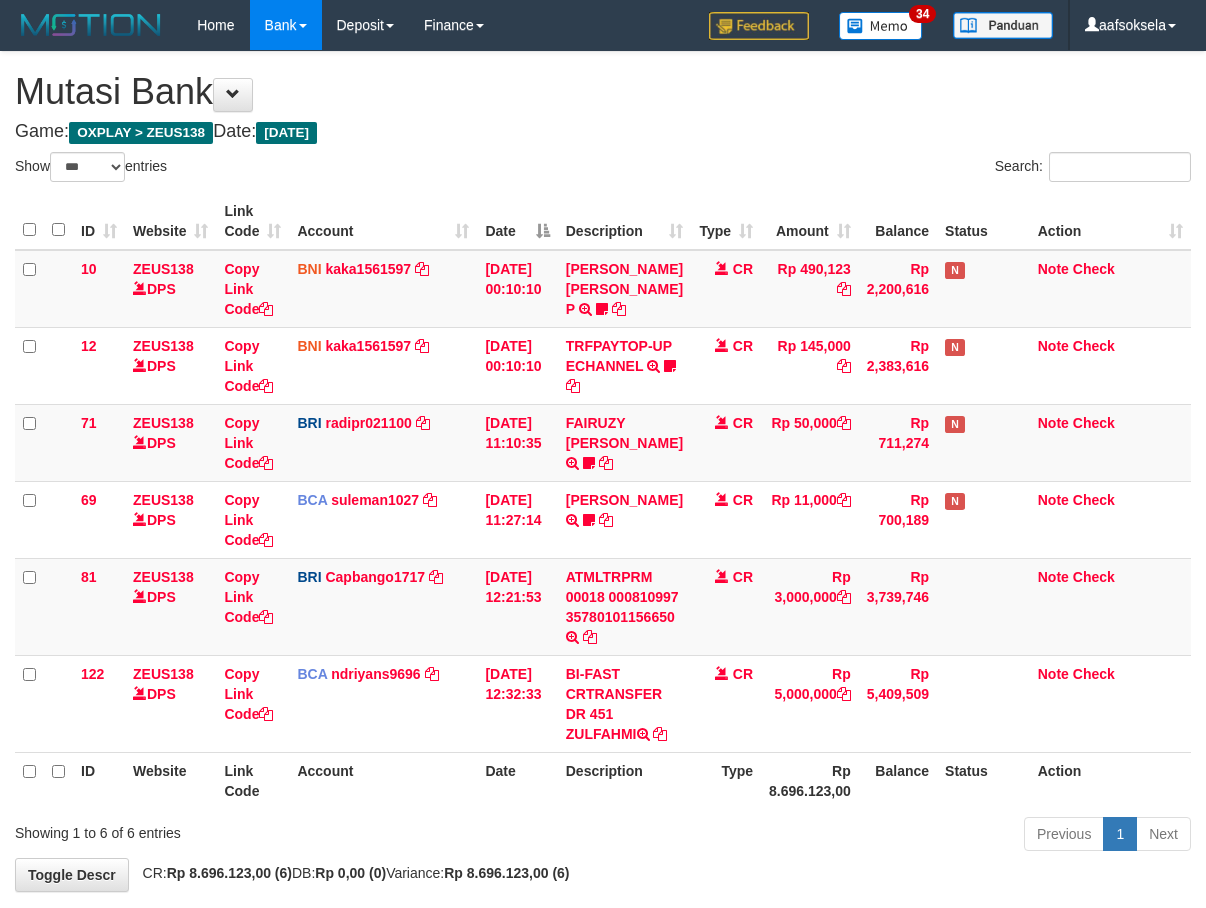 select on "***" 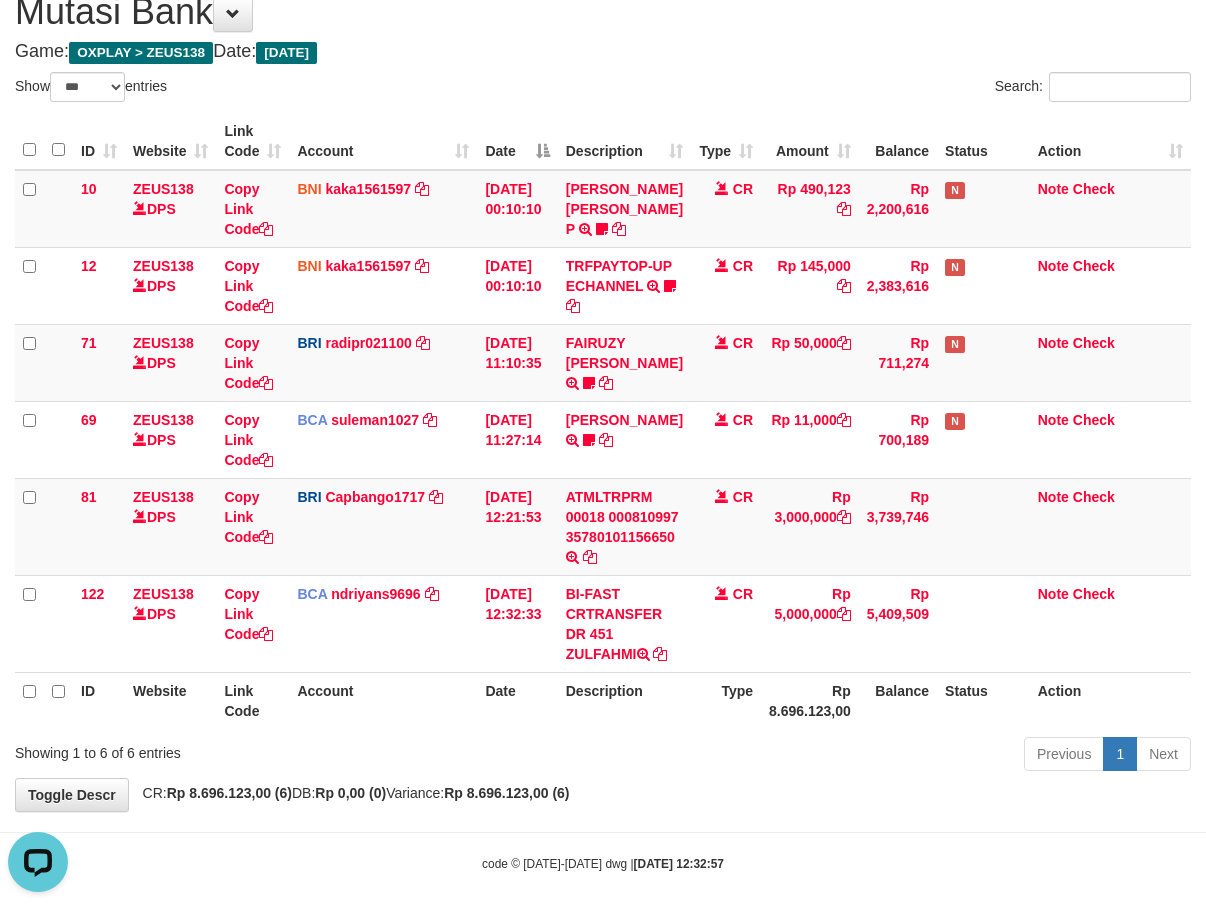 scroll, scrollTop: 0, scrollLeft: 0, axis: both 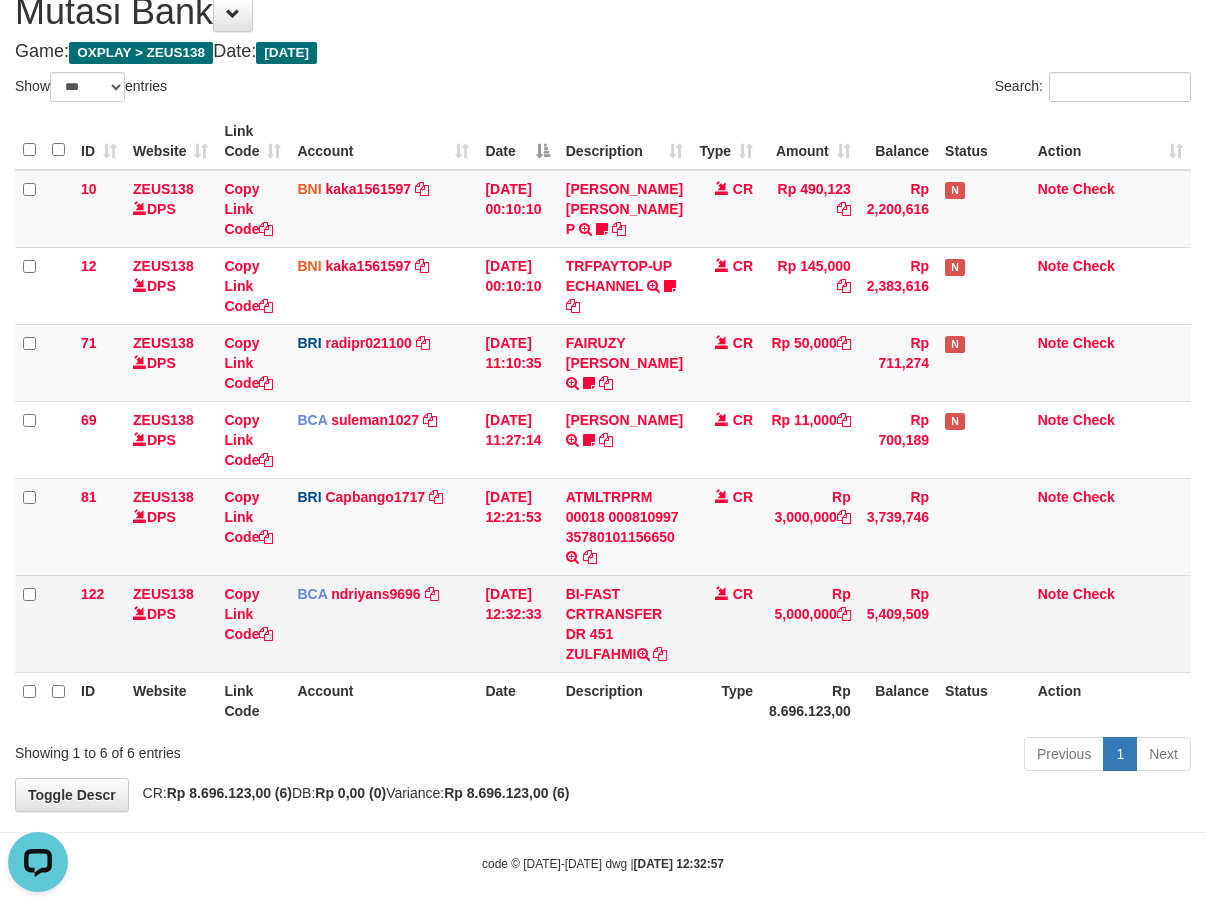 click on "BI-FAST CRTRANSFER DR 451 ZULFAHMI" at bounding box center [624, 623] 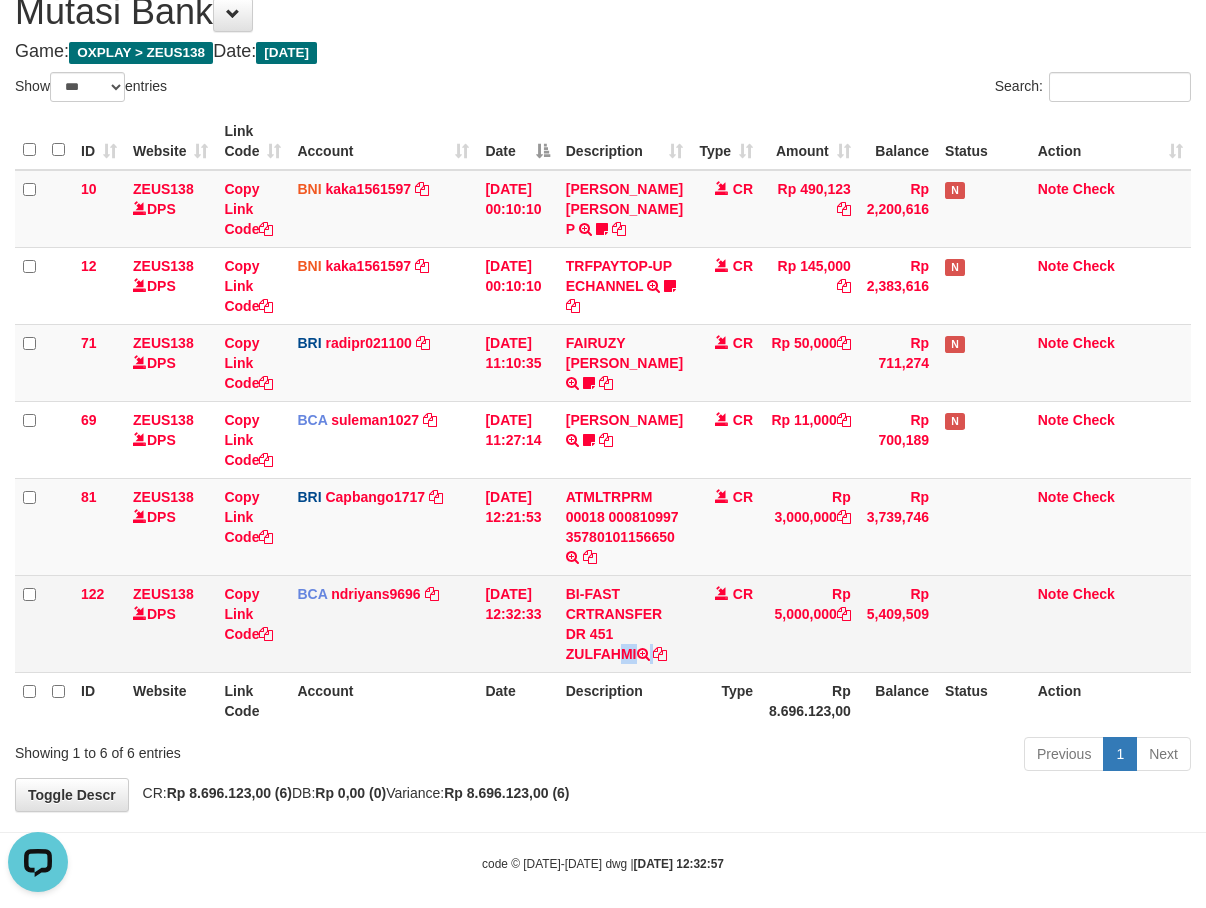 click on "BI-FAST CRTRANSFER DR 451 ZULFAHMI" at bounding box center (624, 623) 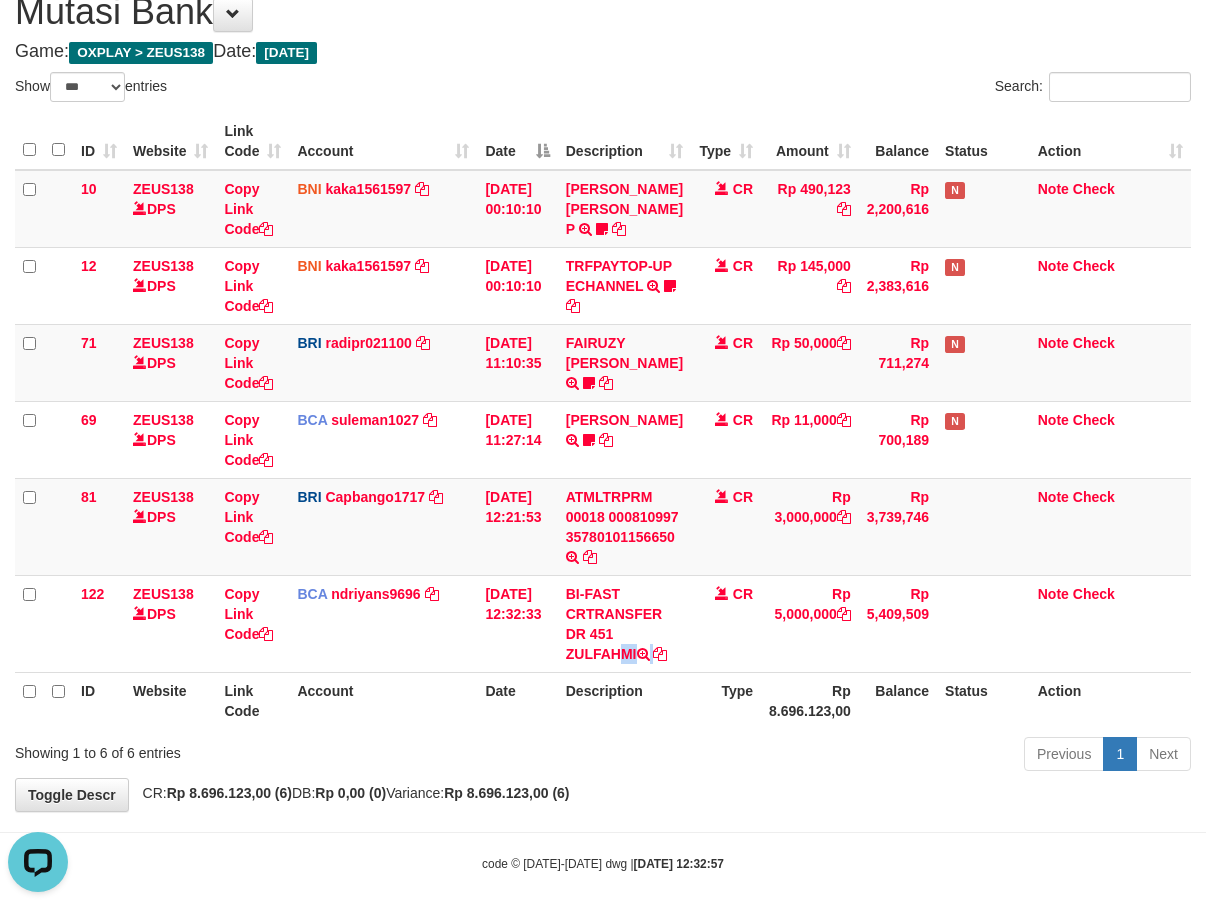 copy on "ZULFAHMI" 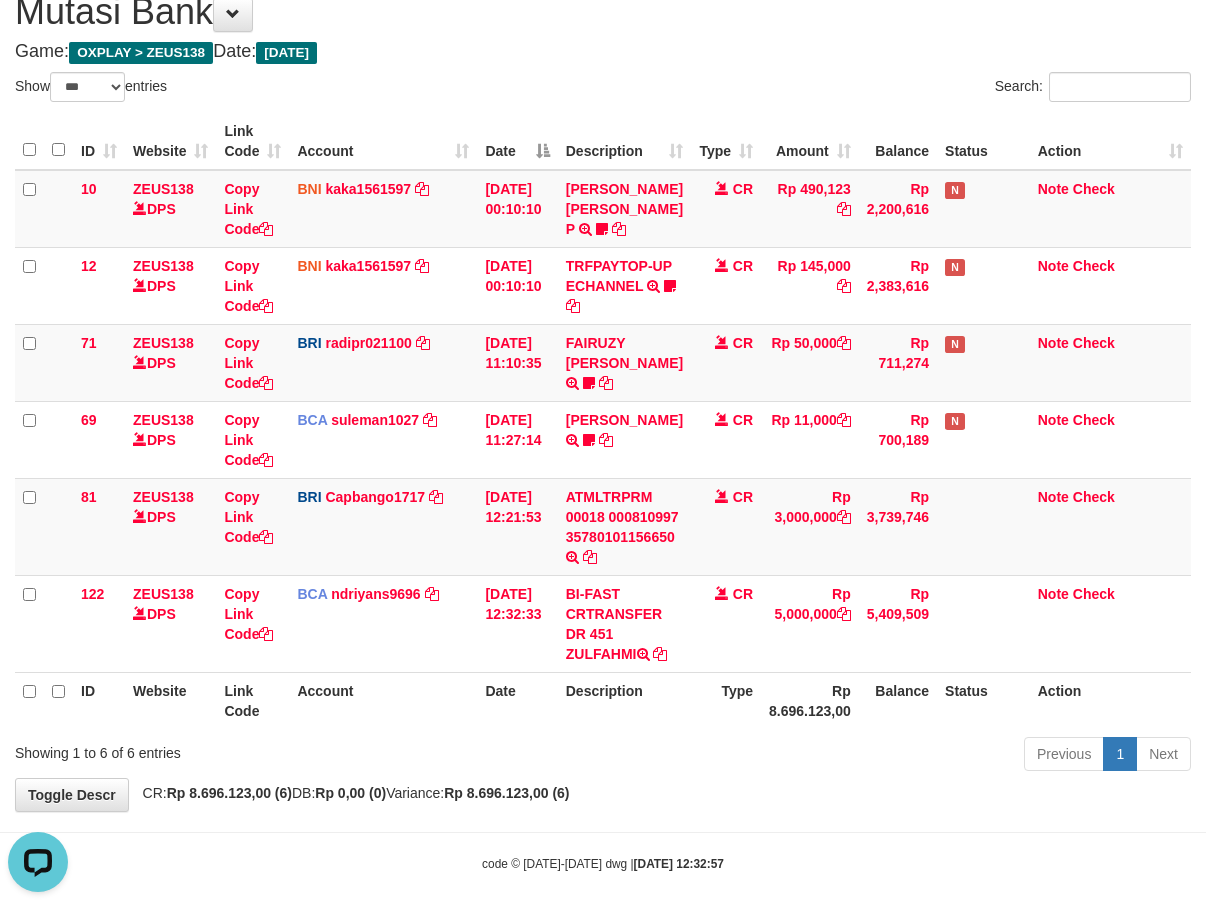 drag, startPoint x: 699, startPoint y: 802, endPoint x: 686, endPoint y: 794, distance: 15.264338 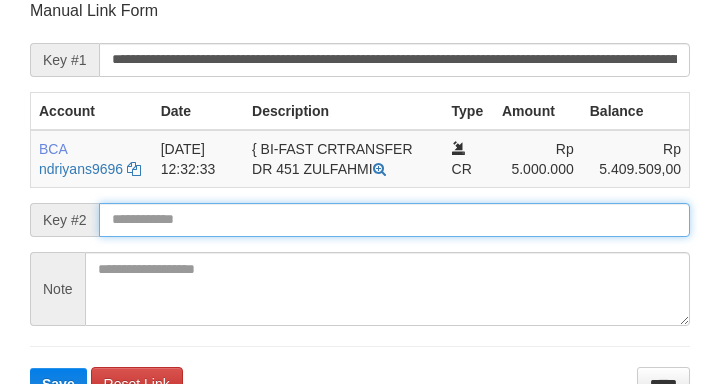 click at bounding box center [394, 220] 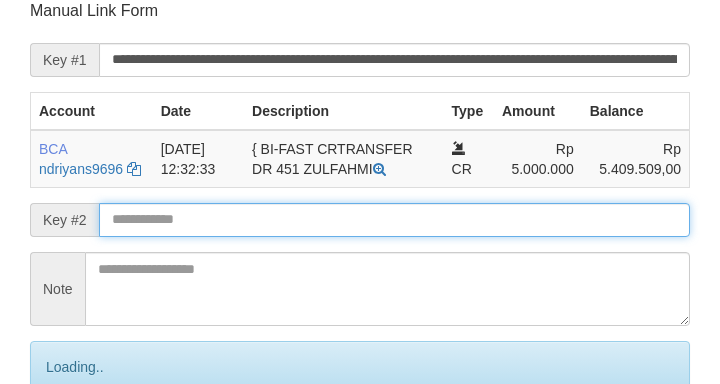 scroll, scrollTop: 392, scrollLeft: 0, axis: vertical 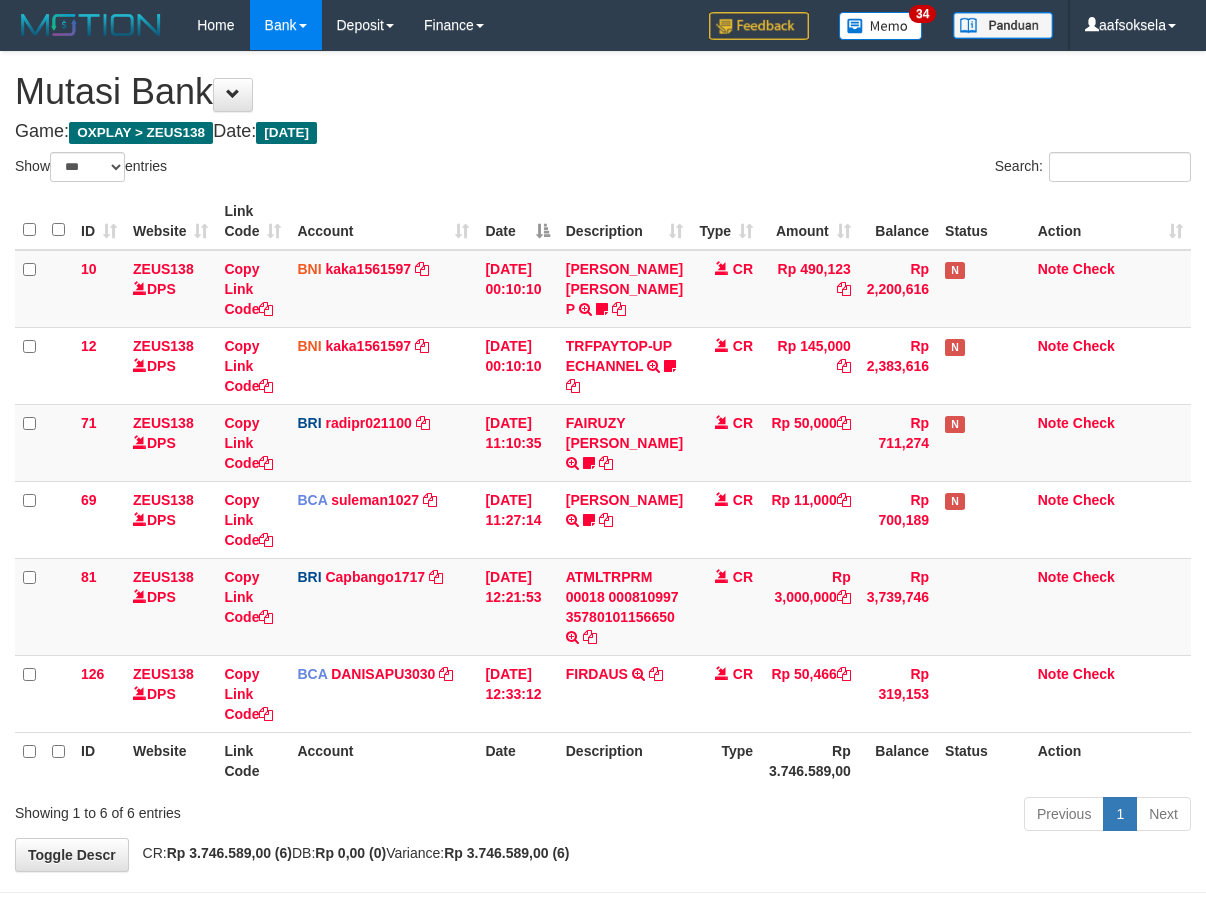 select on "***" 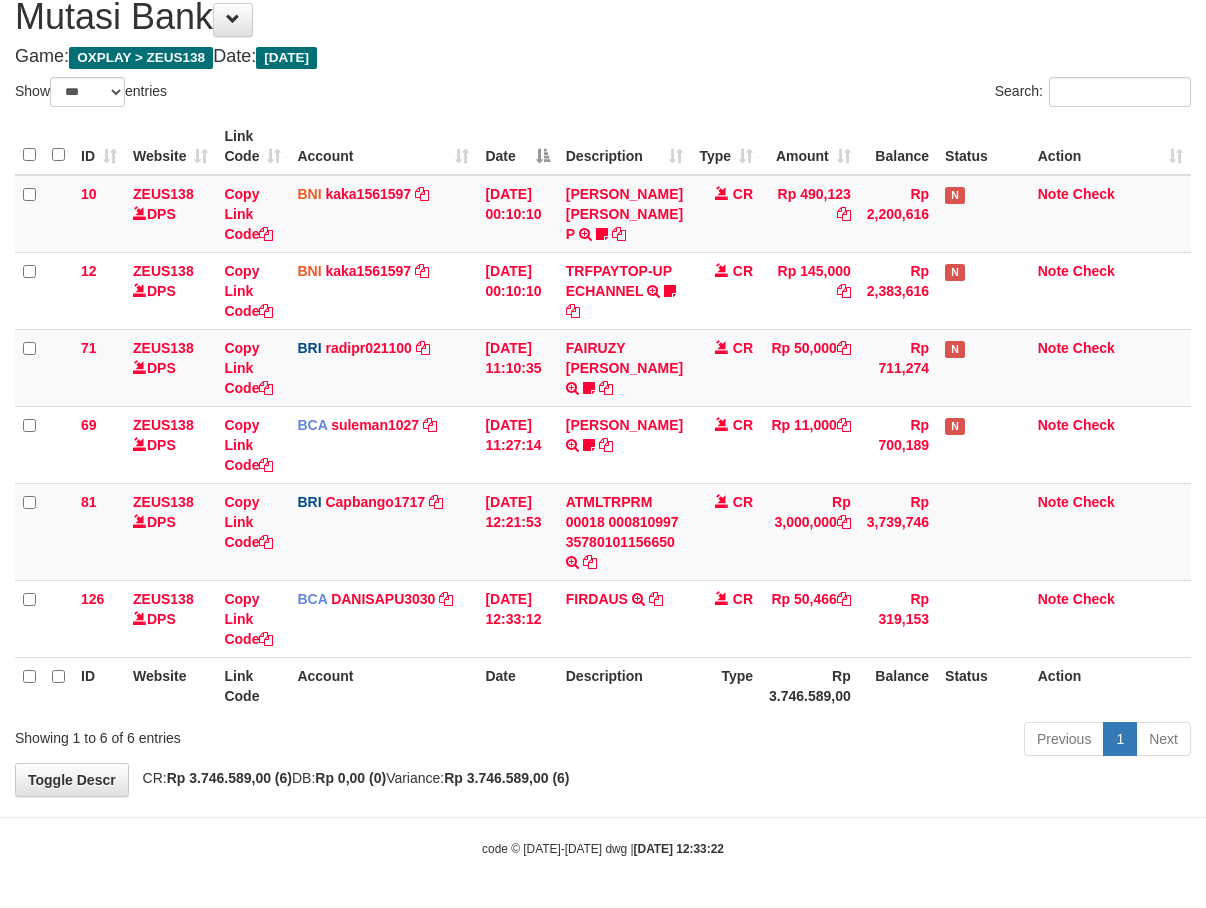 click on "**********" at bounding box center [603, 386] 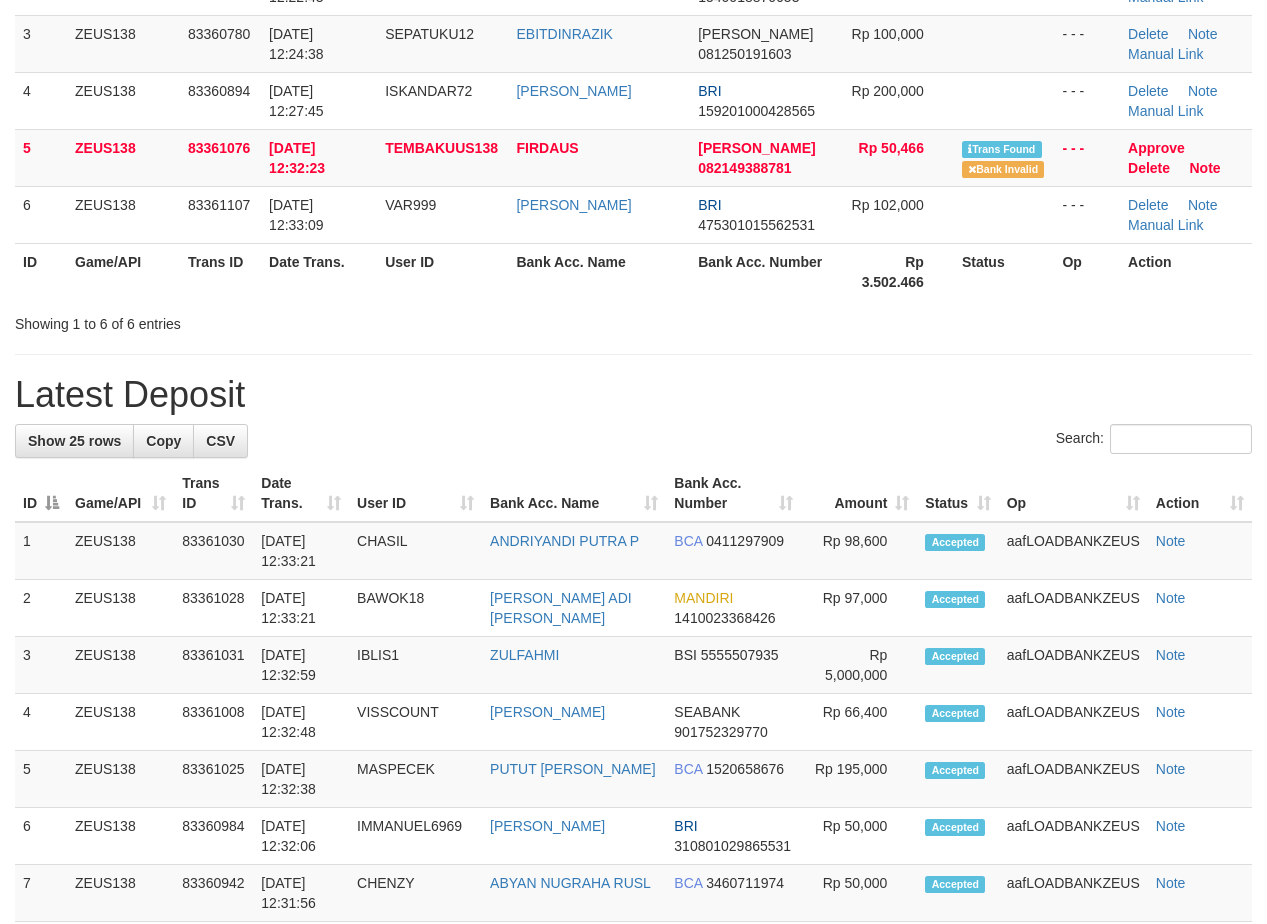 scroll, scrollTop: 294, scrollLeft: 0, axis: vertical 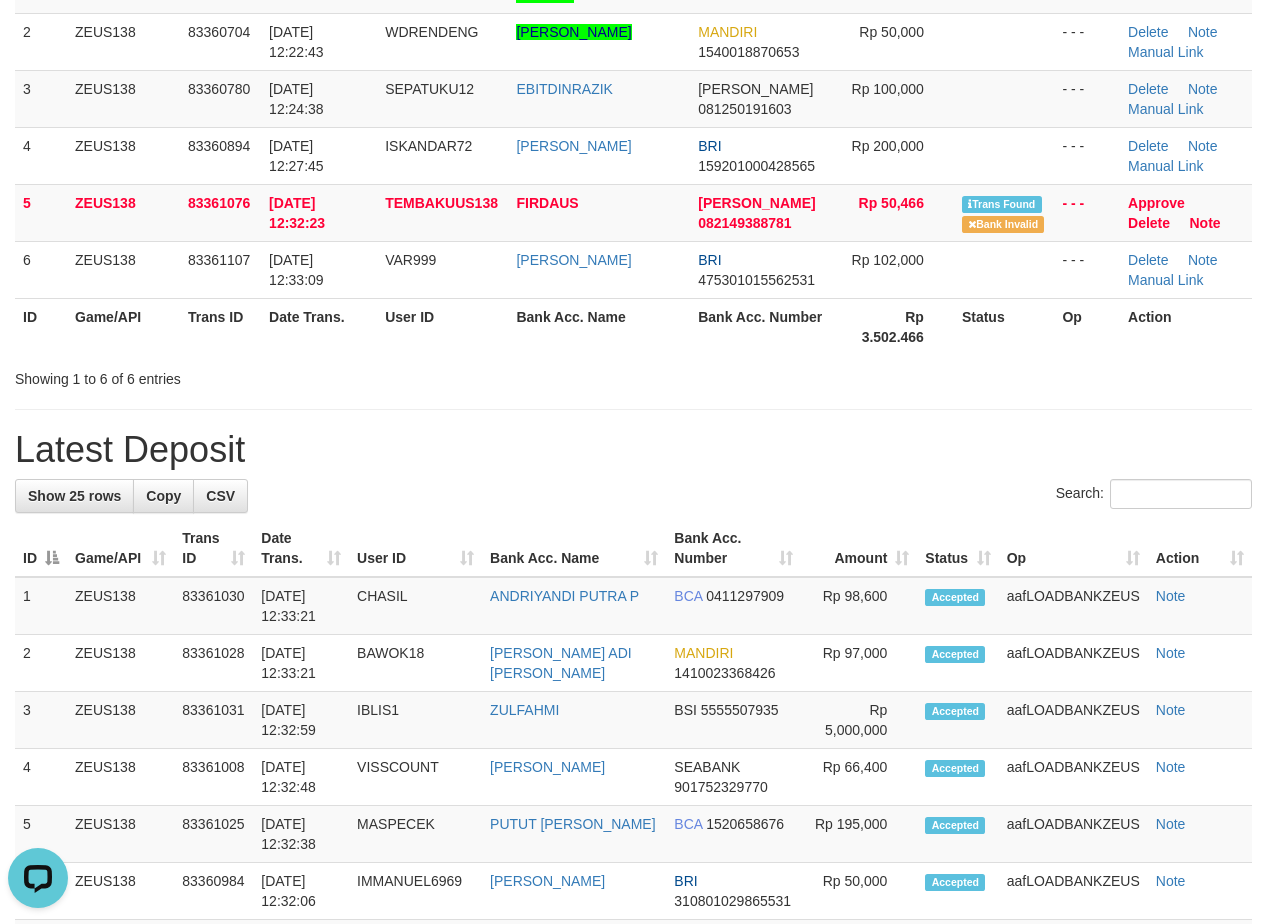 click on "Latest Deposit" at bounding box center [633, 450] 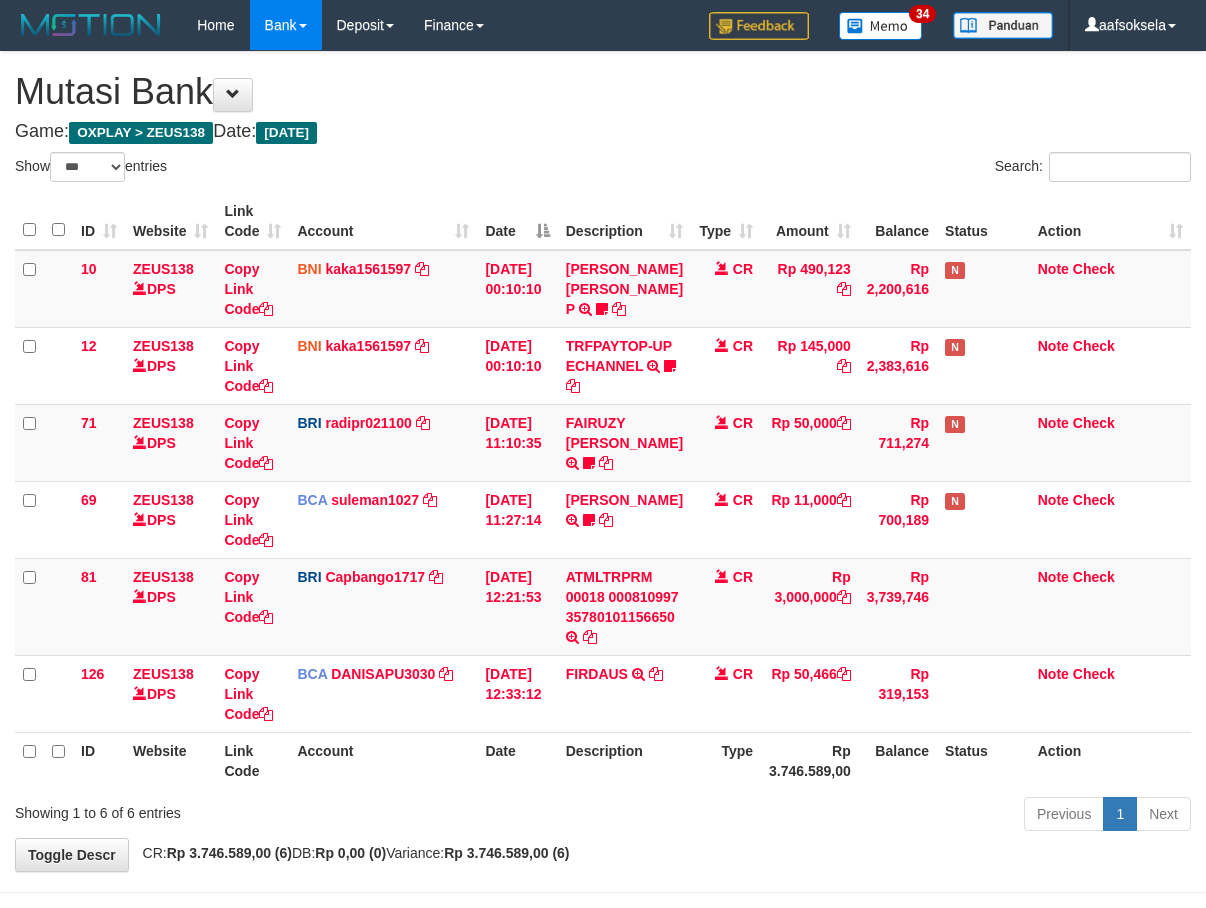 select on "***" 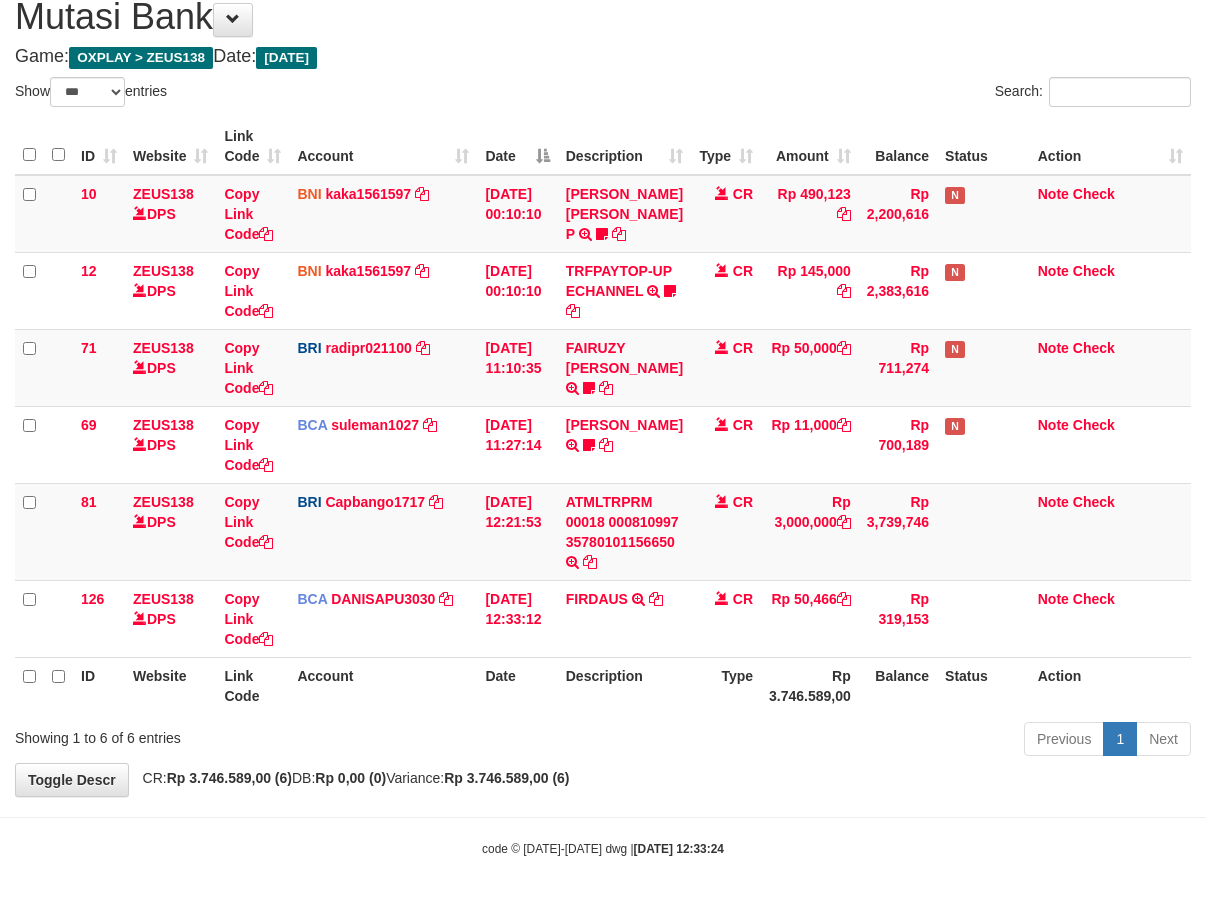 click on "Showing 1 to 6 of 6 entries Previous 1 Next" at bounding box center [603, 741] 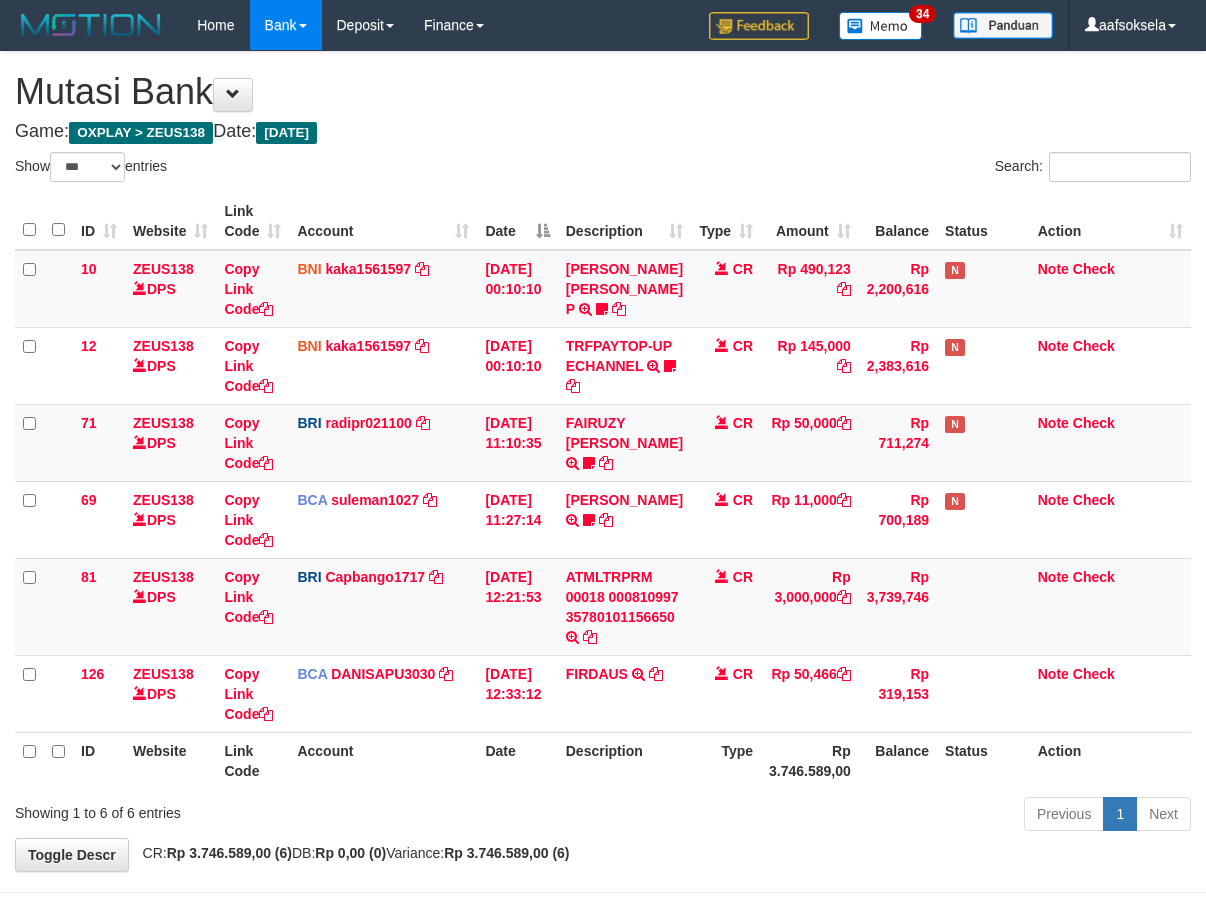 select on "***" 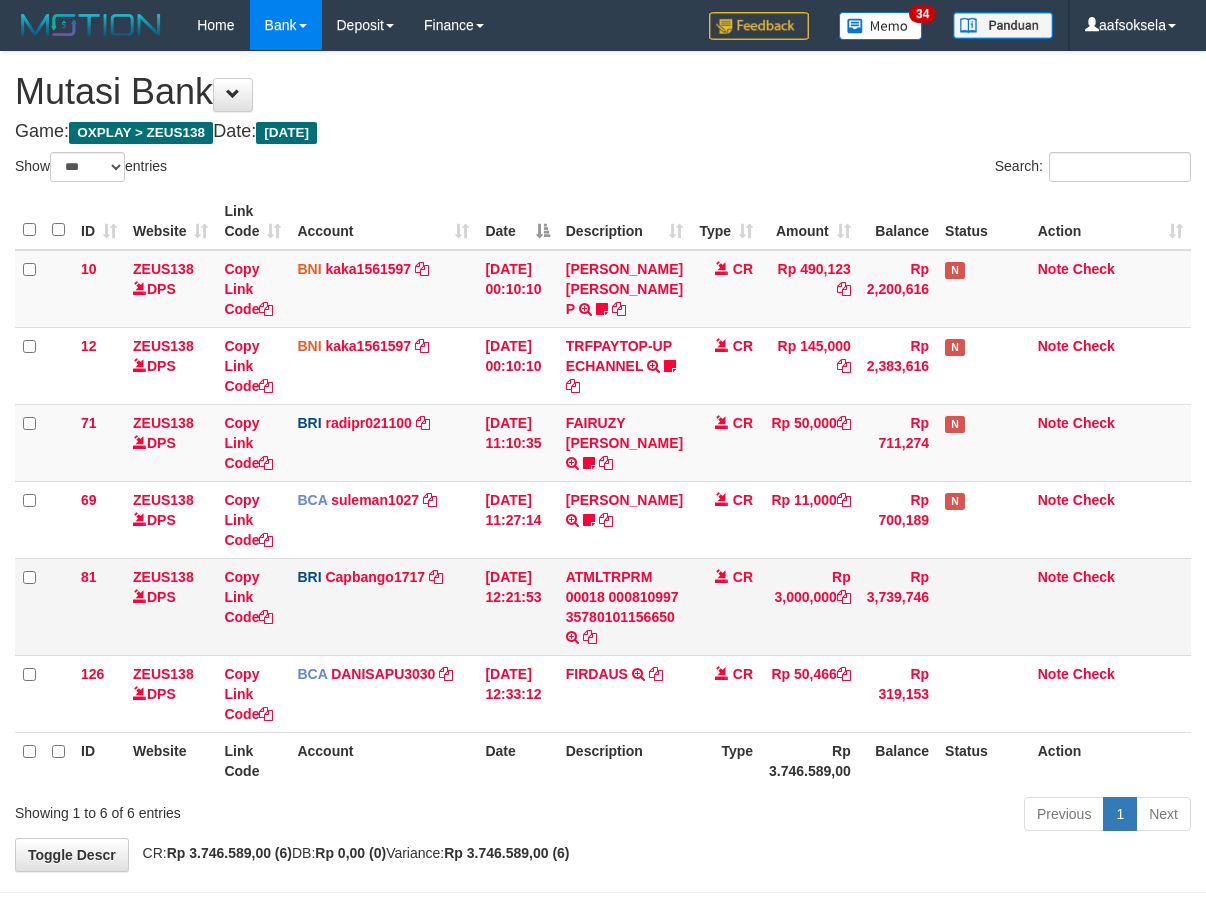 scroll, scrollTop: 82, scrollLeft: 0, axis: vertical 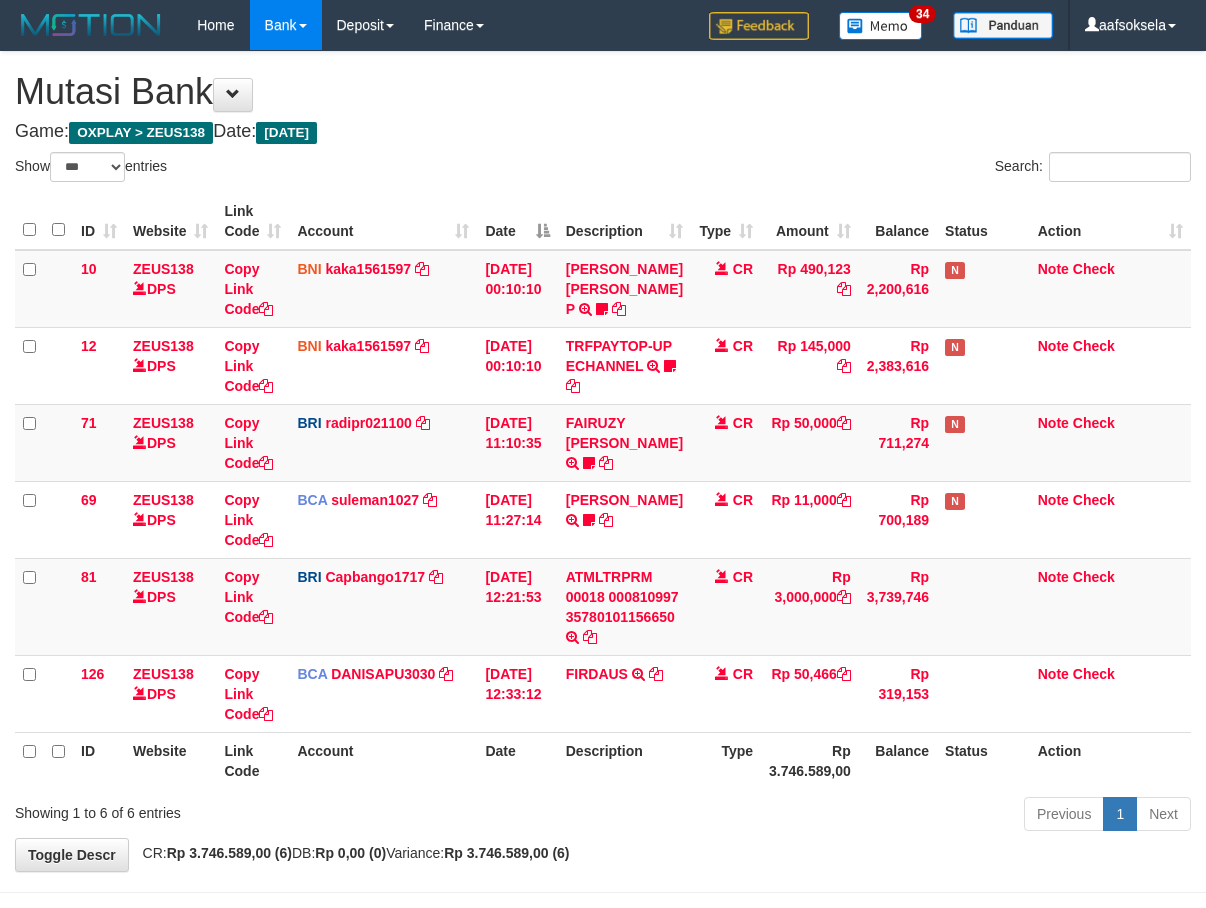 select on "***" 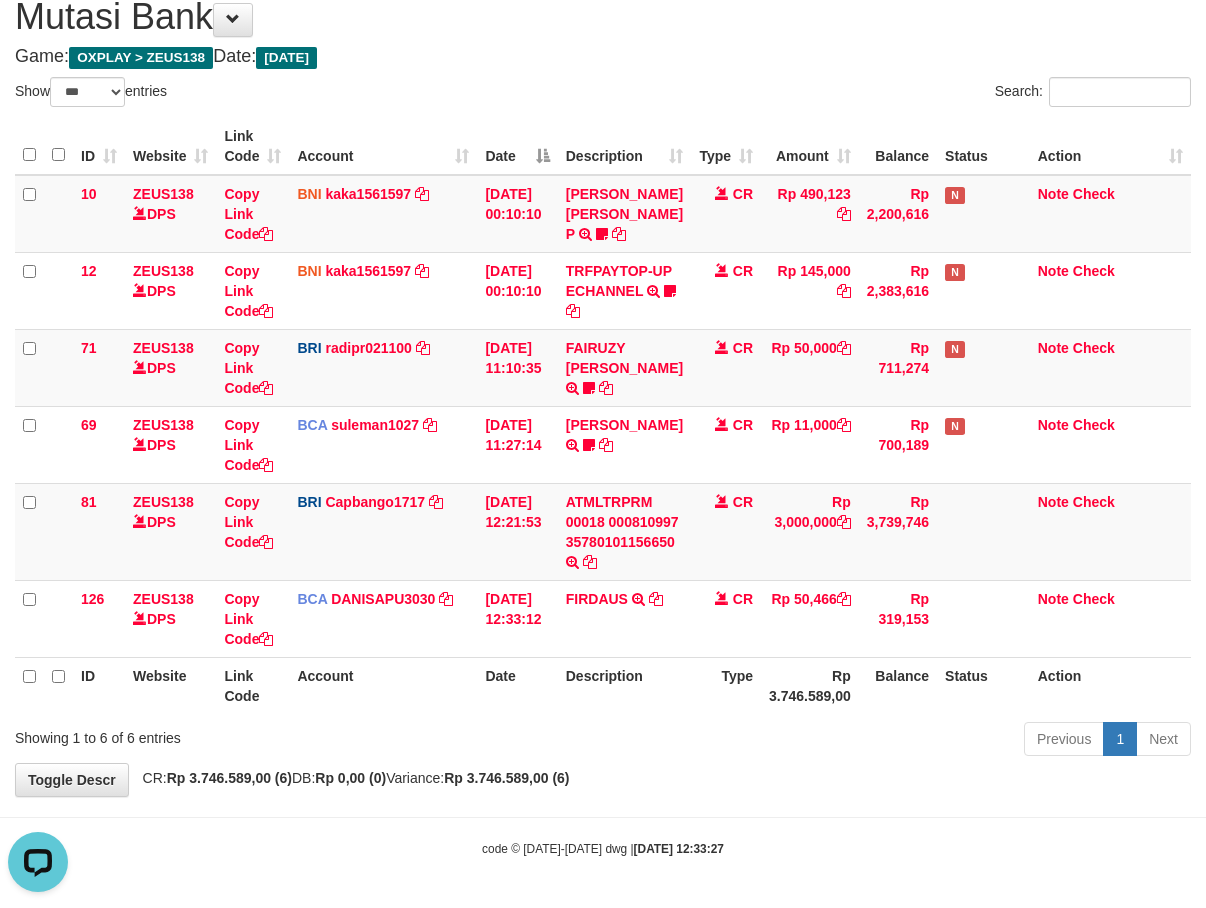 scroll, scrollTop: 0, scrollLeft: 0, axis: both 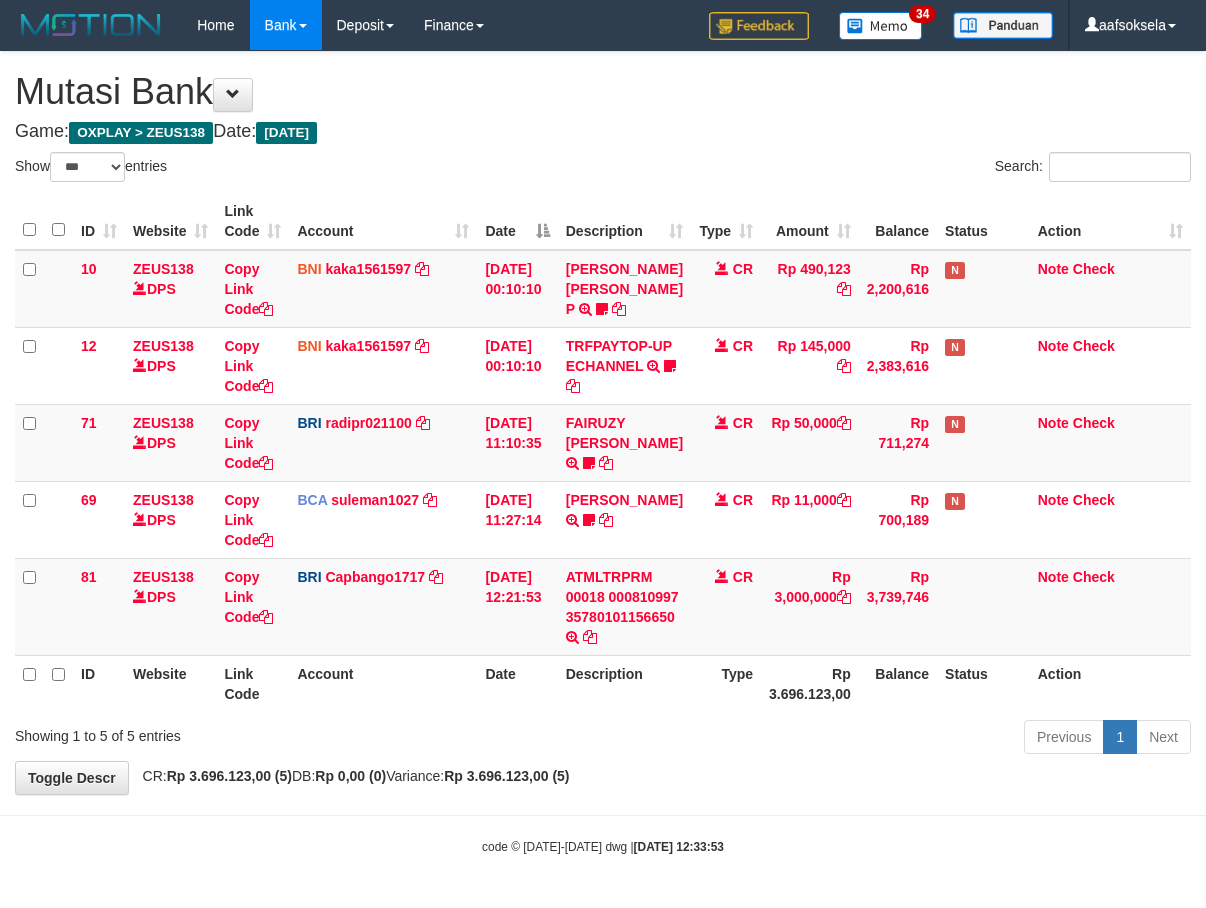 select on "***" 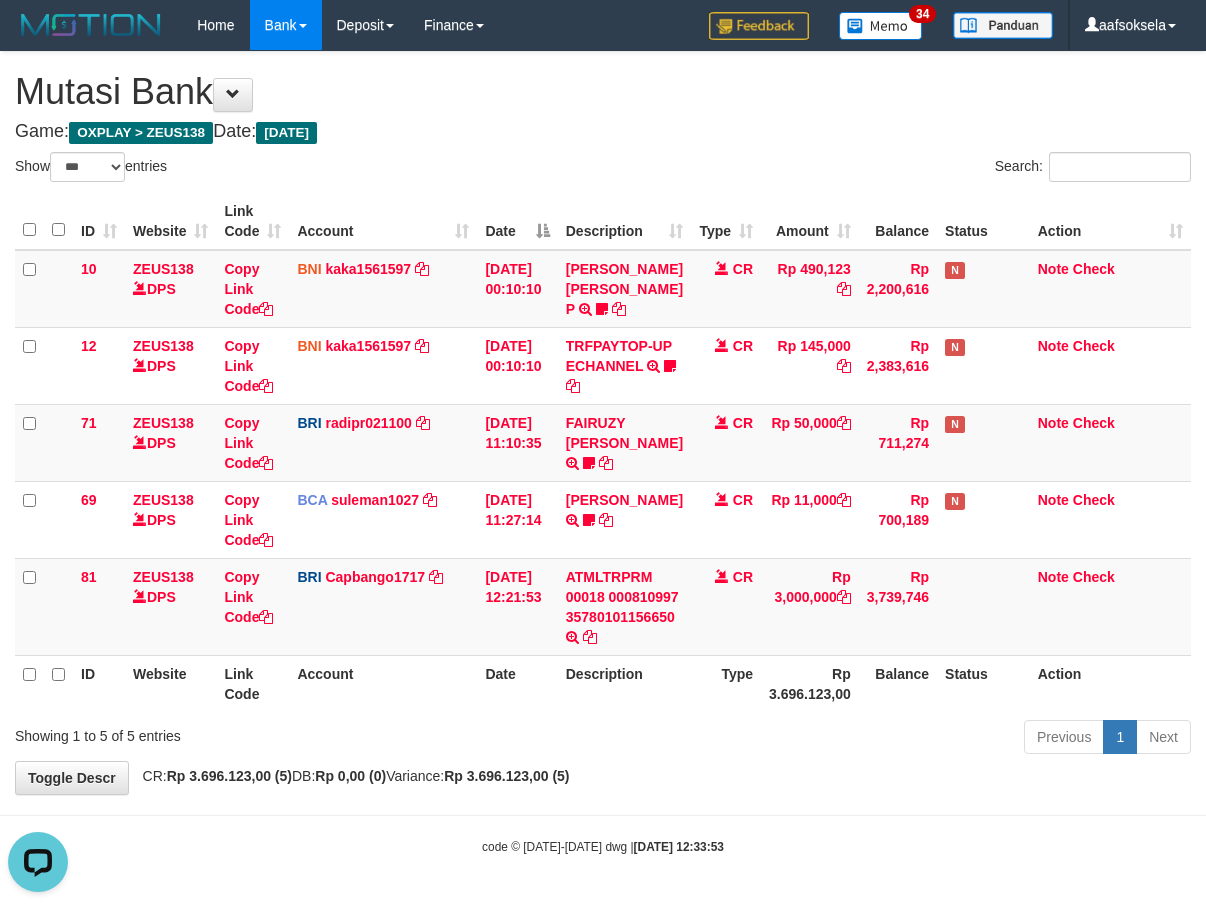 scroll, scrollTop: 0, scrollLeft: 0, axis: both 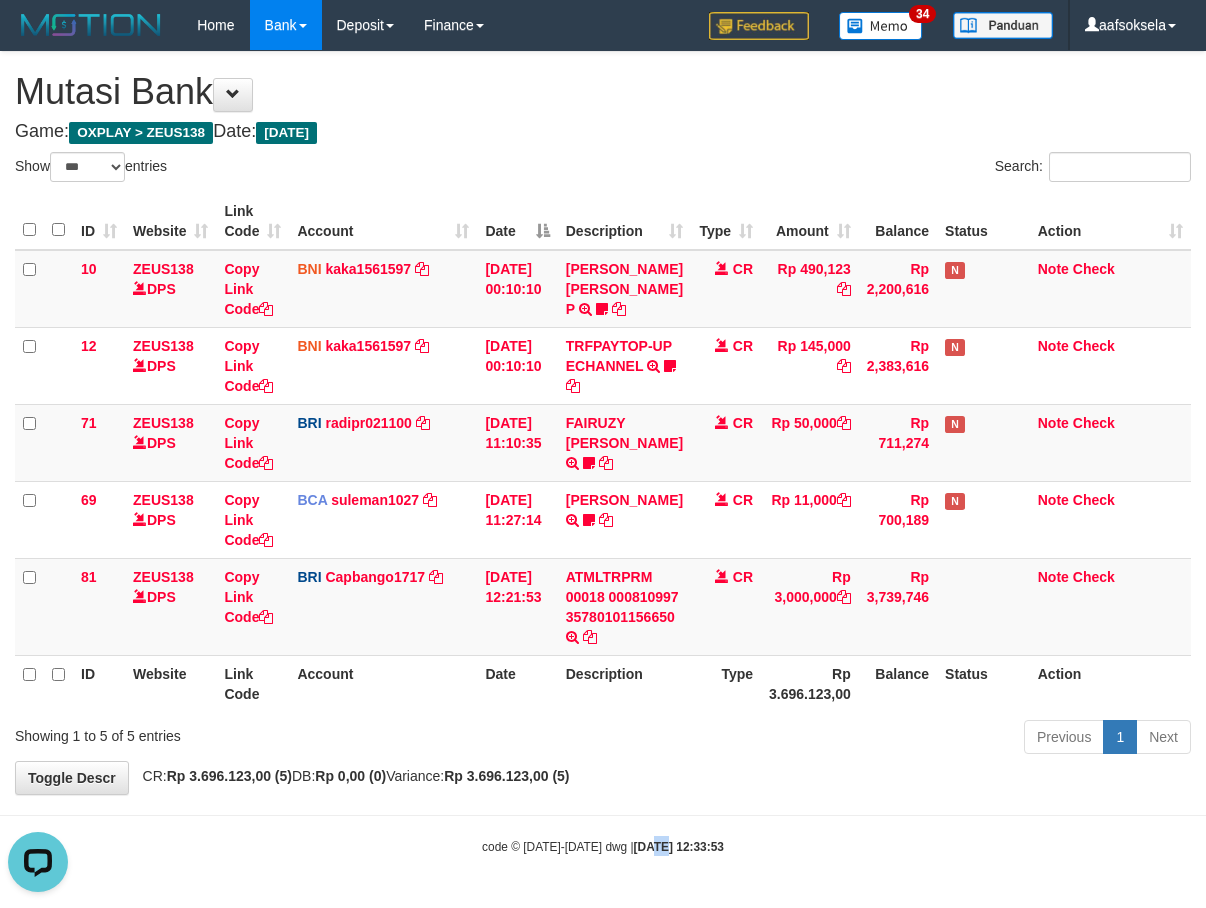 drag, startPoint x: 633, startPoint y: 873, endPoint x: 1218, endPoint y: 675, distance: 617.59937 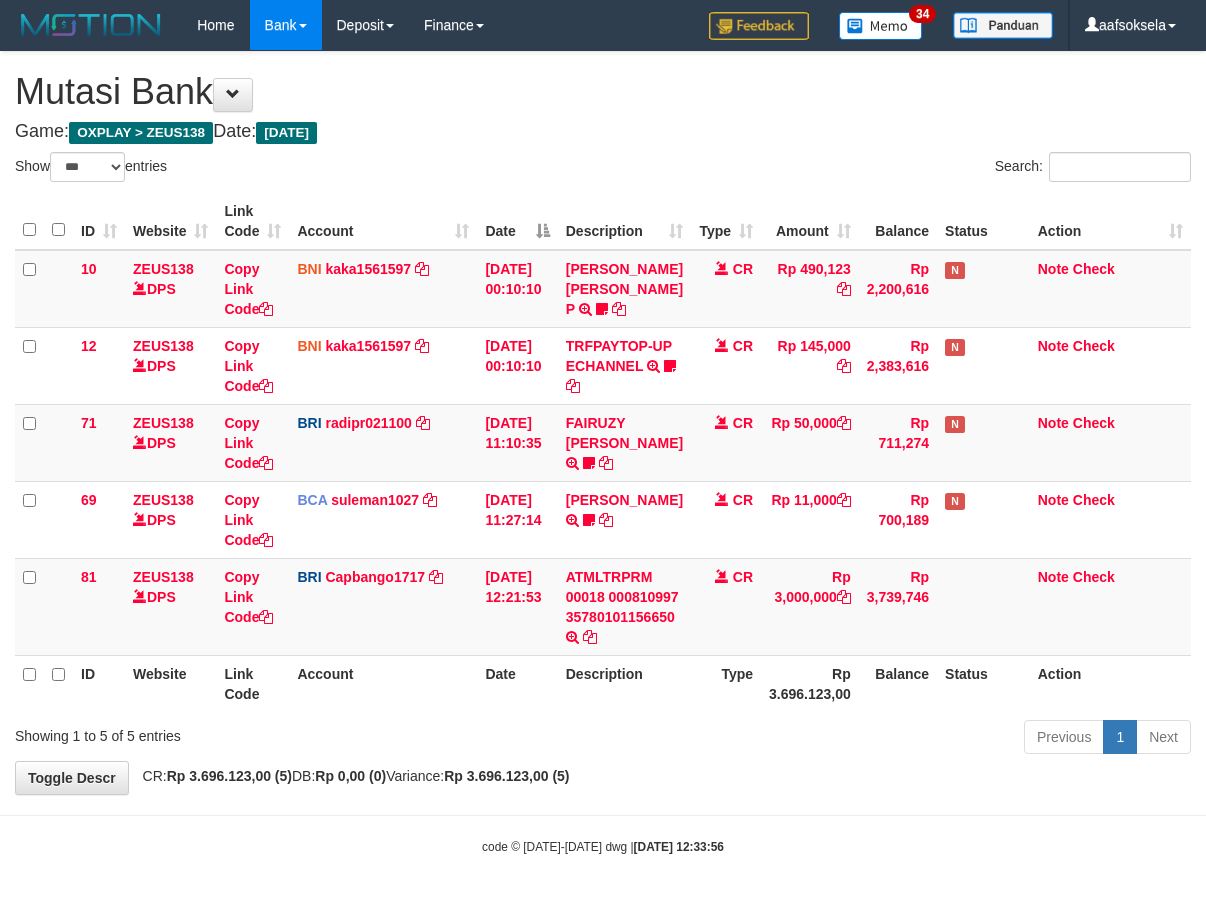 select on "***" 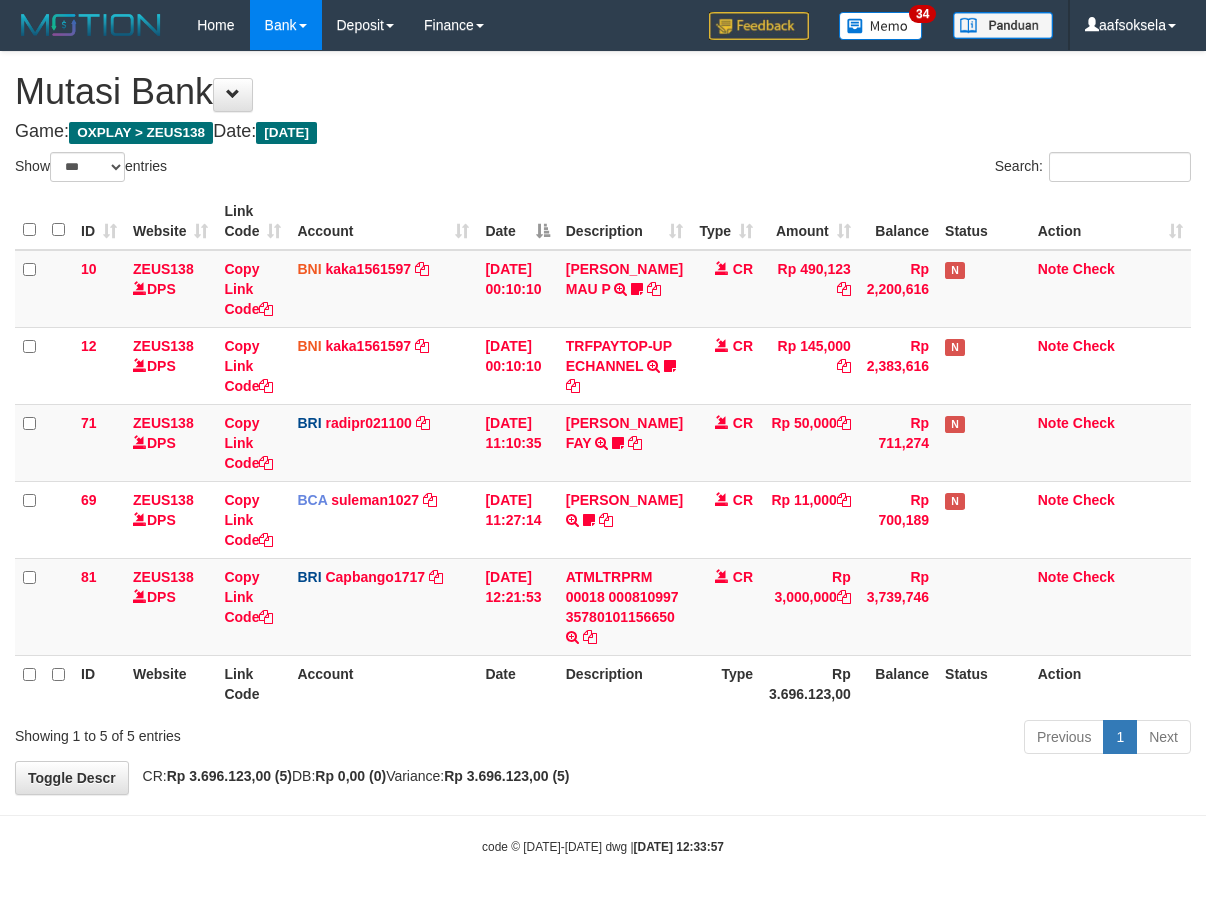 select on "***" 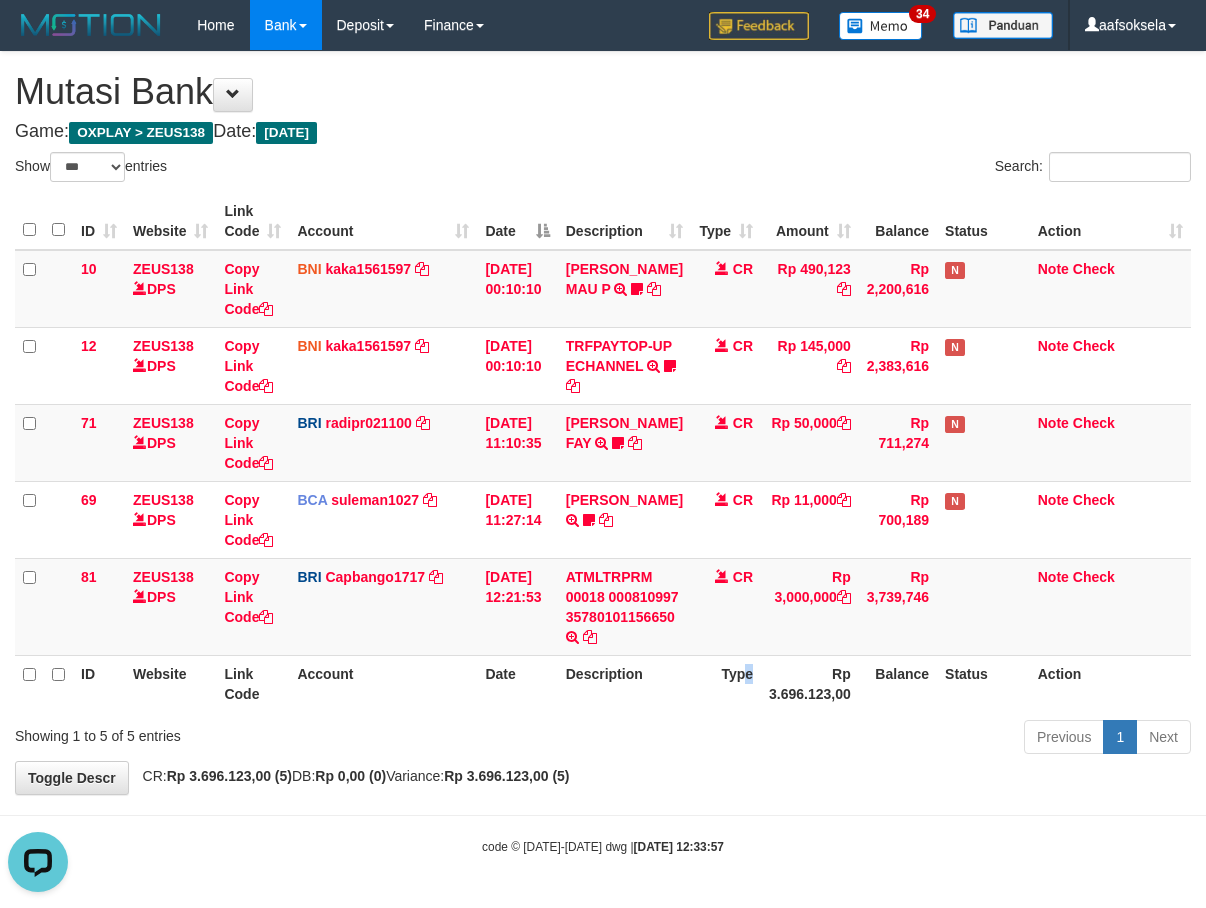 scroll, scrollTop: 0, scrollLeft: 0, axis: both 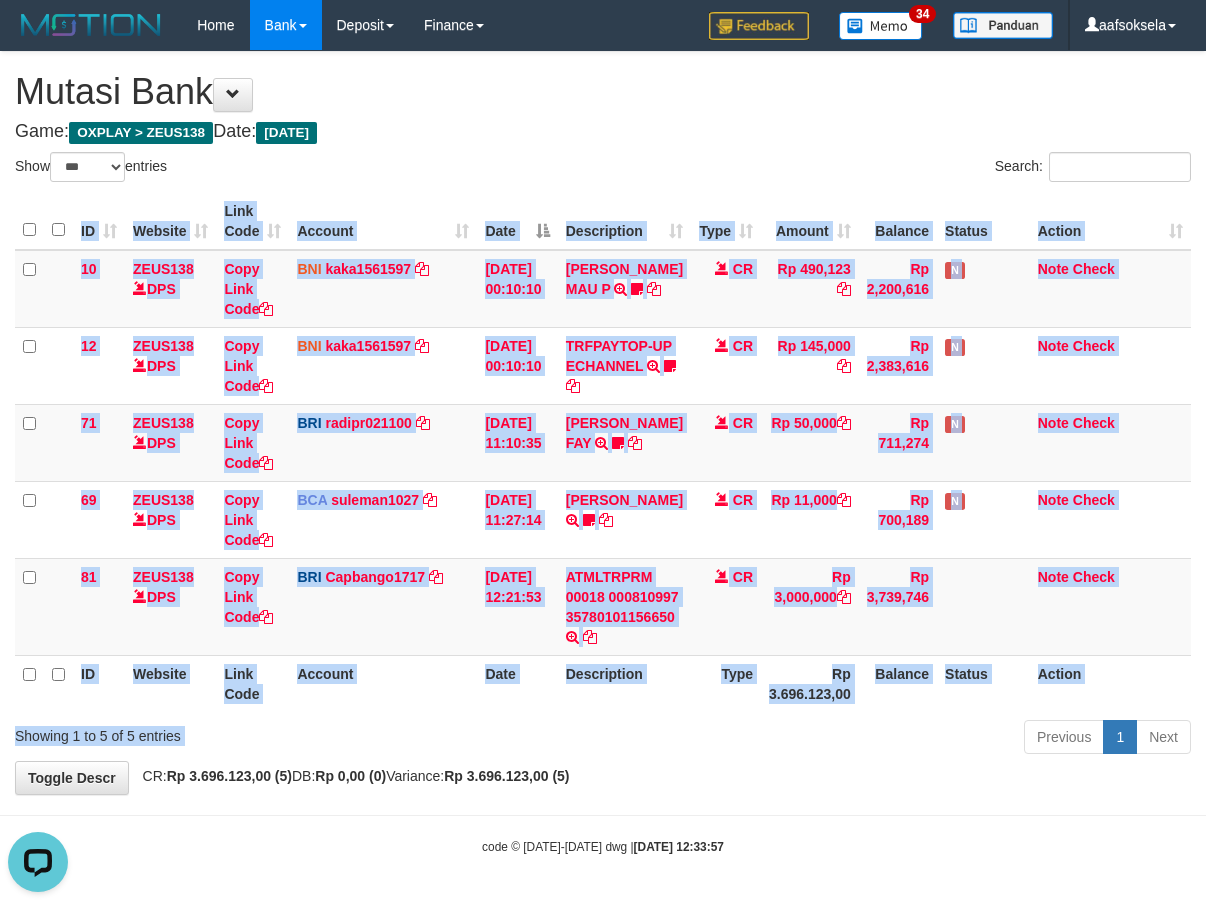 click on "Show  ** ** ** ***  entries Search:
ID Website Link Code Account Date Description Type Amount Balance Status Action
10
ZEUS138    DPS
Copy Link Code
BNI
kaka1561597
DPS
KARMILA
mutasi_20250710_2425 | 10
mutasi_20250710_2425 | 10
10/07/2025 00:10:10
MARIO MATERNUS MAU P            TRF/PAY/TOP-UP ECHANNEL MARIO MATERNUS MAU P    LAKILAKIKUAT99
CR
Rp 490,123
Rp 2,200,616
N
Note
Check
12
ZEUS138    DPS
Copy Link Code
BNI
kaka1561597" at bounding box center [603, 456] 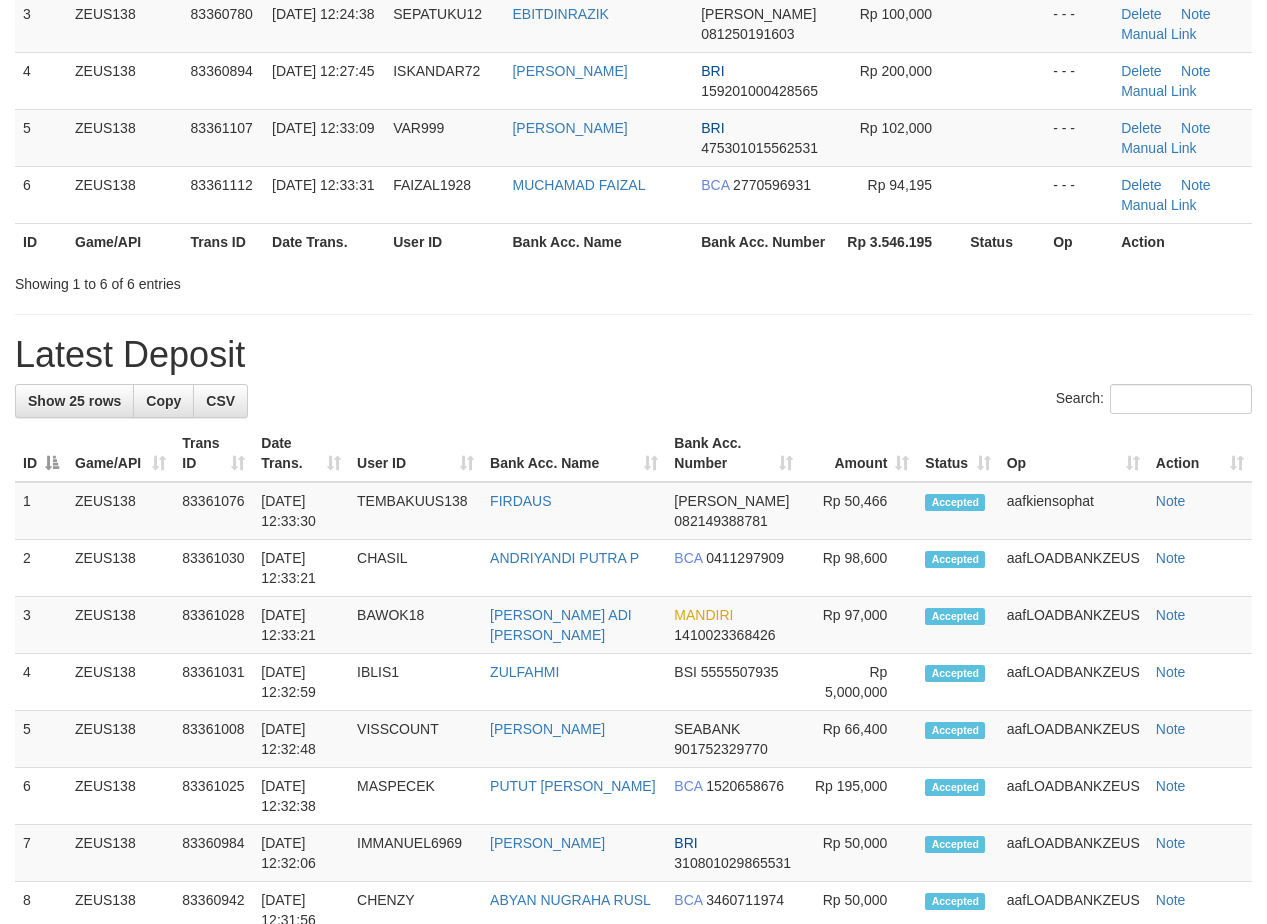 scroll, scrollTop: 294, scrollLeft: 0, axis: vertical 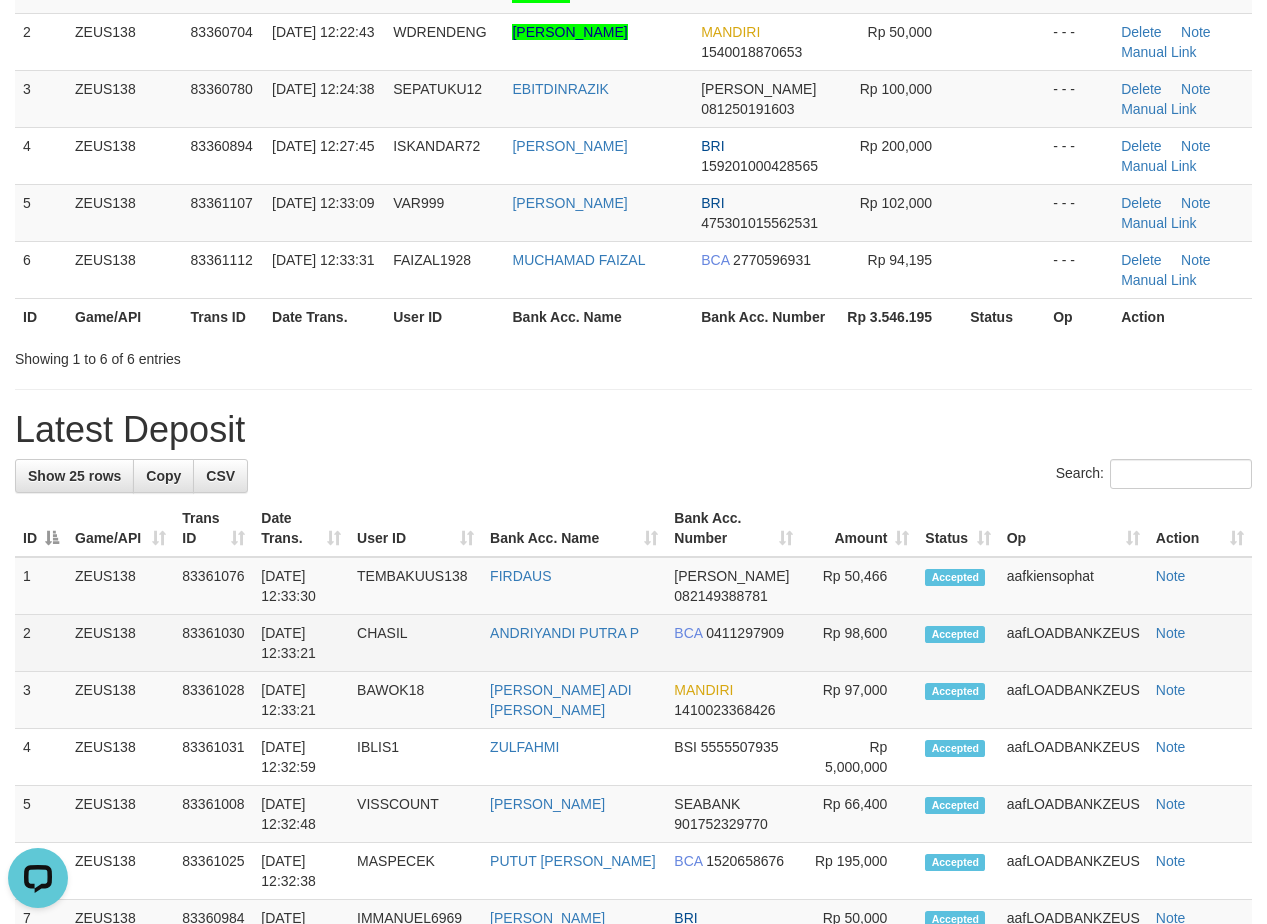 drag, startPoint x: 641, startPoint y: 462, endPoint x: 156, endPoint y: 619, distance: 509.77838 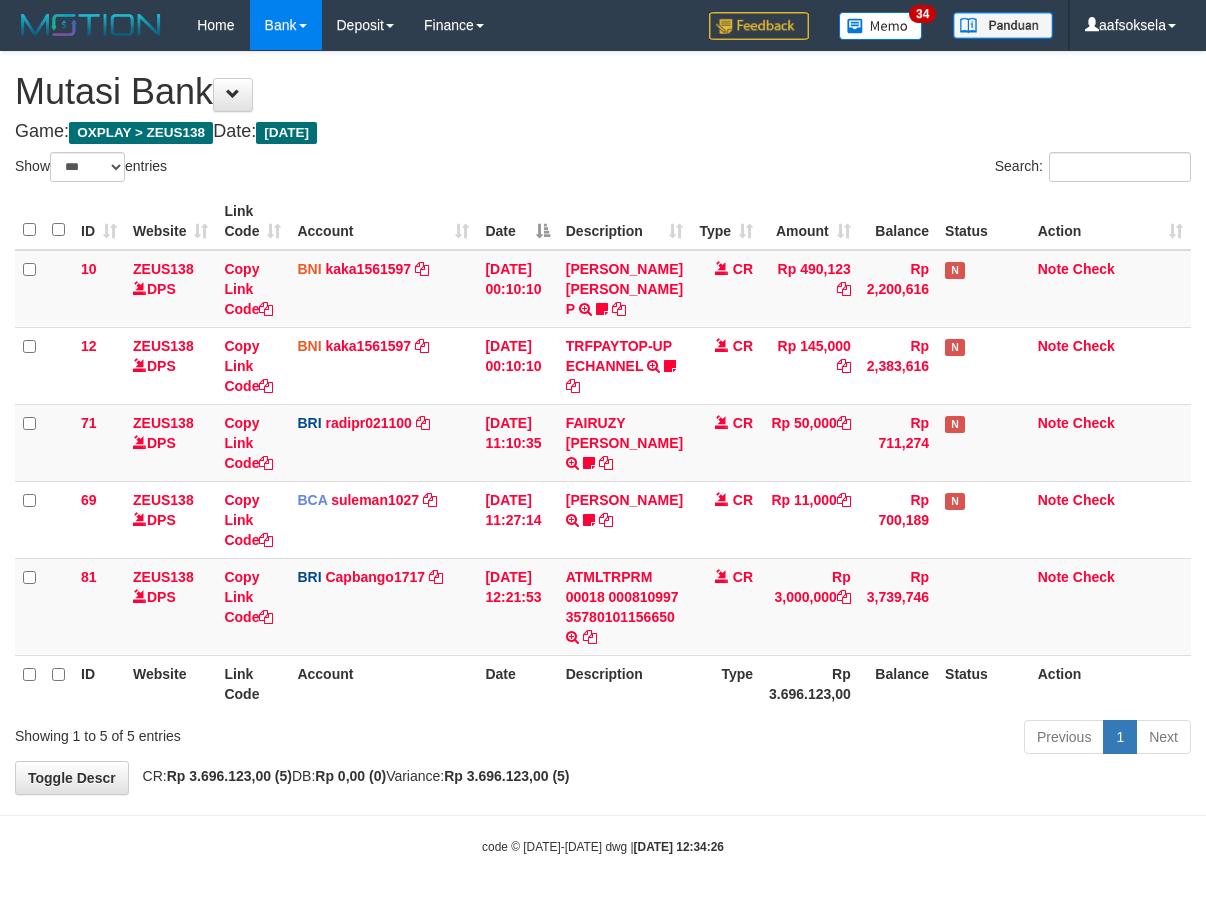 select on "***" 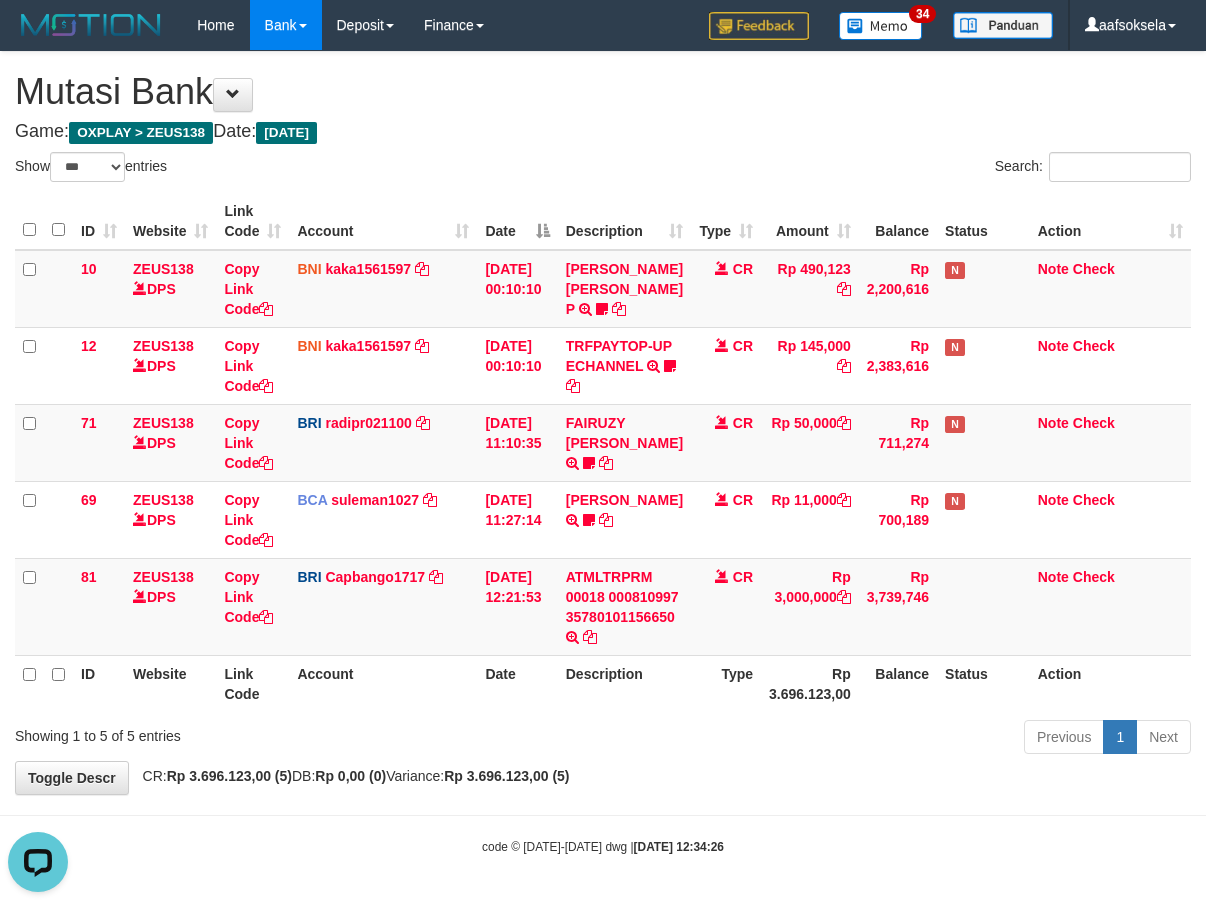 scroll, scrollTop: 0, scrollLeft: 0, axis: both 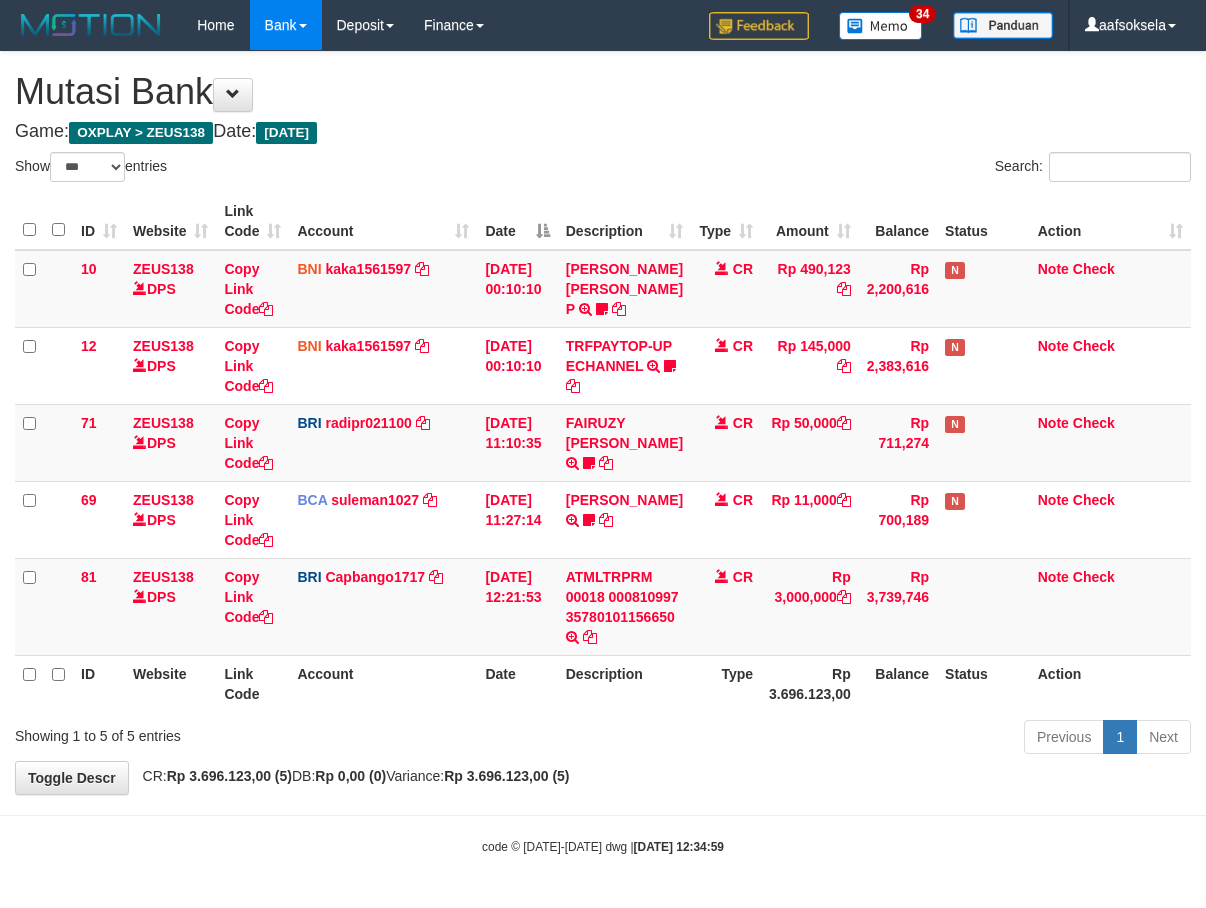 select on "***" 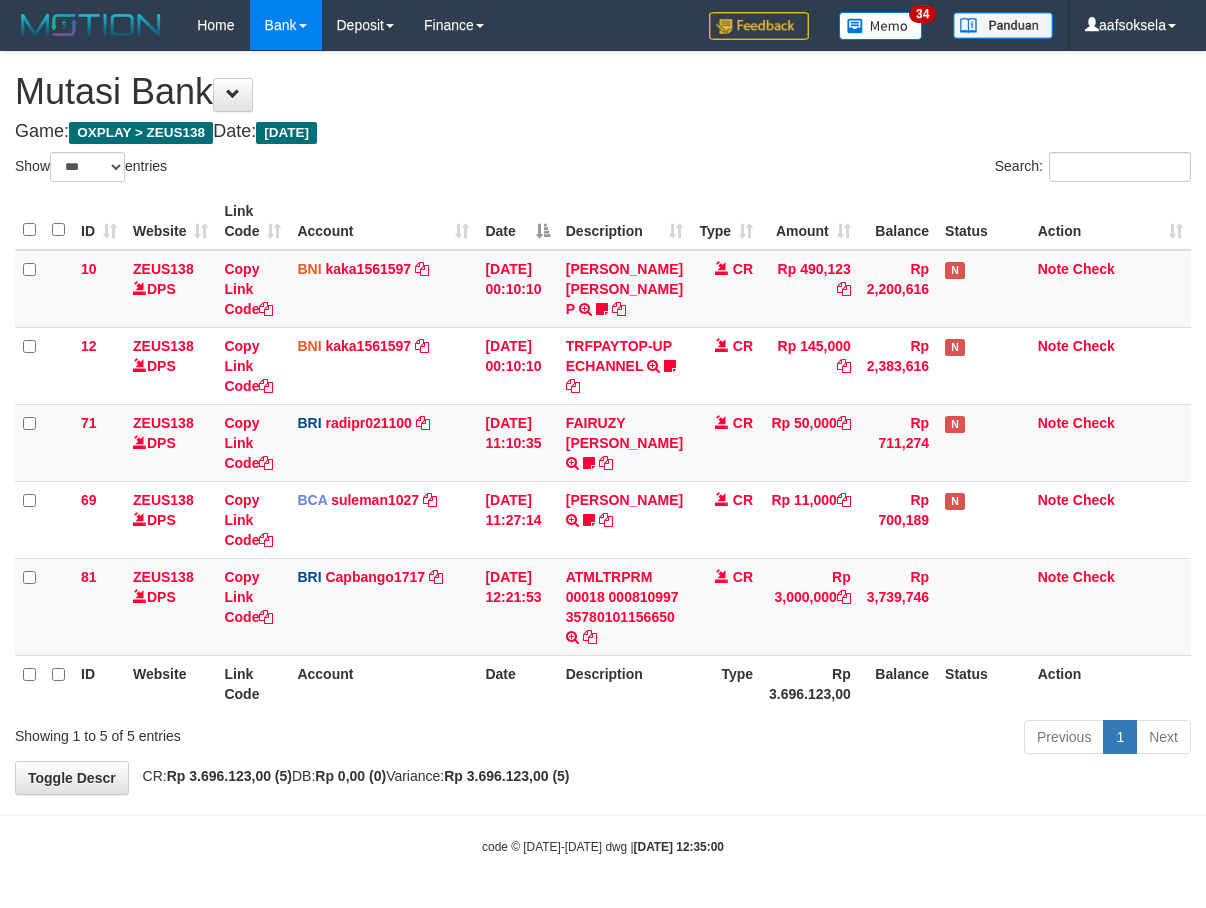 select on "***" 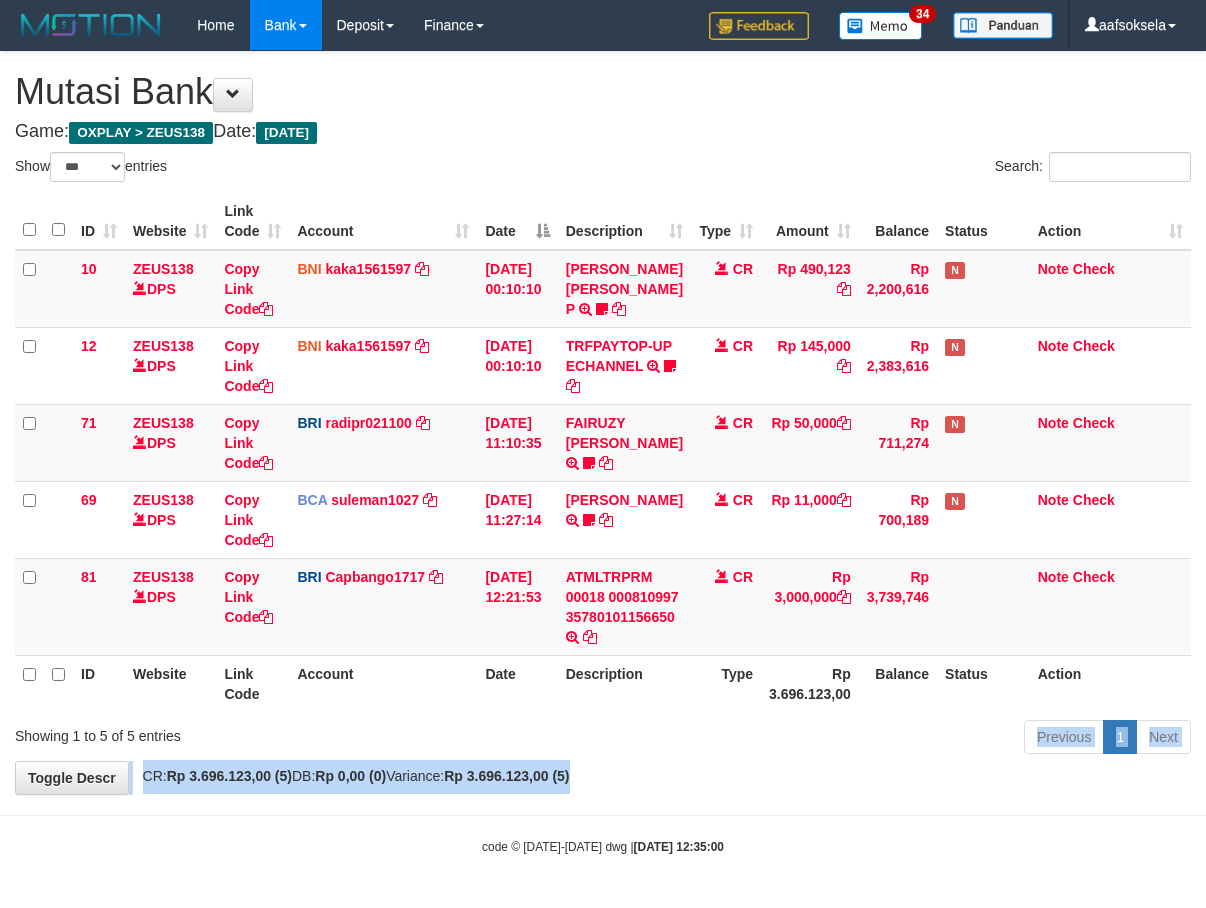 drag, startPoint x: 706, startPoint y: 768, endPoint x: 1220, endPoint y: 706, distance: 517.72577 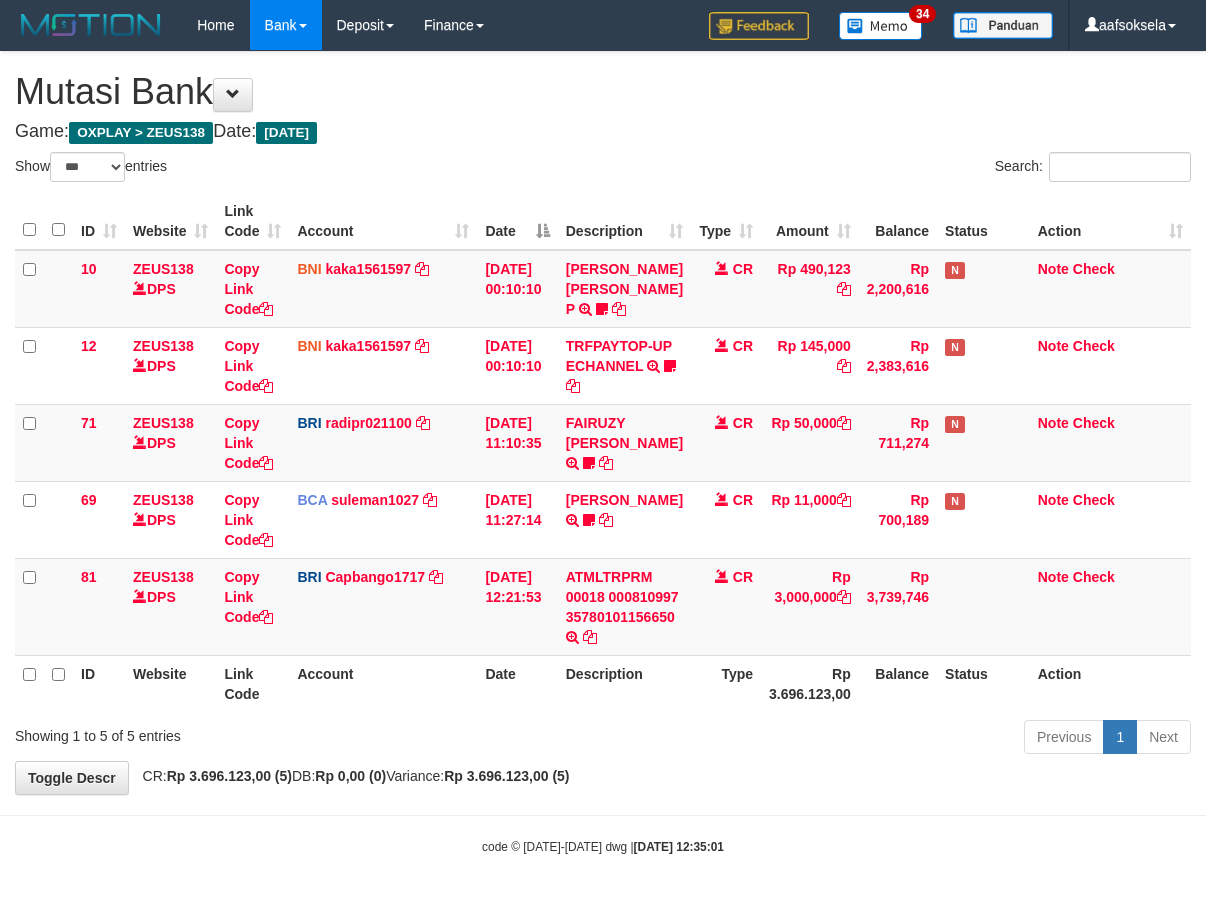select on "***" 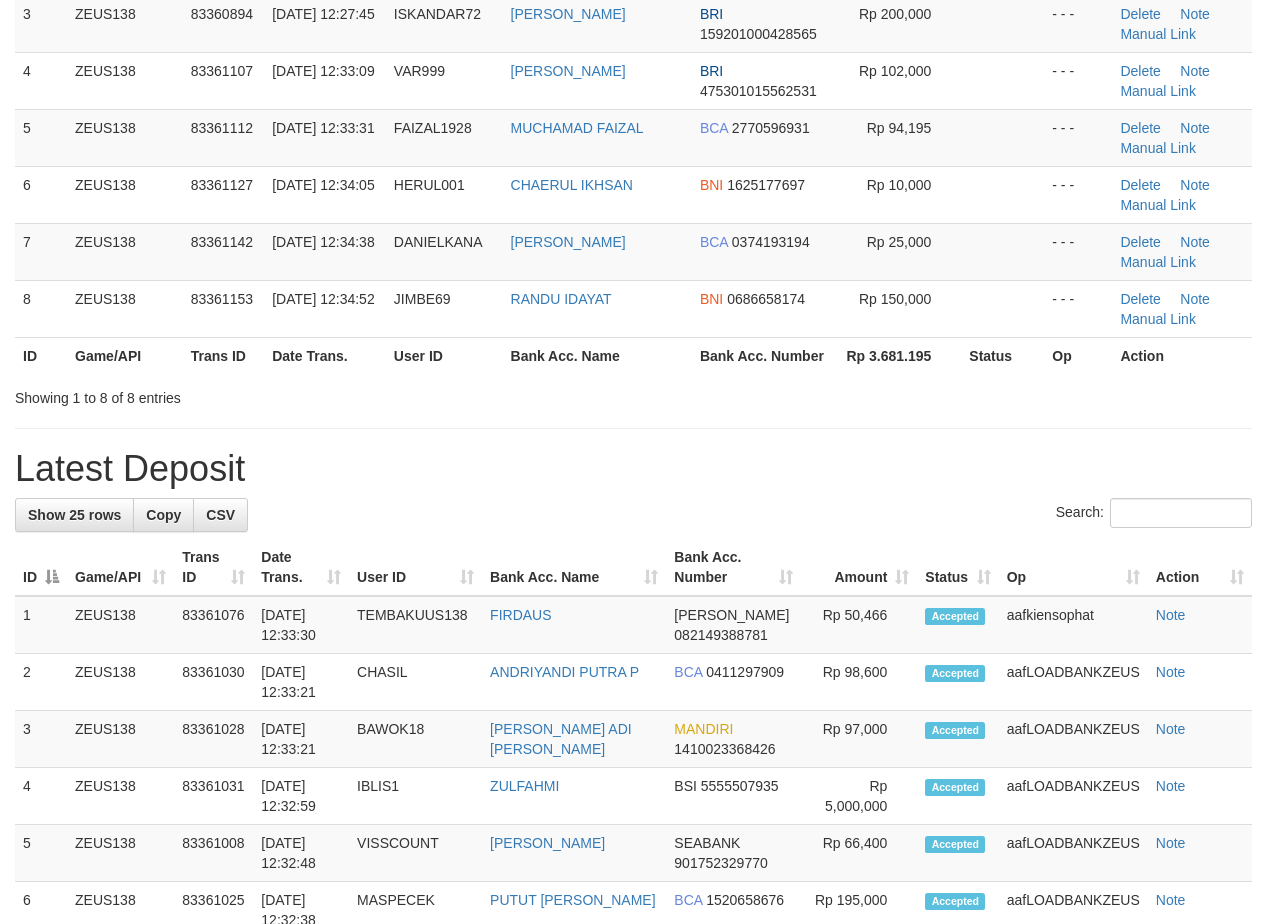 scroll, scrollTop: 294, scrollLeft: 0, axis: vertical 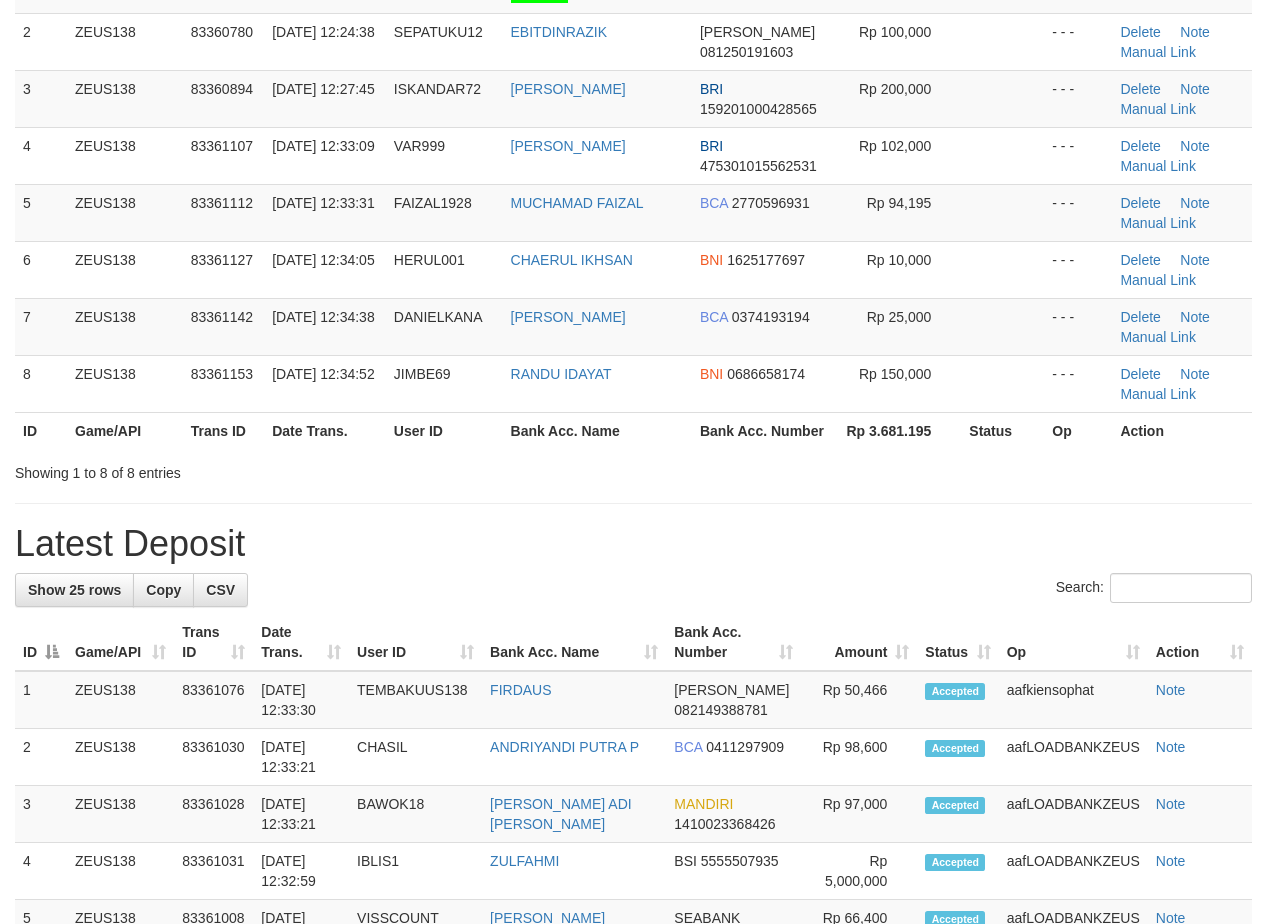 drag, startPoint x: 582, startPoint y: 455, endPoint x: 563, endPoint y: 511, distance: 59.135437 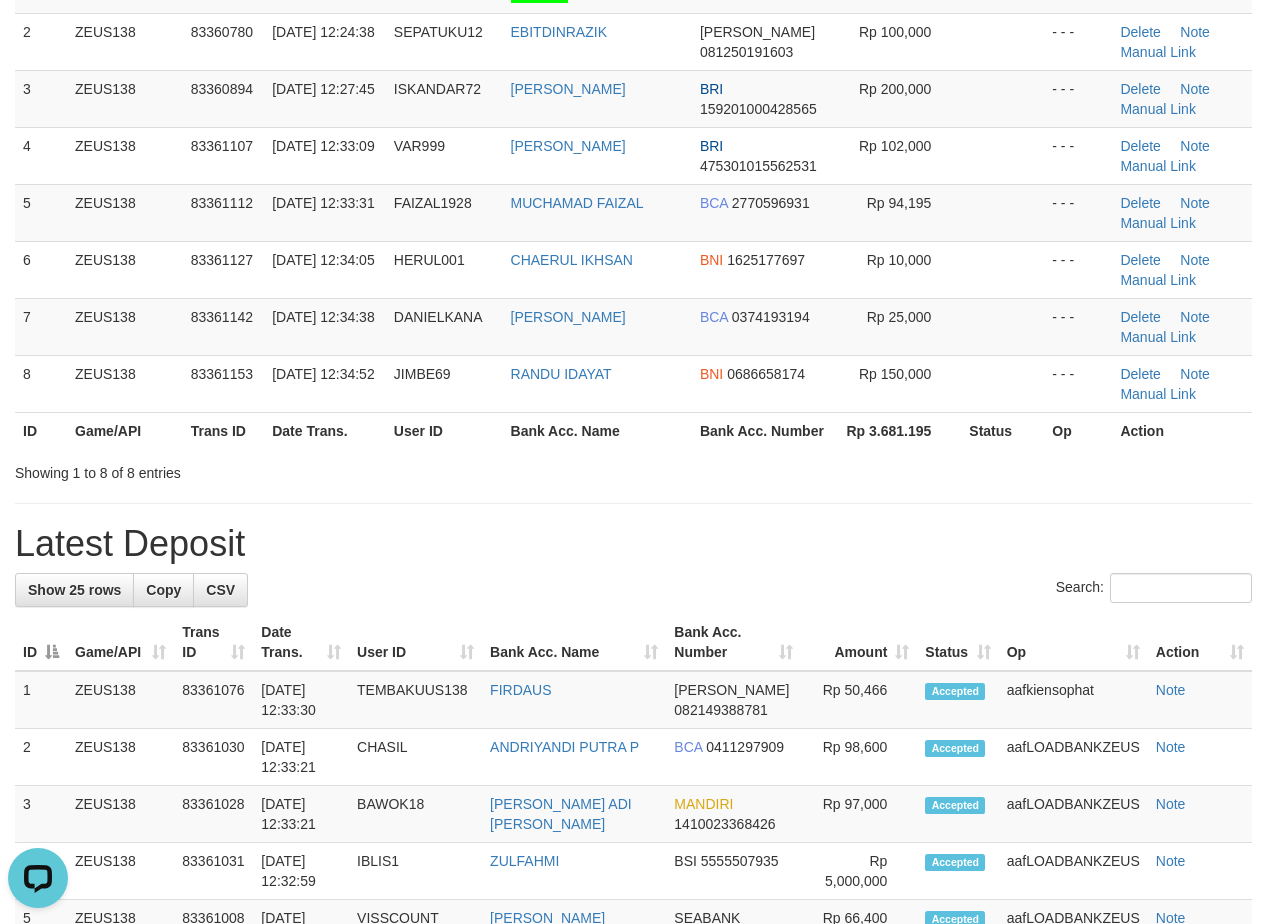 scroll, scrollTop: 0, scrollLeft: 0, axis: both 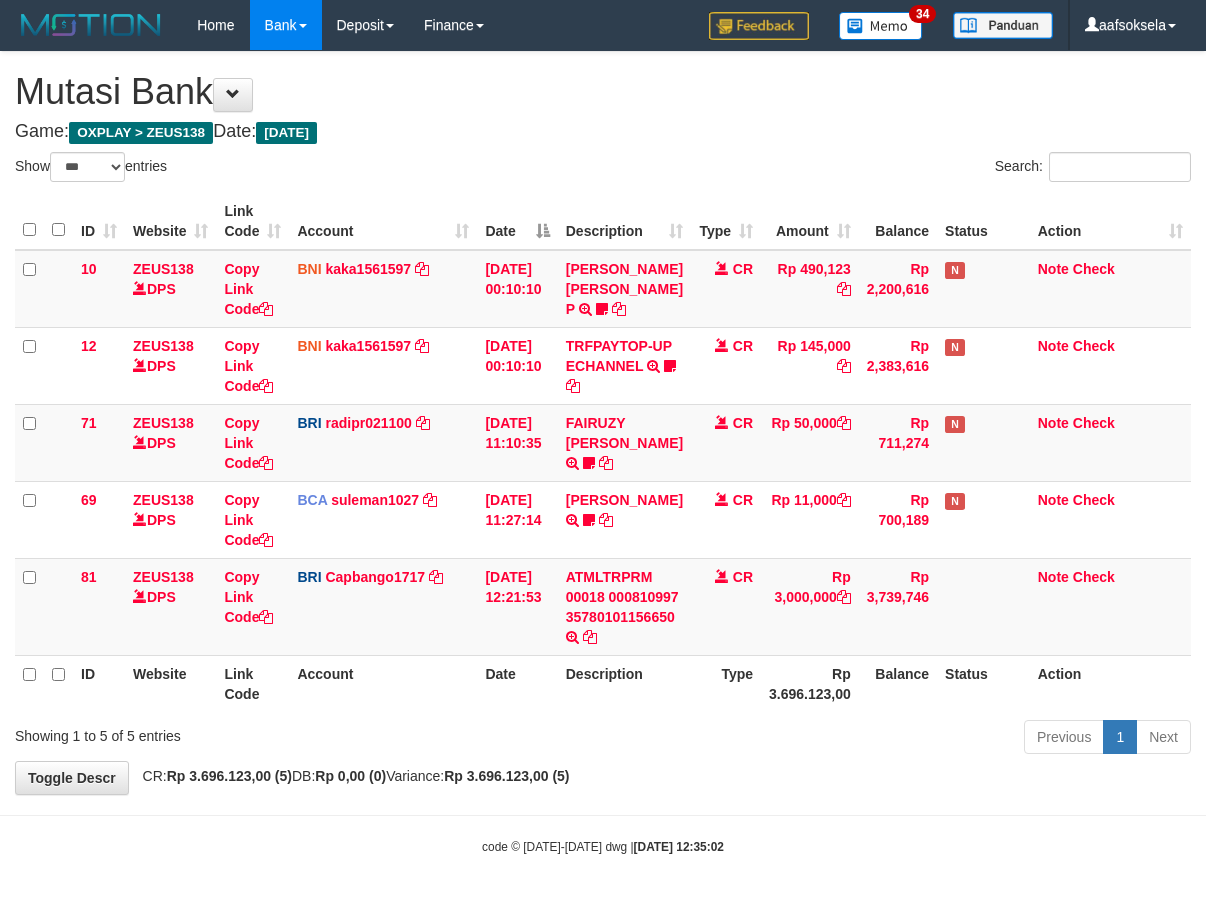 select on "***" 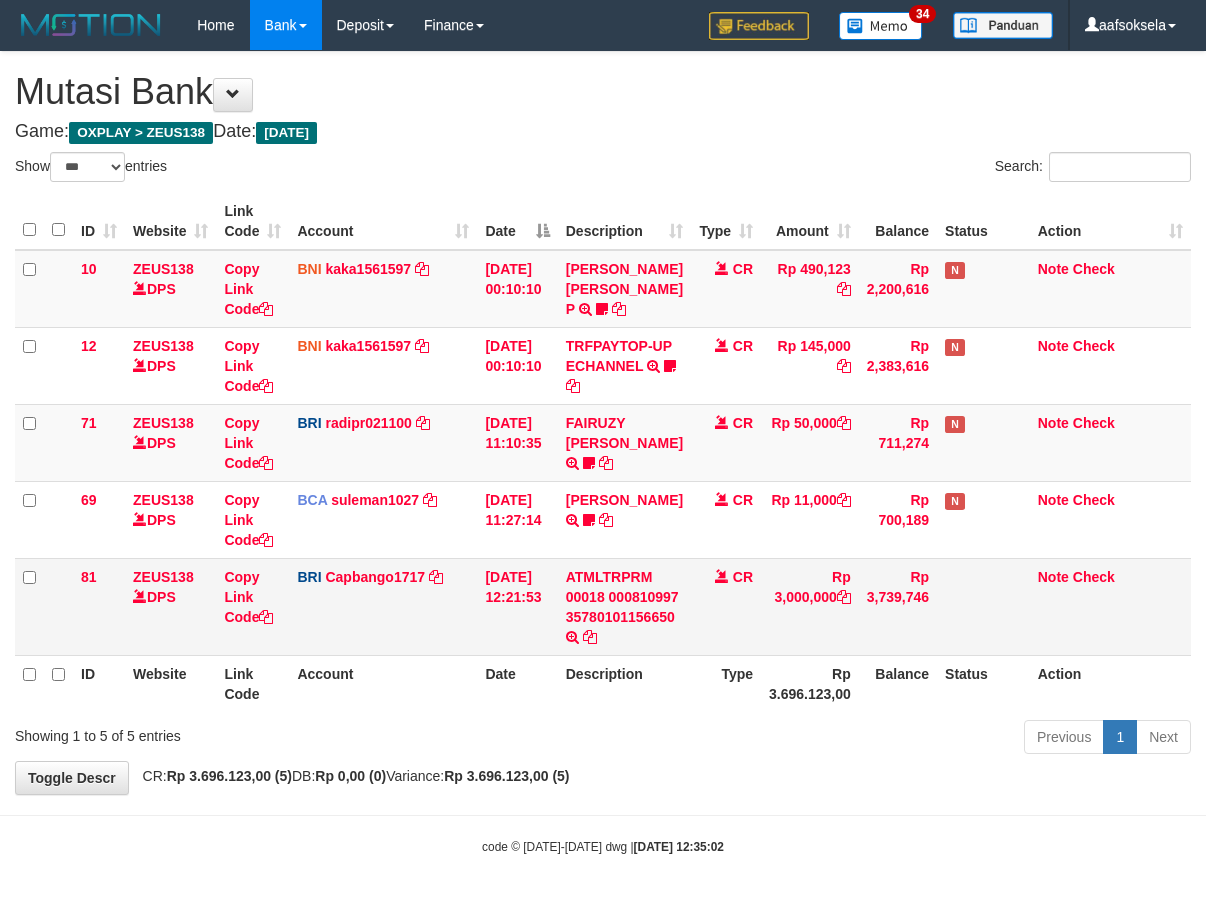 scroll, scrollTop: 18, scrollLeft: 0, axis: vertical 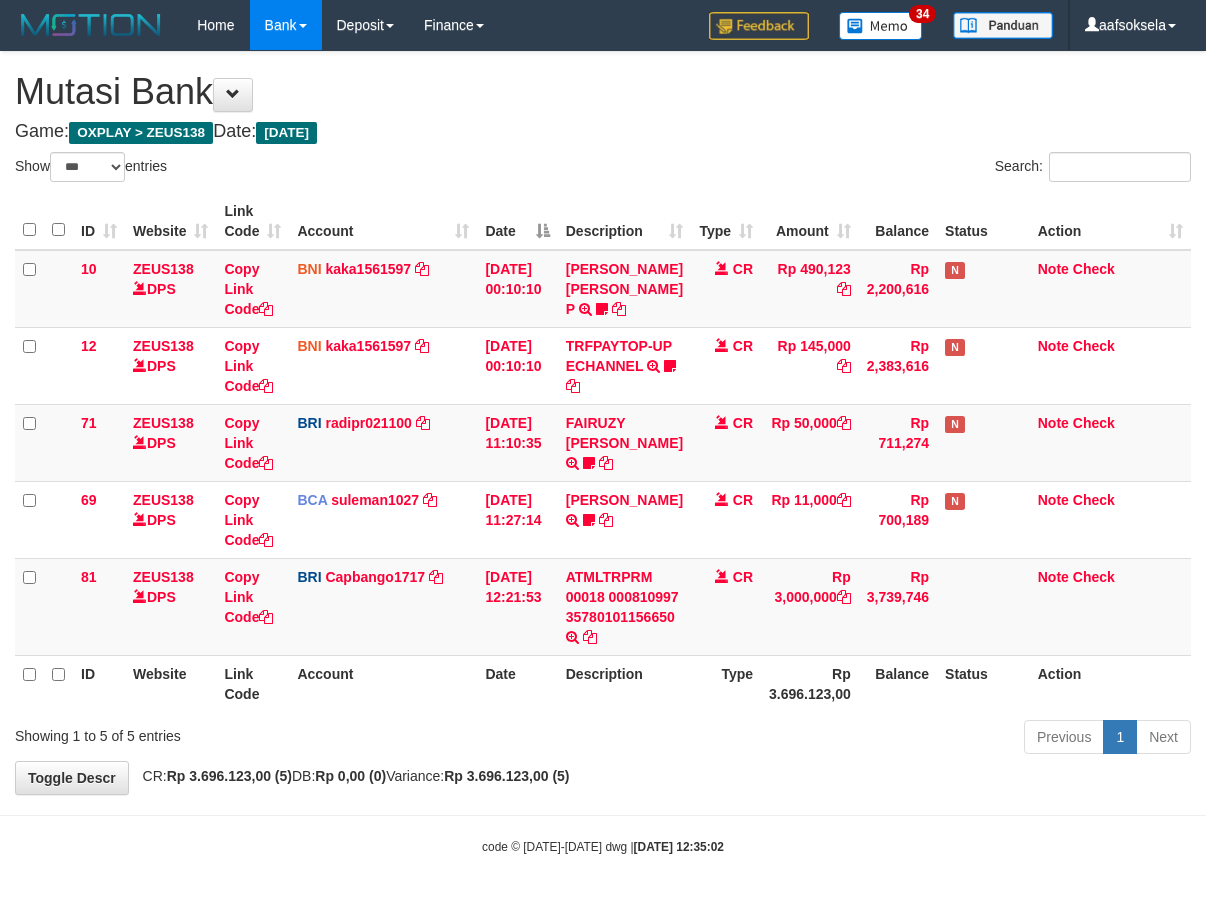 click on "Description" at bounding box center (624, 683) 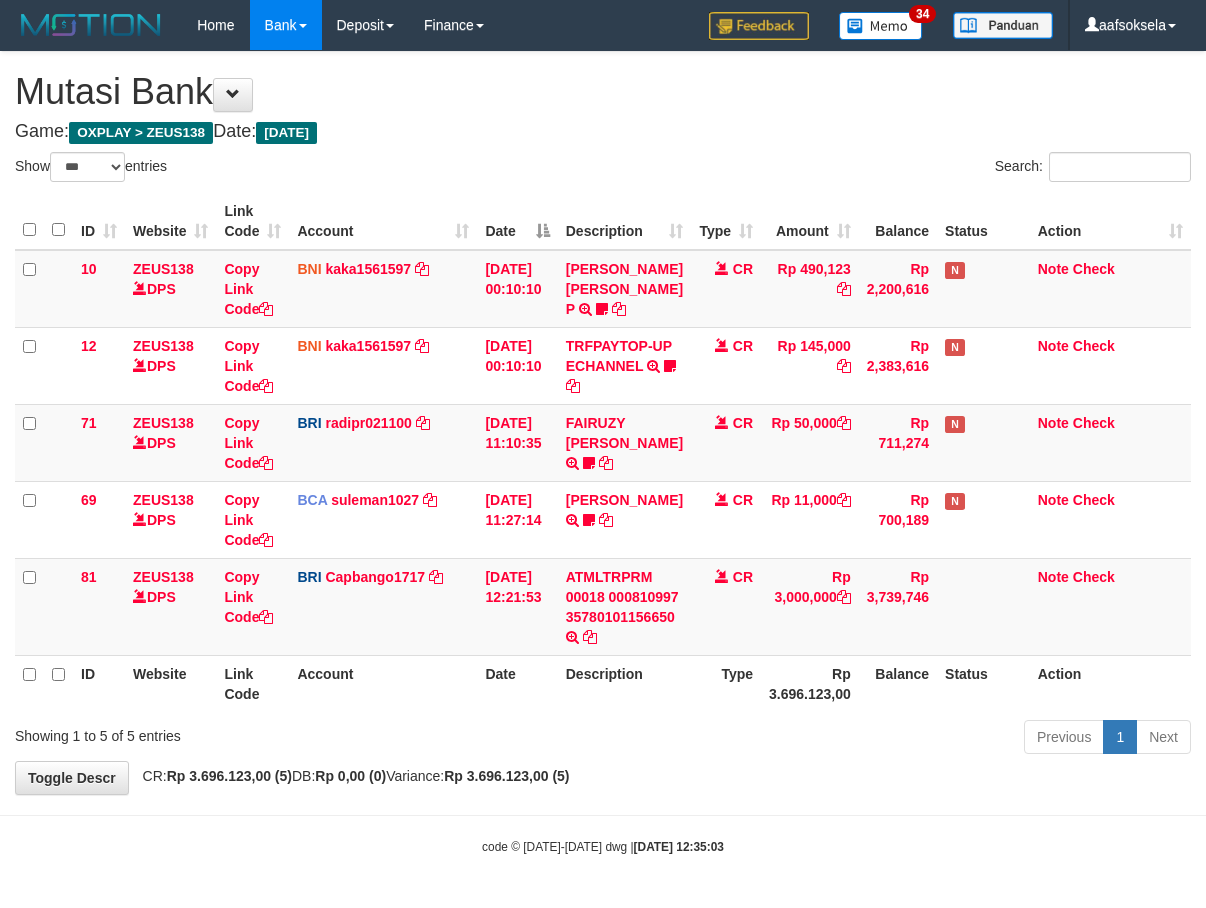 select on "***" 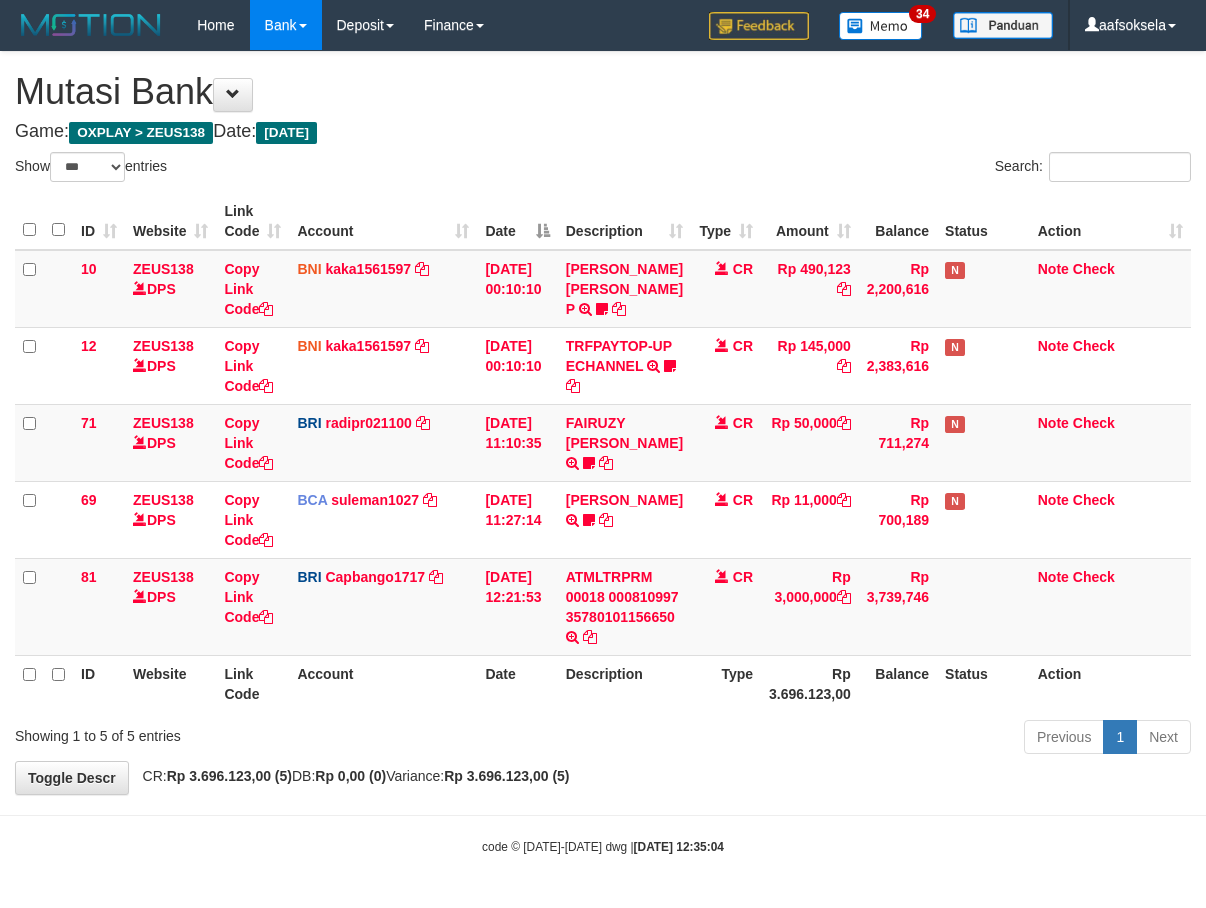 select on "***" 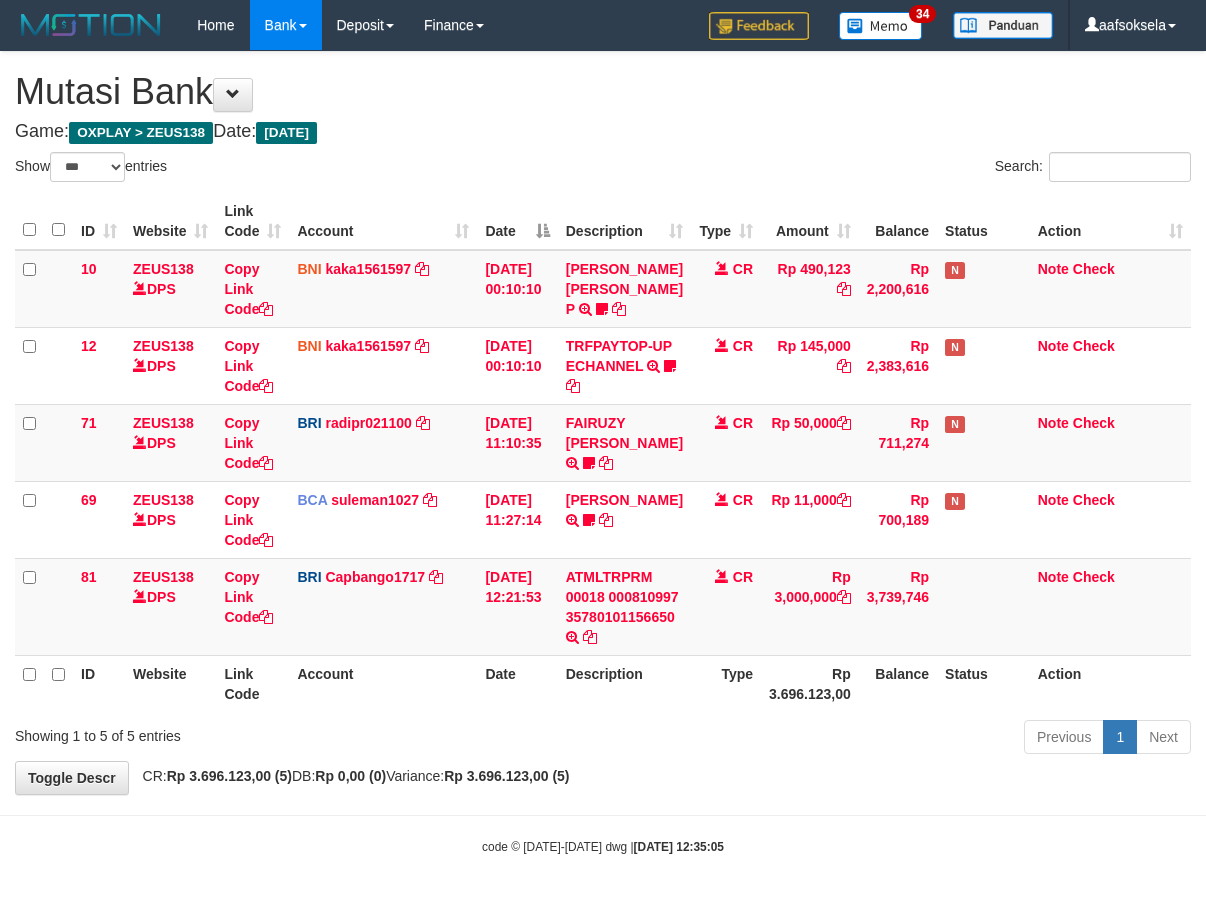 select on "***" 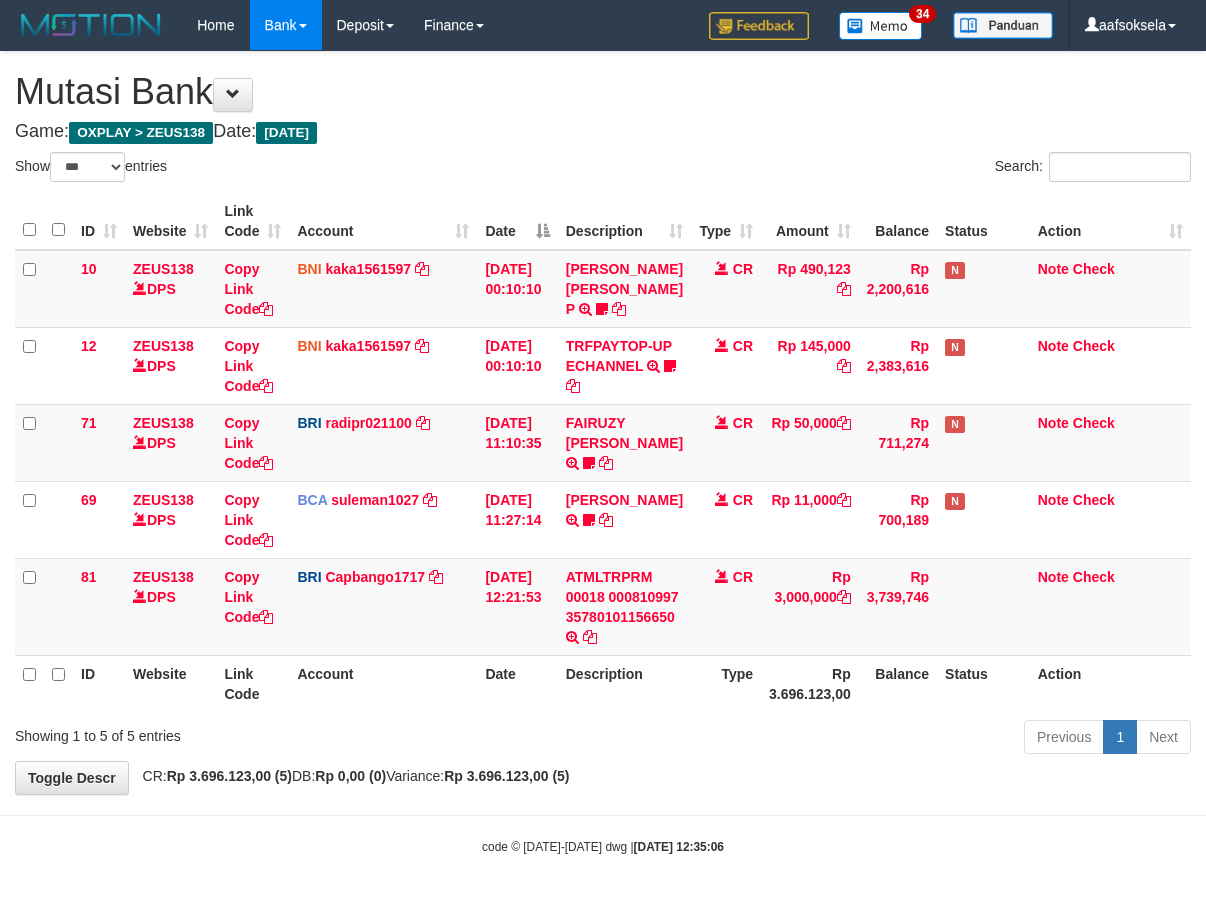select on "***" 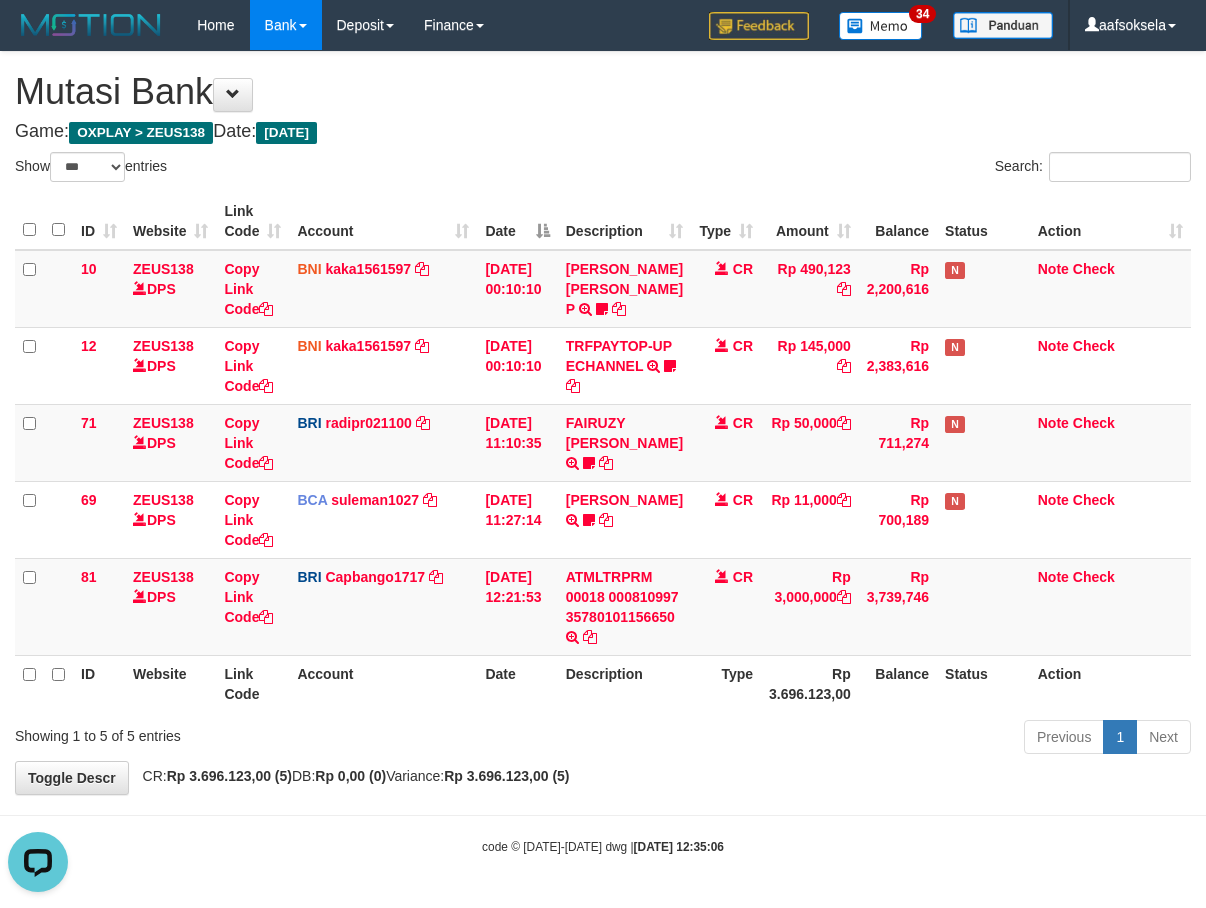 scroll, scrollTop: 0, scrollLeft: 0, axis: both 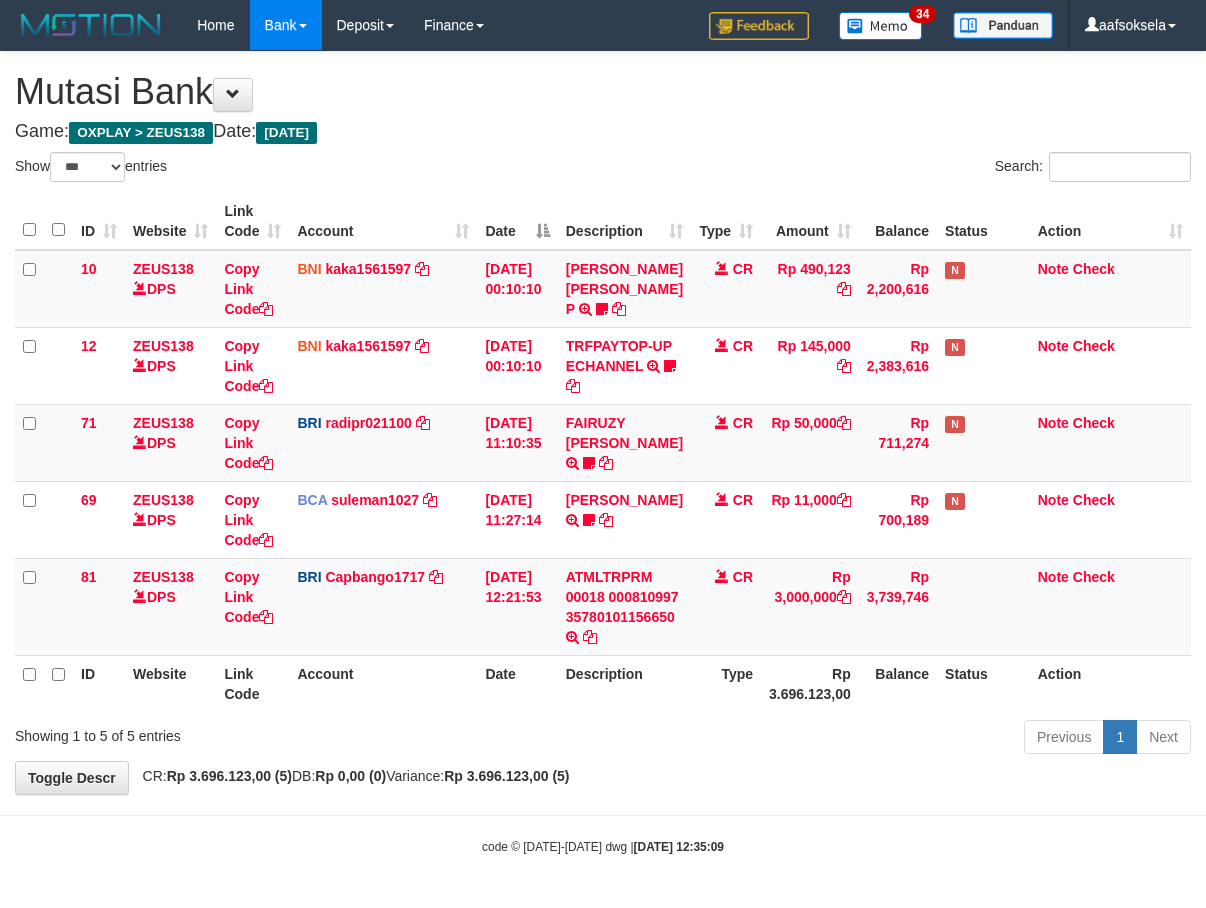 select on "***" 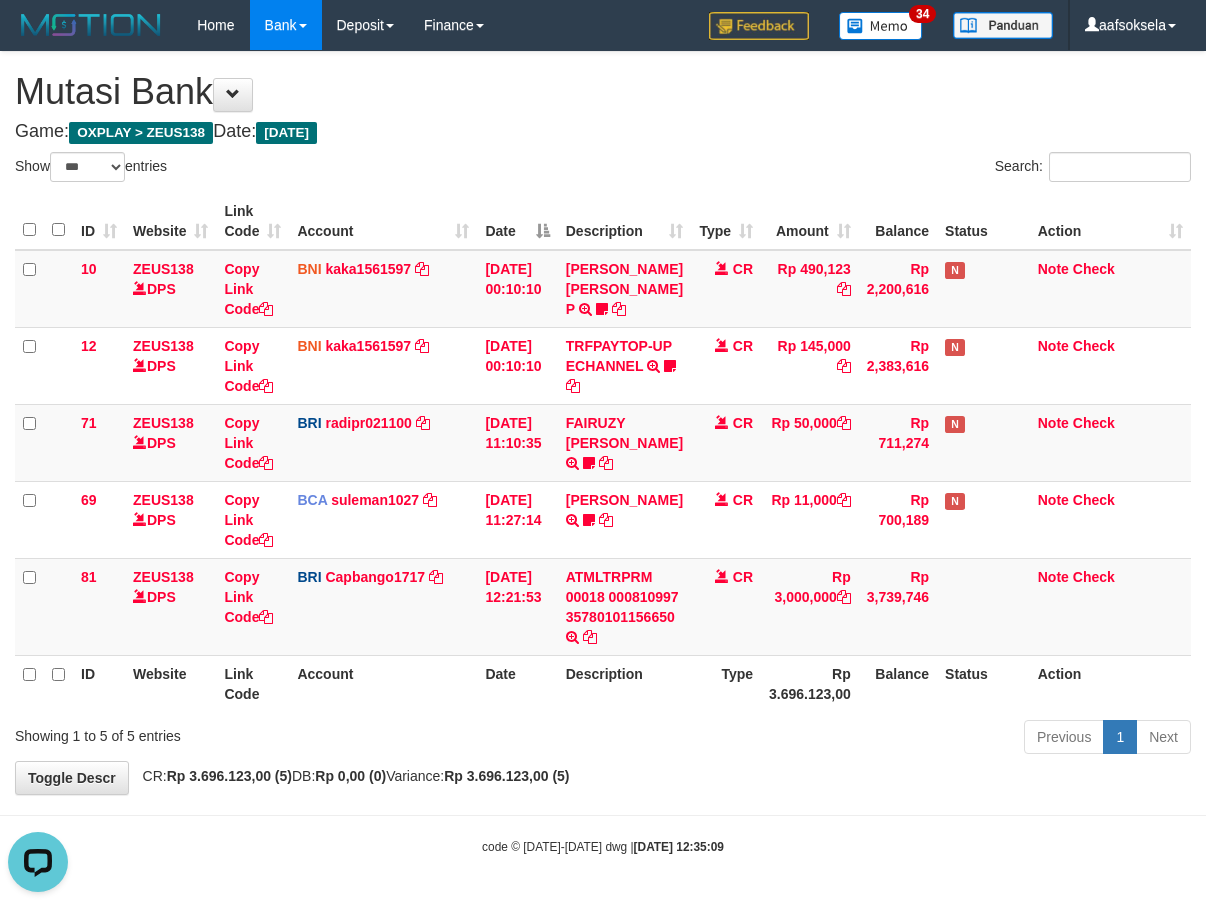 scroll, scrollTop: 0, scrollLeft: 0, axis: both 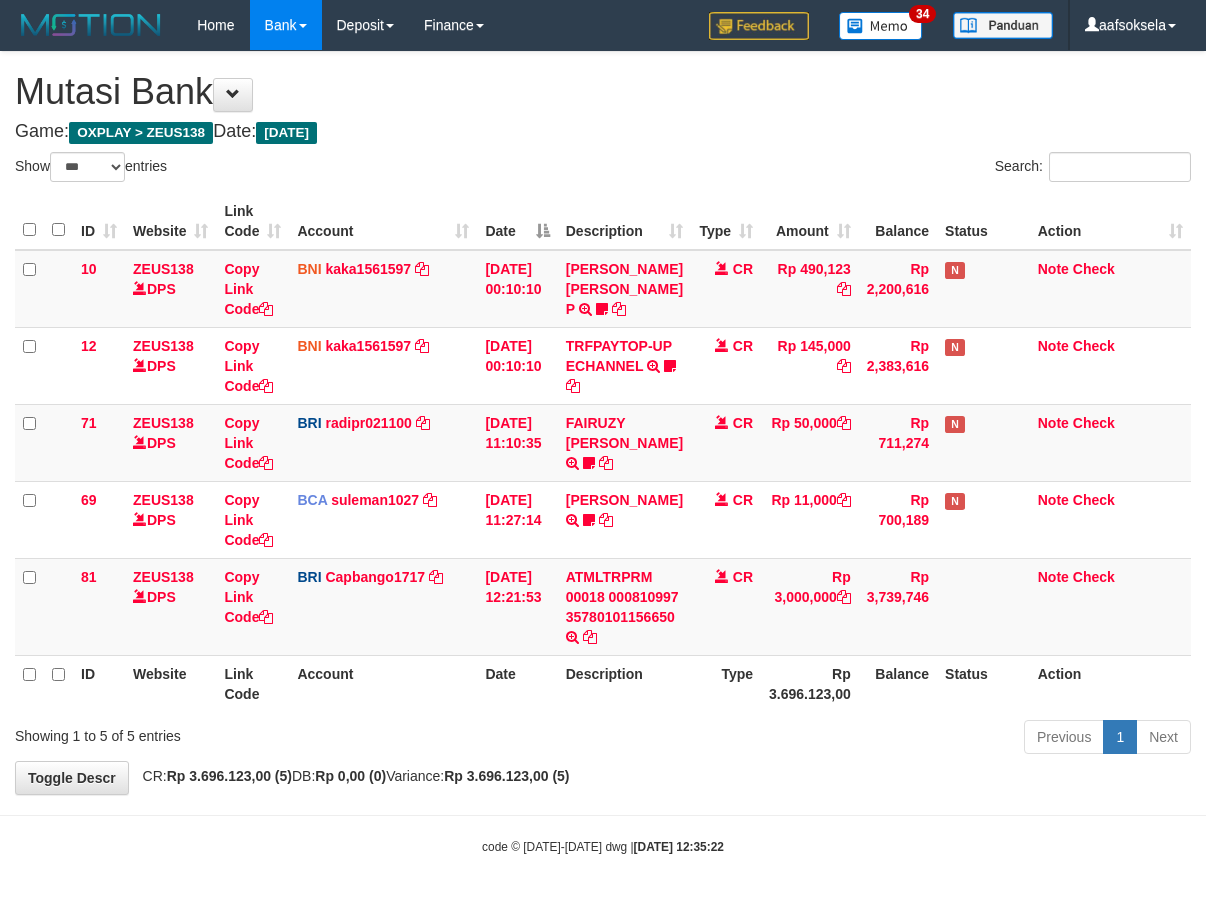 select on "***" 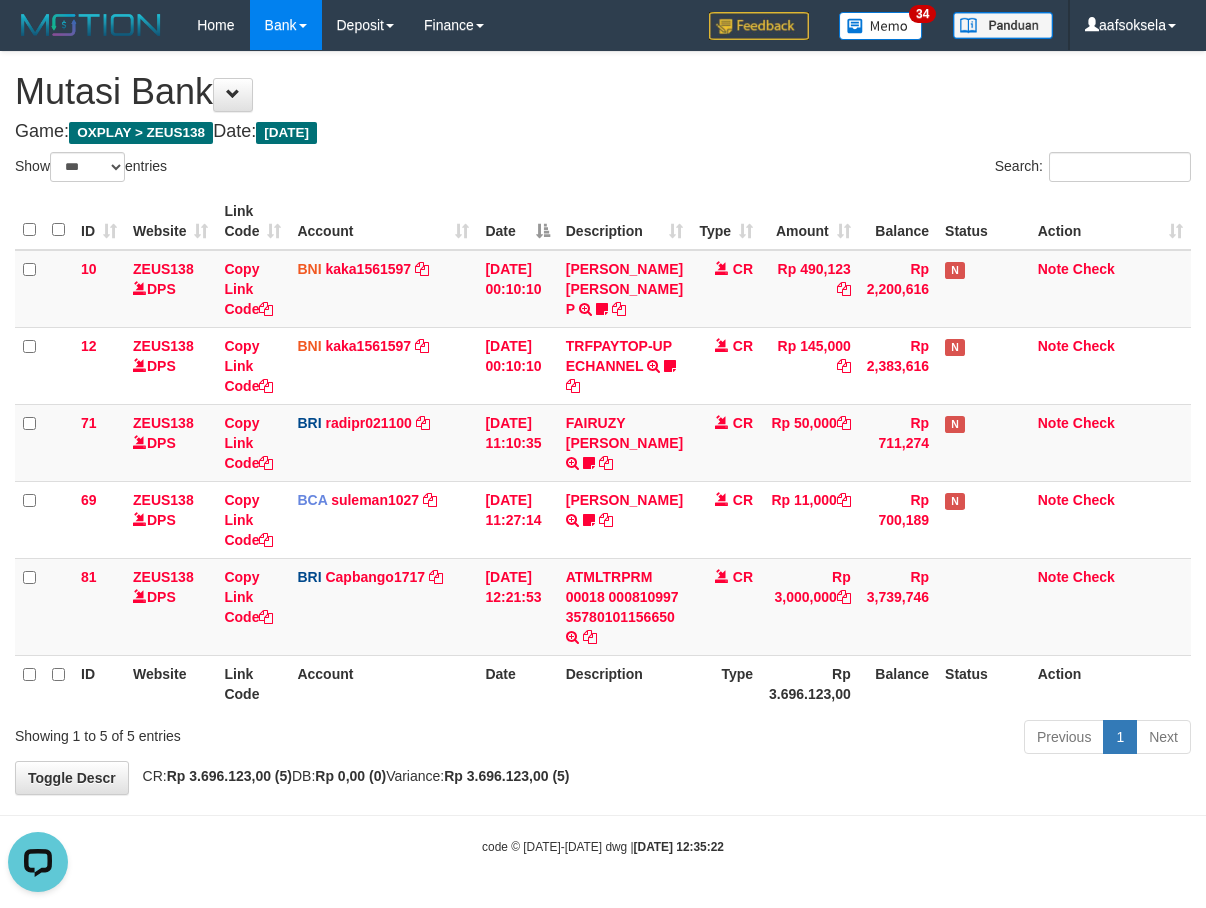 click on "Previous 1 Next" at bounding box center (855, 739) 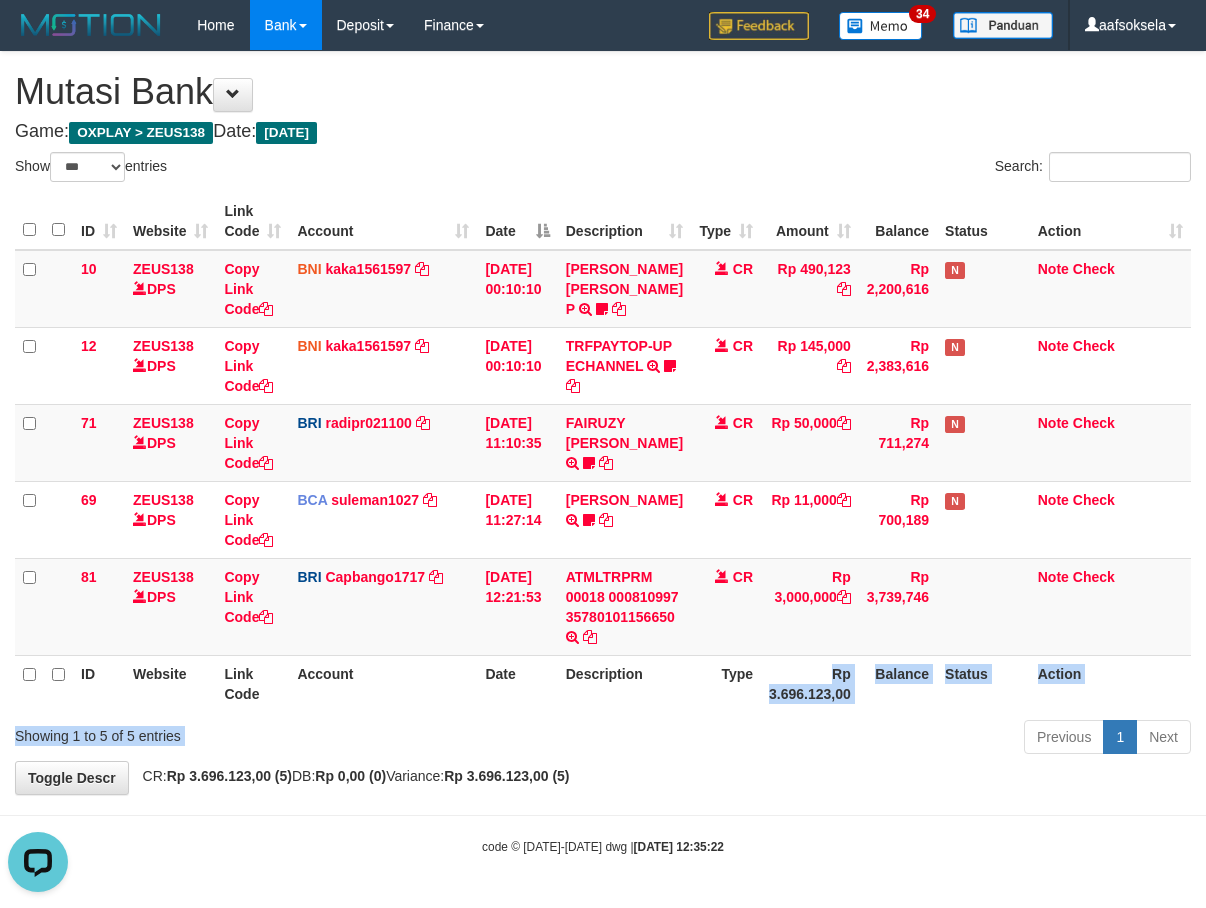 click on "Show  ** ** ** ***  entries Search:
ID Website Link Code Account Date Description Type Amount Balance Status Action
10
ZEUS138    DPS
Copy Link Code
BNI
kaka1561597
DPS
KARMILA
mutasi_20250710_2425 | 10
mutasi_20250710_2425 | 10
10/07/2025 00:10:10
MARIO MATERNUS MAU P            TRF/PAY/TOP-UP ECHANNEL MARIO MATERNUS MAU P    LAKILAKIKUAT99
CR
Rp 490,123
Rp 2,200,616
N
Note
Check
12
ZEUS138    DPS
Copy Link Code
BNI
kaka1561597" at bounding box center [603, 456] 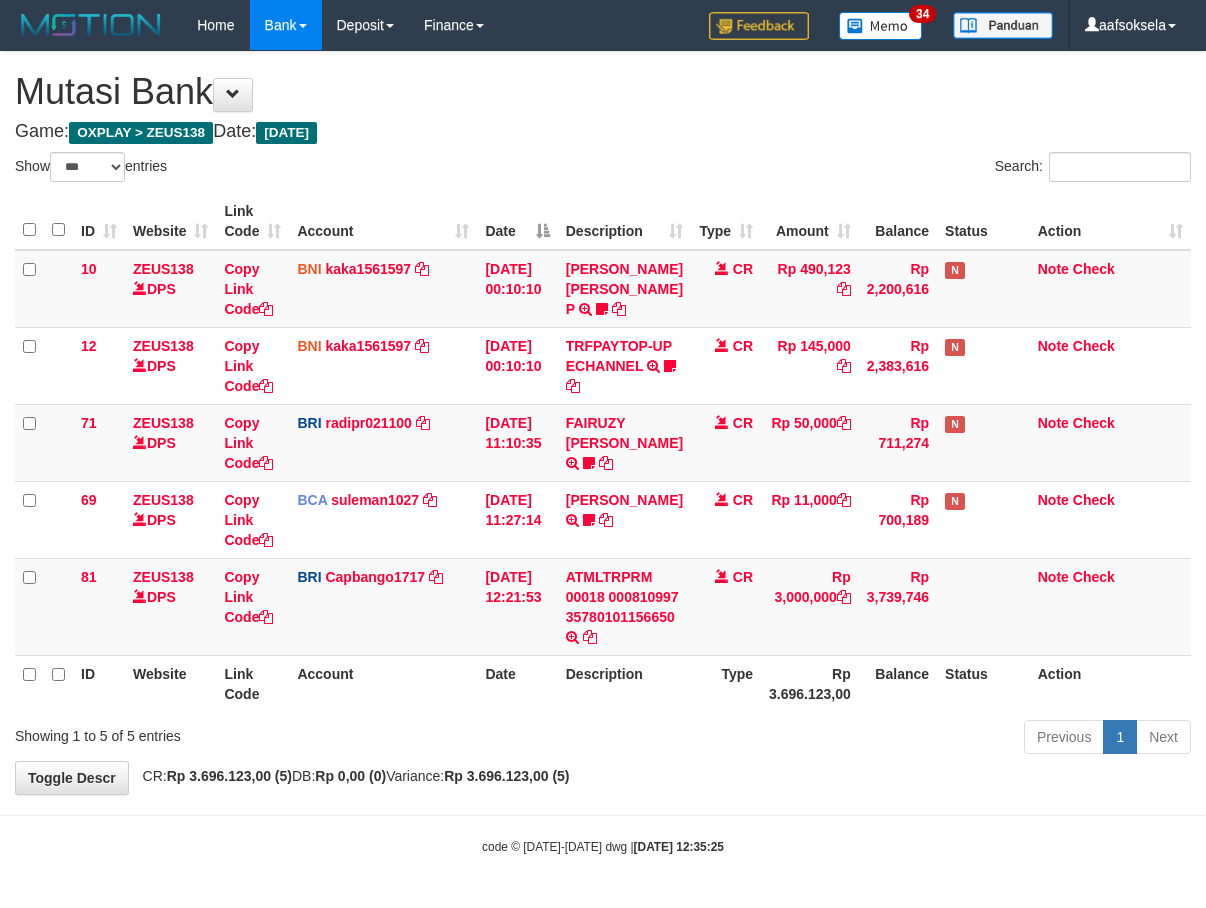 select on "***" 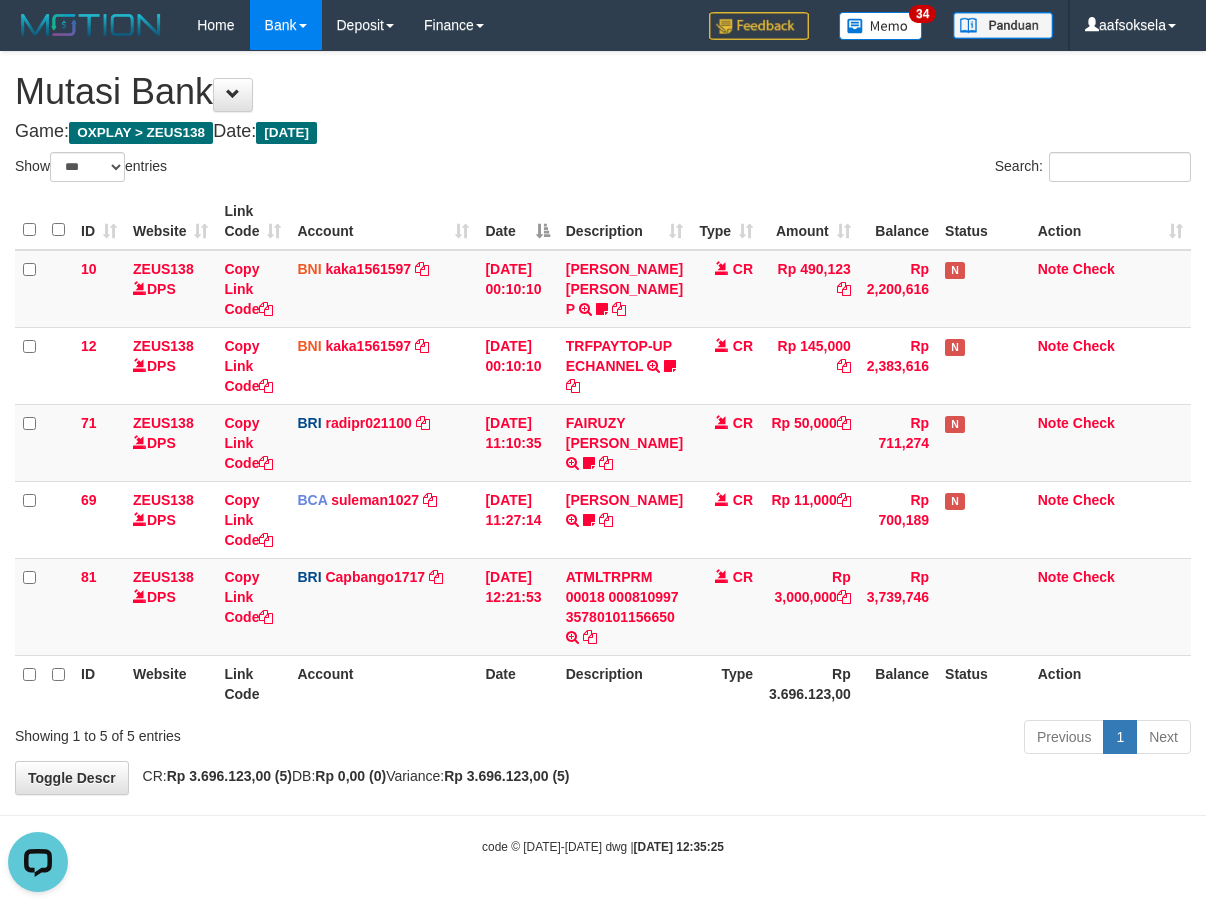 scroll, scrollTop: 0, scrollLeft: 0, axis: both 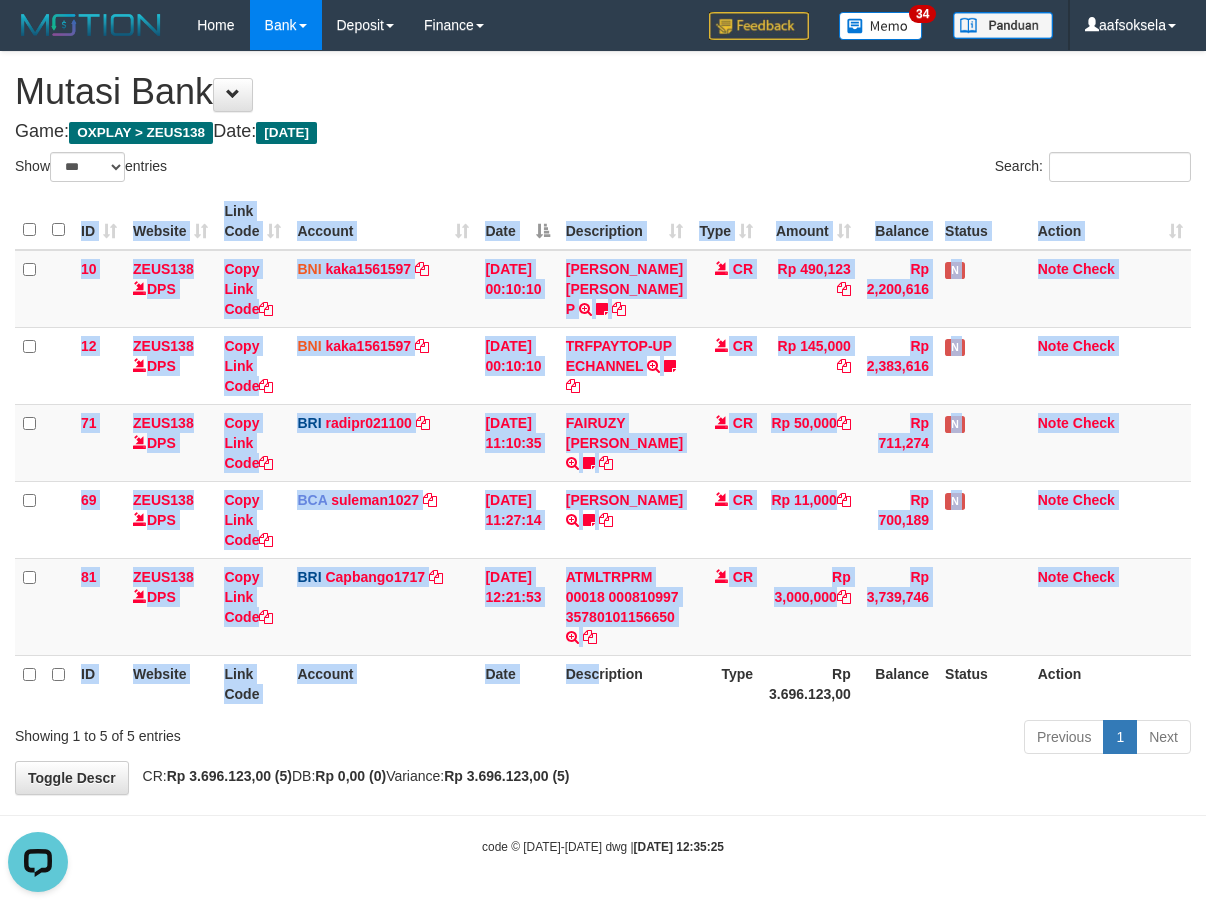 drag, startPoint x: 610, startPoint y: 713, endPoint x: 1121, endPoint y: 671, distance: 512.72314 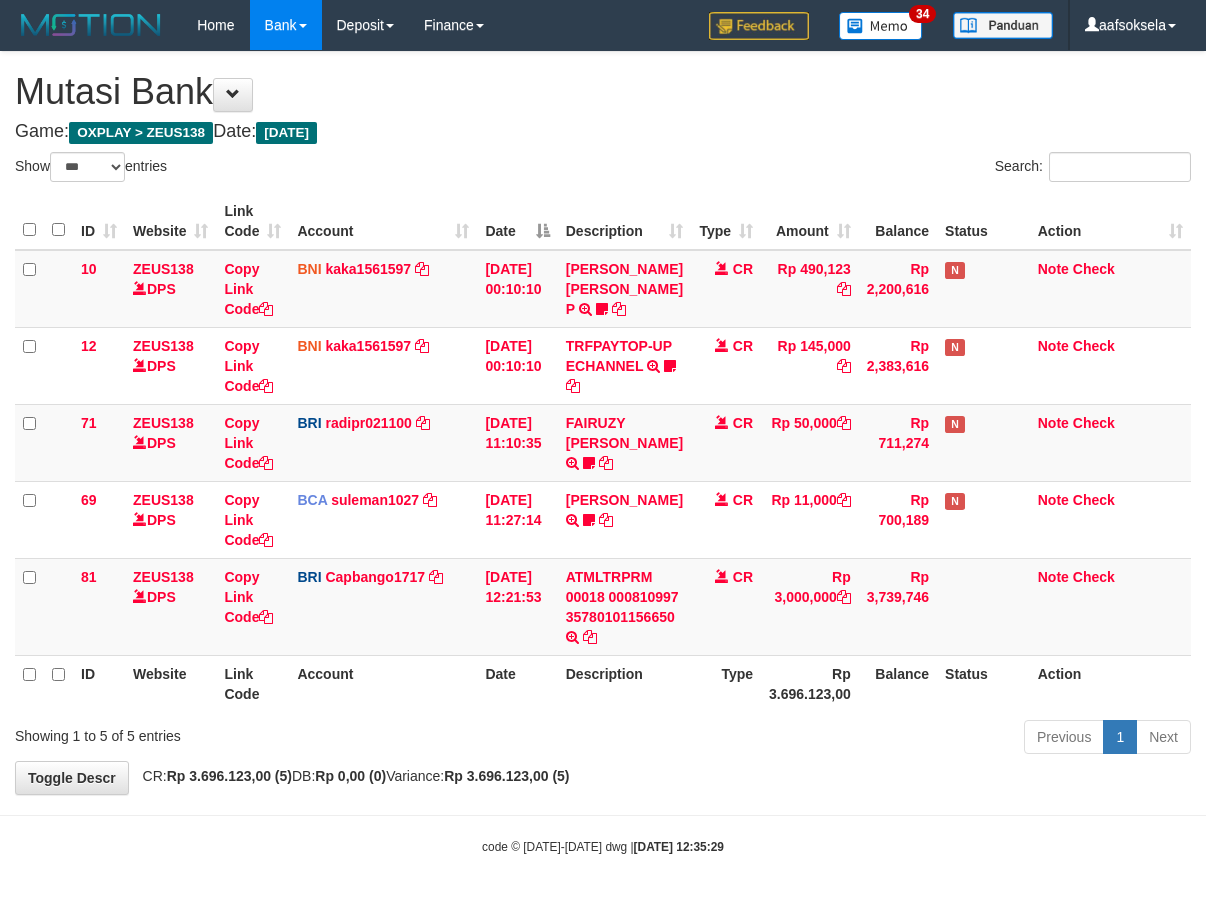 select on "***" 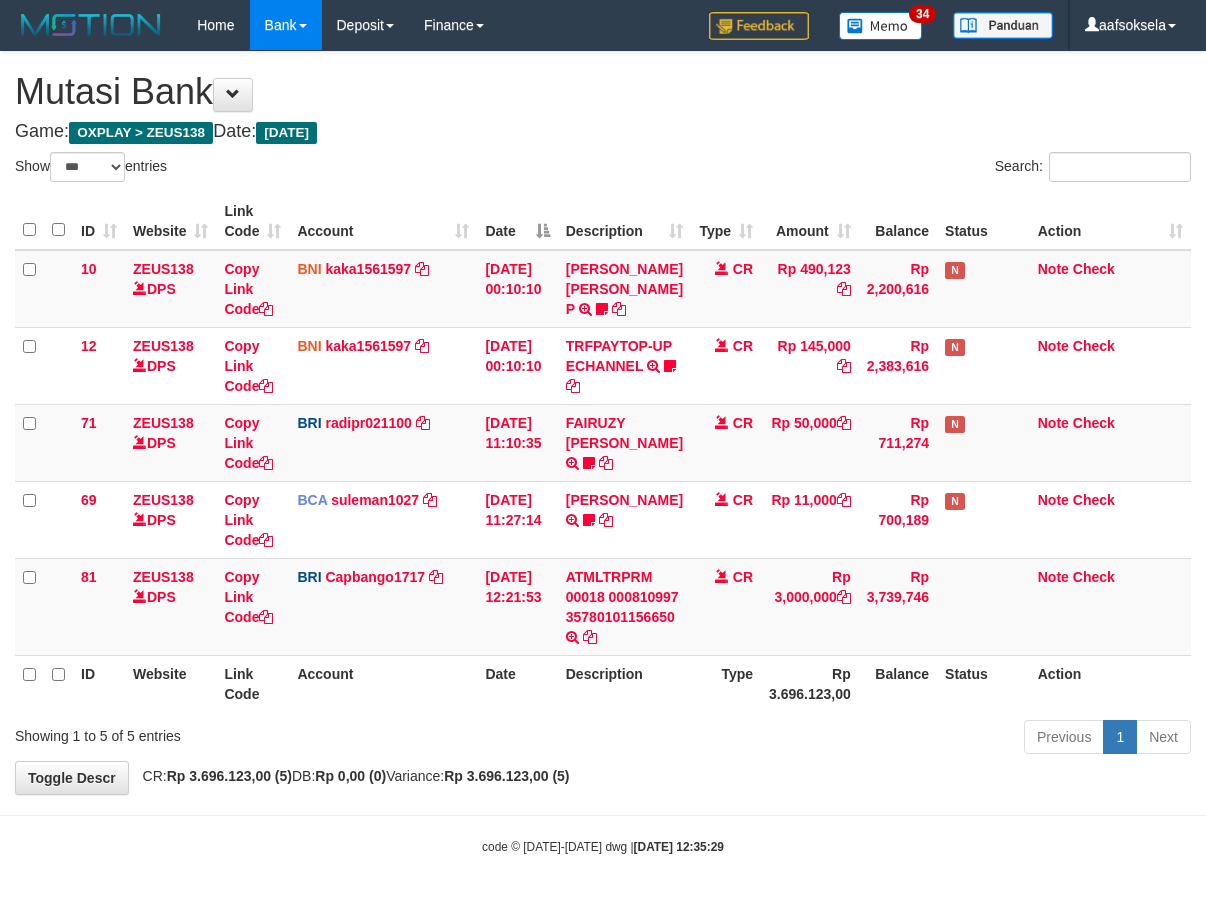 click on "Date" at bounding box center (517, 683) 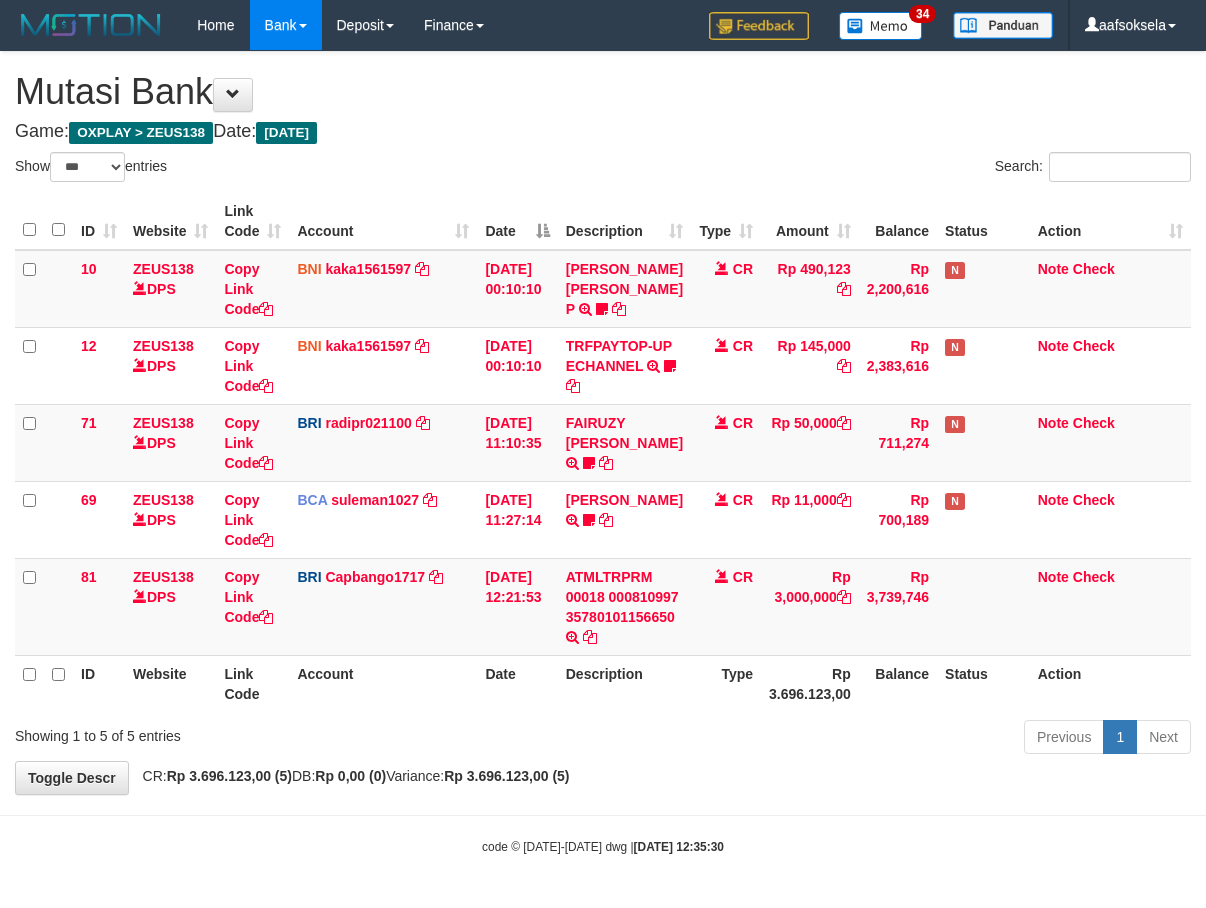 select on "***" 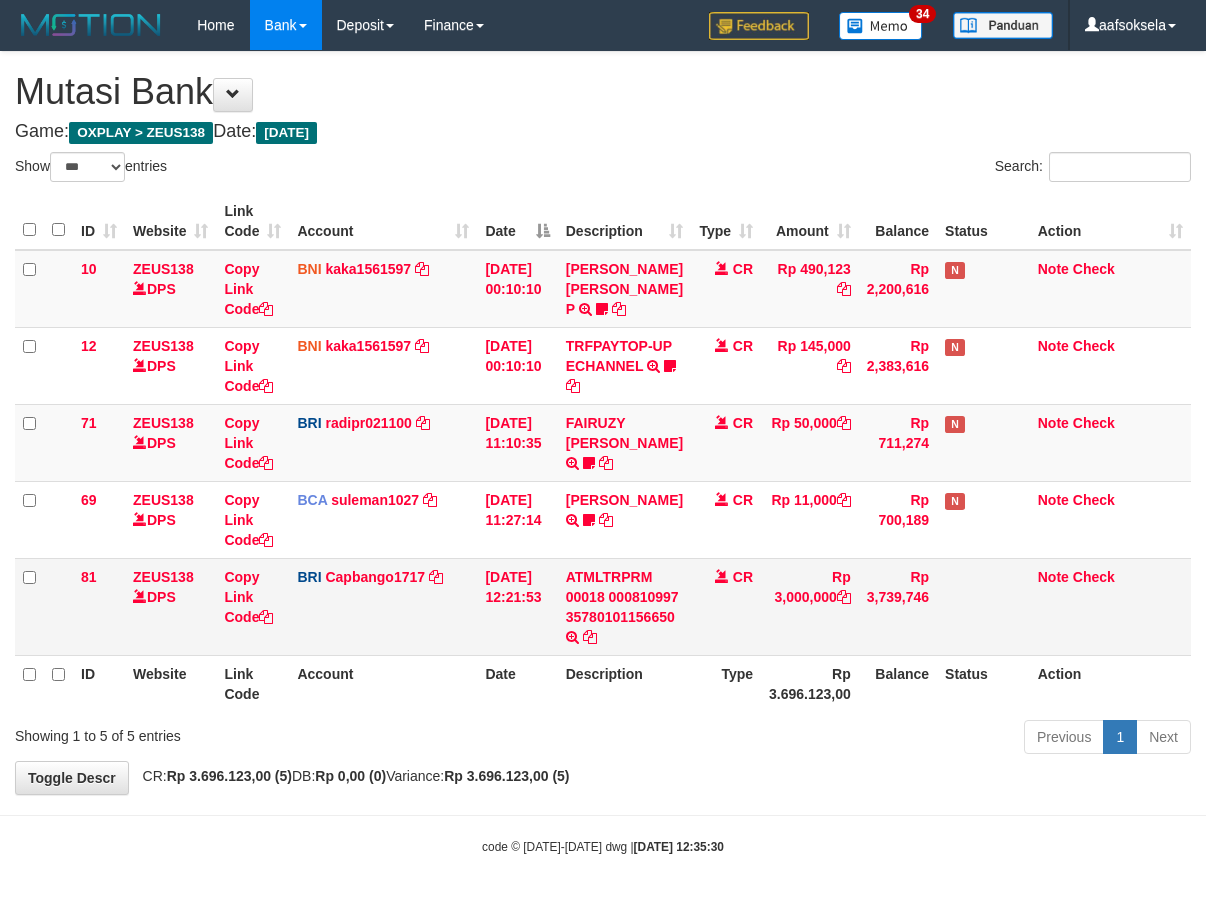 click on "ATMLTRPRM 00018 000810997 35780101156650         TRANSAKSI KREDIT DARI BANK LAIN ATMLTRPRM 00018 000810997â?? â??â??35780101156650" at bounding box center [624, 606] 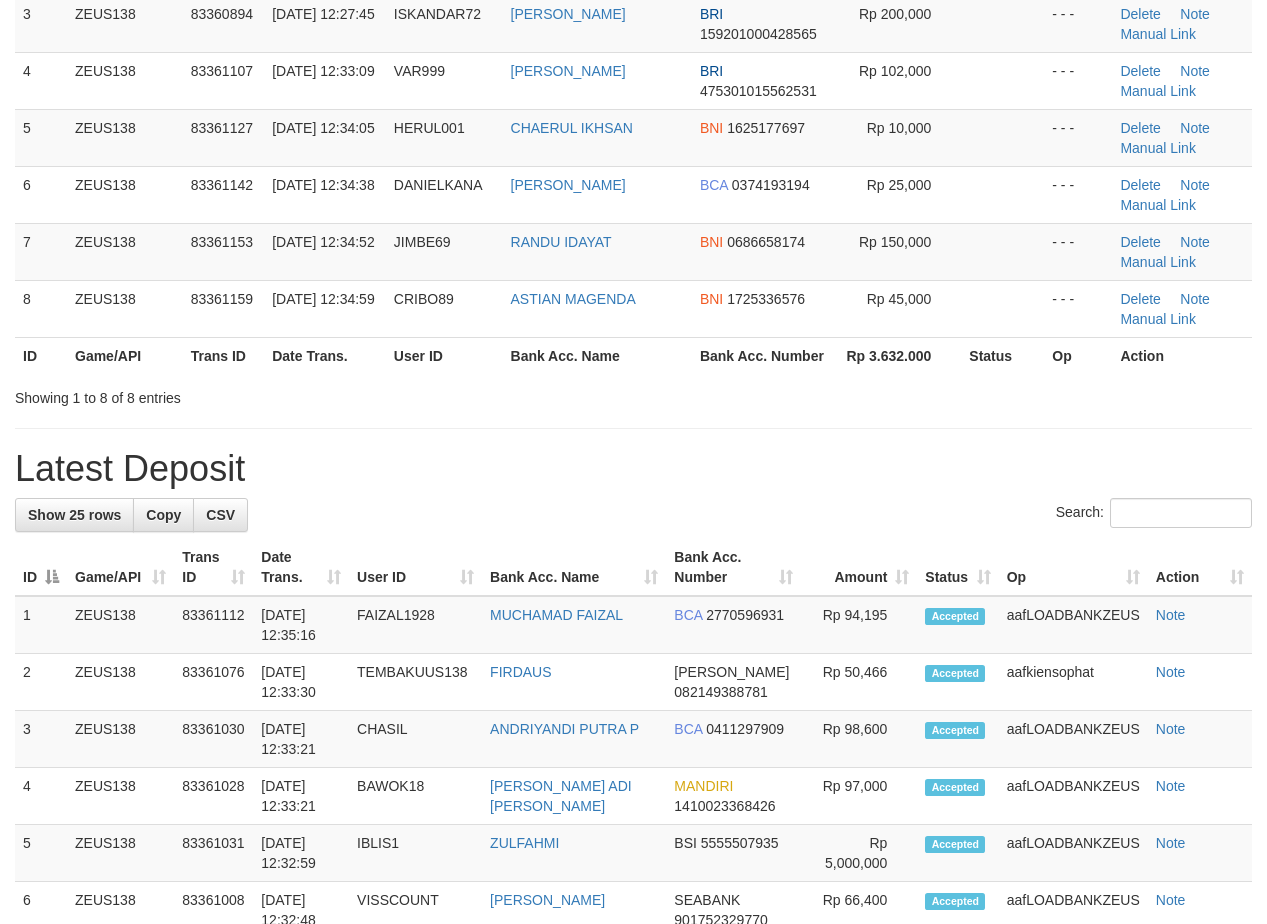 scroll, scrollTop: 294, scrollLeft: 0, axis: vertical 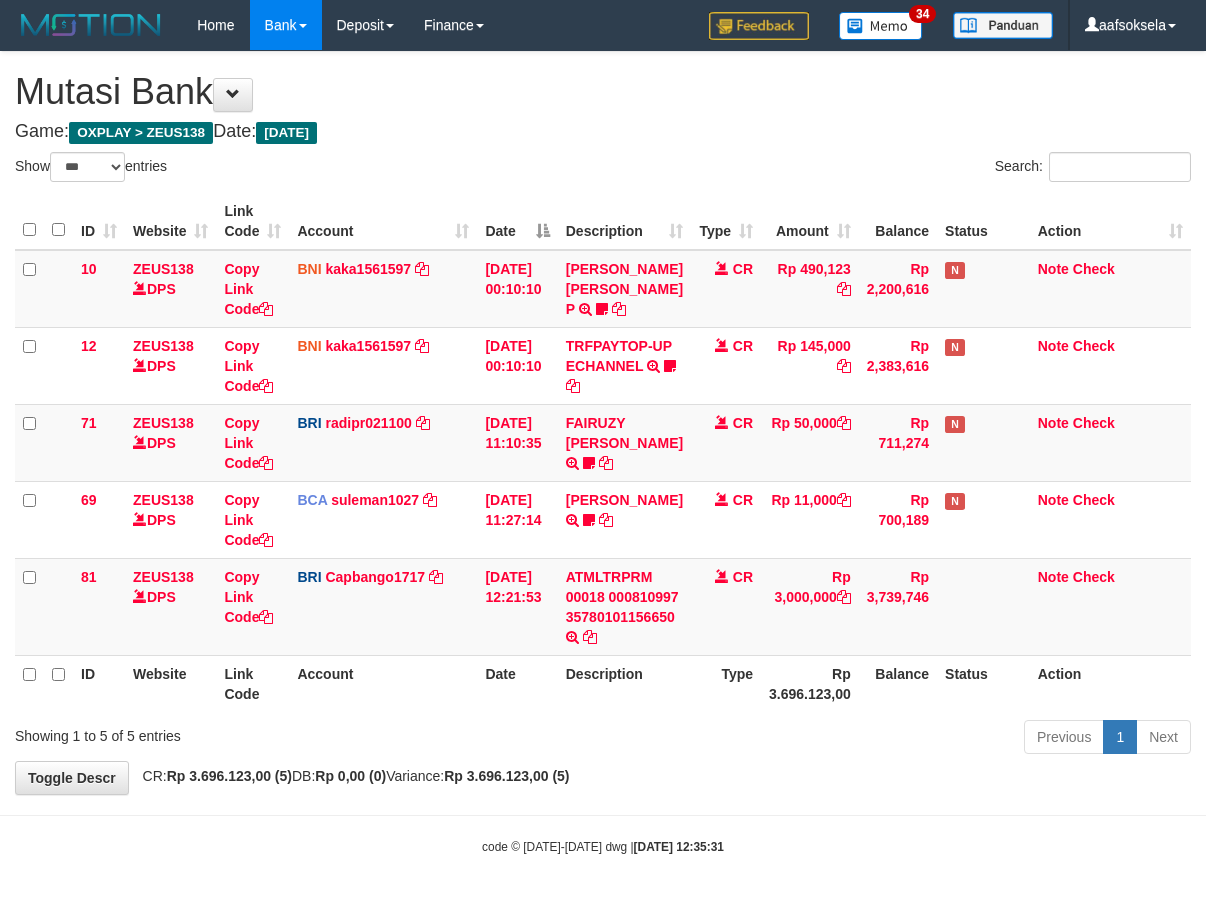 select on "***" 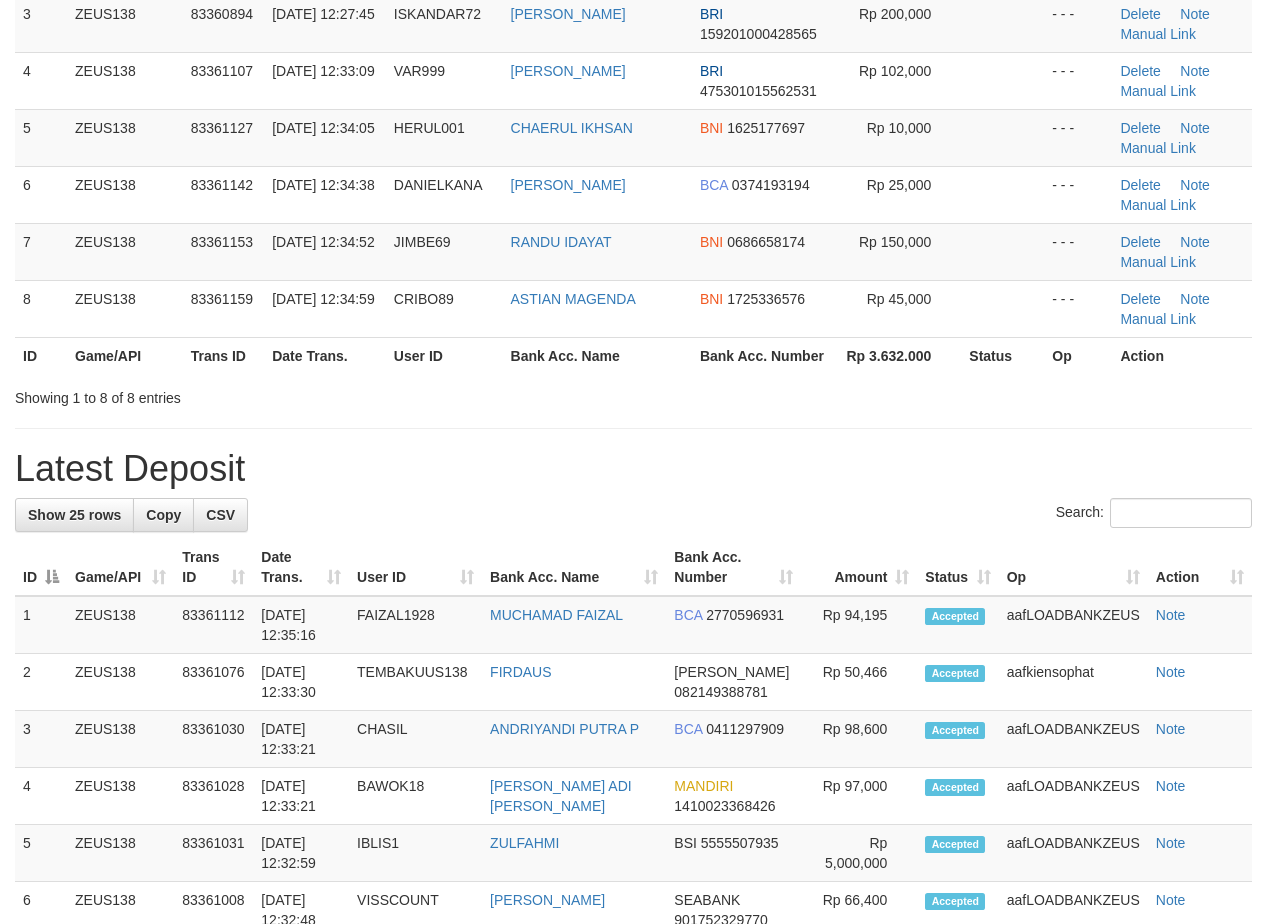 scroll, scrollTop: 294, scrollLeft: 0, axis: vertical 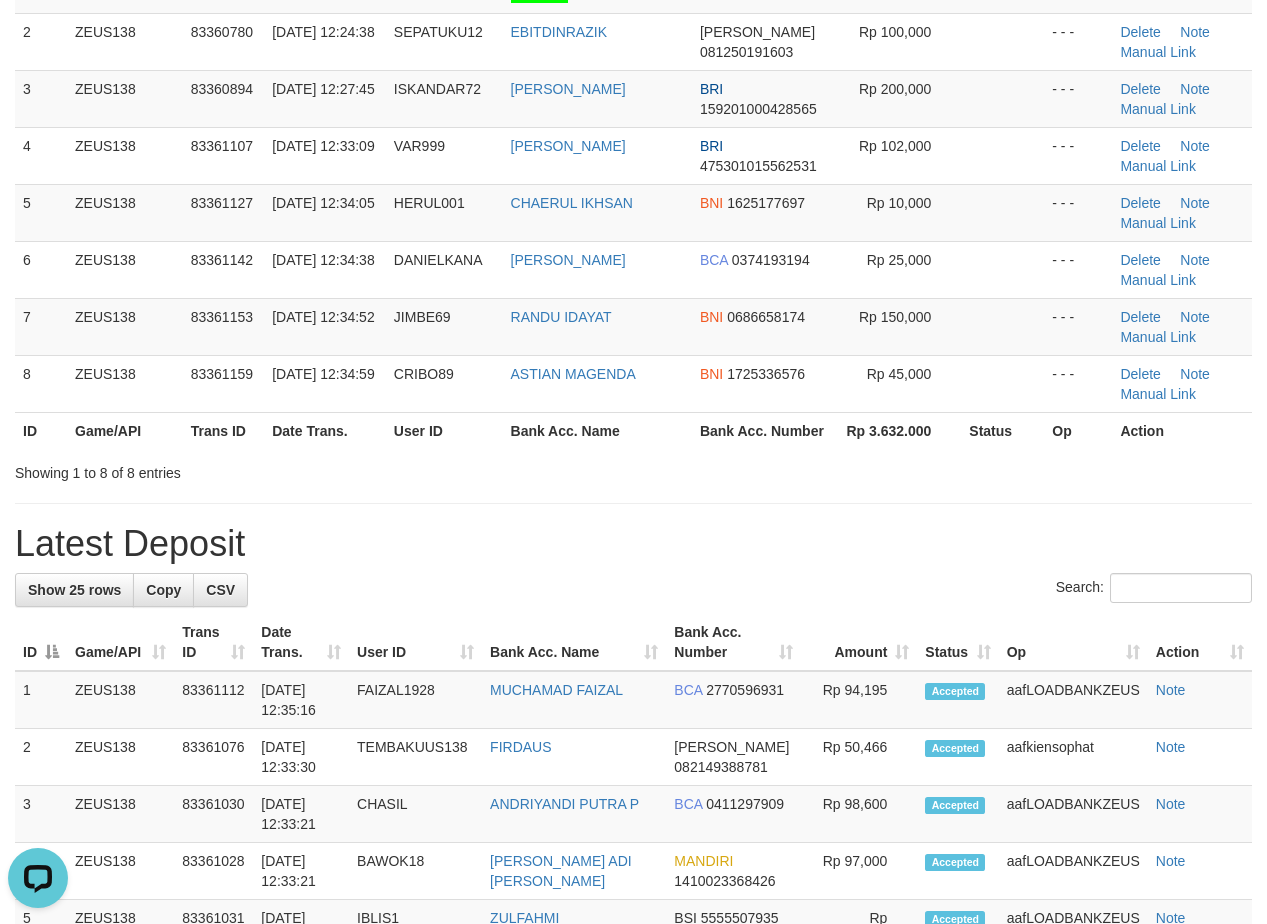 click on "Latest Deposit" at bounding box center [633, 544] 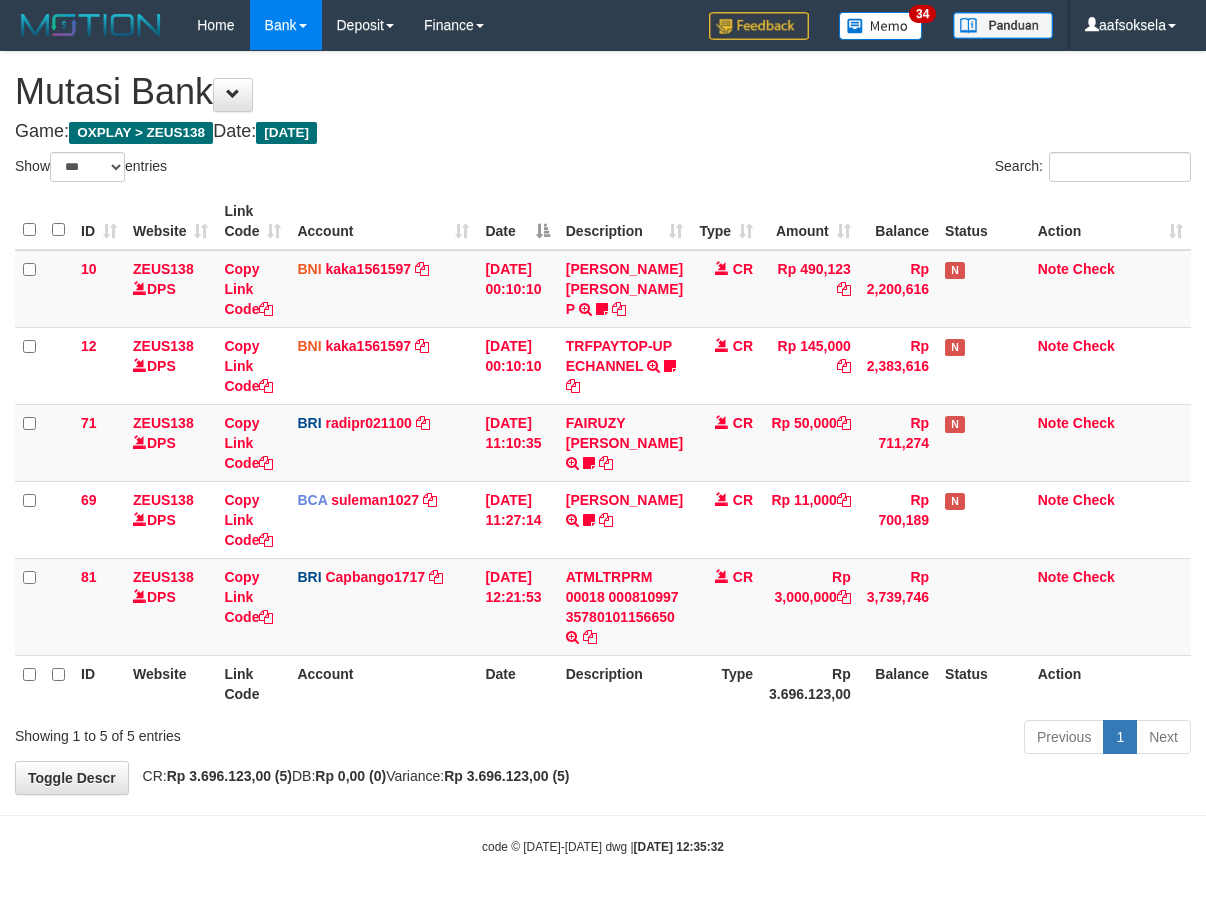 select on "***" 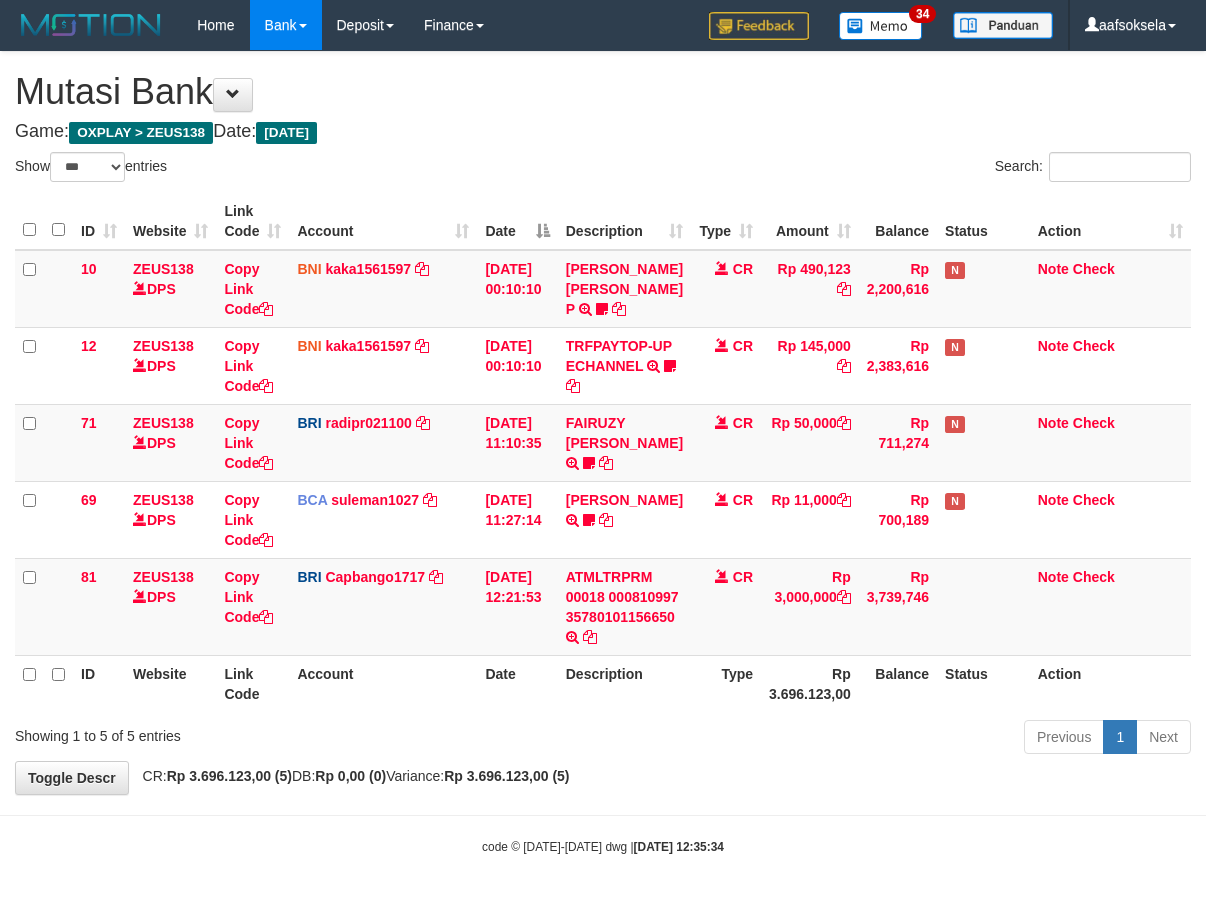 select on "***" 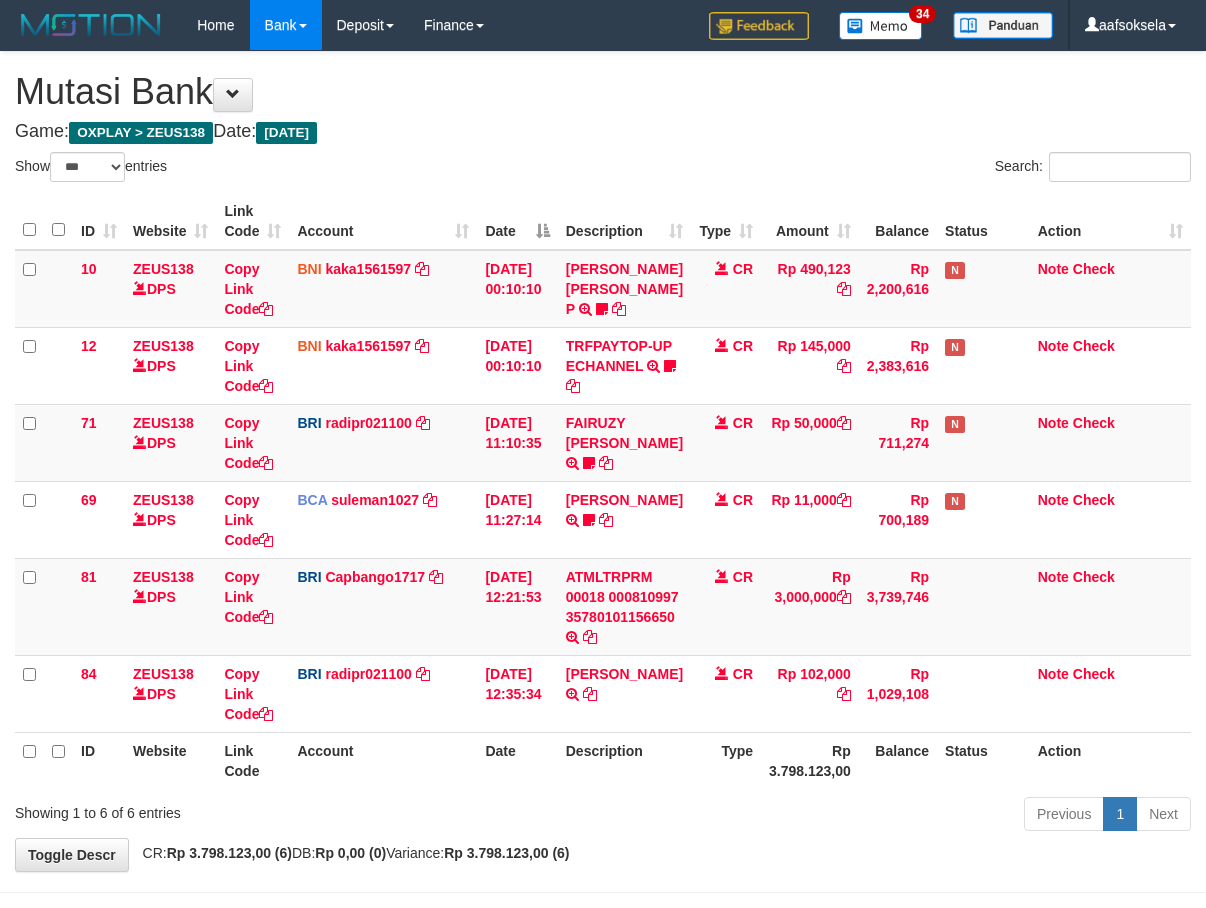 select on "***" 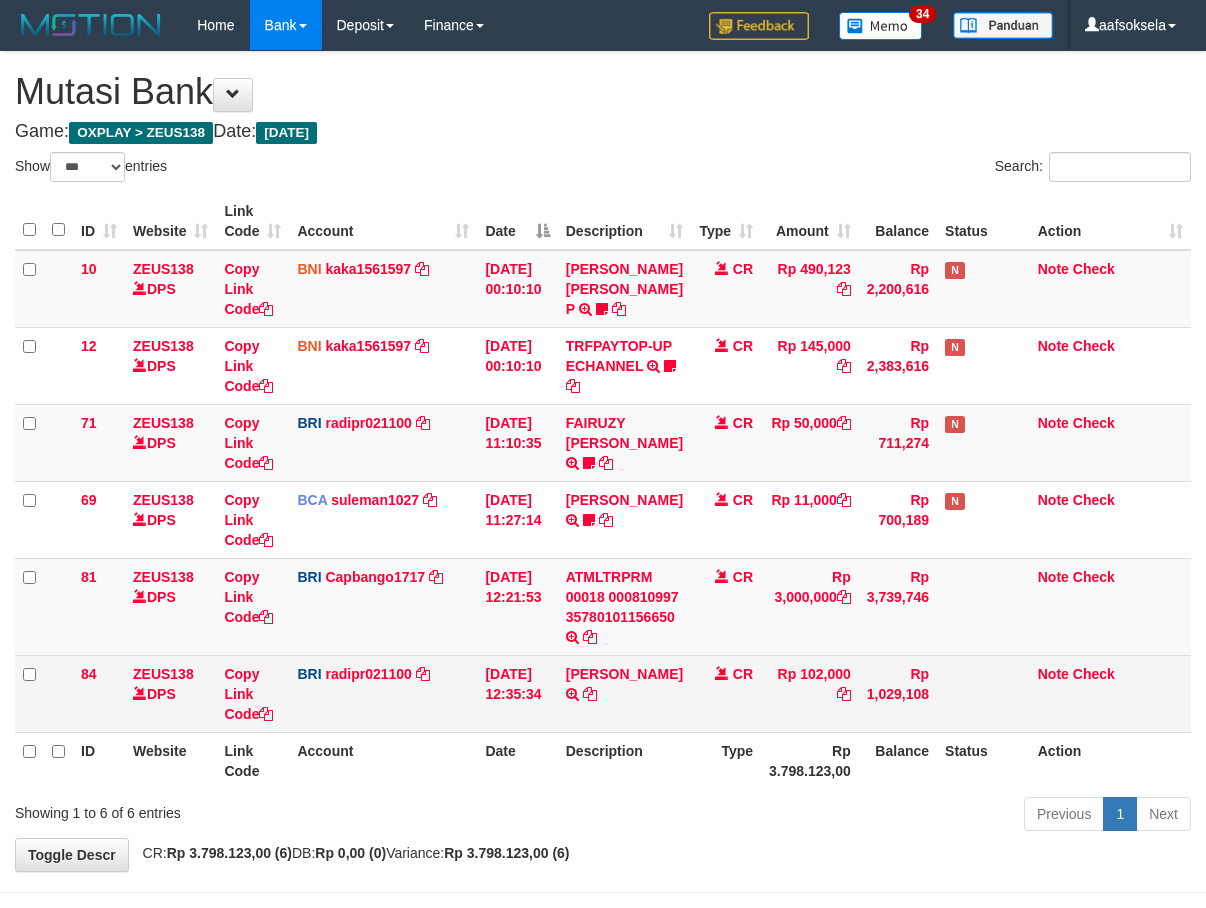 scroll, scrollTop: 80, scrollLeft: 0, axis: vertical 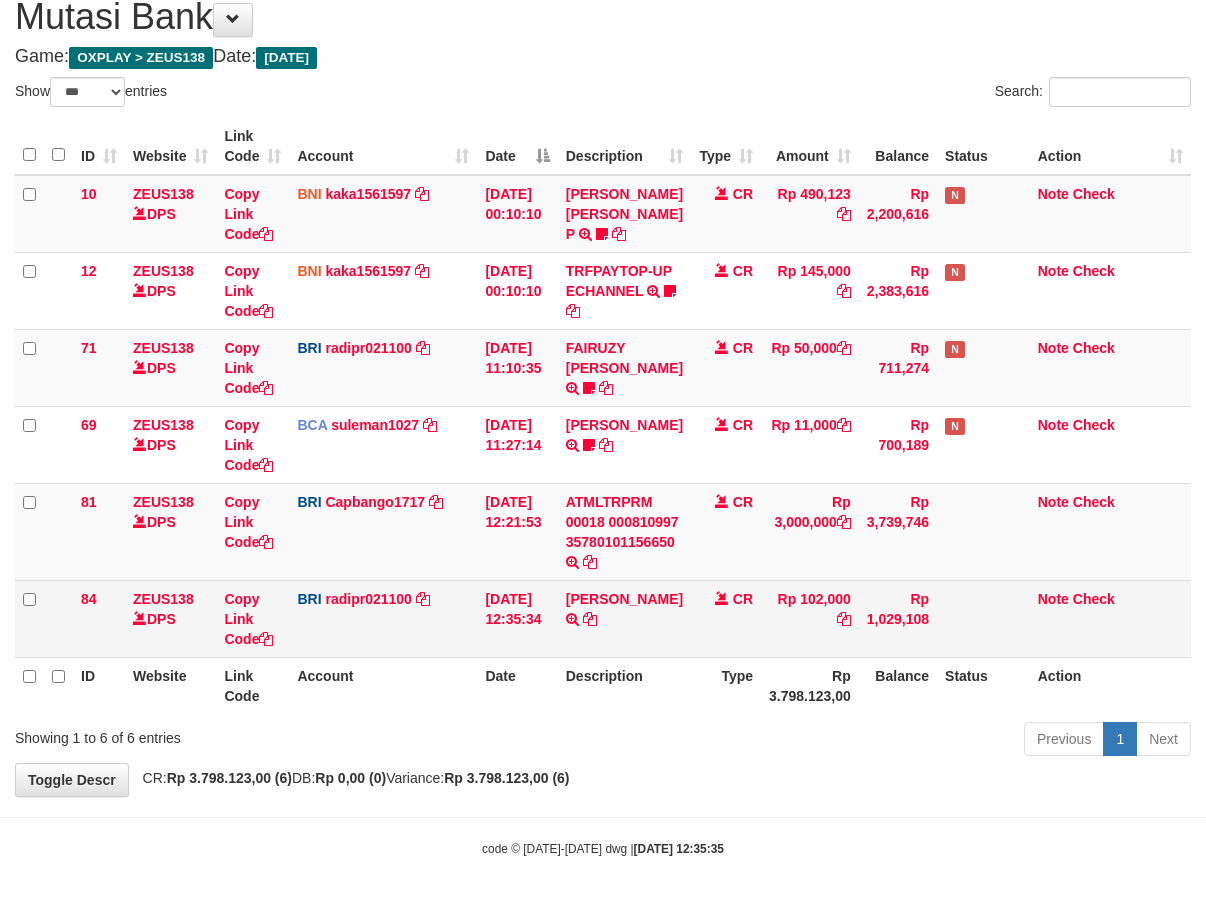 drag, startPoint x: 794, startPoint y: 671, endPoint x: 793, endPoint y: 660, distance: 11.045361 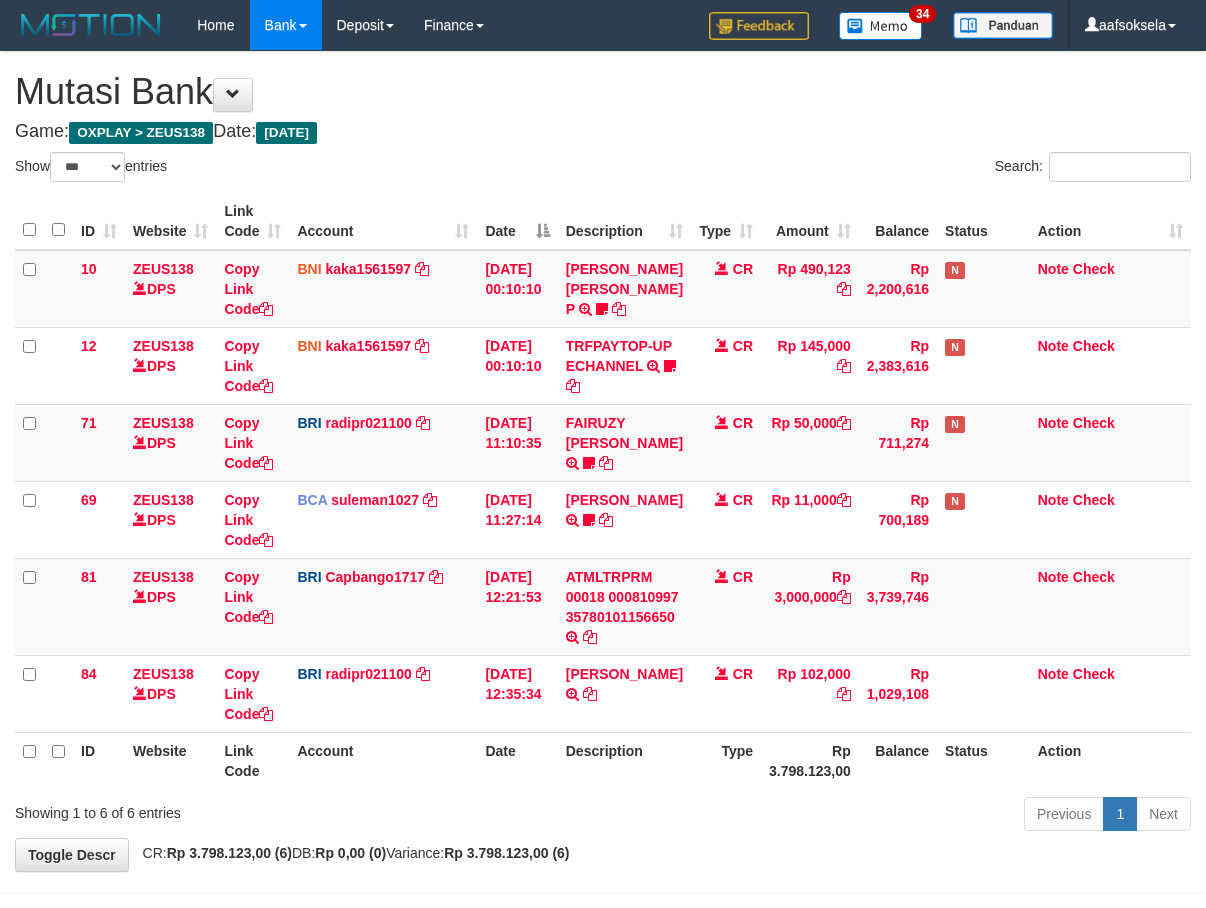select on "***" 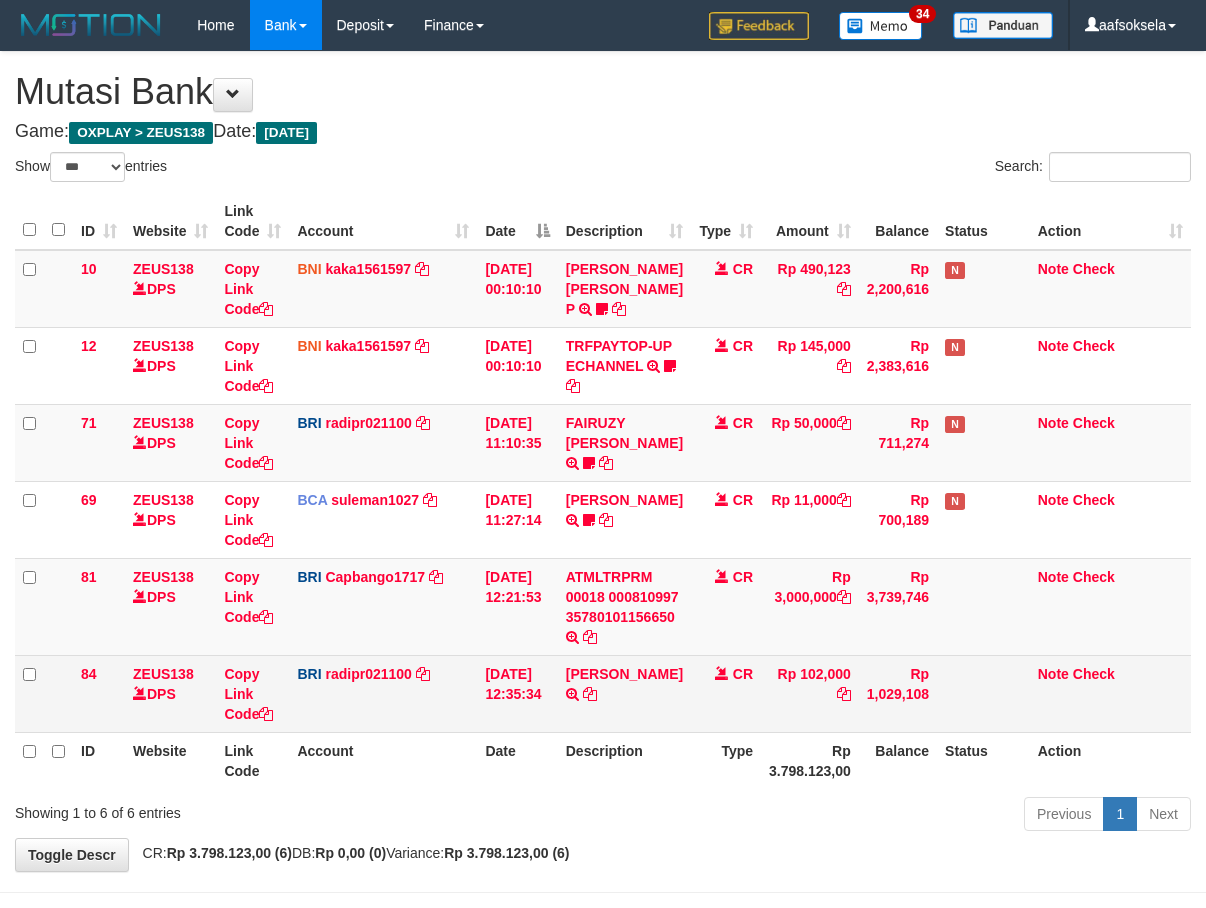 scroll, scrollTop: 80, scrollLeft: 0, axis: vertical 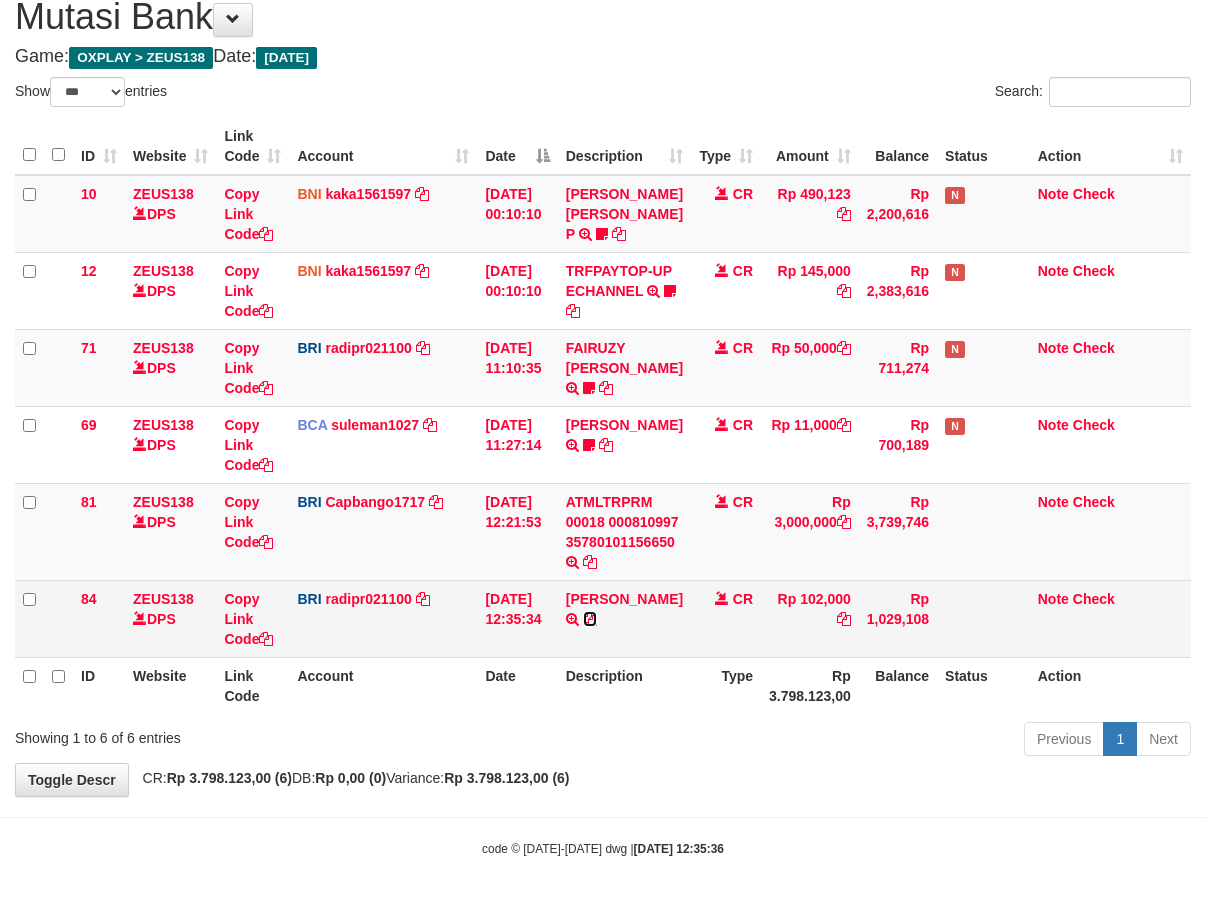 click at bounding box center (590, 619) 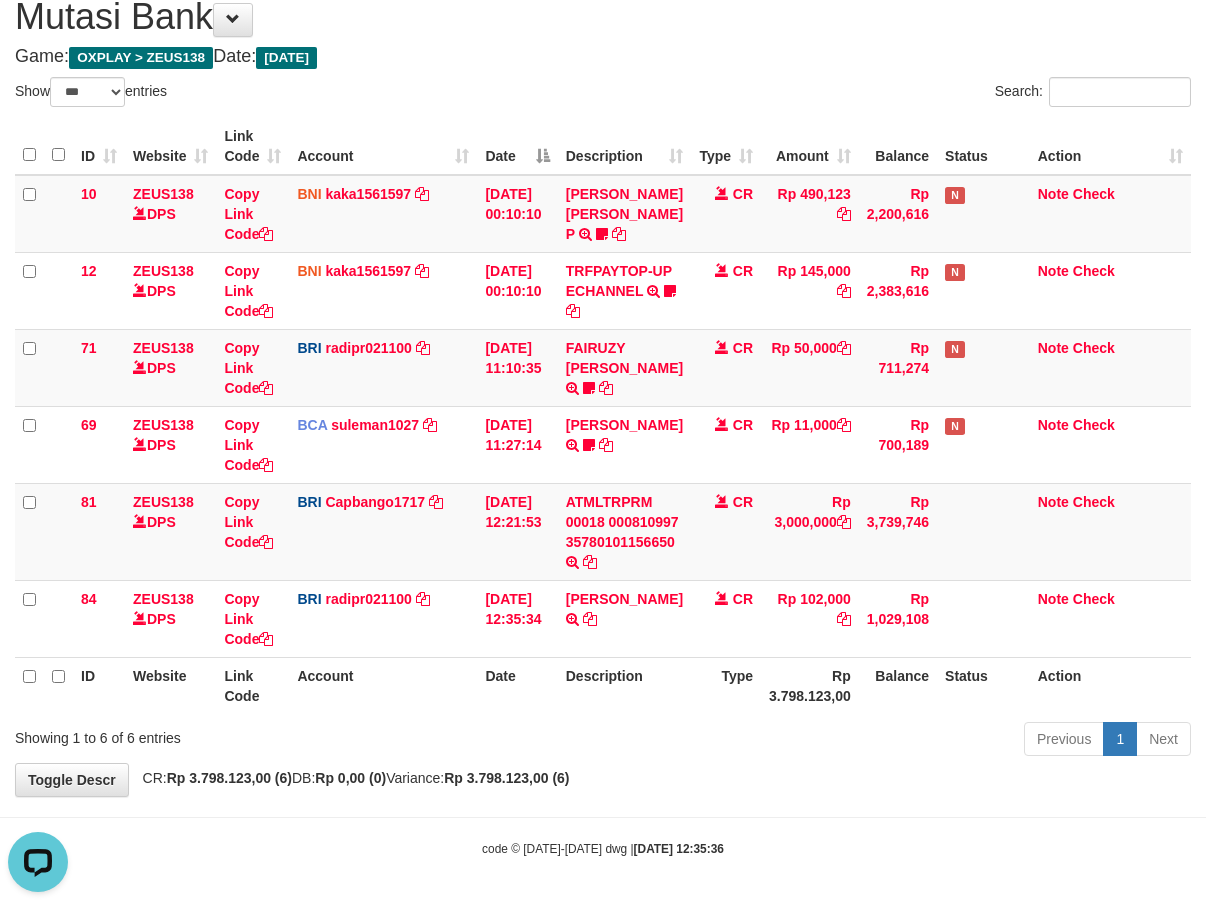 scroll, scrollTop: 0, scrollLeft: 0, axis: both 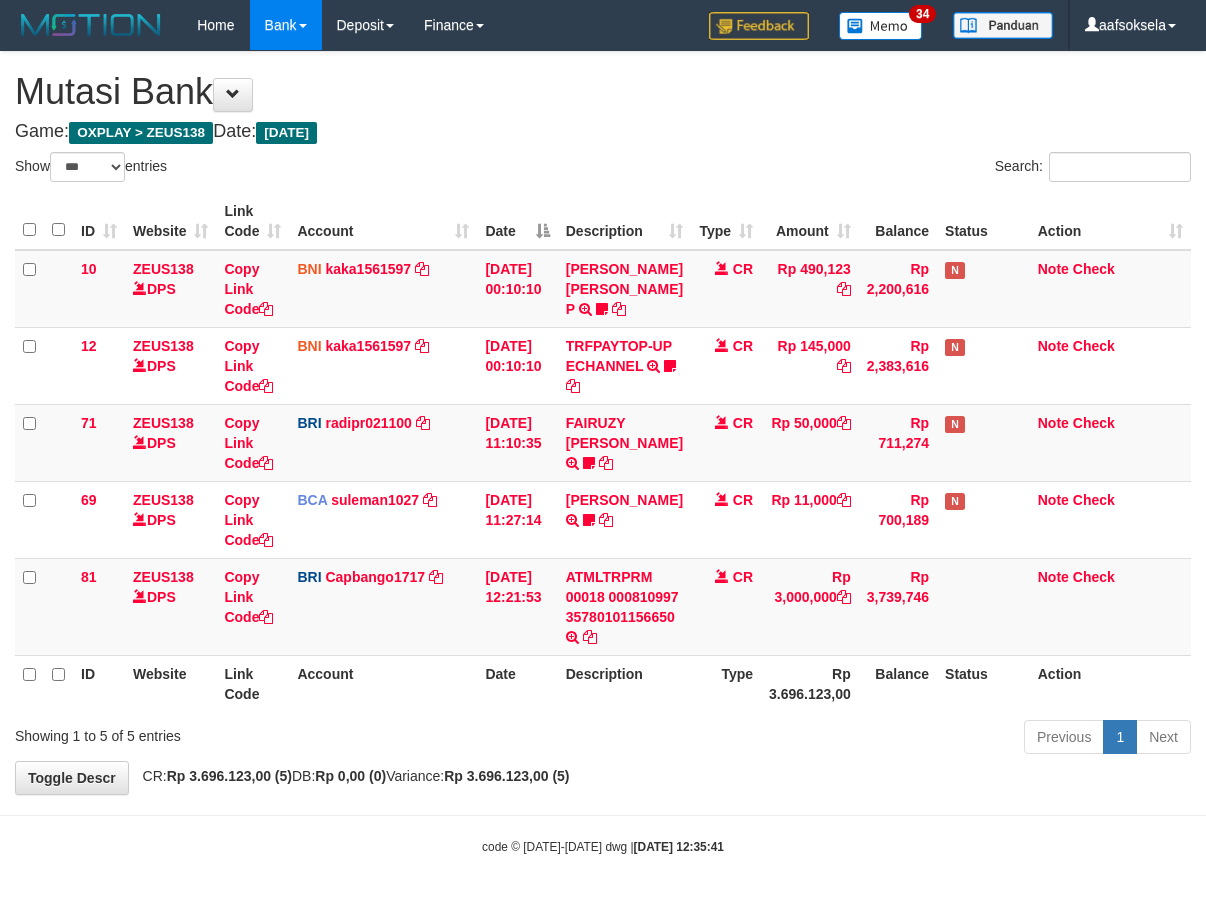 select on "***" 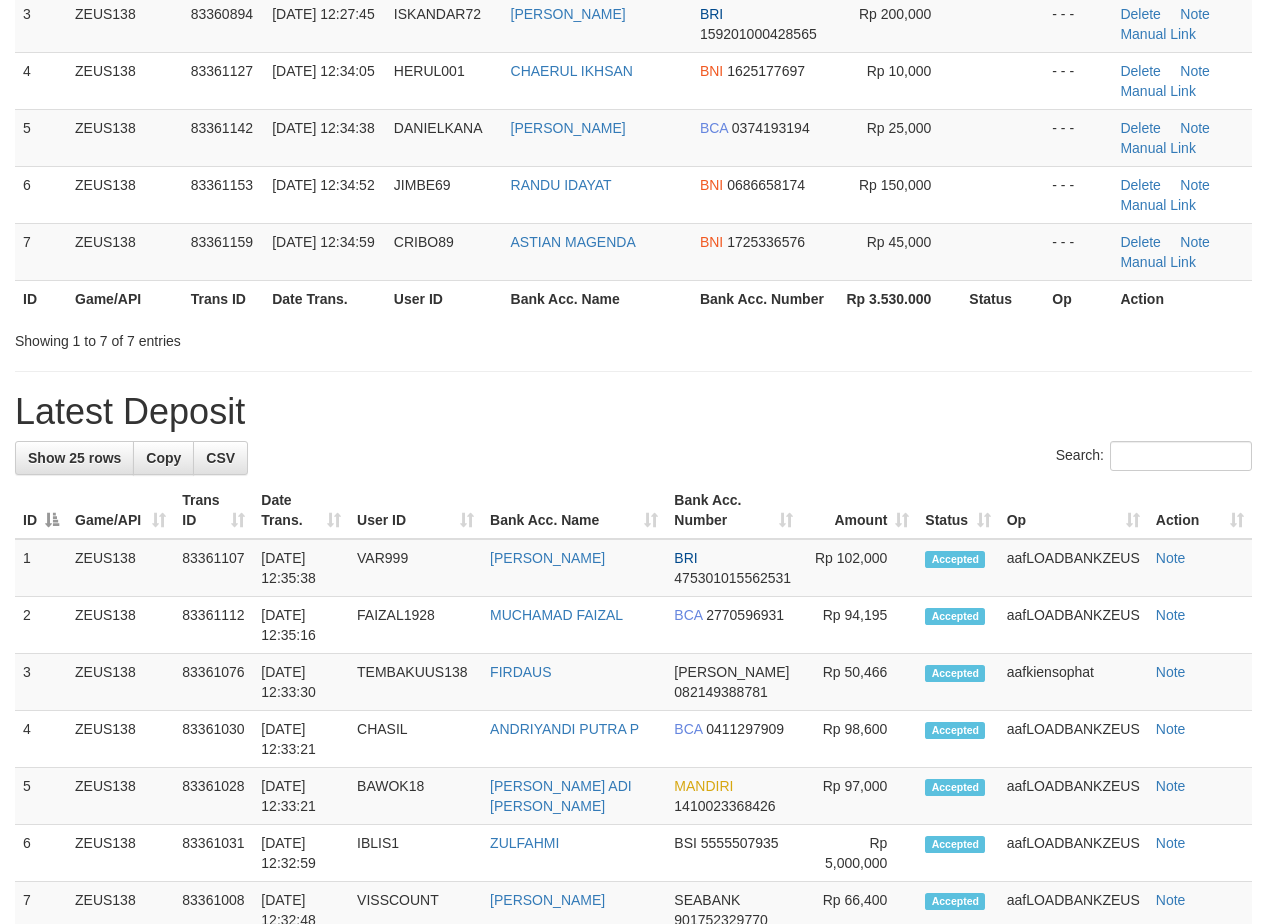 scroll, scrollTop: 294, scrollLeft: 0, axis: vertical 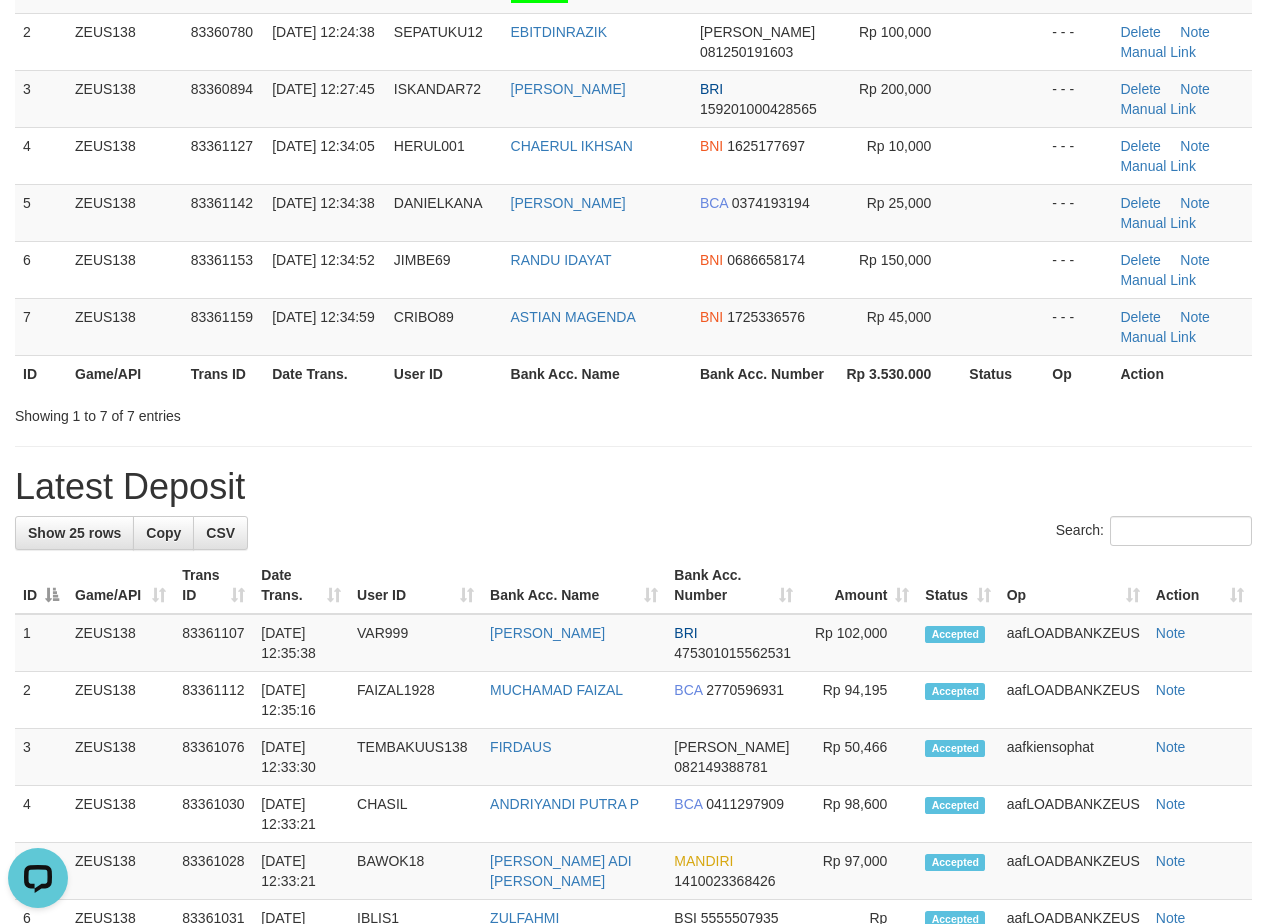 click on "Latest Deposit" at bounding box center [633, 487] 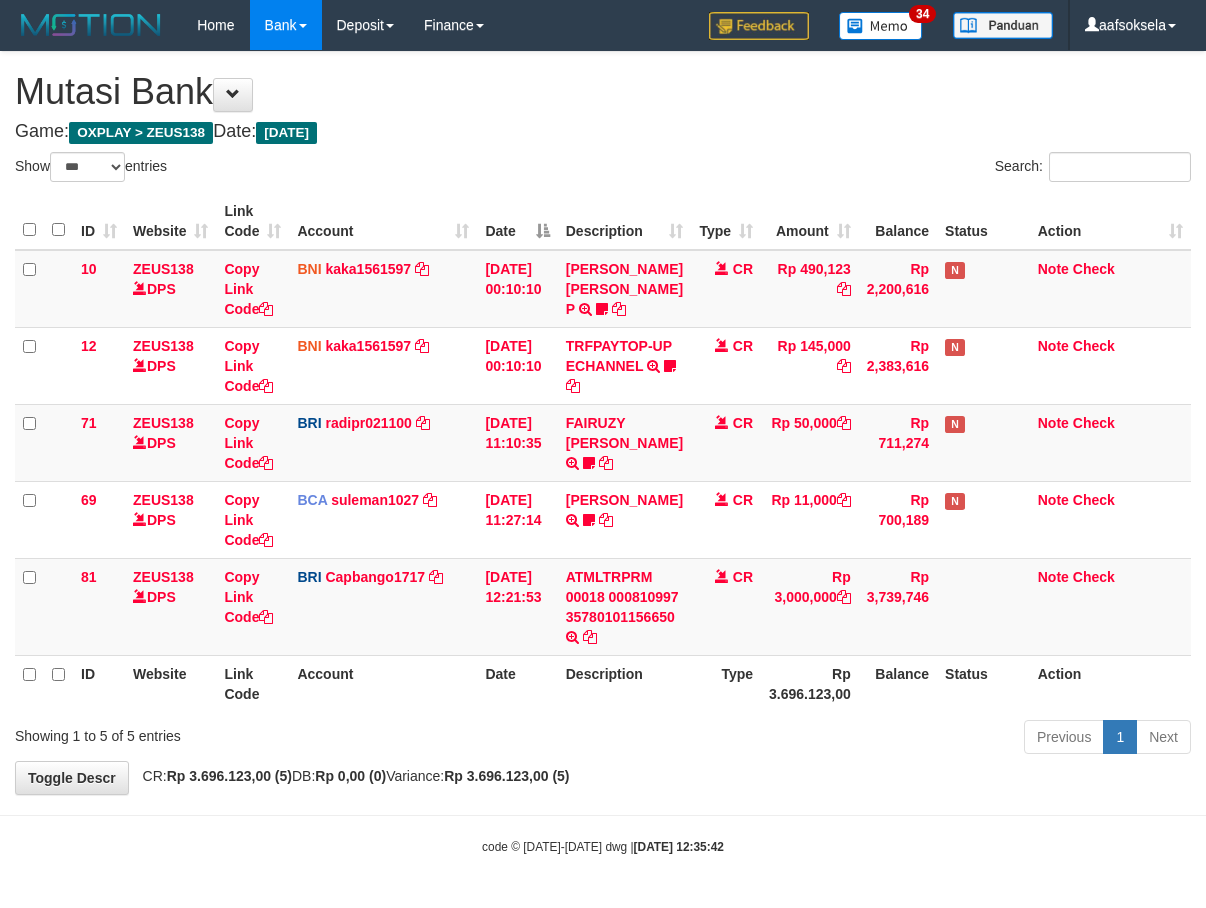 select on "***" 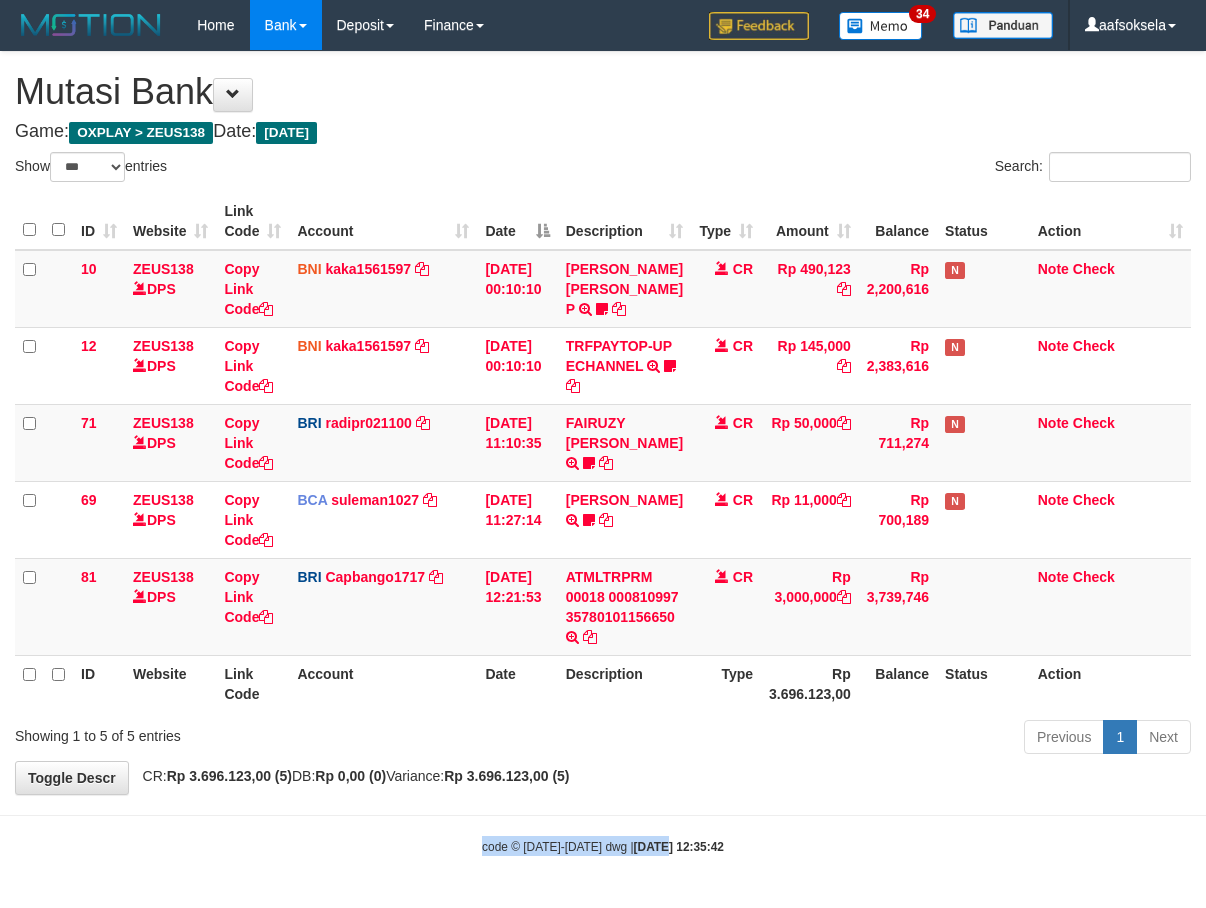 drag, startPoint x: 647, startPoint y: 819, endPoint x: 730, endPoint y: 798, distance: 85.61542 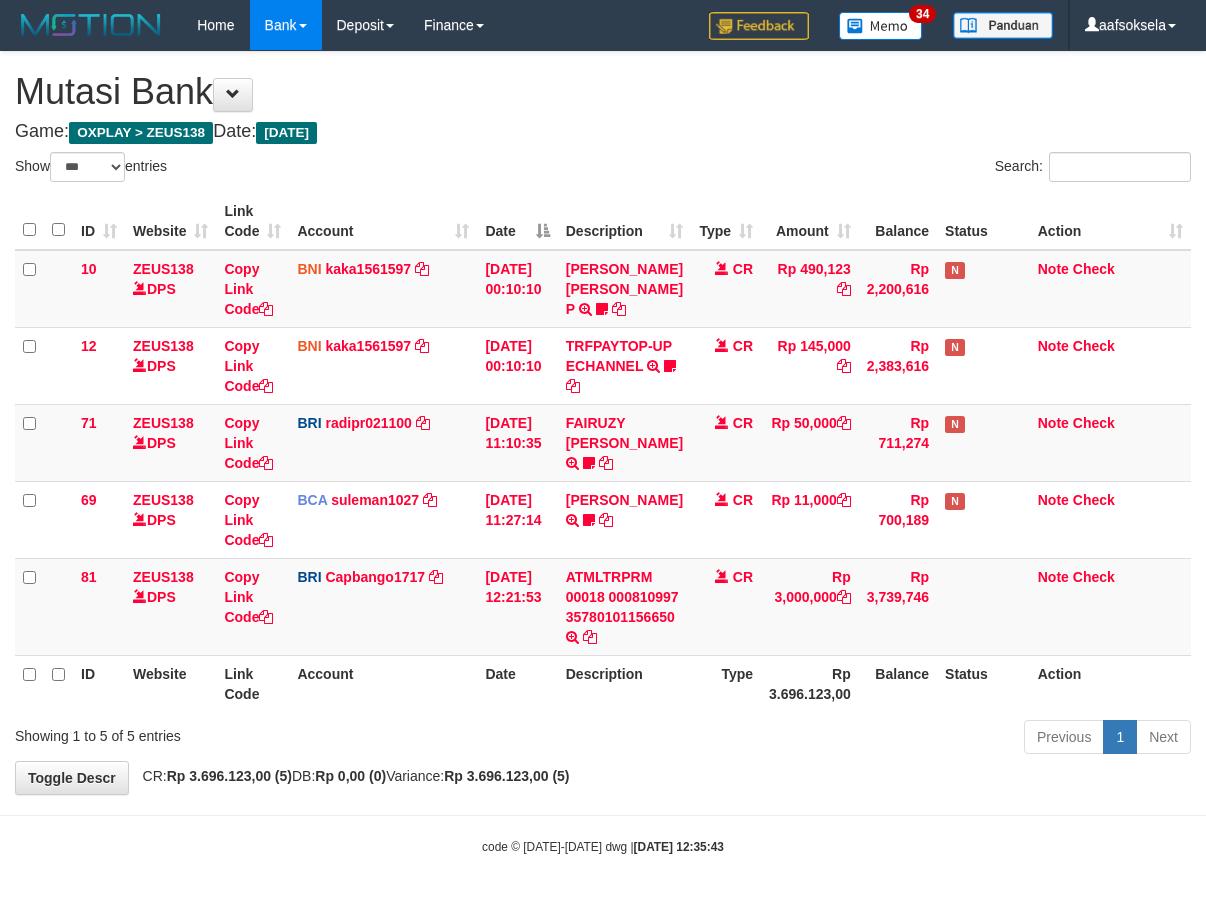 select on "***" 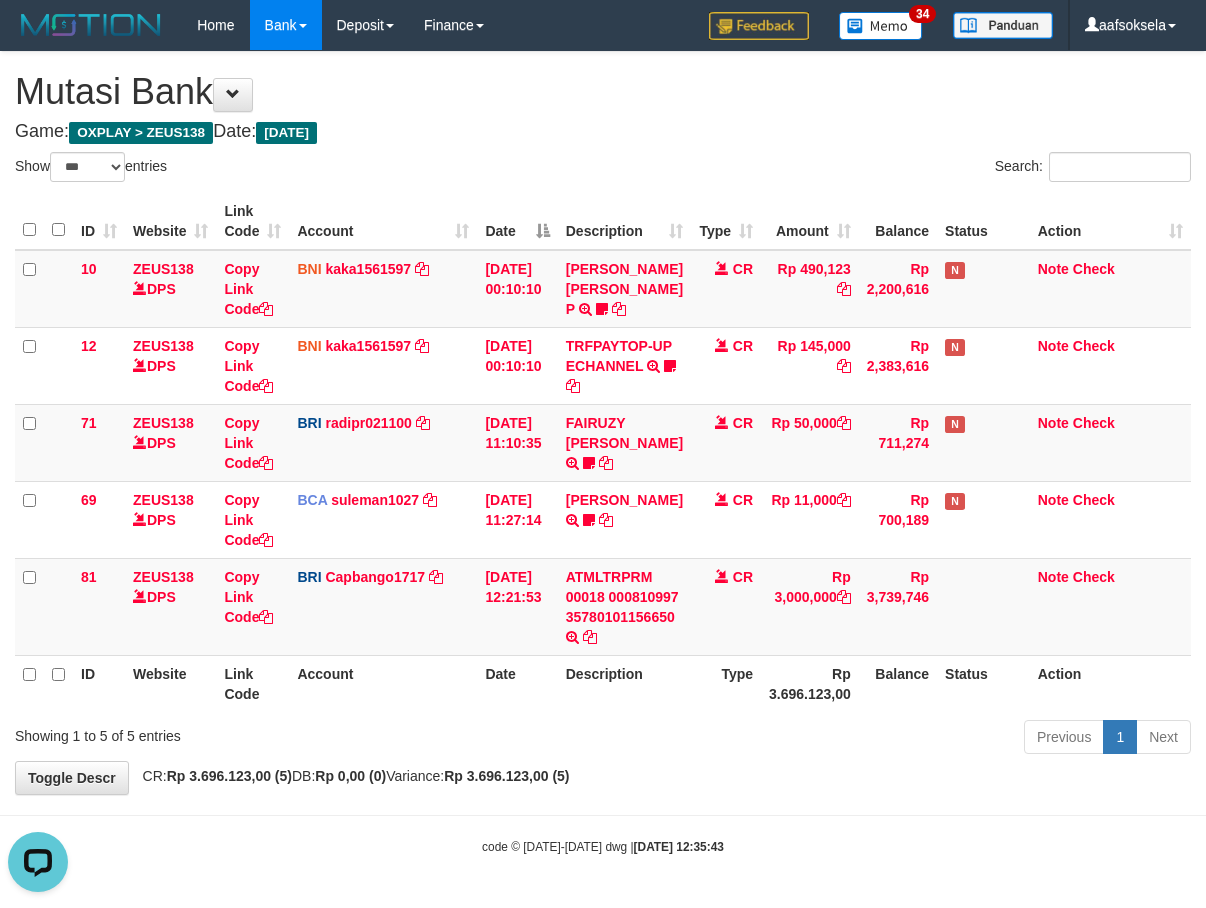scroll, scrollTop: 0, scrollLeft: 0, axis: both 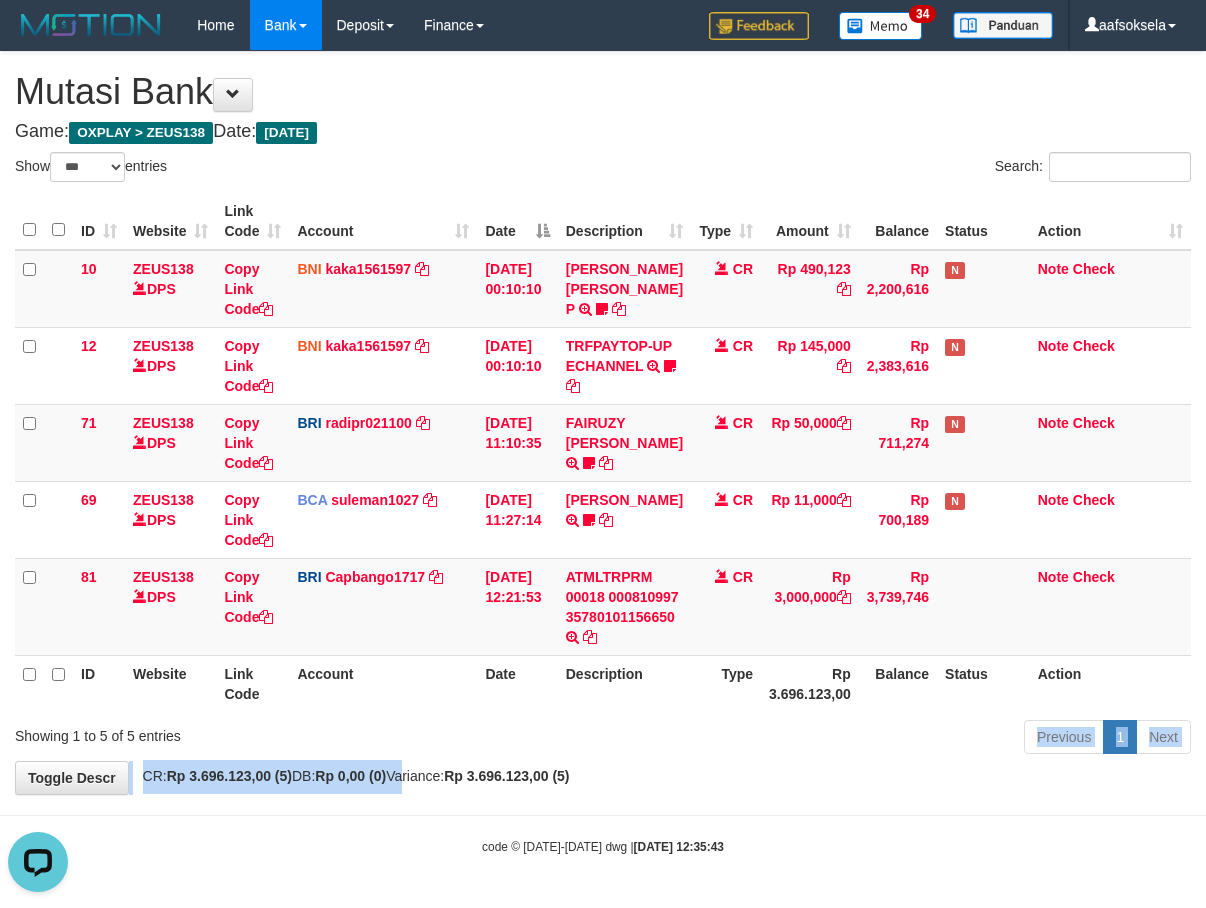 drag, startPoint x: 423, startPoint y: 765, endPoint x: 435, endPoint y: 756, distance: 15 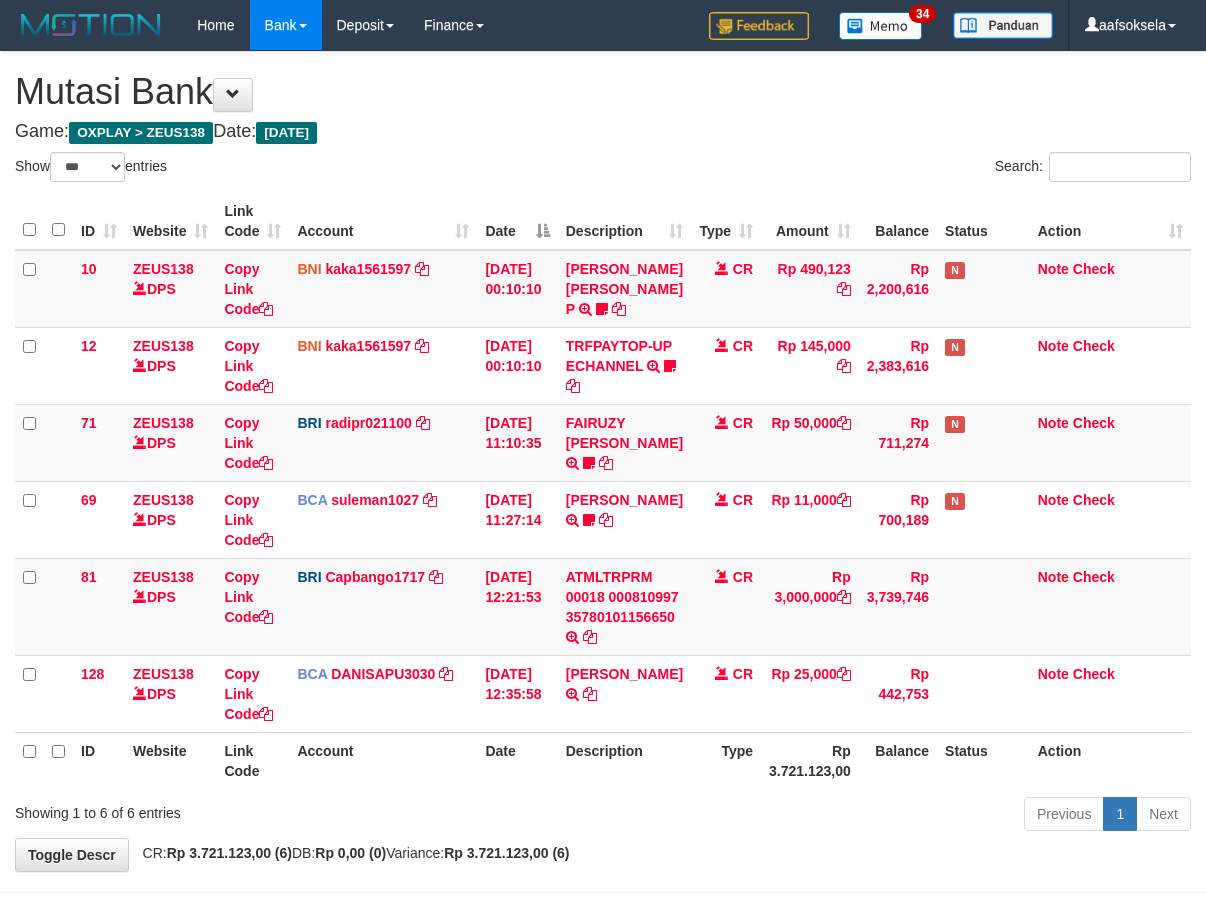 select on "***" 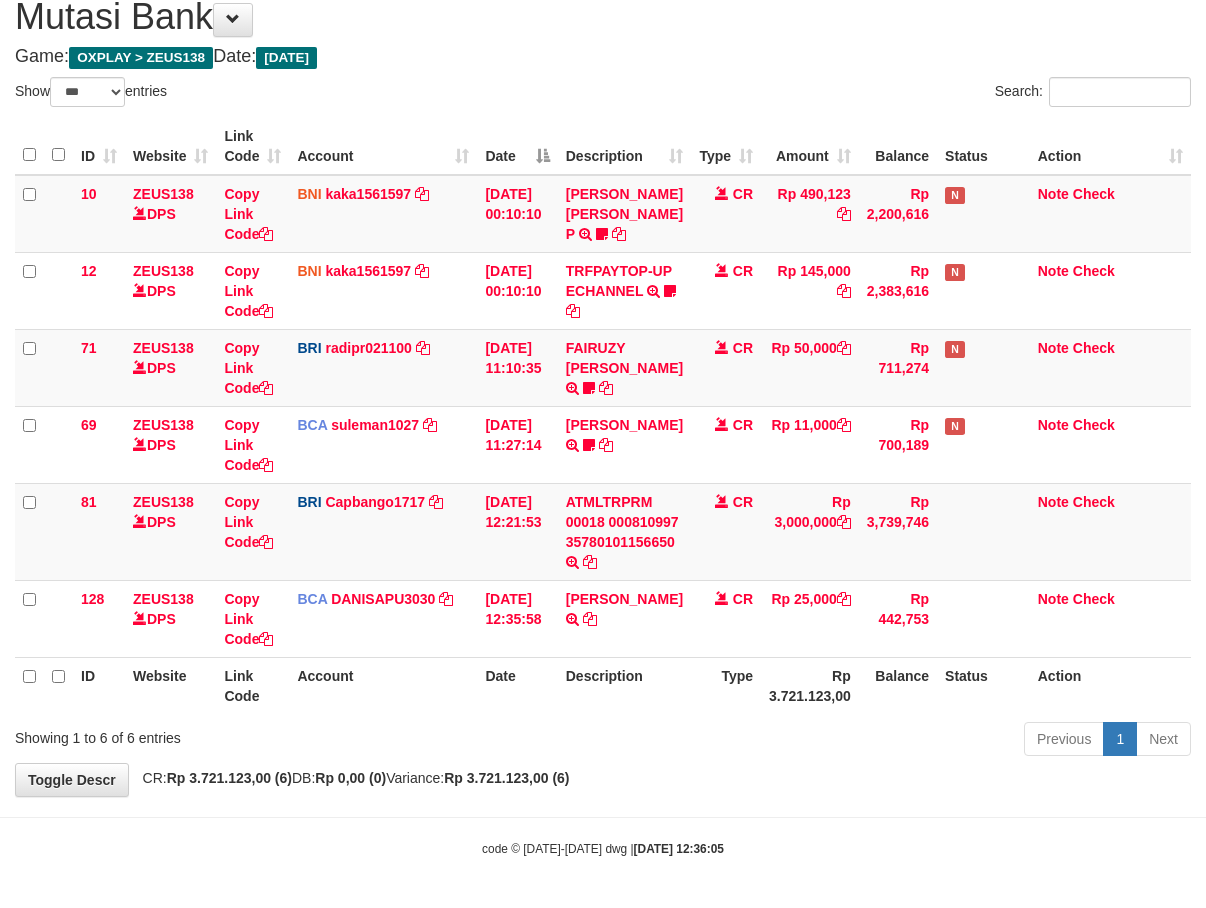 drag, startPoint x: 318, startPoint y: 717, endPoint x: 318, endPoint y: 730, distance: 13 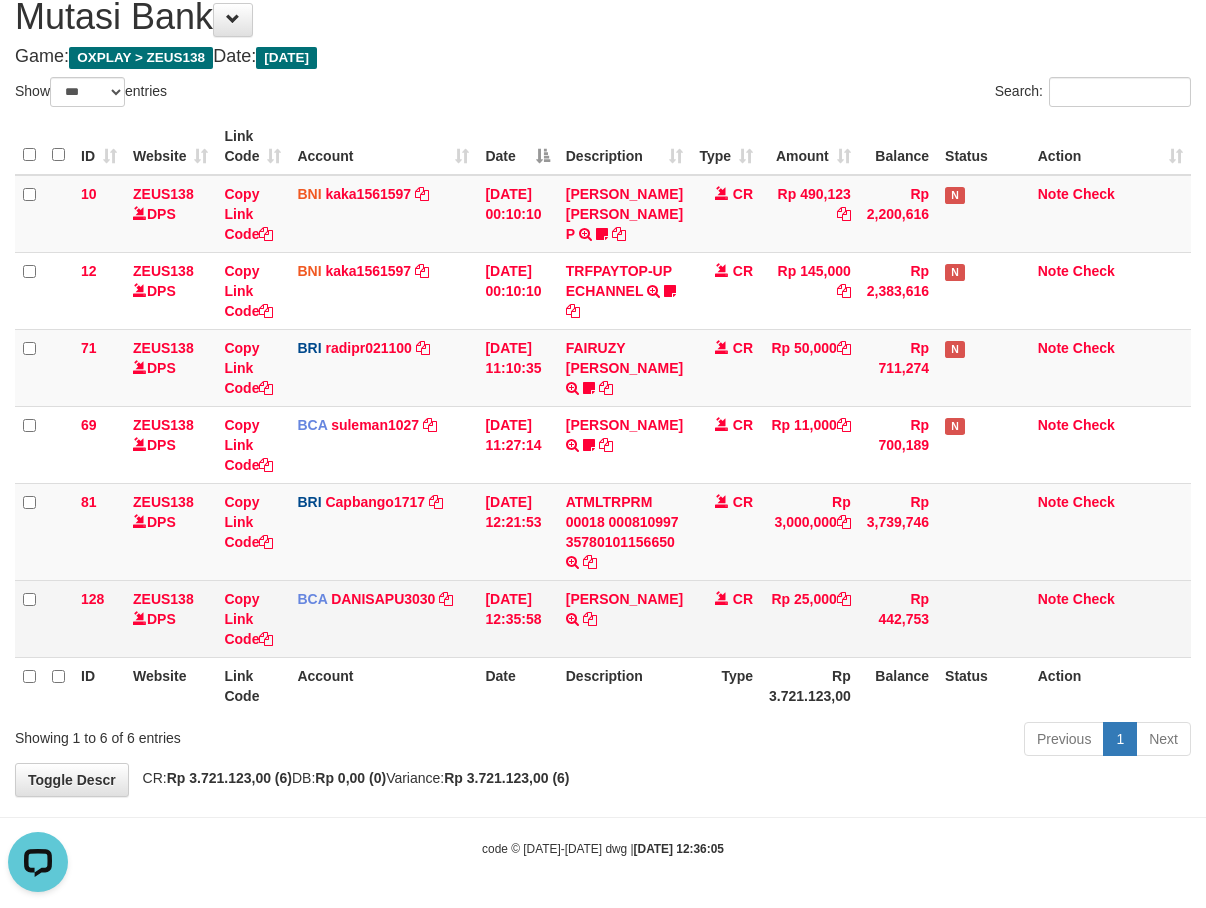 scroll, scrollTop: 0, scrollLeft: 0, axis: both 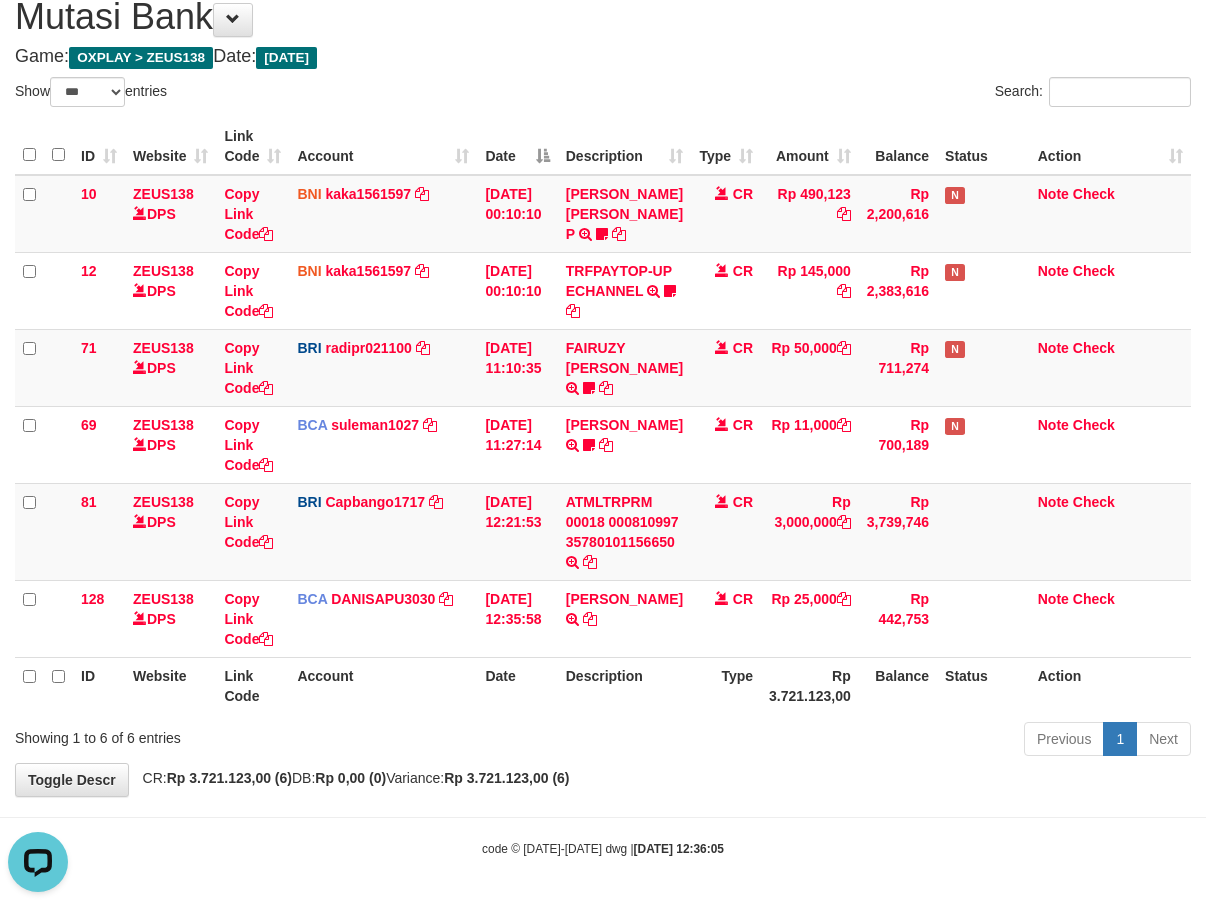 drag, startPoint x: 708, startPoint y: 713, endPoint x: 1213, endPoint y: 619, distance: 513.674 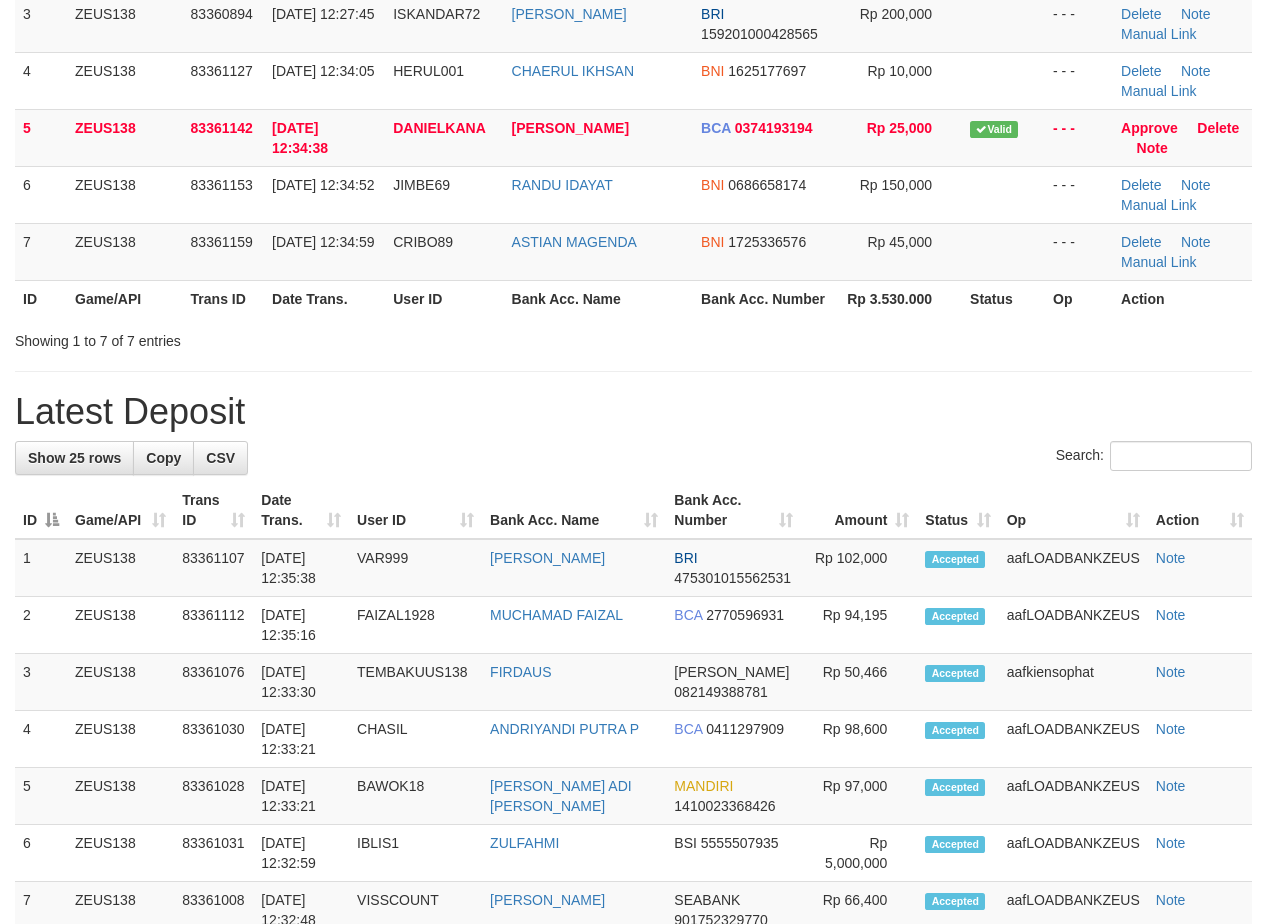 scroll, scrollTop: 294, scrollLeft: 0, axis: vertical 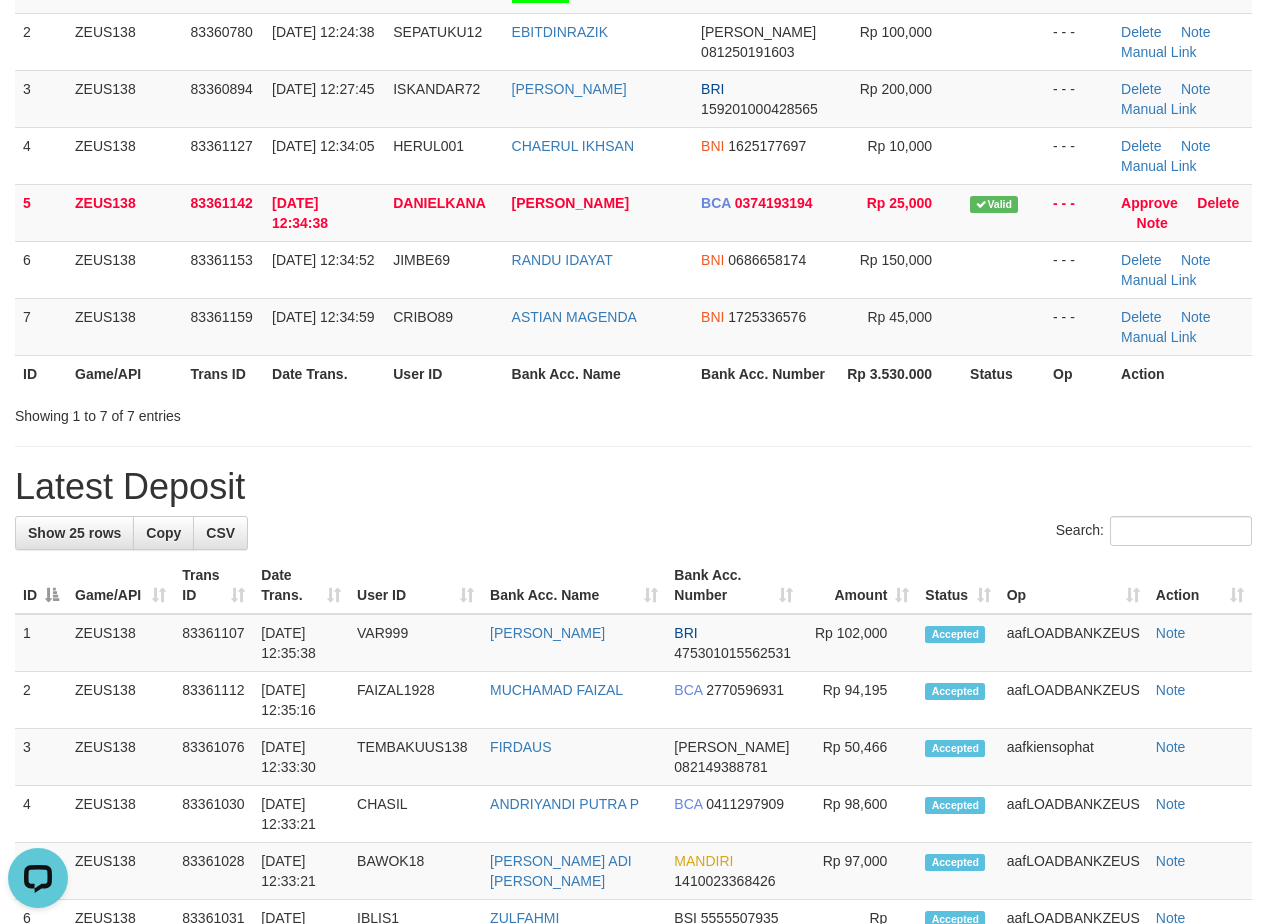 click on "Latest Deposit" at bounding box center (633, 487) 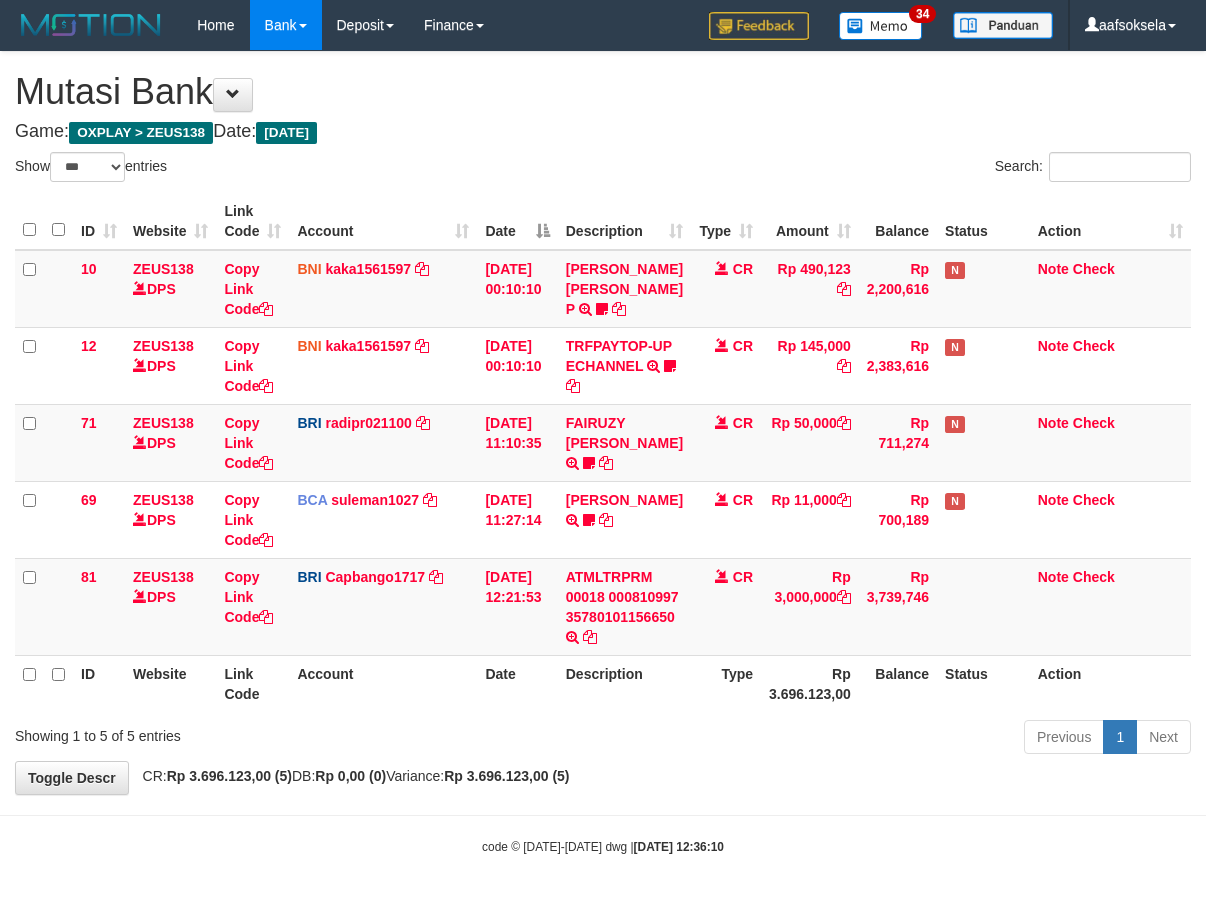 select on "***" 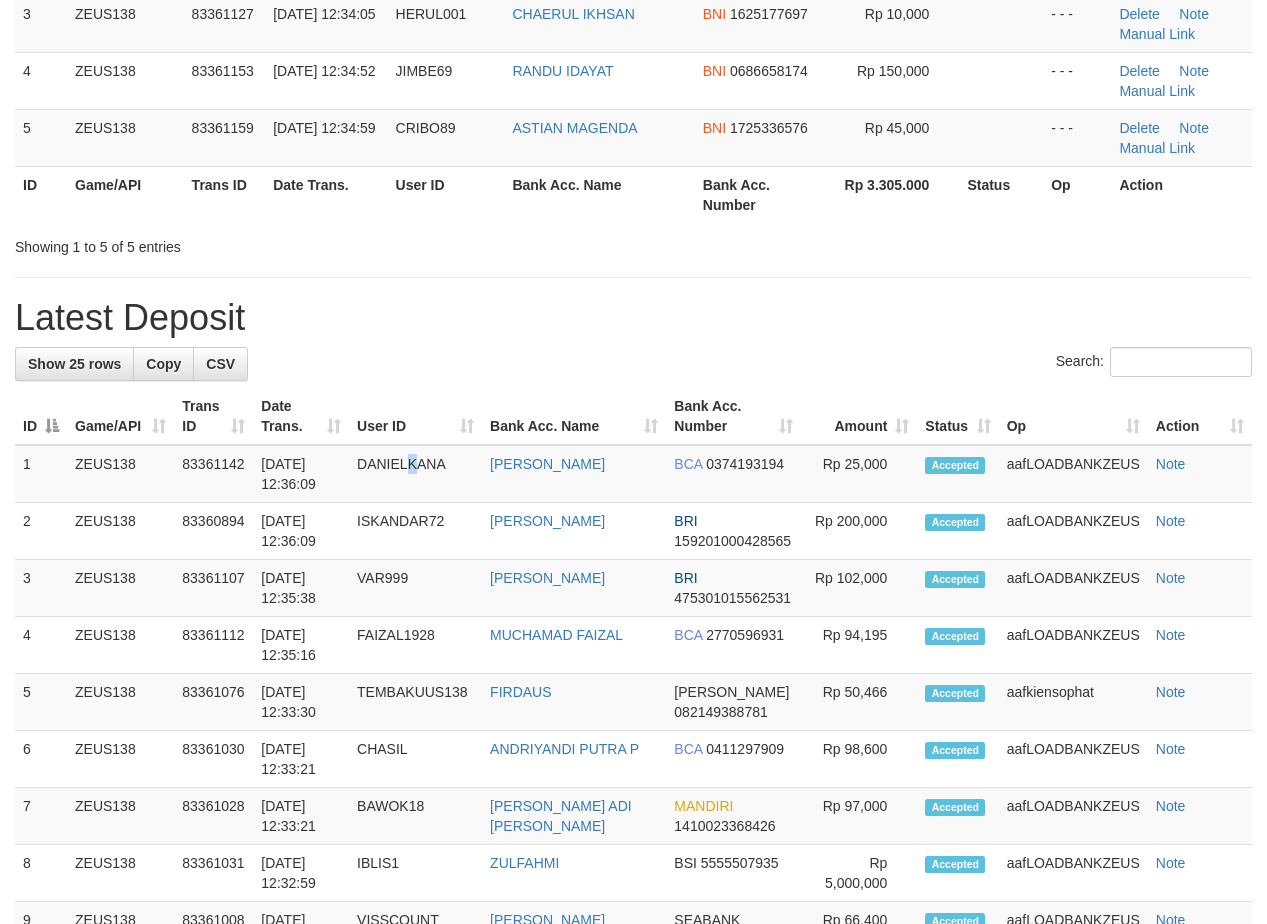 drag, startPoint x: 428, startPoint y: 449, endPoint x: 436, endPoint y: 436, distance: 15.264338 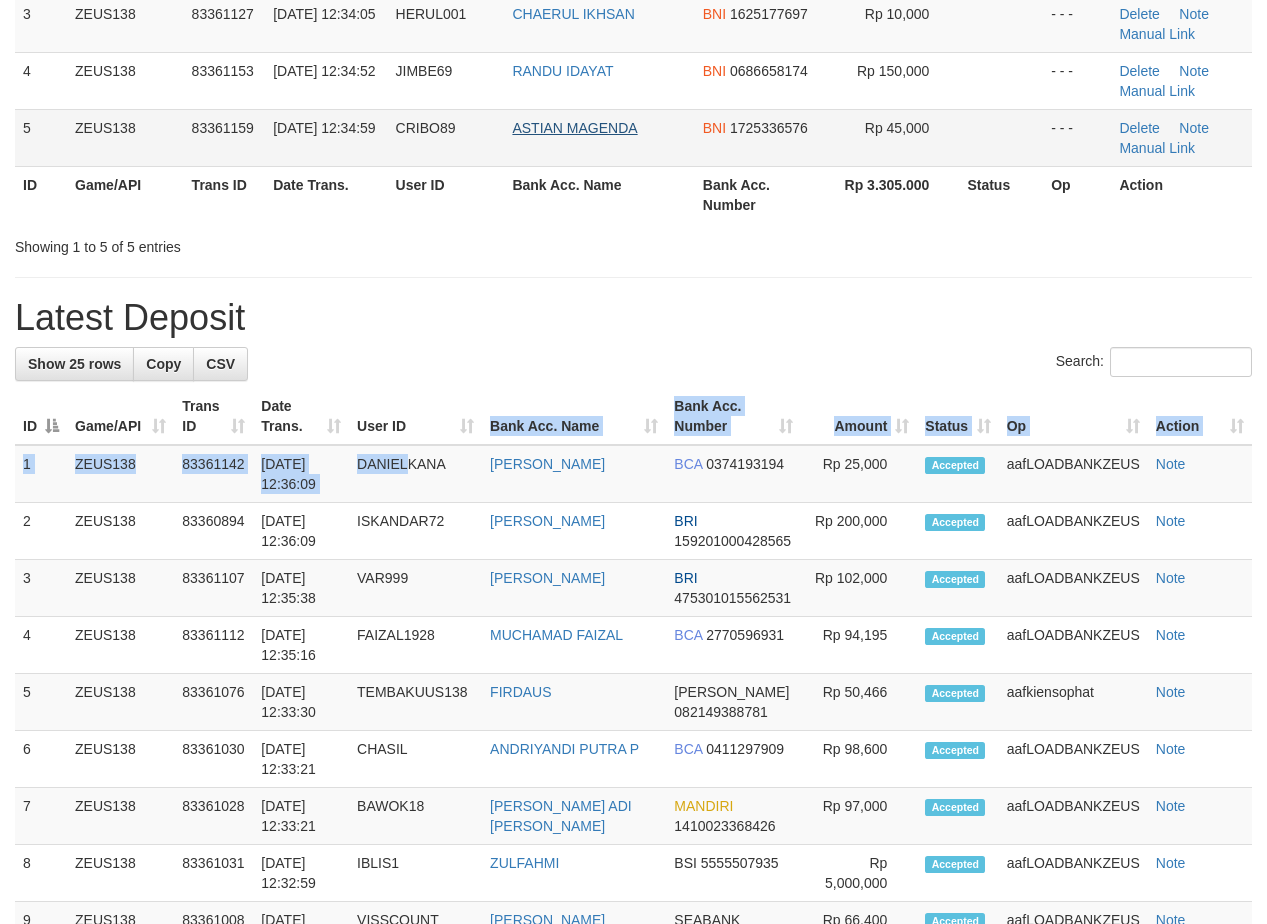 scroll, scrollTop: 94, scrollLeft: 0, axis: vertical 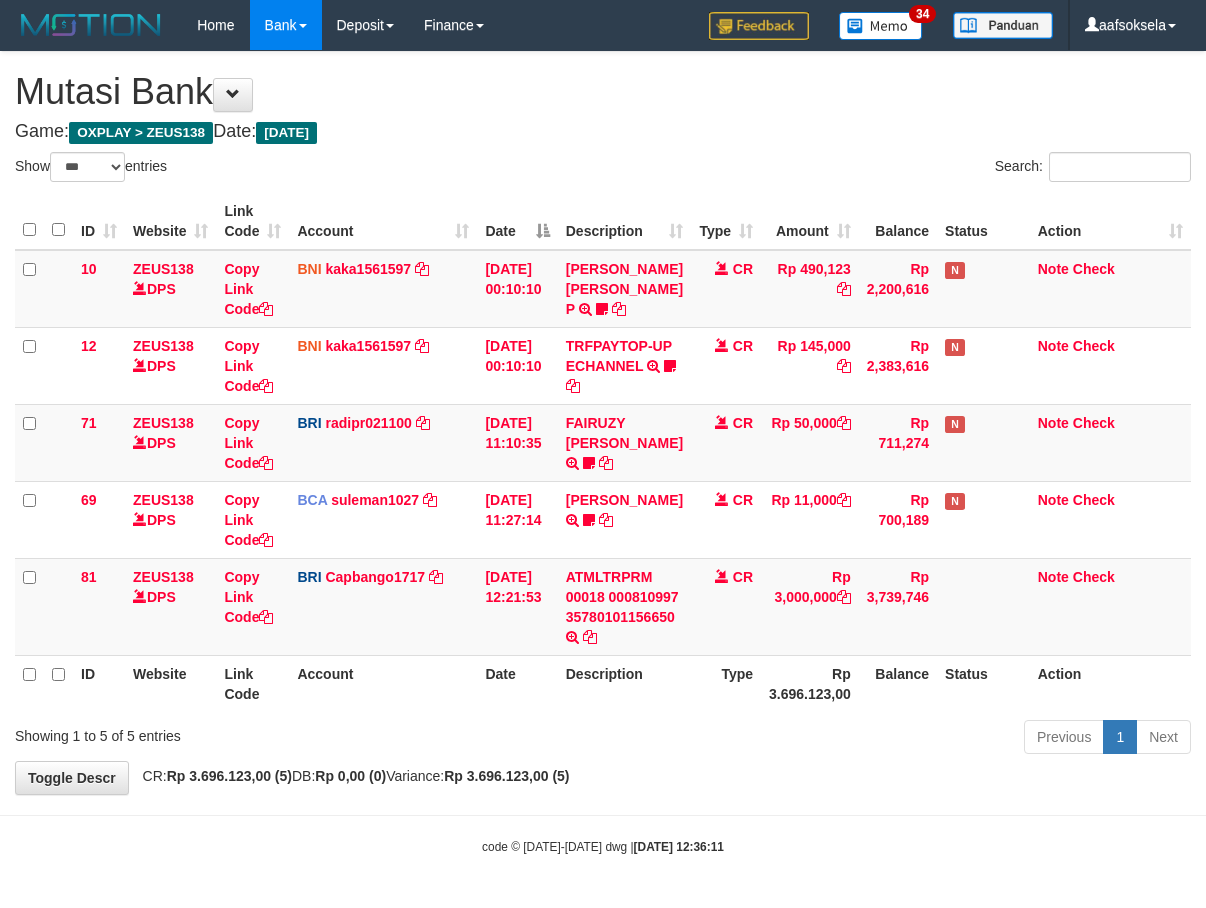 select on "***" 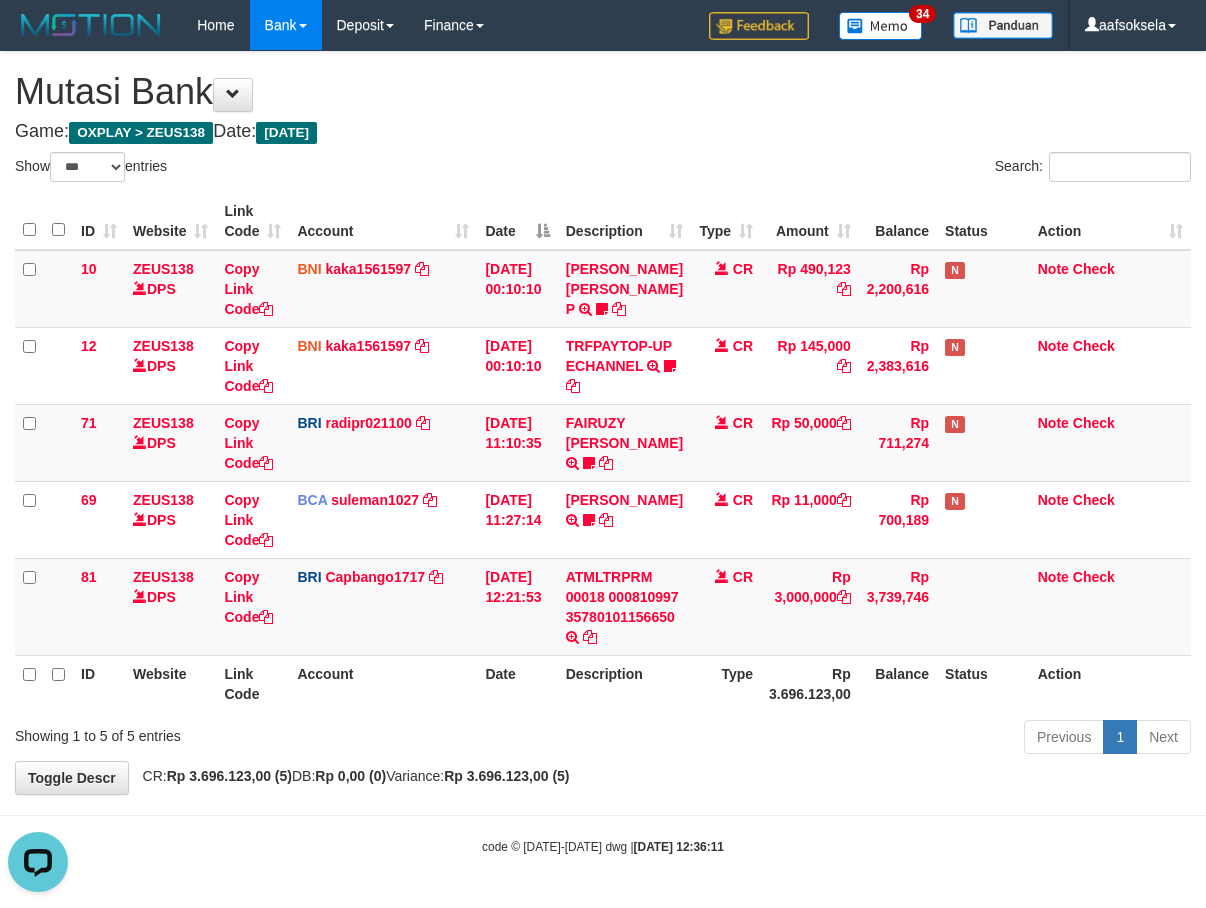 scroll, scrollTop: 0, scrollLeft: 0, axis: both 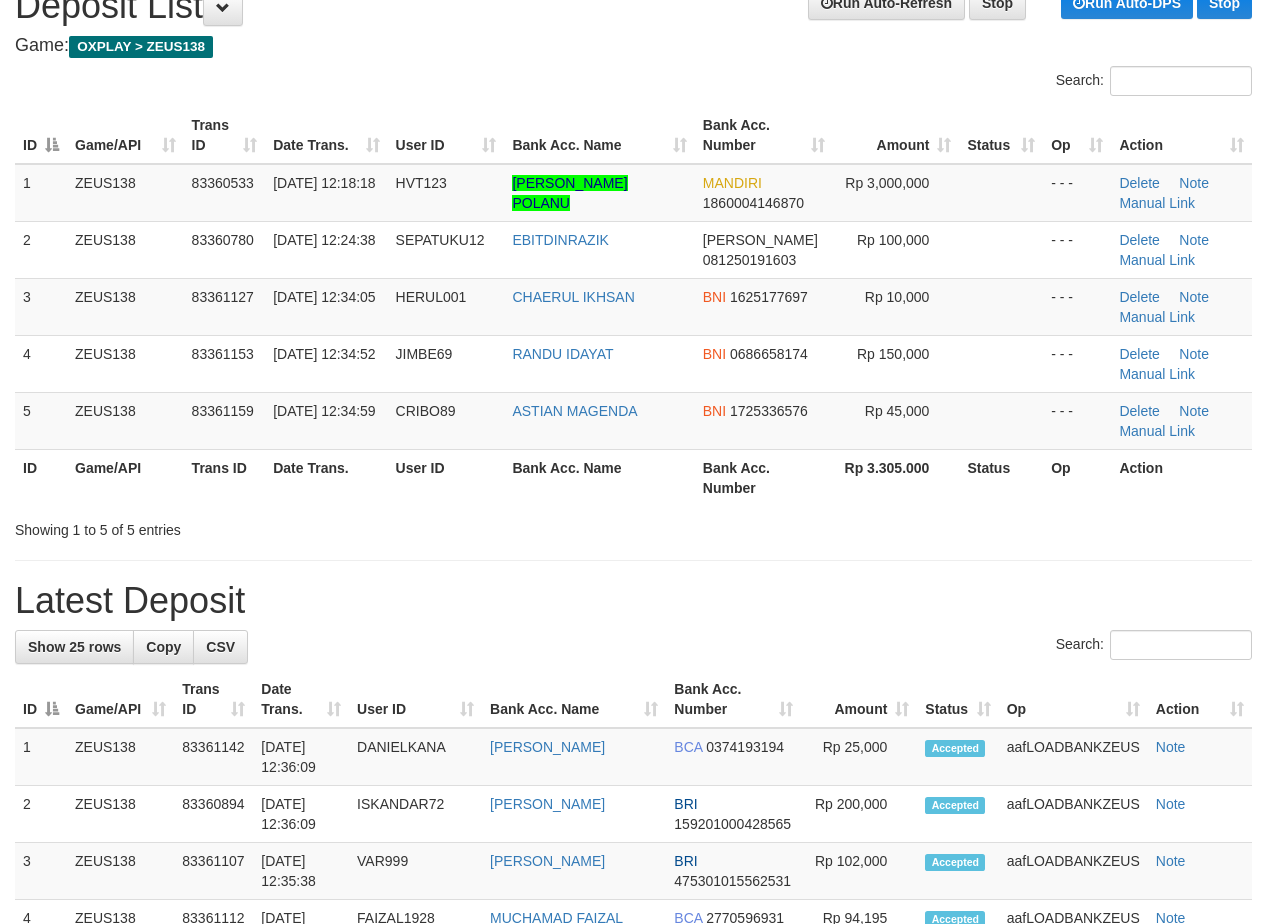 drag, startPoint x: 454, startPoint y: 542, endPoint x: 362, endPoint y: 548, distance: 92.19544 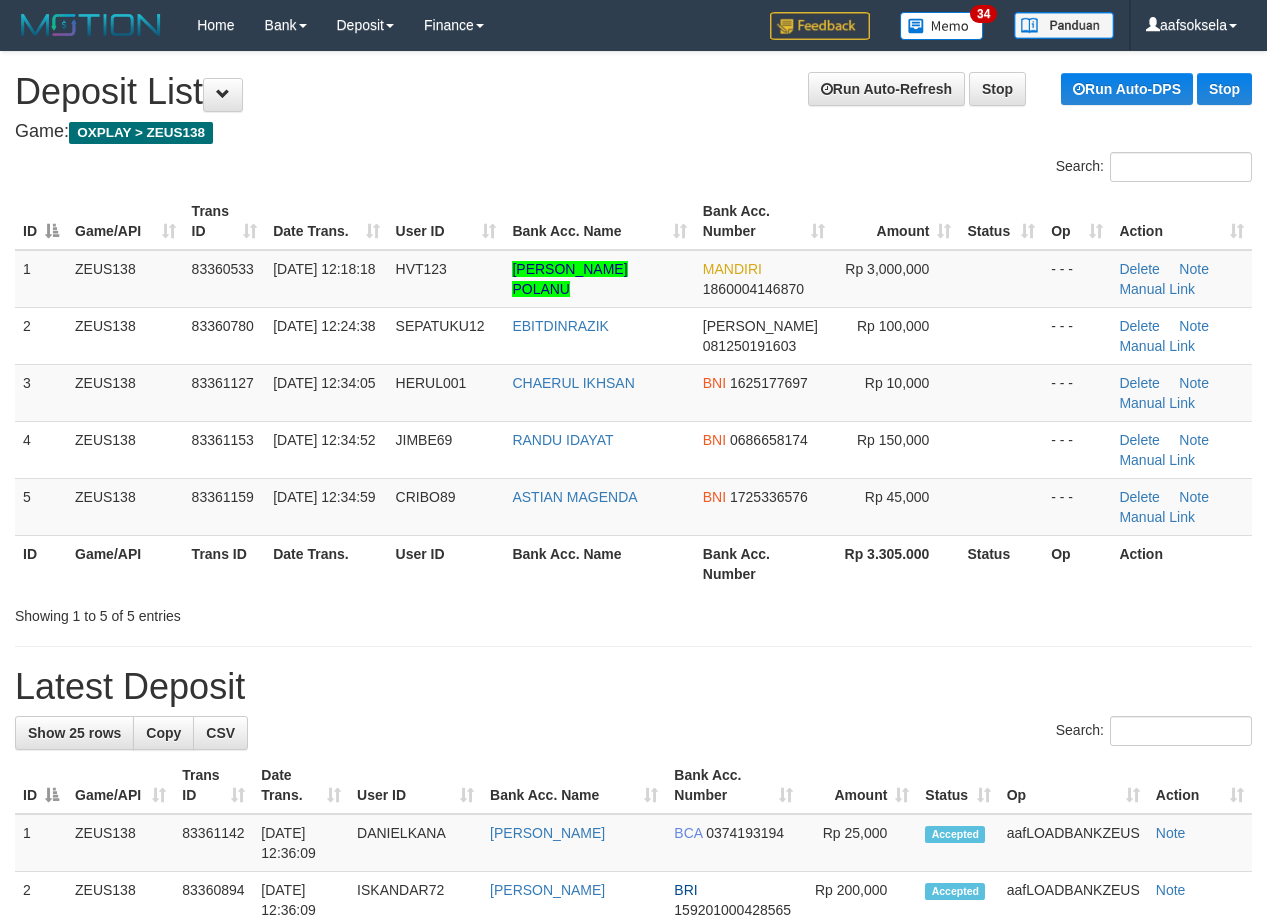 scroll, scrollTop: 78, scrollLeft: 0, axis: vertical 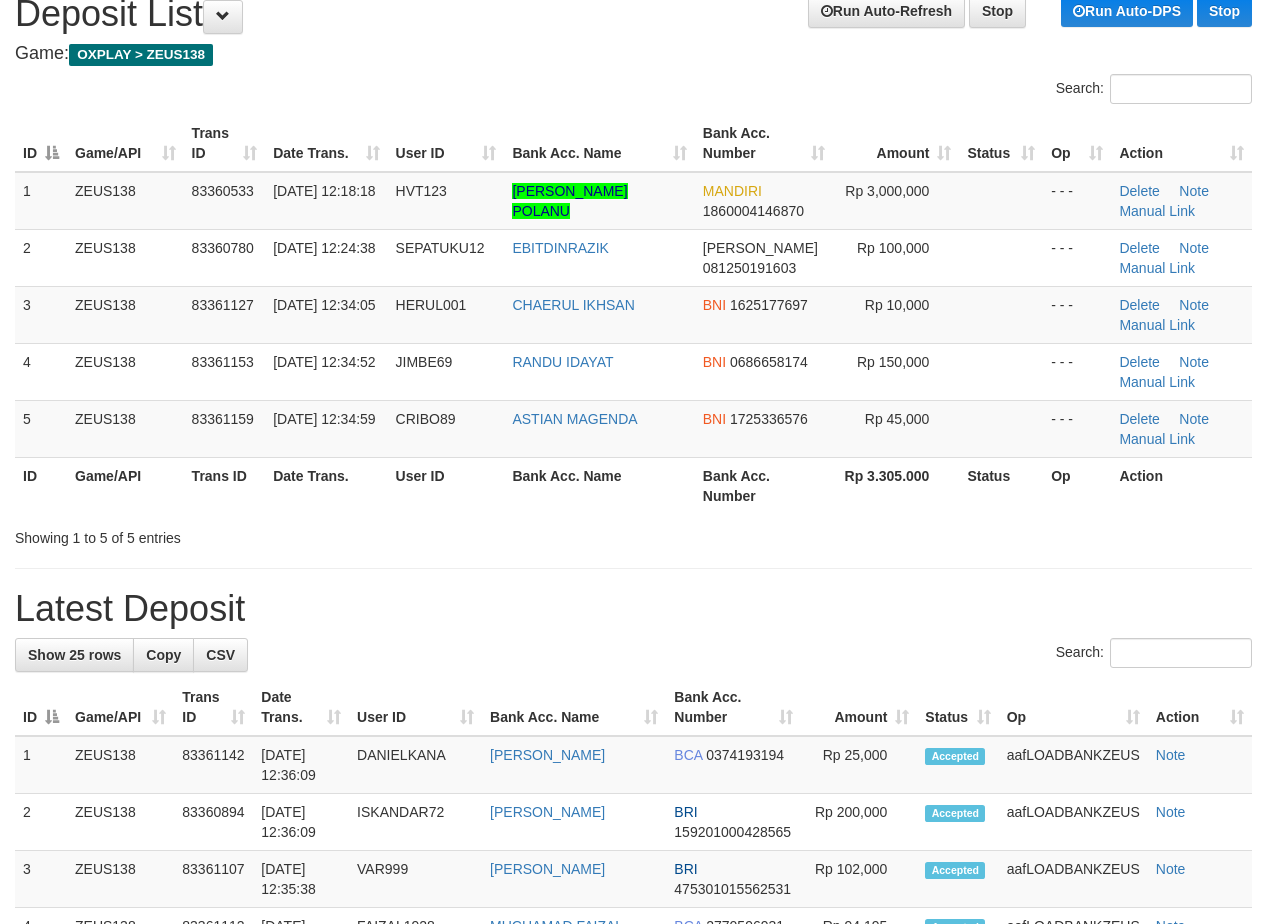 drag, startPoint x: 327, startPoint y: 508, endPoint x: 2, endPoint y: 558, distance: 328.82367 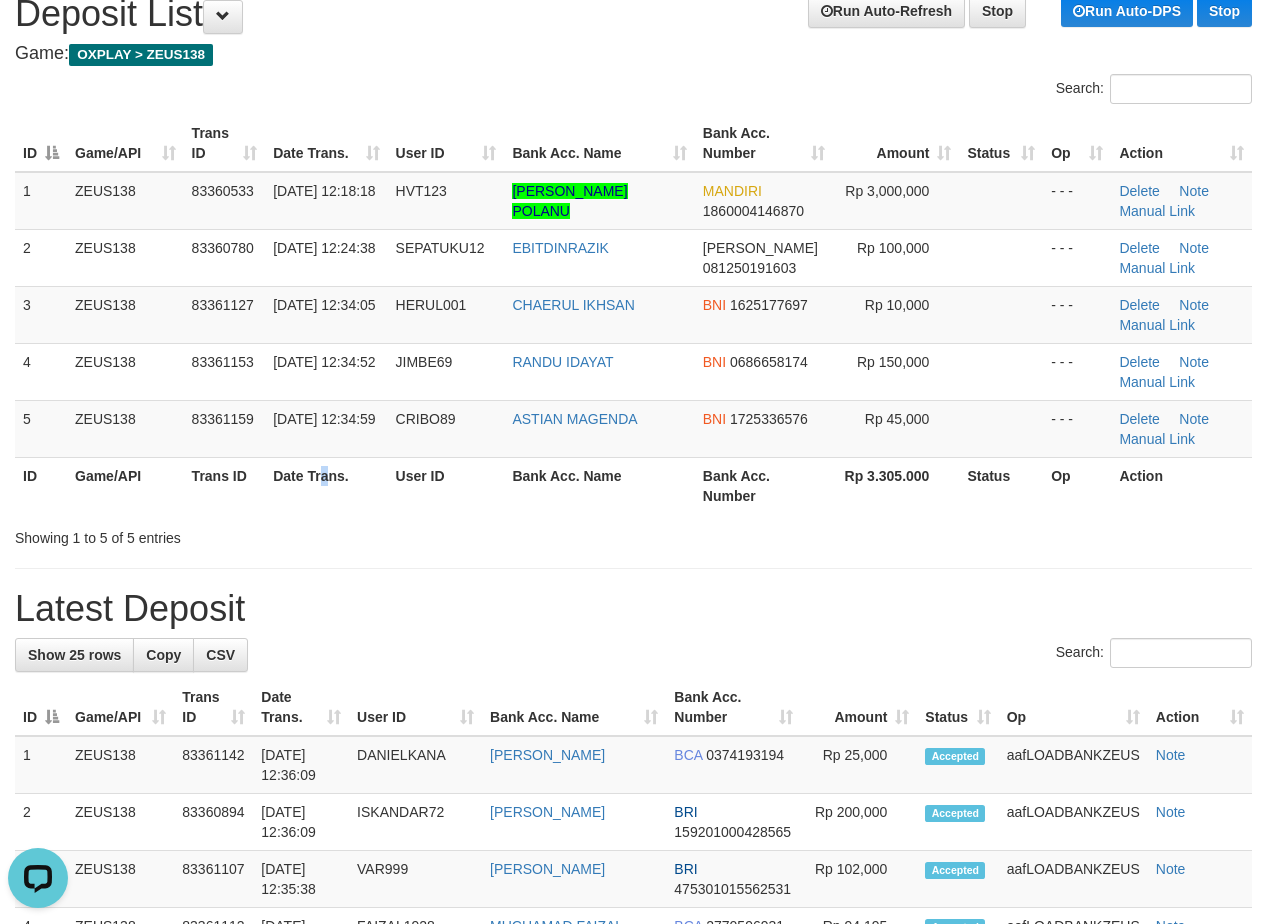 scroll, scrollTop: 0, scrollLeft: 0, axis: both 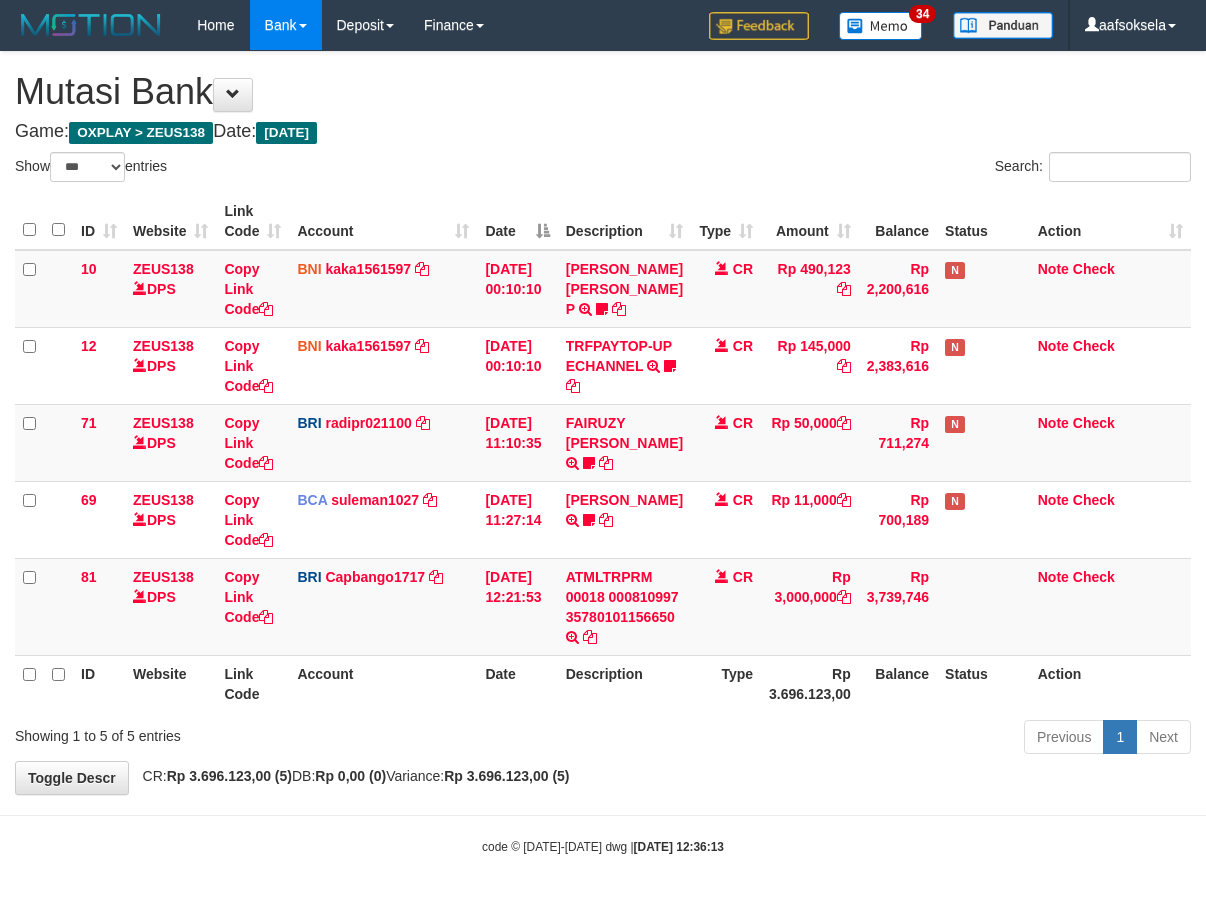 select on "***" 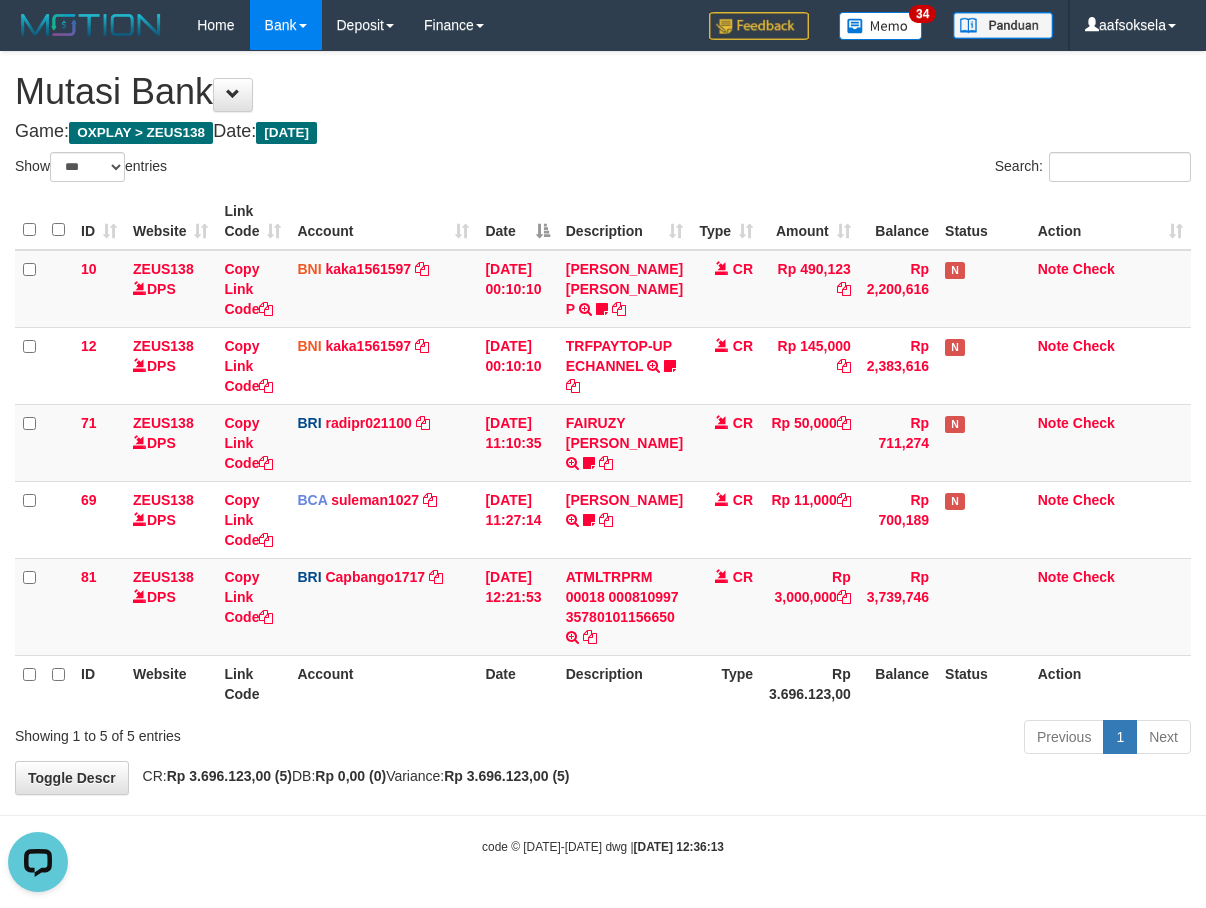 scroll, scrollTop: 0, scrollLeft: 0, axis: both 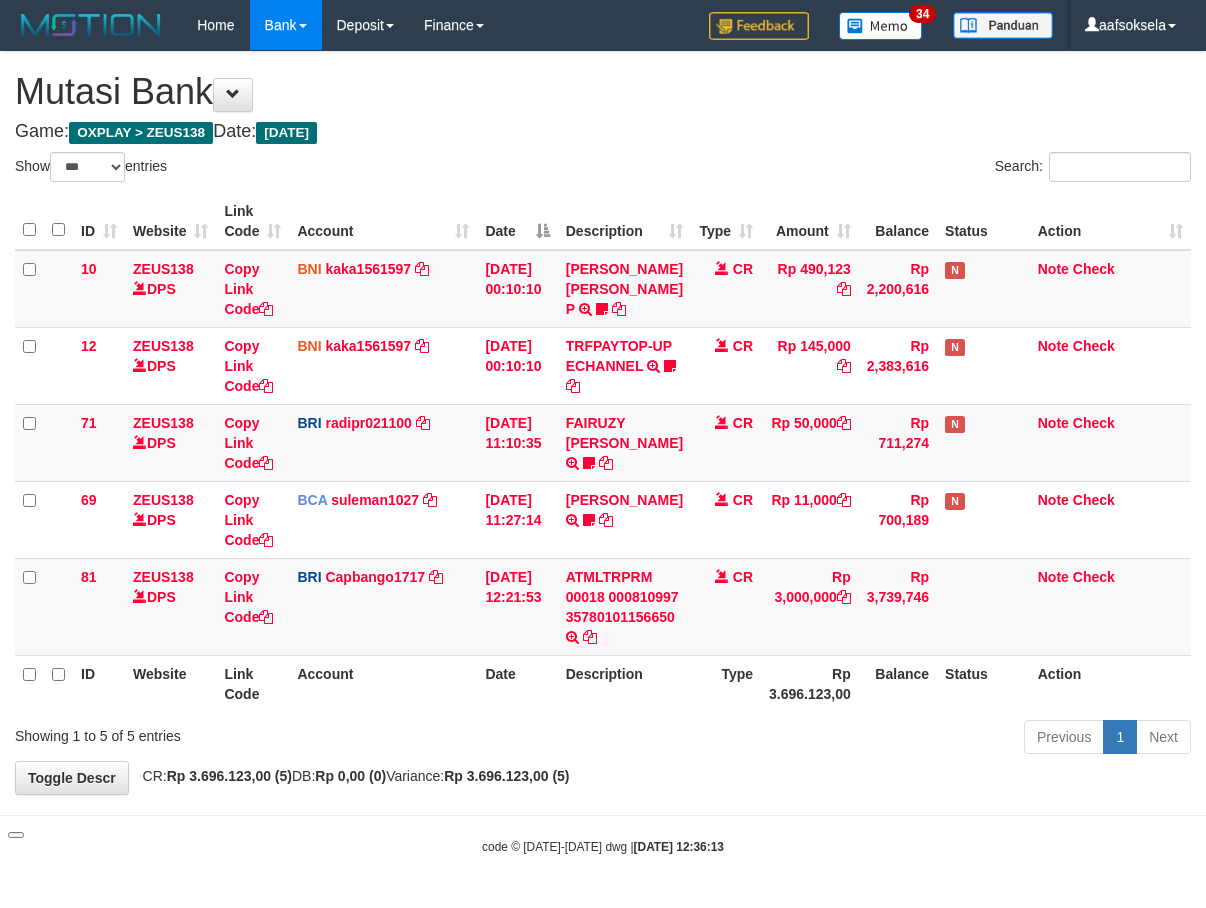 drag, startPoint x: 371, startPoint y: 706, endPoint x: 397, endPoint y: 714, distance: 27.202942 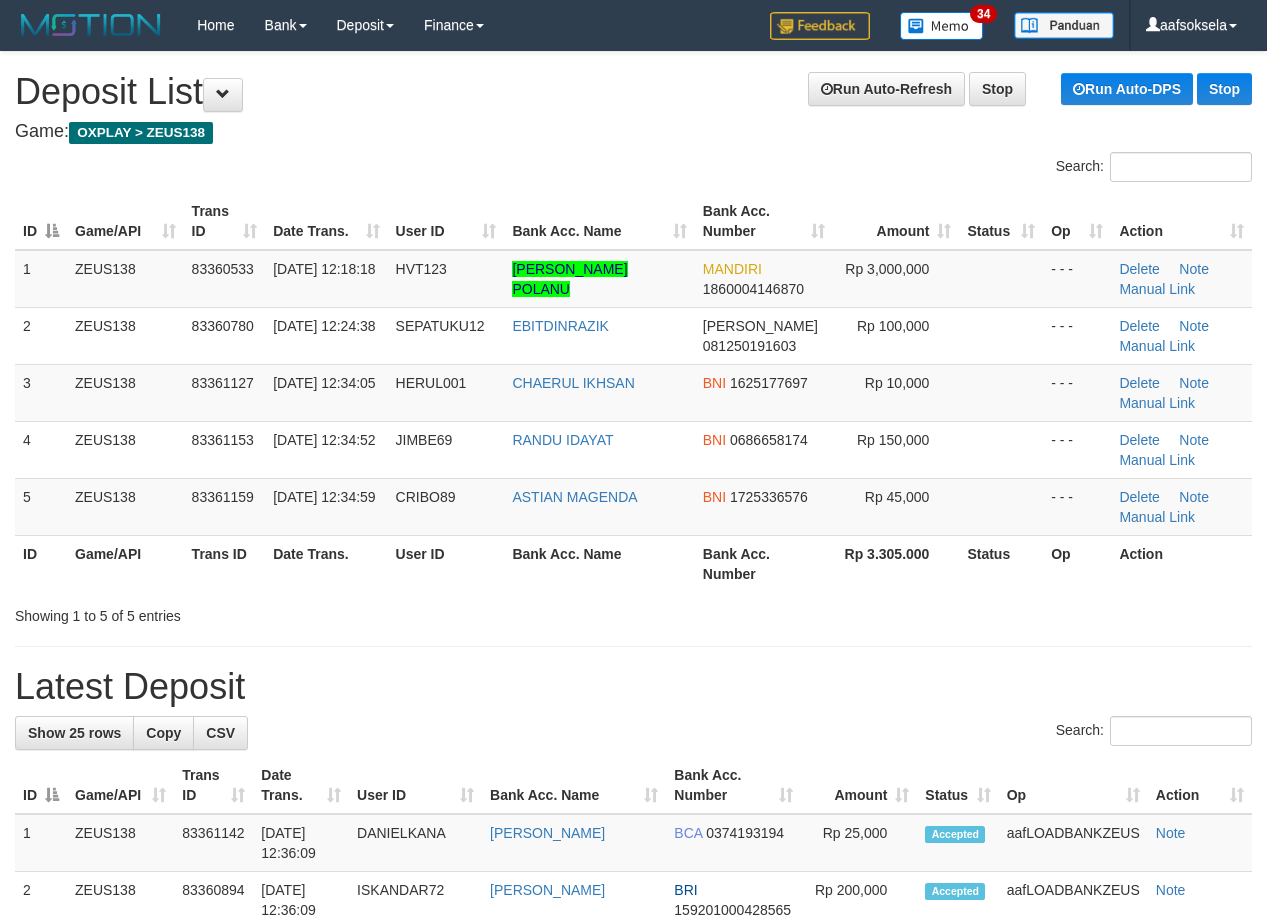 scroll, scrollTop: 70, scrollLeft: 0, axis: vertical 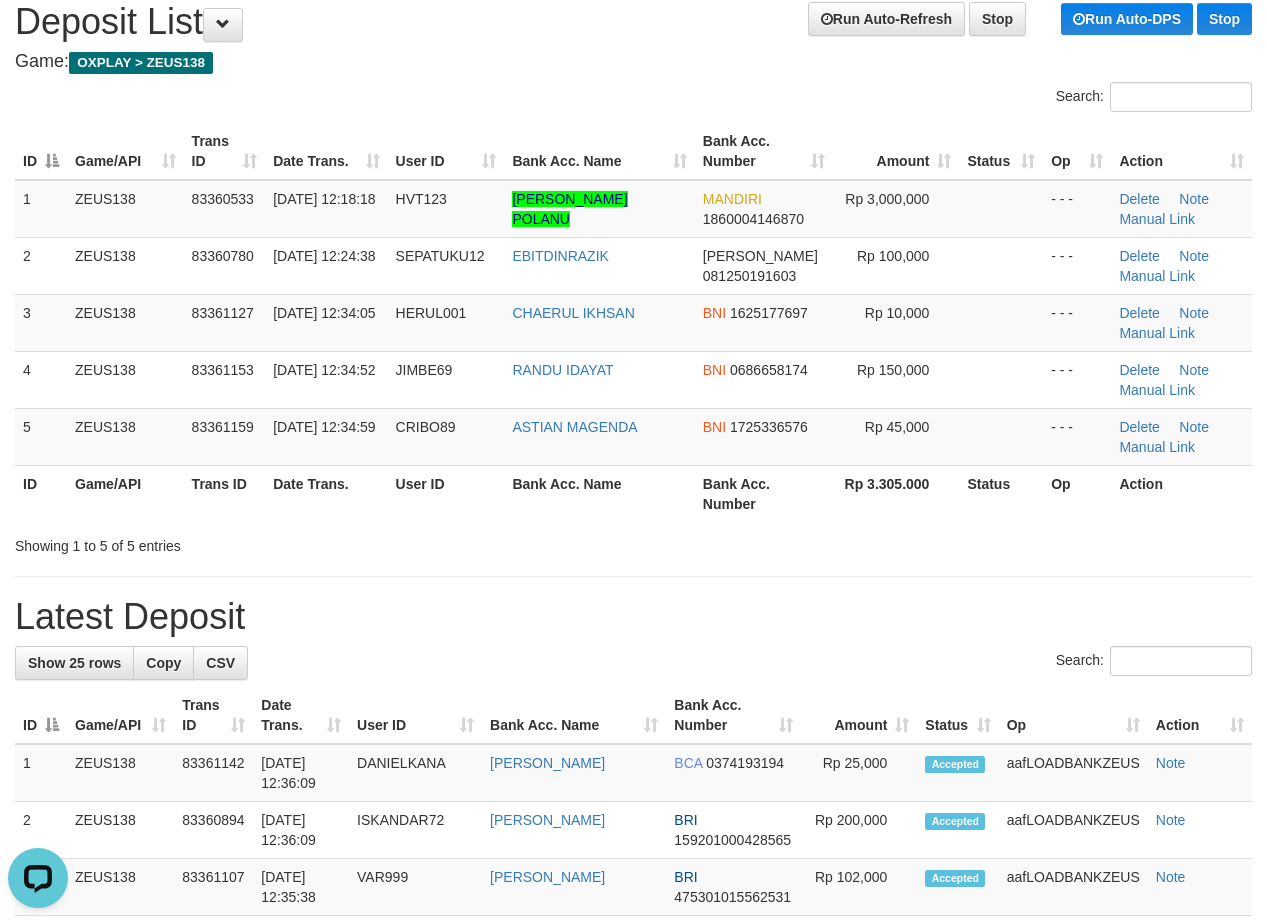 click on "Showing 1 to 5 of 5 entries" at bounding box center (633, 542) 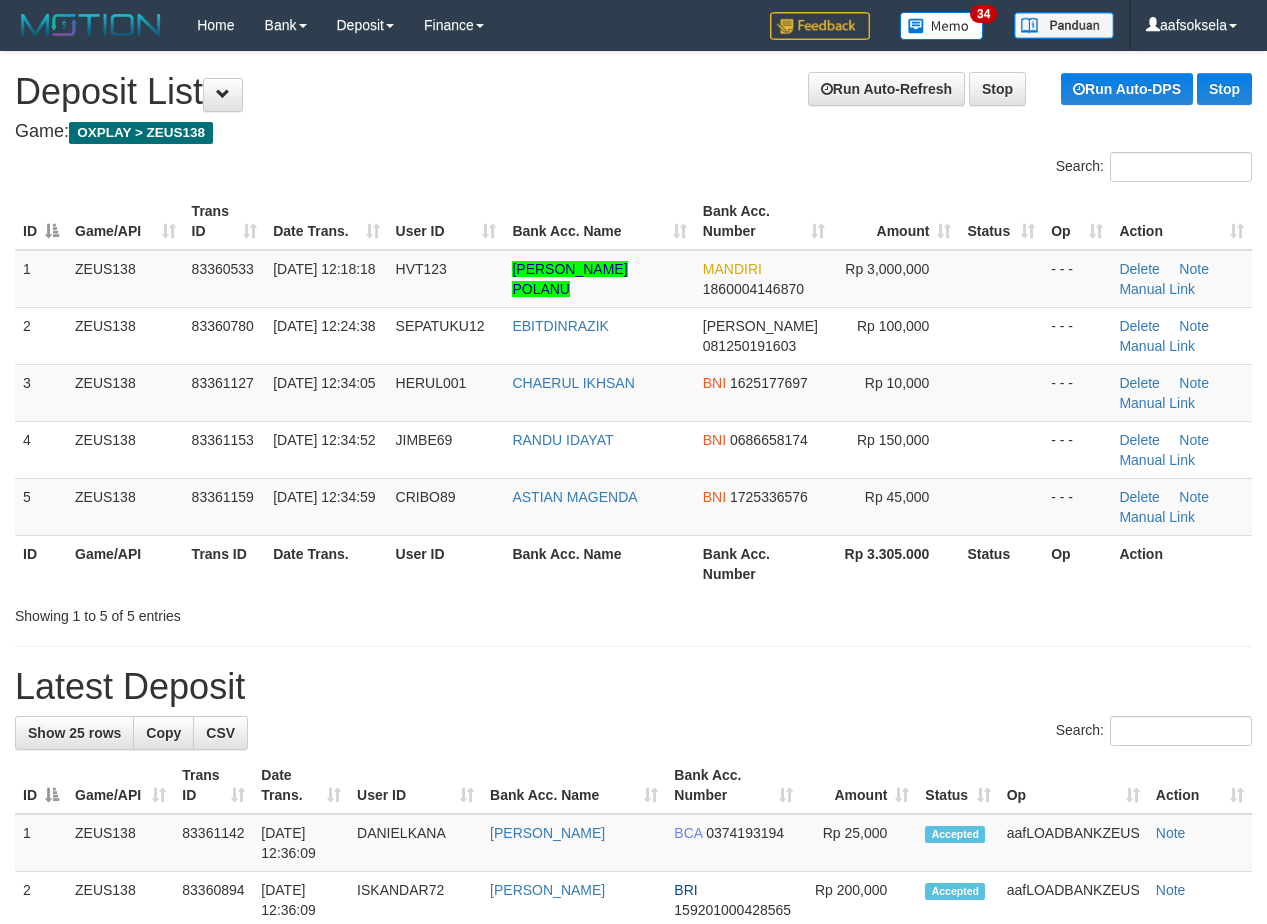 scroll, scrollTop: 70, scrollLeft: 0, axis: vertical 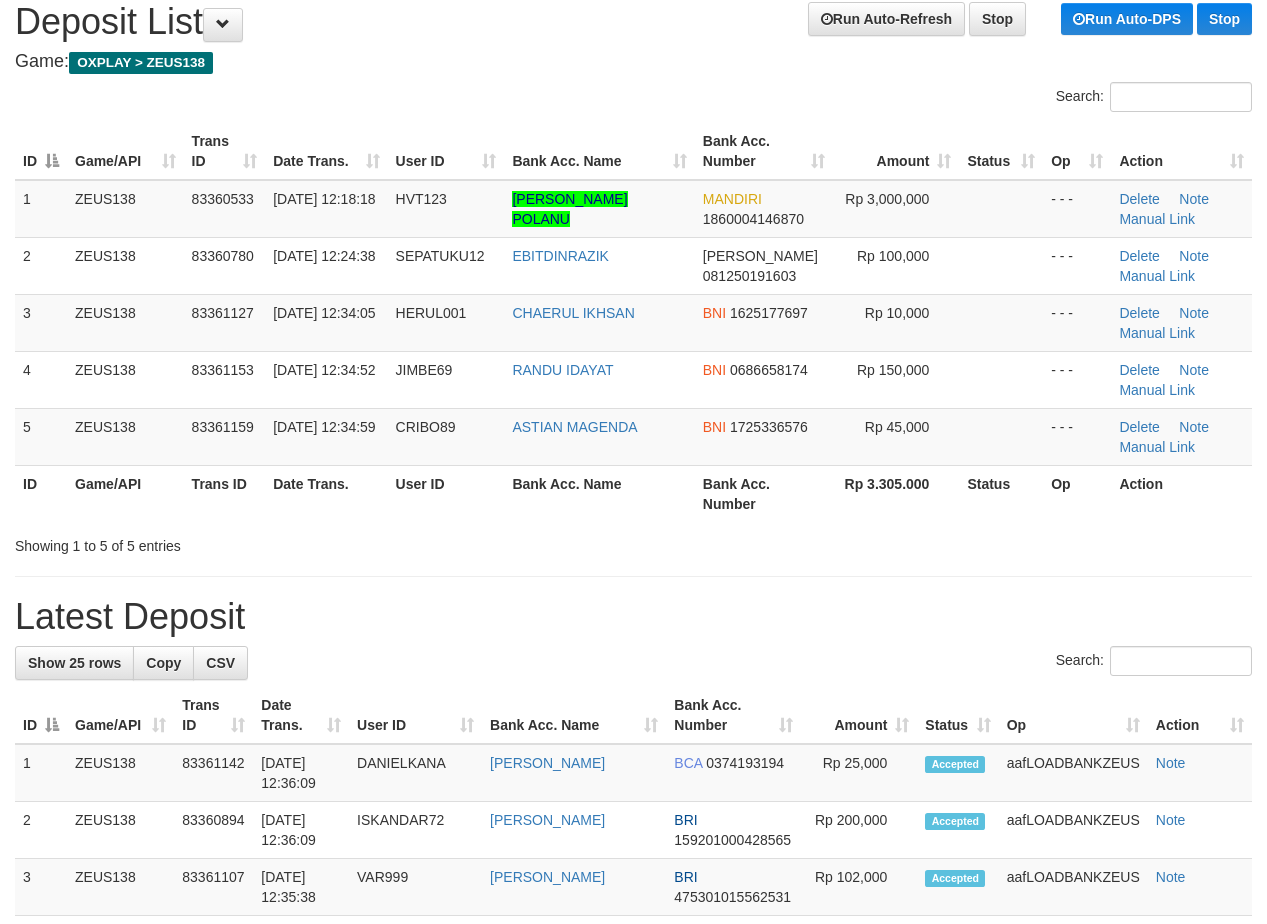 click on "Showing 1 to 5 of 5 entries" at bounding box center [264, 542] 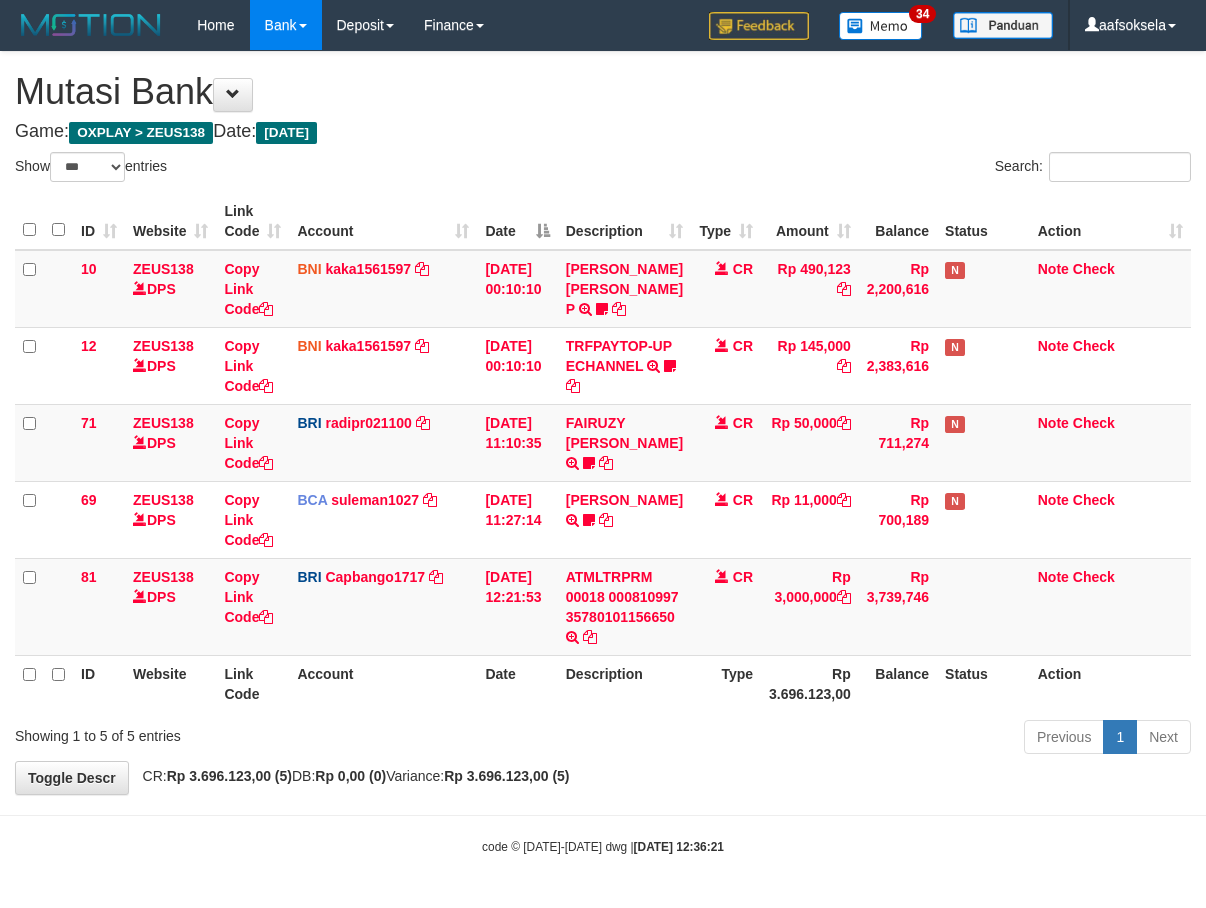 select on "***" 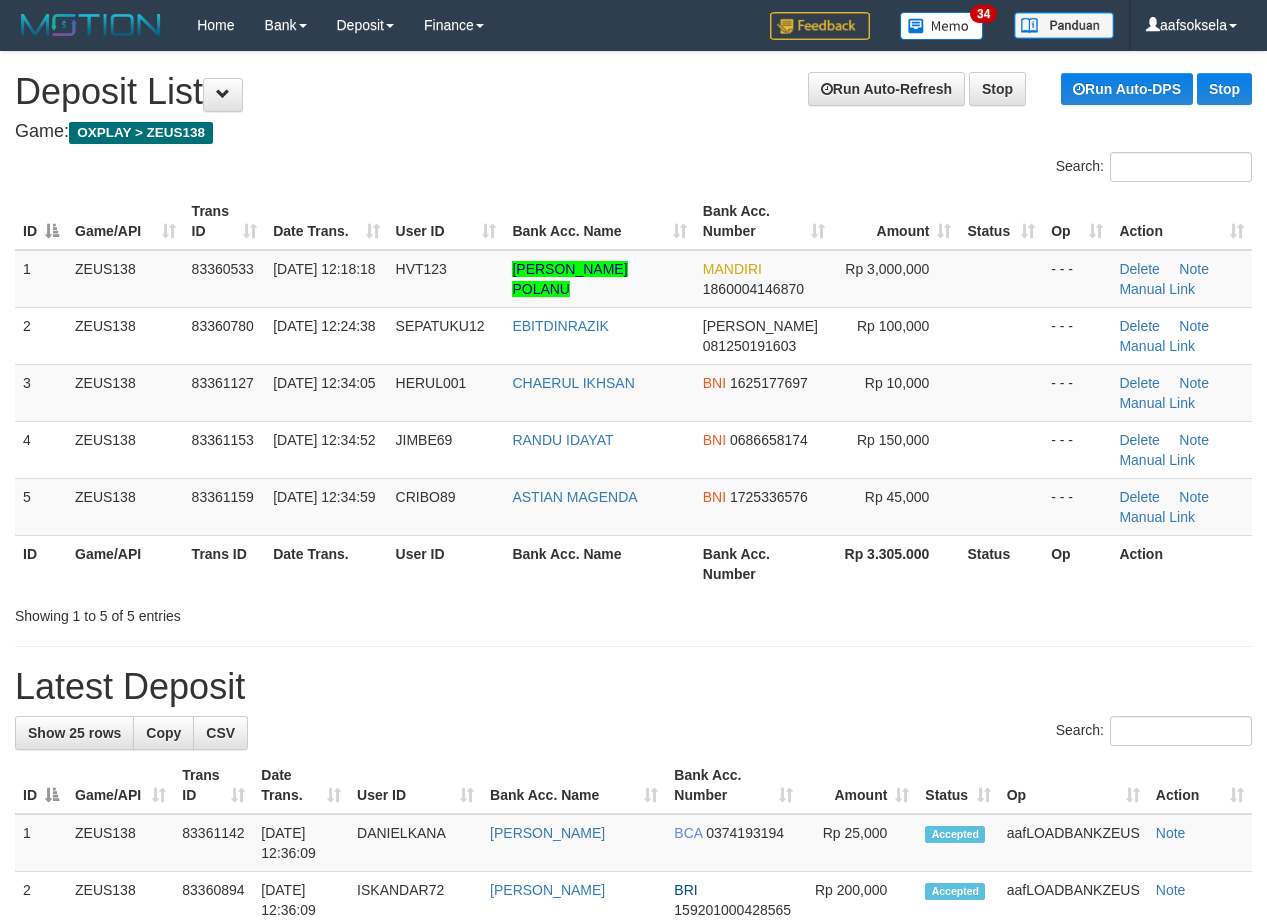 scroll, scrollTop: 70, scrollLeft: 0, axis: vertical 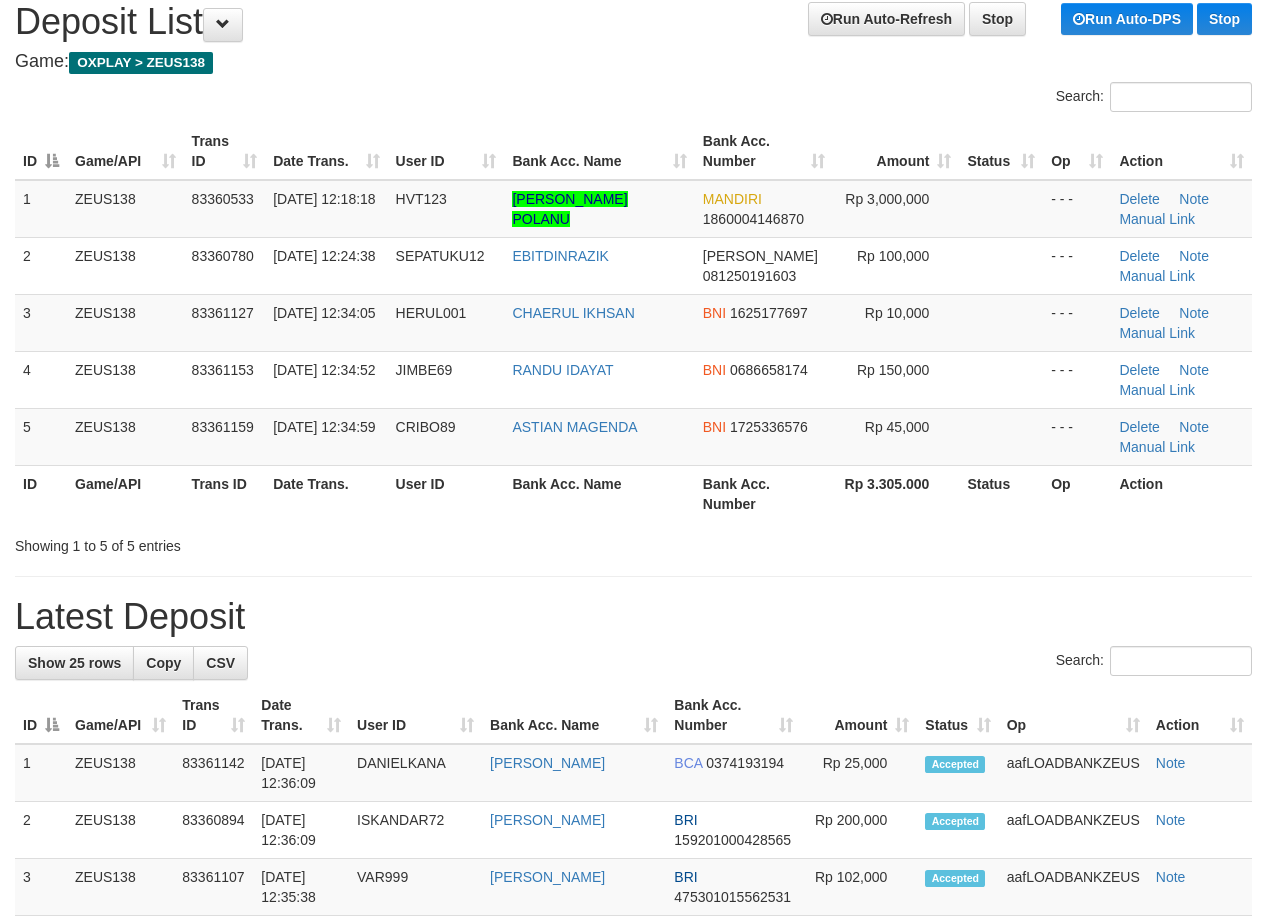drag, startPoint x: 440, startPoint y: 524, endPoint x: 10, endPoint y: 666, distance: 452.83994 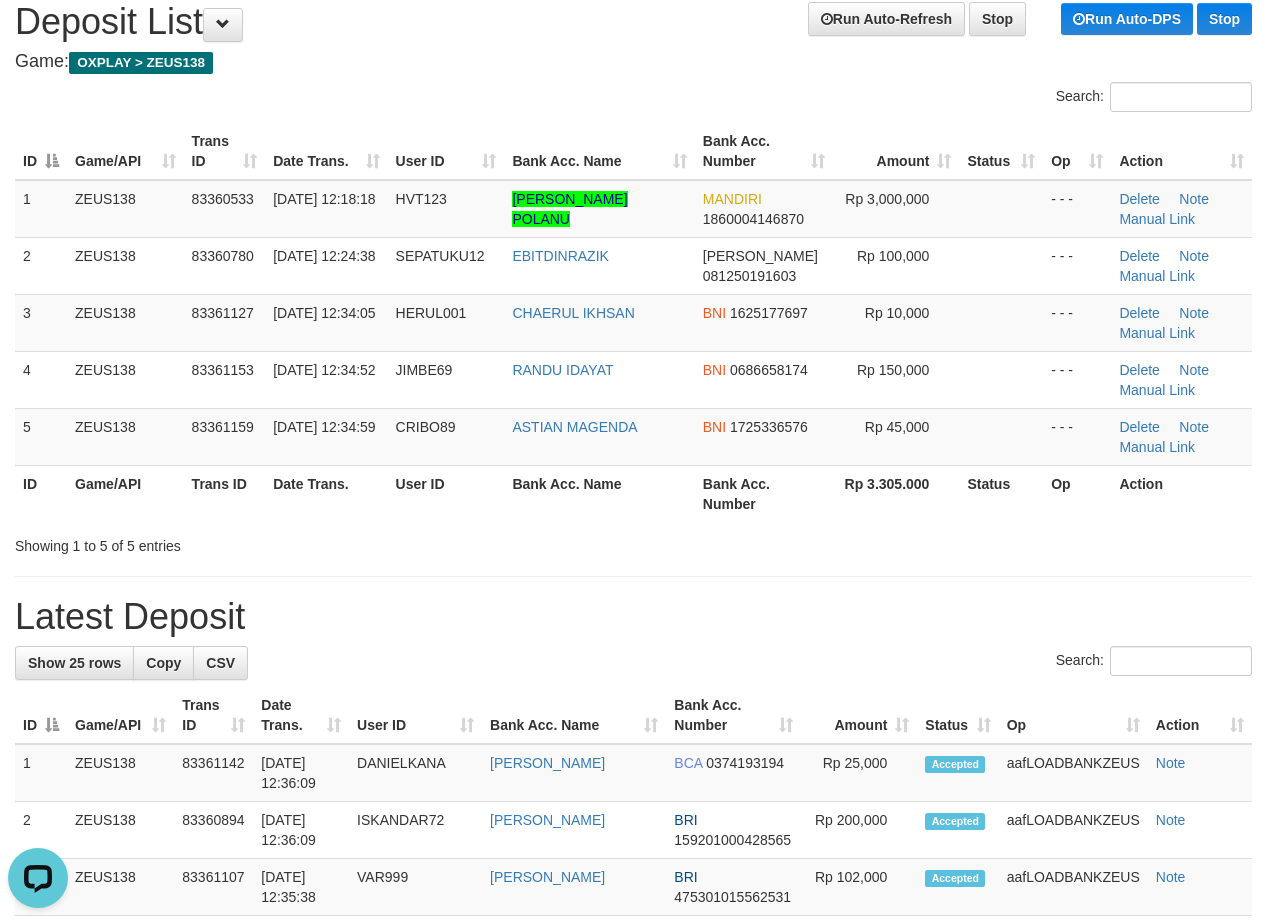 scroll, scrollTop: 0, scrollLeft: 0, axis: both 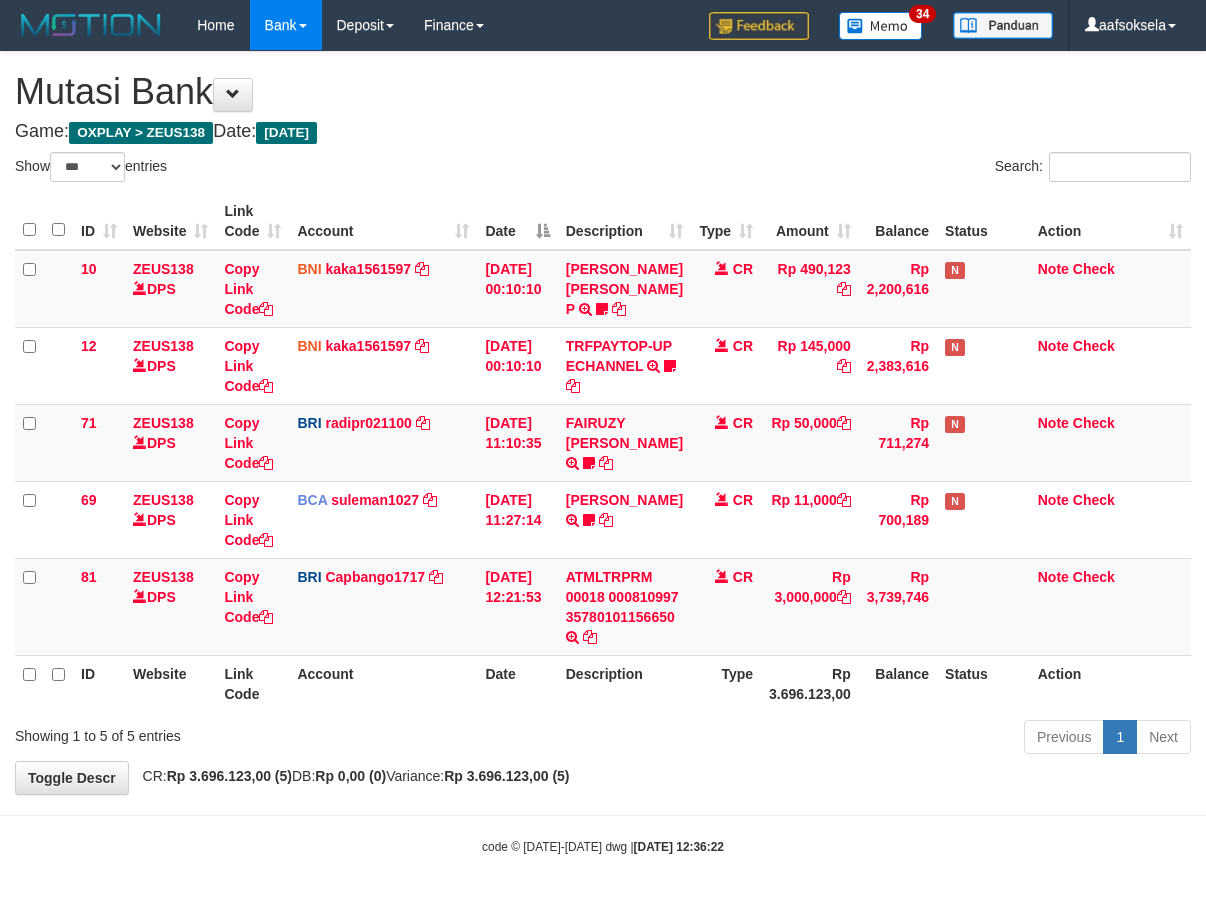 select on "***" 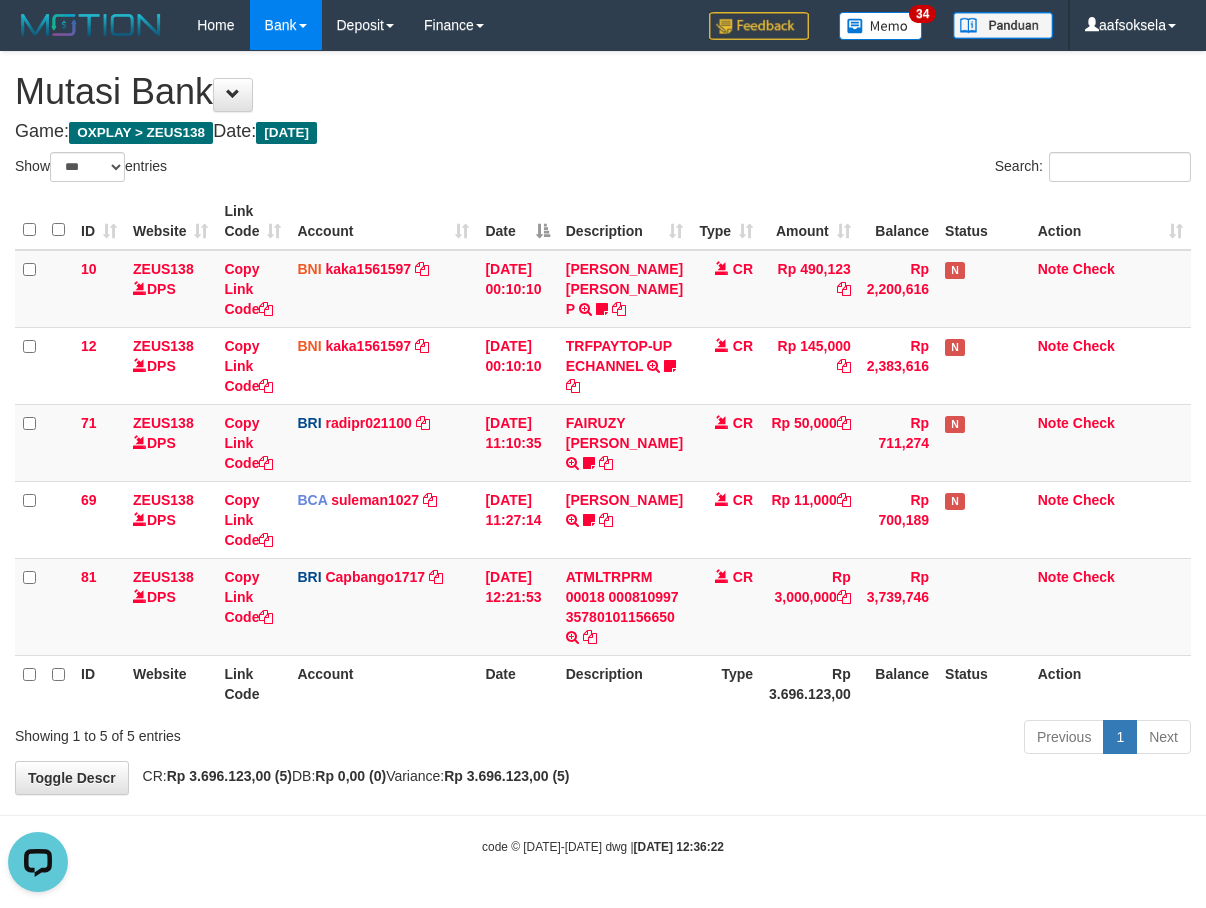 scroll, scrollTop: 0, scrollLeft: 0, axis: both 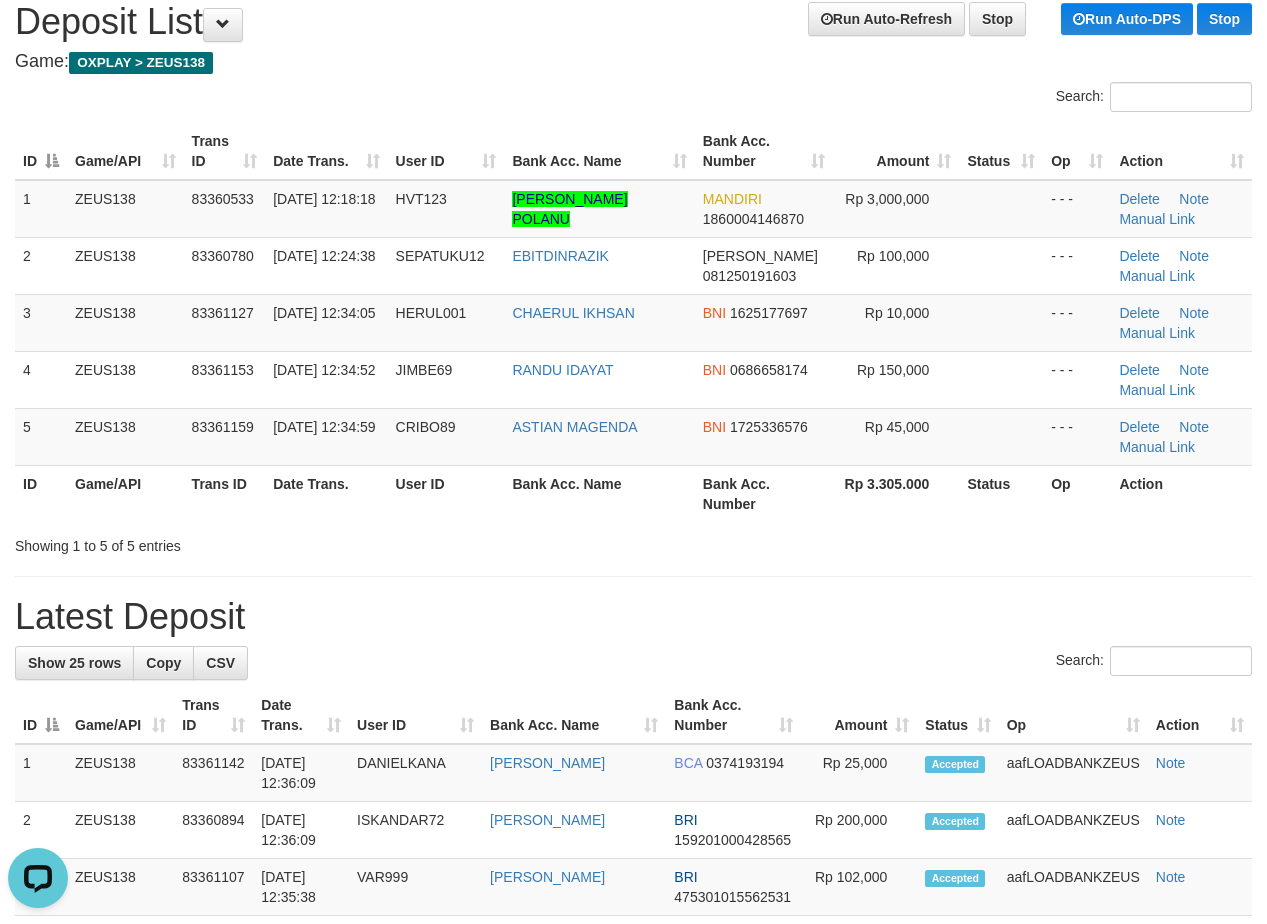 click on "Showing 1 to 5 of 5 entries" at bounding box center (633, 542) 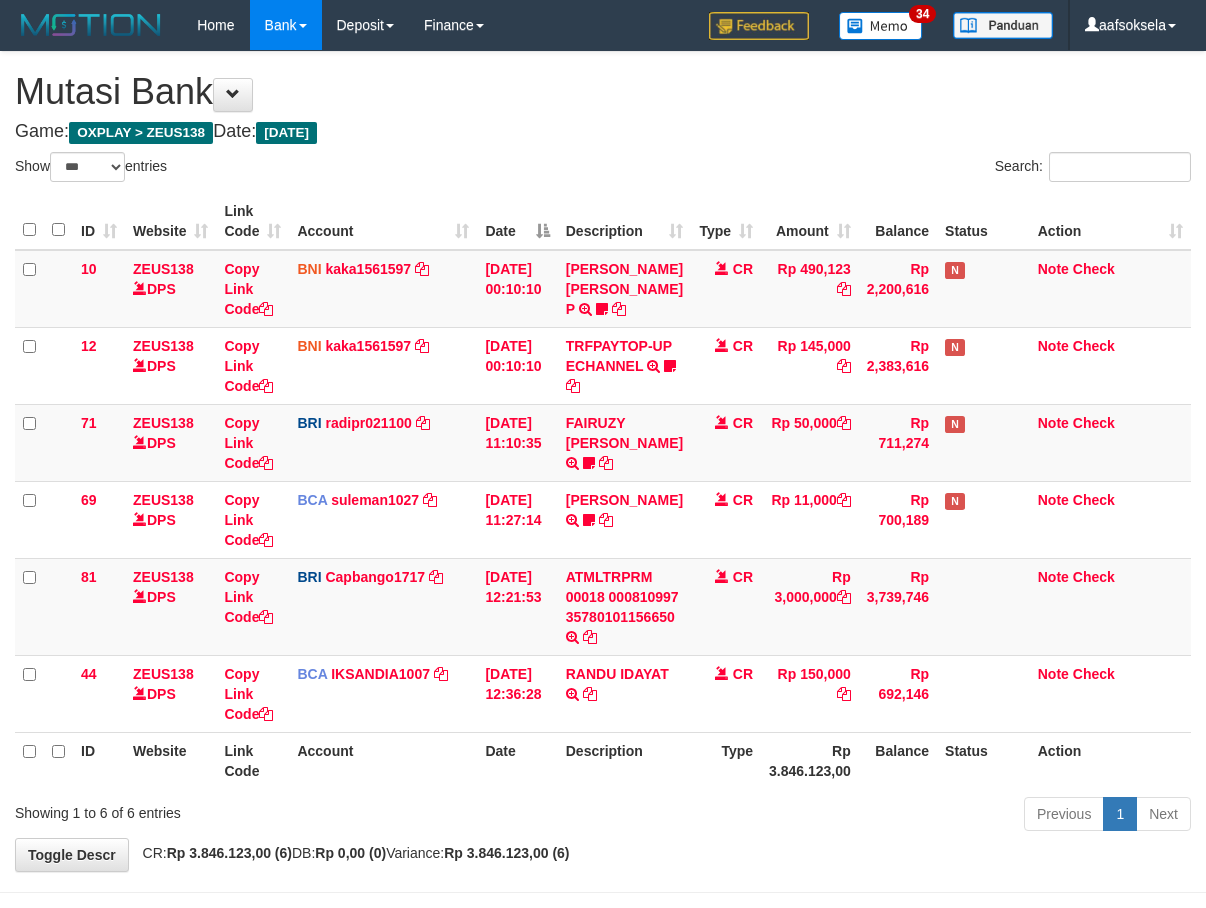 select on "***" 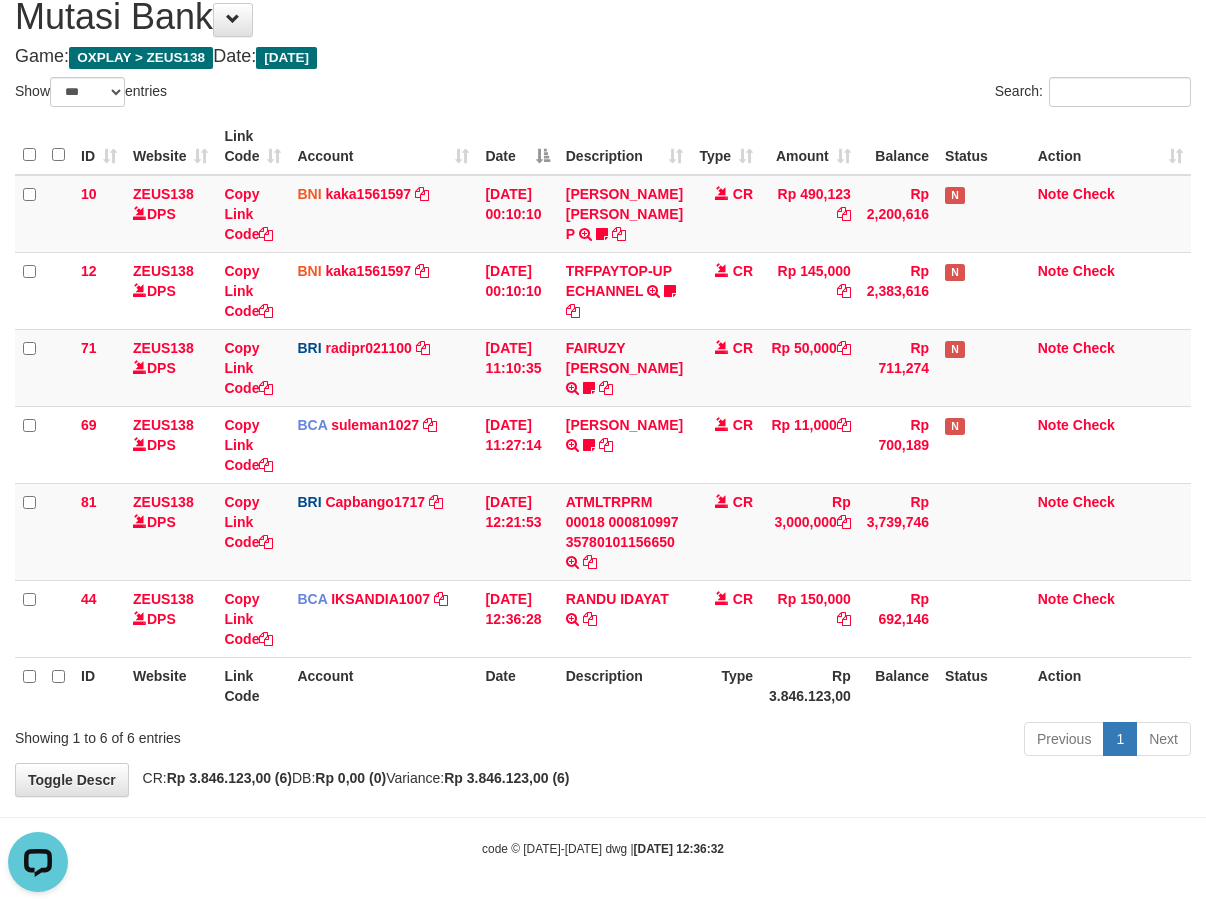 scroll, scrollTop: 0, scrollLeft: 0, axis: both 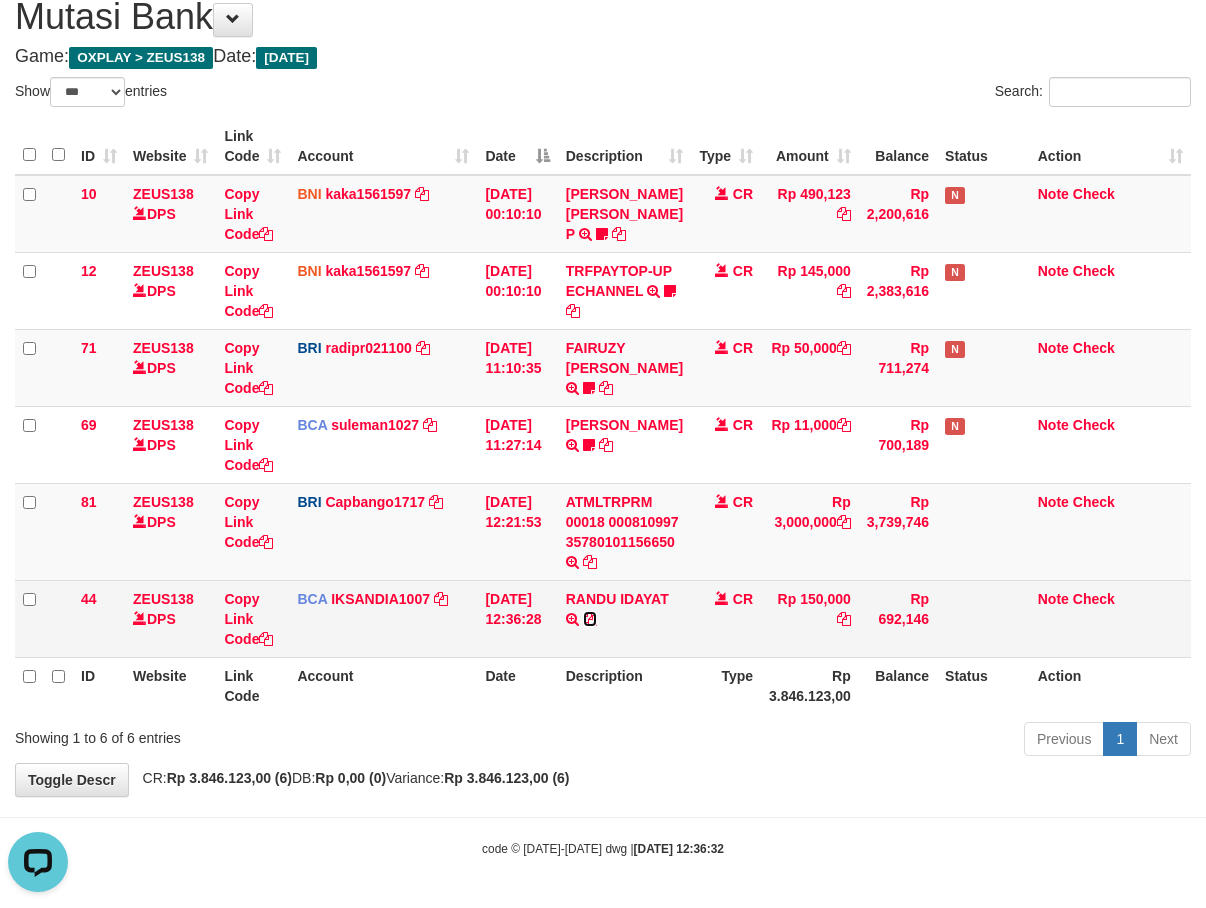 click at bounding box center [590, 619] 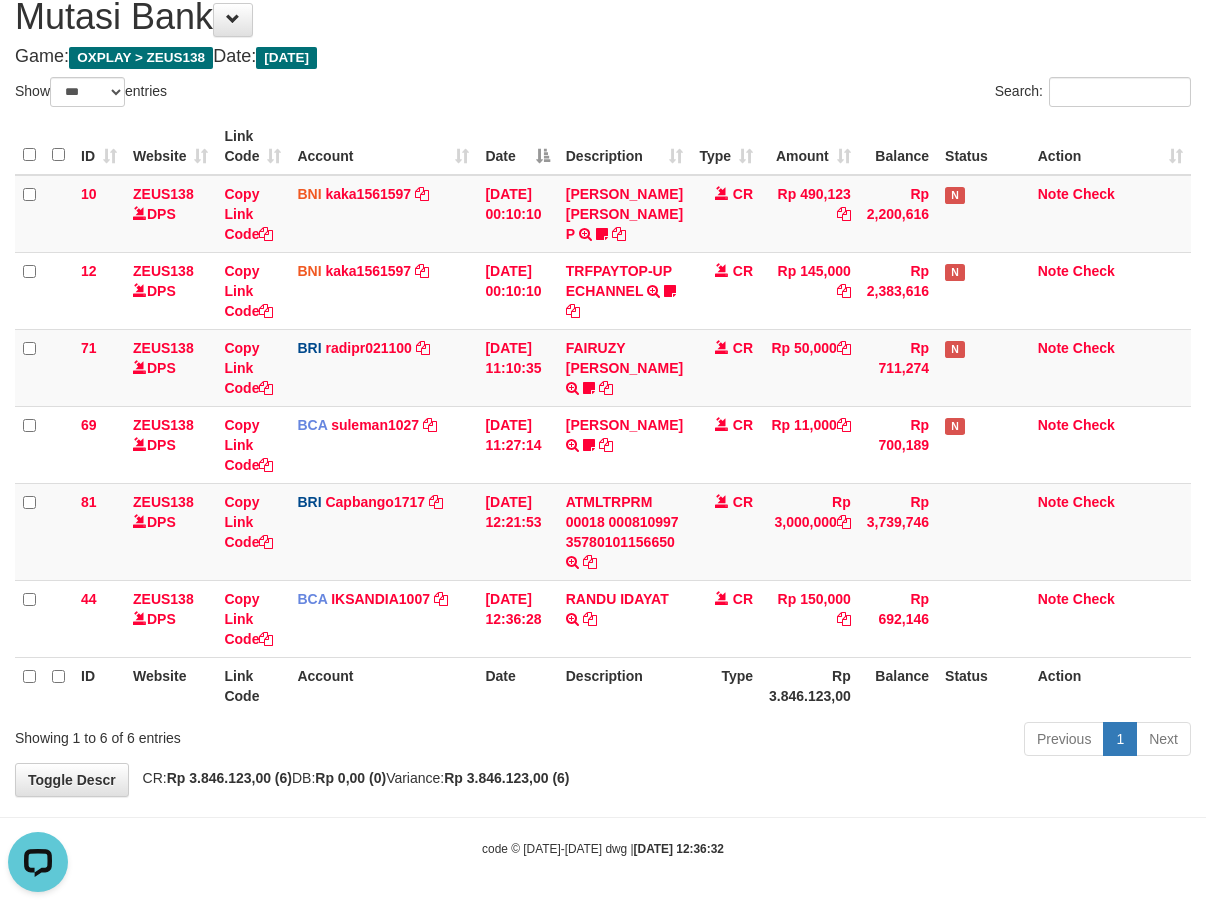 click on "Rp 3.846.123,00" at bounding box center (810, 685) 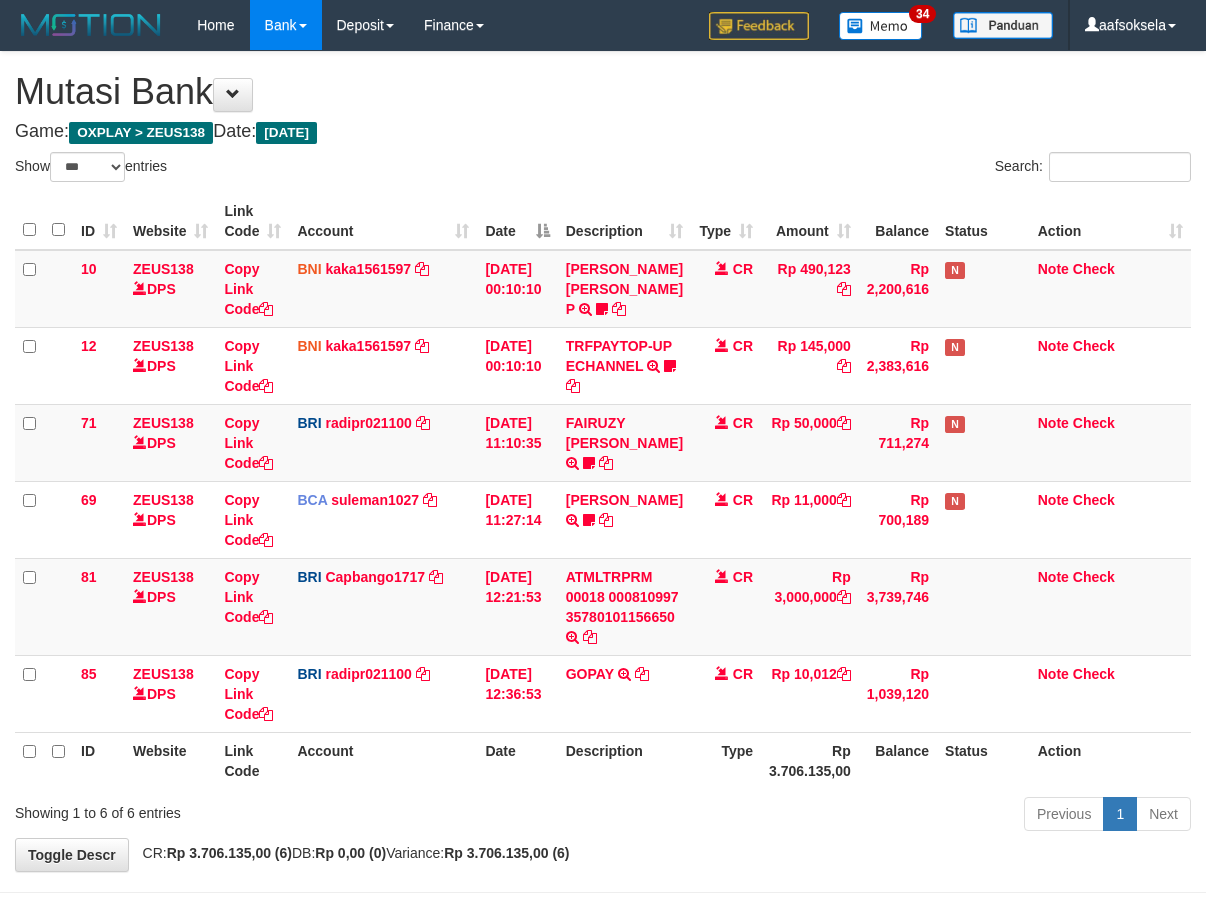 select on "***" 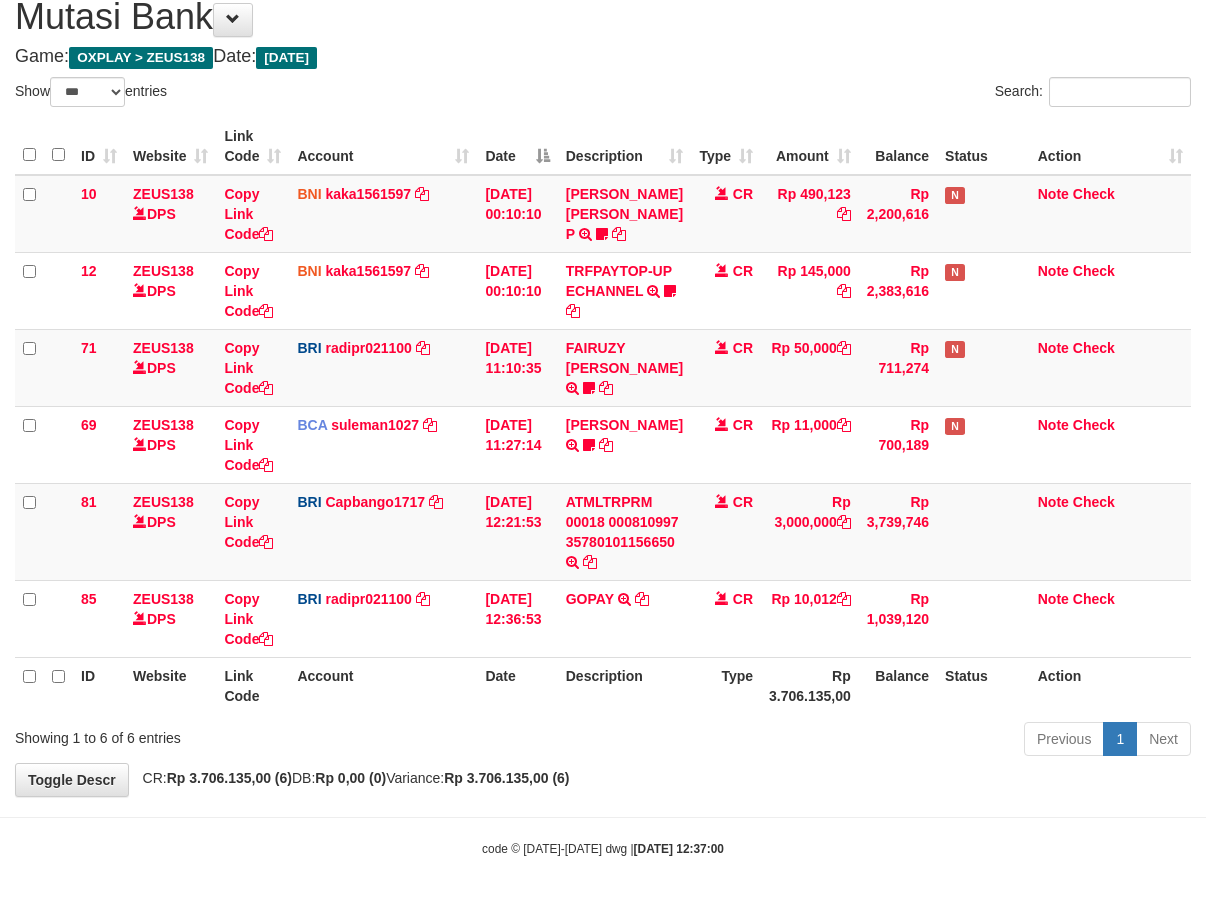 click on "Type" at bounding box center [726, 685] 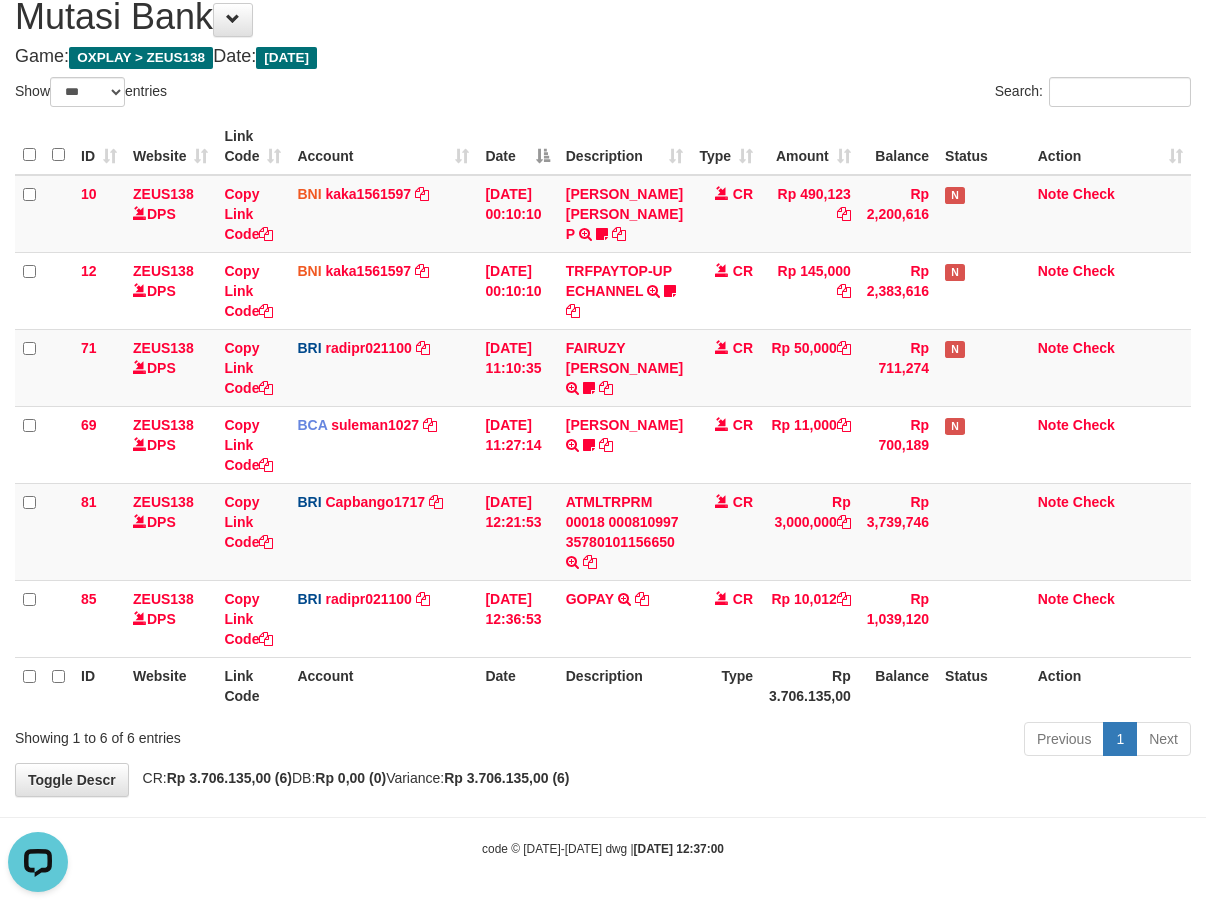 scroll, scrollTop: 0, scrollLeft: 0, axis: both 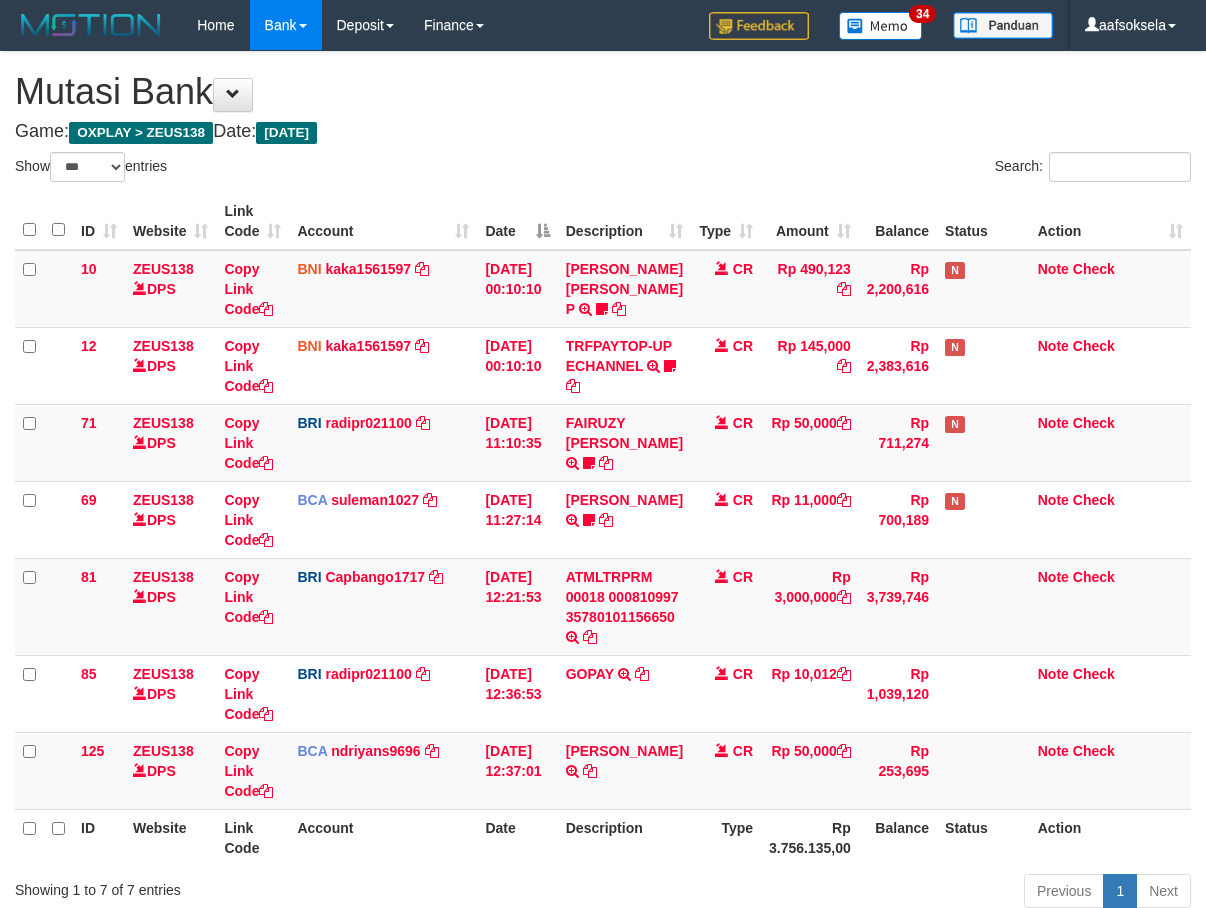 select on "***" 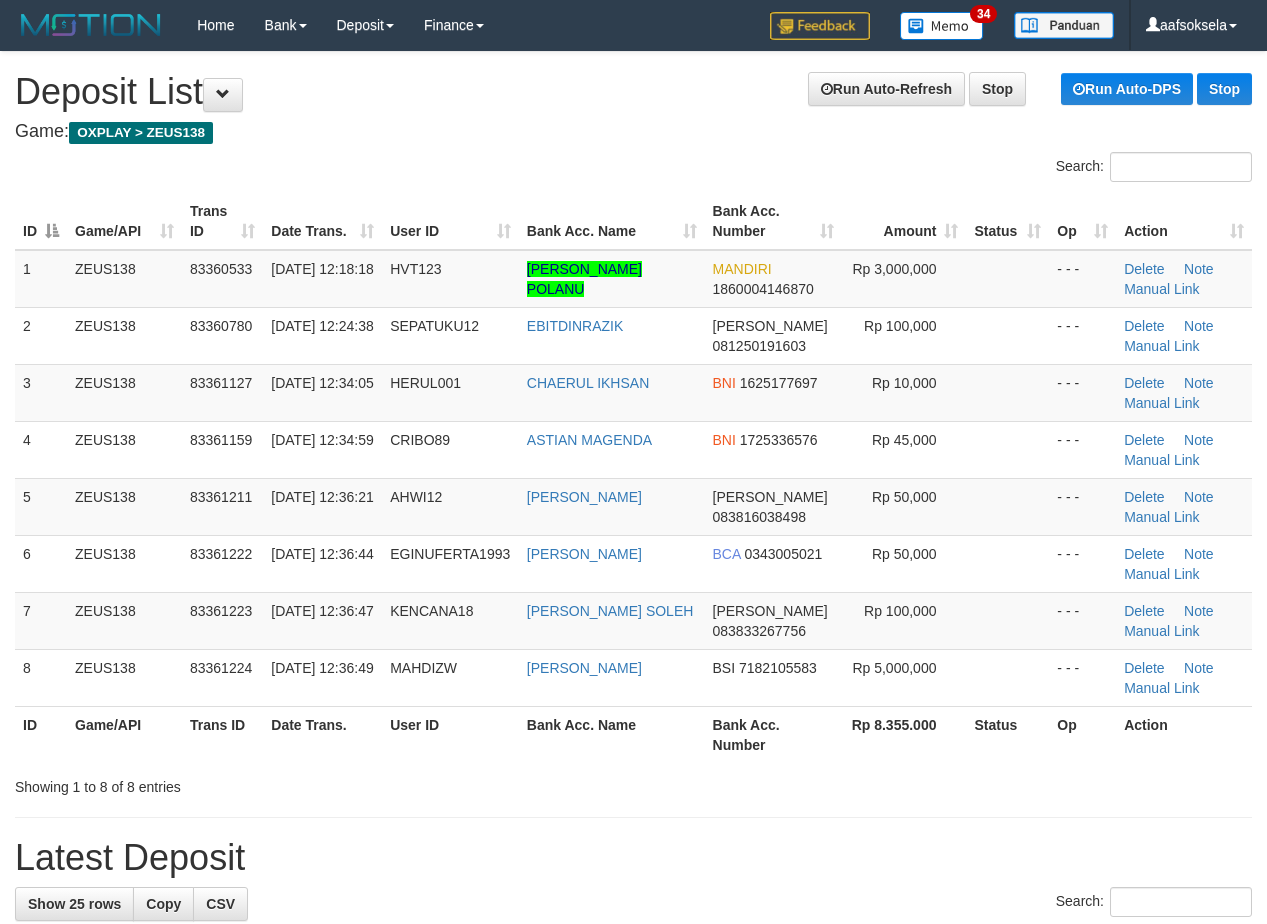 scroll, scrollTop: 70, scrollLeft: 0, axis: vertical 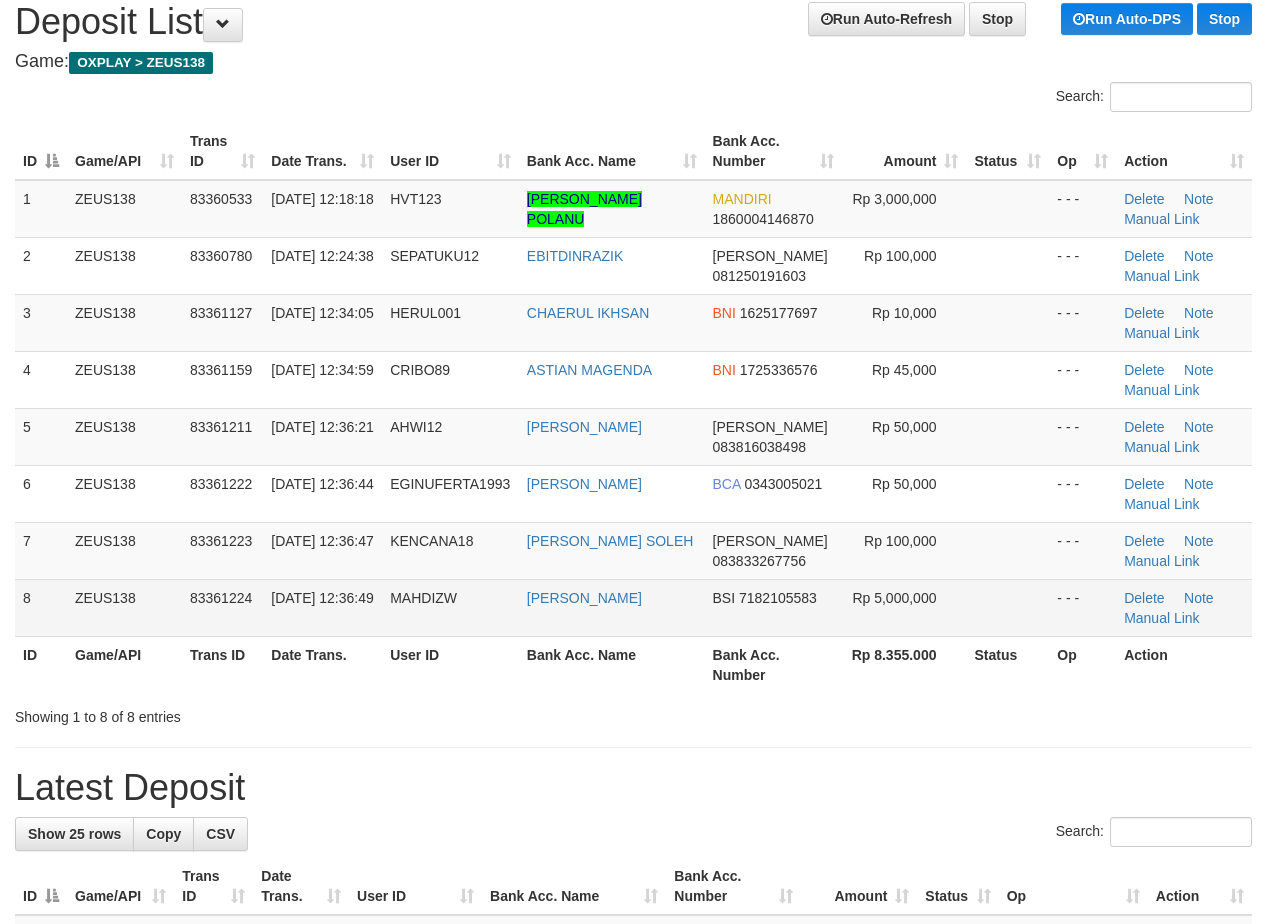drag, startPoint x: 519, startPoint y: 580, endPoint x: 516, endPoint y: 600, distance: 20.22375 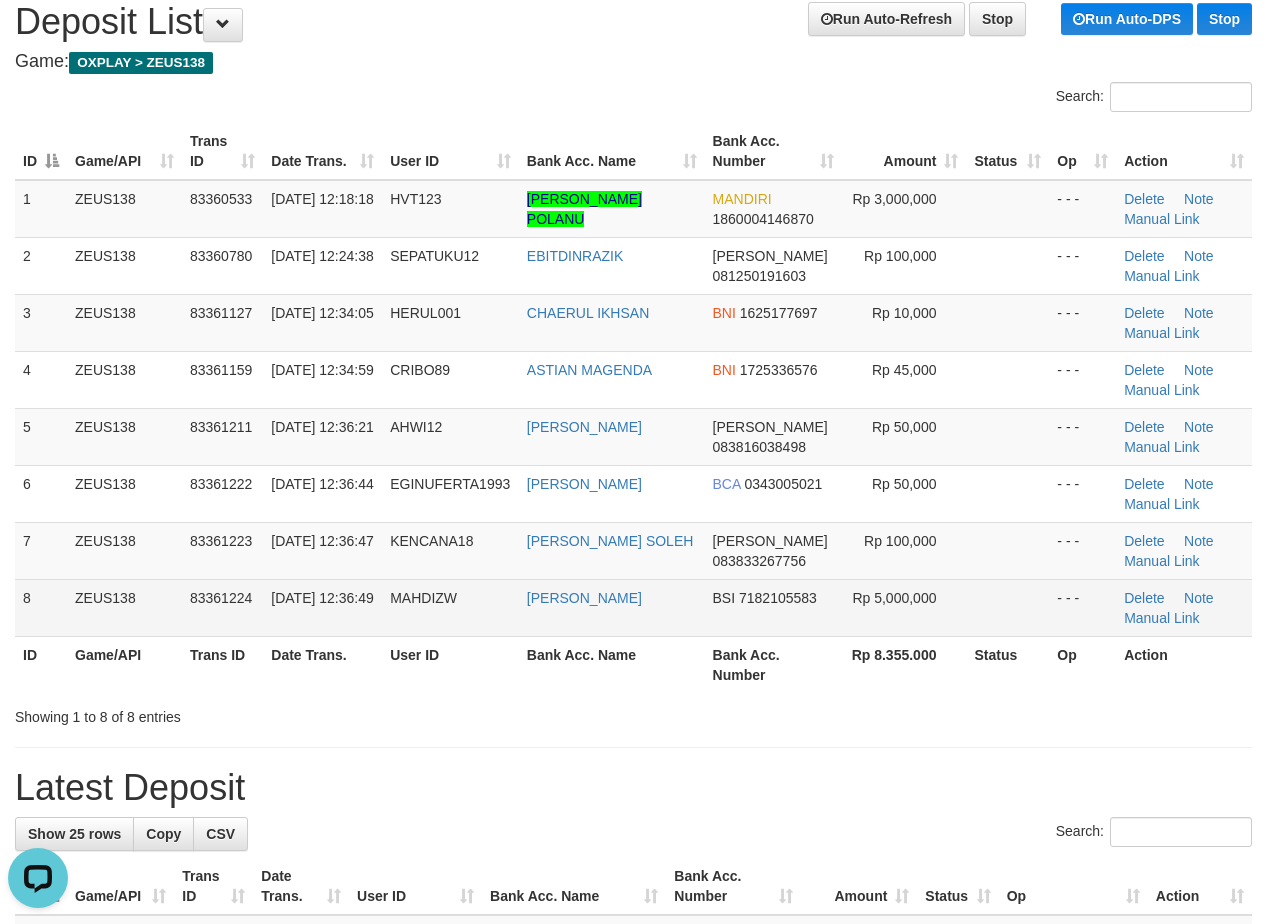 scroll, scrollTop: 0, scrollLeft: 0, axis: both 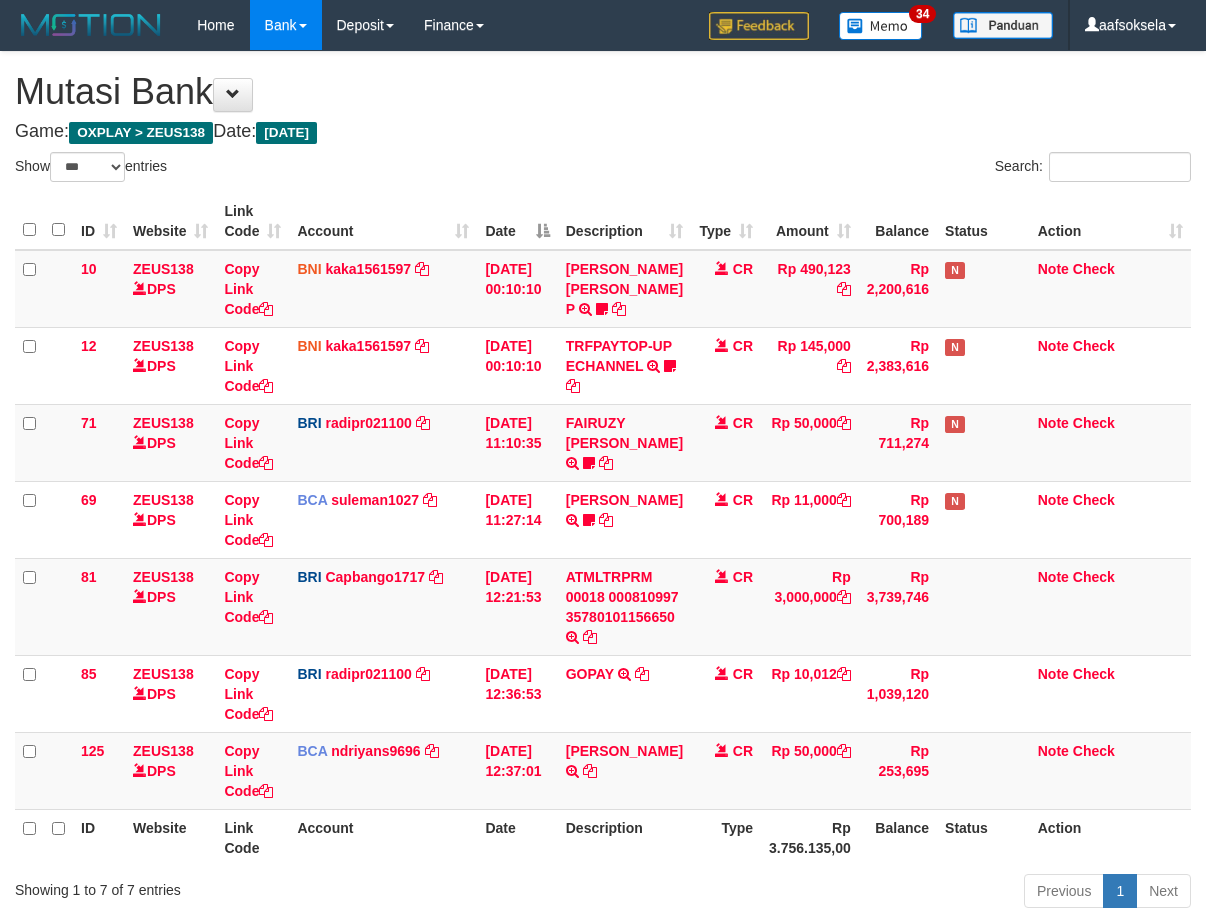select on "***" 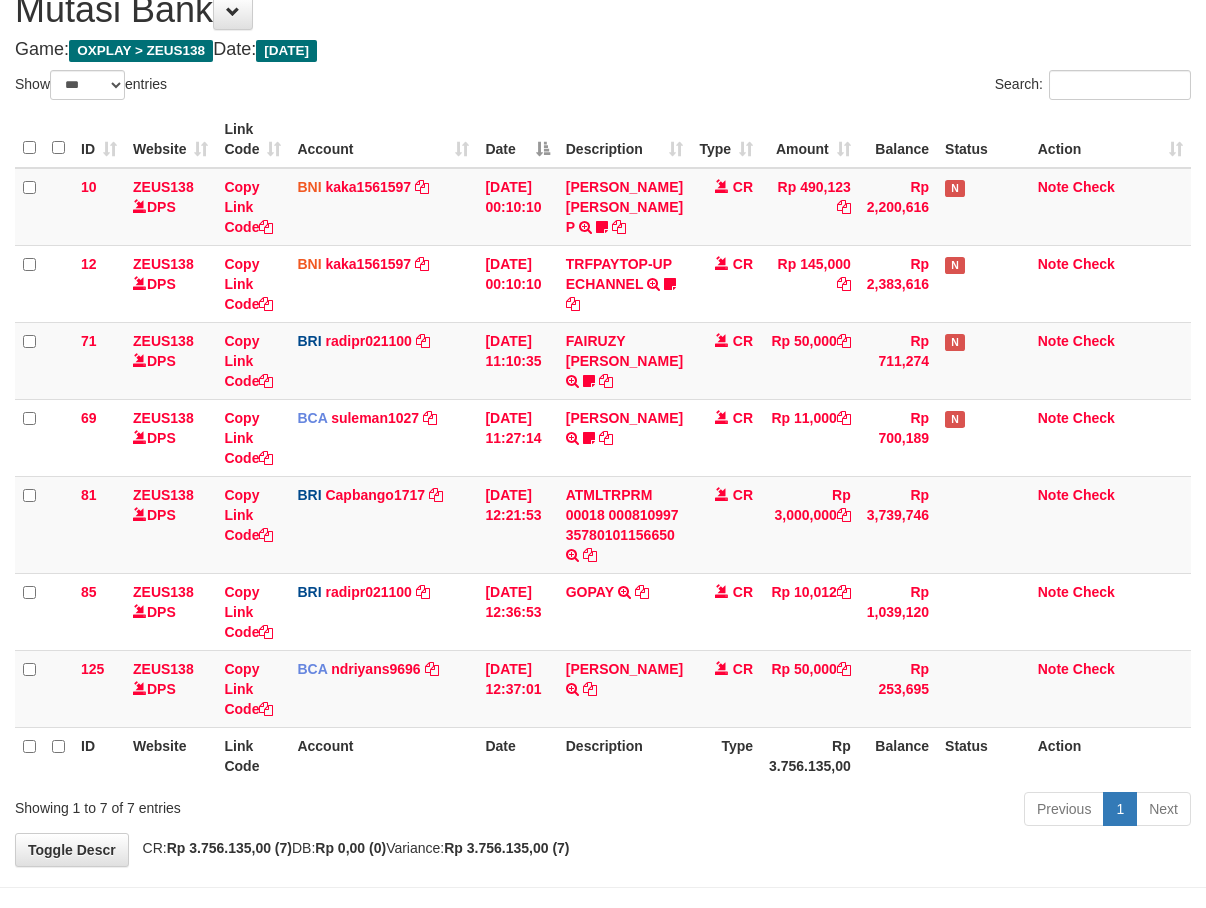 click on "Type" at bounding box center [726, 755] 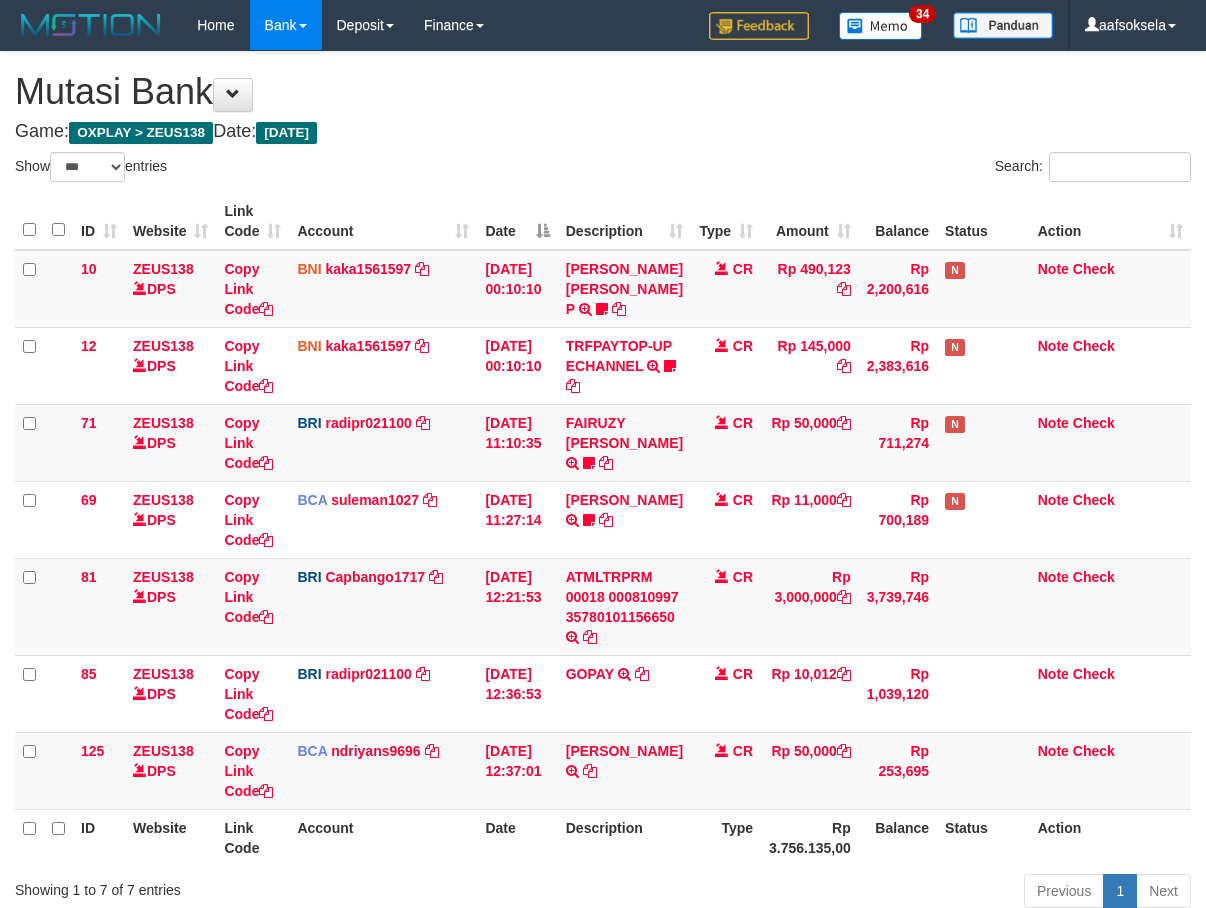 select on "***" 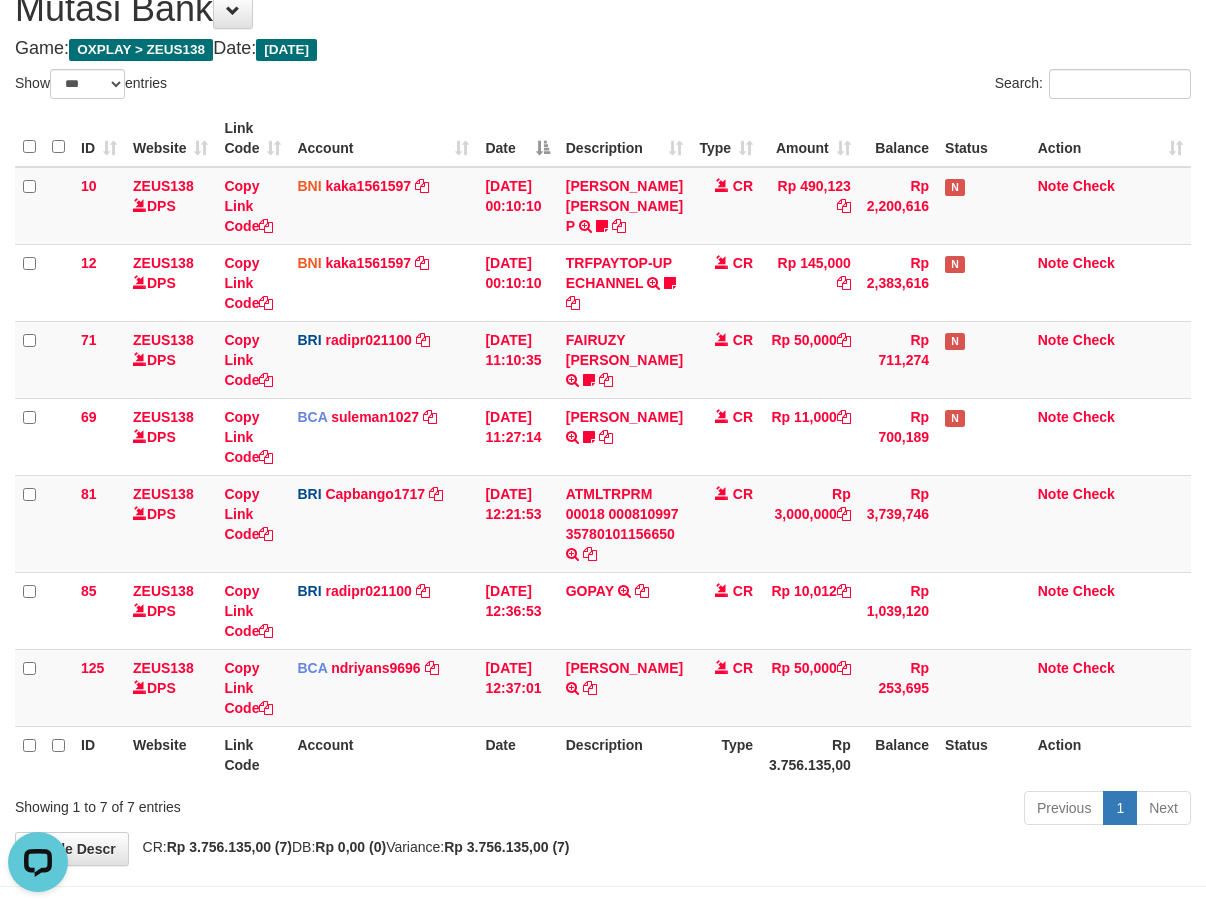 scroll, scrollTop: 0, scrollLeft: 0, axis: both 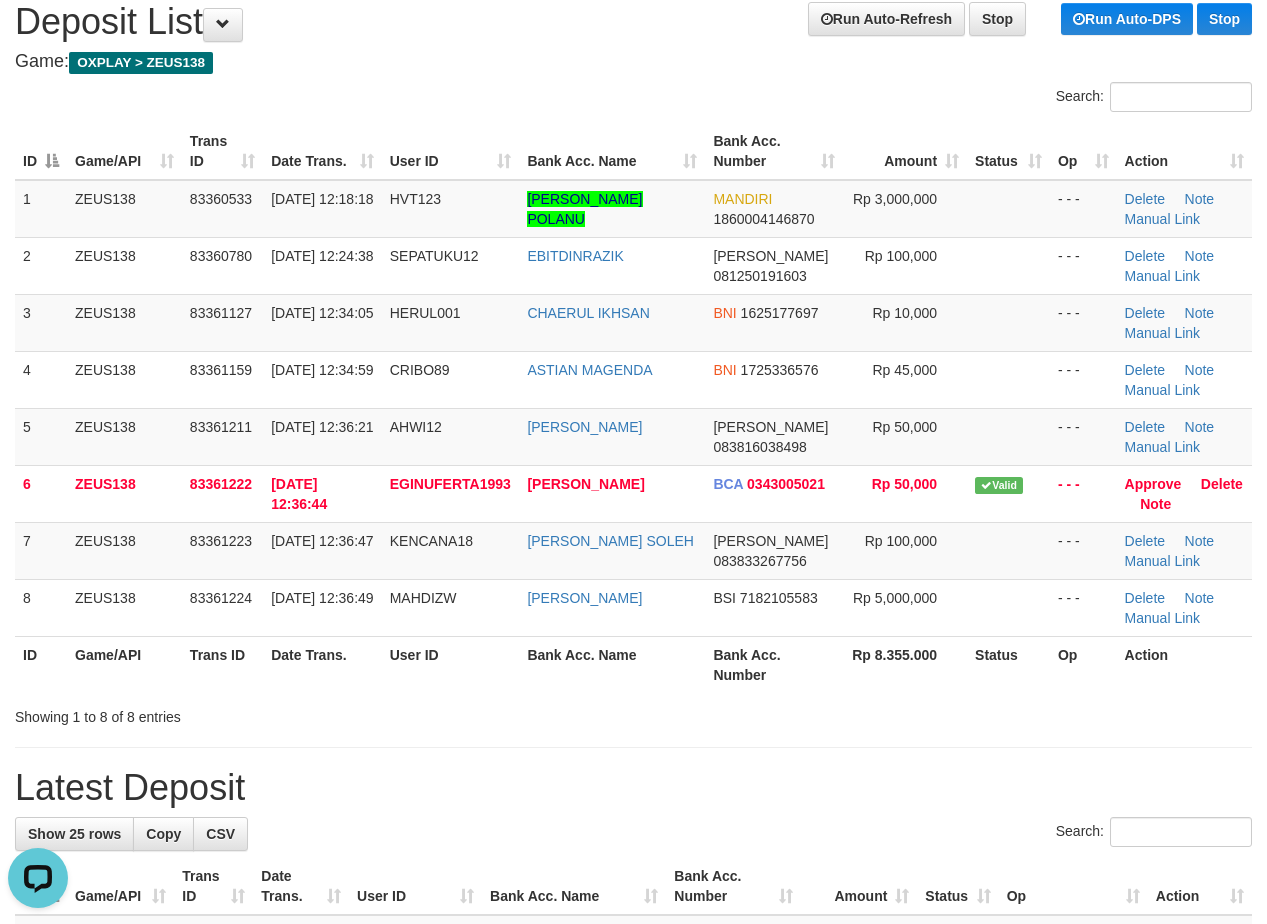 click on "**********" at bounding box center (633, 1228) 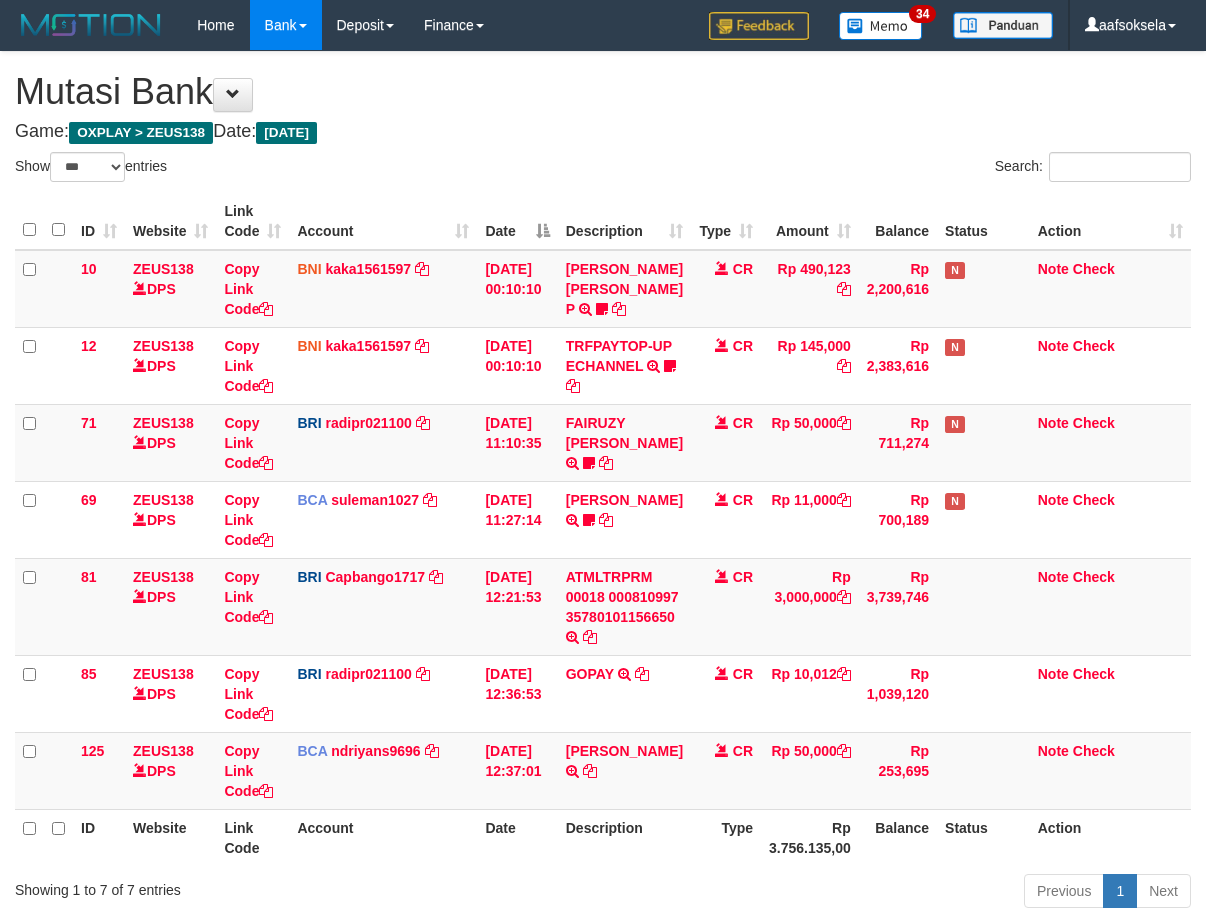 select on "***" 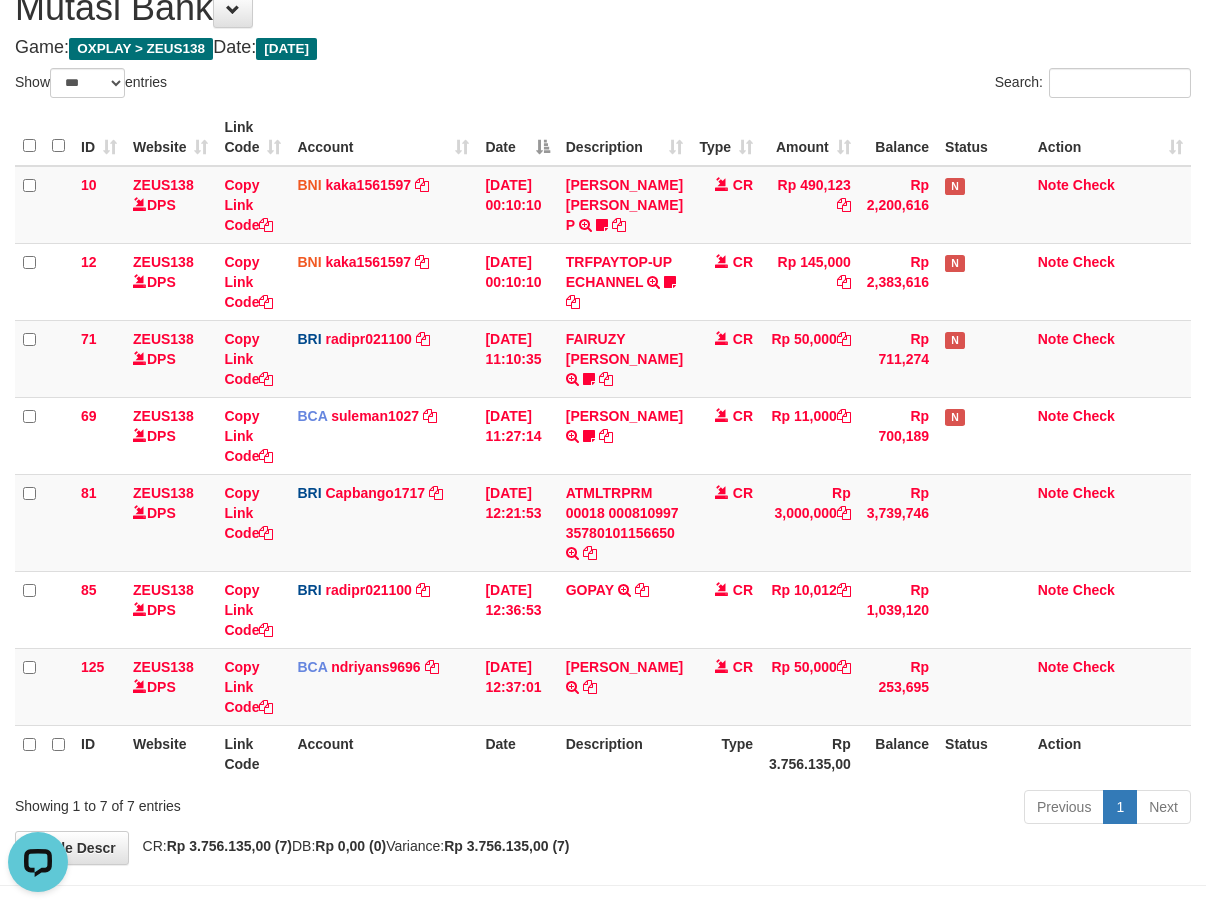 scroll, scrollTop: 0, scrollLeft: 0, axis: both 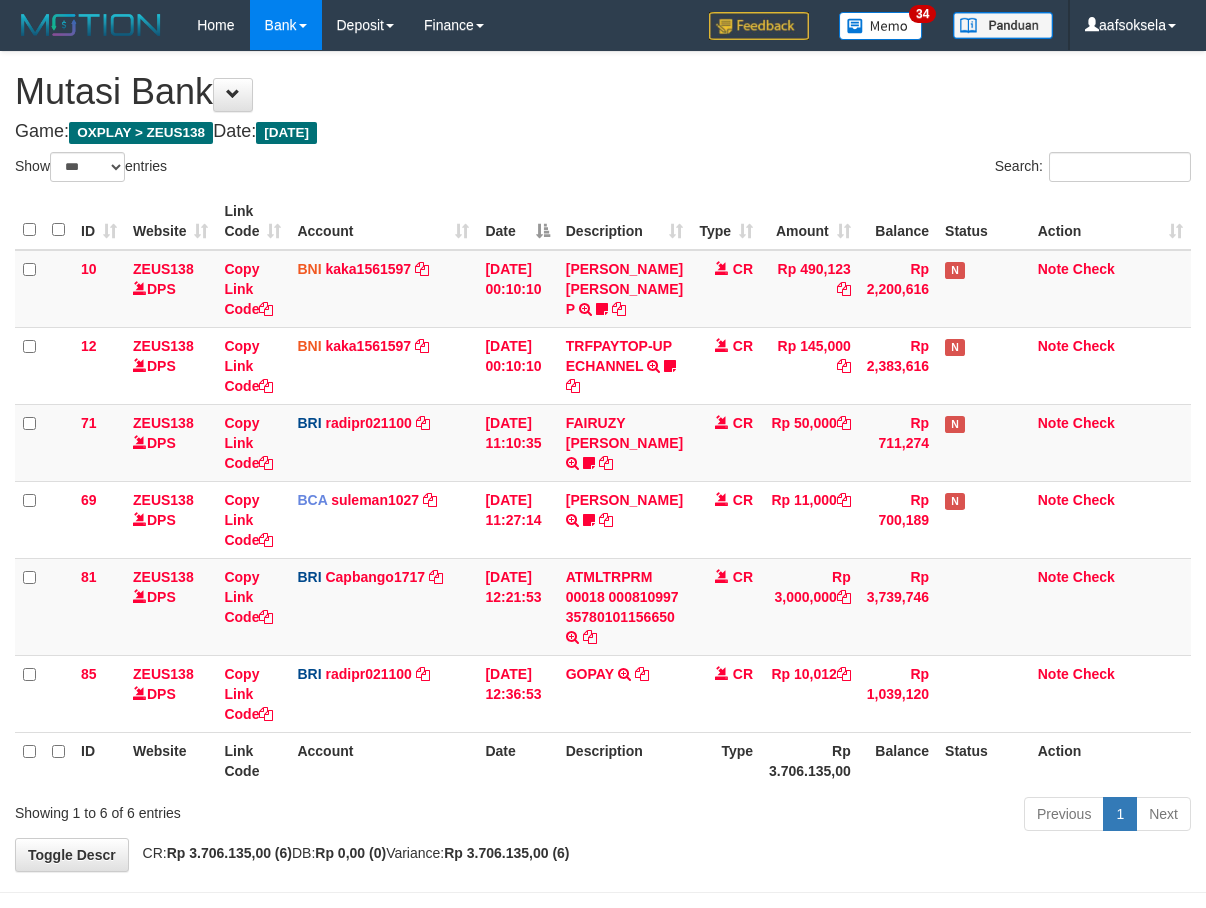 select on "***" 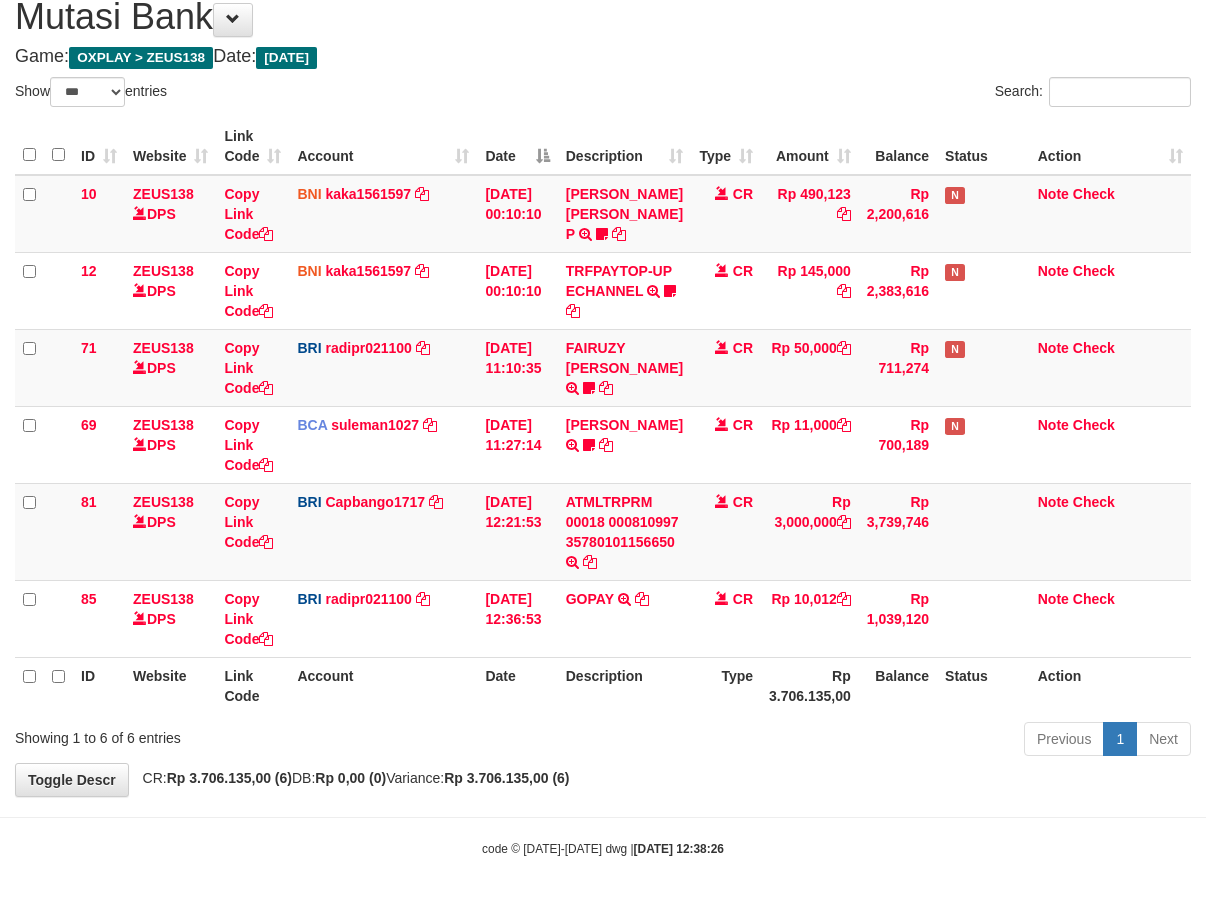 click on "Toggle navigation
Home
Bank
Account List
Mutasi Bank
Search
Sync
Note Mutasi
Deposit
DPS Fetch
DPS List
History
Note DPS
Finance
Financial Data
[GEOGRAPHIC_DATA]
My Profile
Log Out" at bounding box center (603, 416) 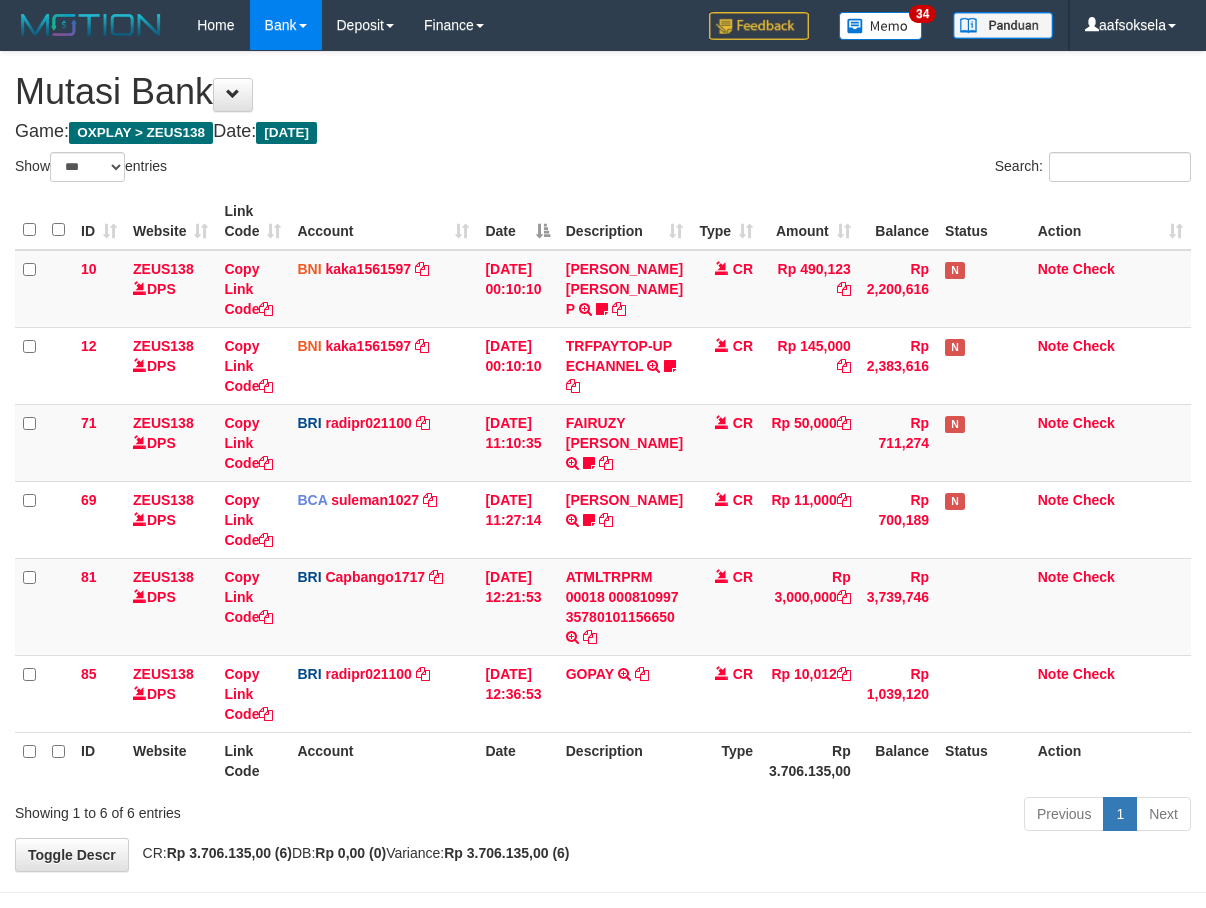 select on "***" 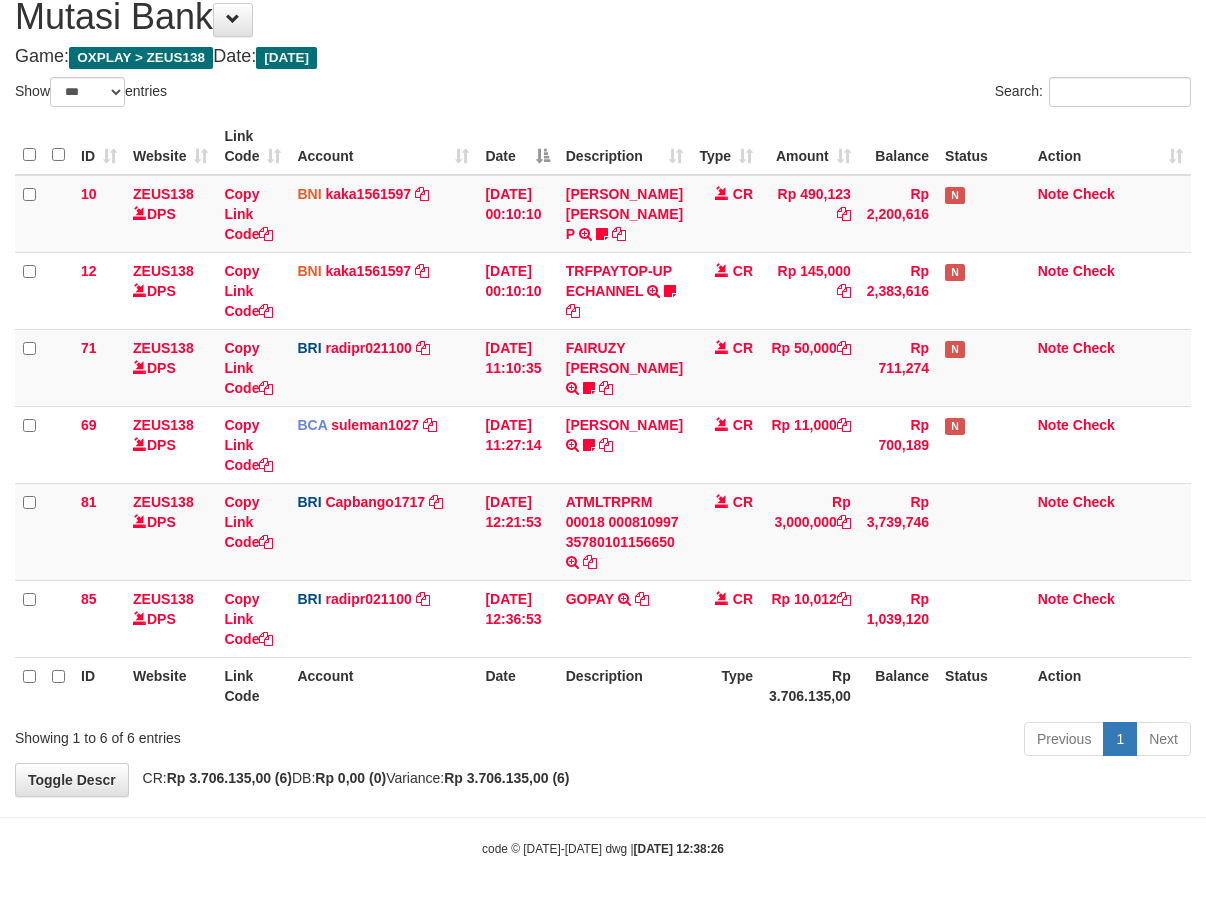 click on "**********" at bounding box center [603, 386] 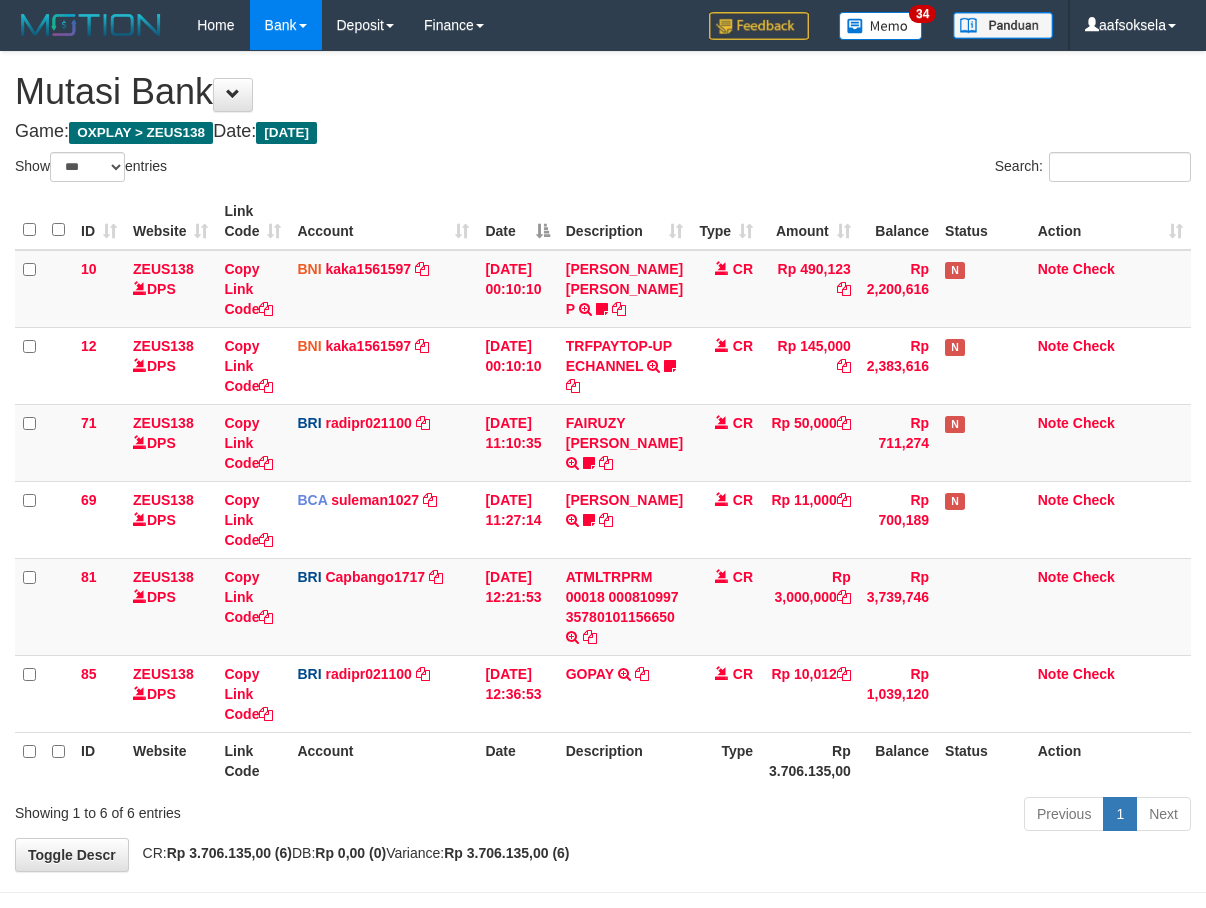 select on "***" 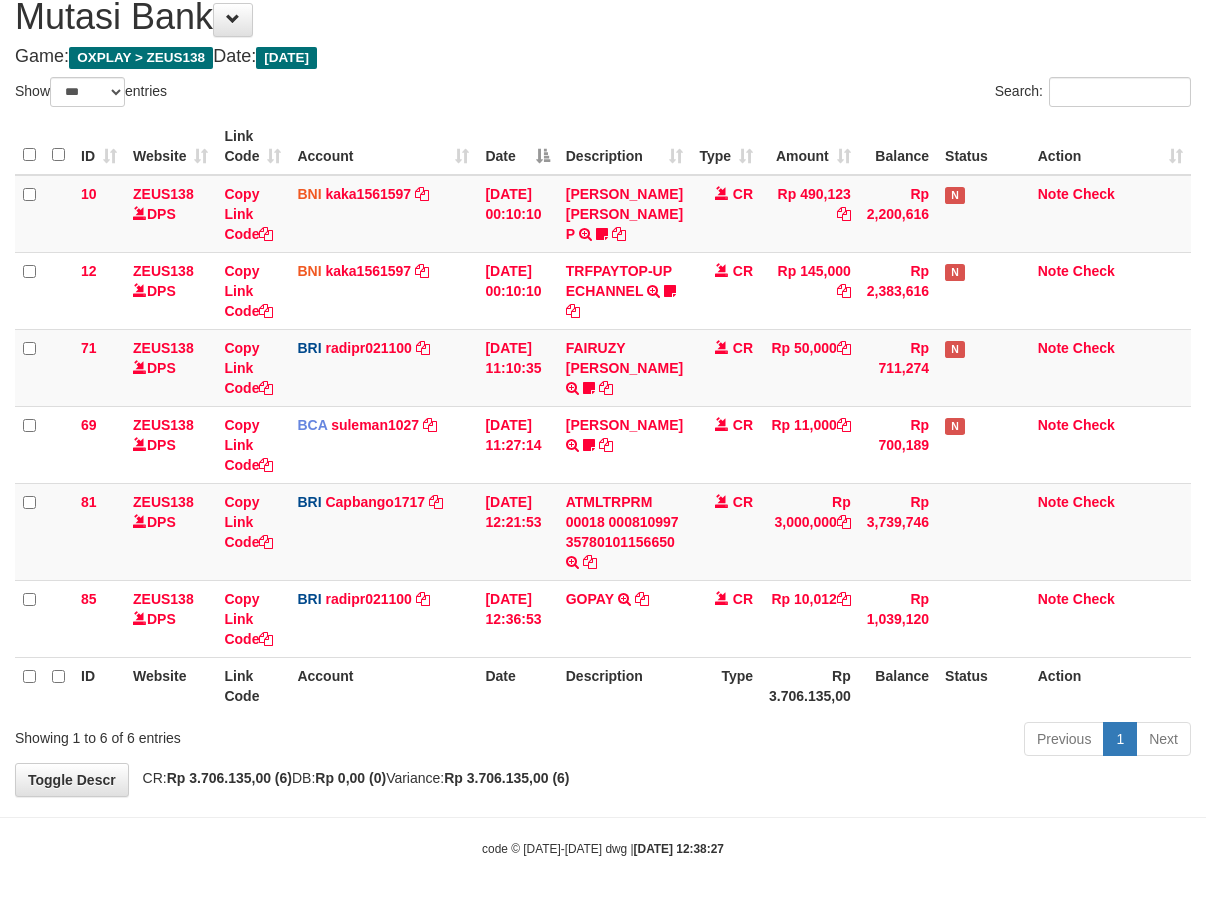 click on "Toggle navigation
Home
Bank
Account List
Mutasi Bank
Search
Sync
Note Mutasi
Deposit
DPS Fetch
DPS List
History
Note DPS
Finance
Financial Data
aafsoksela
My Profile
Log Out" at bounding box center [603, 416] 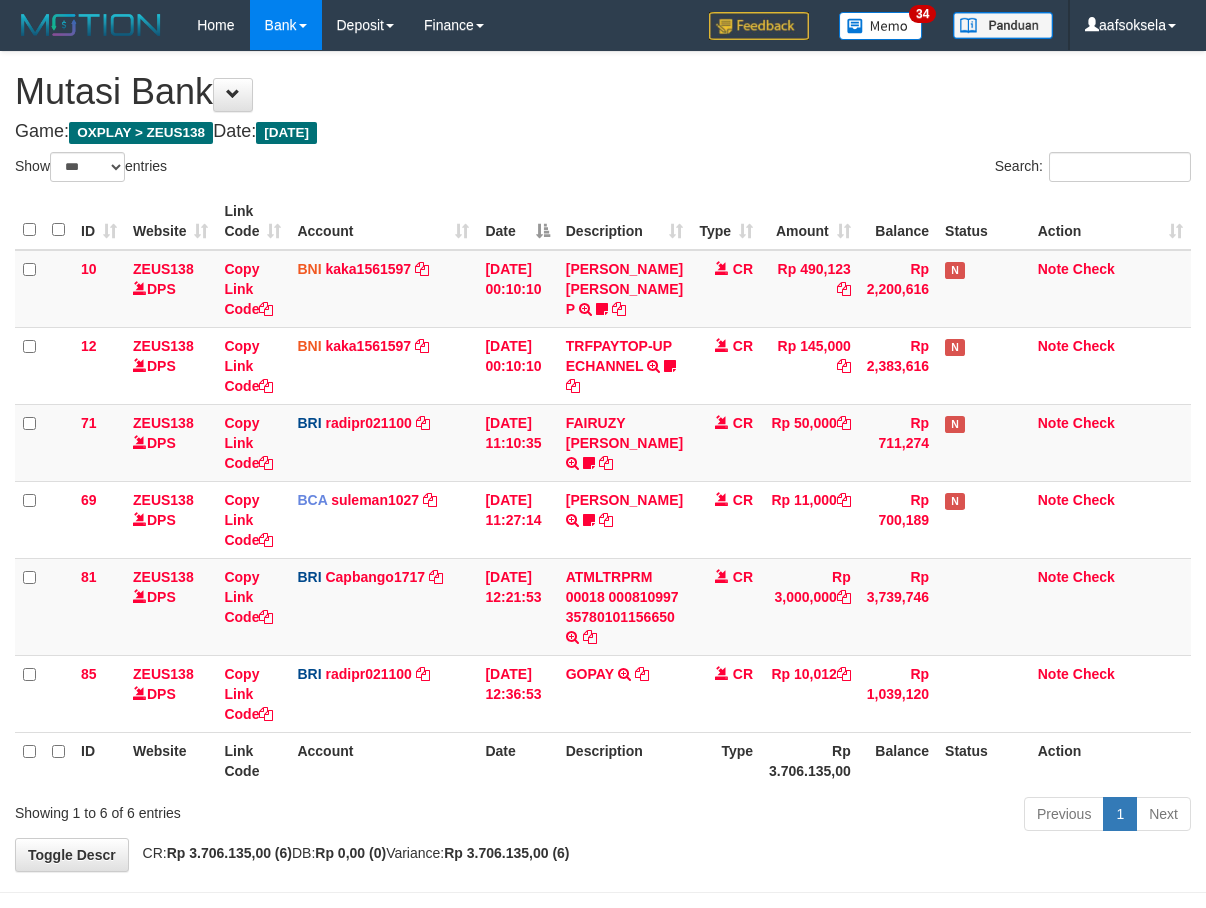 select on "***" 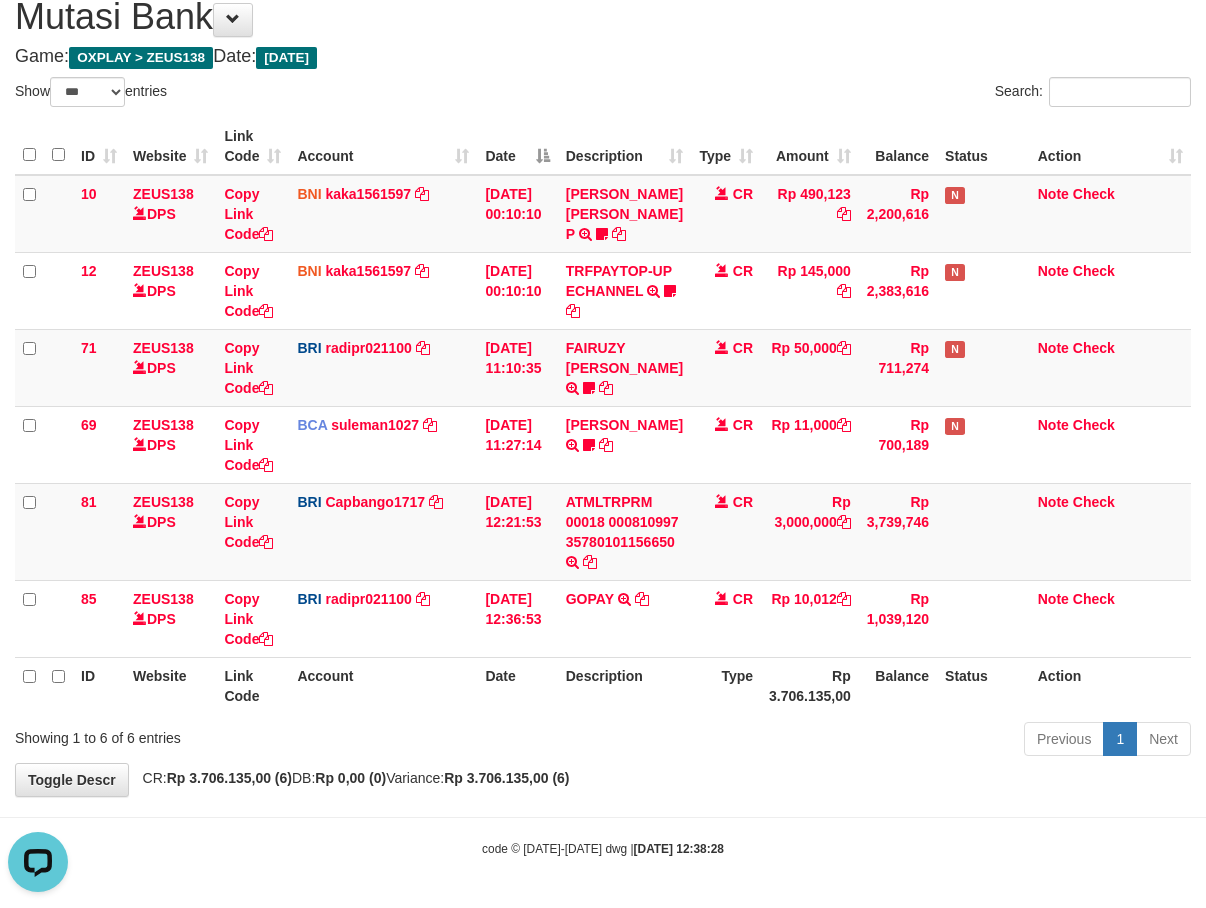 scroll, scrollTop: 0, scrollLeft: 0, axis: both 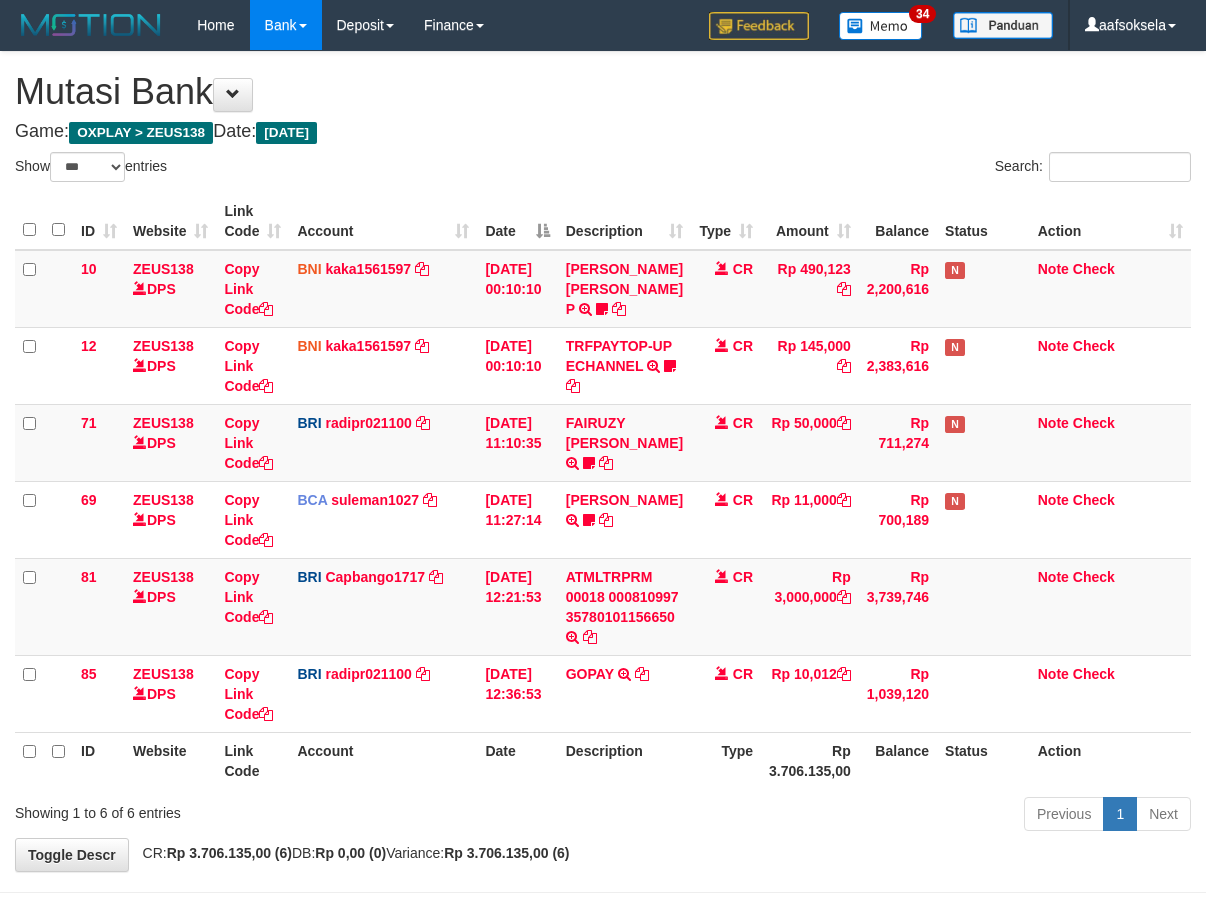 select on "***" 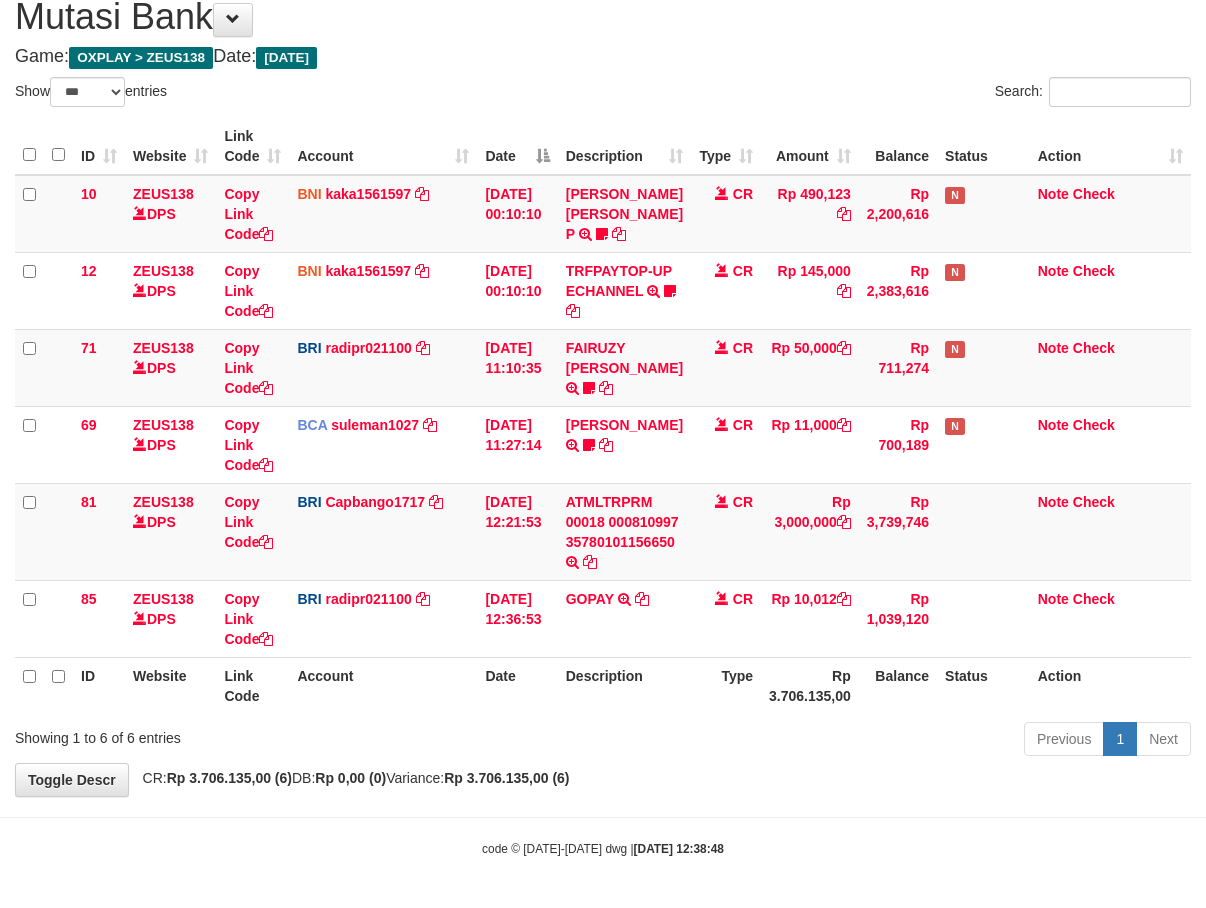click on "**********" at bounding box center [603, 386] 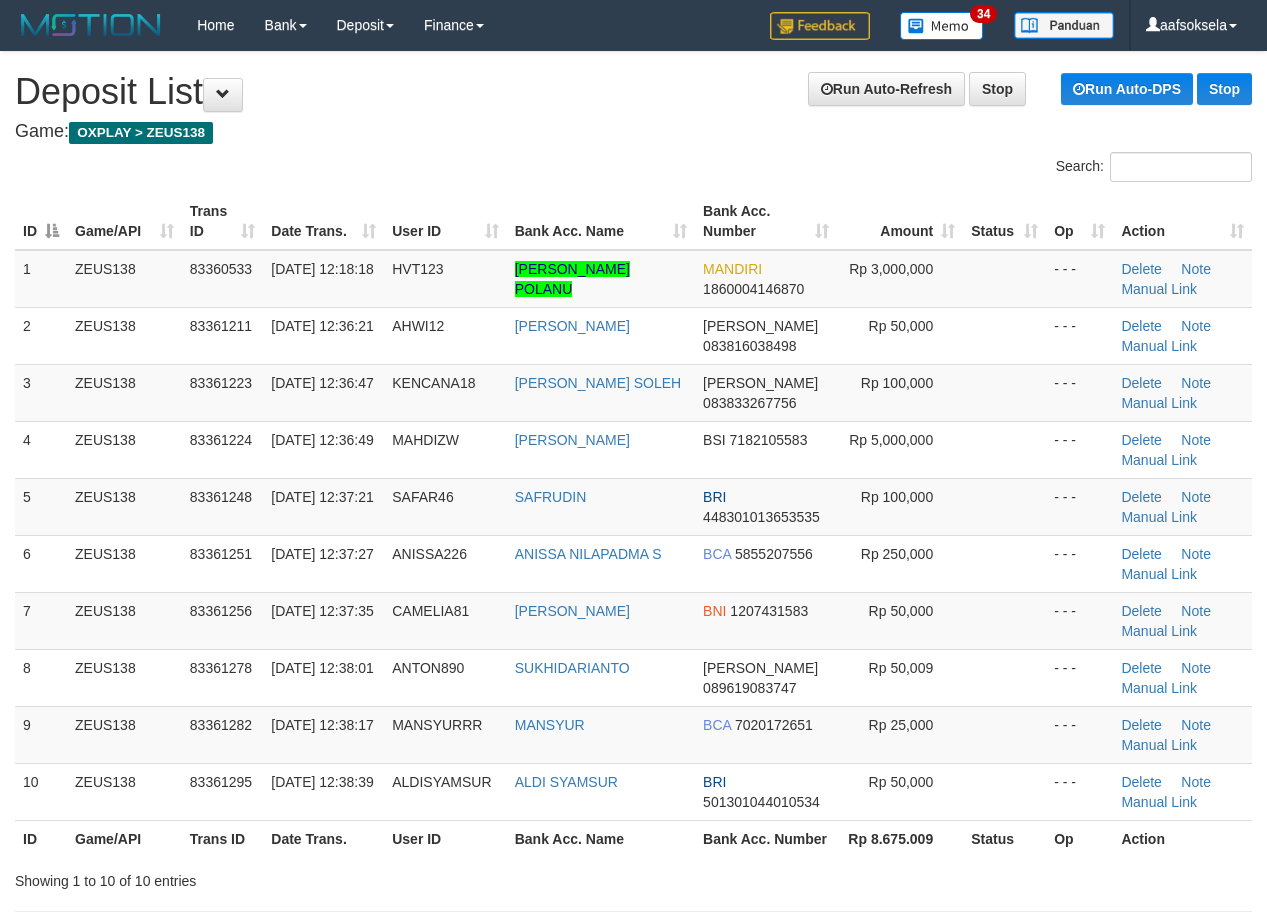 scroll, scrollTop: 70, scrollLeft: 0, axis: vertical 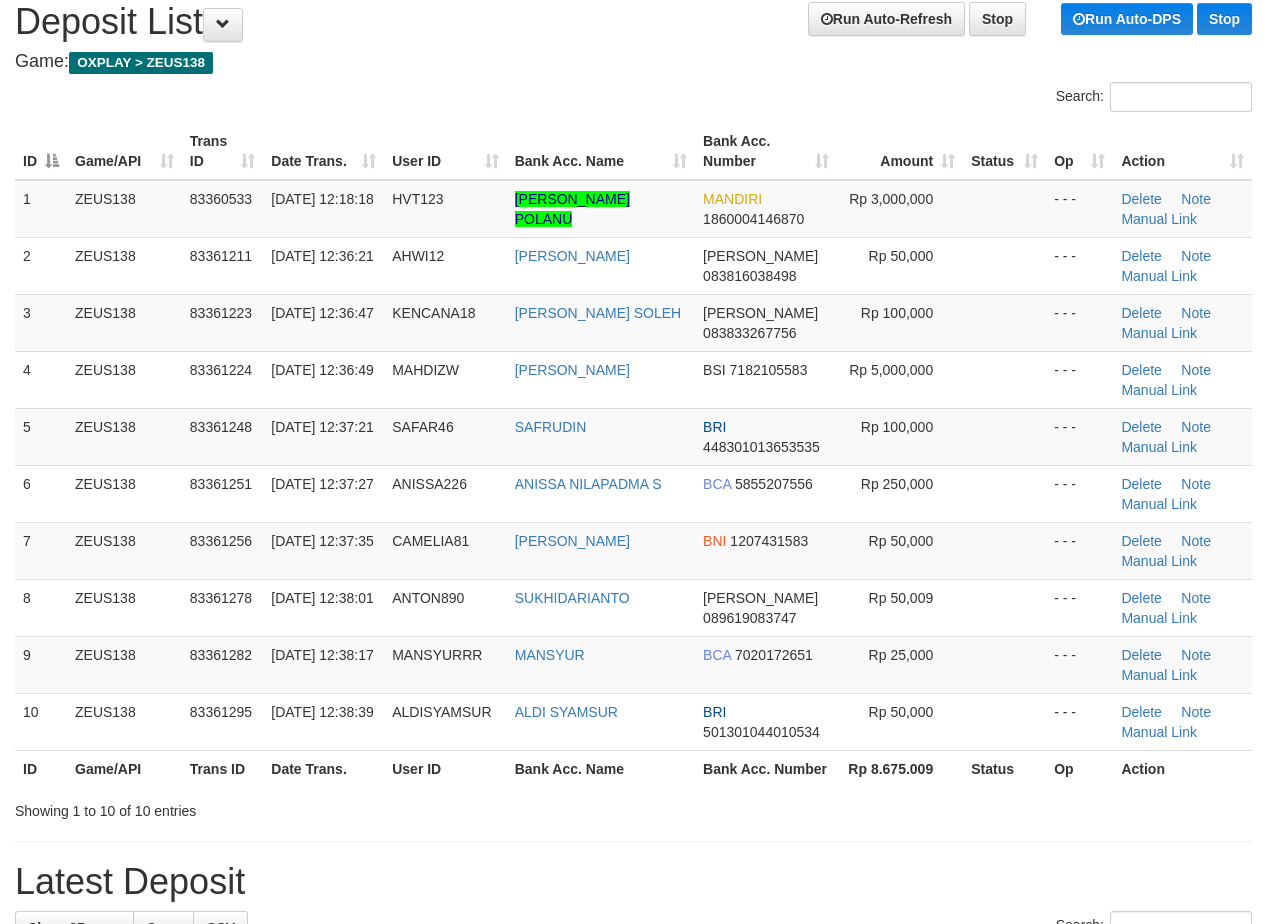 drag, startPoint x: 480, startPoint y: 770, endPoint x: 434, endPoint y: 754, distance: 48.703182 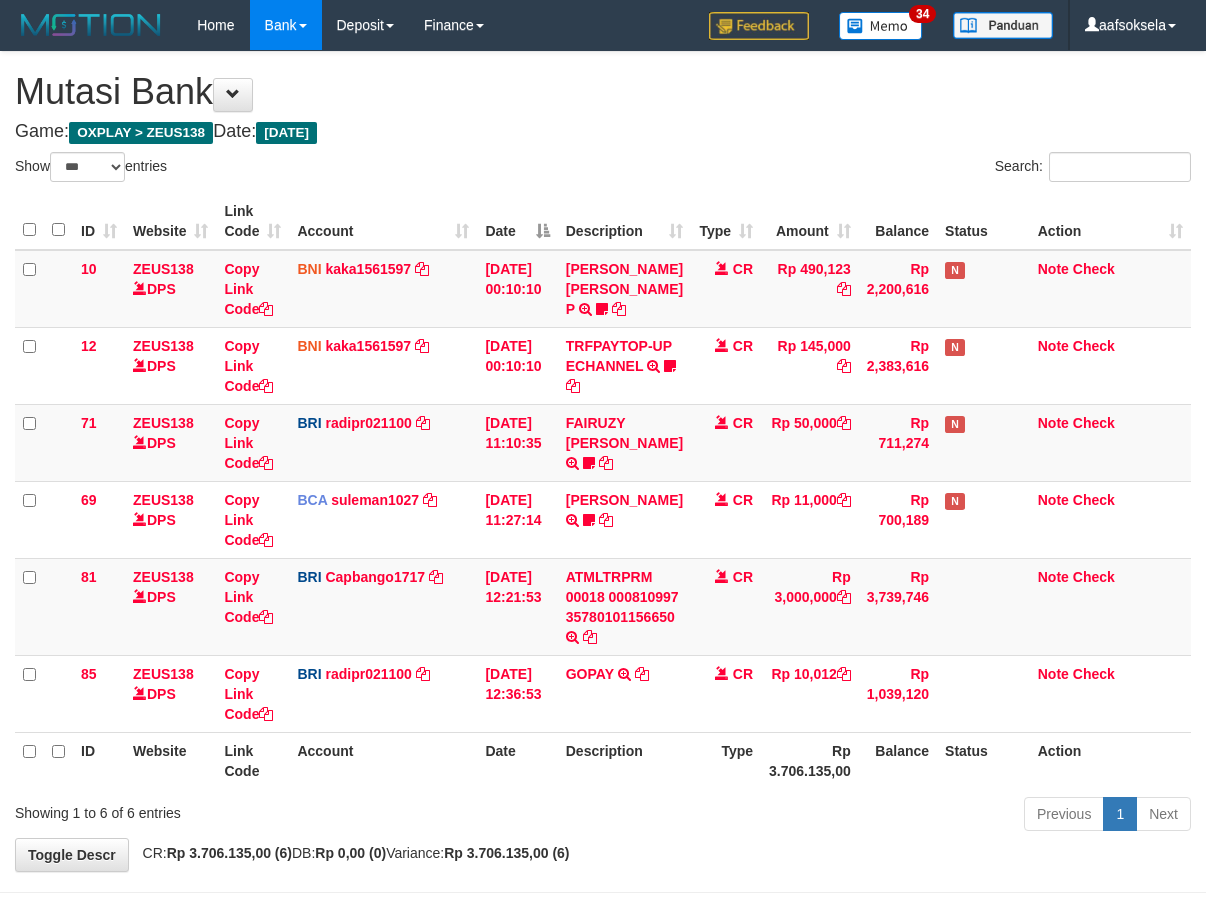select on "***" 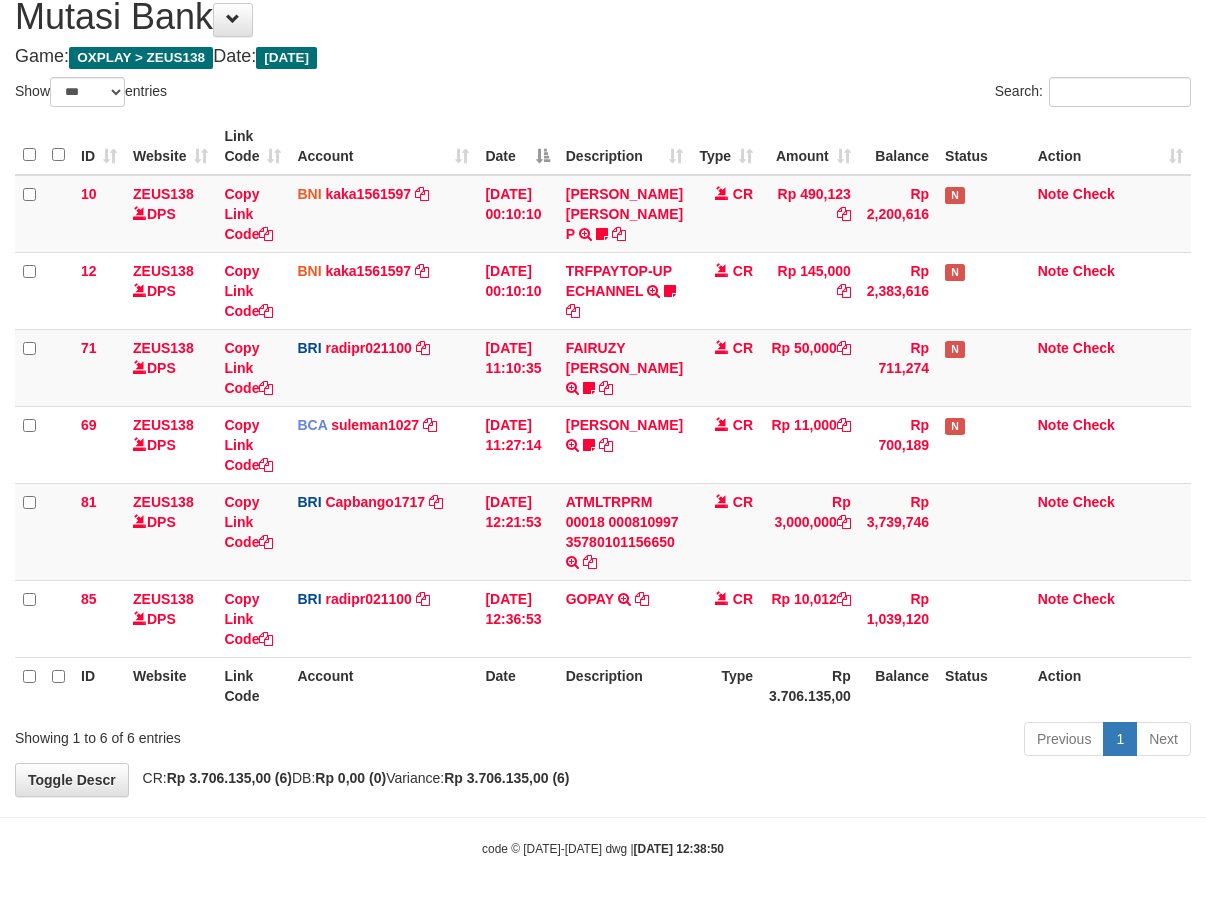 click on "Previous 1 Next" at bounding box center [855, 741] 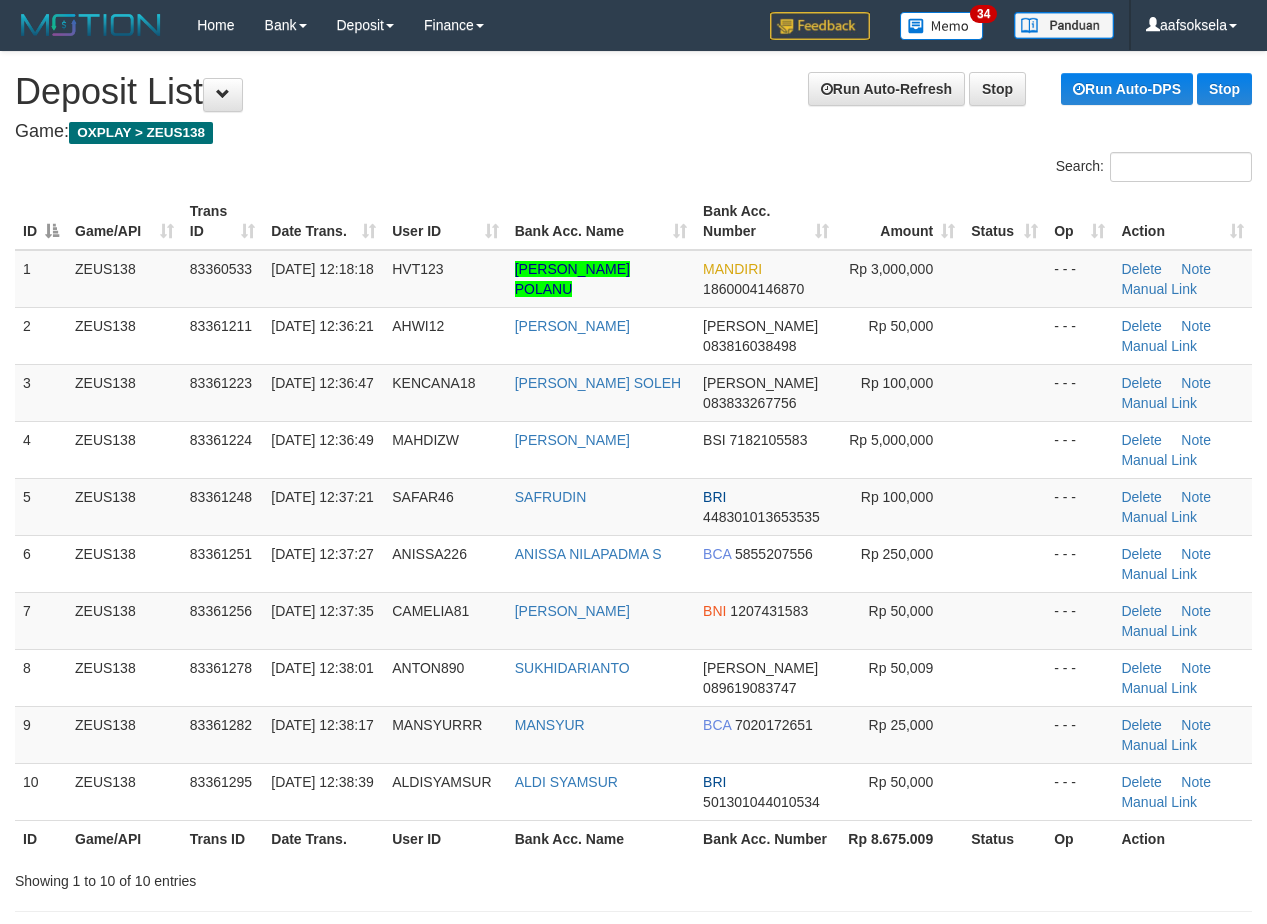 click on "ANTON890" at bounding box center [445, 677] 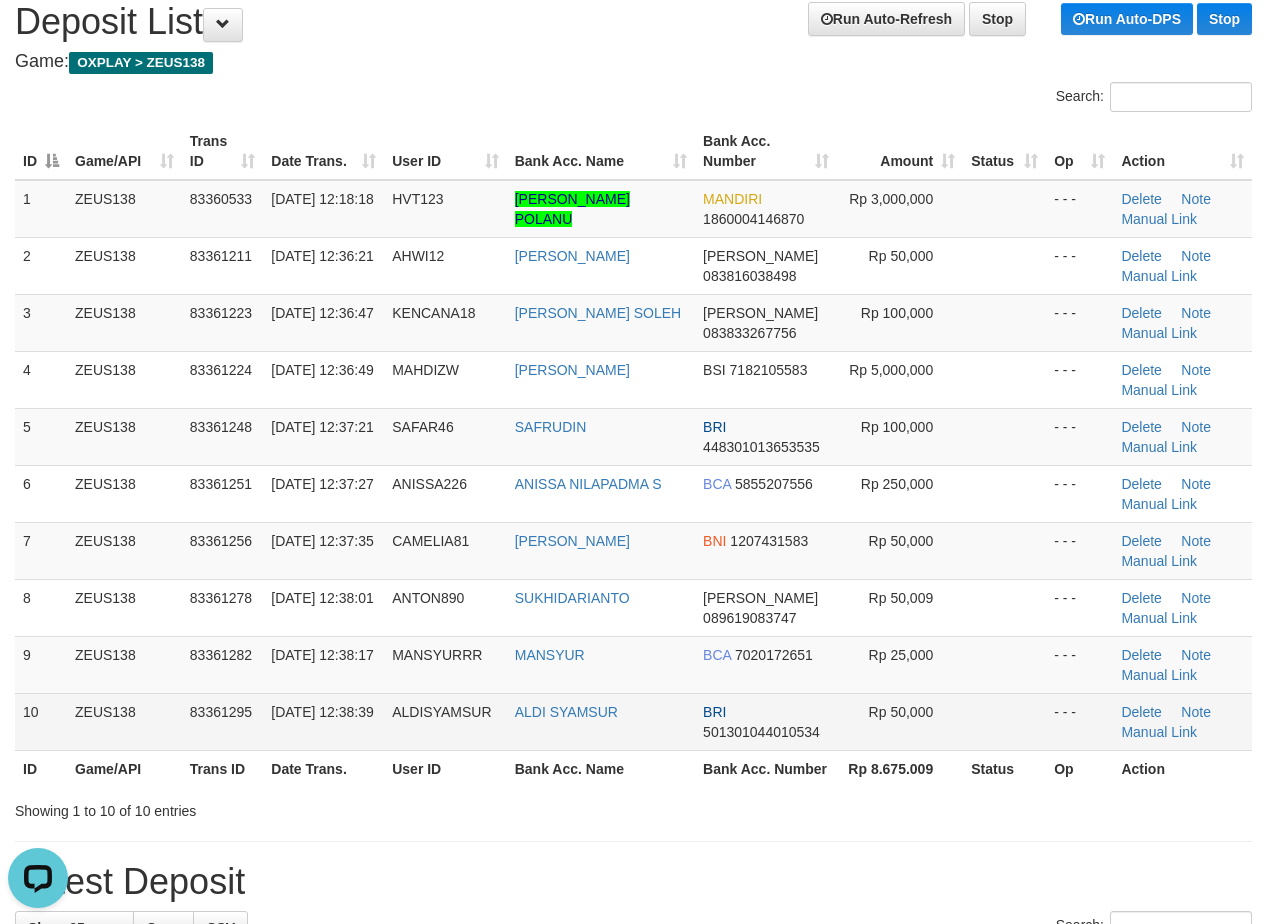 scroll, scrollTop: 0, scrollLeft: 0, axis: both 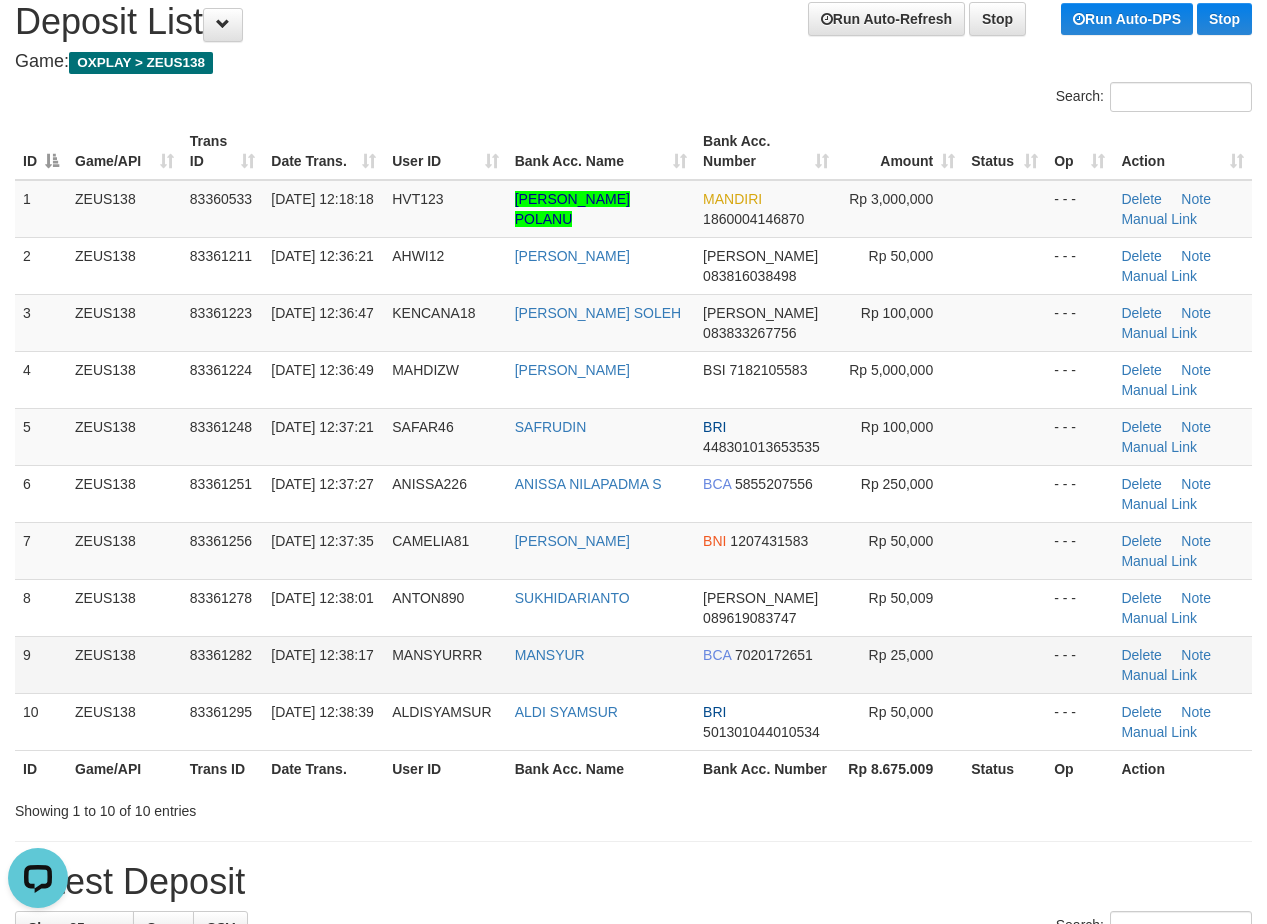 drag, startPoint x: 141, startPoint y: 632, endPoint x: 151, endPoint y: 658, distance: 27.856777 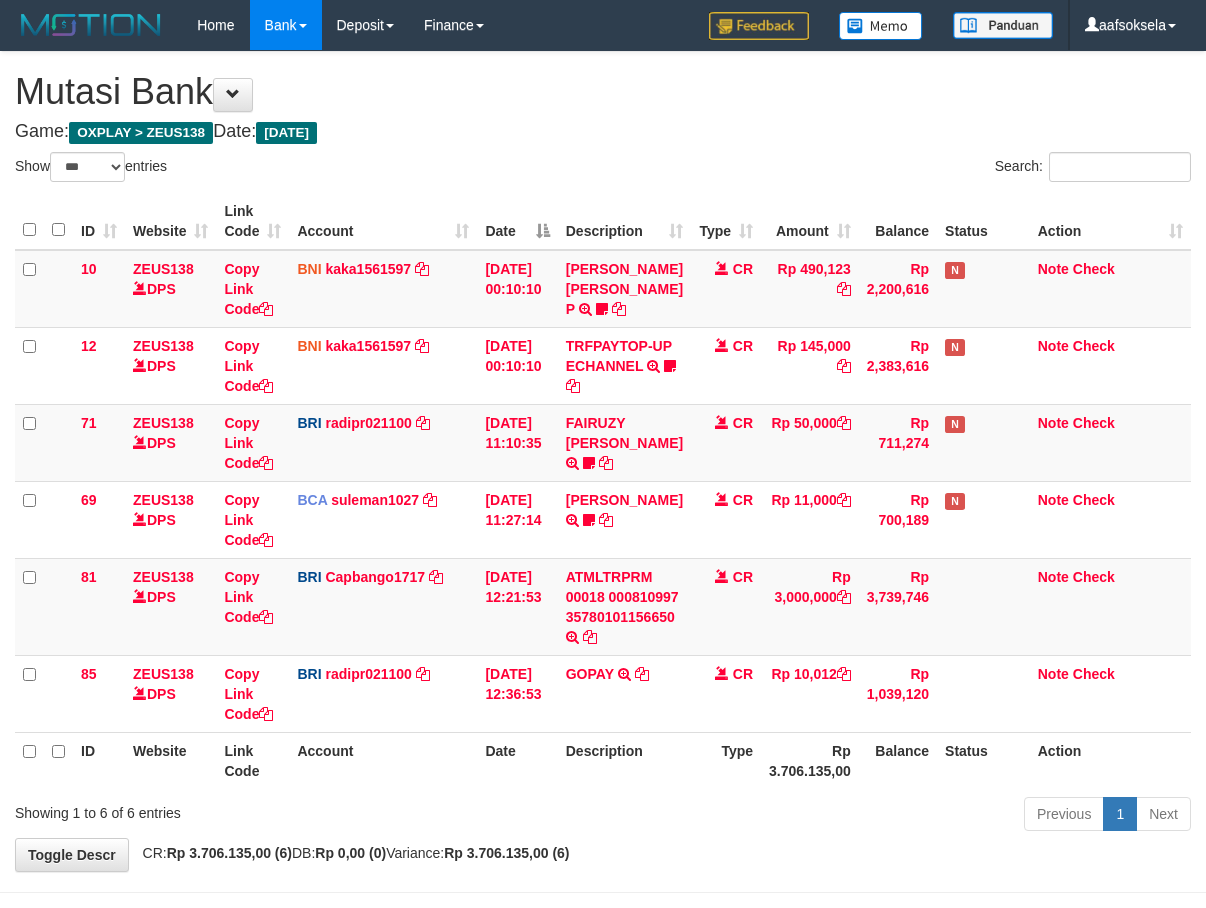 select on "***" 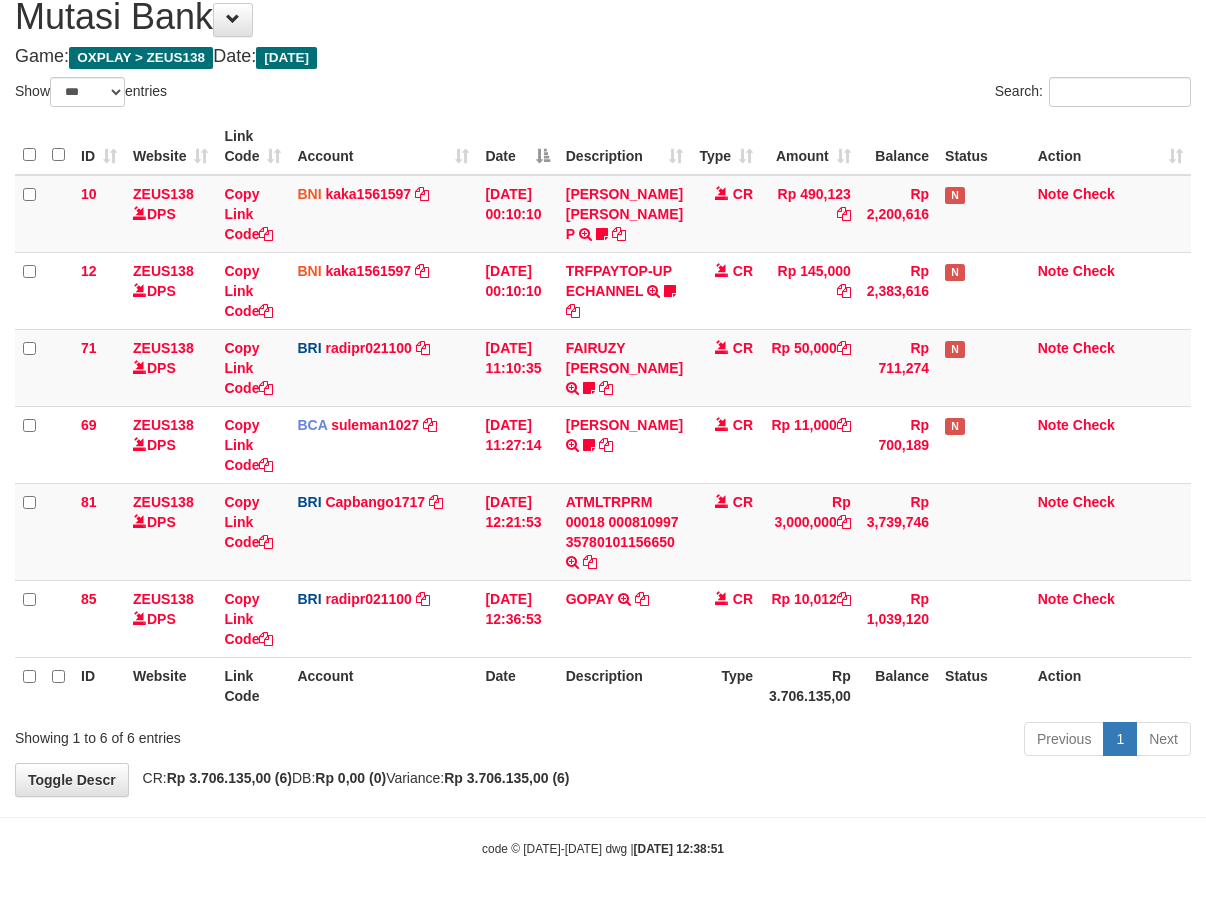click on "Previous 1 Next" at bounding box center [855, 741] 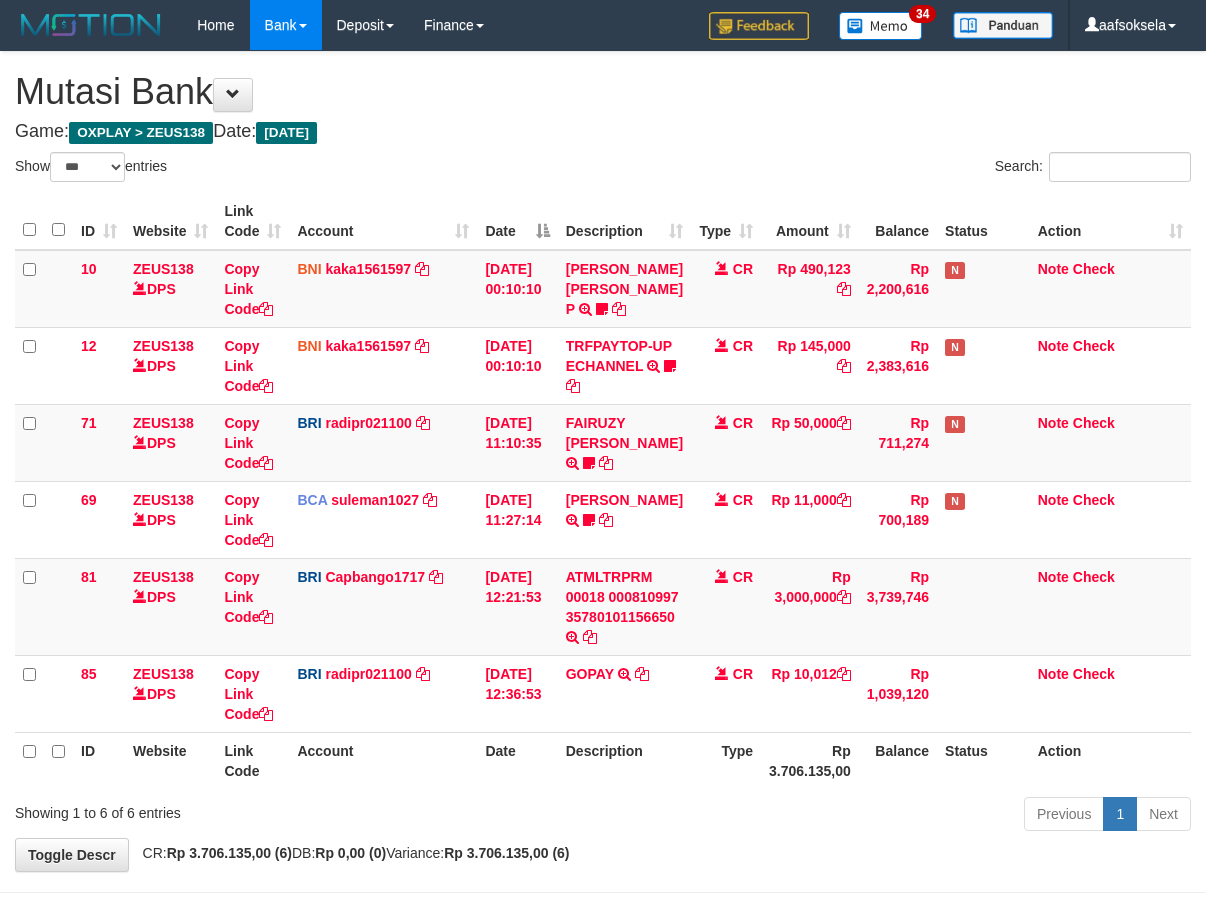 select on "***" 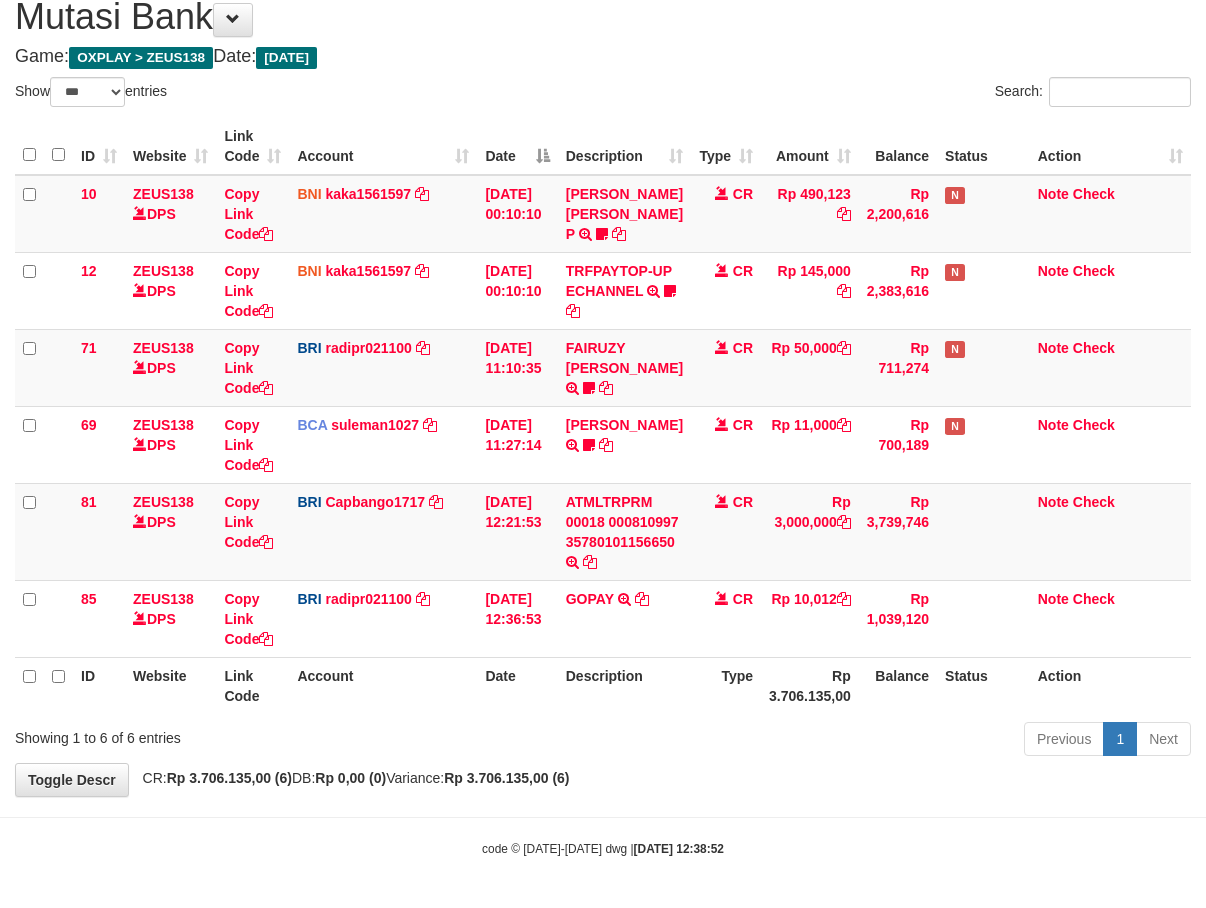 click on "Previous 1 Next" at bounding box center [855, 741] 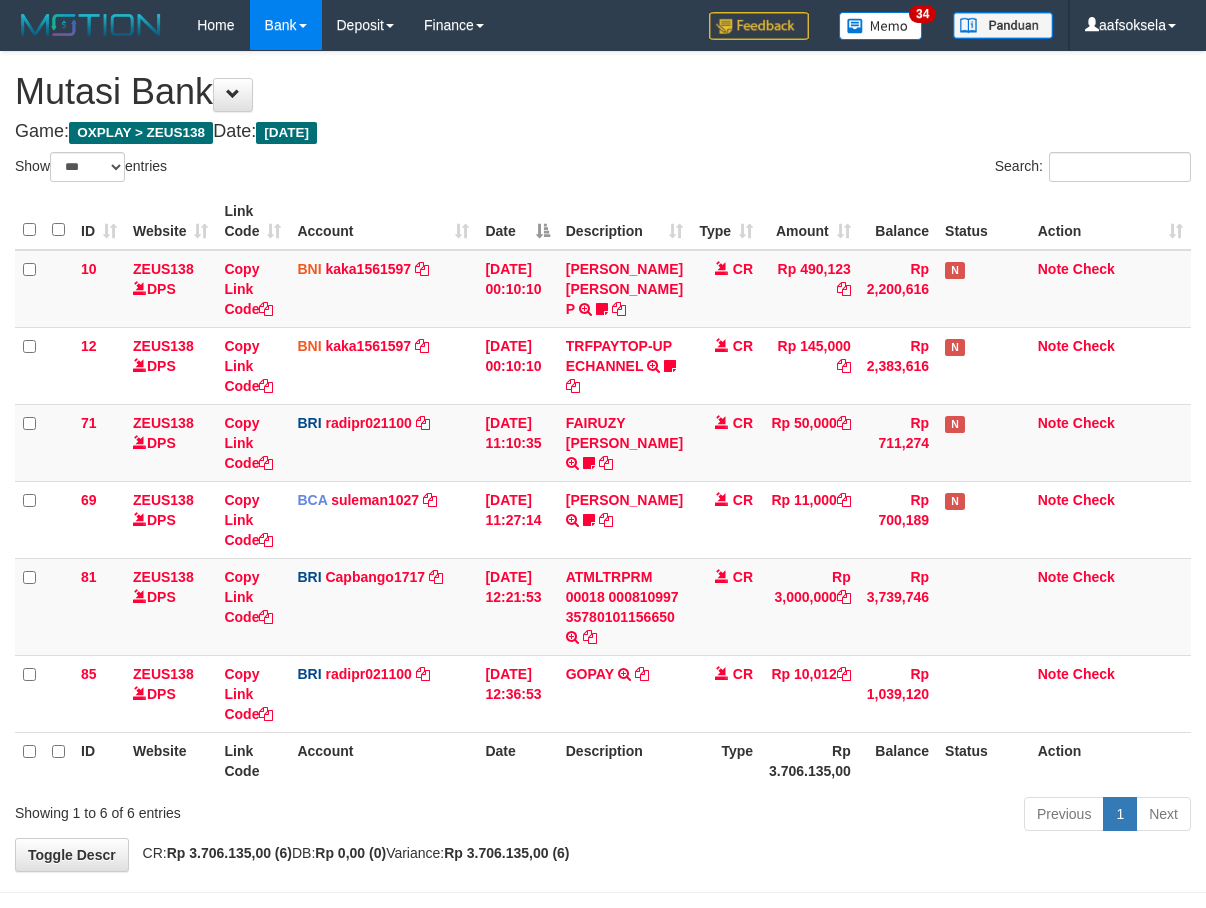 select on "***" 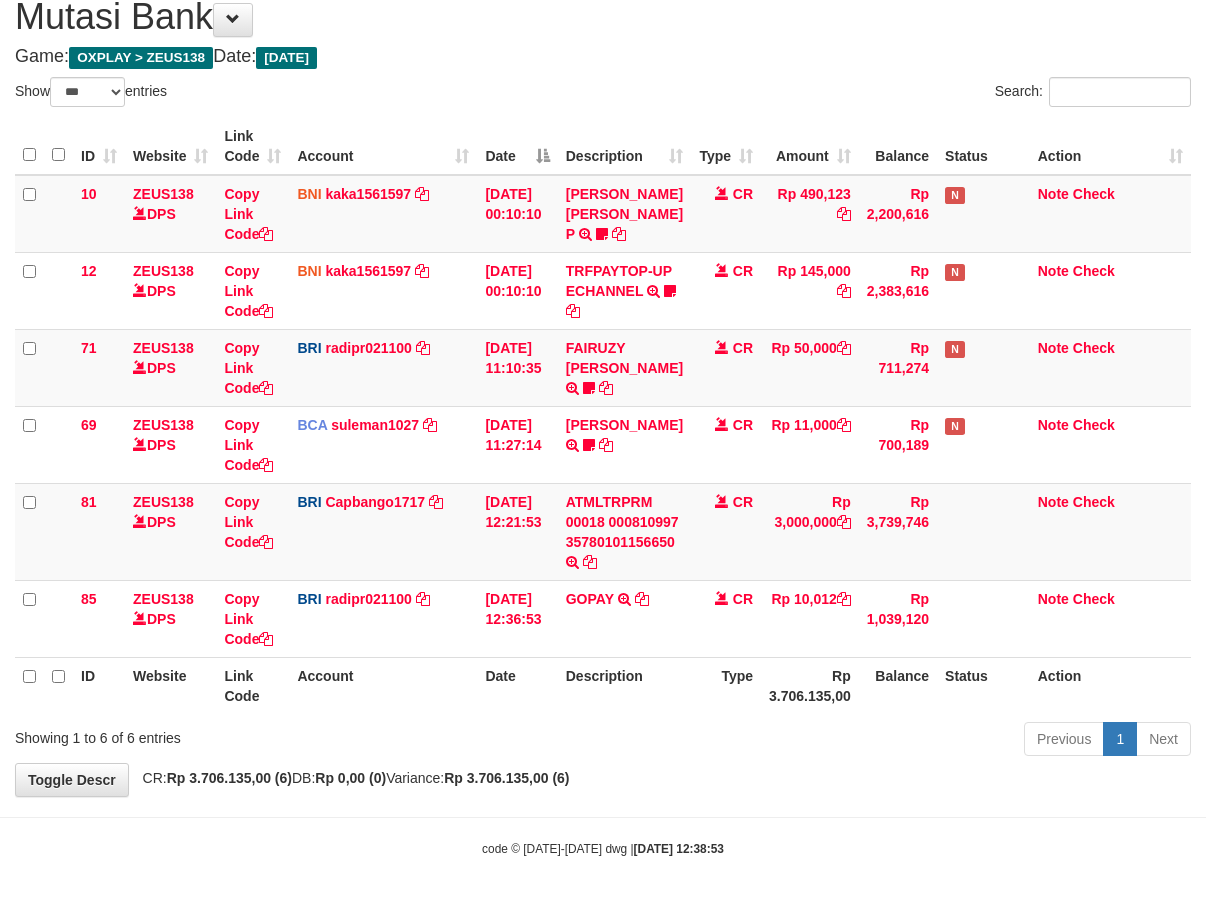 click on "Previous 1 Next" at bounding box center (855, 741) 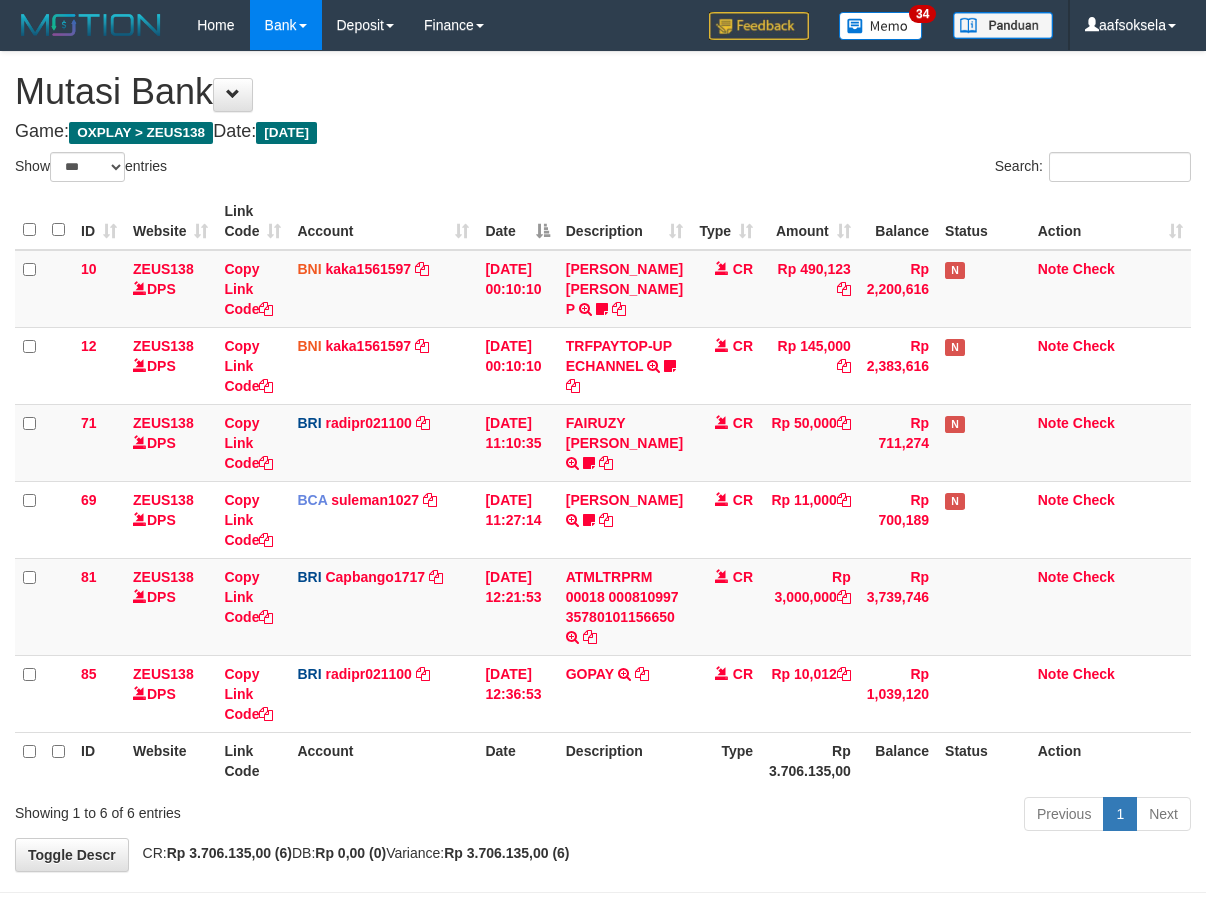 select on "***" 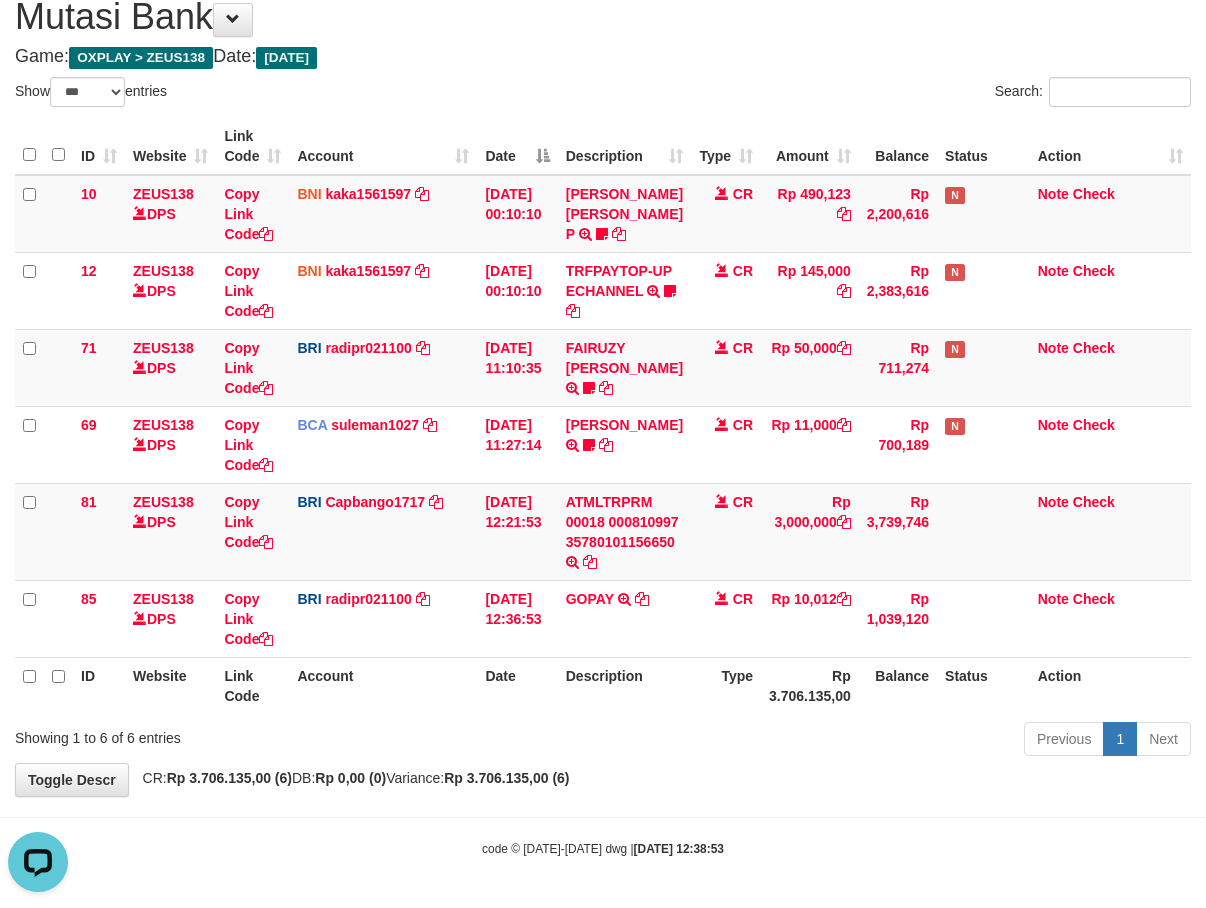scroll, scrollTop: 0, scrollLeft: 0, axis: both 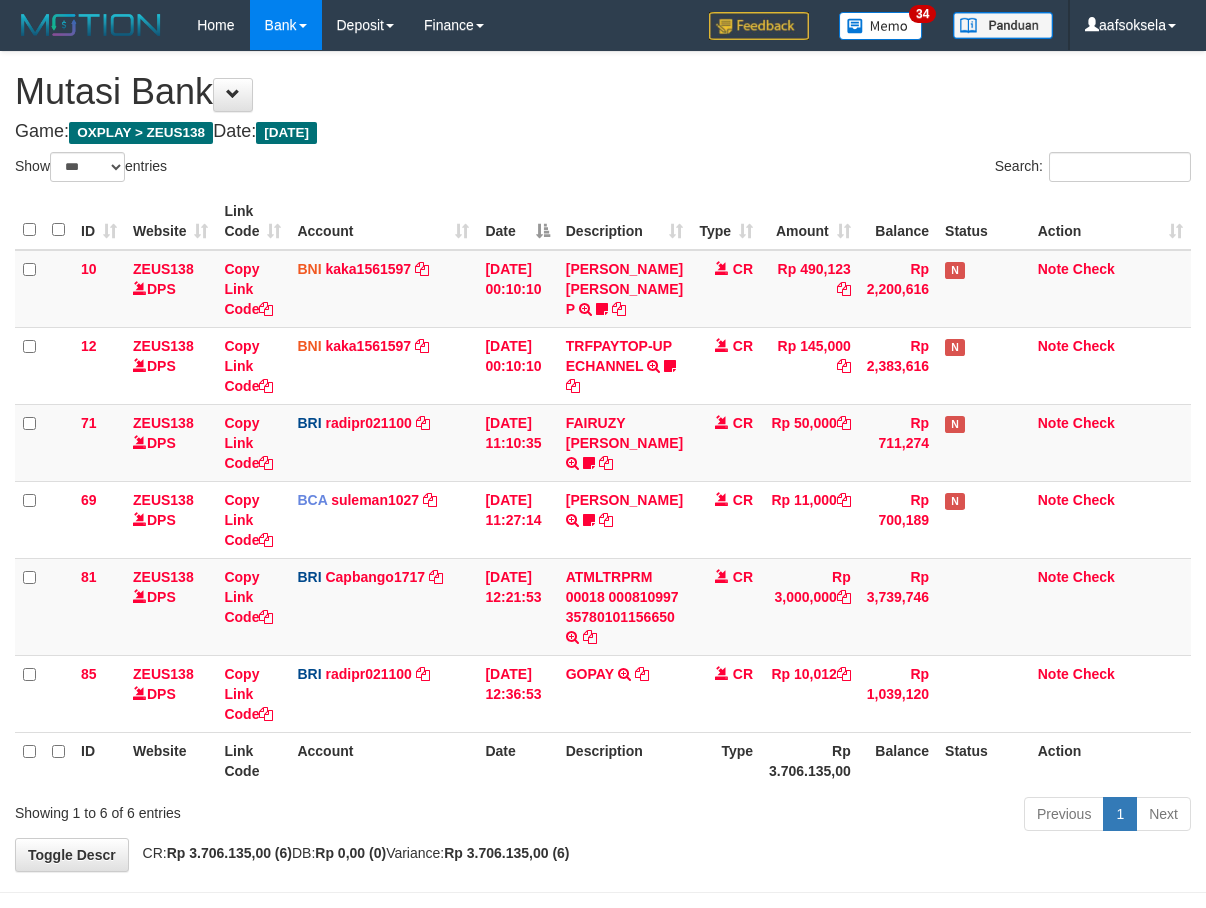 select on "***" 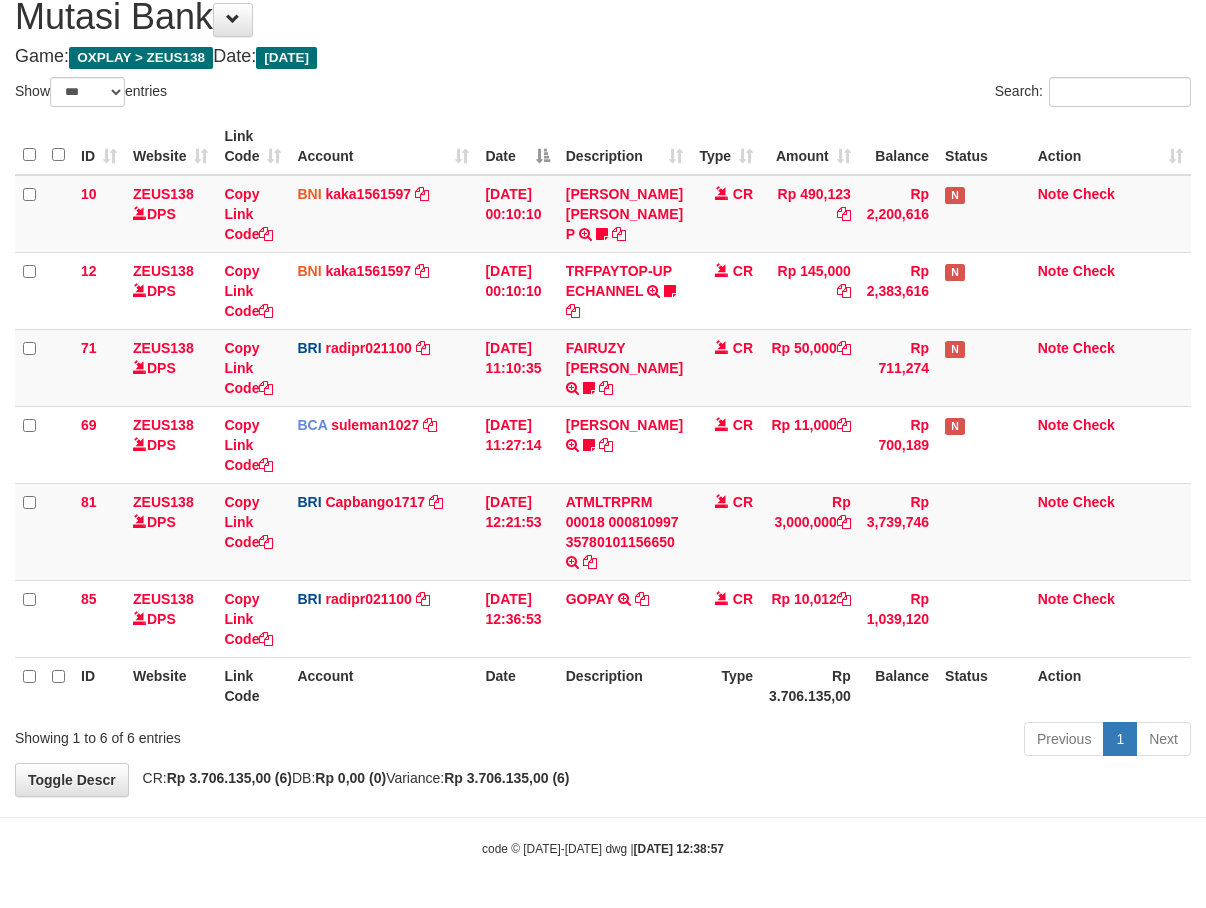 click on "Description" at bounding box center (624, 685) 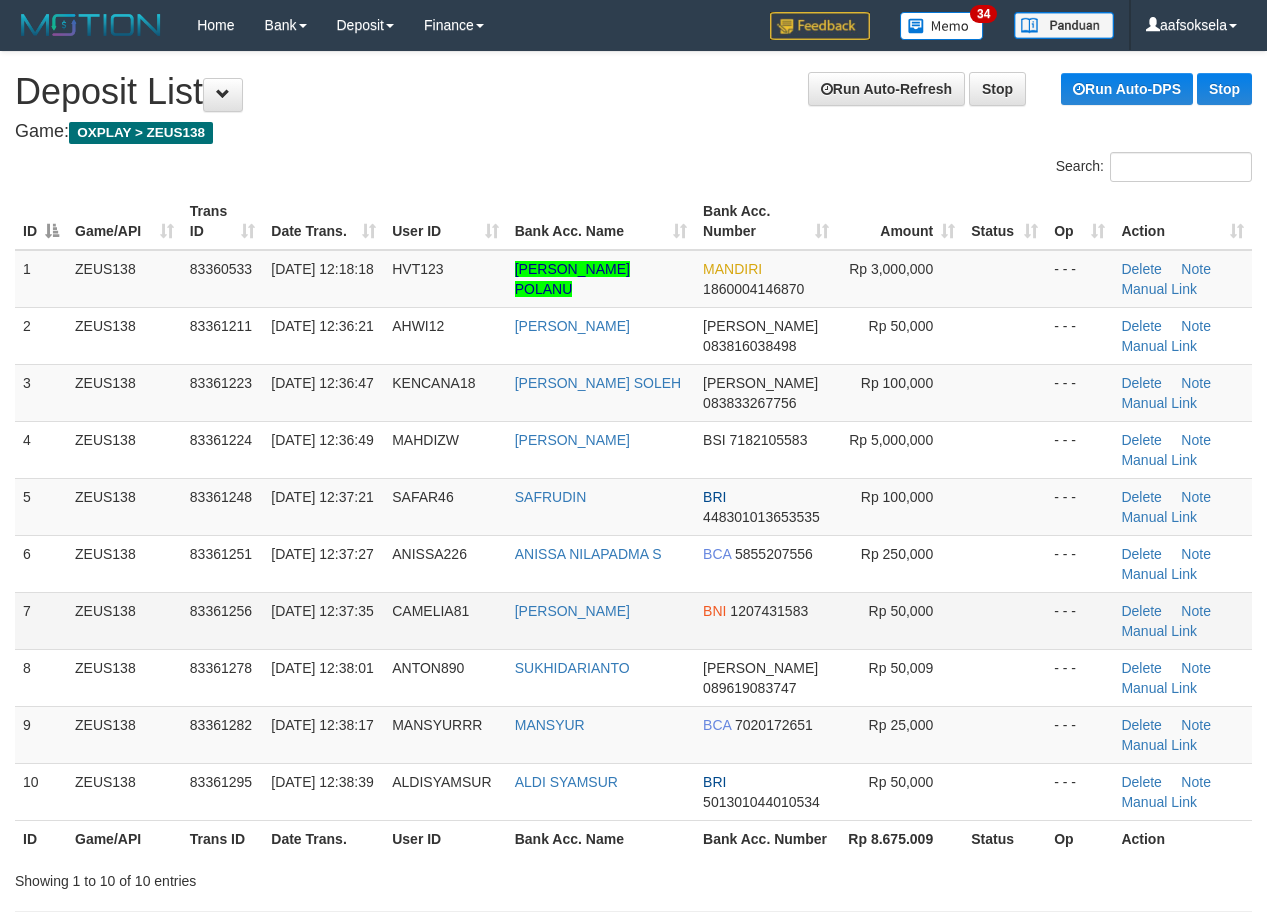 scroll, scrollTop: 70, scrollLeft: 0, axis: vertical 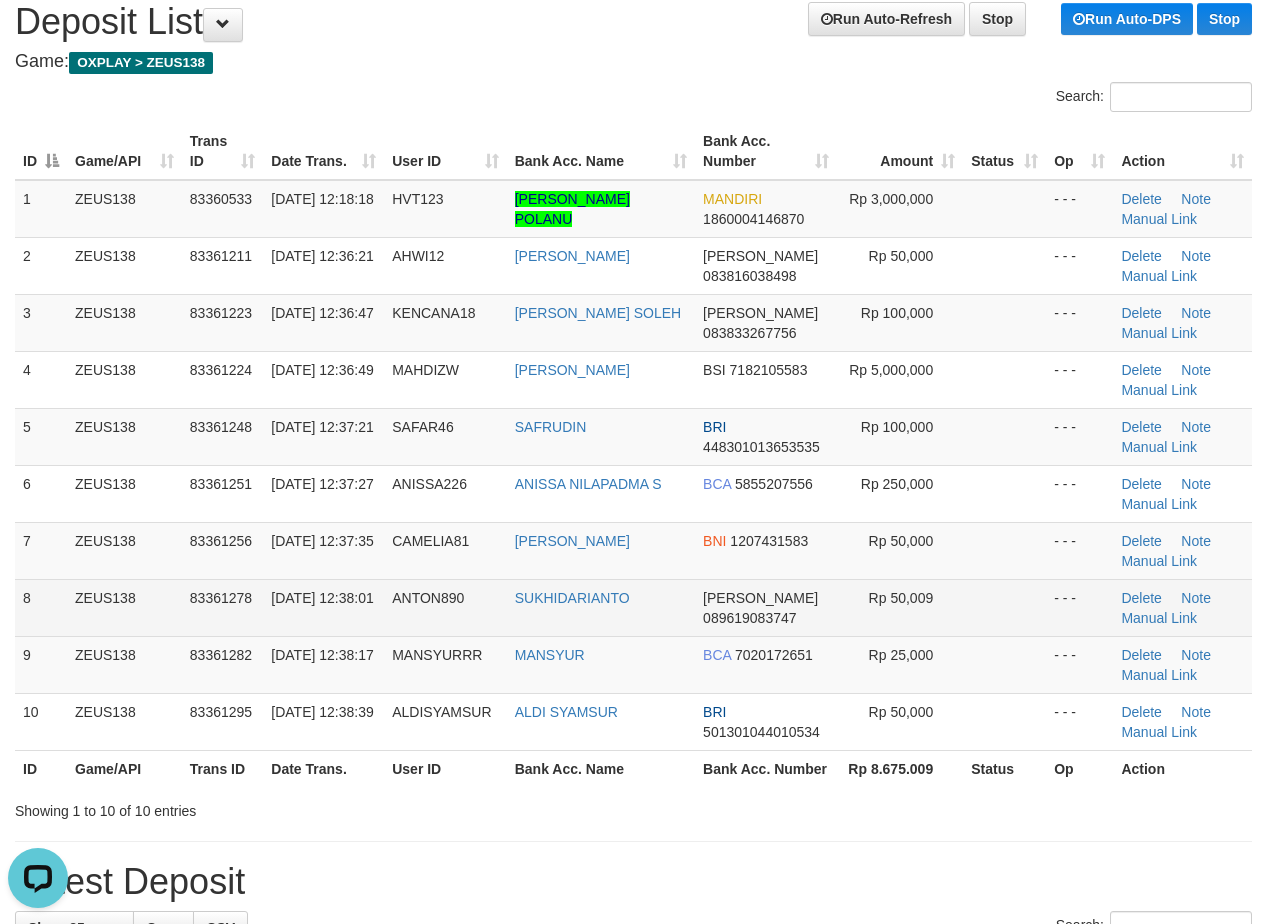 click on "83361278" at bounding box center (222, 607) 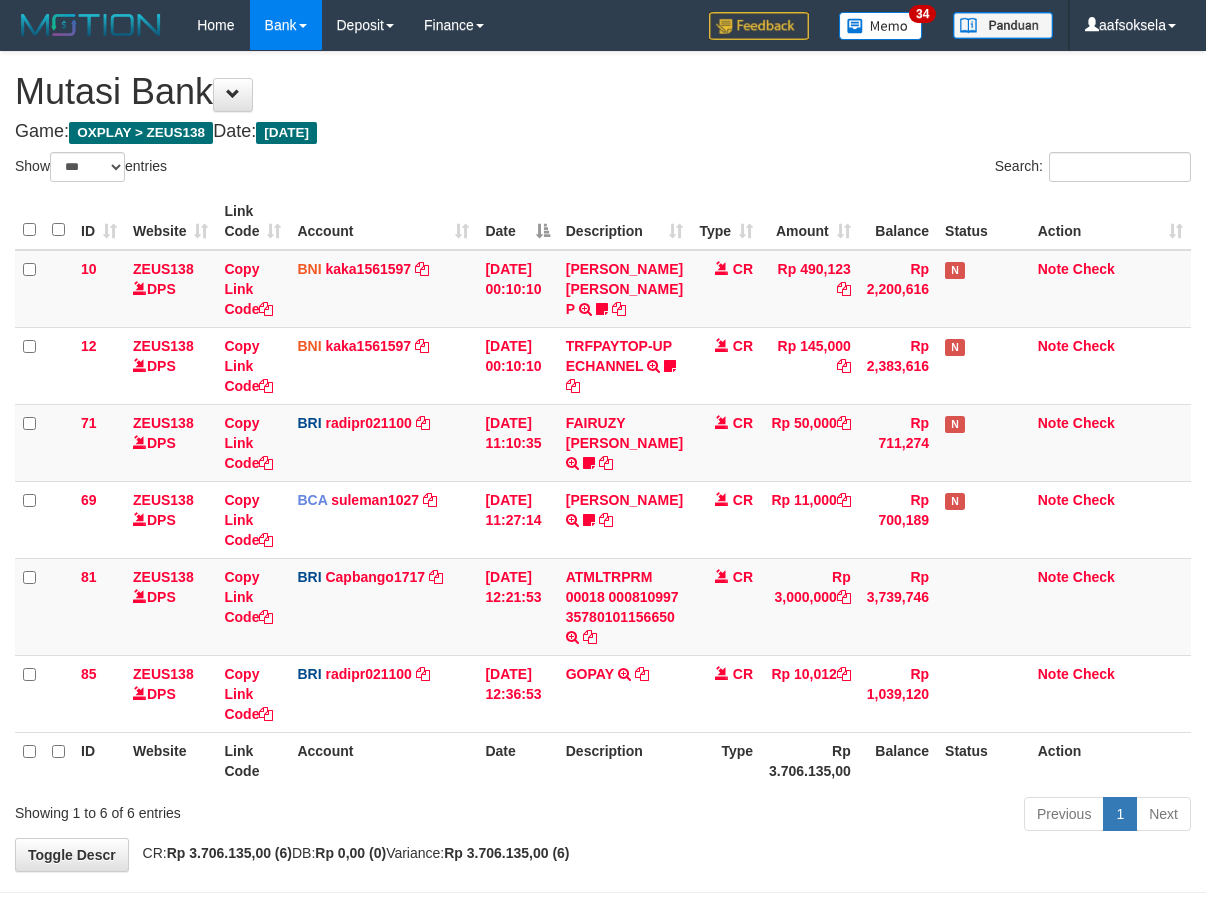 select on "***" 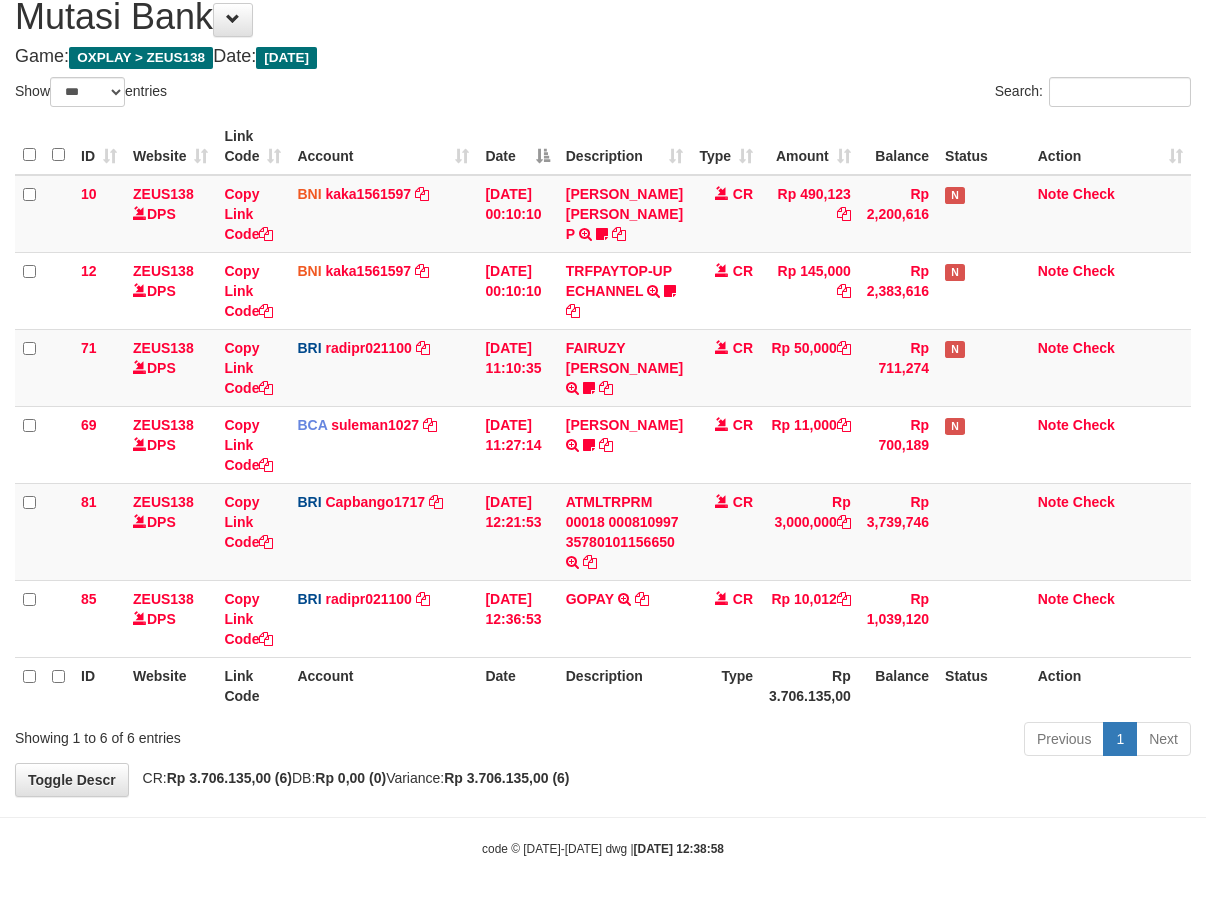 click on "Previous 1 Next" at bounding box center (855, 741) 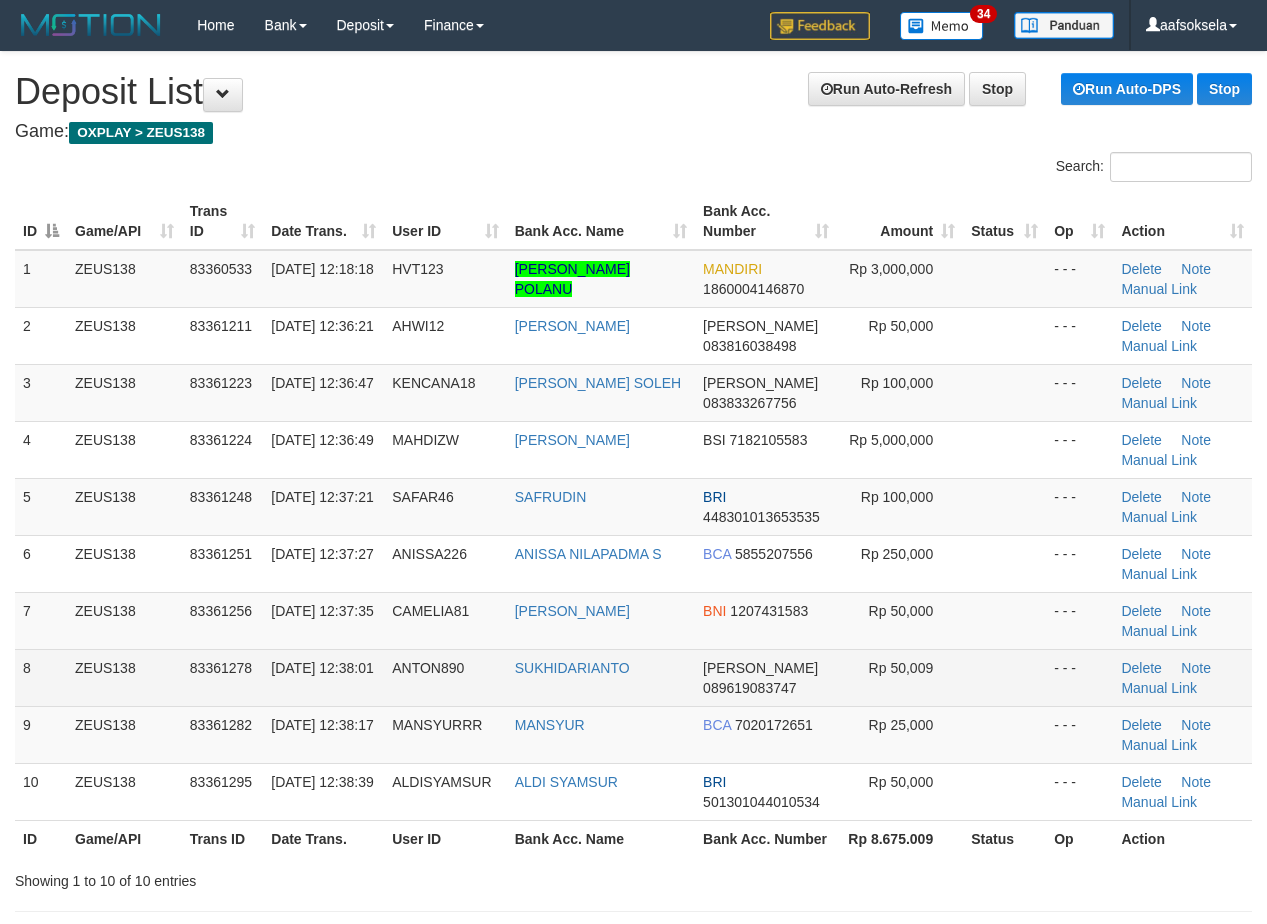 scroll, scrollTop: 70, scrollLeft: 0, axis: vertical 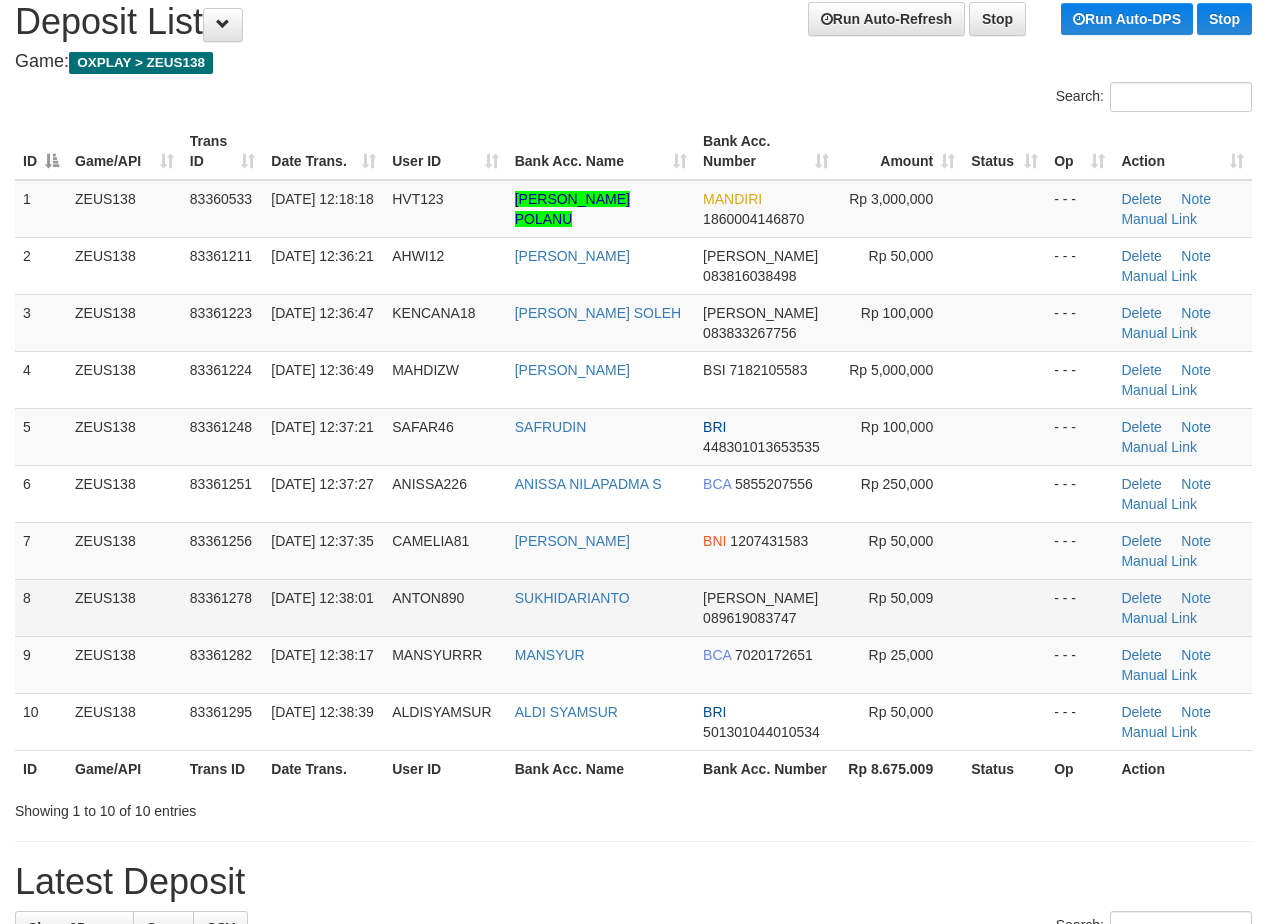 click on "ZEUS138" at bounding box center (124, 607) 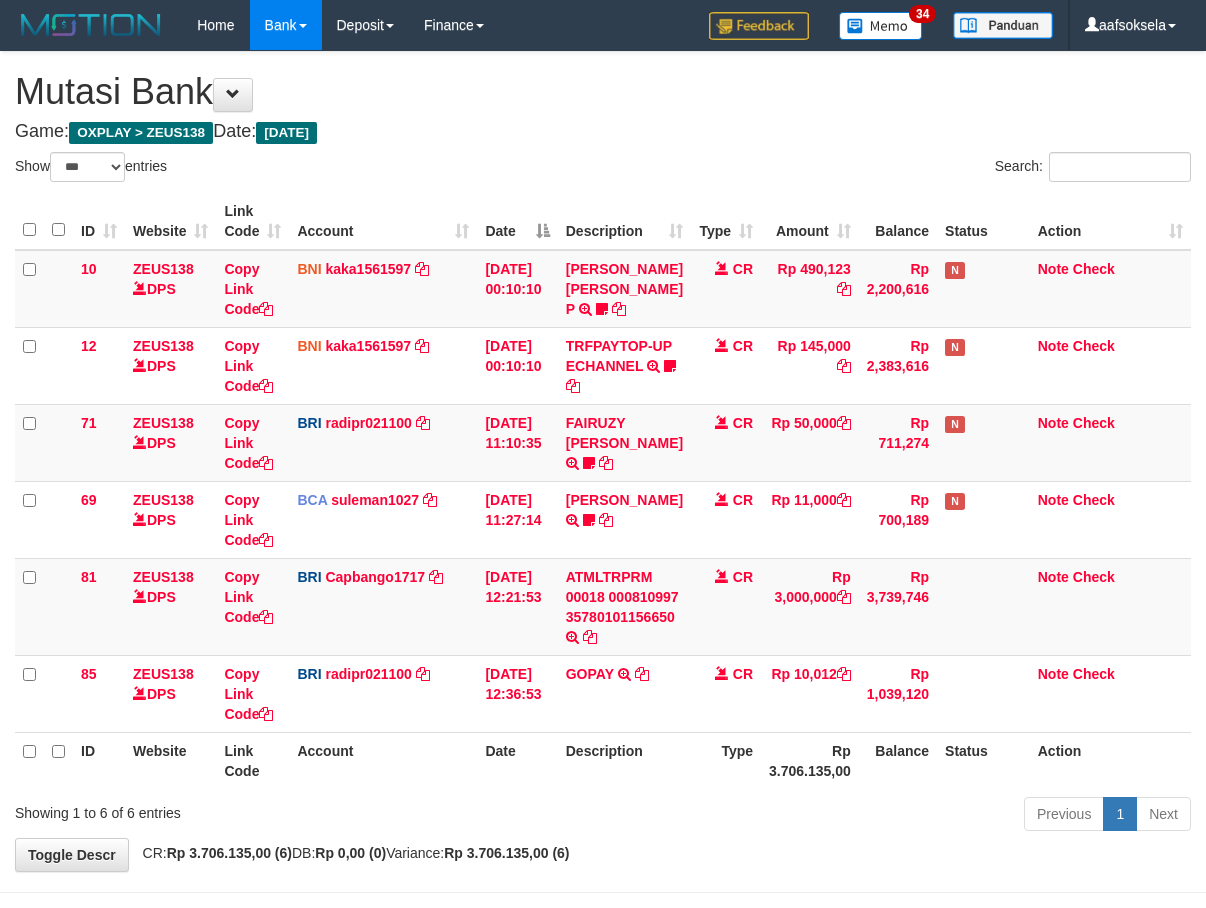 select on "***" 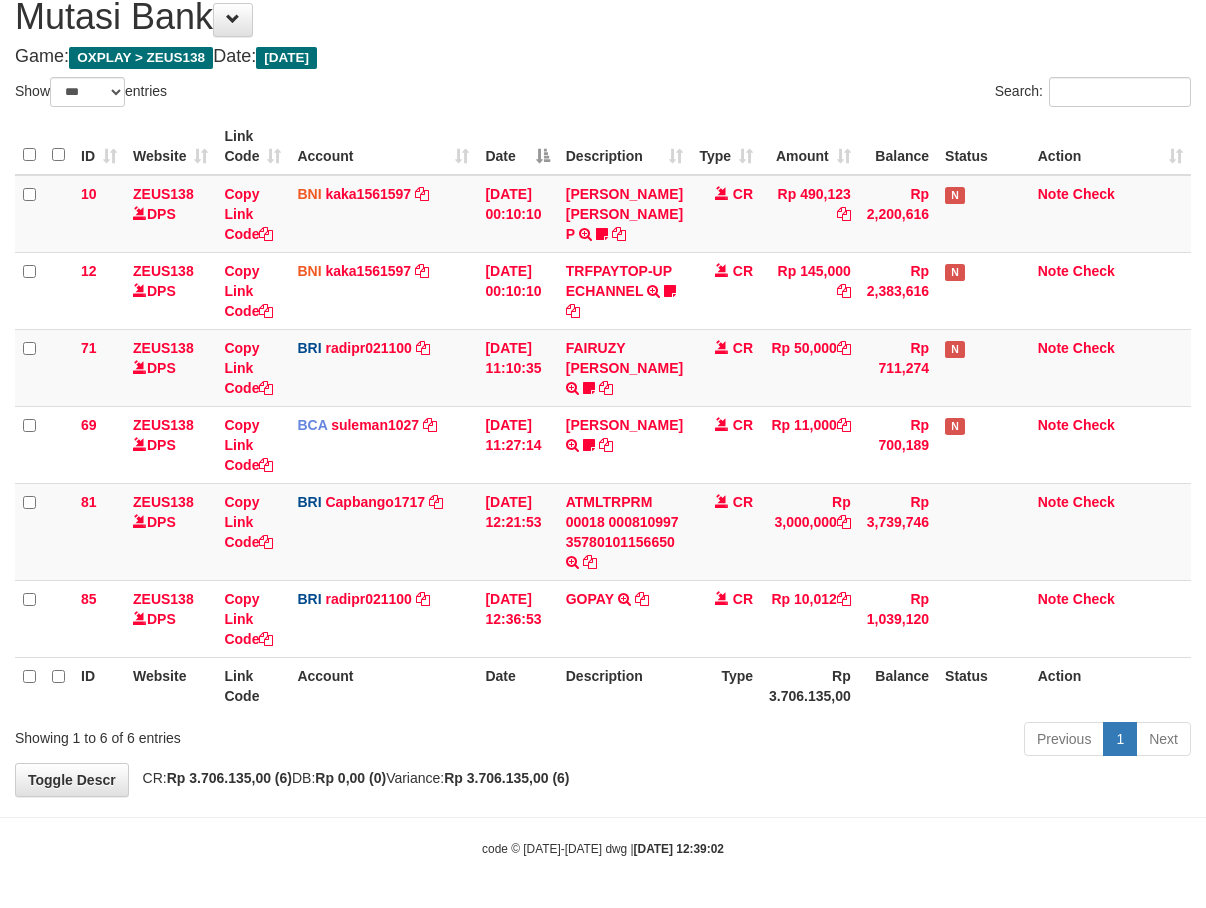 click on "Previous 1 Next" at bounding box center (855, 741) 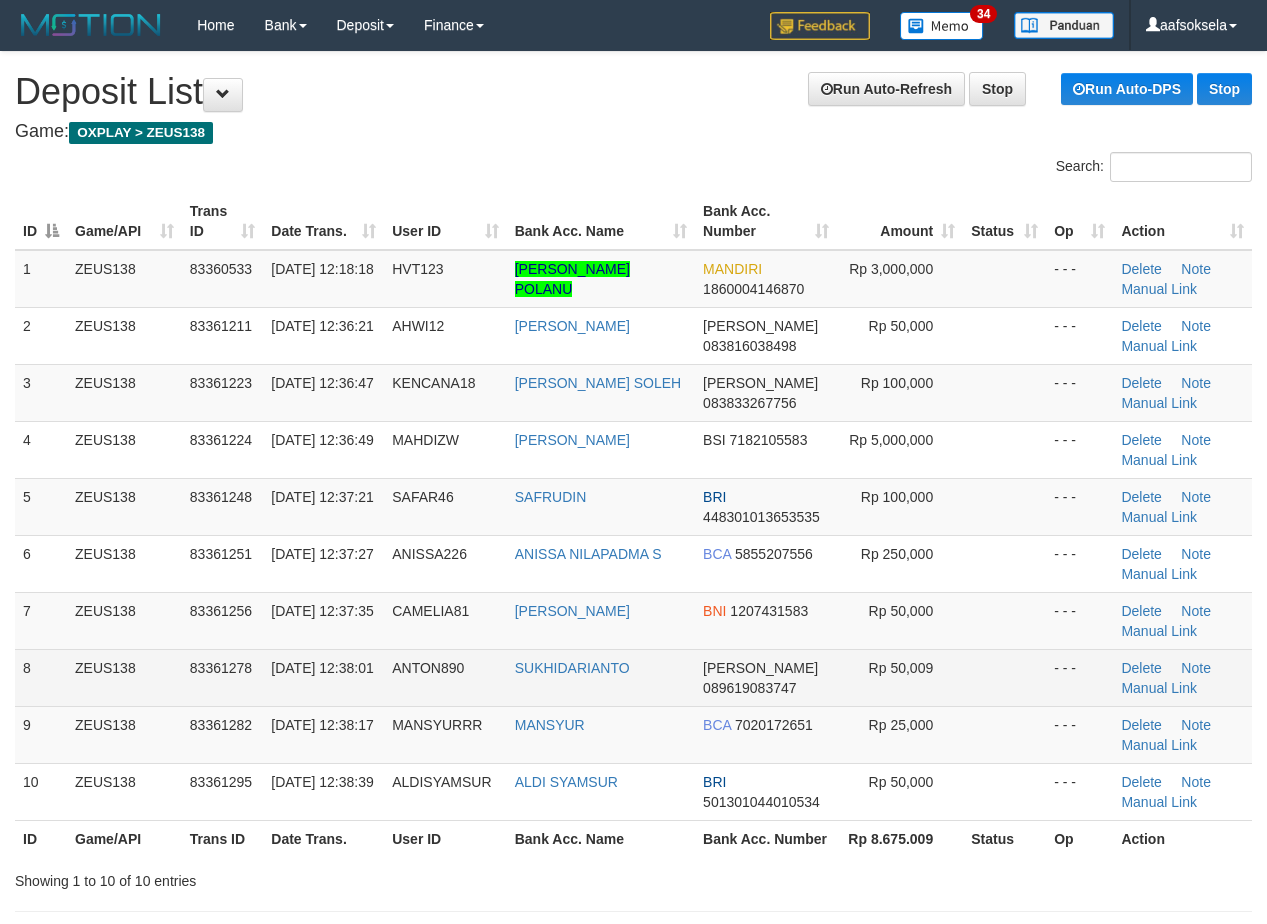 scroll, scrollTop: 70, scrollLeft: 0, axis: vertical 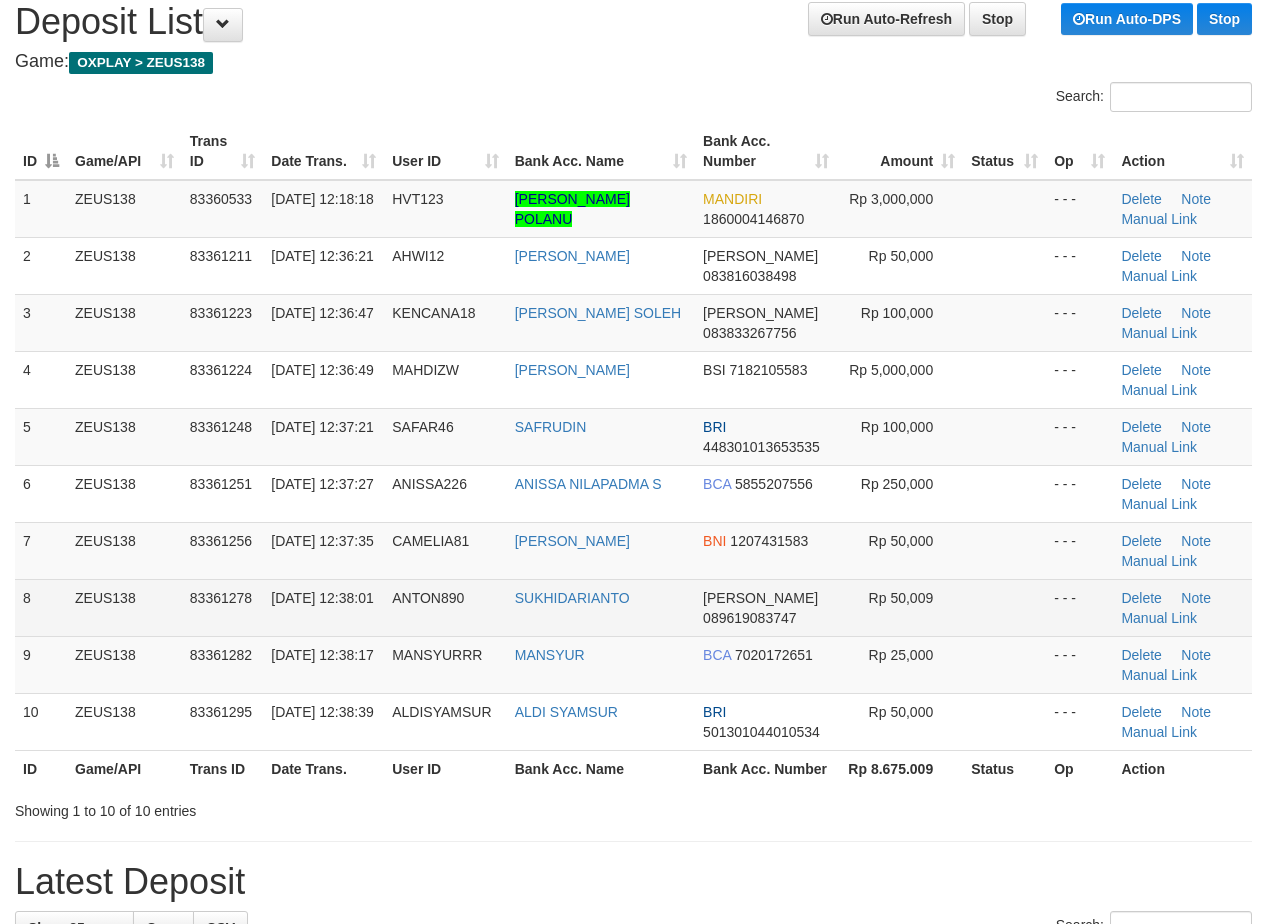 click on "ZEUS138" at bounding box center (124, 607) 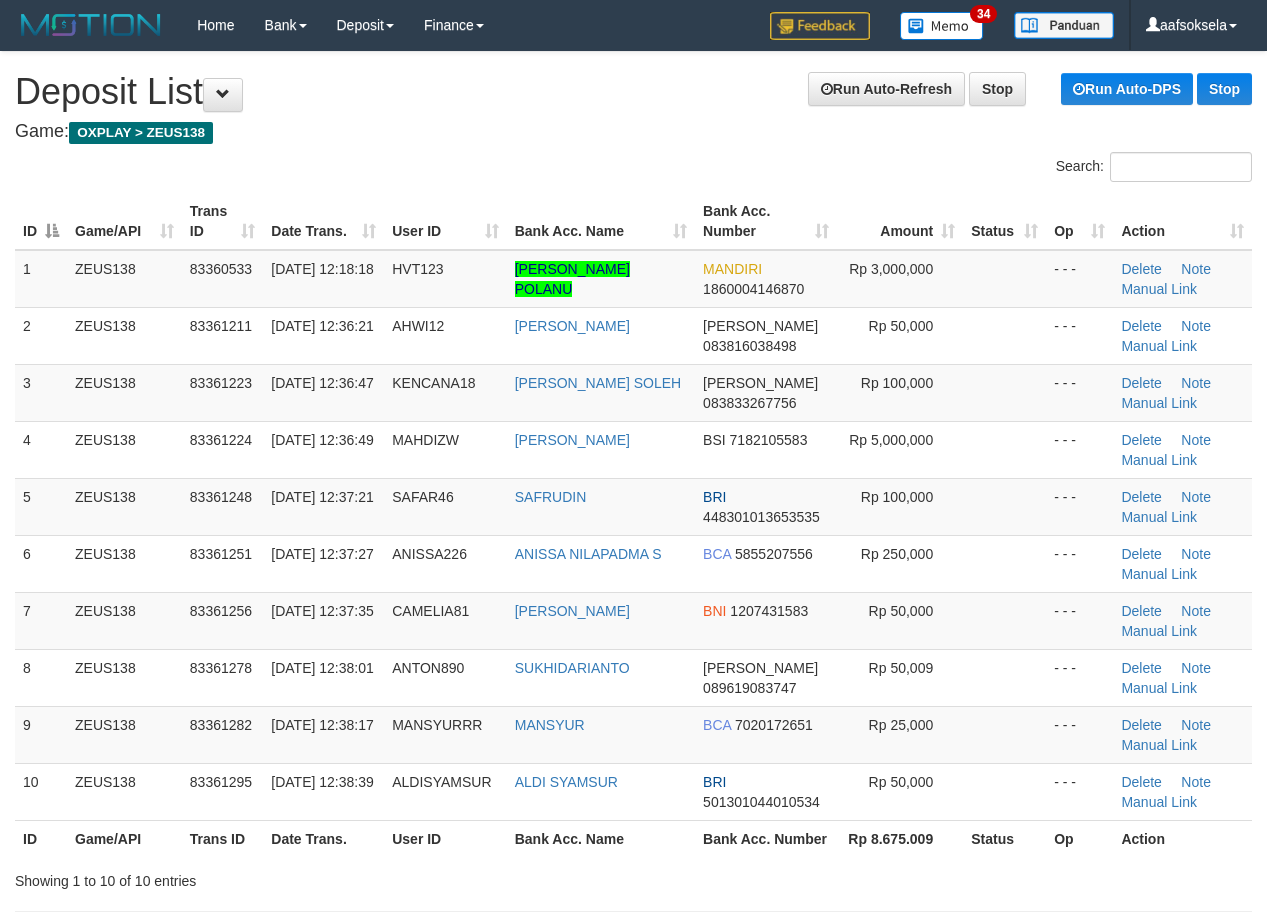 scroll, scrollTop: 70, scrollLeft: 0, axis: vertical 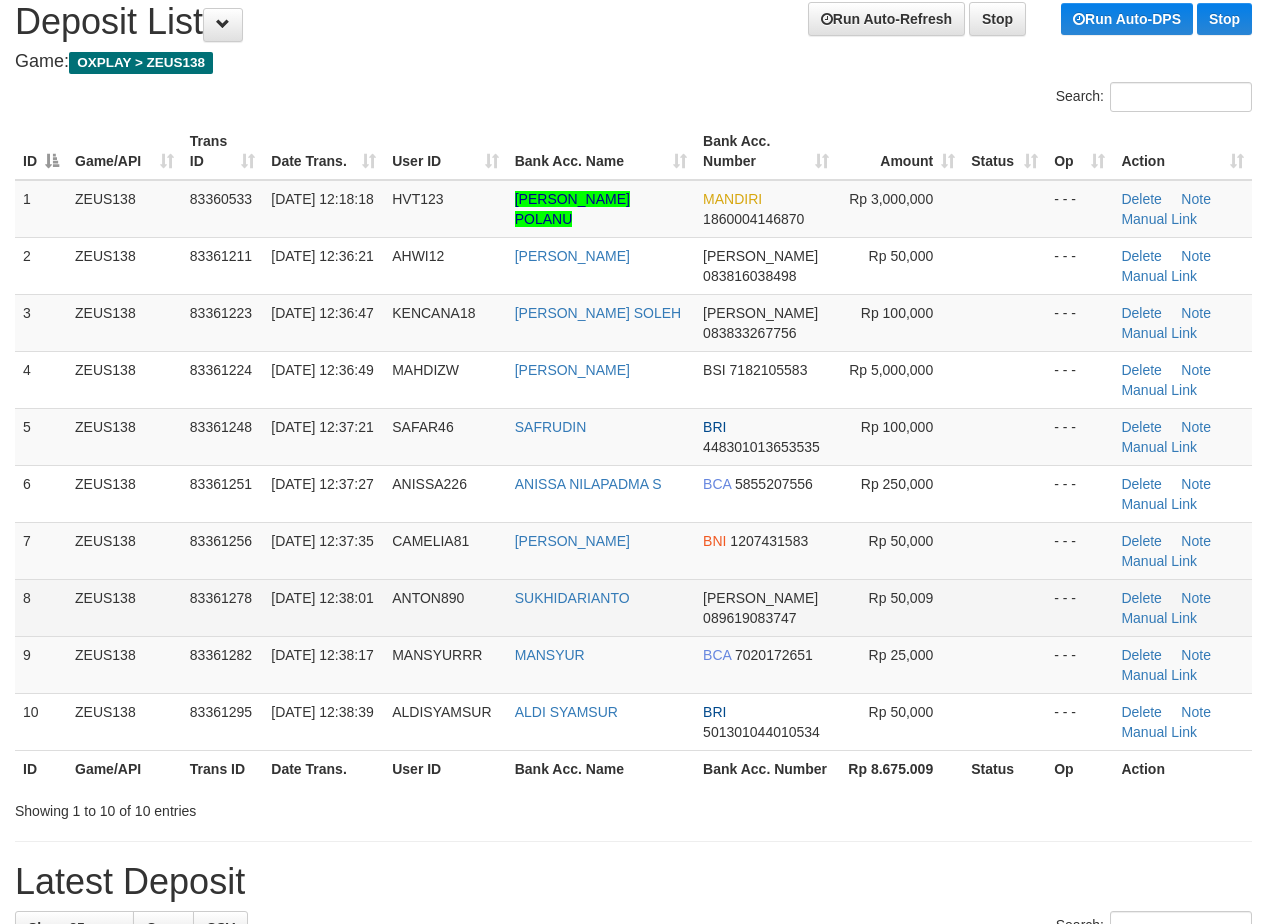 drag, startPoint x: 0, startPoint y: 0, endPoint x: 184, endPoint y: 623, distance: 649.6037 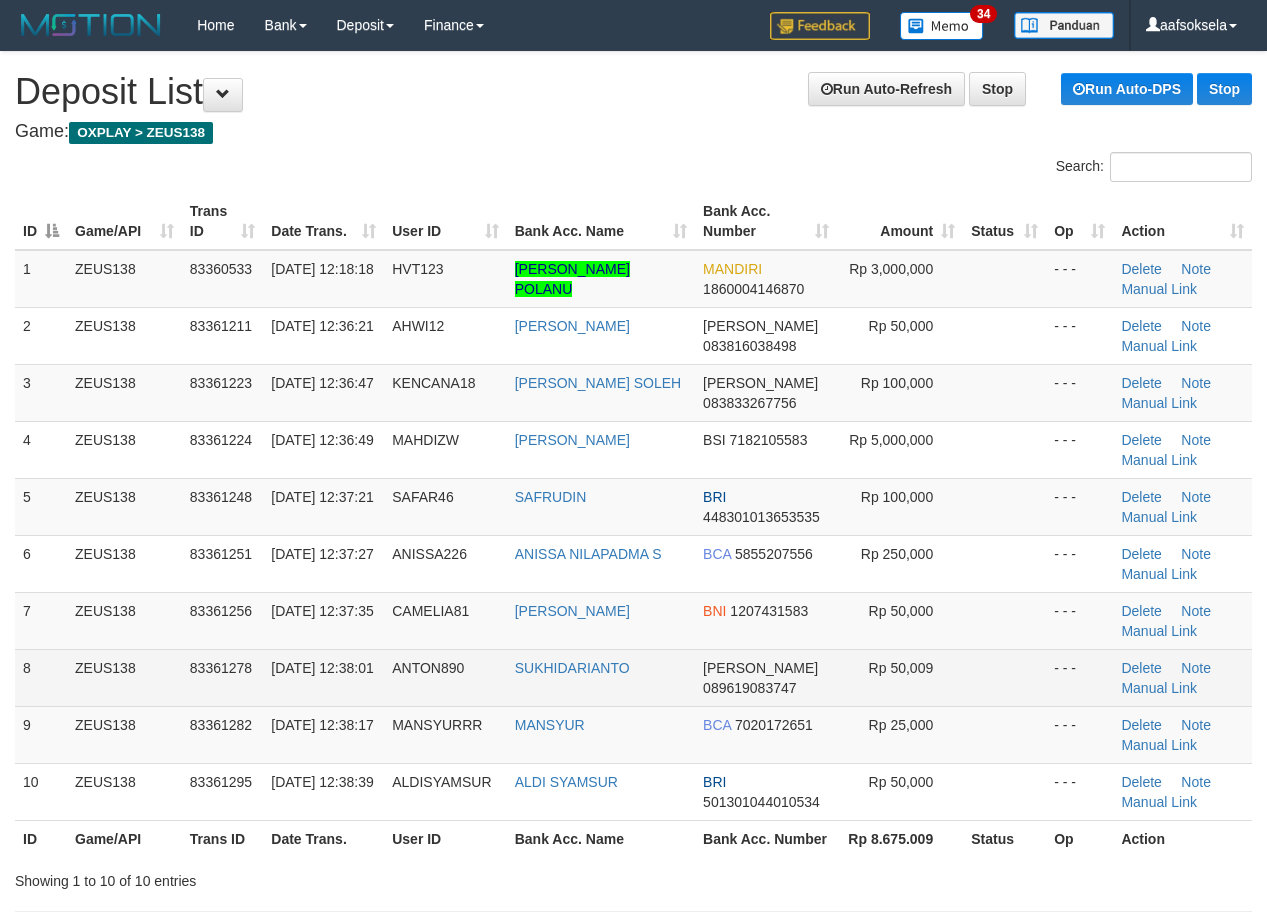 scroll, scrollTop: 70, scrollLeft: 0, axis: vertical 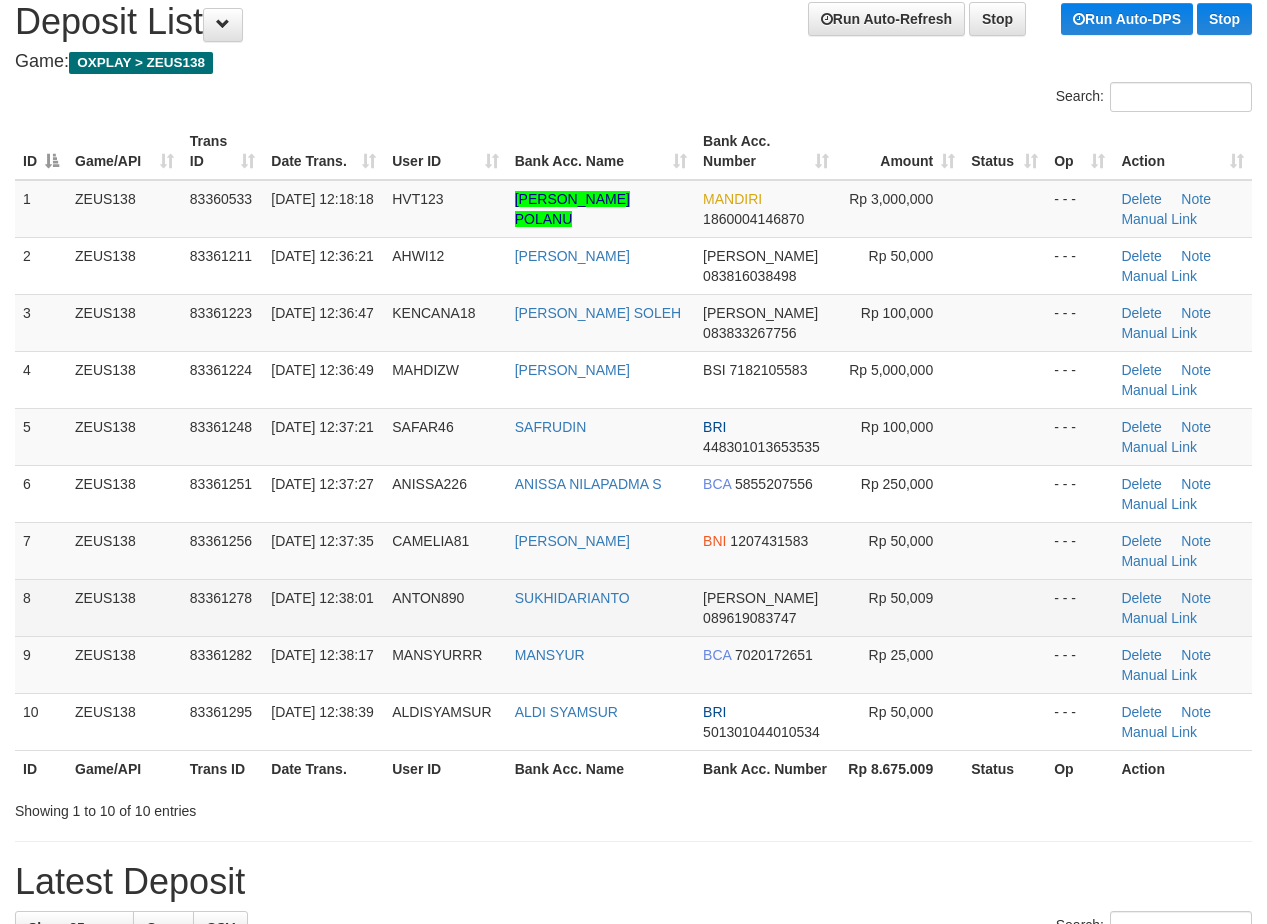 drag, startPoint x: 173, startPoint y: 618, endPoint x: 164, endPoint y: 640, distance: 23.769728 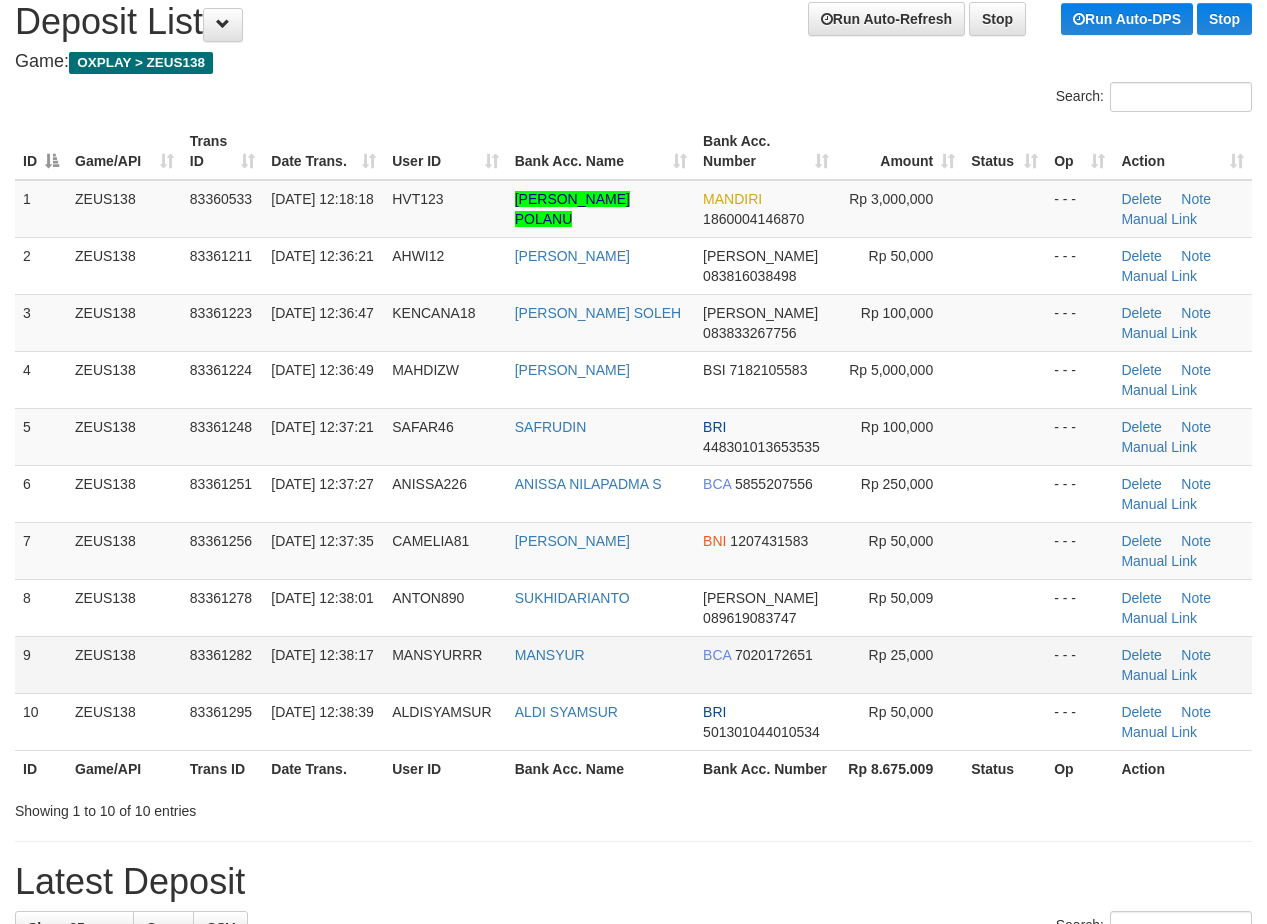 click on "ZEUS138" at bounding box center [124, 607] 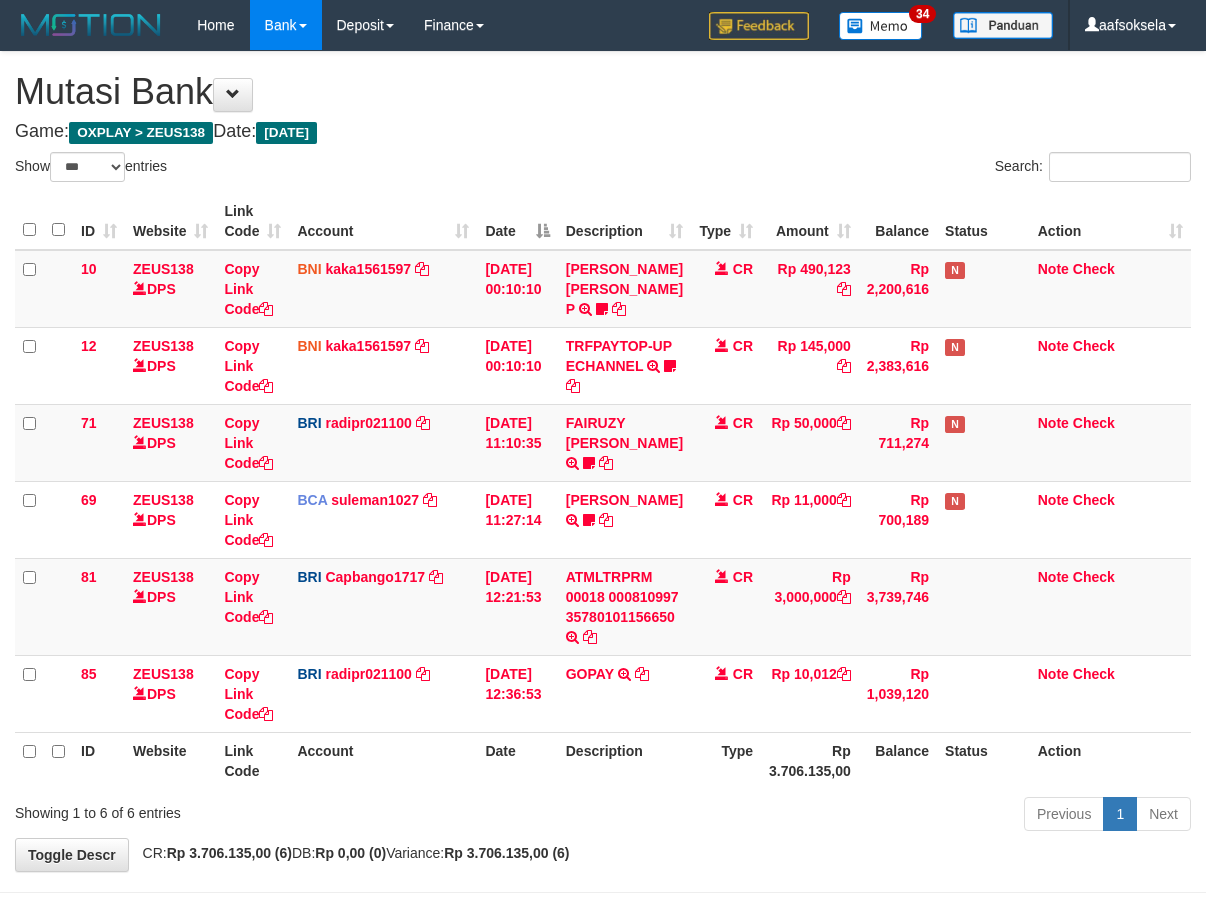 select on "***" 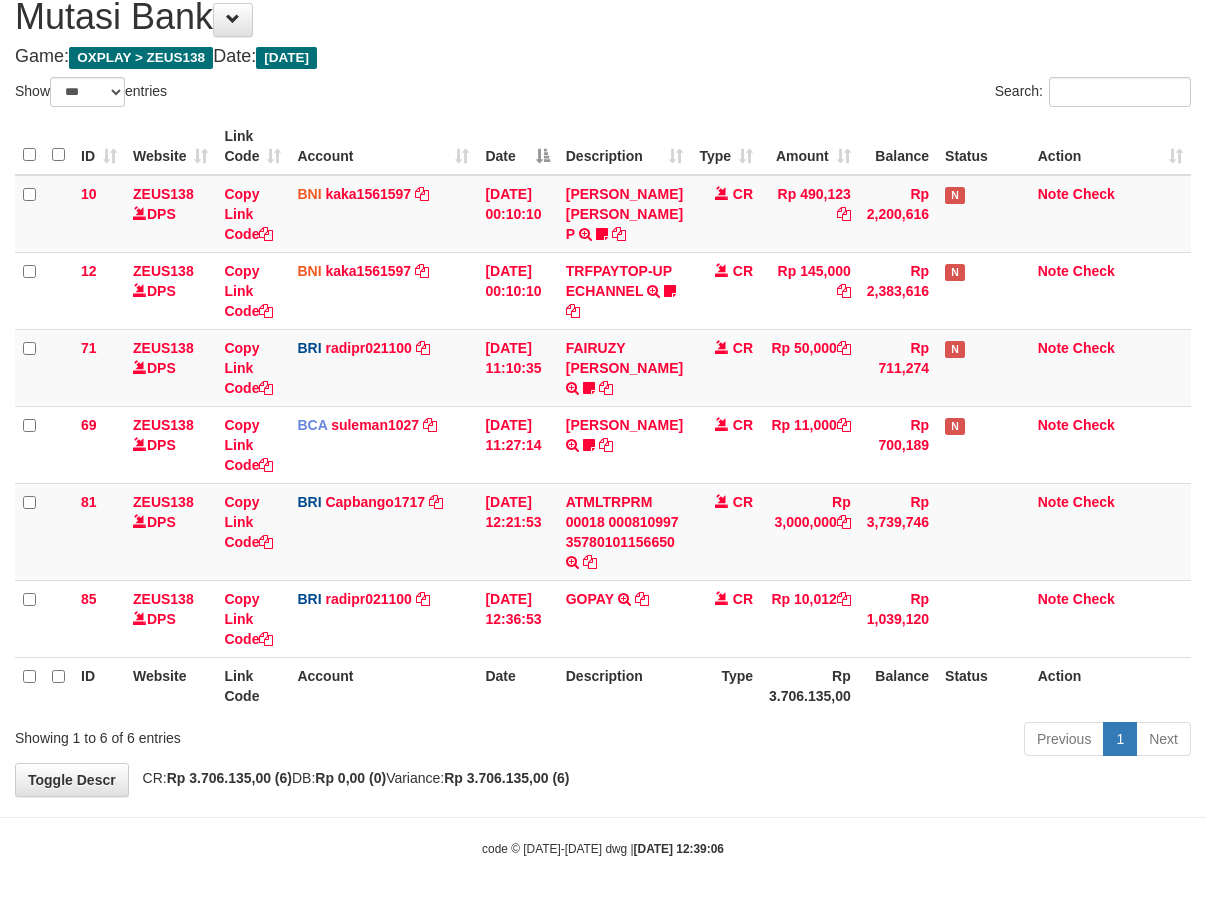 click on "**********" at bounding box center (603, 386) 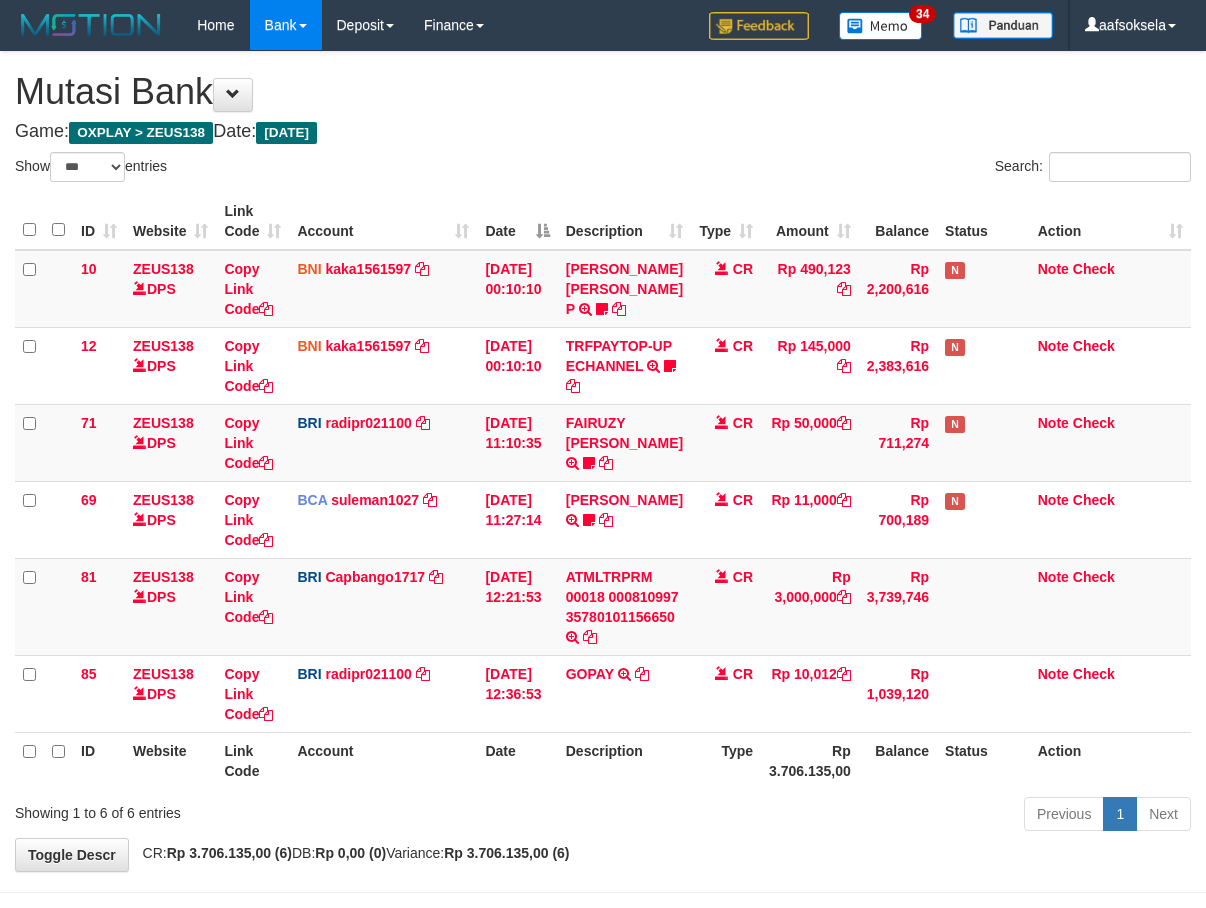 select on "***" 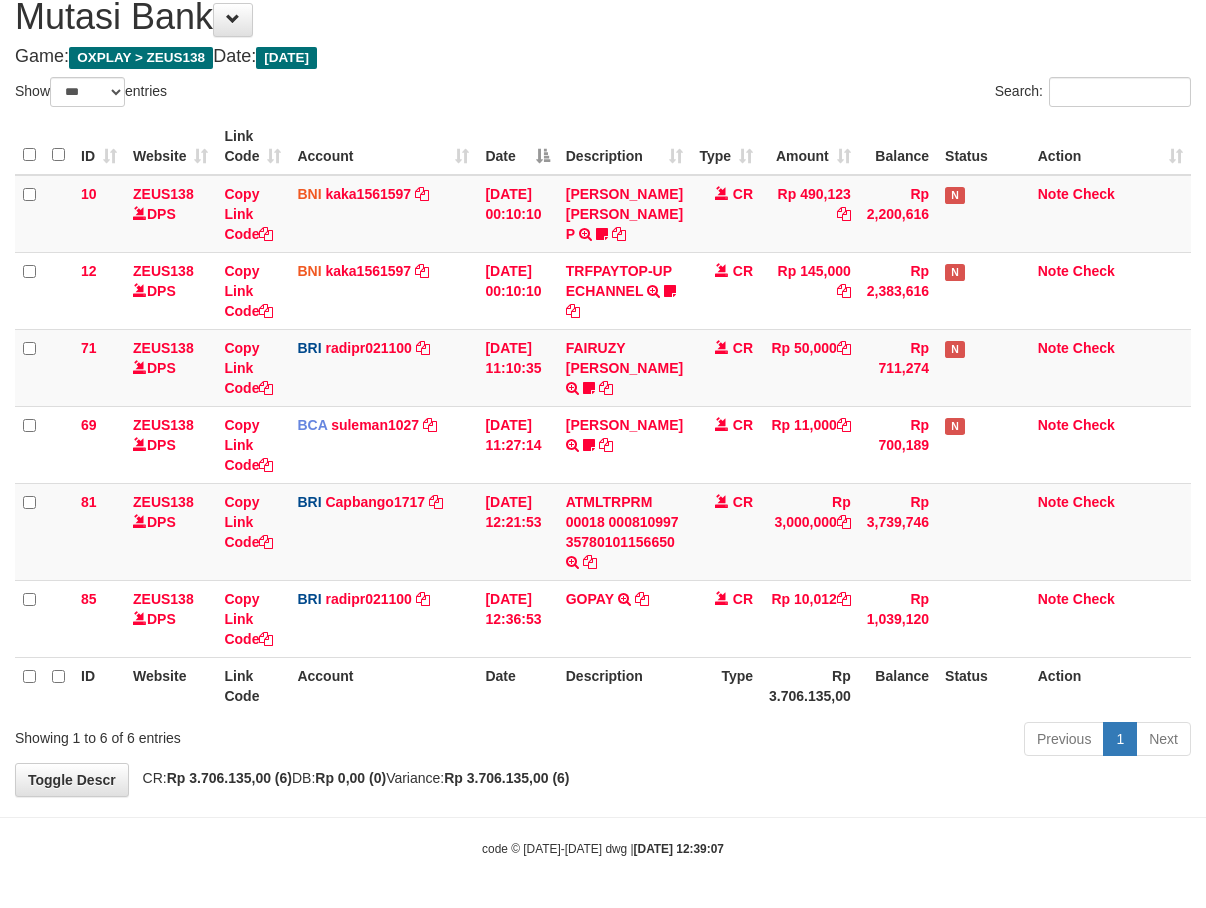 click on "Previous 1 Next" at bounding box center (855, 741) 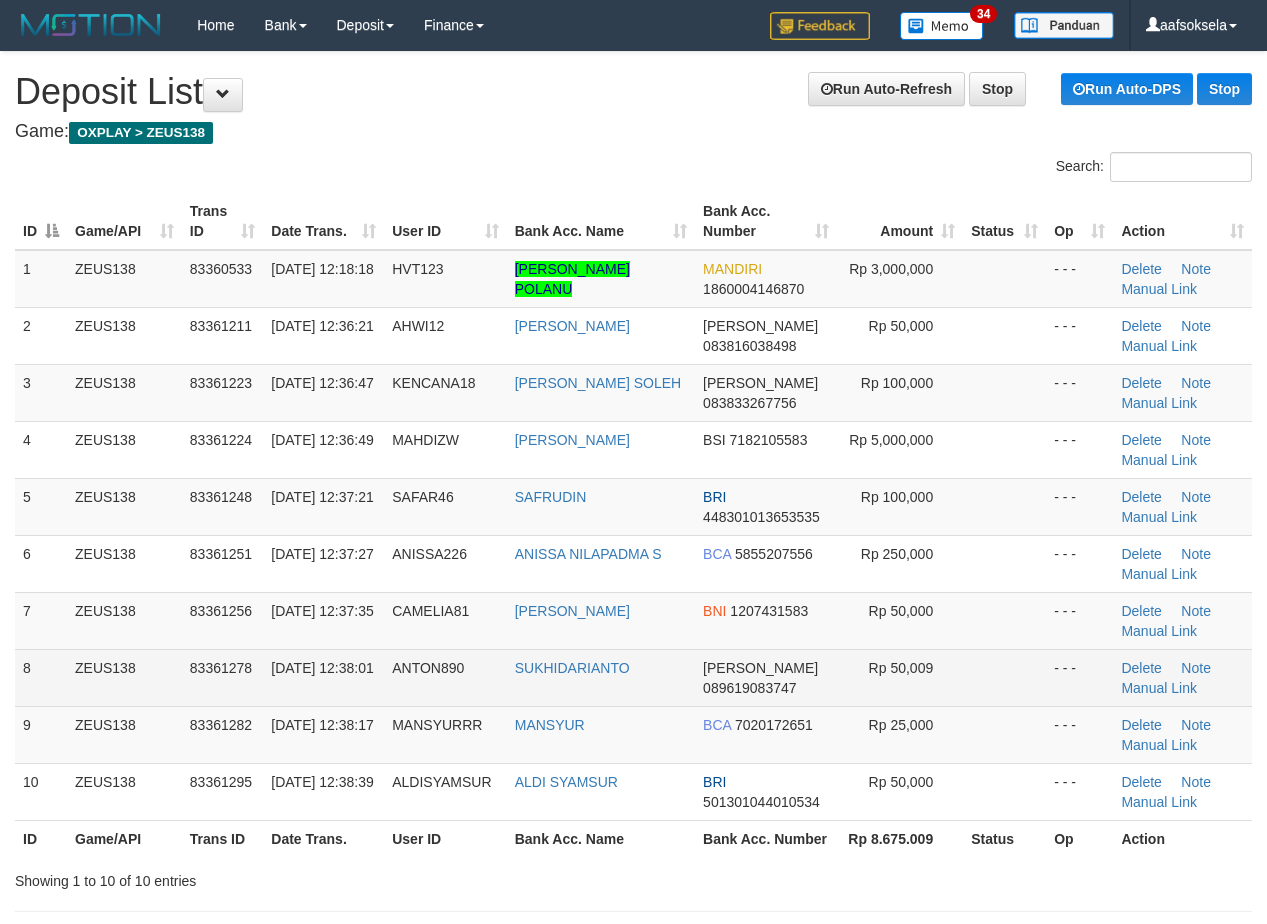 scroll, scrollTop: 70, scrollLeft: 0, axis: vertical 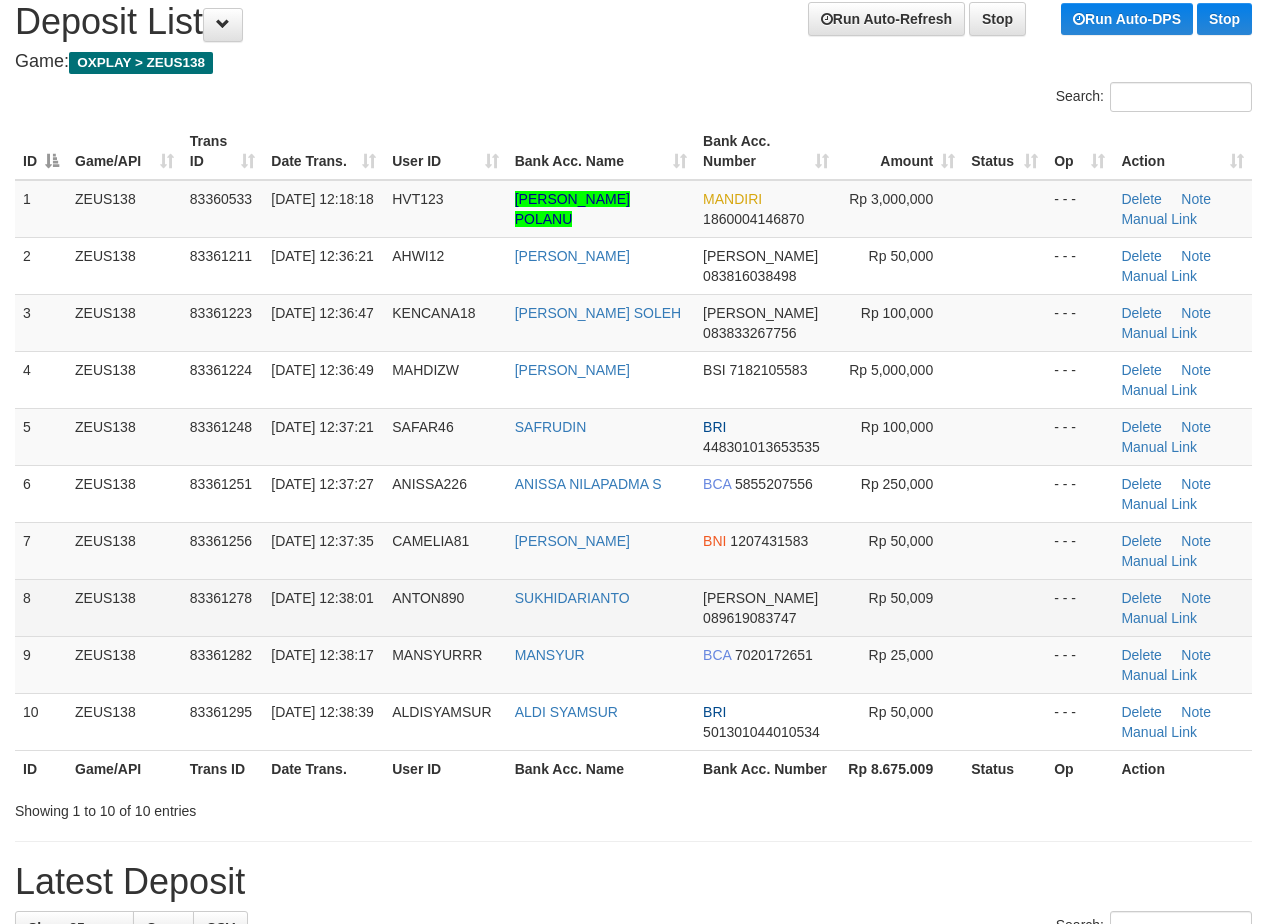drag, startPoint x: 174, startPoint y: 611, endPoint x: 169, endPoint y: 620, distance: 10.29563 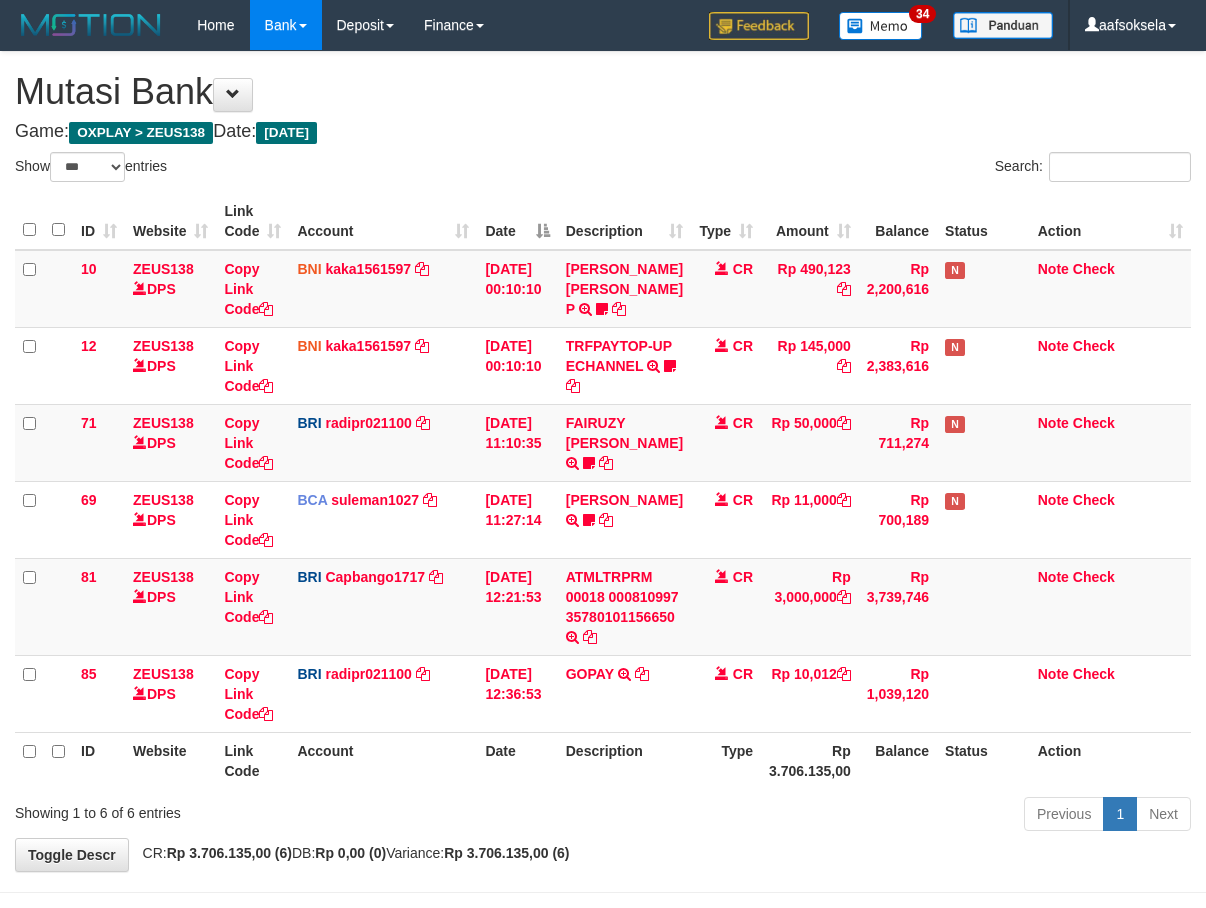 select on "***" 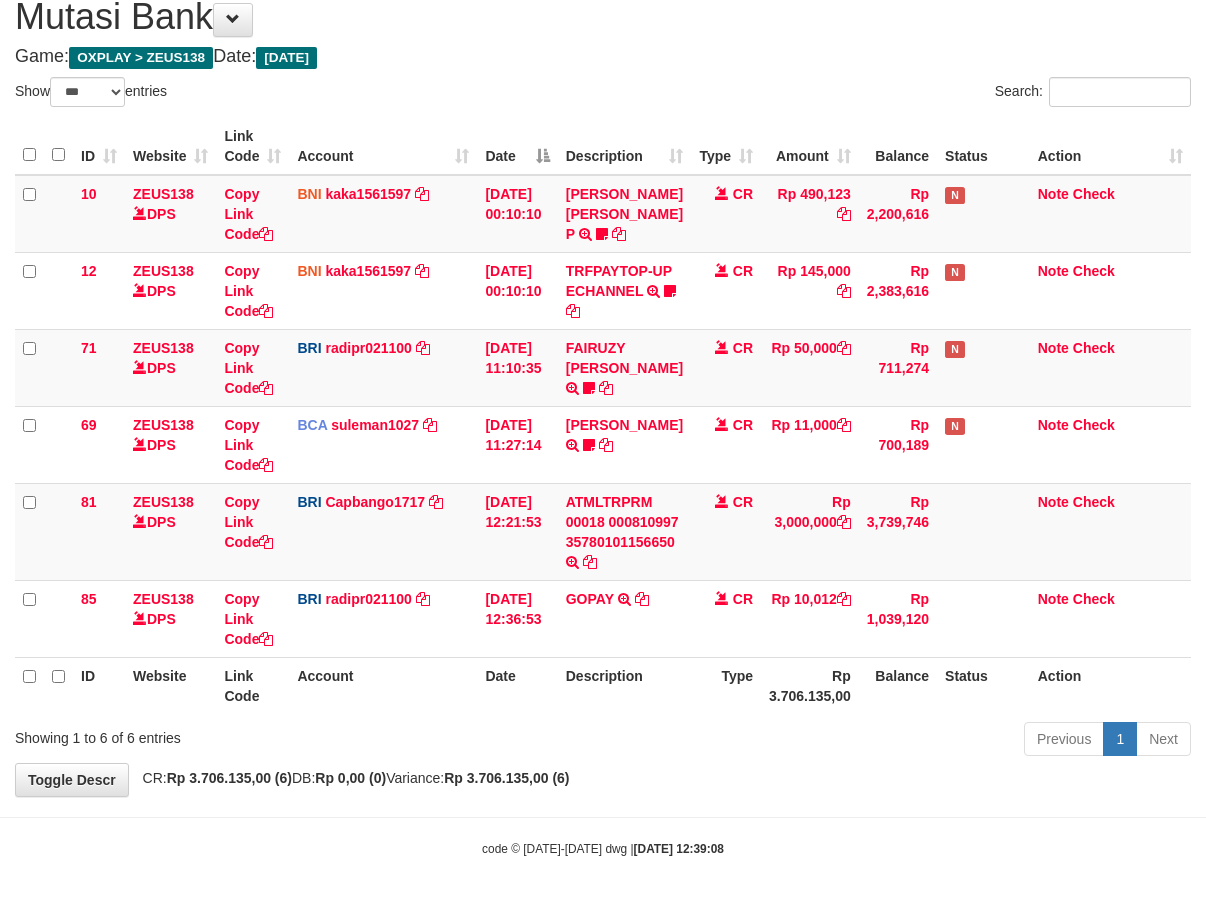 click on "Previous 1 Next" at bounding box center [855, 741] 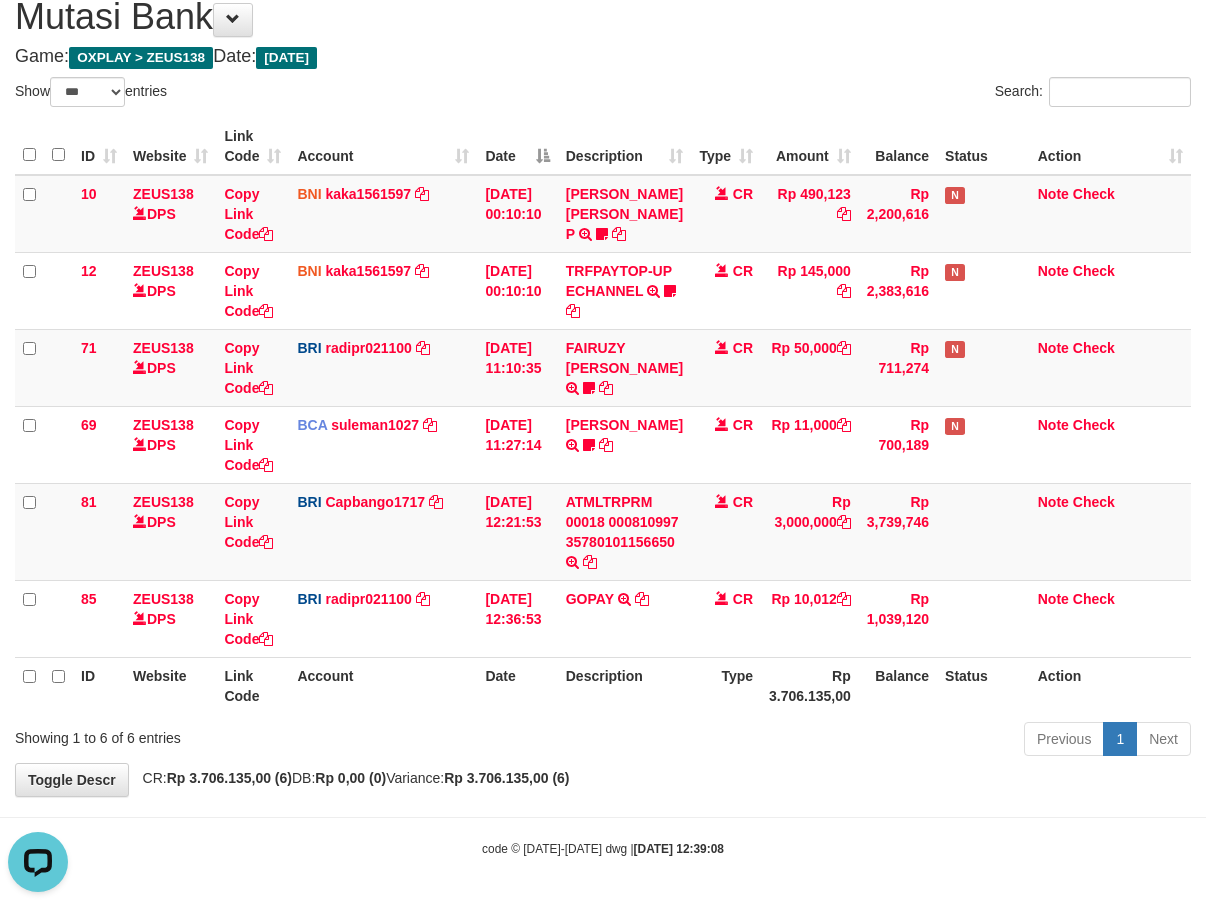 scroll, scrollTop: 0, scrollLeft: 0, axis: both 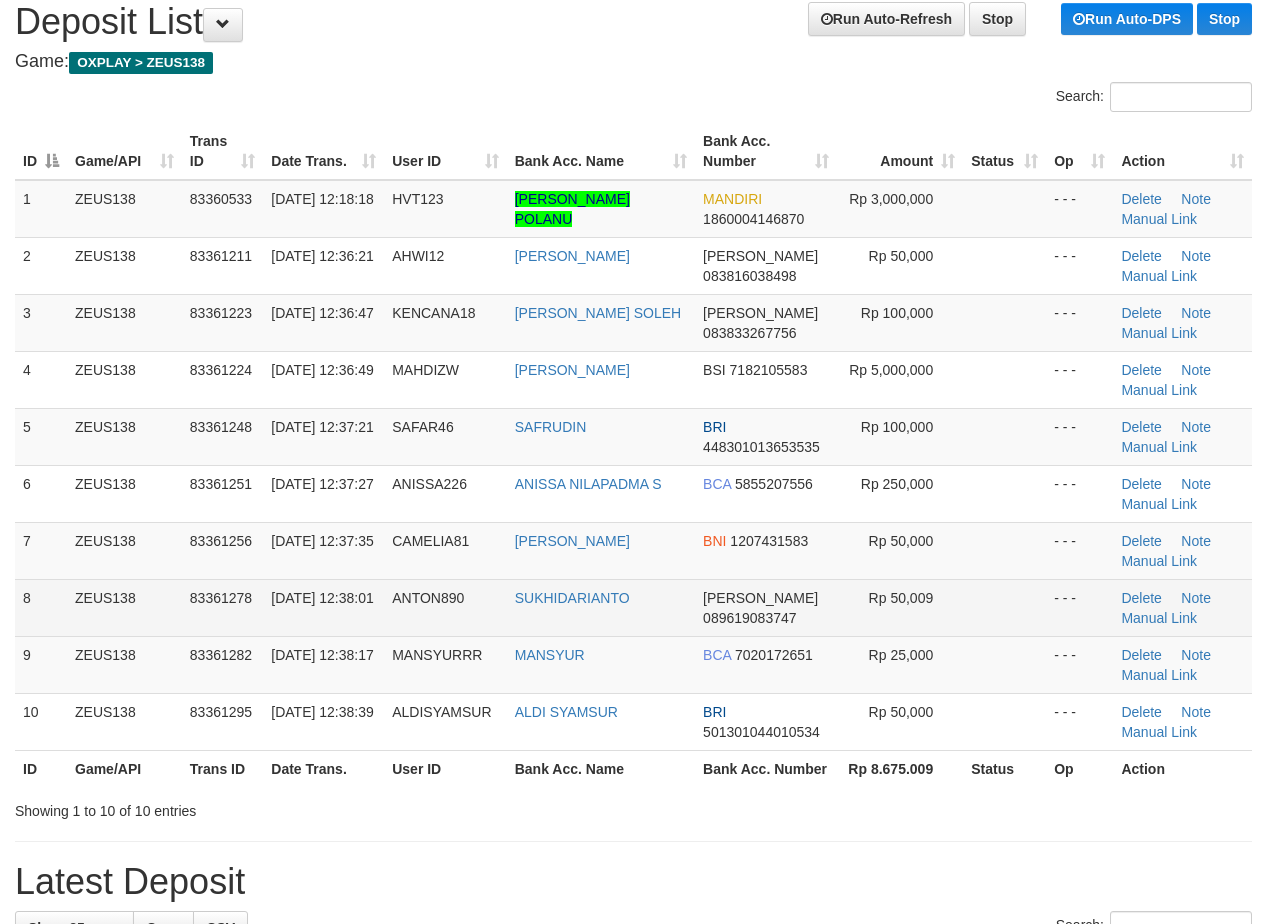 click on "83361278" at bounding box center [222, 607] 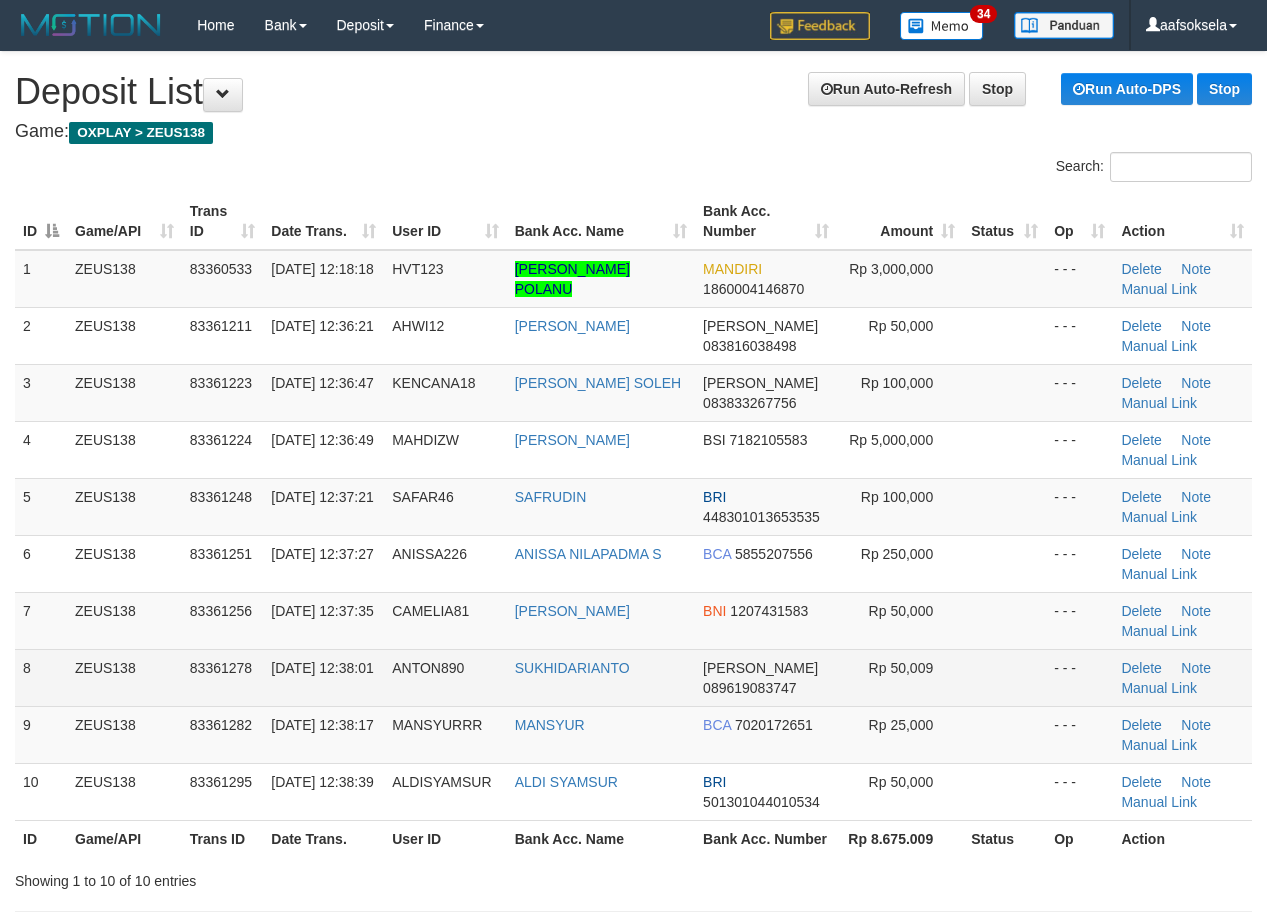 scroll, scrollTop: 70, scrollLeft: 0, axis: vertical 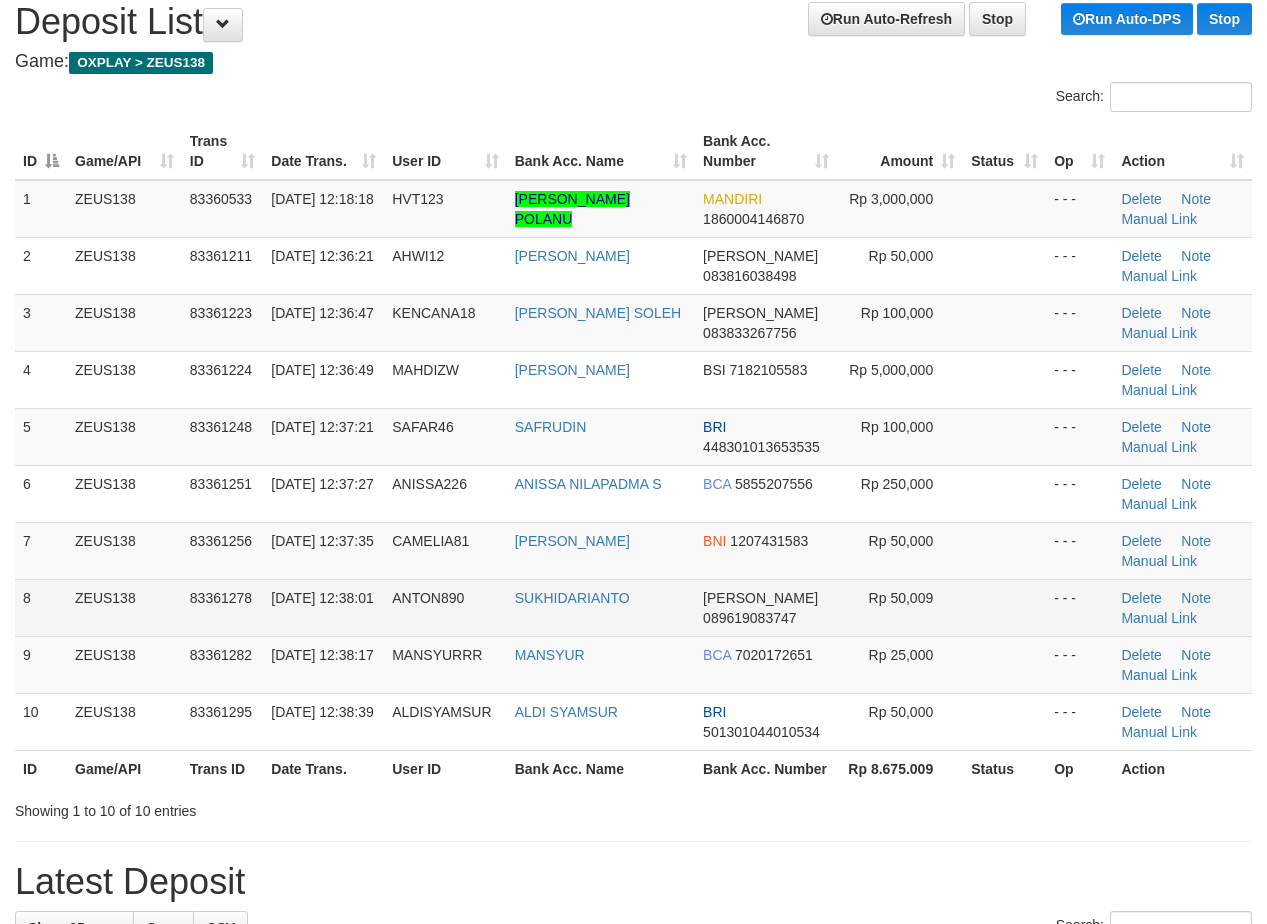 click on "ZEUS138" at bounding box center [124, 607] 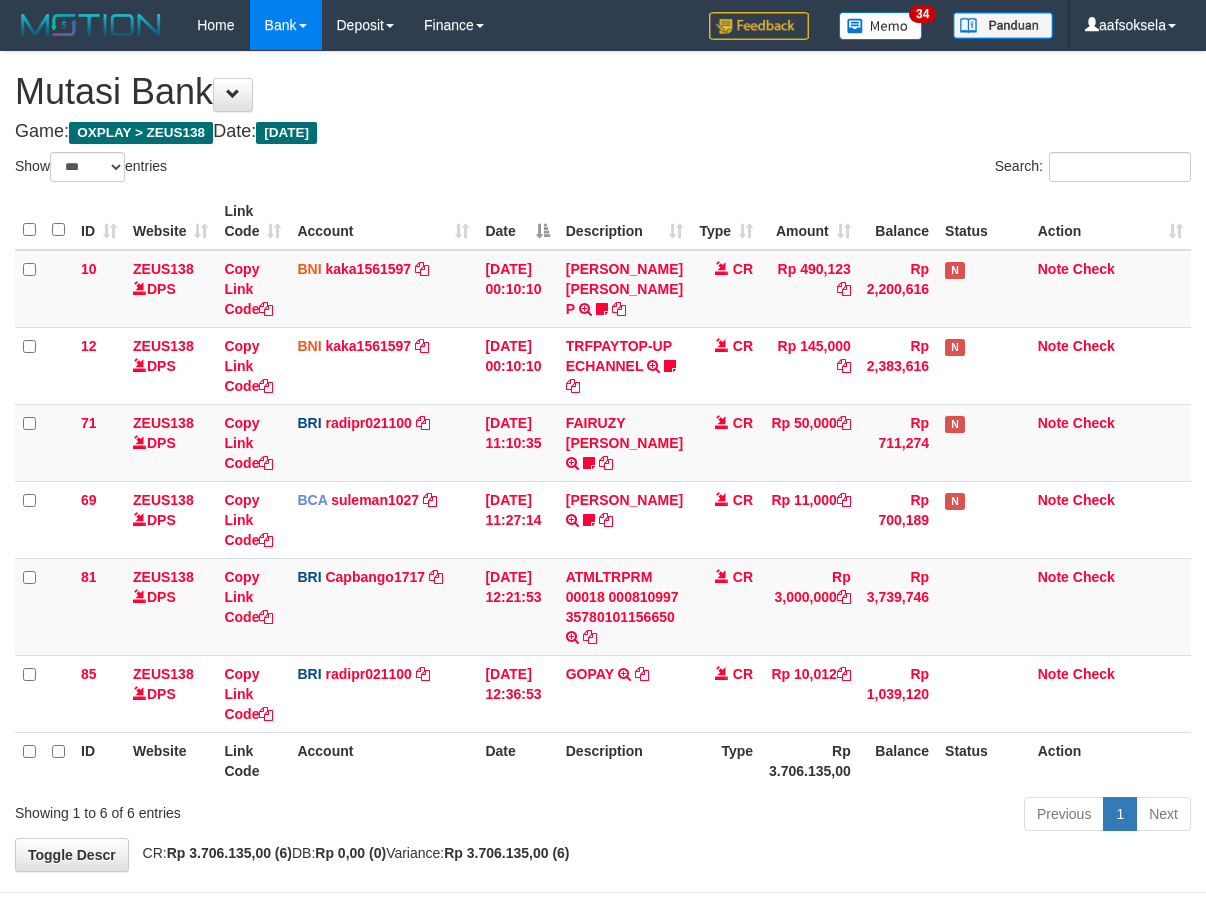 select on "***" 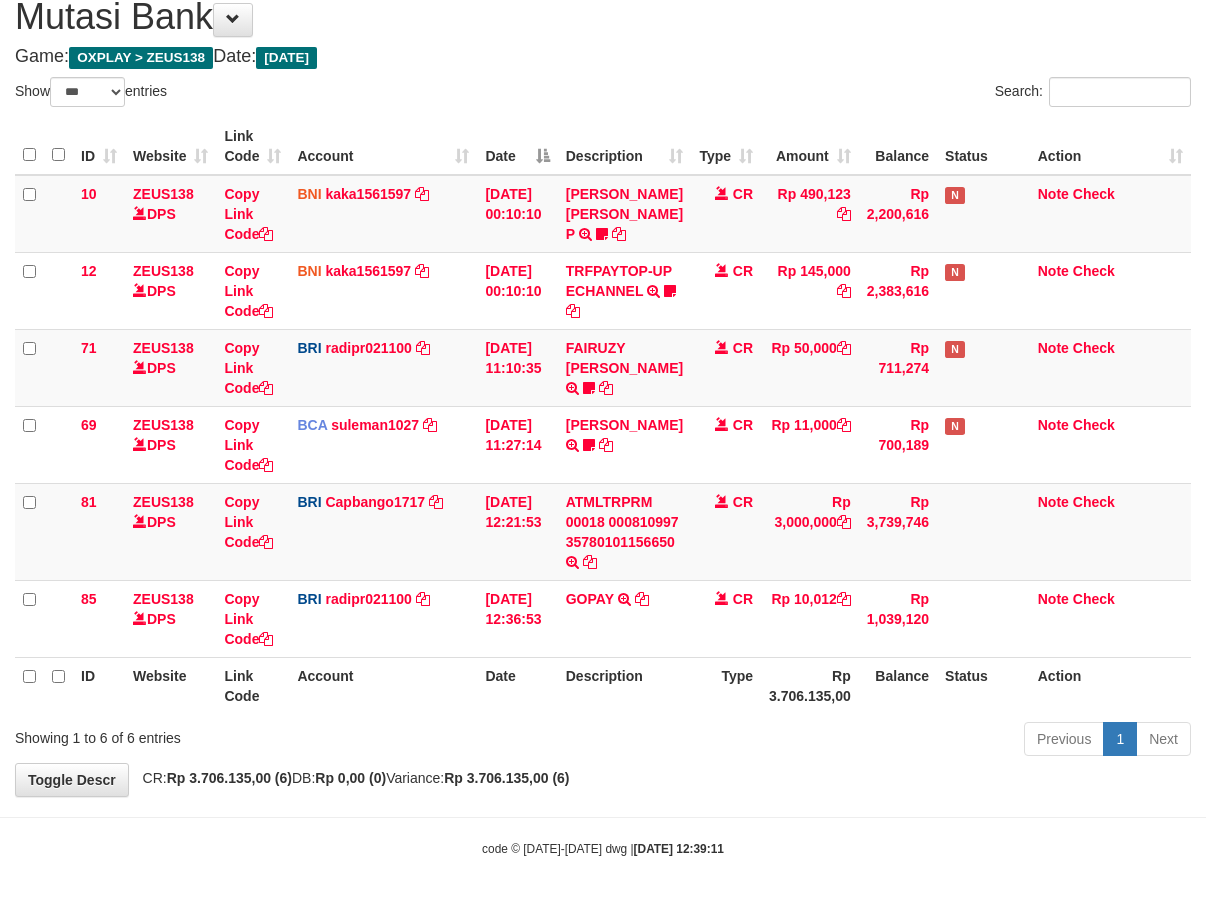 drag, startPoint x: 502, startPoint y: 759, endPoint x: 626, endPoint y: 730, distance: 127.345985 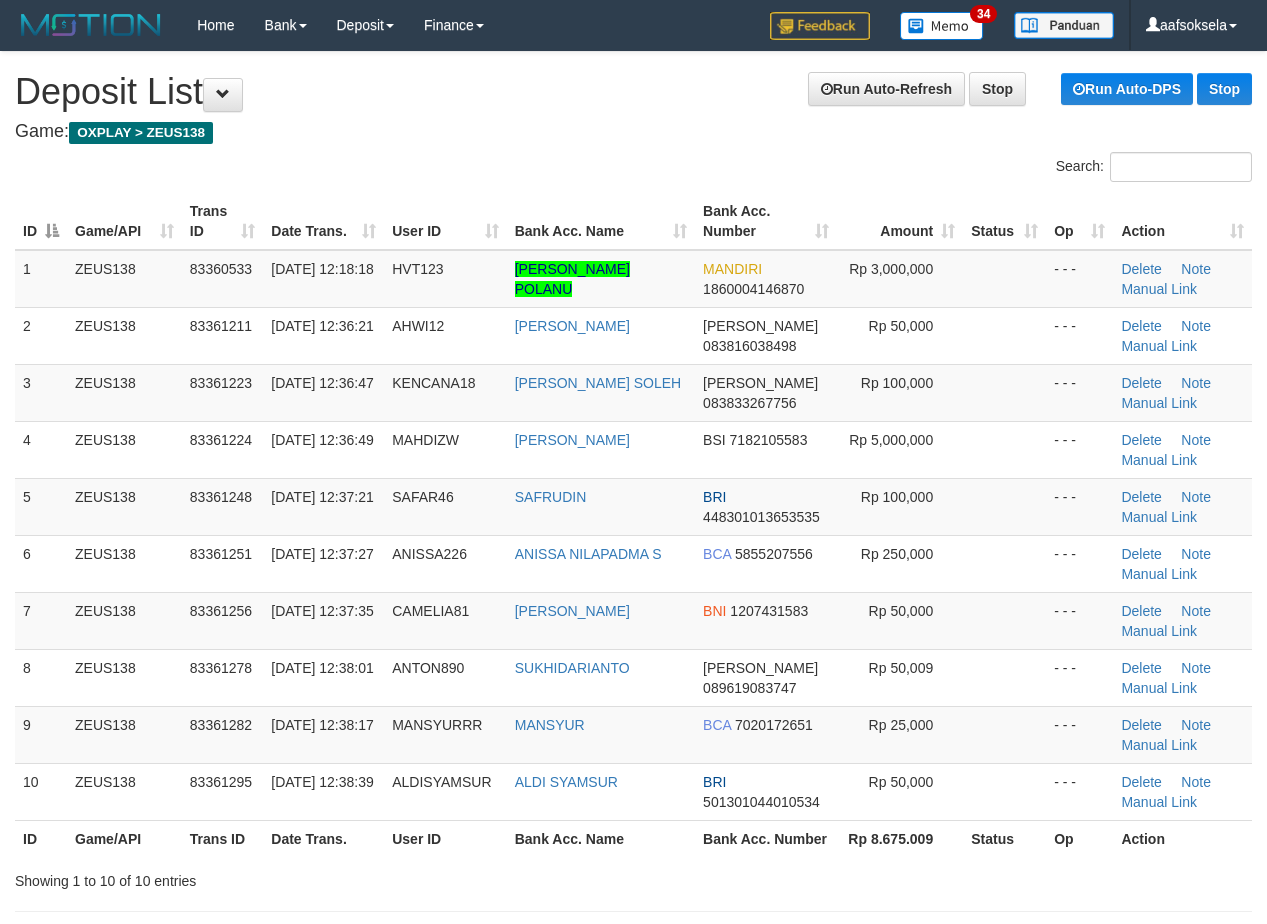 scroll, scrollTop: 70, scrollLeft: 0, axis: vertical 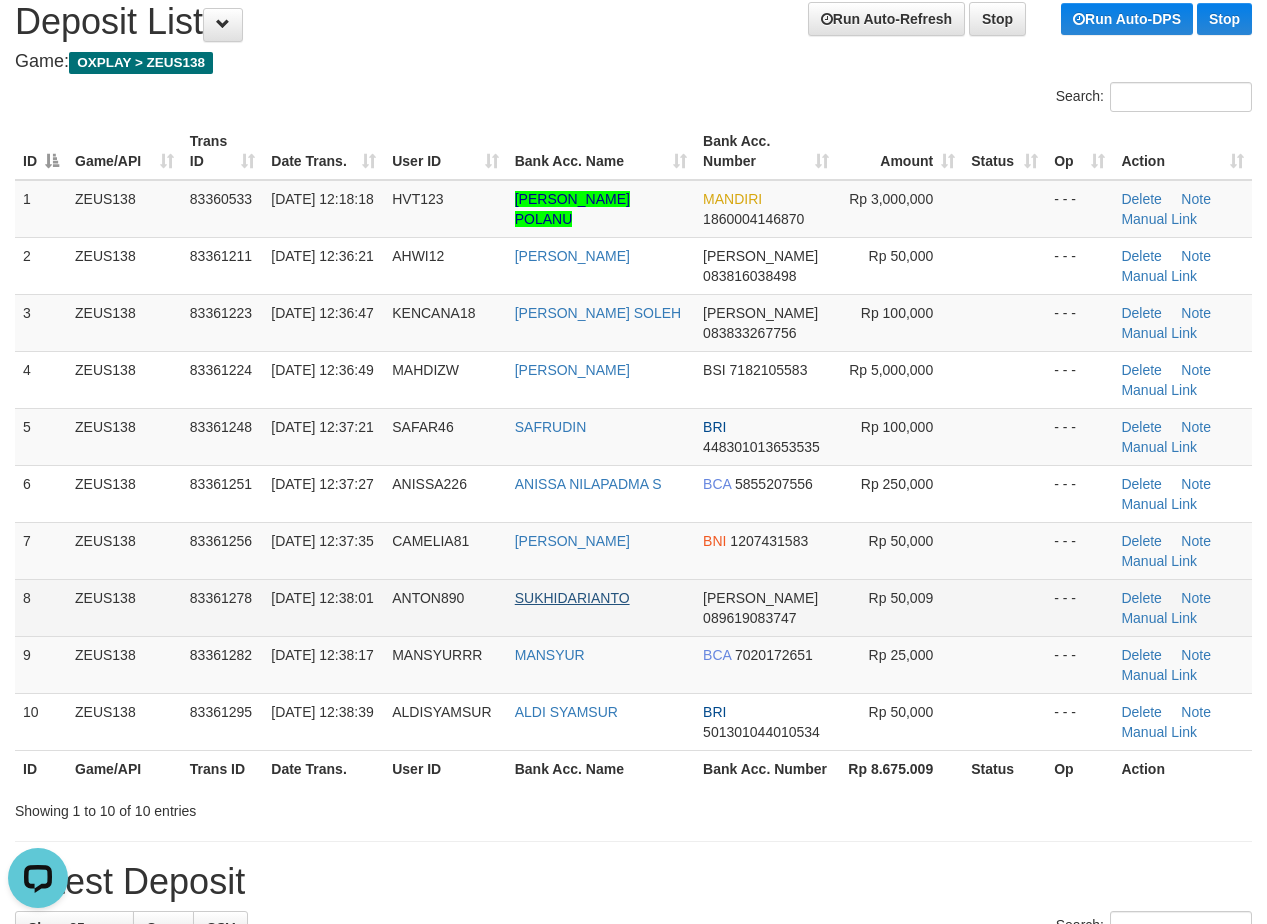 click on "BNI
1207431583" at bounding box center (766, 550) 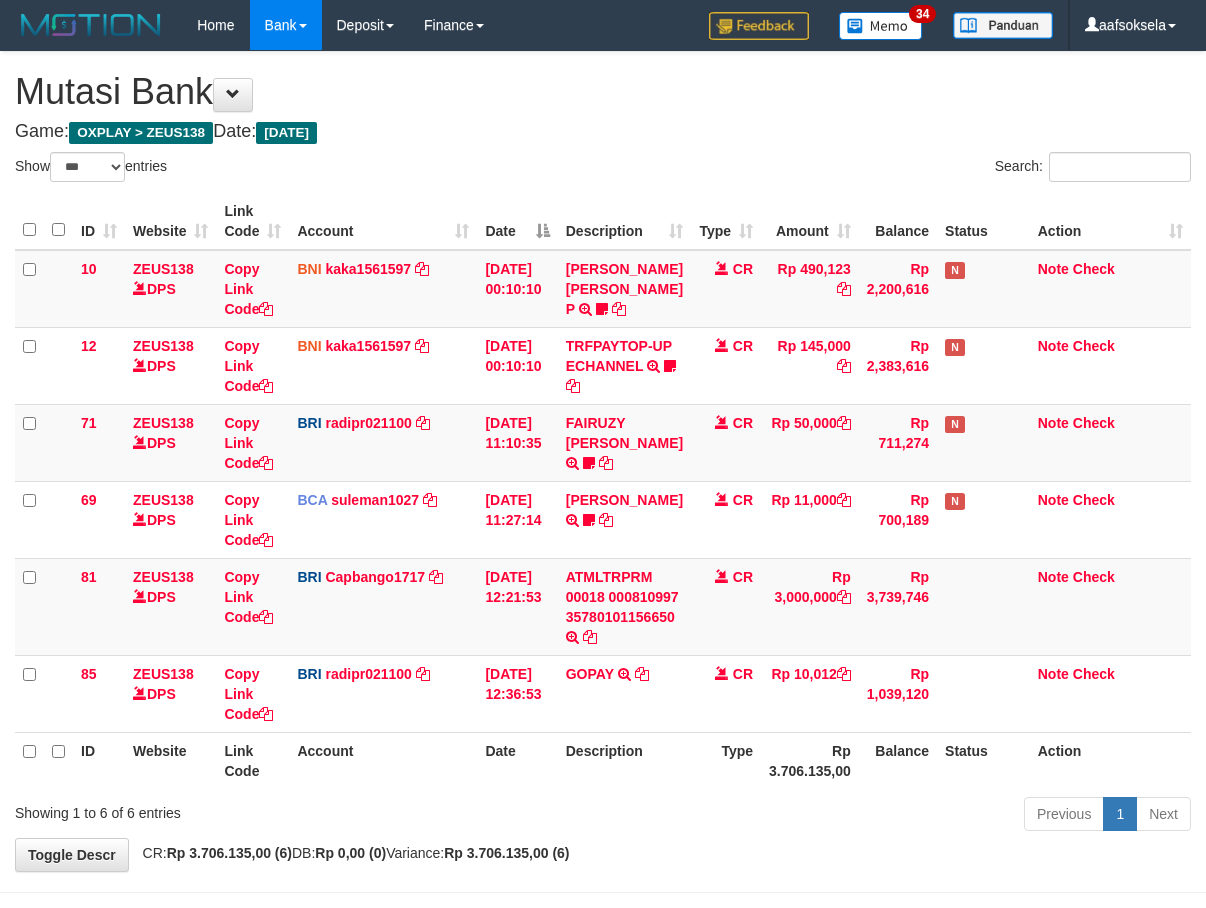 select on "***" 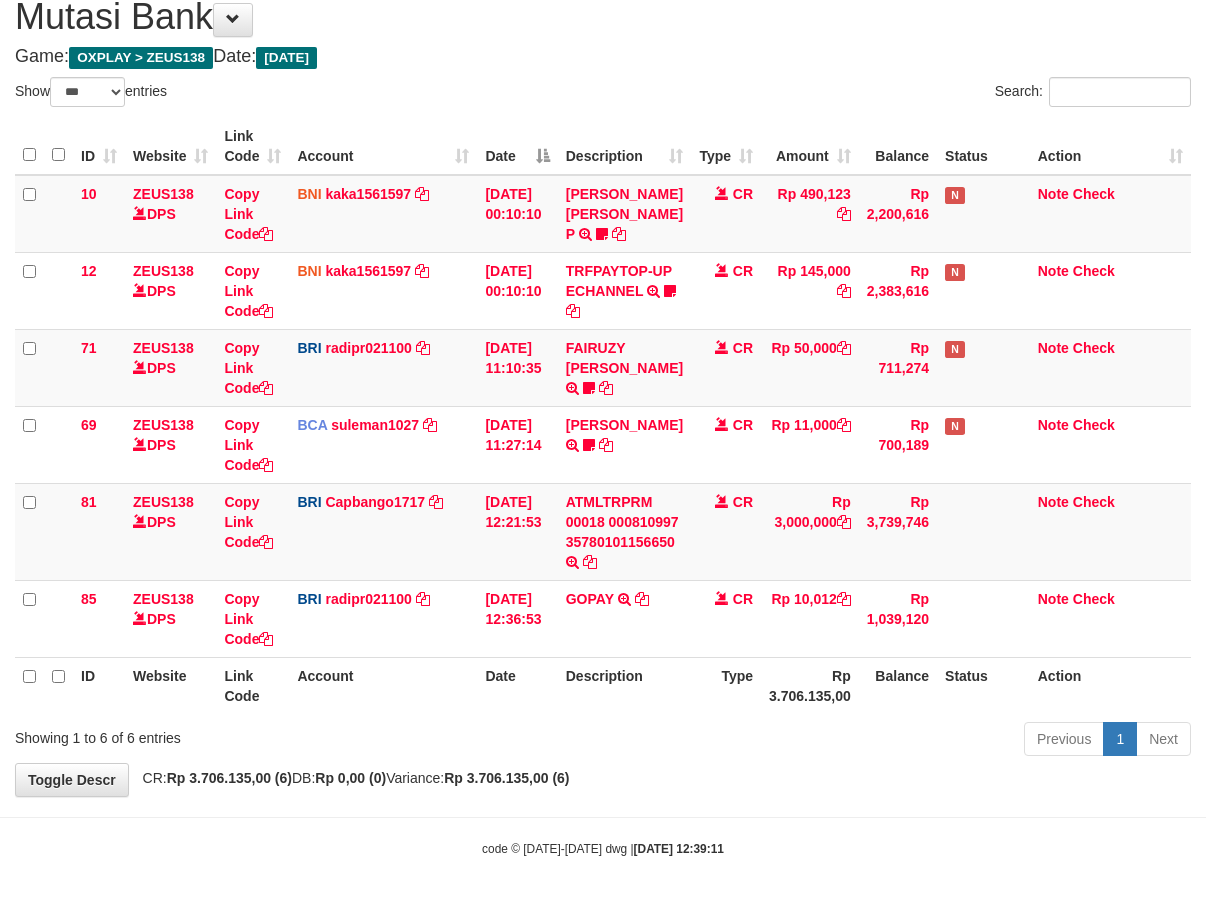 click on "**********" at bounding box center [603, 386] 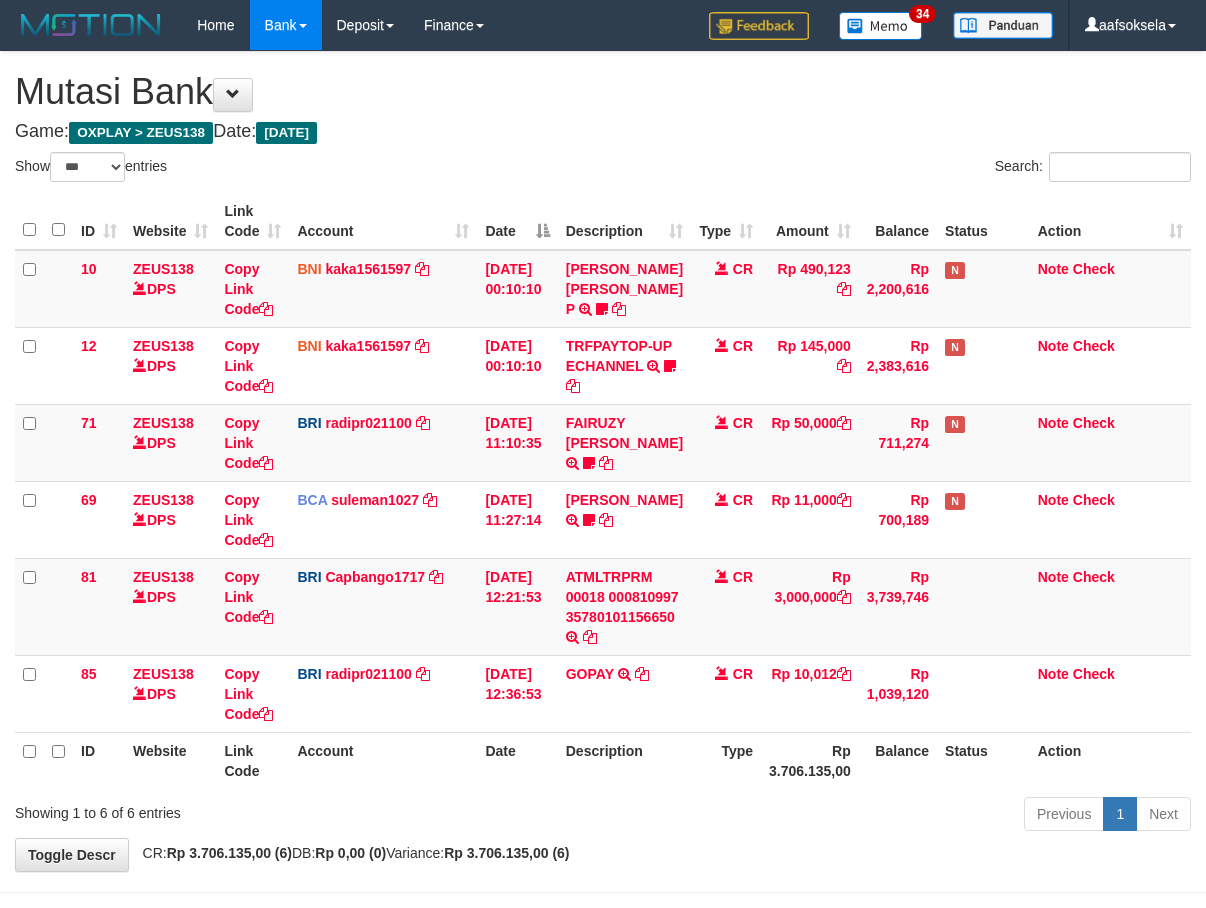 select on "***" 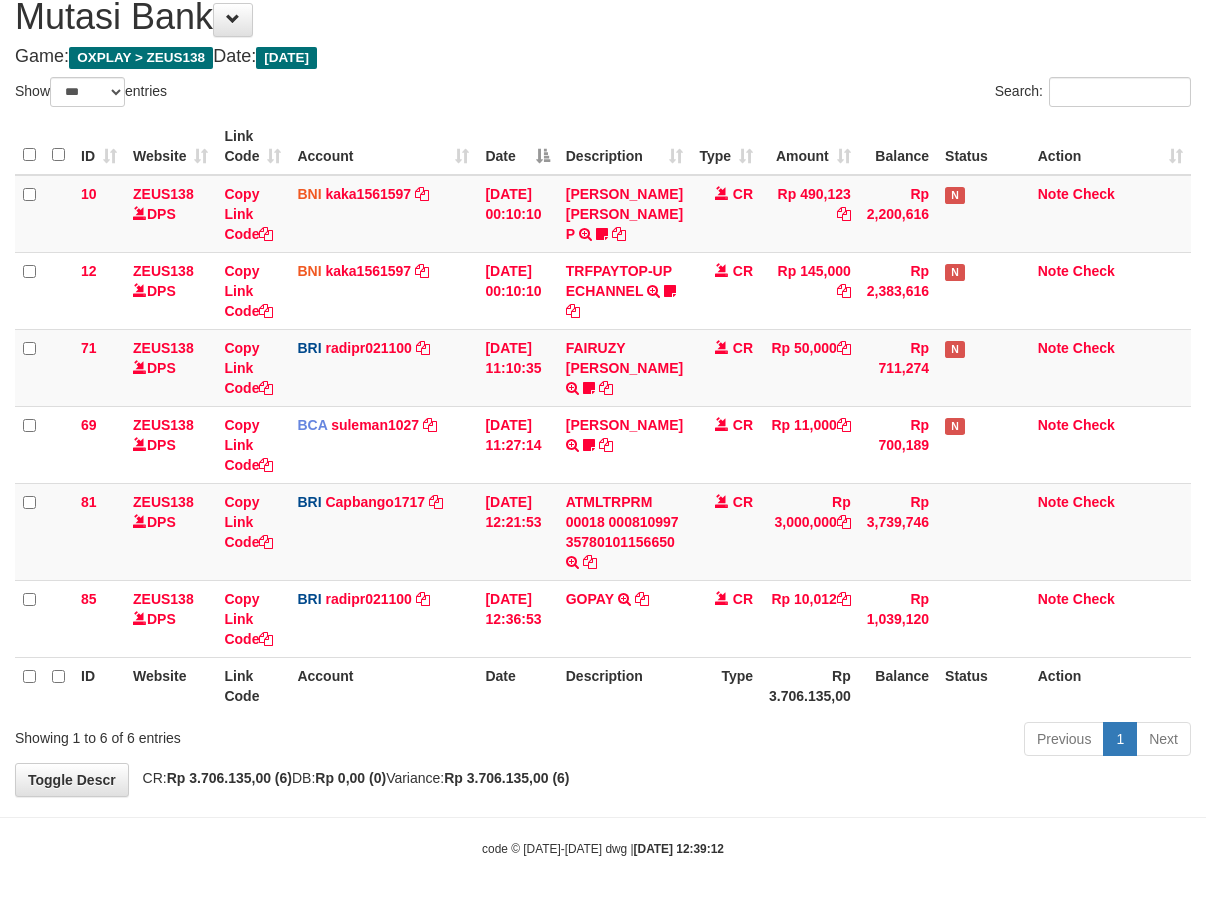 click on "Previous 1 Next" at bounding box center (855, 741) 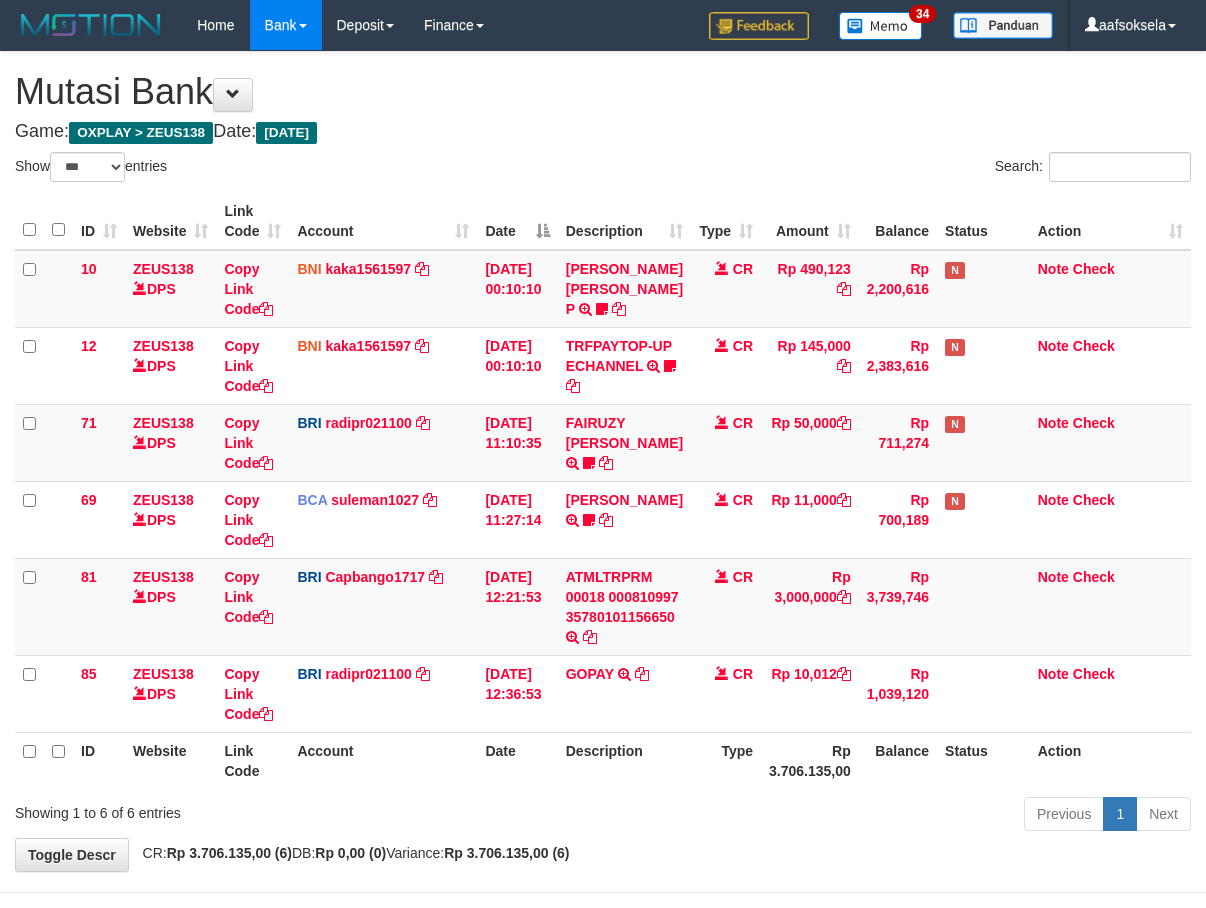 select on "***" 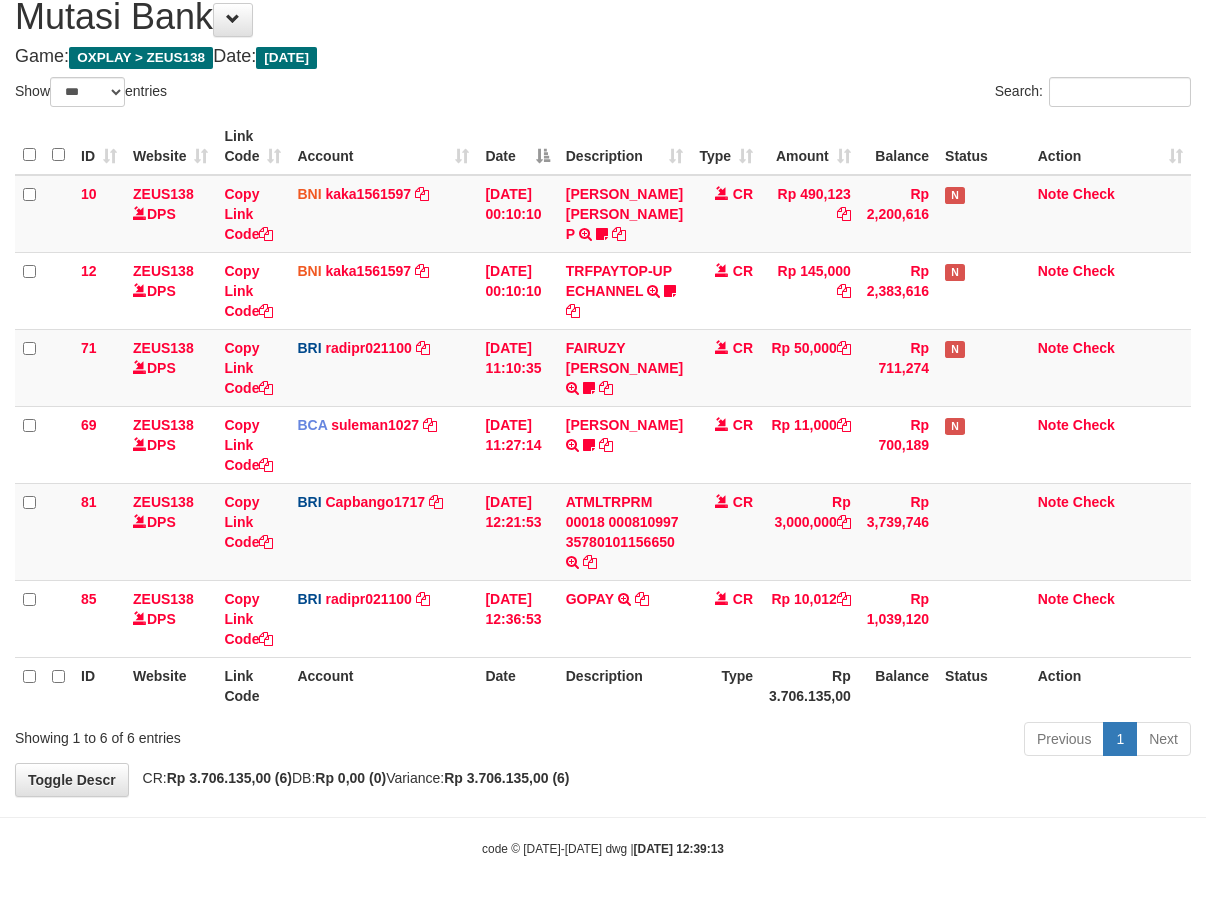 click on "Previous 1 Next" at bounding box center (855, 741) 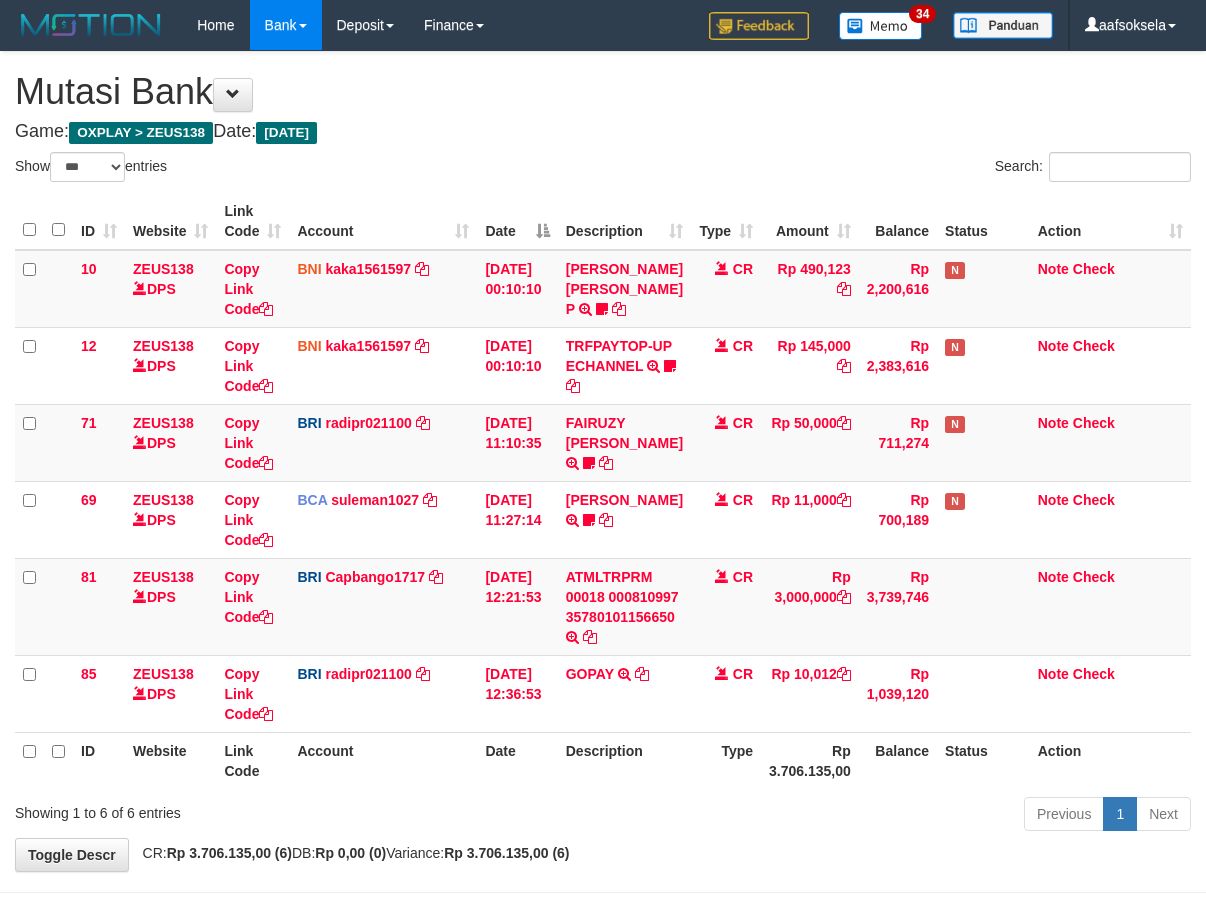 select on "***" 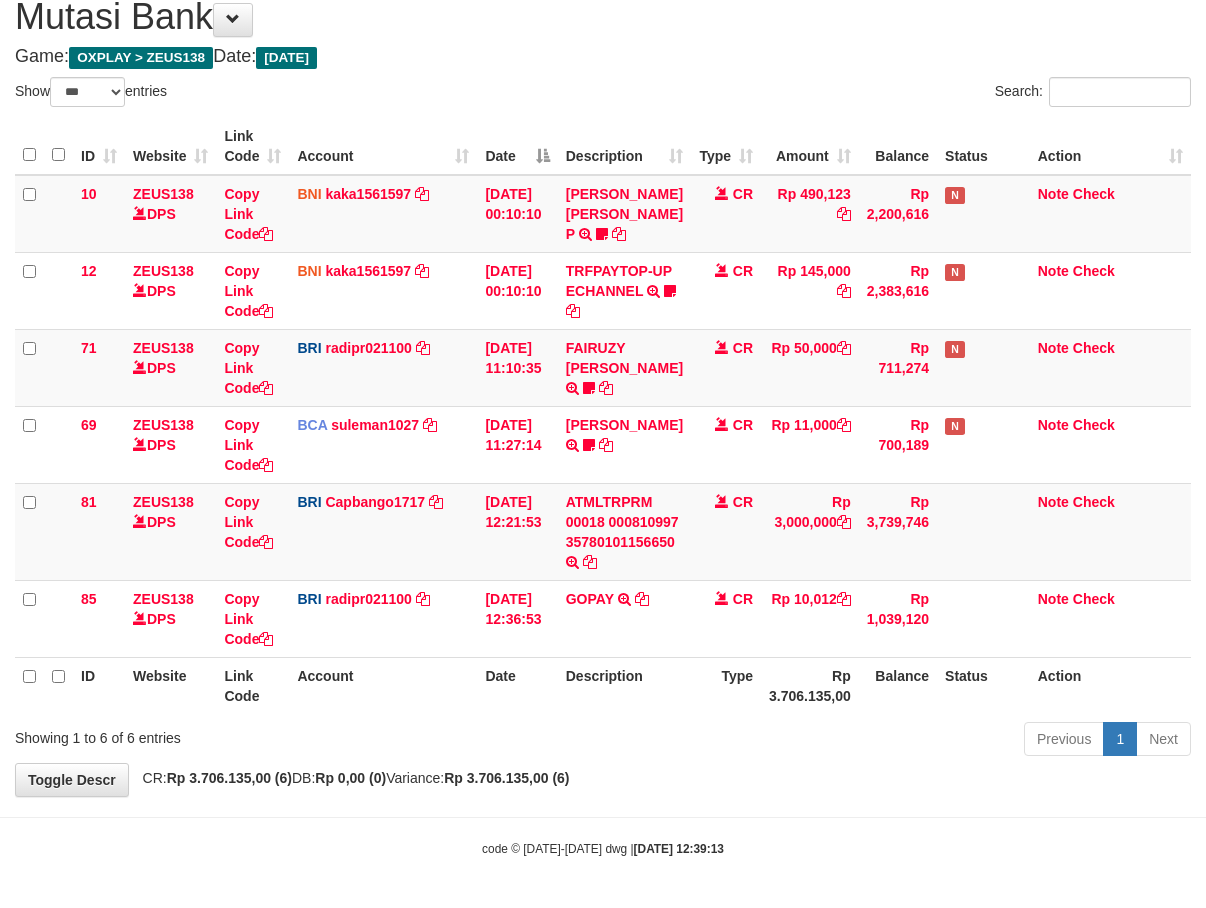 click on "**********" at bounding box center (603, 386) 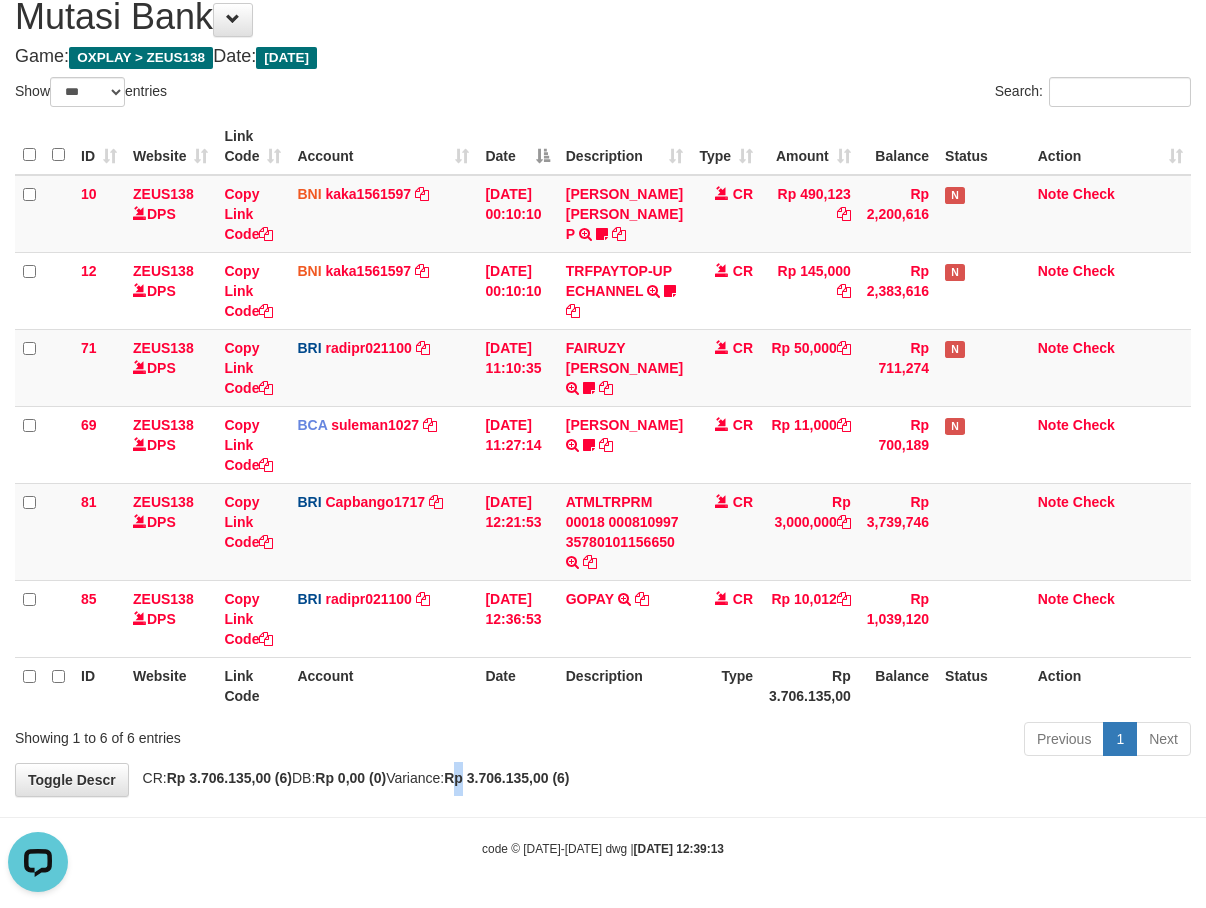 scroll, scrollTop: 0, scrollLeft: 0, axis: both 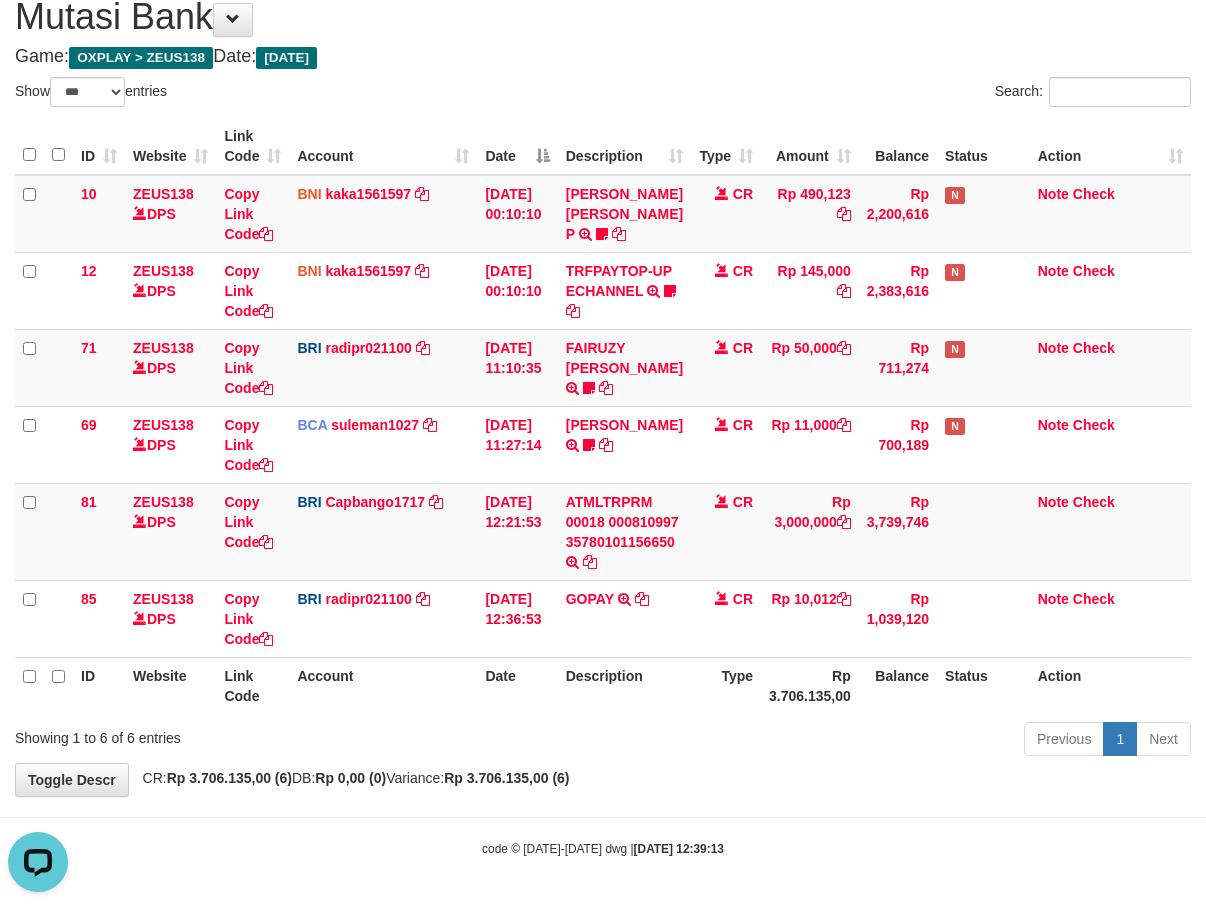 drag, startPoint x: 671, startPoint y: 795, endPoint x: 678, endPoint y: 783, distance: 13.892444 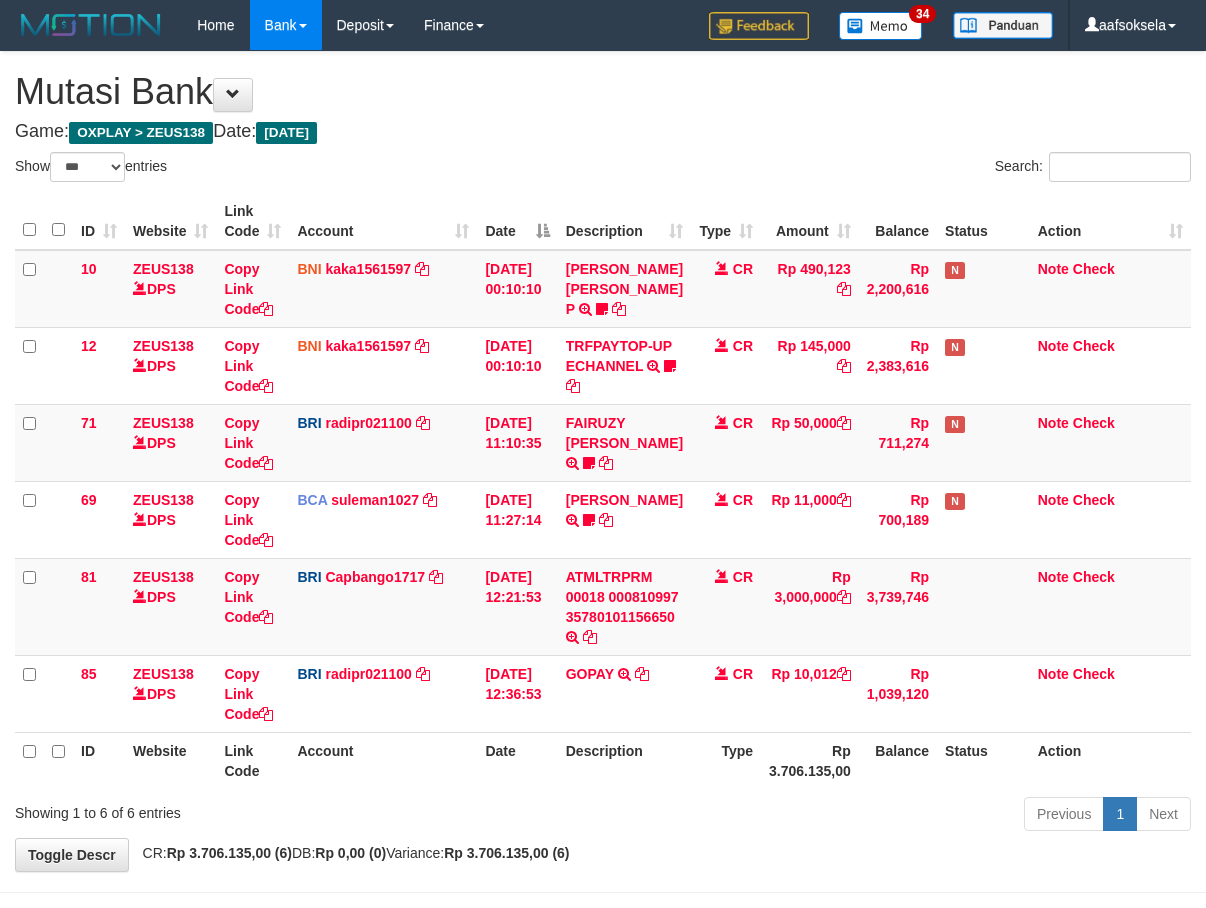 select on "***" 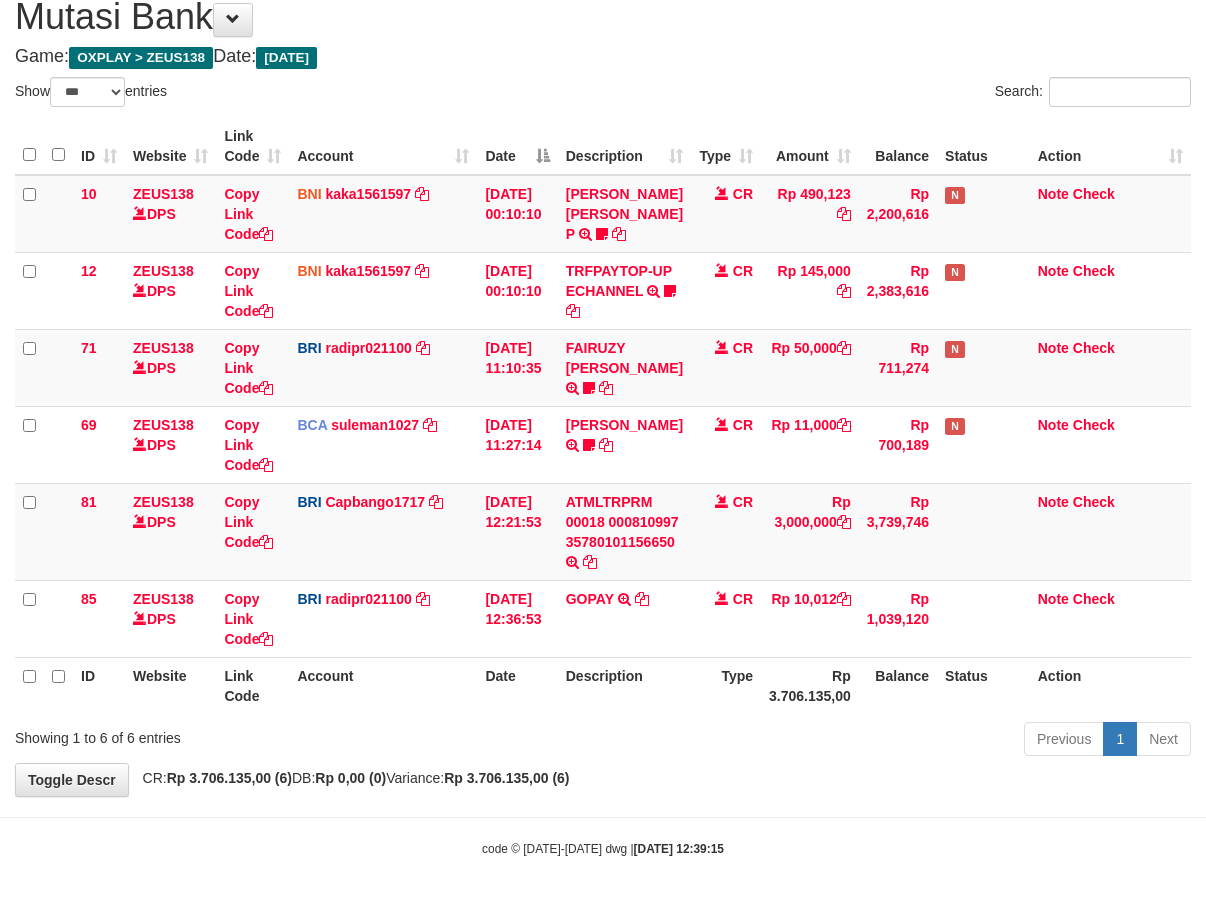 click on "Previous 1 Next" at bounding box center (855, 741) 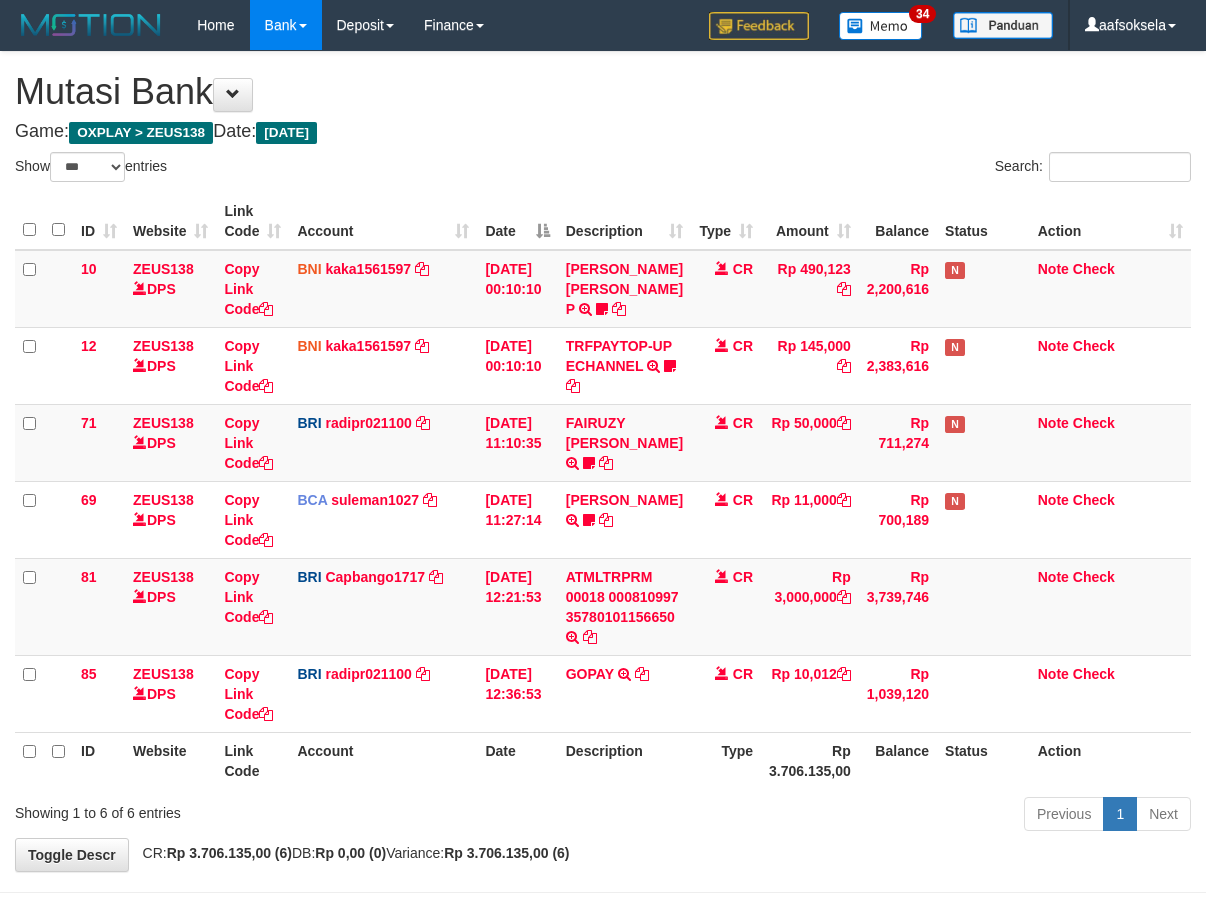 select on "***" 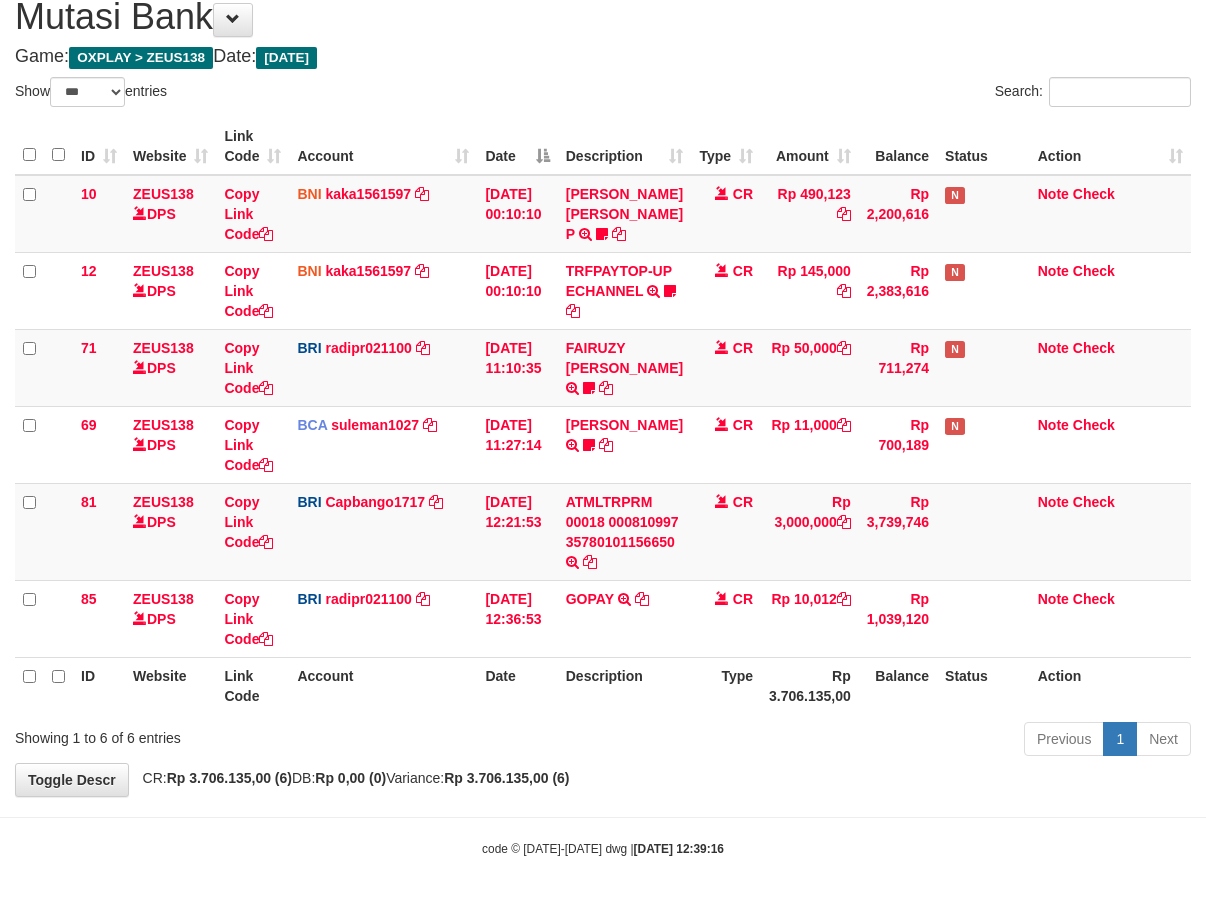 click on "Previous 1 Next" at bounding box center (855, 741) 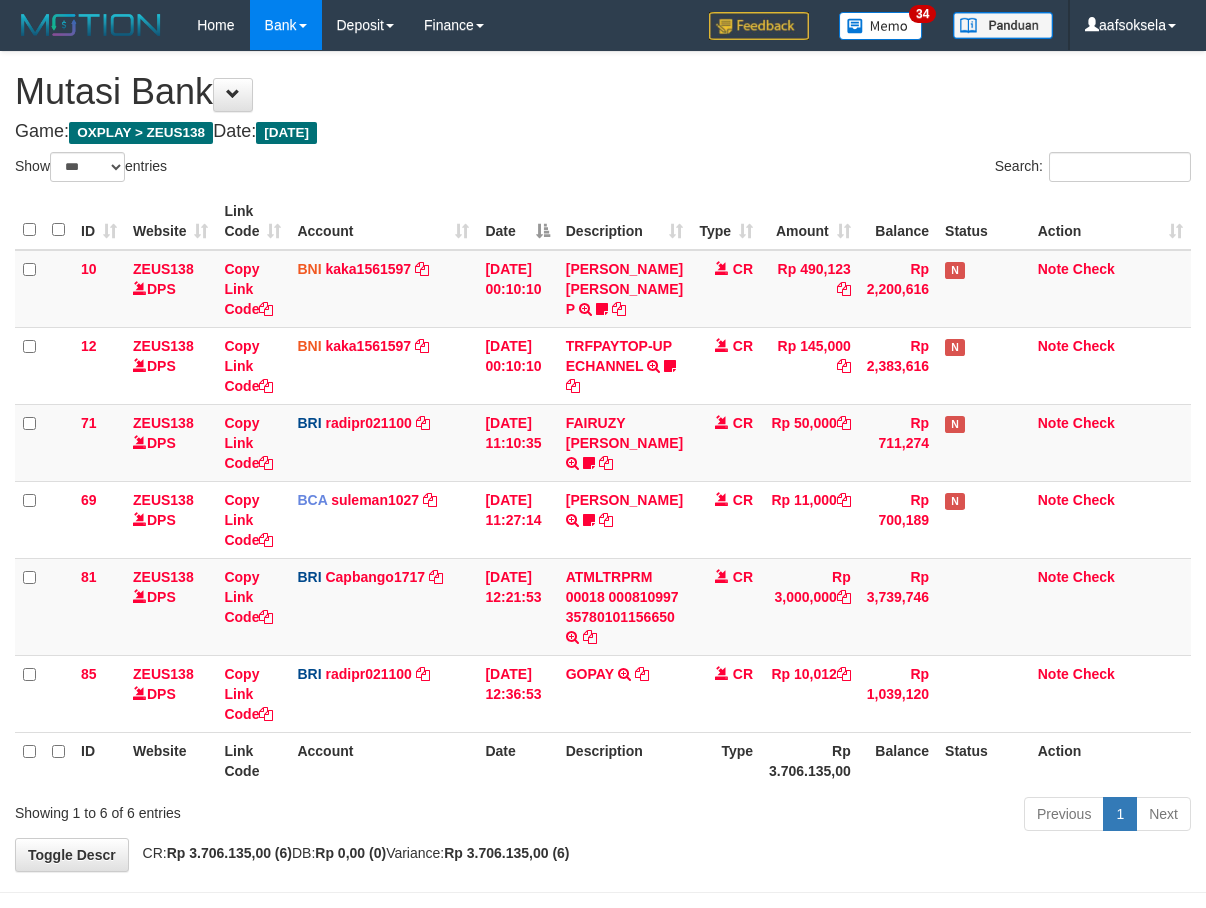 select on "***" 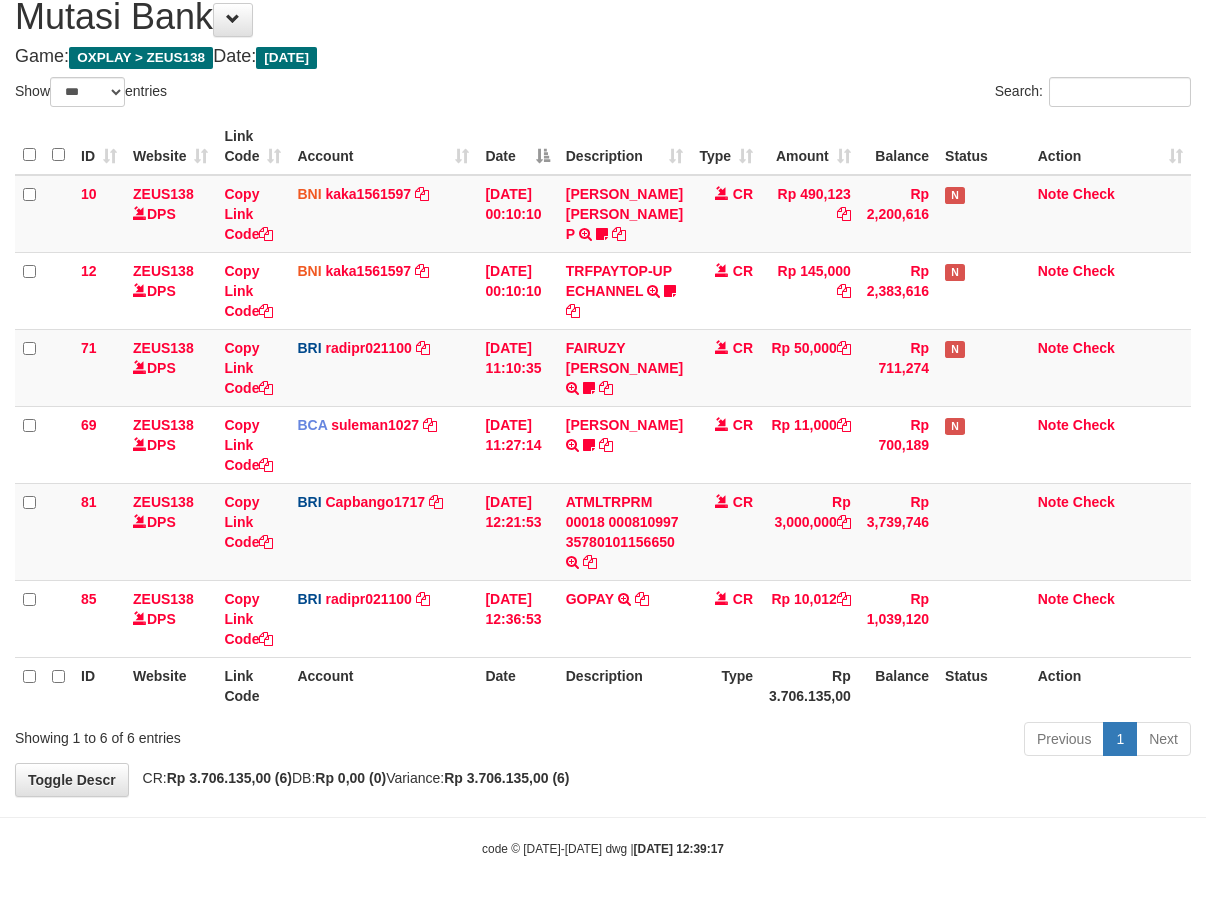 click on "Previous 1 Next" at bounding box center (855, 741) 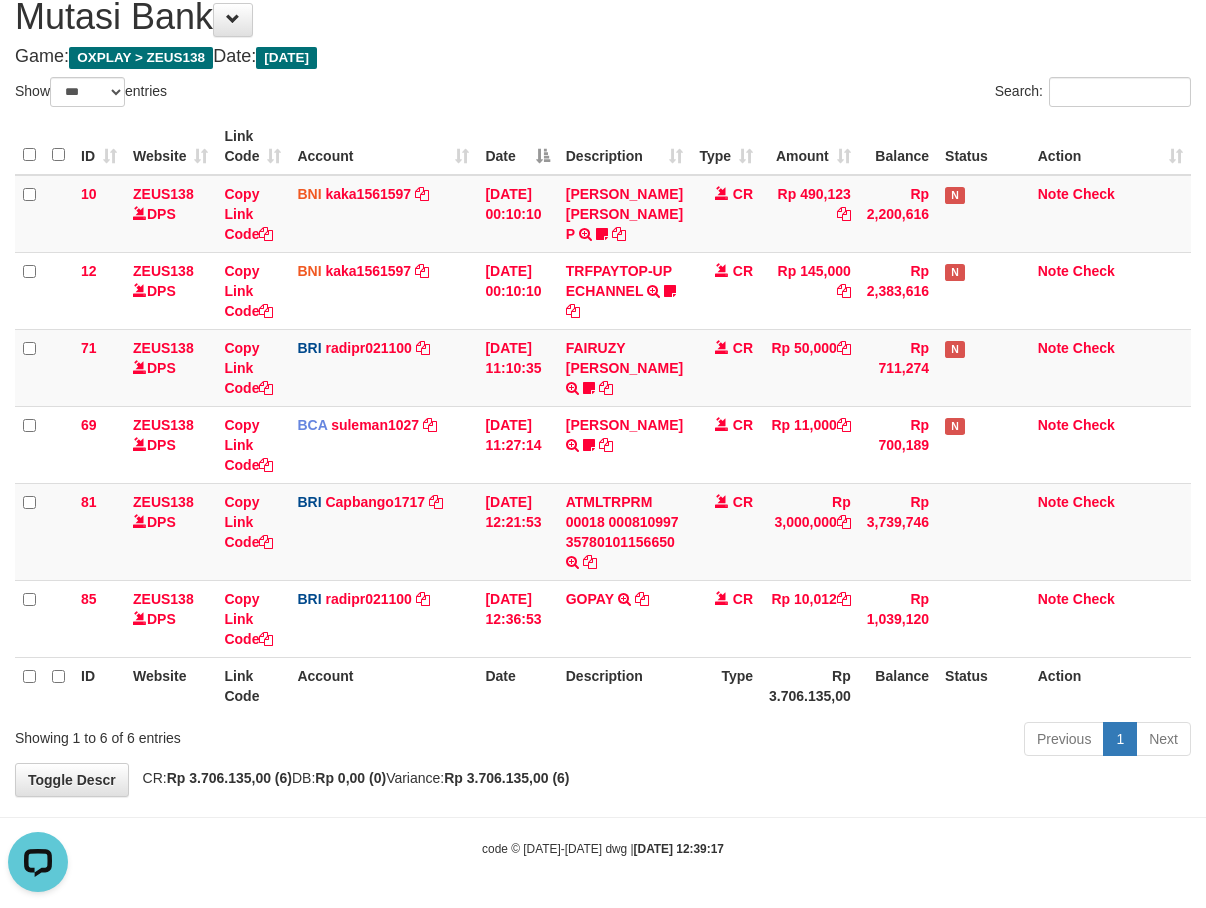 scroll, scrollTop: 0, scrollLeft: 0, axis: both 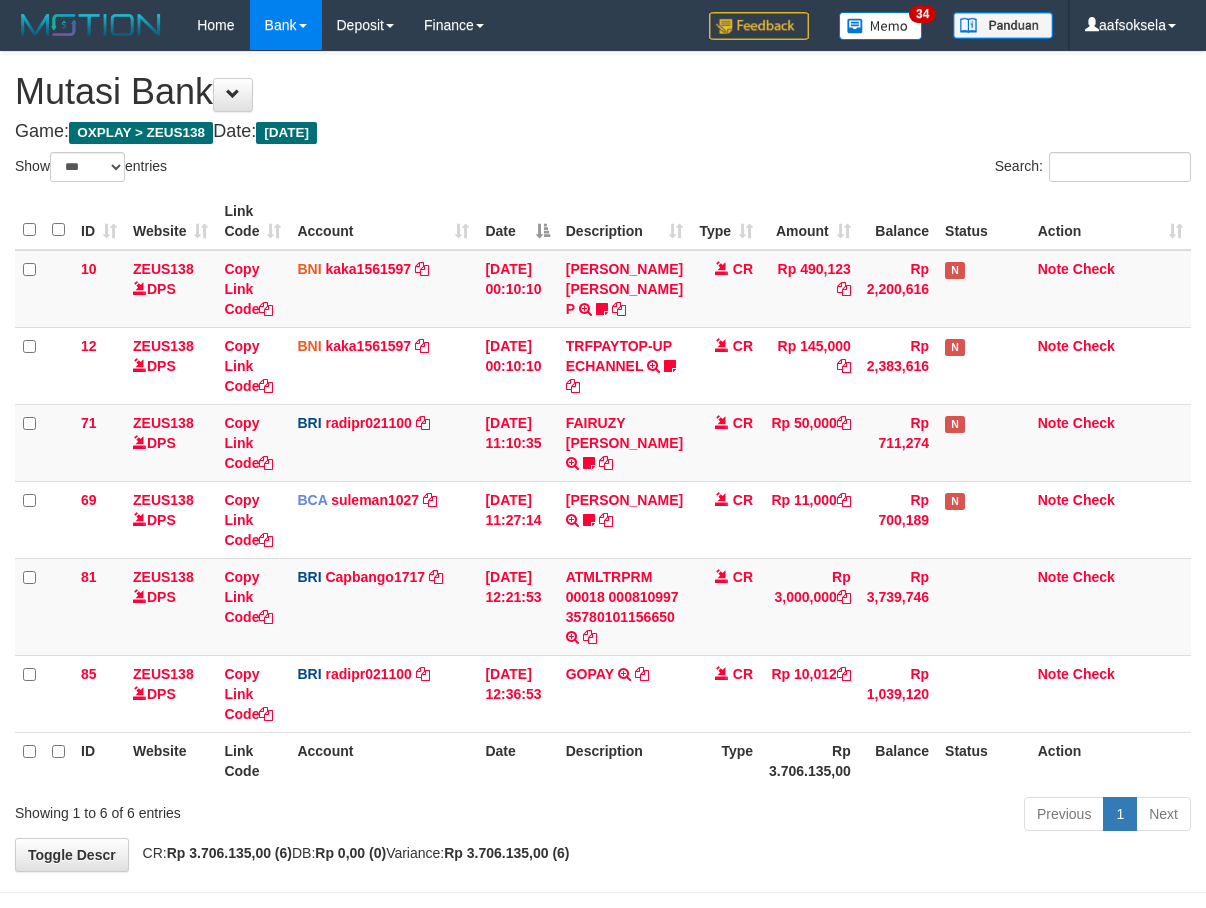 select on "***" 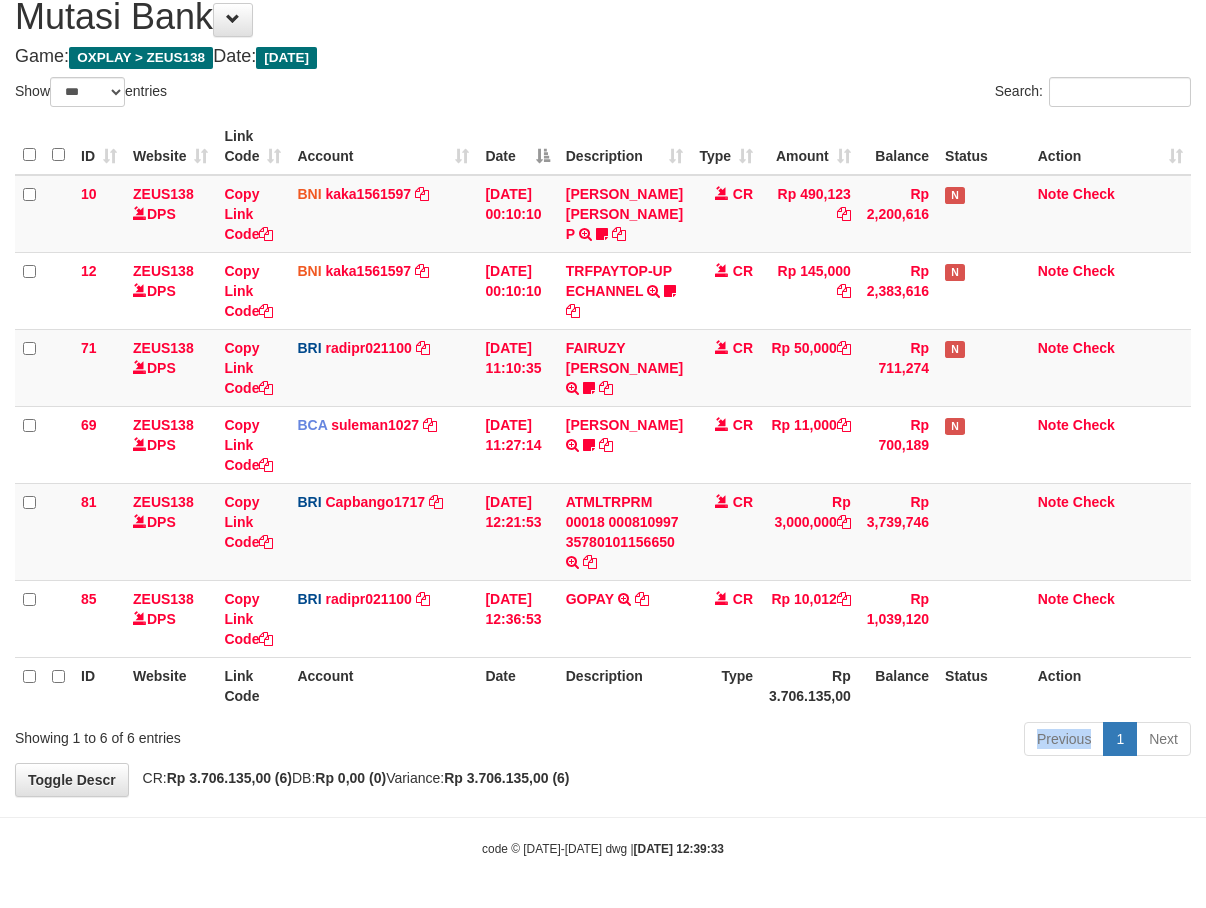 click on "Previous 1 Next" at bounding box center [855, 741] 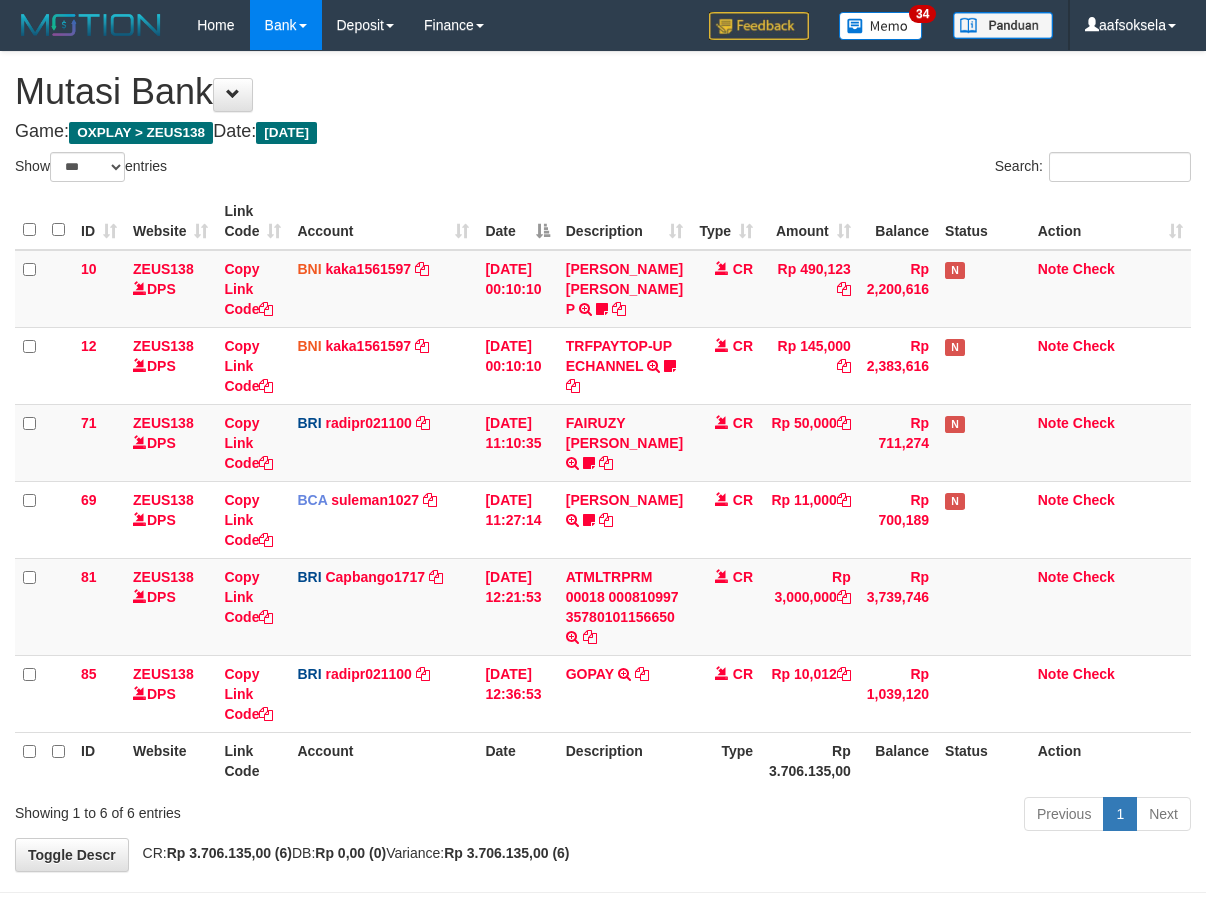 select on "***" 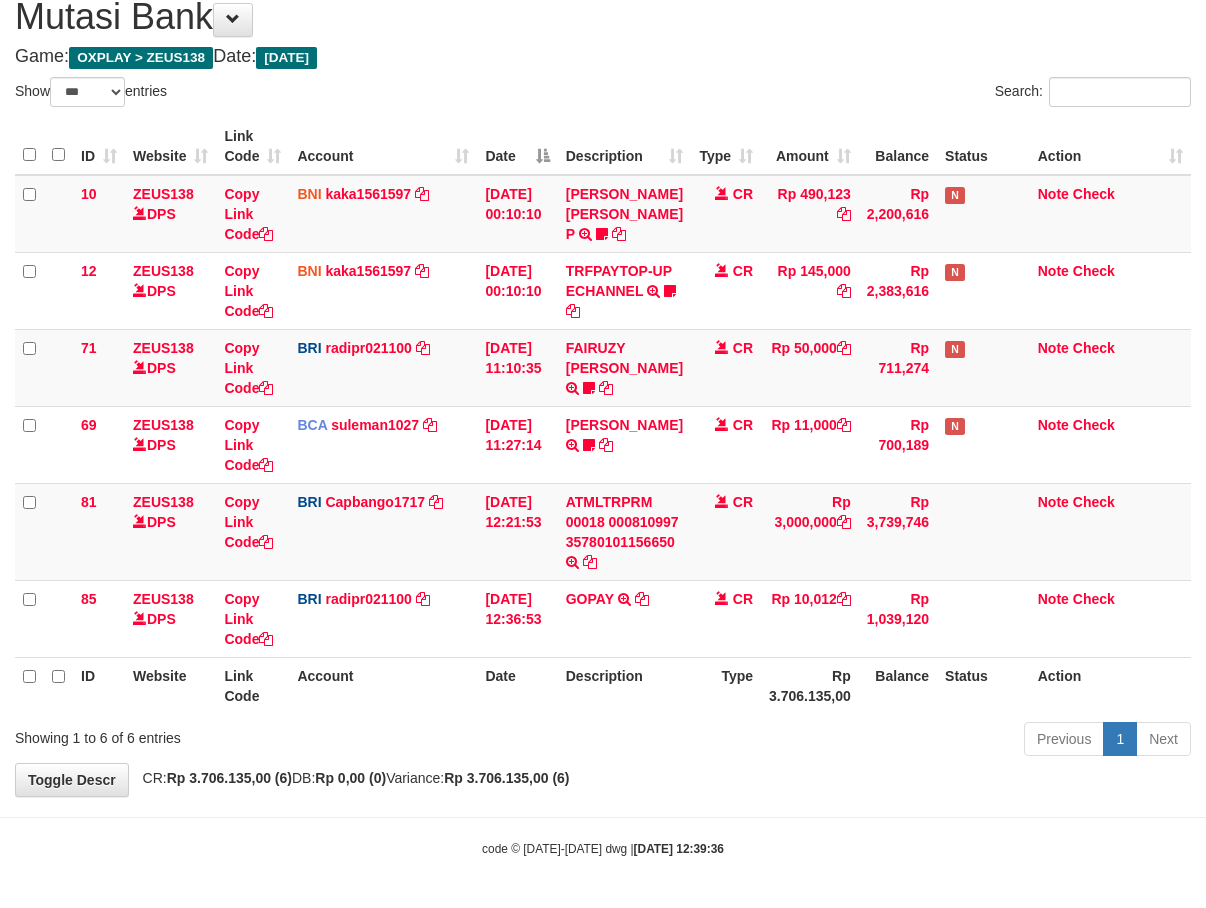 click on "Previous 1 Next" at bounding box center [855, 741] 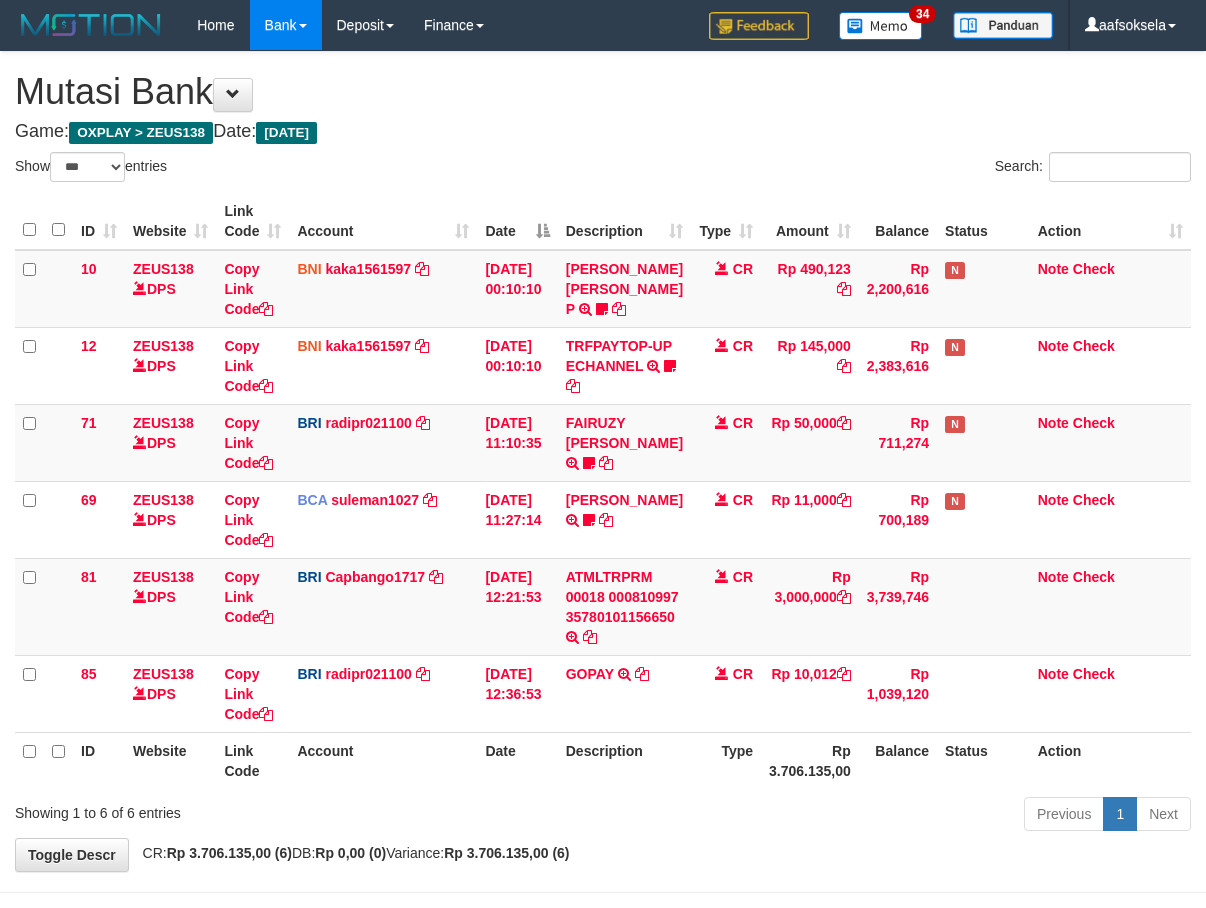 select on "***" 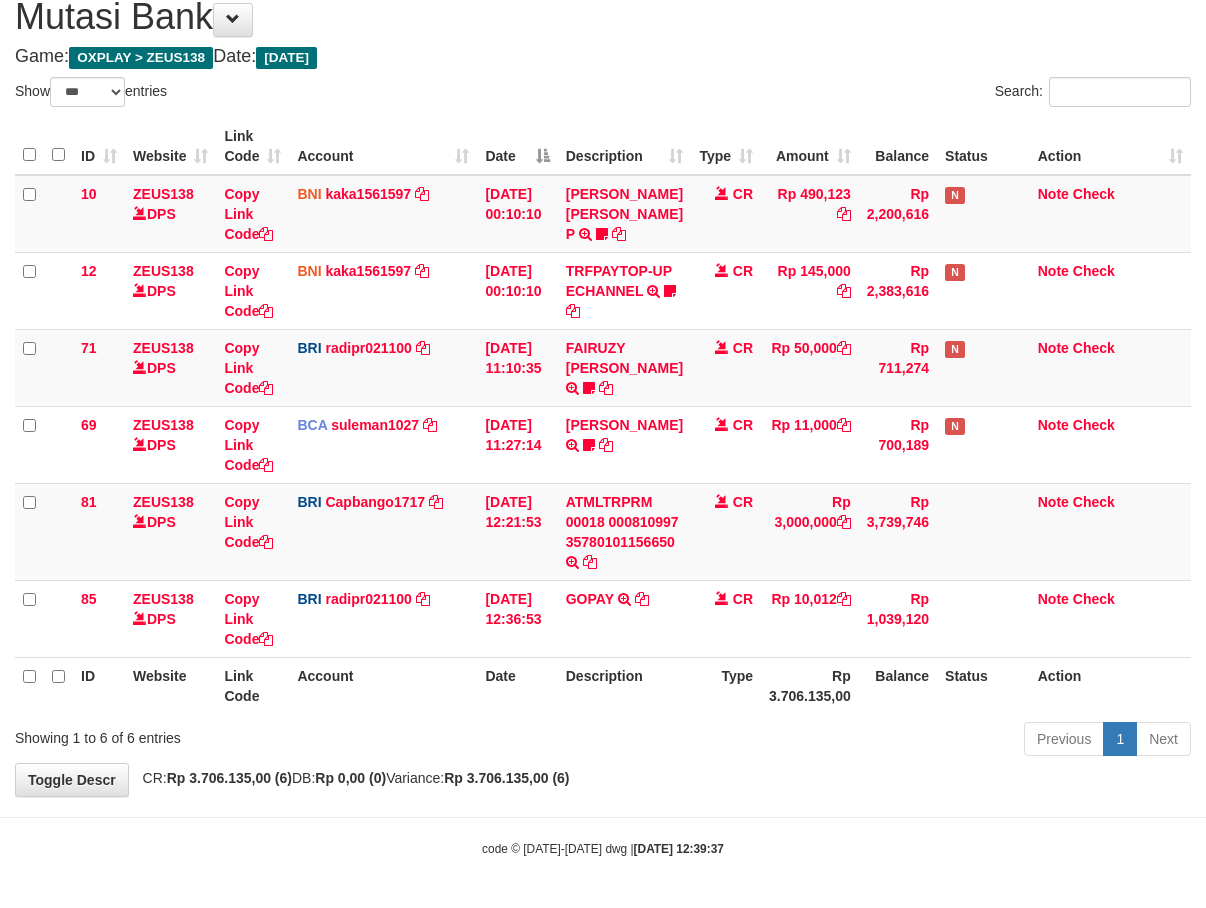 drag, startPoint x: 542, startPoint y: 765, endPoint x: 569, endPoint y: 749, distance: 31.38471 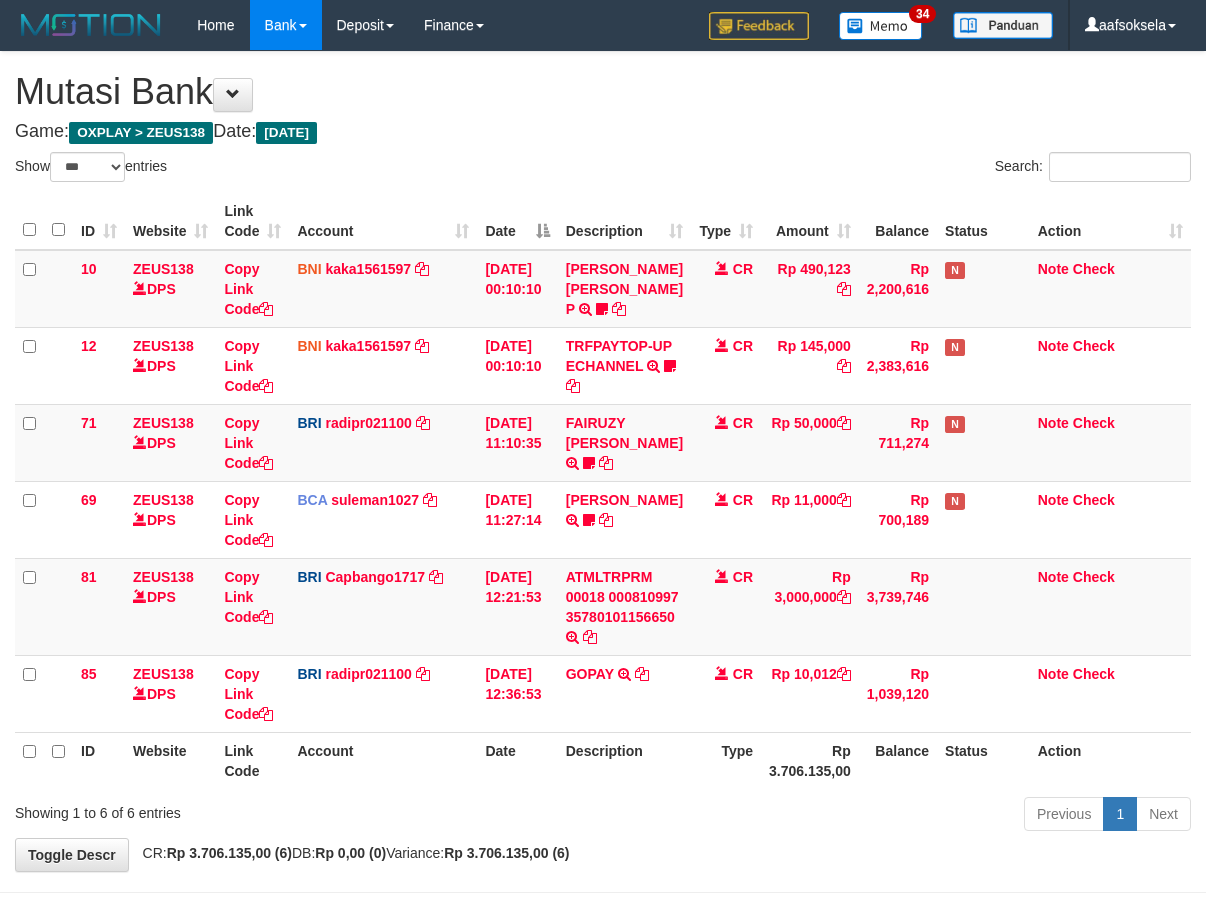 select on "***" 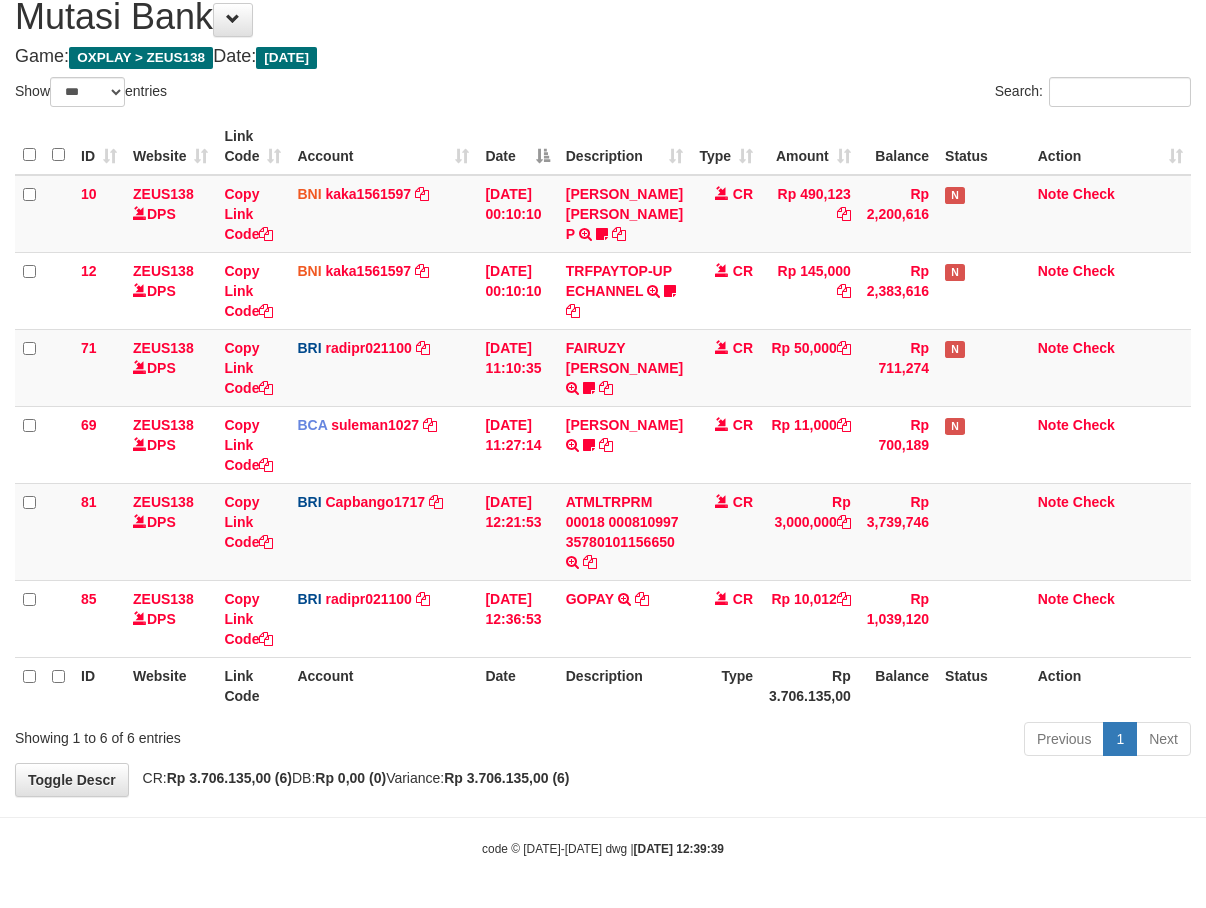 click on "Previous 1 Next" at bounding box center (855, 741) 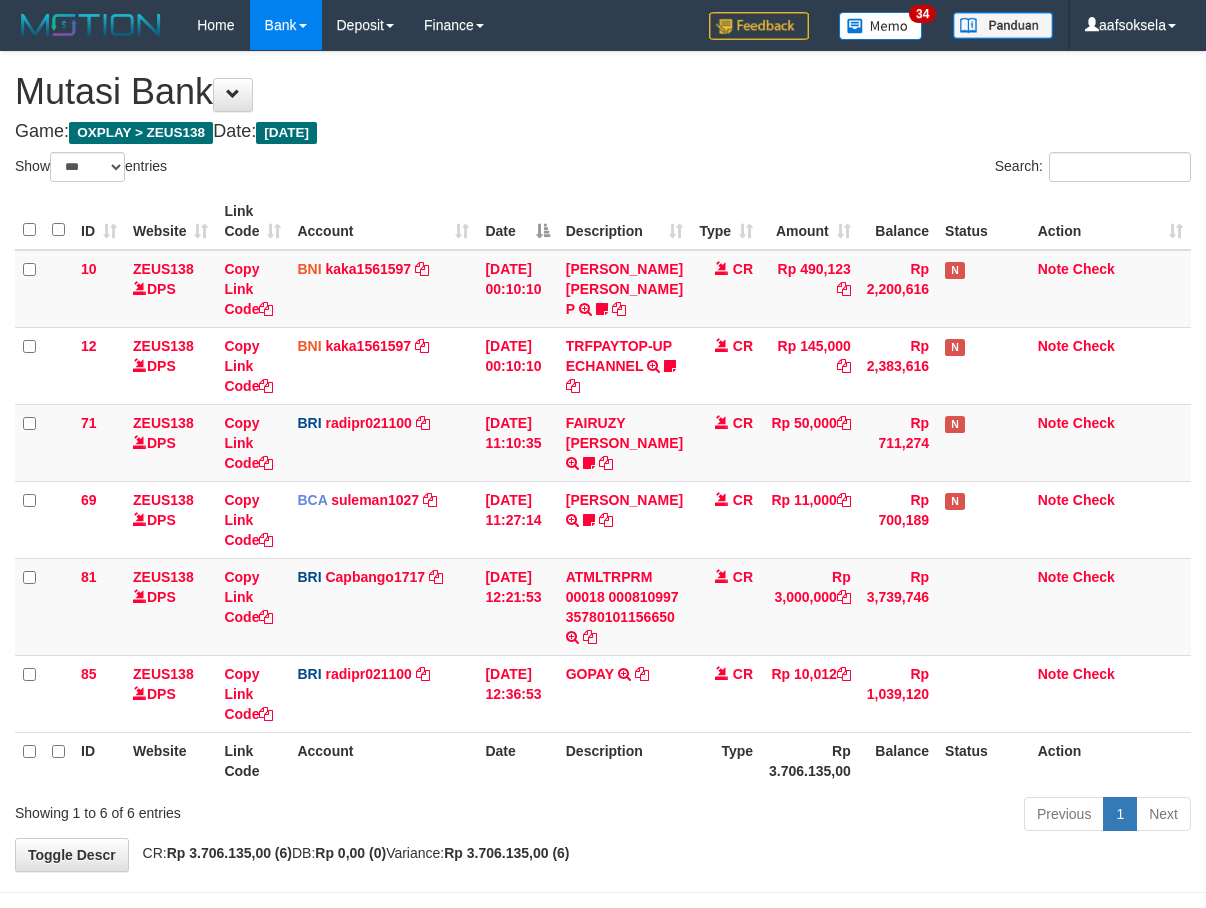 select on "***" 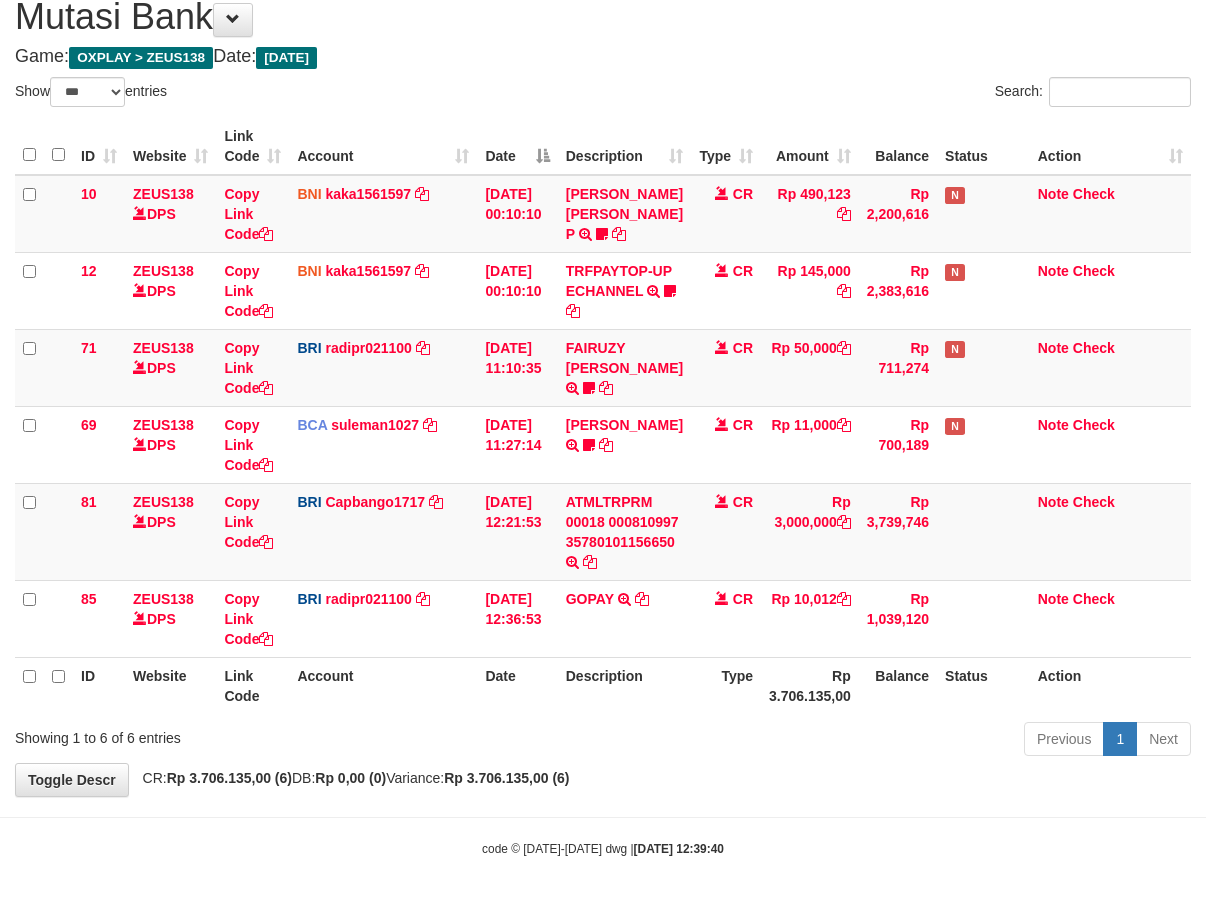 drag, startPoint x: 737, startPoint y: 692, endPoint x: 730, endPoint y: 701, distance: 11.401754 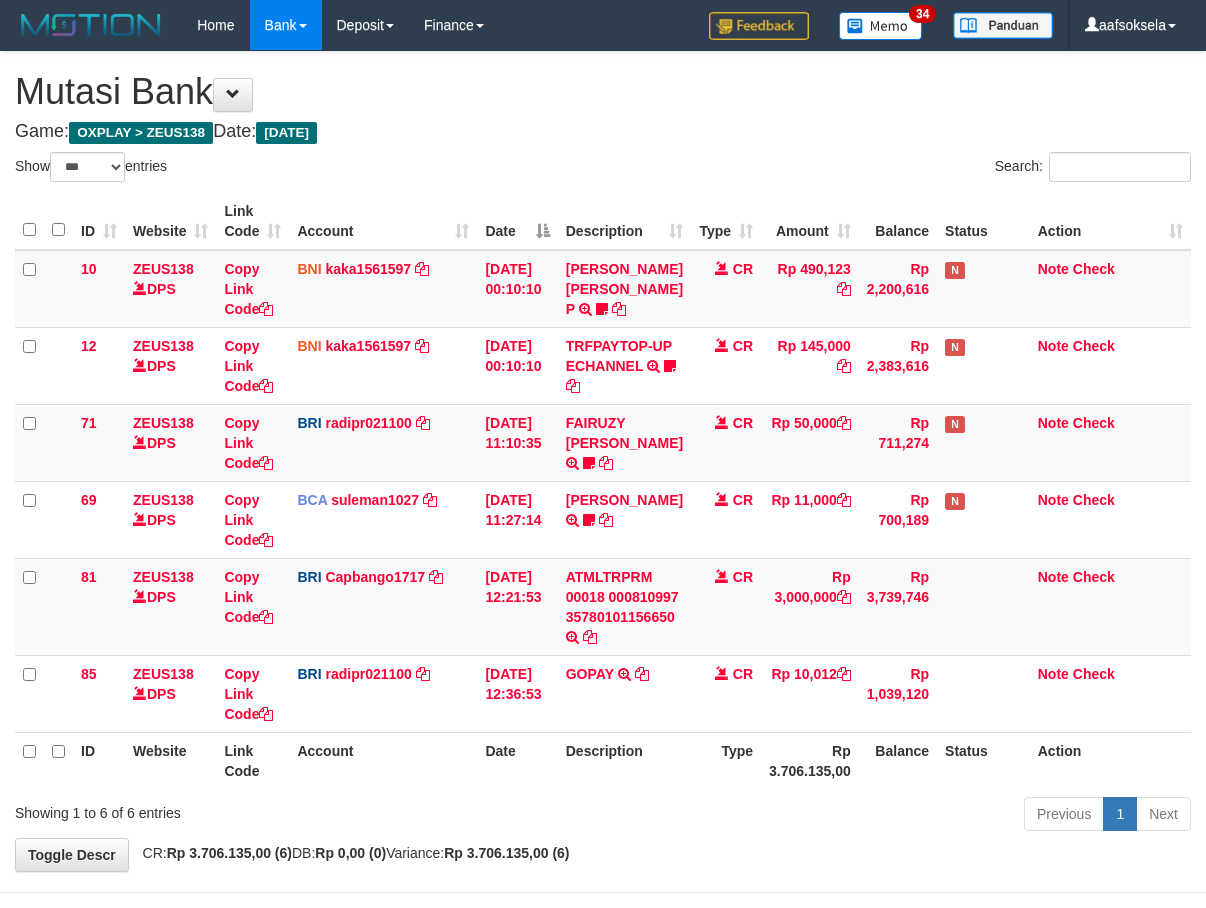 select on "***" 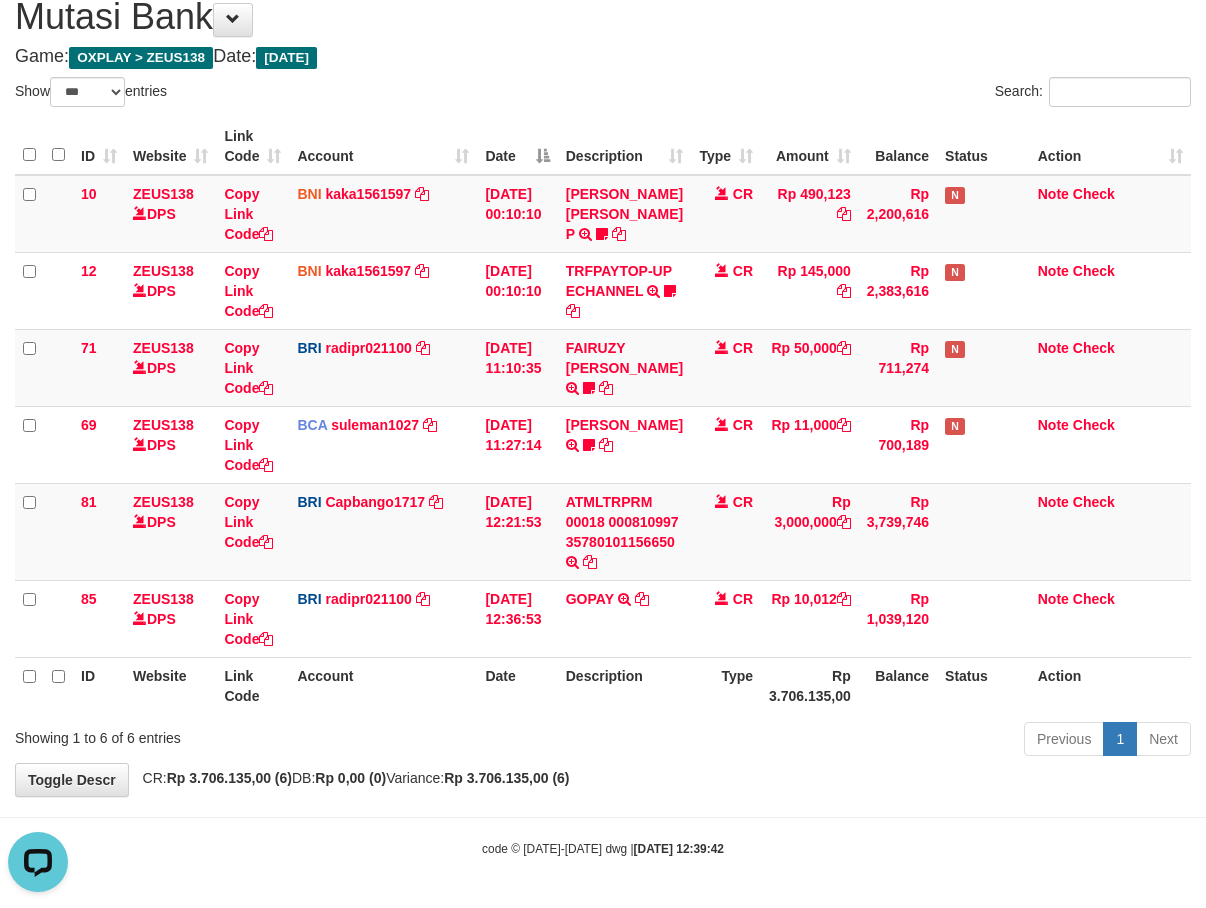 scroll, scrollTop: 0, scrollLeft: 0, axis: both 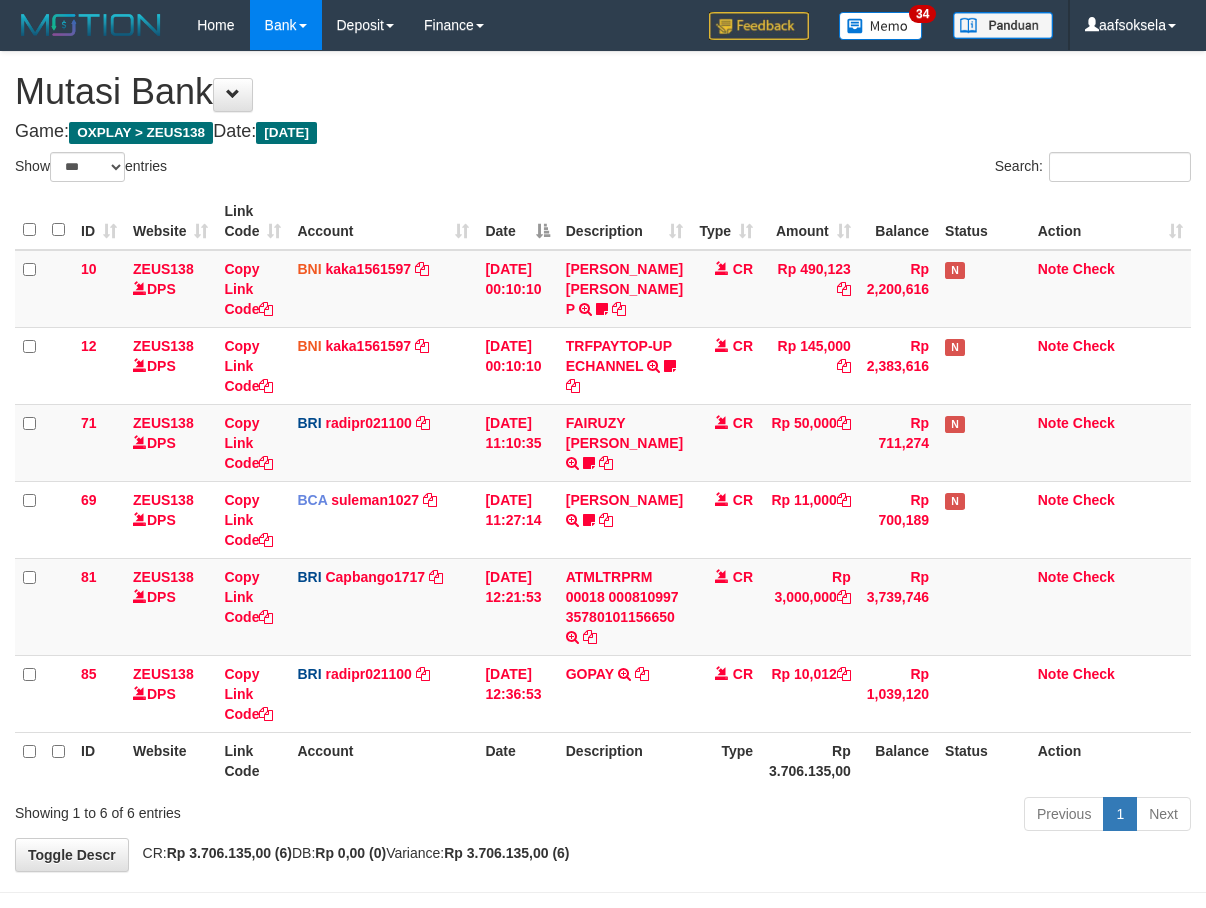 select on "***" 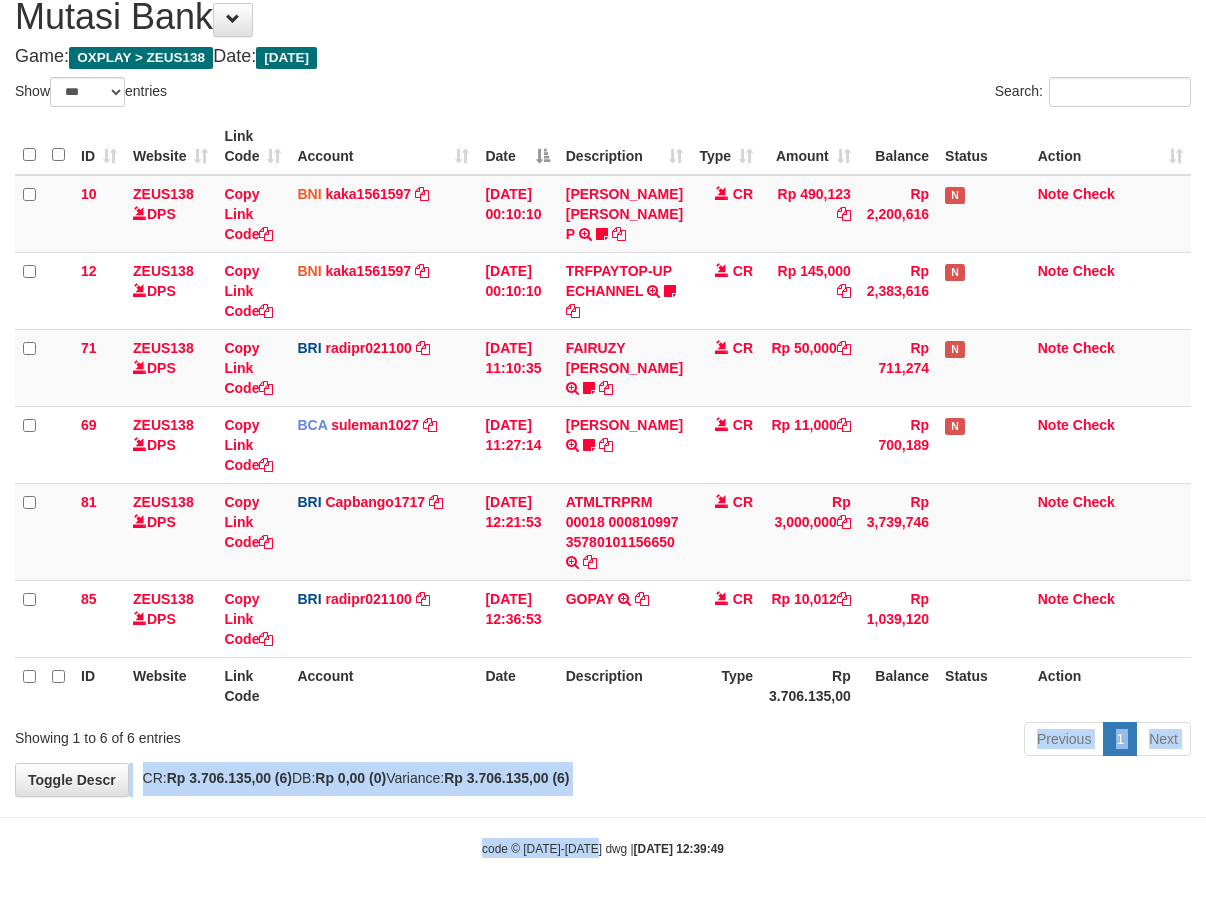 drag, startPoint x: 596, startPoint y: 778, endPoint x: 603, endPoint y: 992, distance: 214.11446 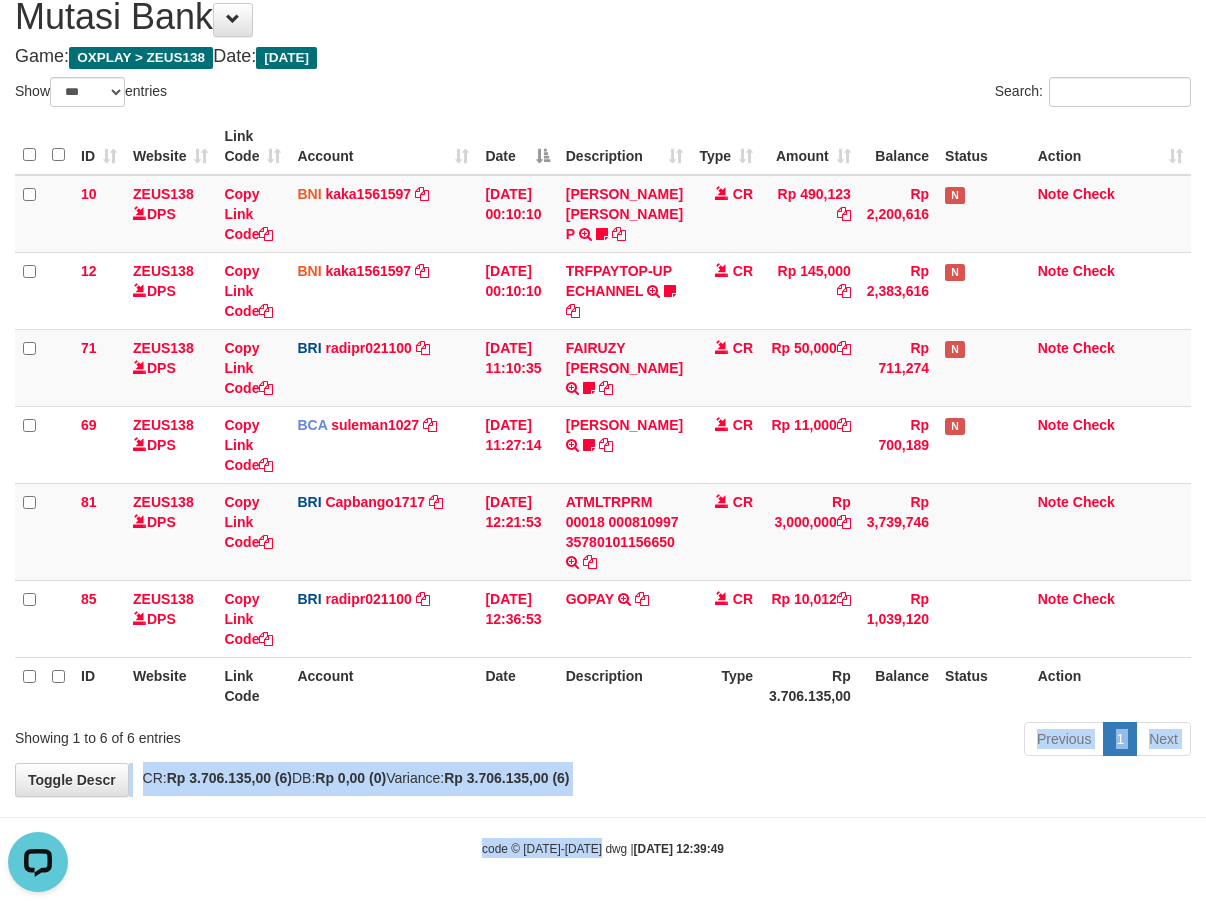 scroll, scrollTop: 0, scrollLeft: 0, axis: both 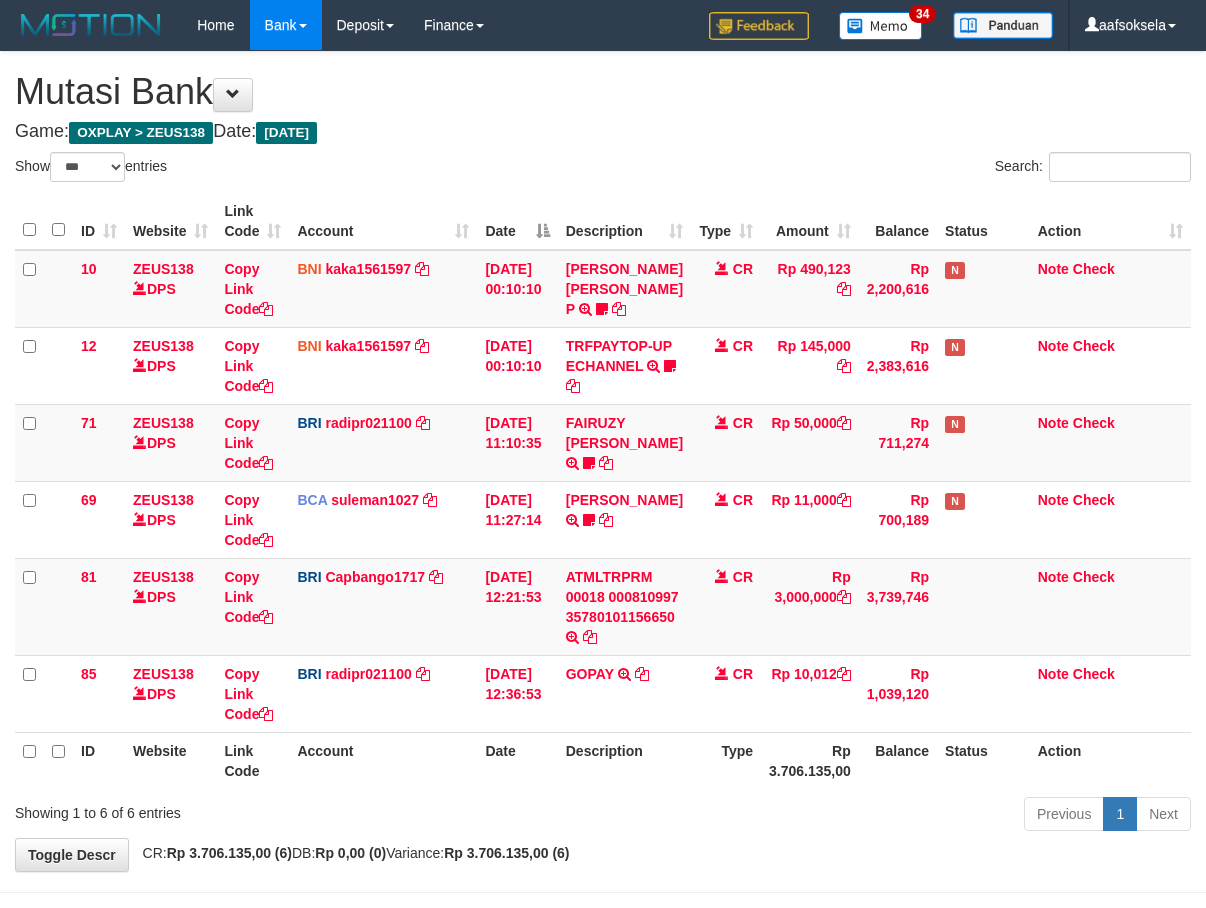 select on "***" 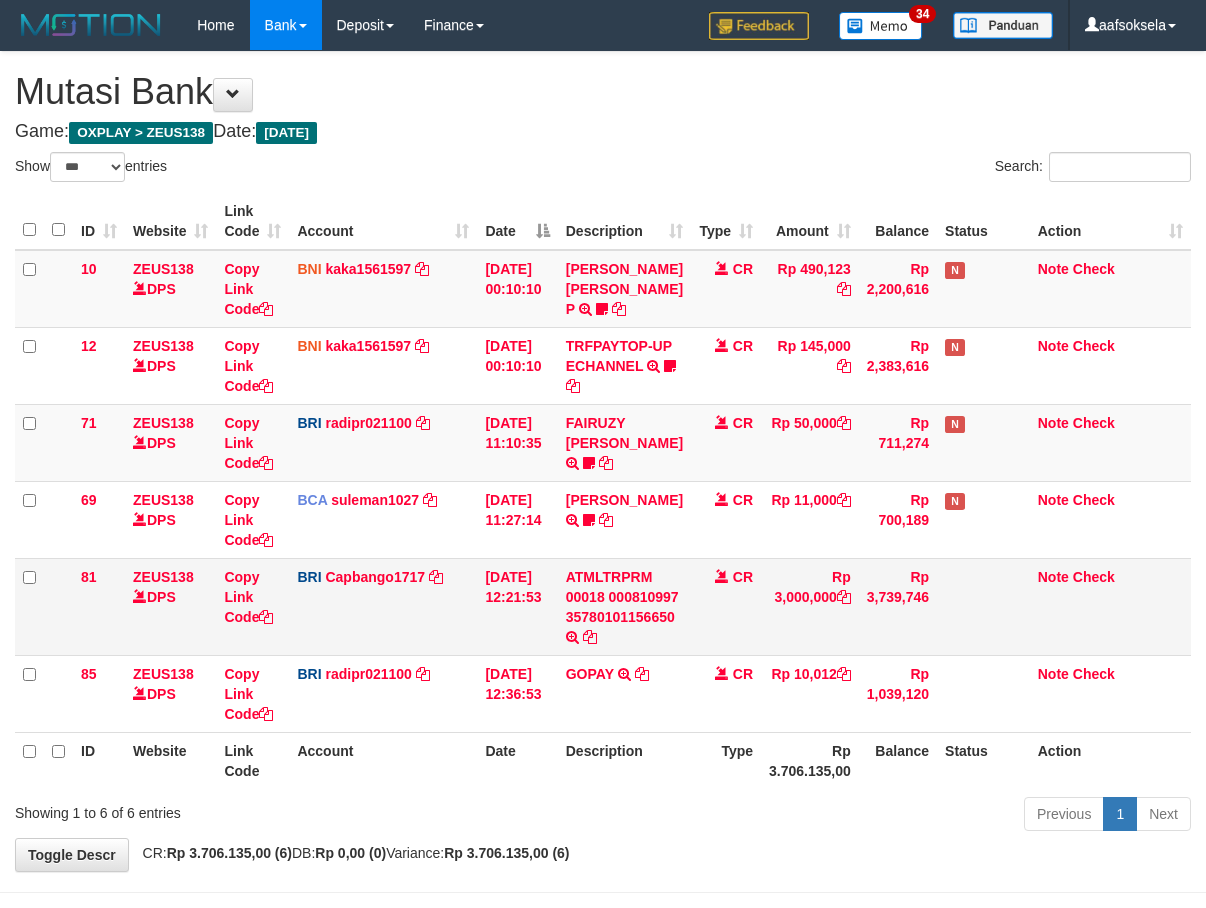 scroll, scrollTop: 95, scrollLeft: 0, axis: vertical 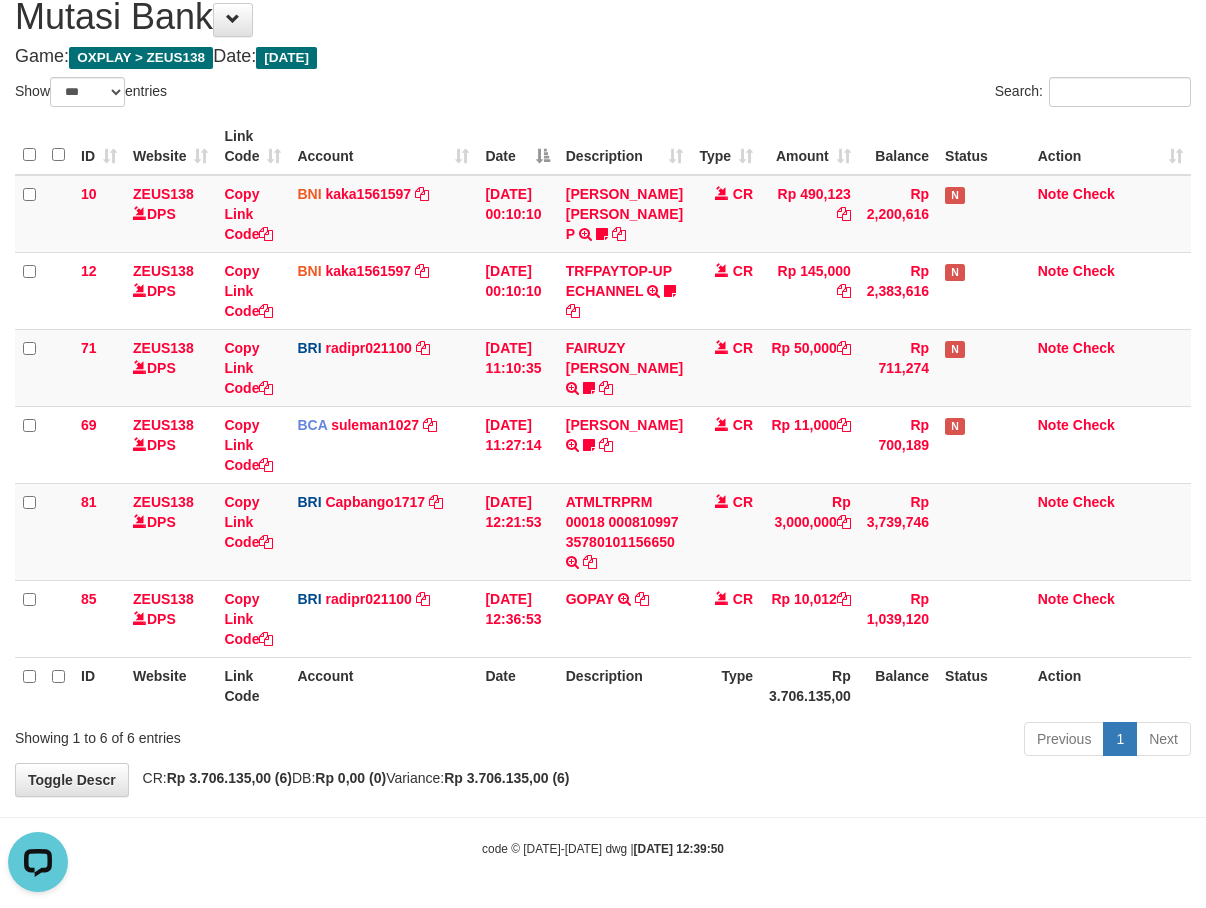 drag, startPoint x: 702, startPoint y: 698, endPoint x: 741, endPoint y: 780, distance: 90.80198 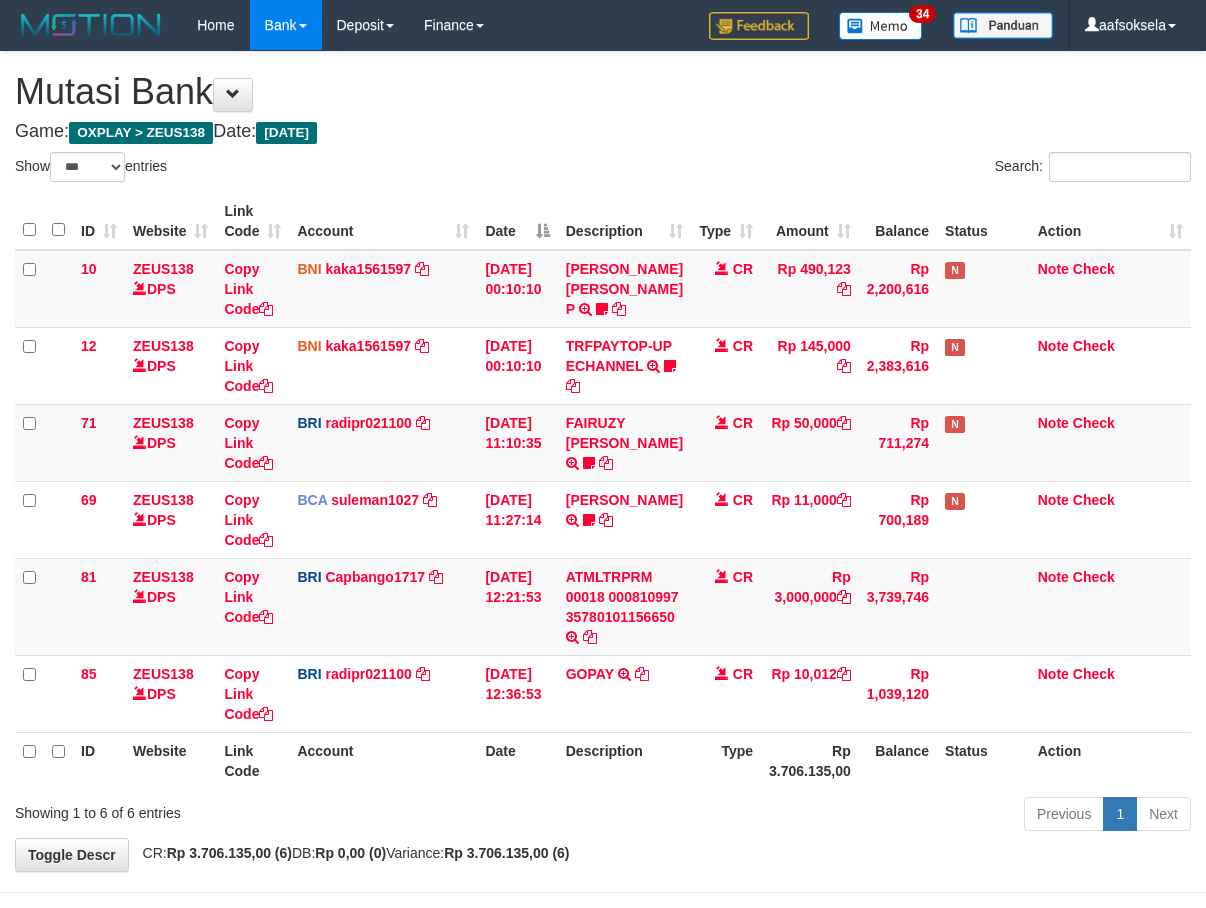 select on "***" 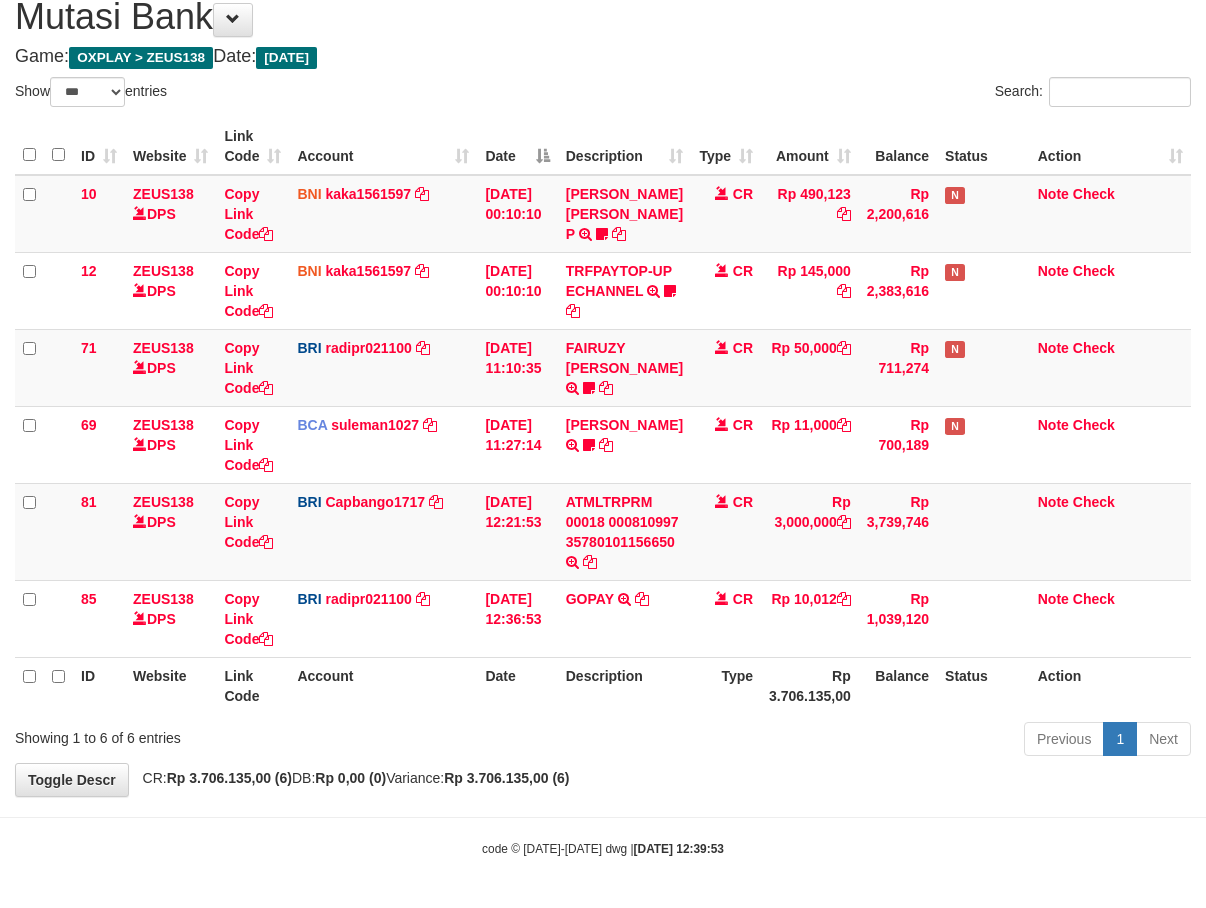 click on "Previous 1 Next" at bounding box center [855, 741] 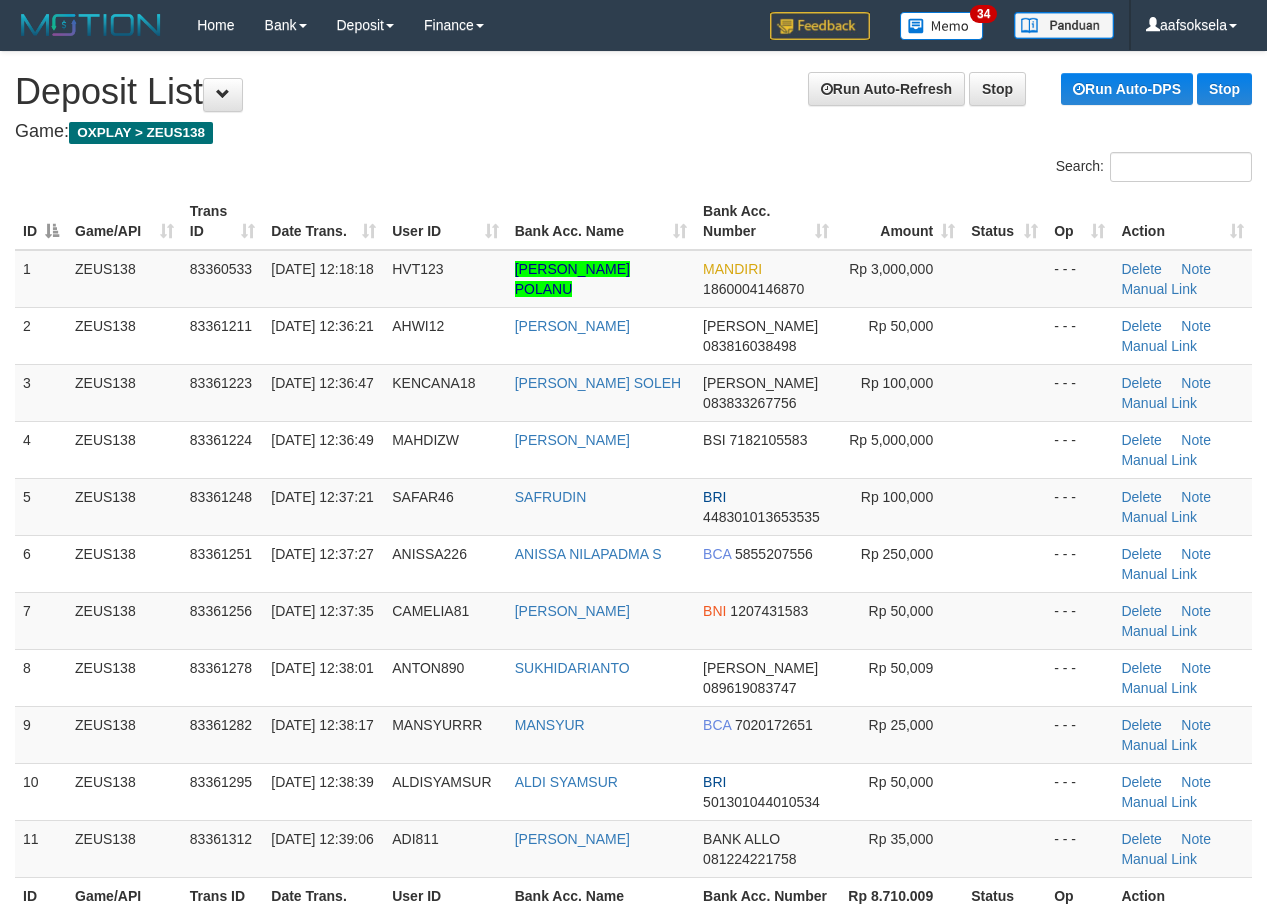 scroll, scrollTop: 70, scrollLeft: 0, axis: vertical 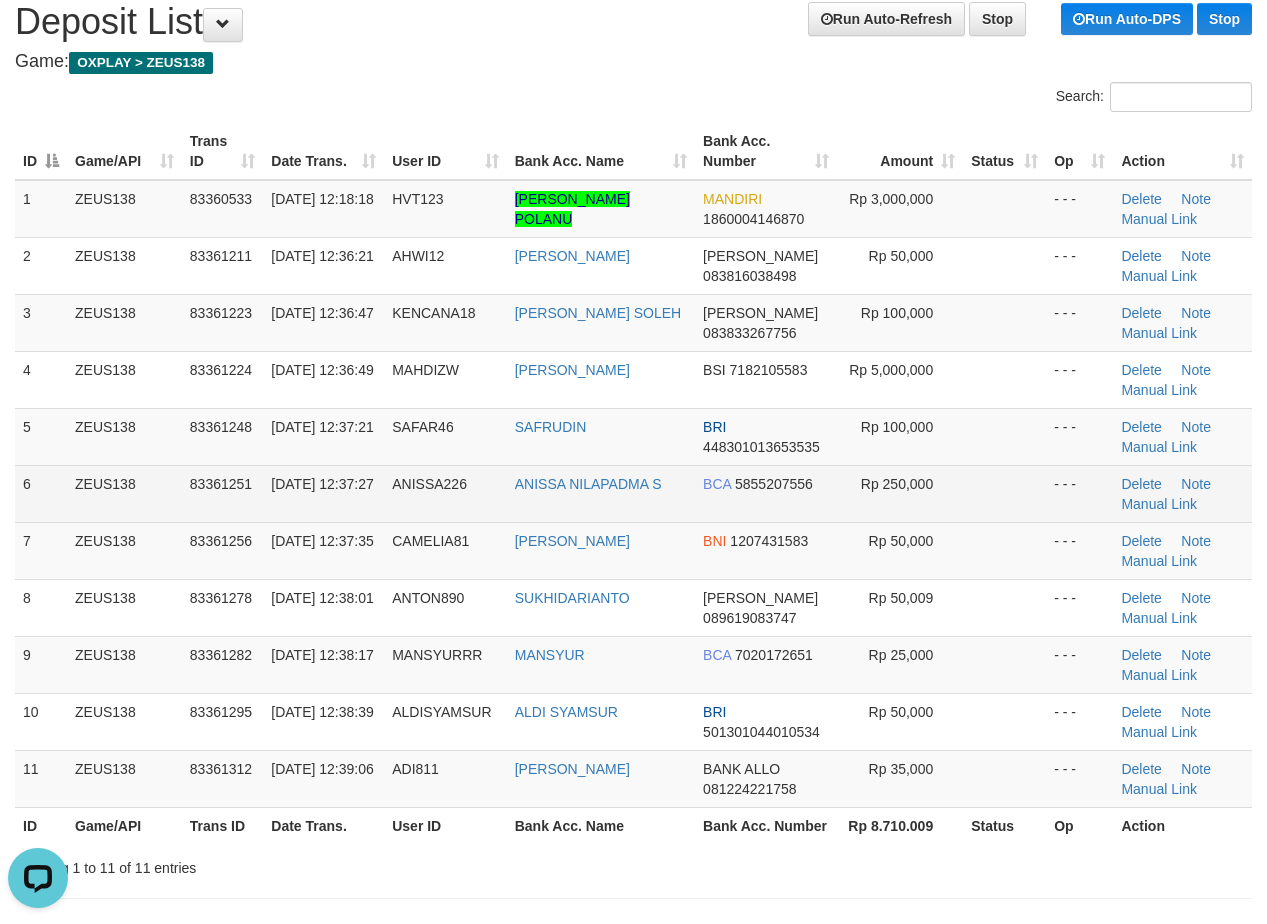 drag, startPoint x: 318, startPoint y: 448, endPoint x: 310, endPoint y: 486, distance: 38.832977 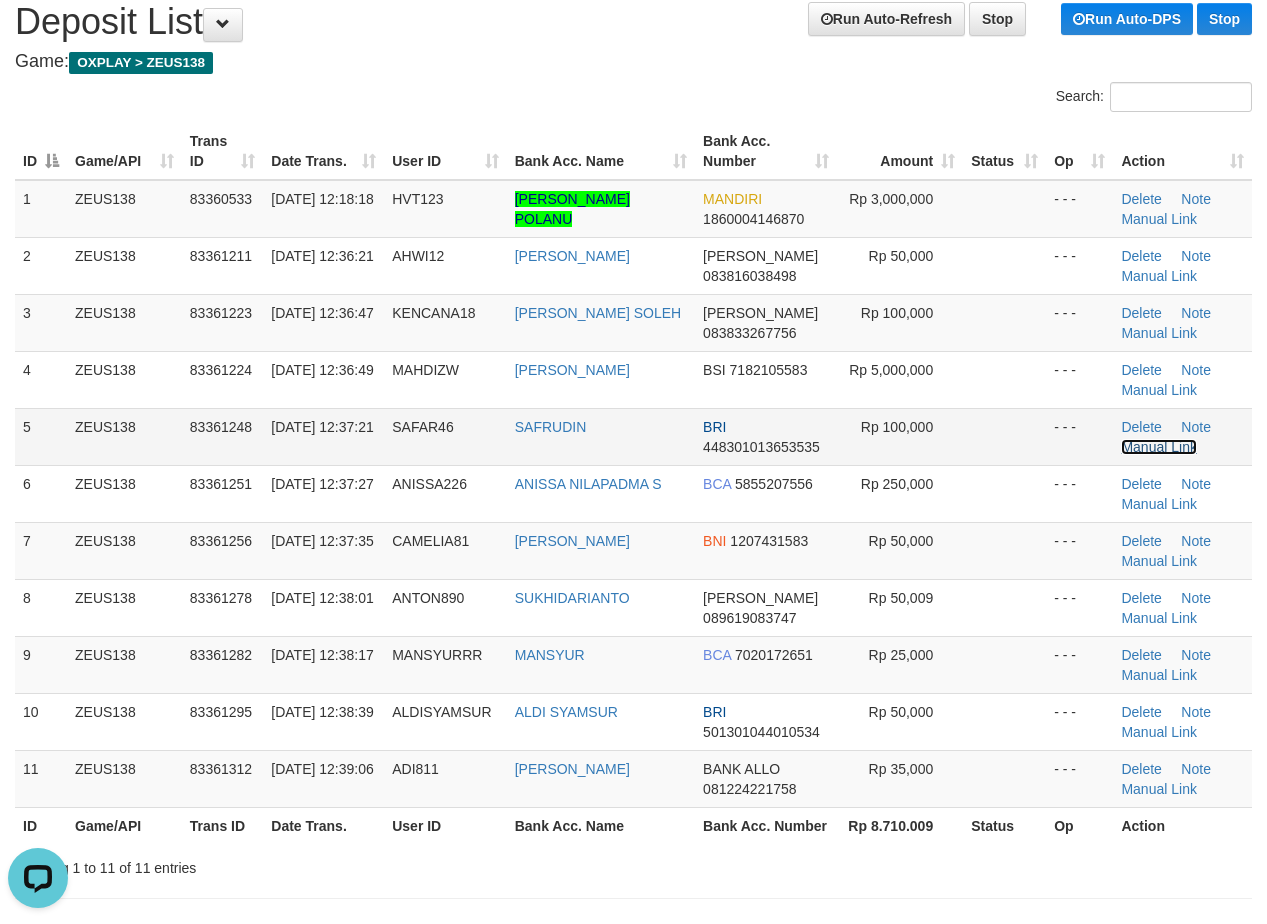 click on "Manual Link" at bounding box center (1159, 447) 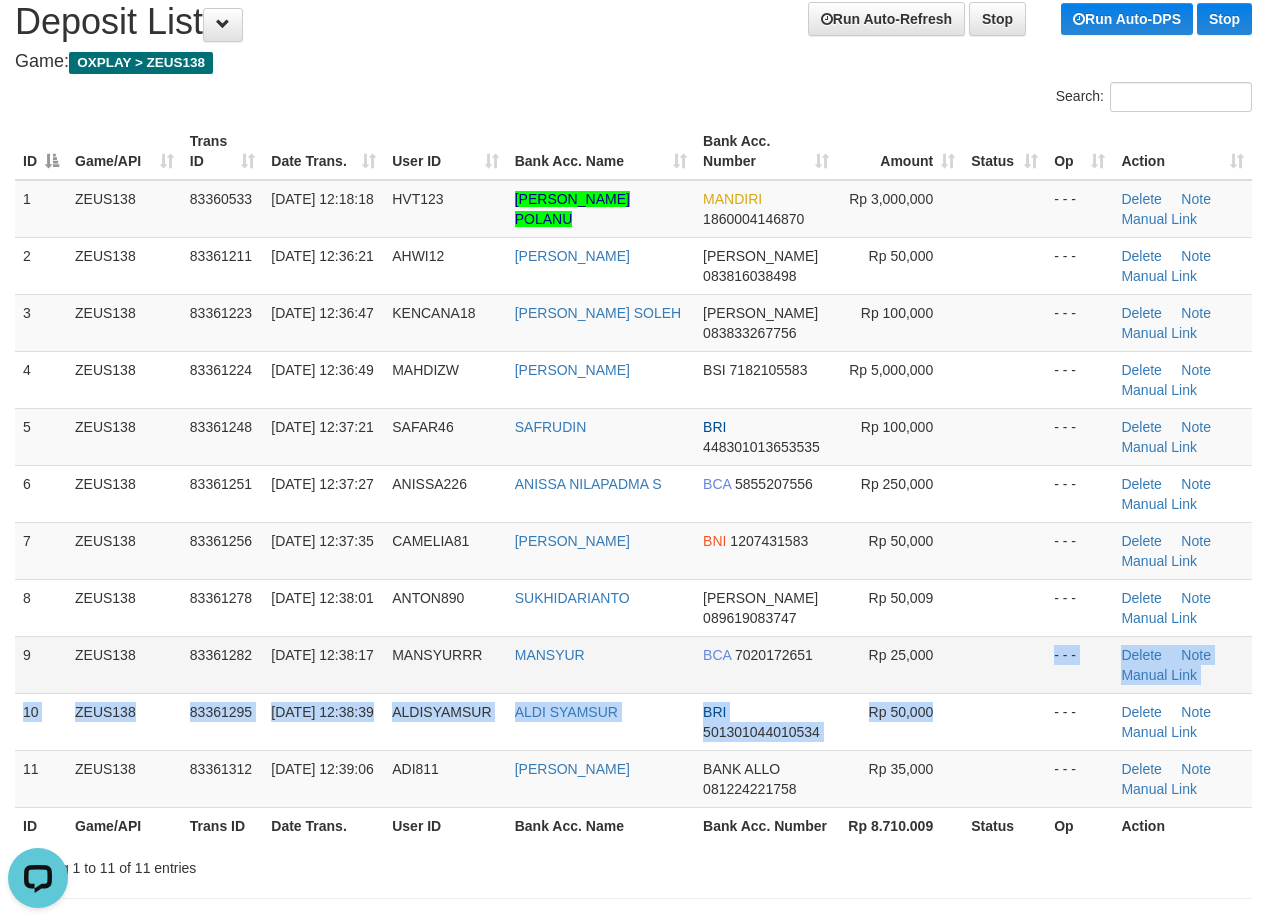 click on "1
ZEUS138
83360533
10/07/2025 12:18:18
HVT123
RIZAL MUKHLIS POLANU
MANDIRI
1860004146870
Rp 3,000,000
- - -
Delete
Note
Manual Link
2
ZEUS138
83361211
10/07/2025 12:36:21
AHWI12
AHWI YULIANTO
DANA
083816038498
Rp 50,000
- - -
Delete
Note" at bounding box center (633, 494) 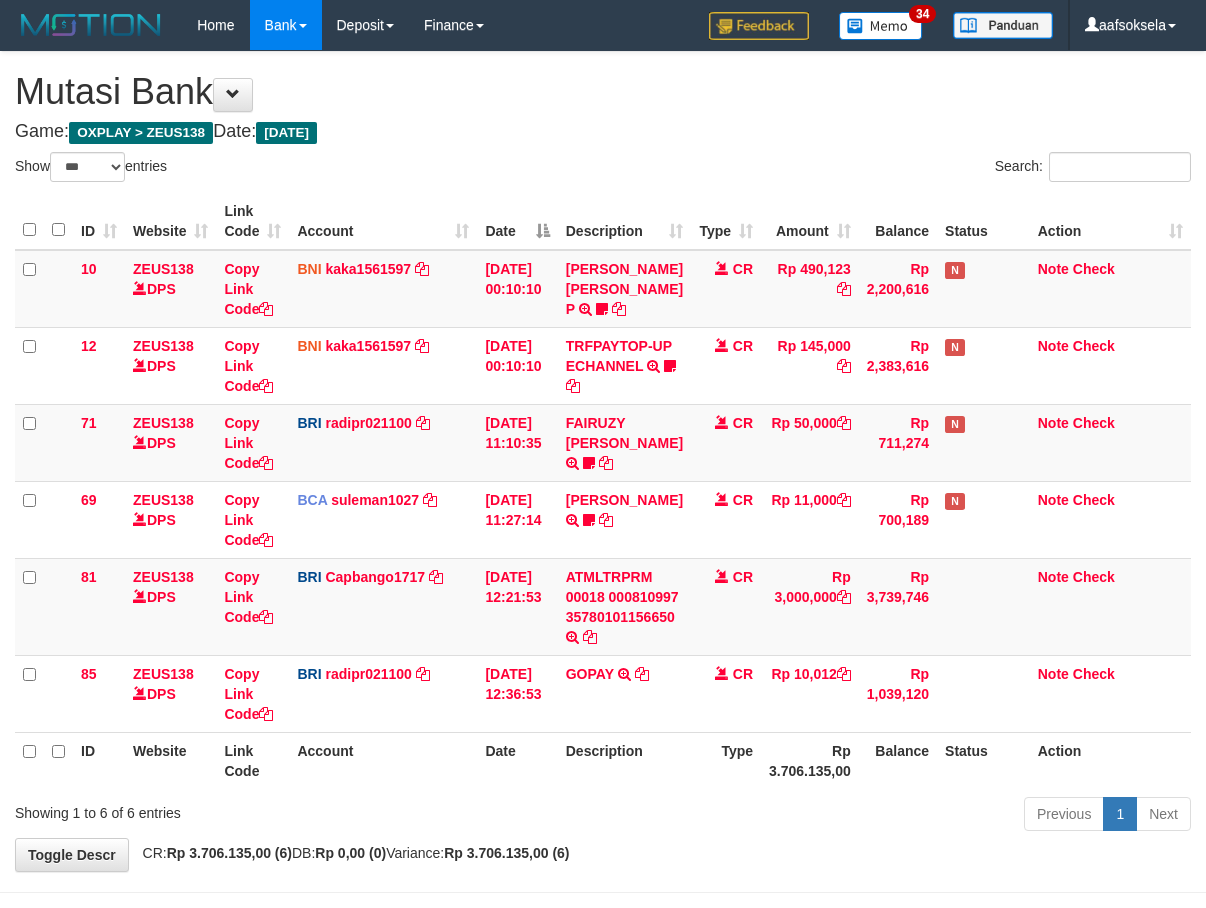 select on "***" 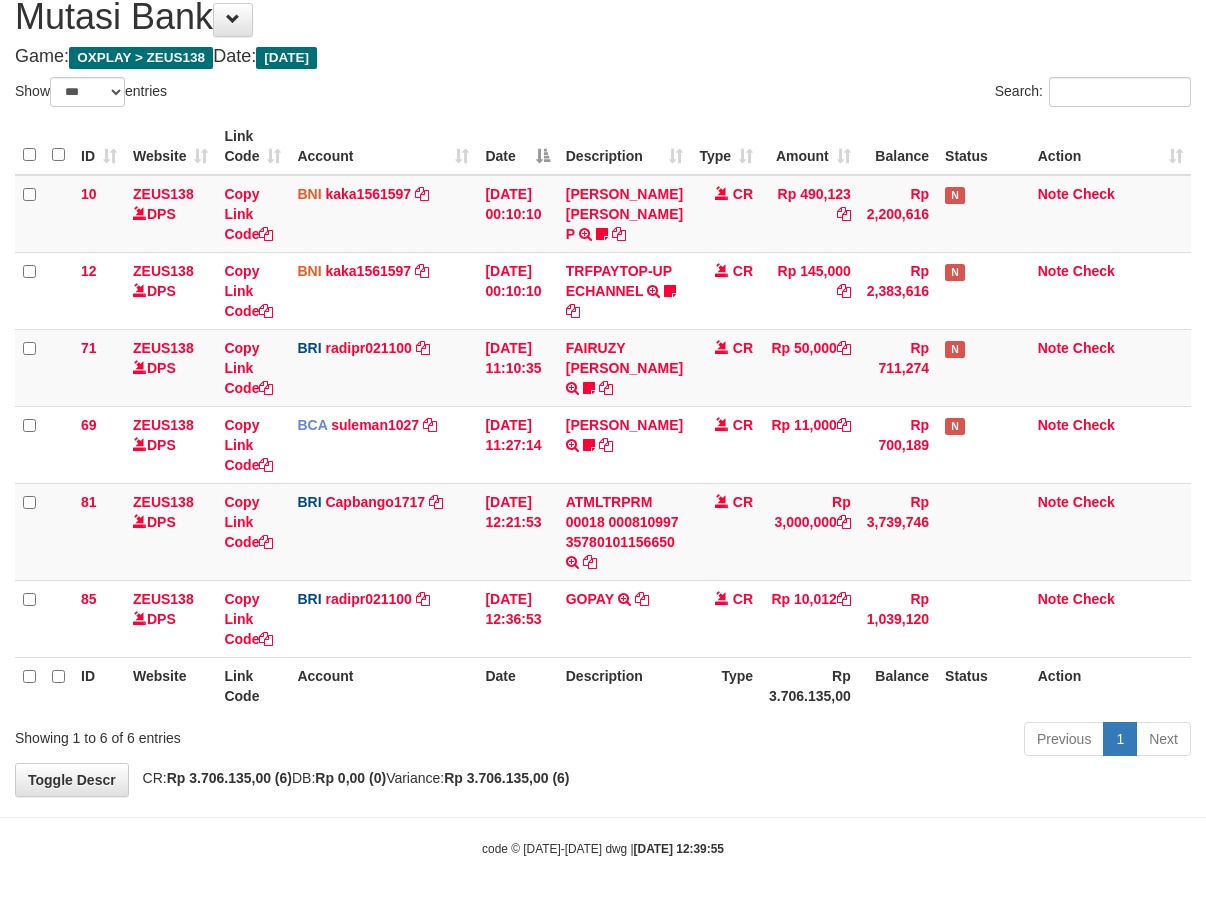 click on "Previous 1 Next" at bounding box center [855, 741] 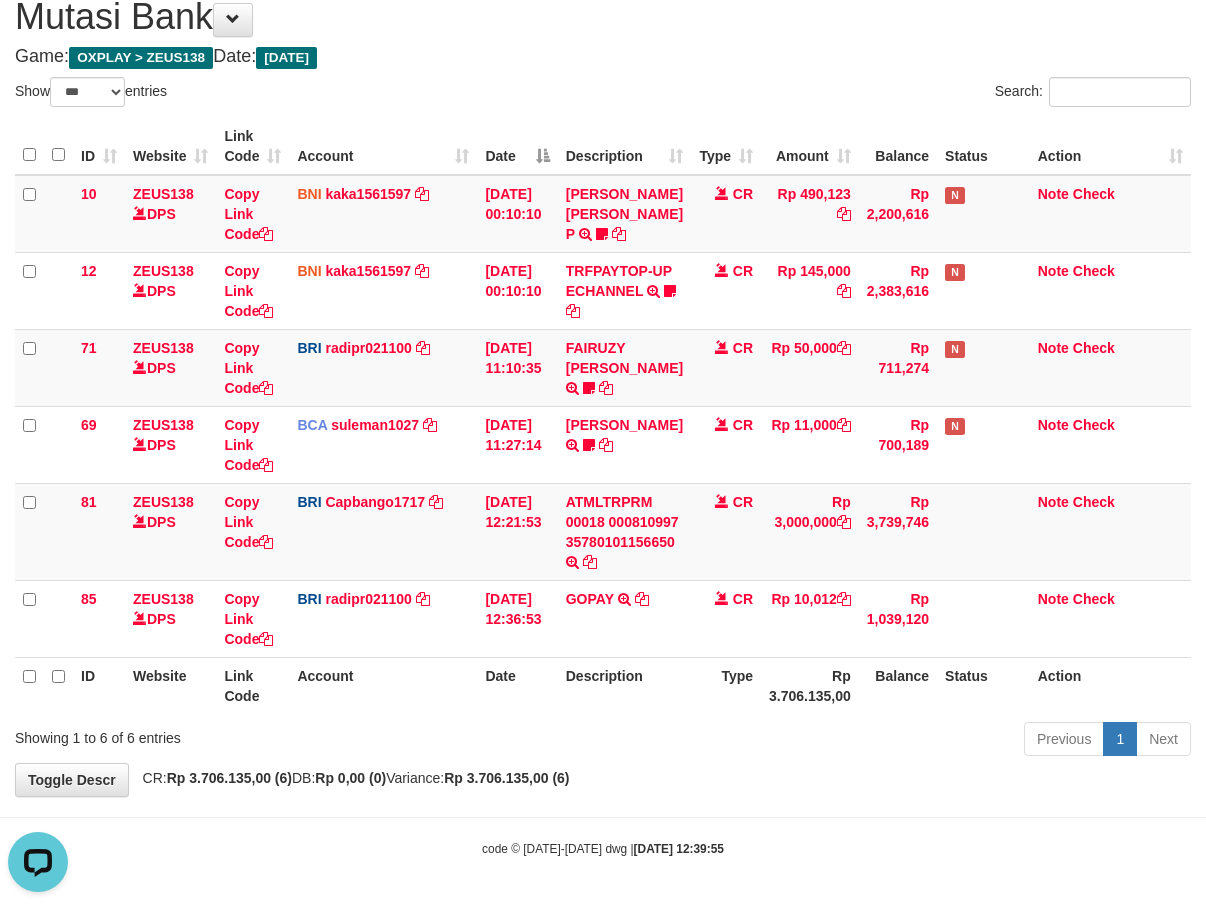 scroll, scrollTop: 0, scrollLeft: 0, axis: both 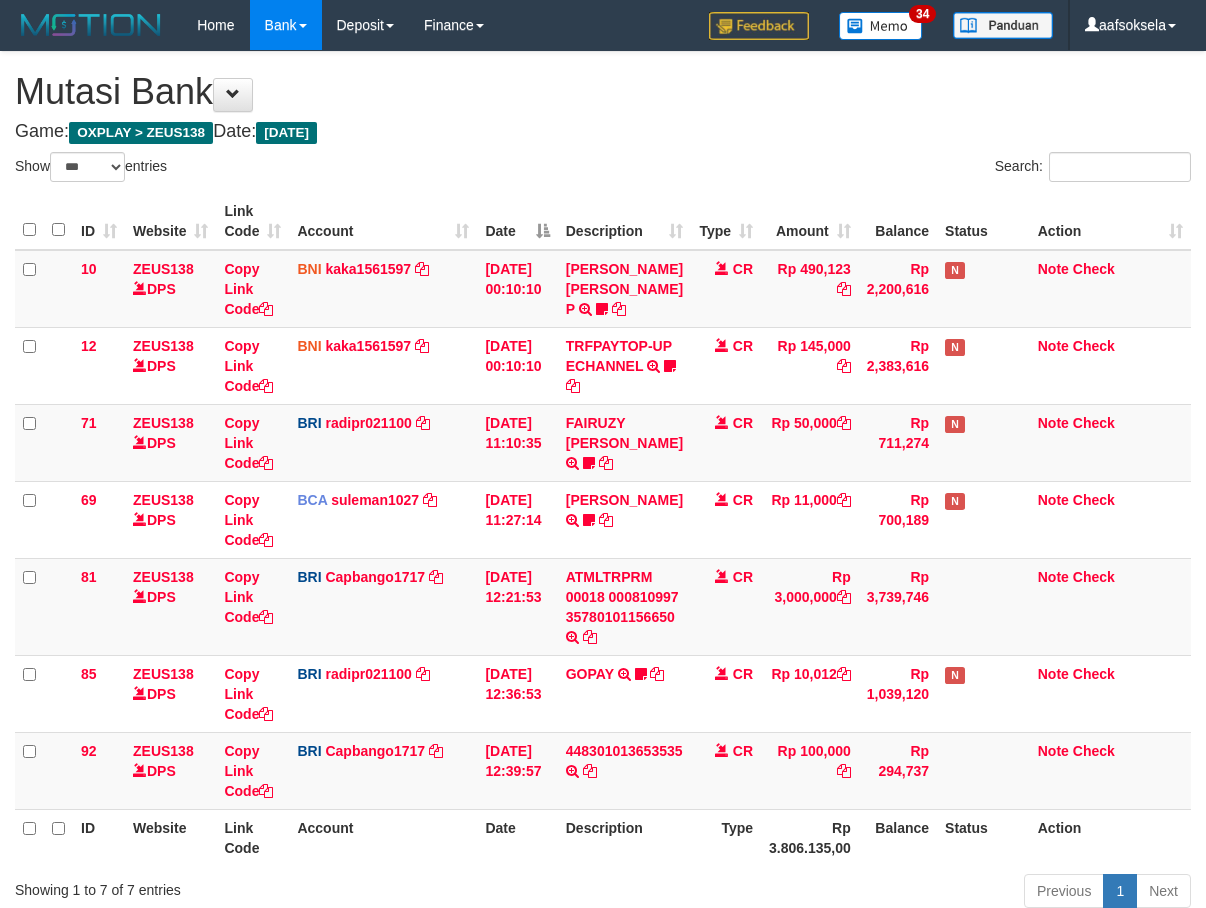 select on "***" 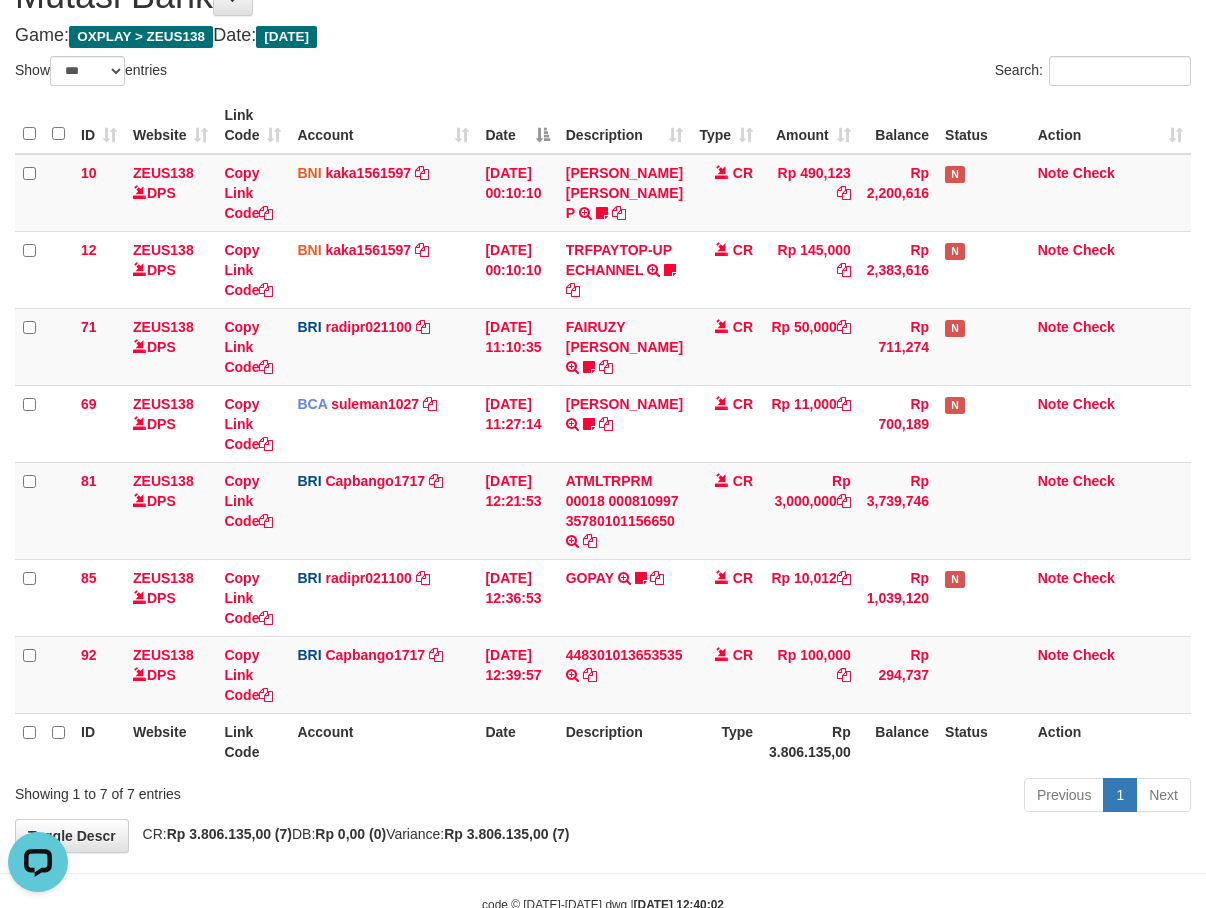 scroll, scrollTop: 0, scrollLeft: 0, axis: both 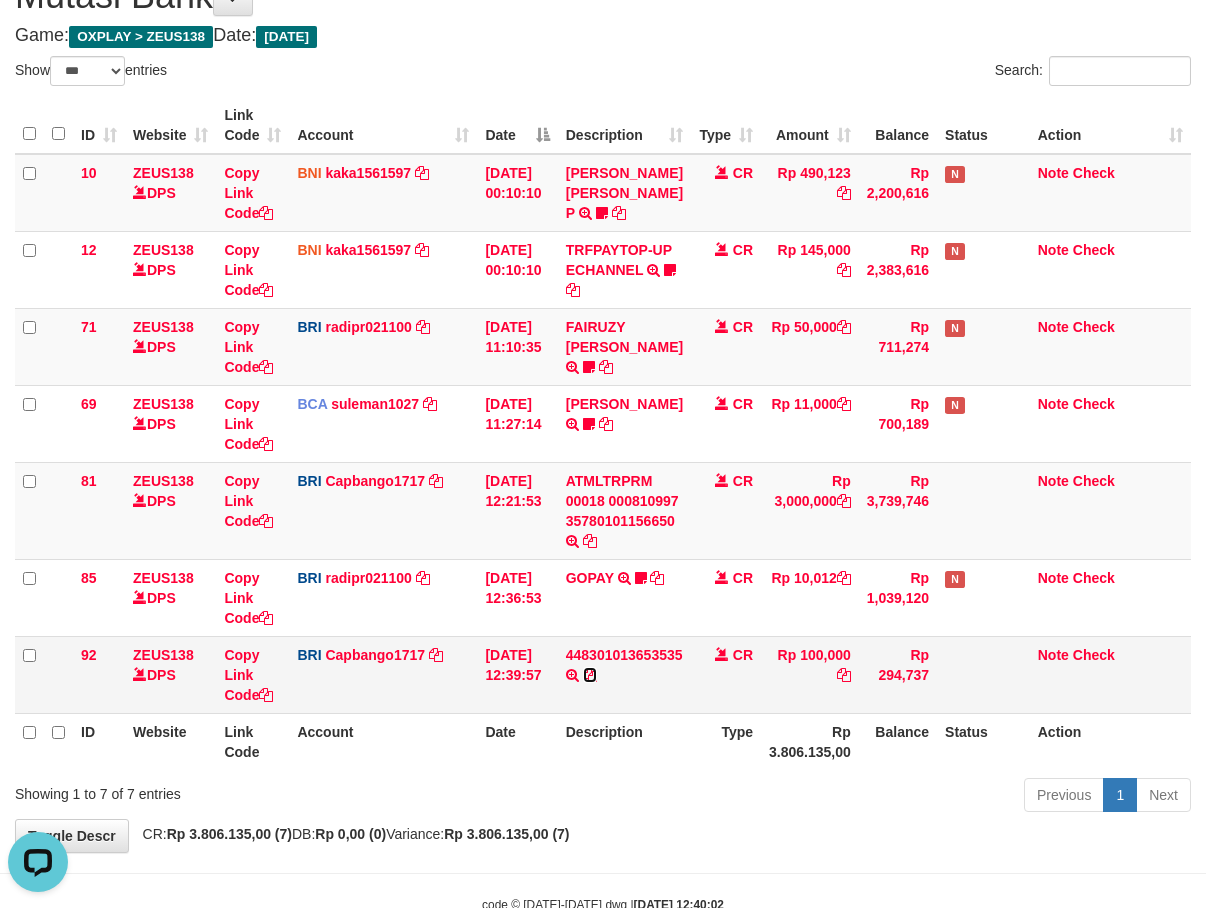 click at bounding box center (590, 675) 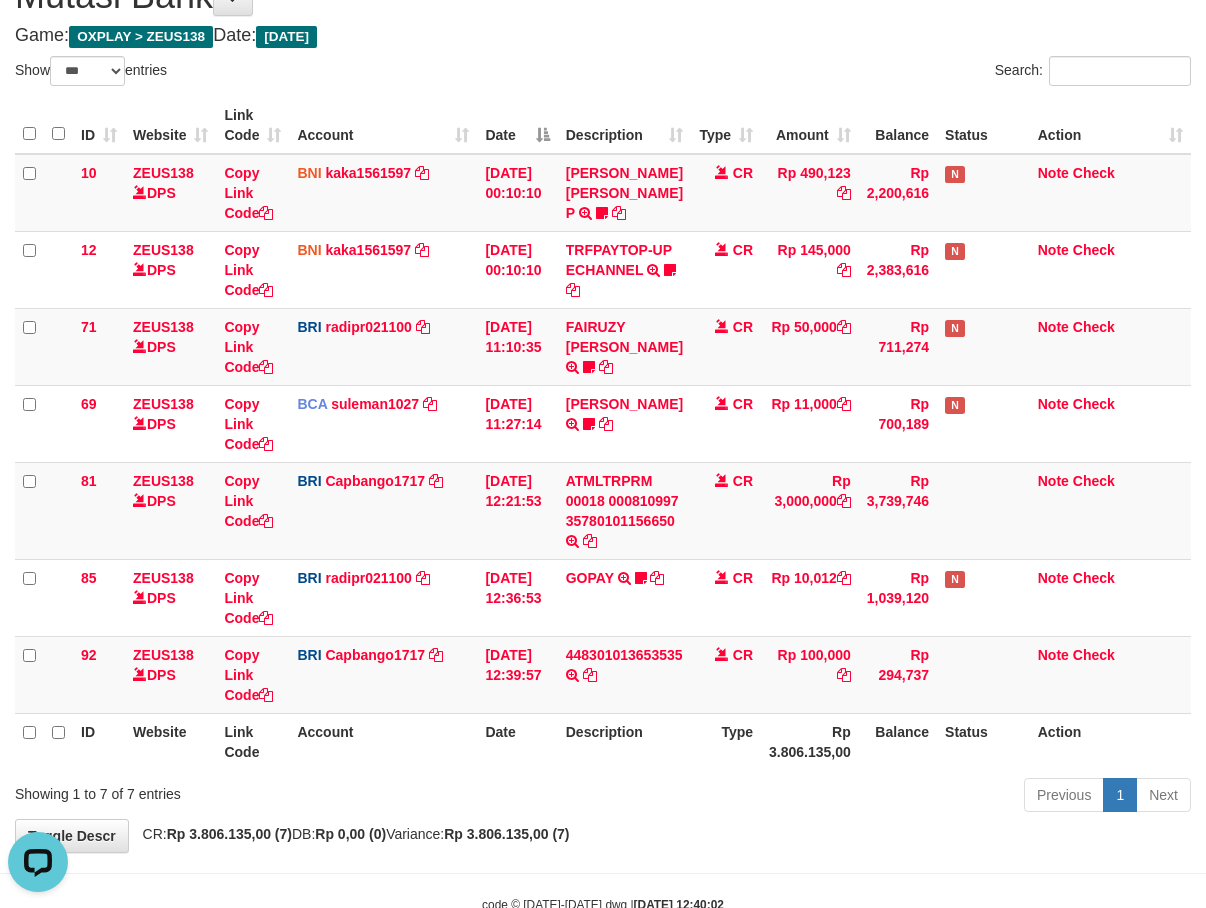 click on "**********" at bounding box center (603, 404) 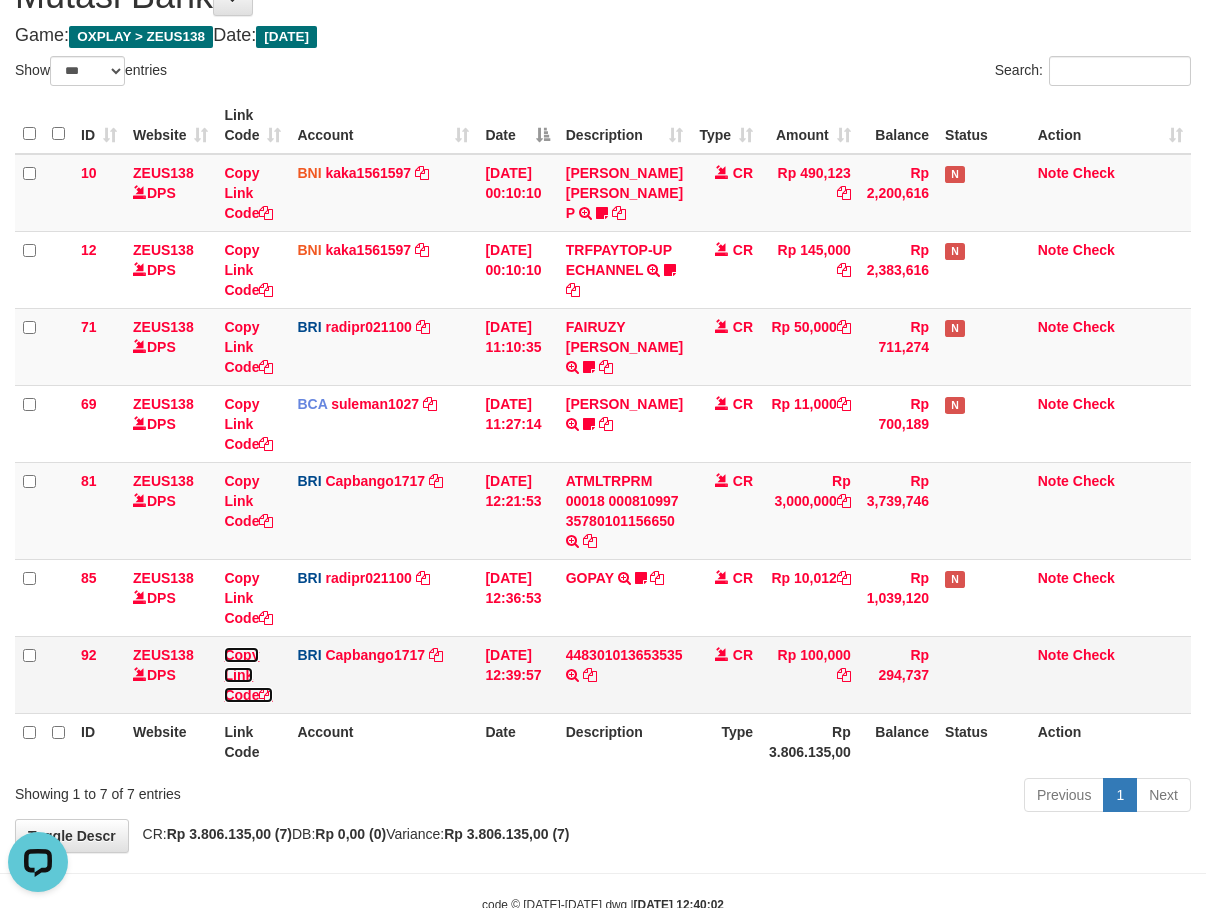click on "Copy Link Code" at bounding box center (248, 675) 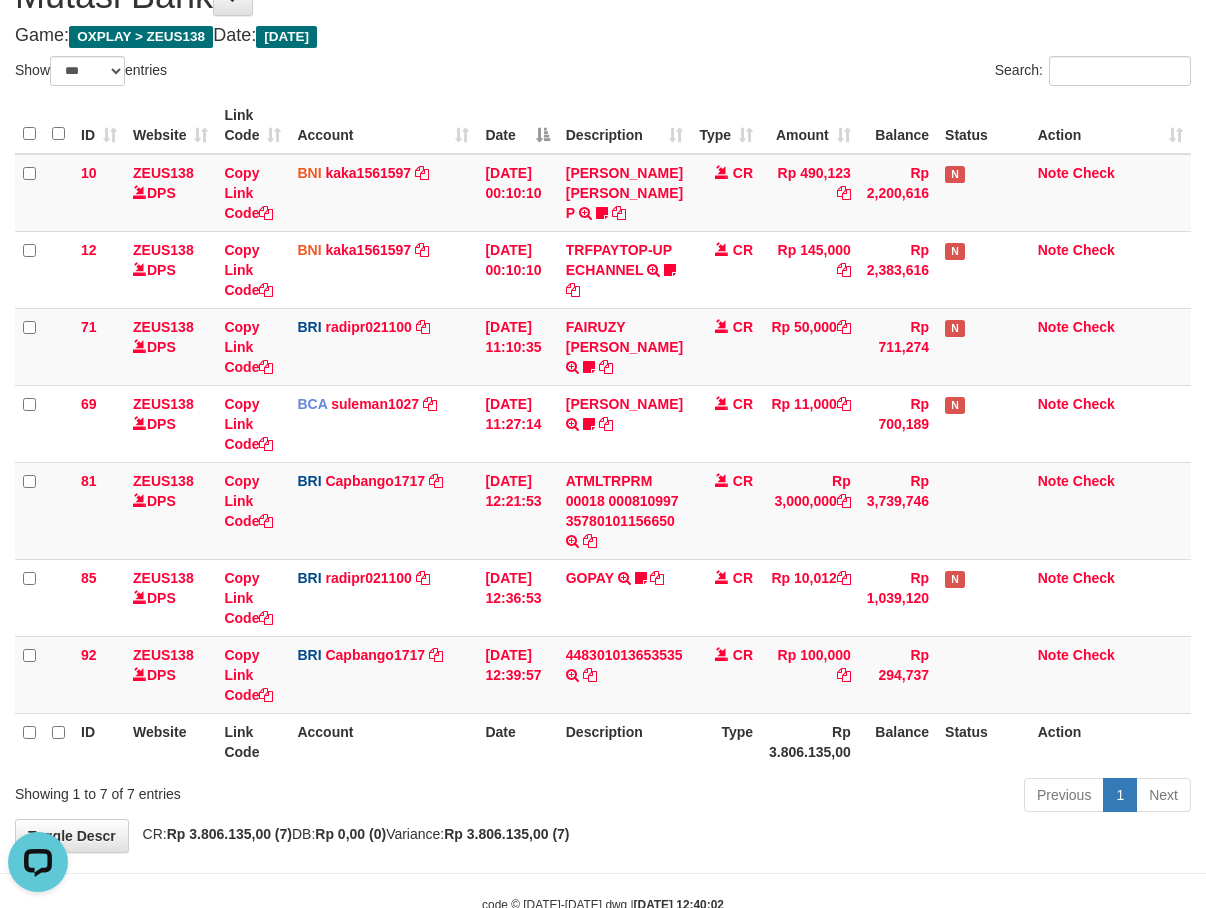 scroll, scrollTop: 274, scrollLeft: 0, axis: vertical 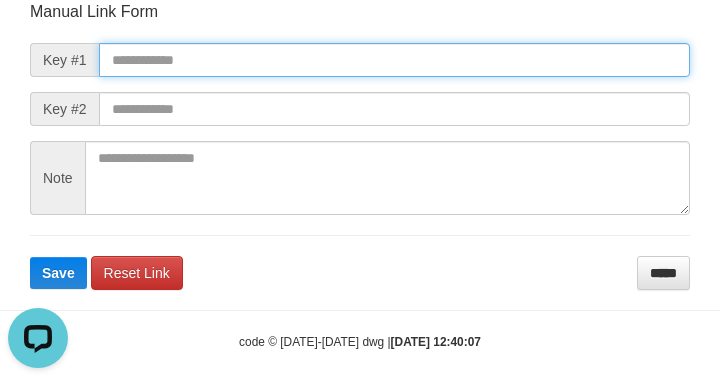 click at bounding box center [394, 60] 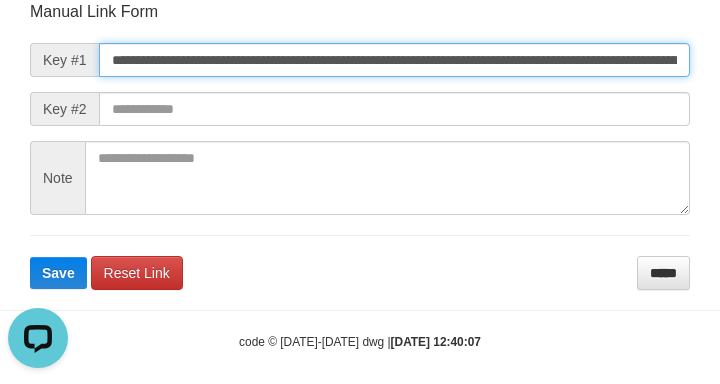 scroll, scrollTop: 0, scrollLeft: 1213, axis: horizontal 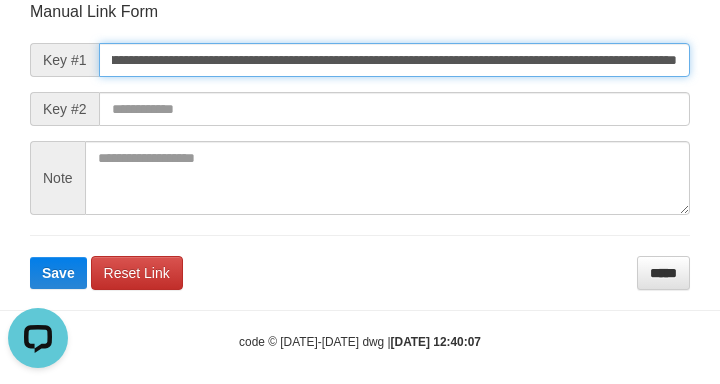 type on "**********" 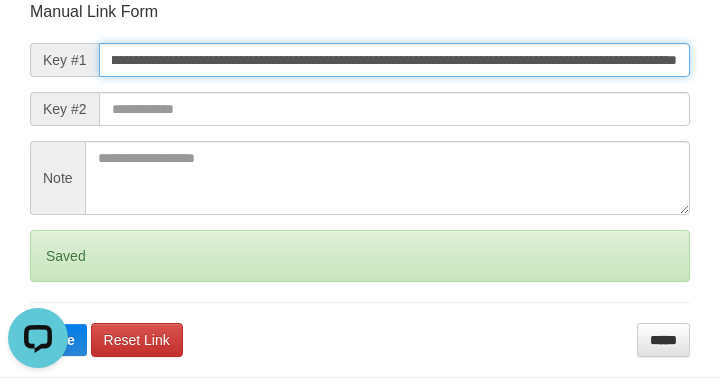 click on "Save" at bounding box center [58, 340] 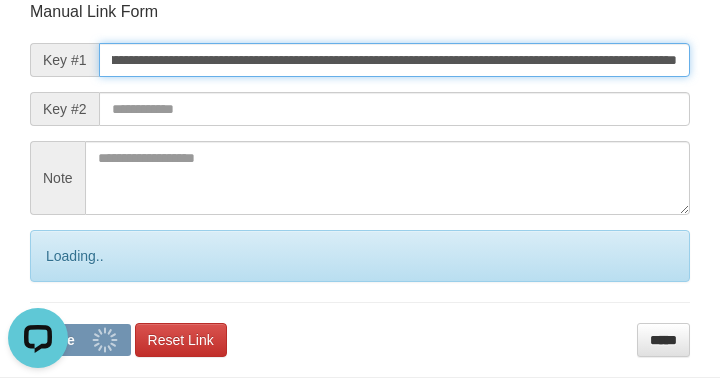 click on "Save" at bounding box center [80, 340] 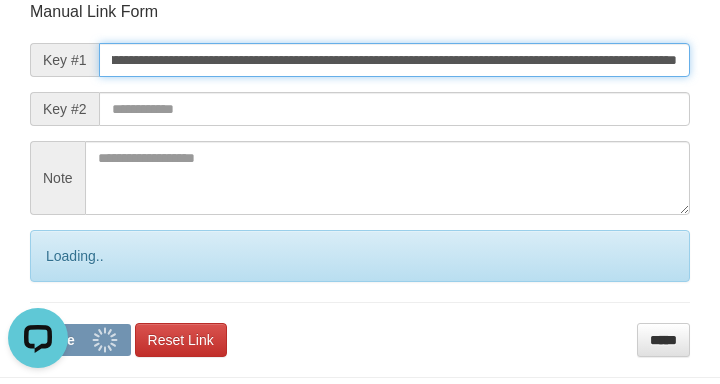 click on "Save" at bounding box center [80, 340] 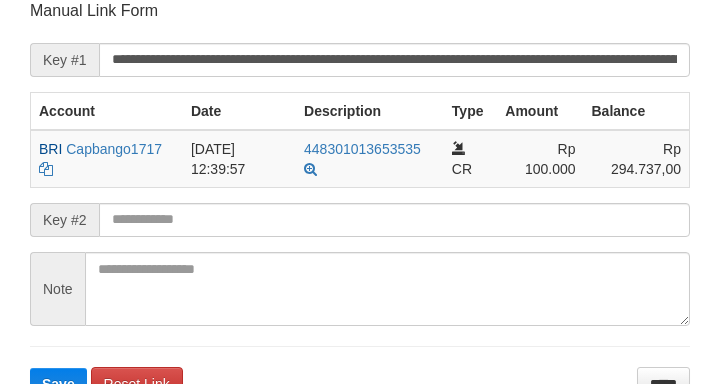 click on "**********" at bounding box center [360, 200] 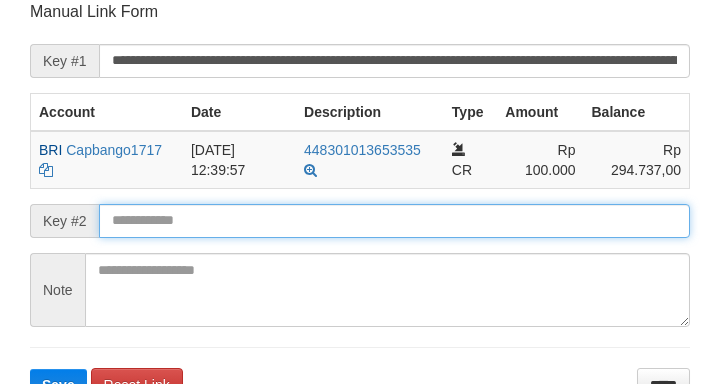 click at bounding box center (394, 221) 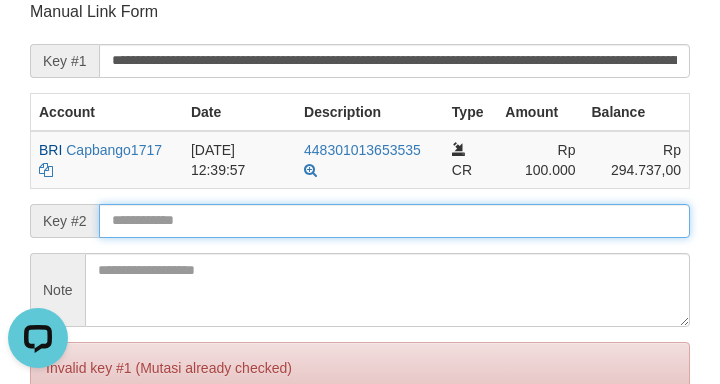 scroll, scrollTop: 0, scrollLeft: 0, axis: both 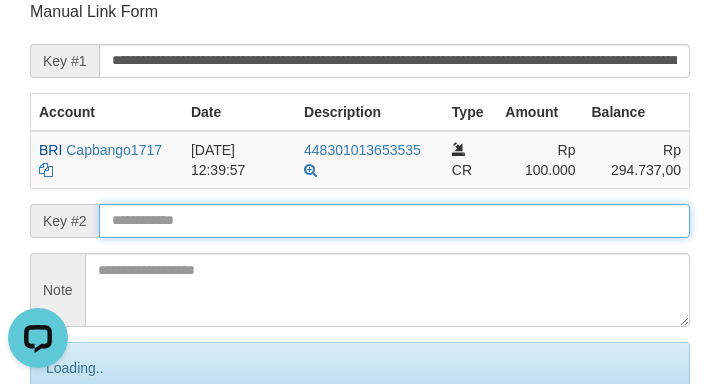 click on "Save" at bounding box center [80, 452] 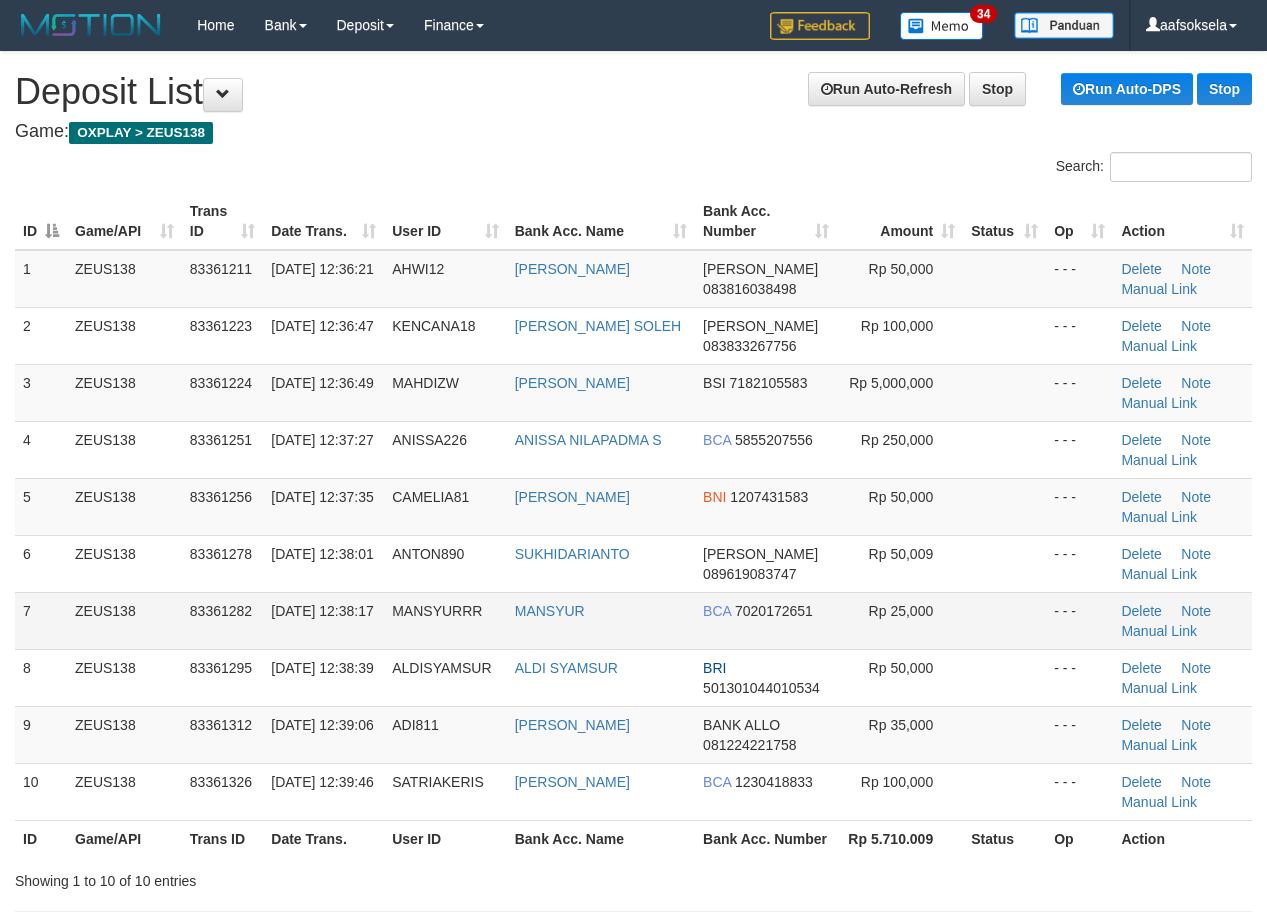 scroll, scrollTop: 70, scrollLeft: 0, axis: vertical 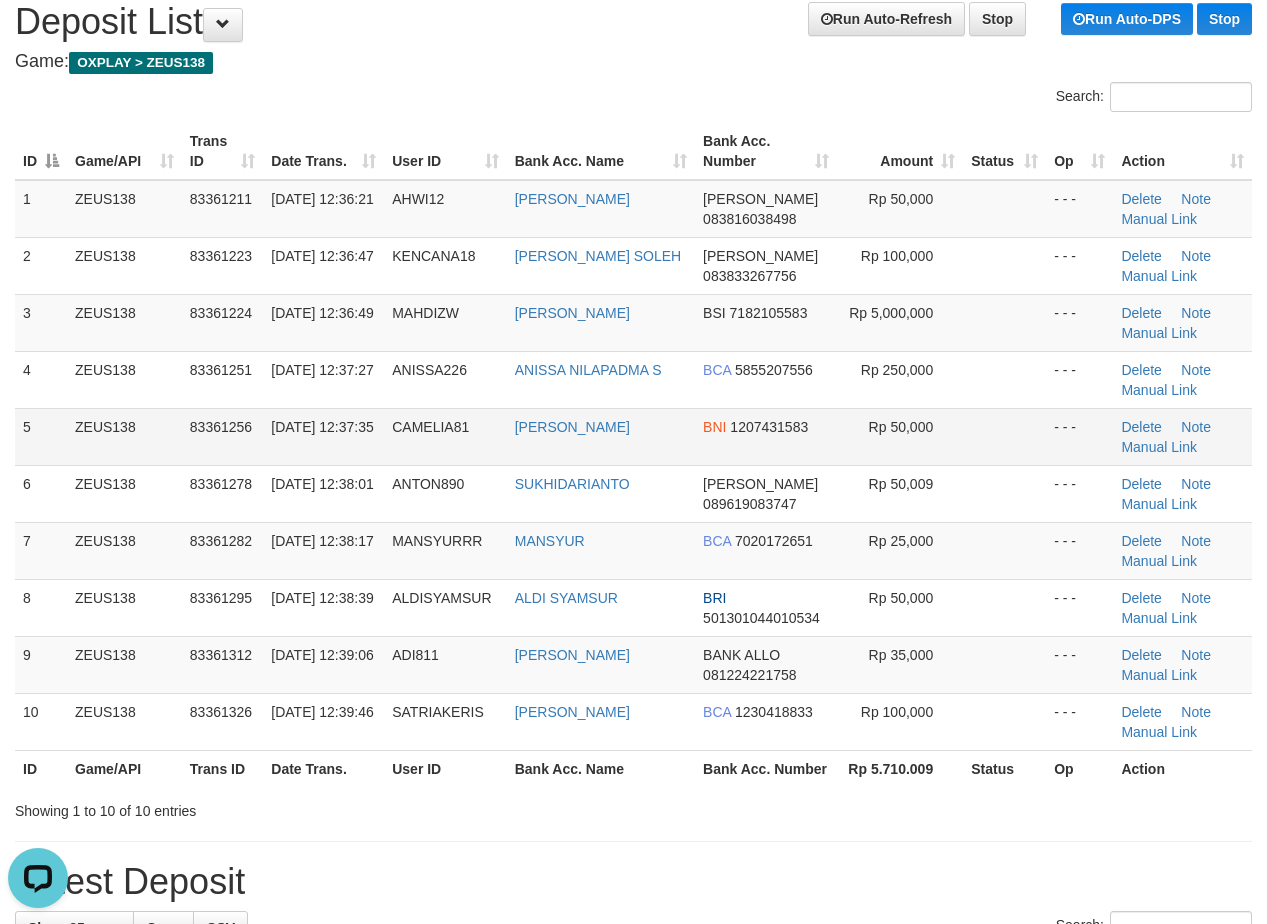 click on "10/07/2025 12:37:35" at bounding box center (323, 436) 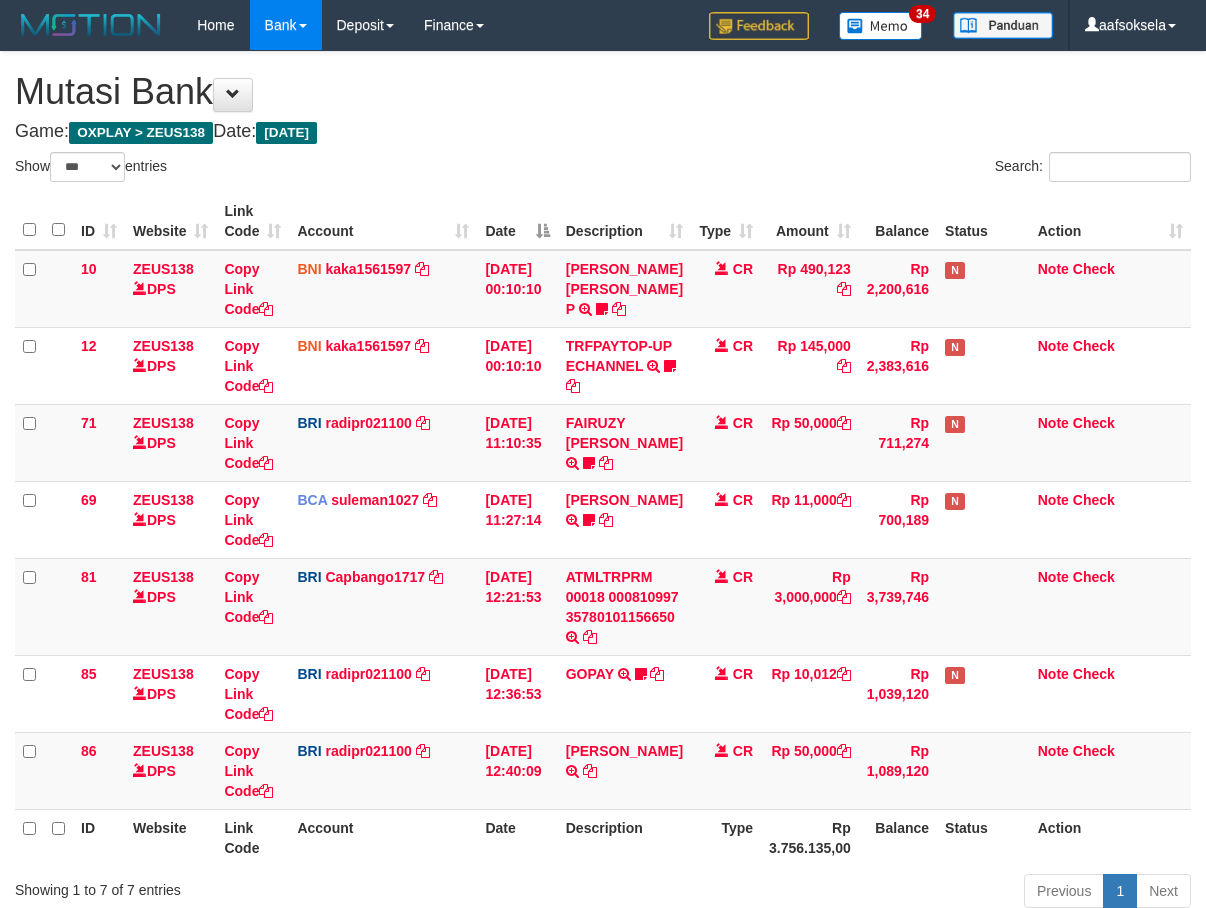 select on "***" 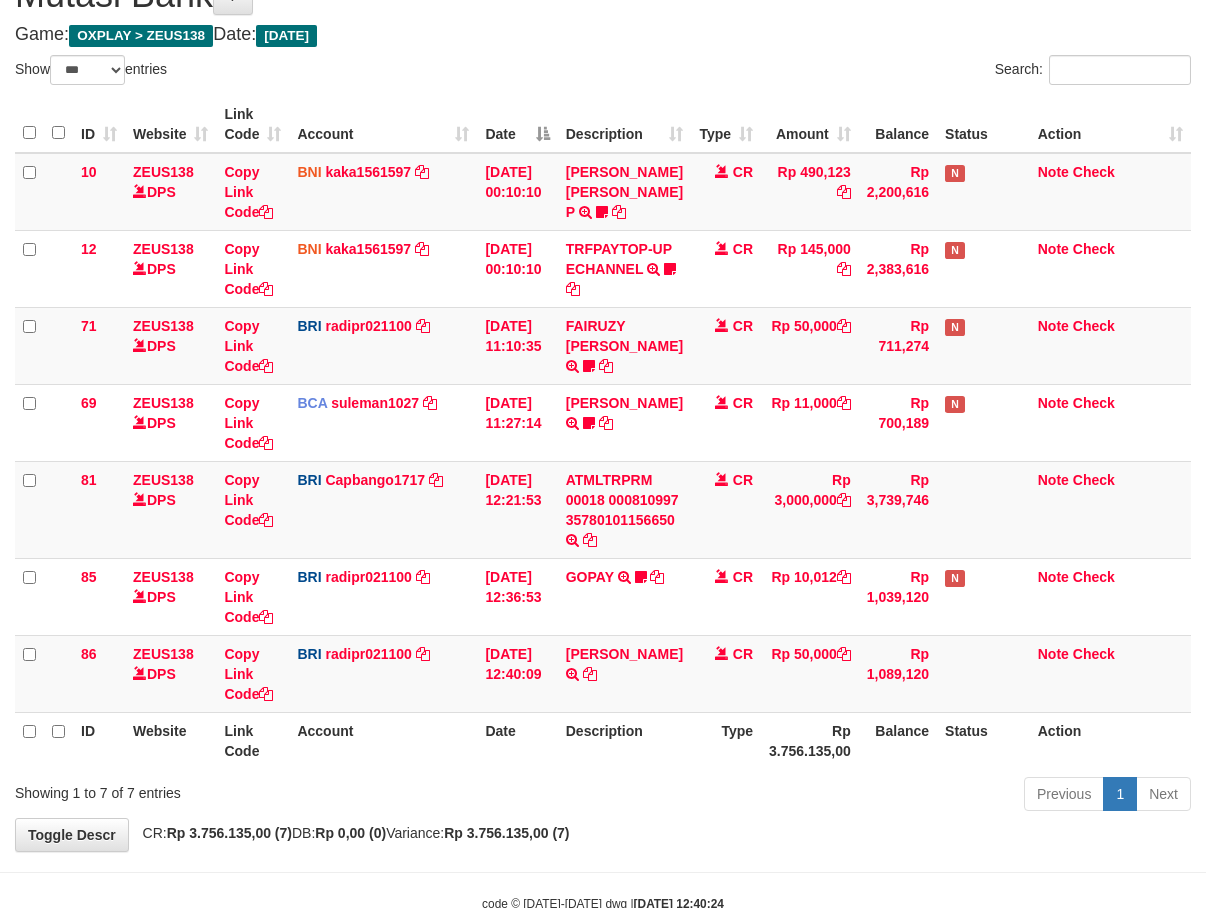 scroll, scrollTop: 172, scrollLeft: 0, axis: vertical 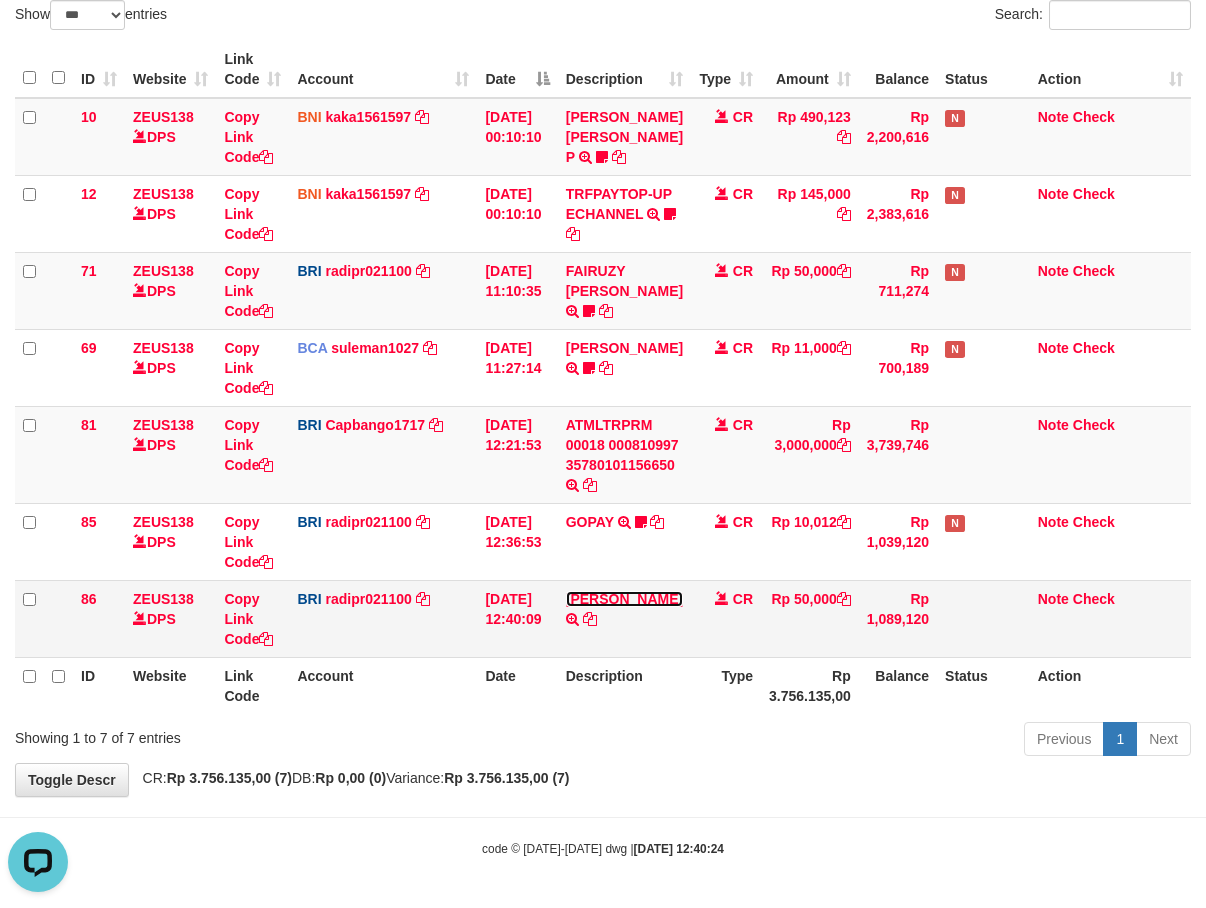 click on "DANA AHWIYULIANTO" at bounding box center (624, 599) 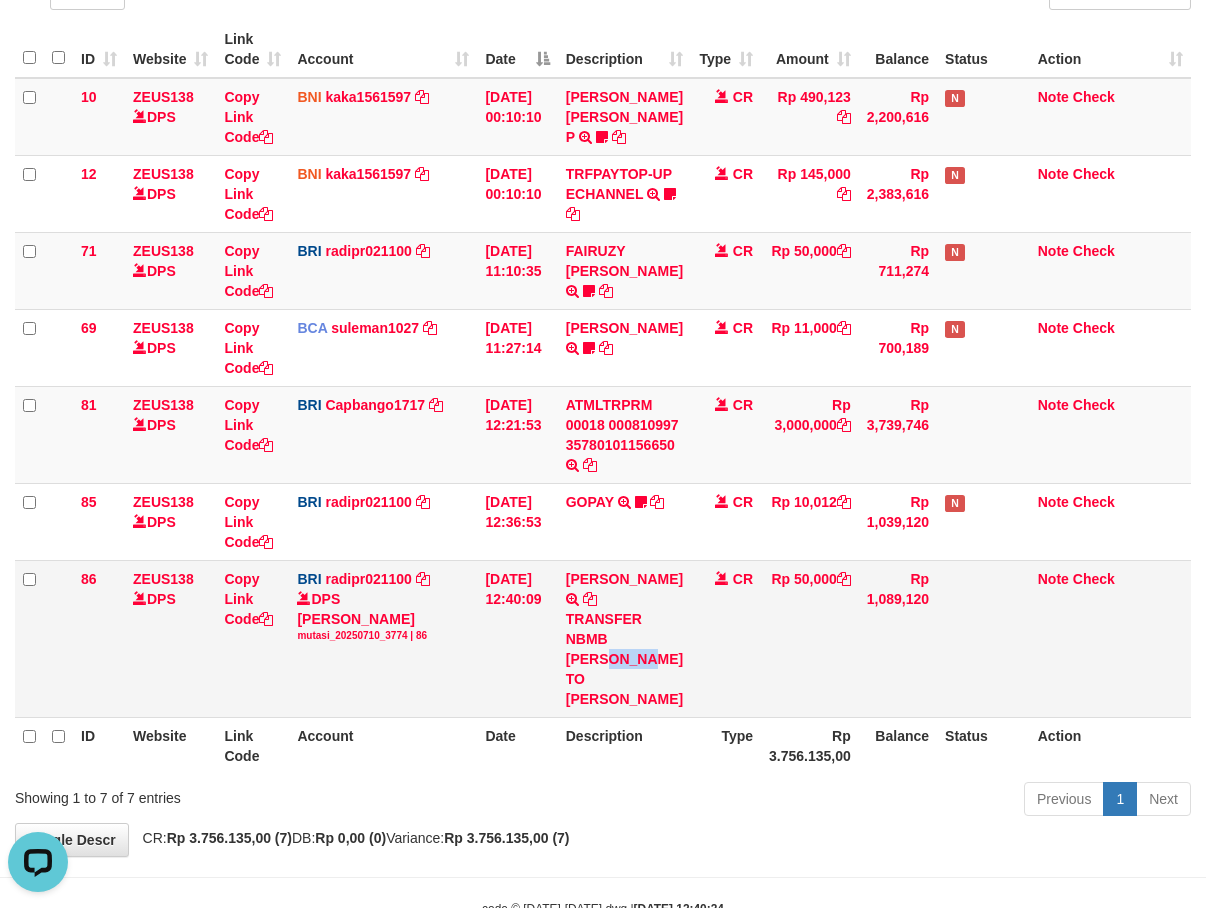 copy on "AHWIY" 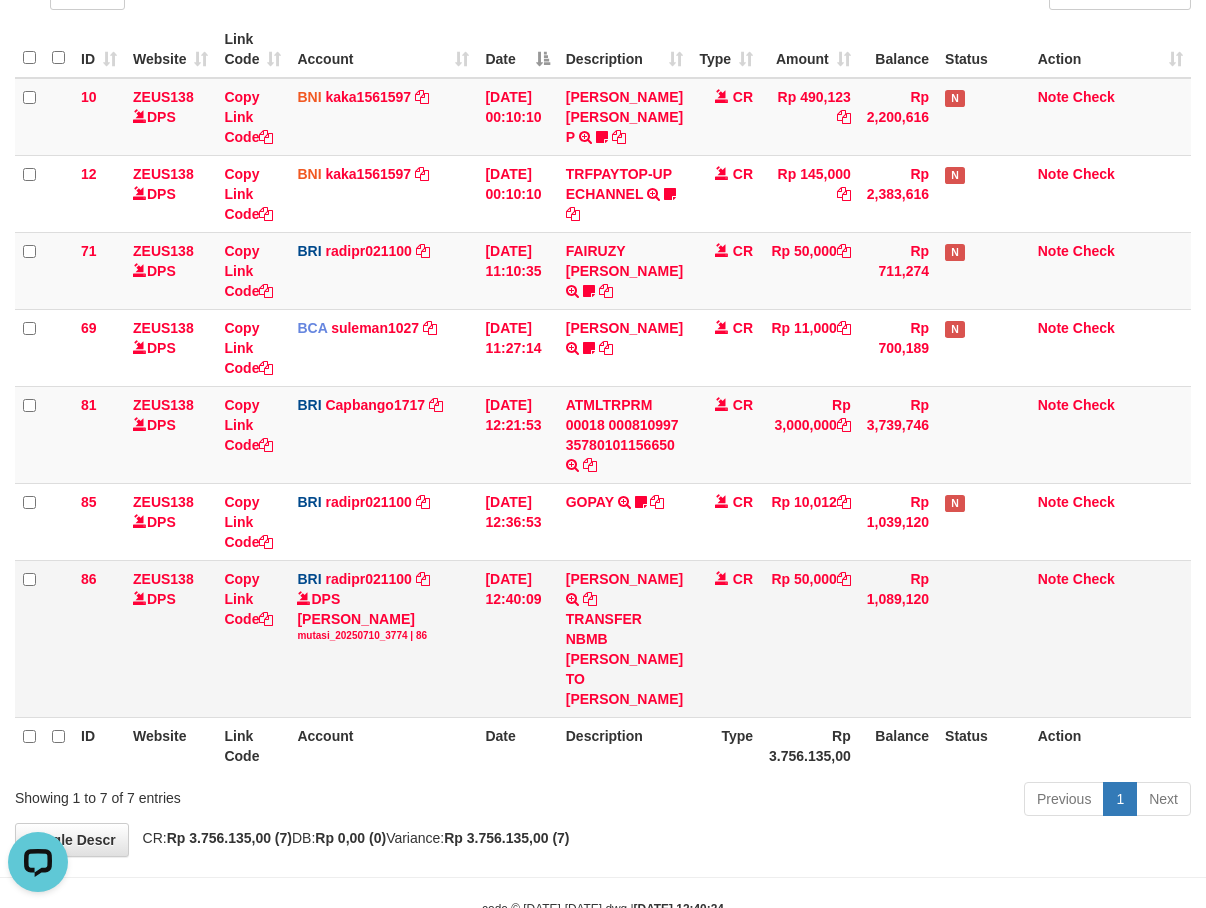 drag, startPoint x: 608, startPoint y: 682, endPoint x: 627, endPoint y: 701, distance: 26.870058 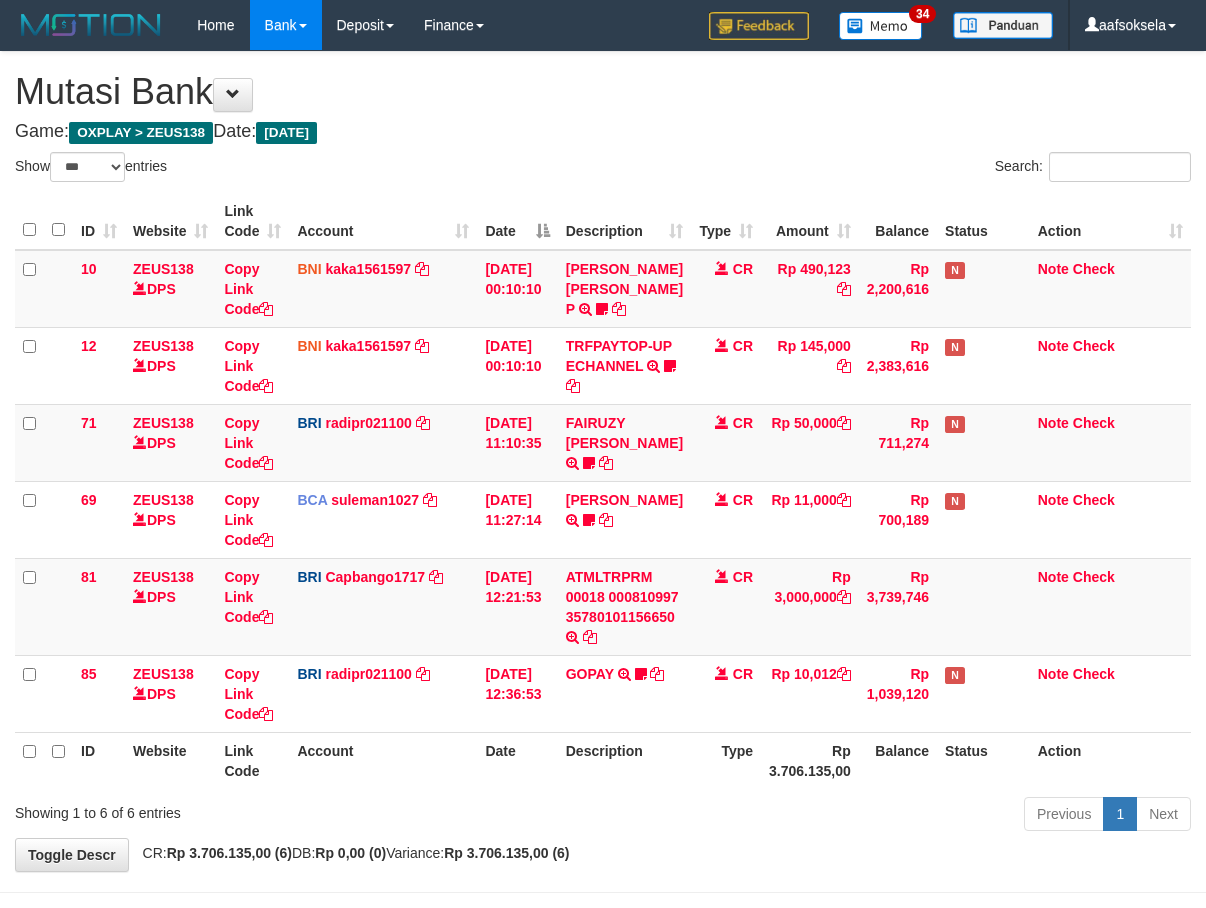 select on "***" 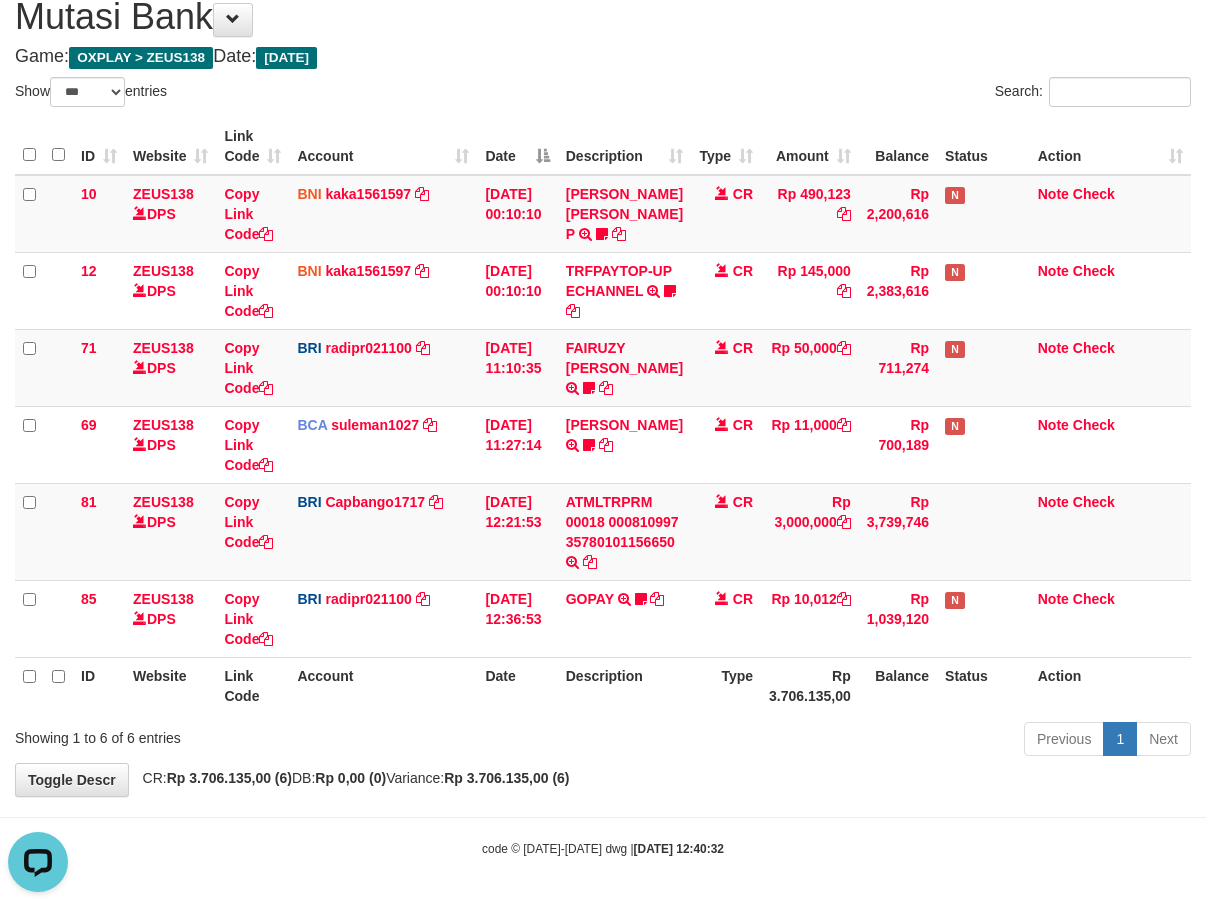 scroll, scrollTop: 0, scrollLeft: 0, axis: both 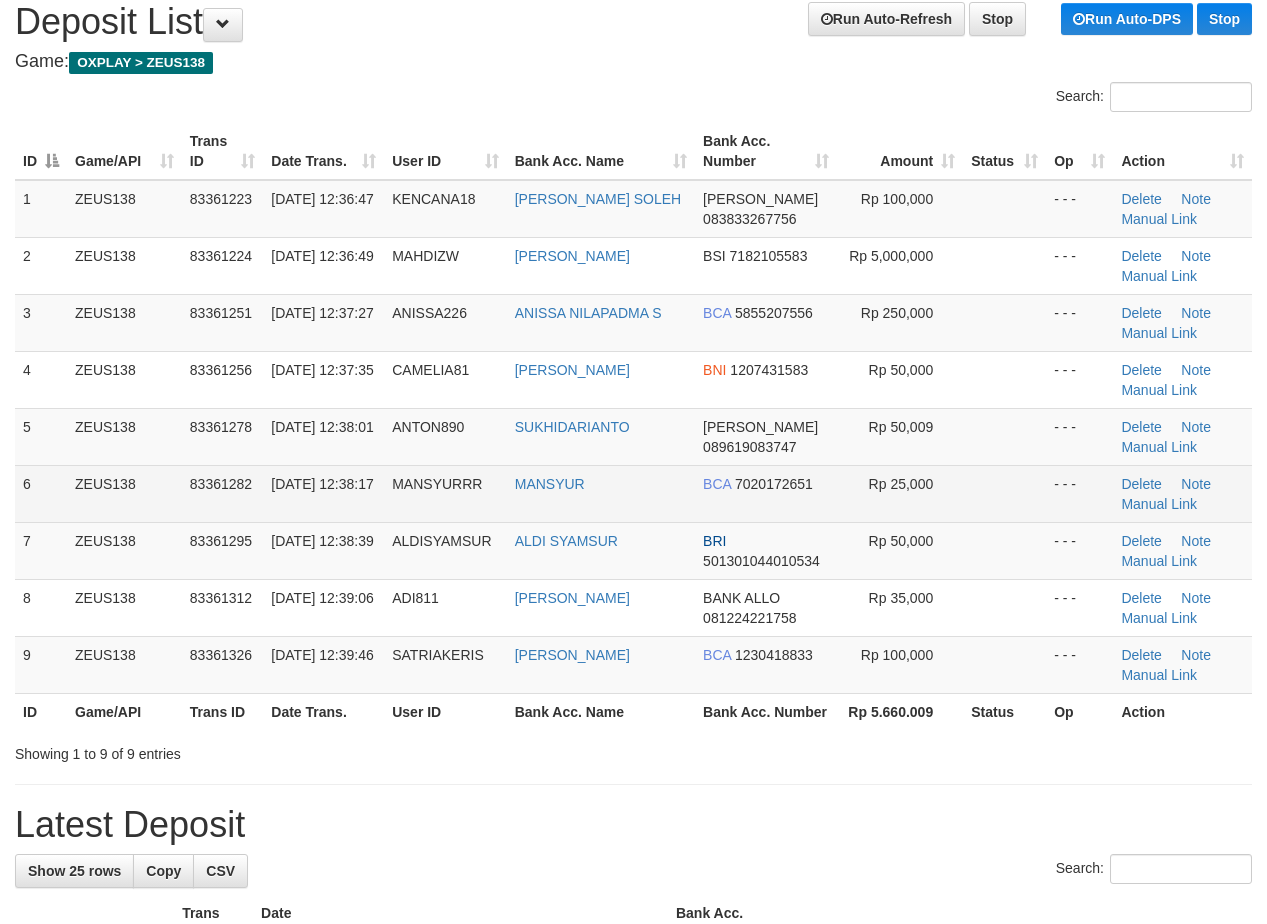 click on "ZEUS138" at bounding box center (124, 493) 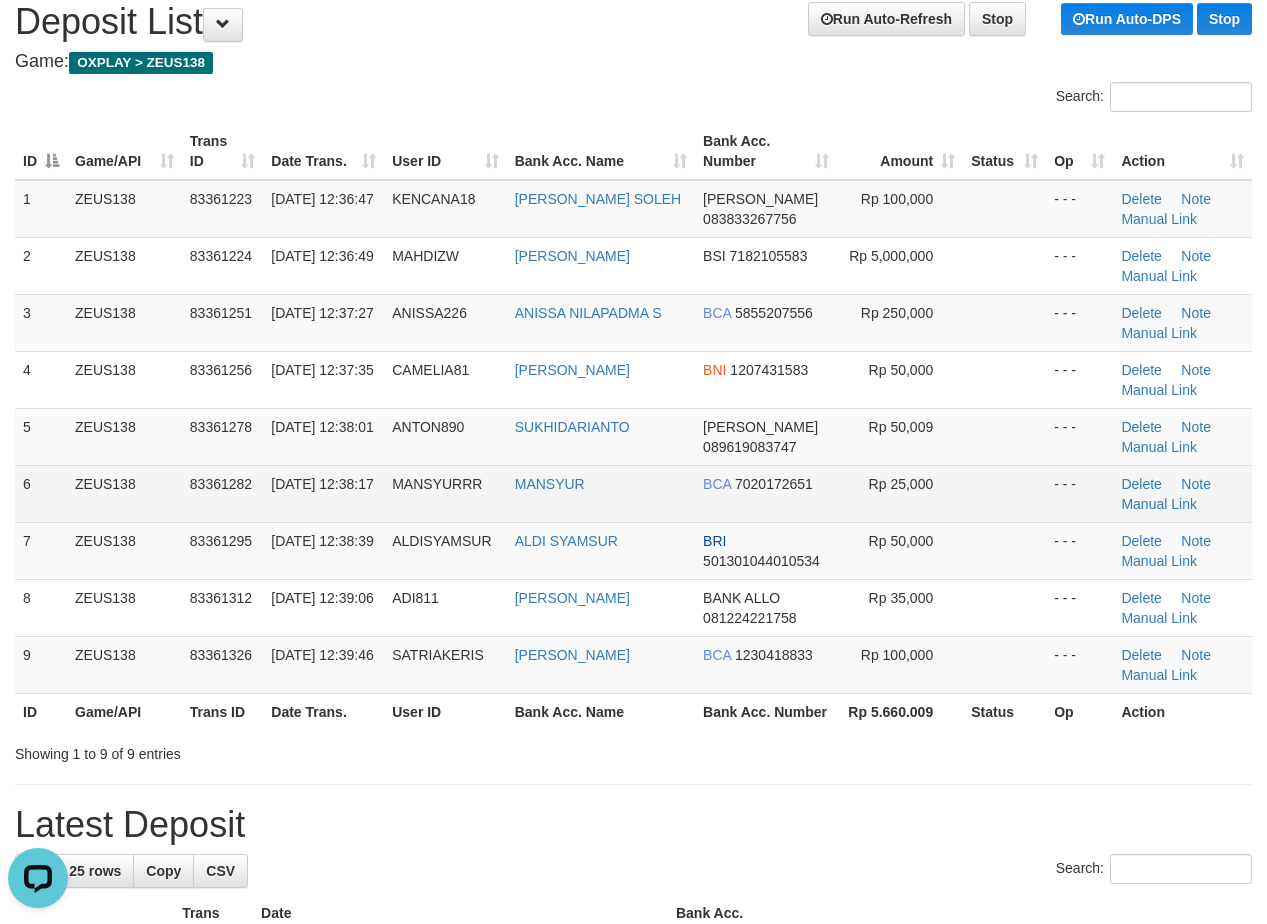 scroll, scrollTop: 0, scrollLeft: 0, axis: both 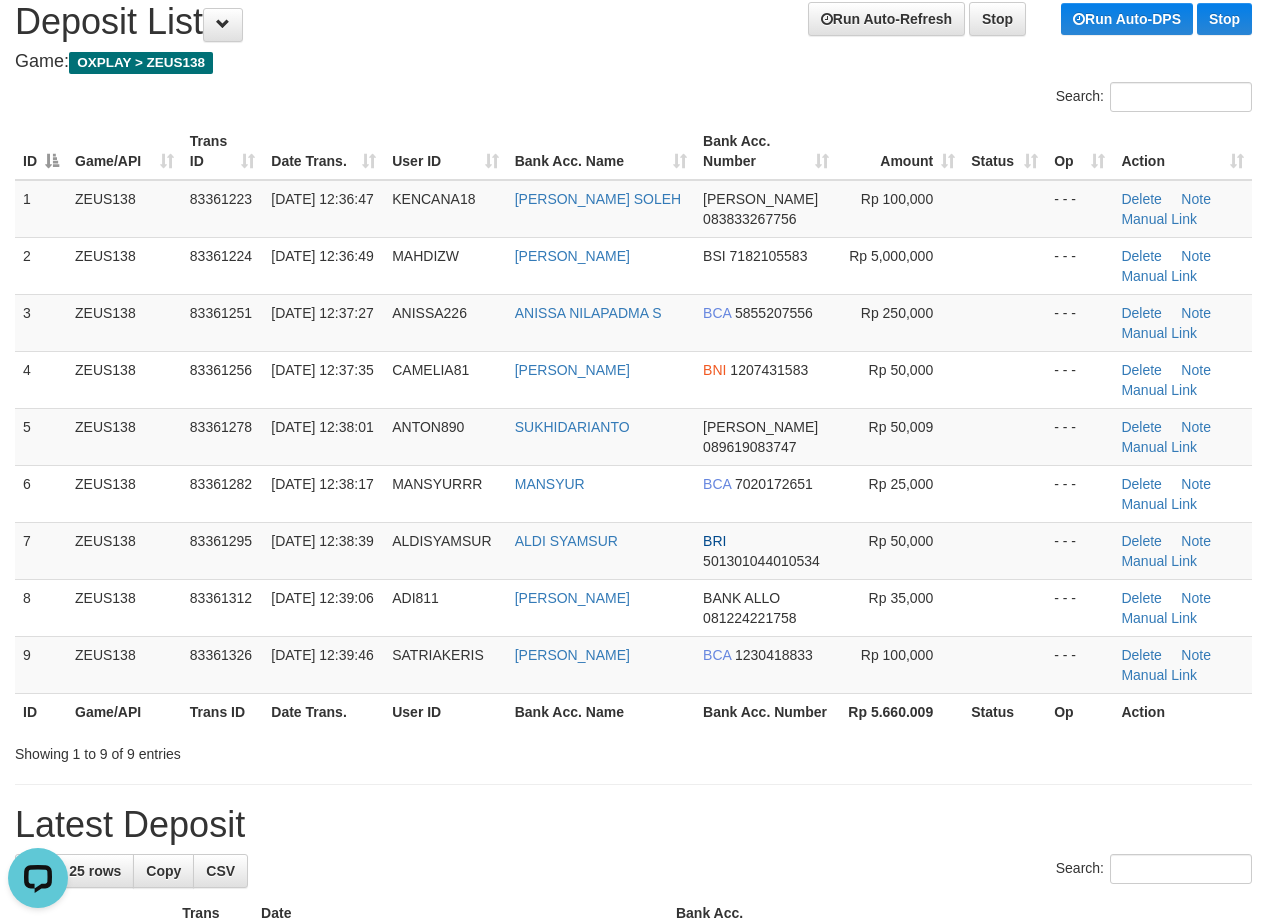 click on "**********" at bounding box center (633, 1246) 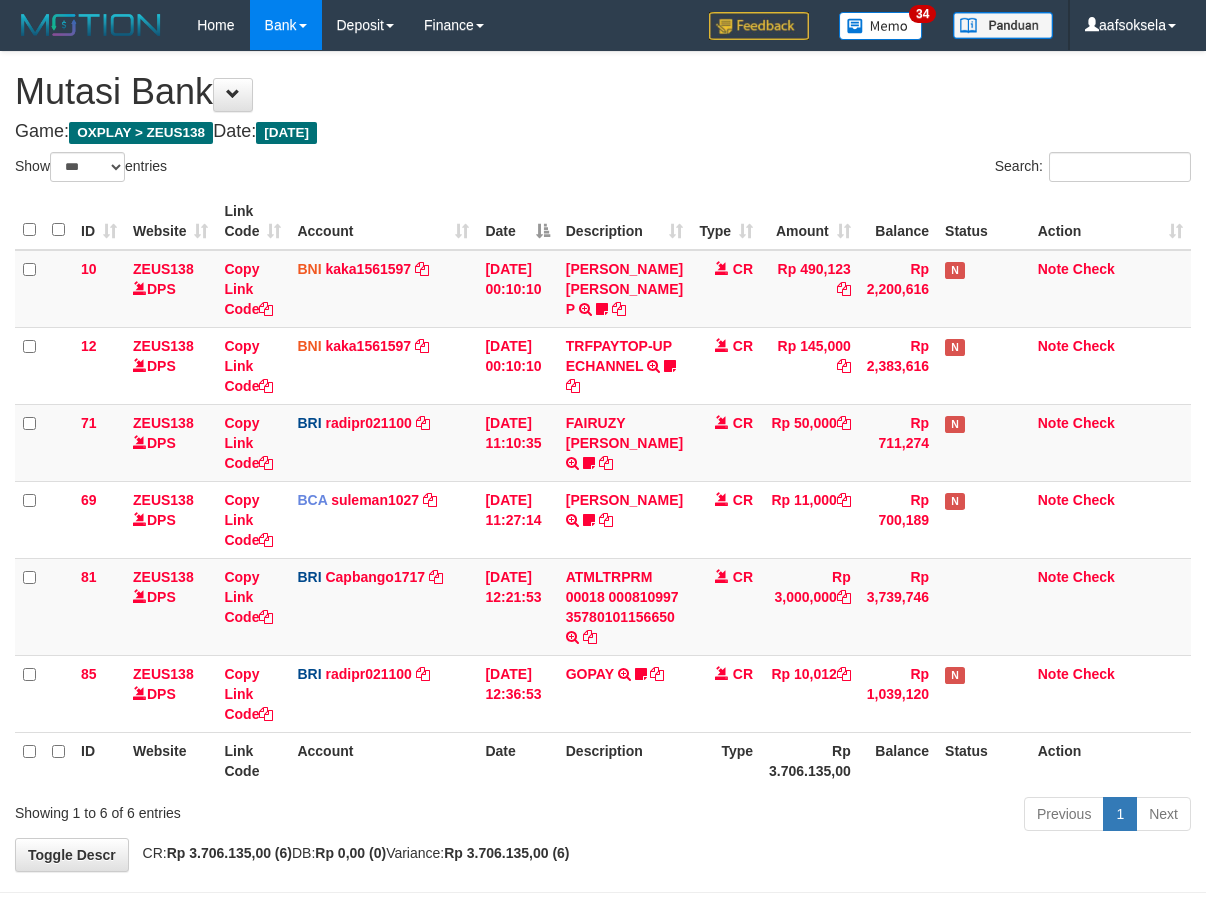 select on "***" 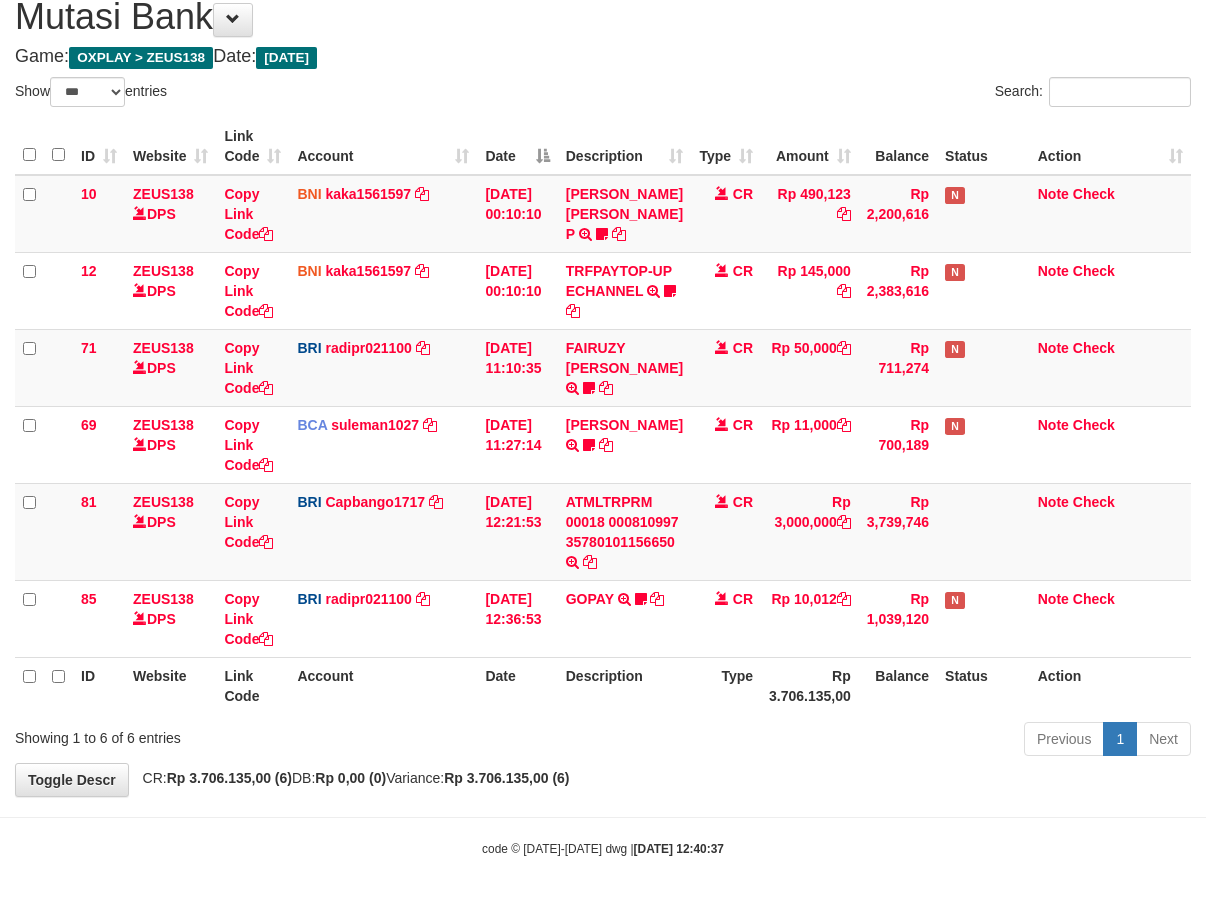 drag, startPoint x: 700, startPoint y: 824, endPoint x: 997, endPoint y: 805, distance: 297.60712 